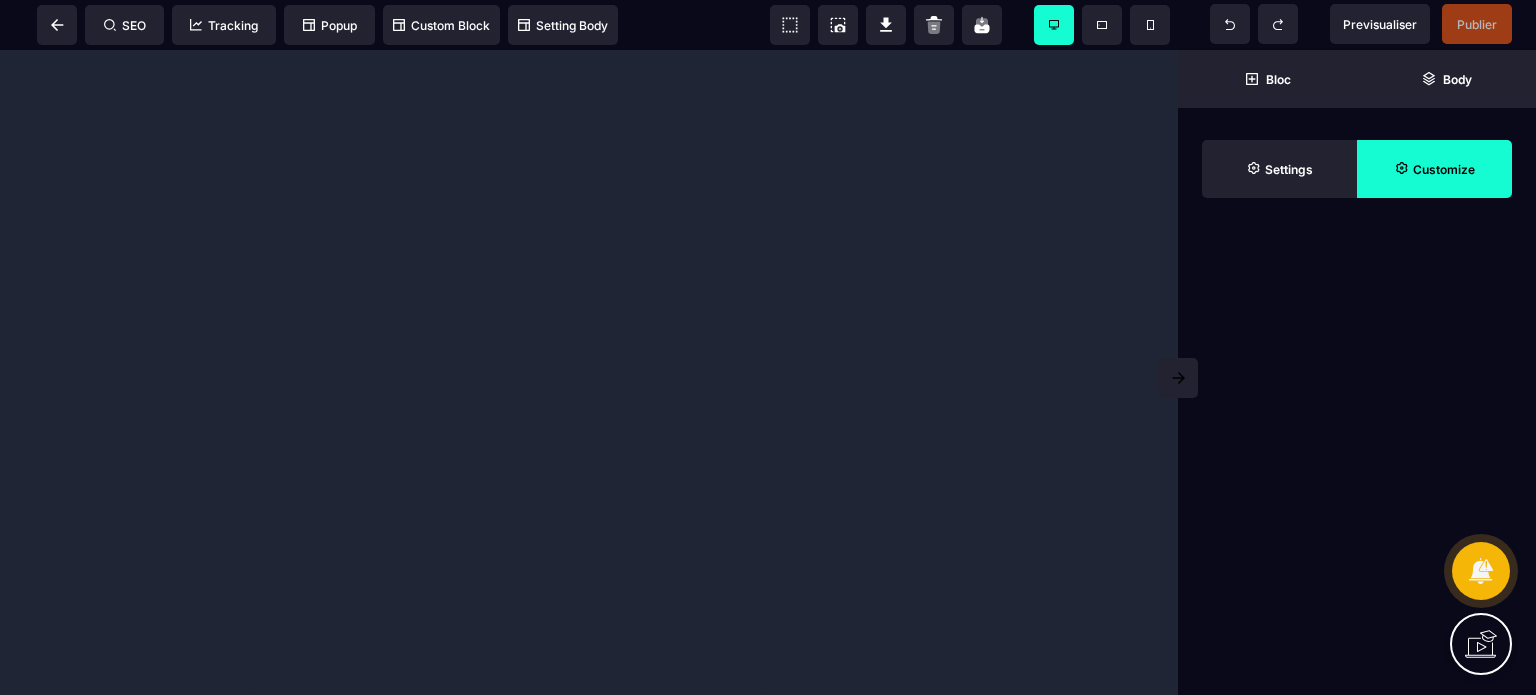 scroll, scrollTop: 0, scrollLeft: 0, axis: both 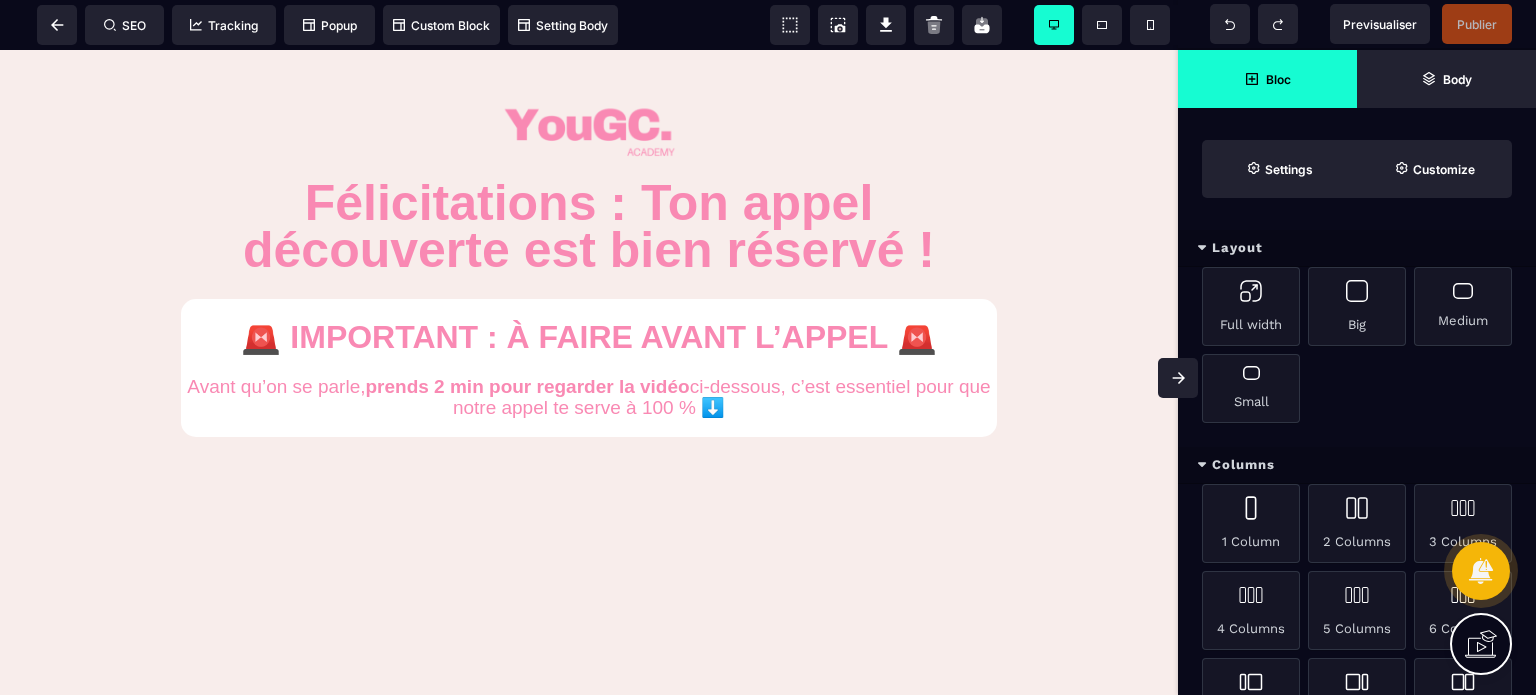click 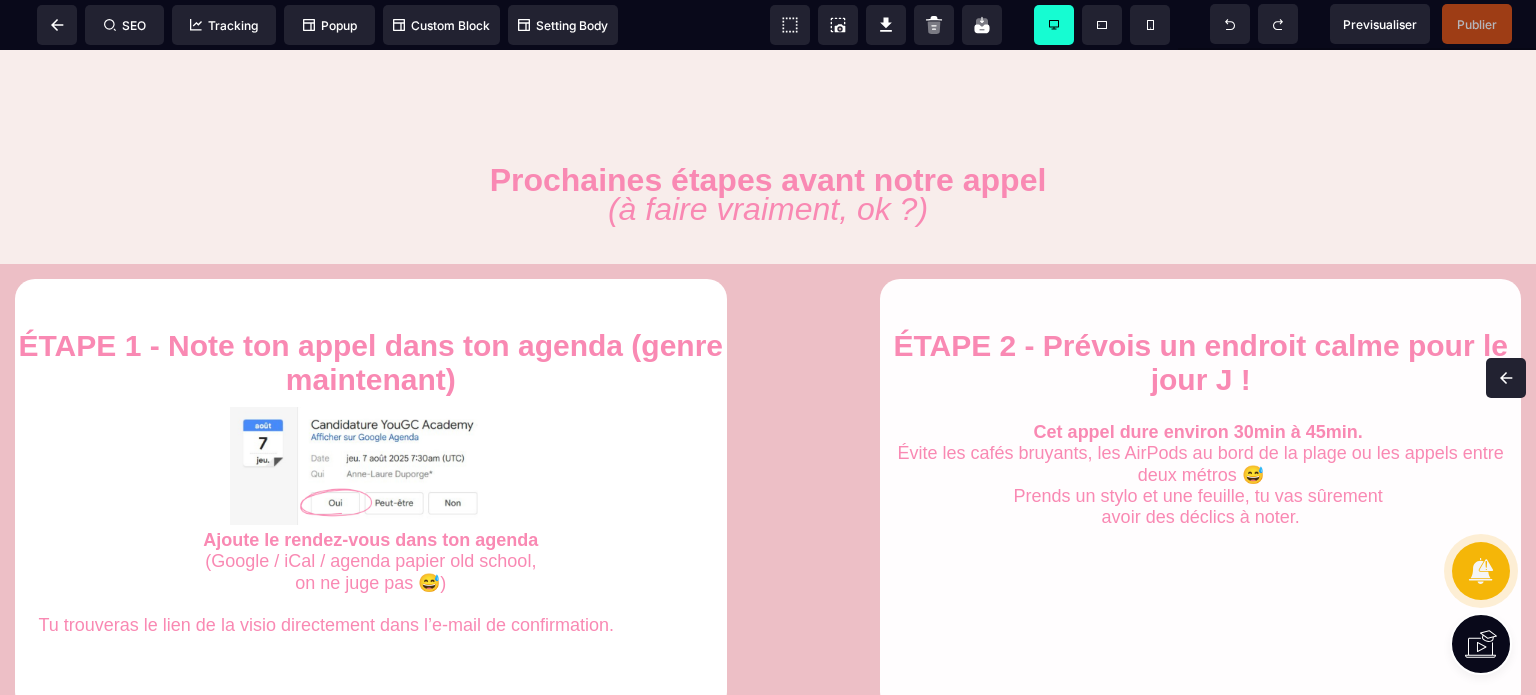 scroll, scrollTop: 783, scrollLeft: 0, axis: vertical 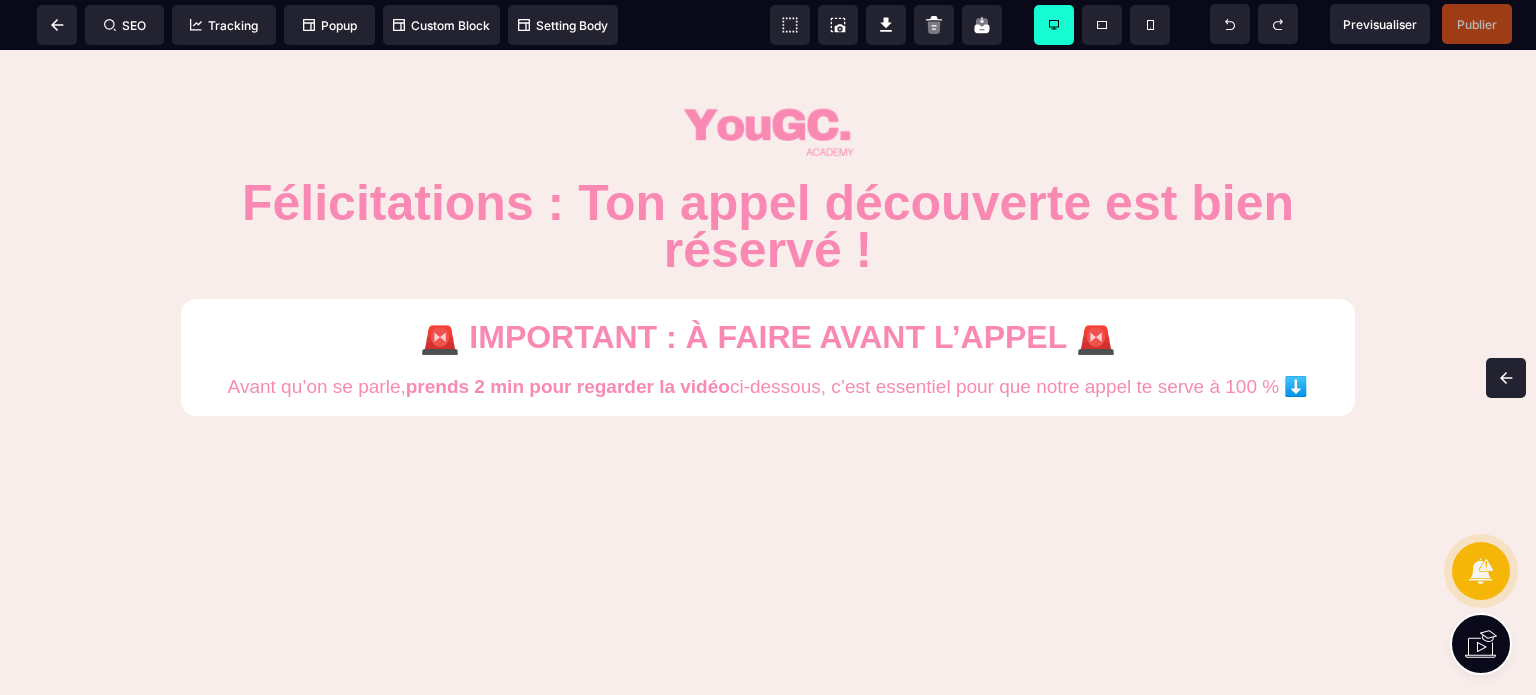 drag, startPoint x: 1533, startPoint y: 515, endPoint x: 1535, endPoint y: 98, distance: 417.0048 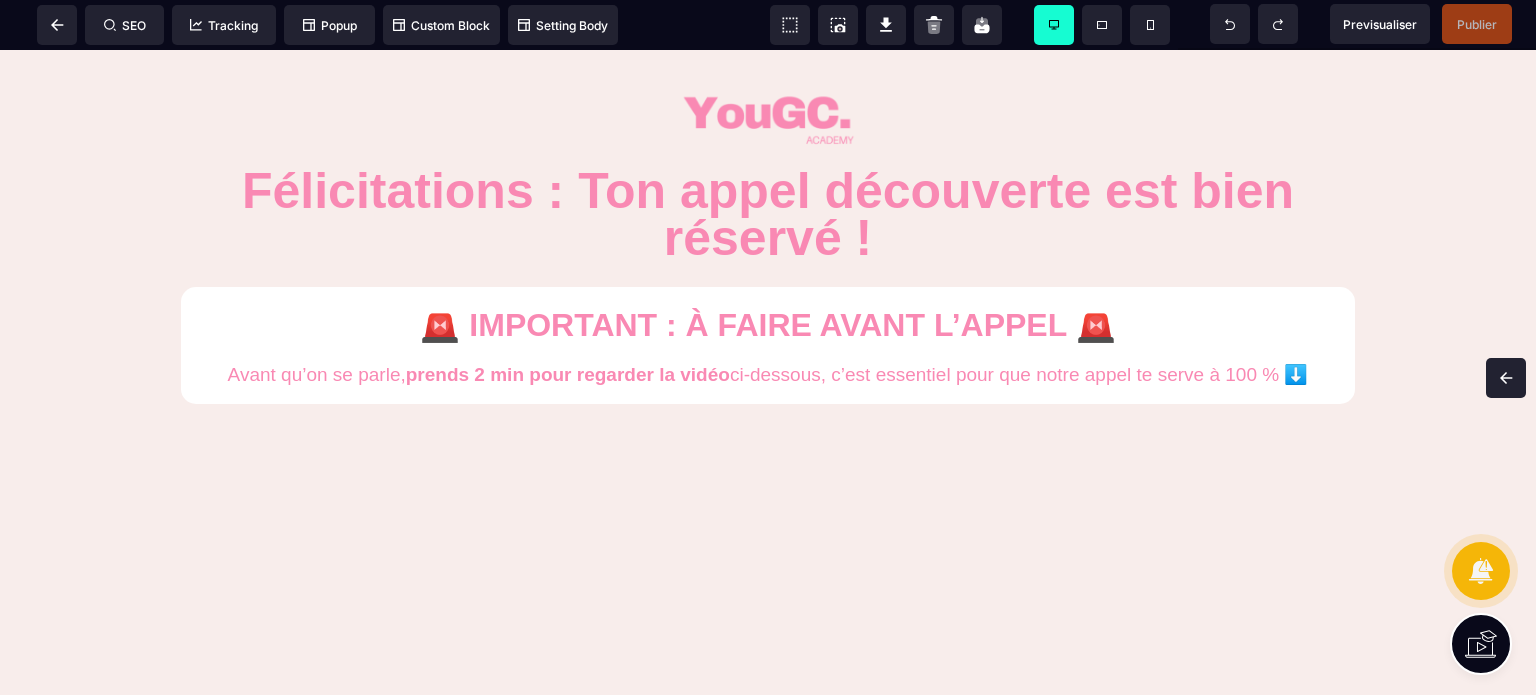 scroll, scrollTop: 0, scrollLeft: 0, axis: both 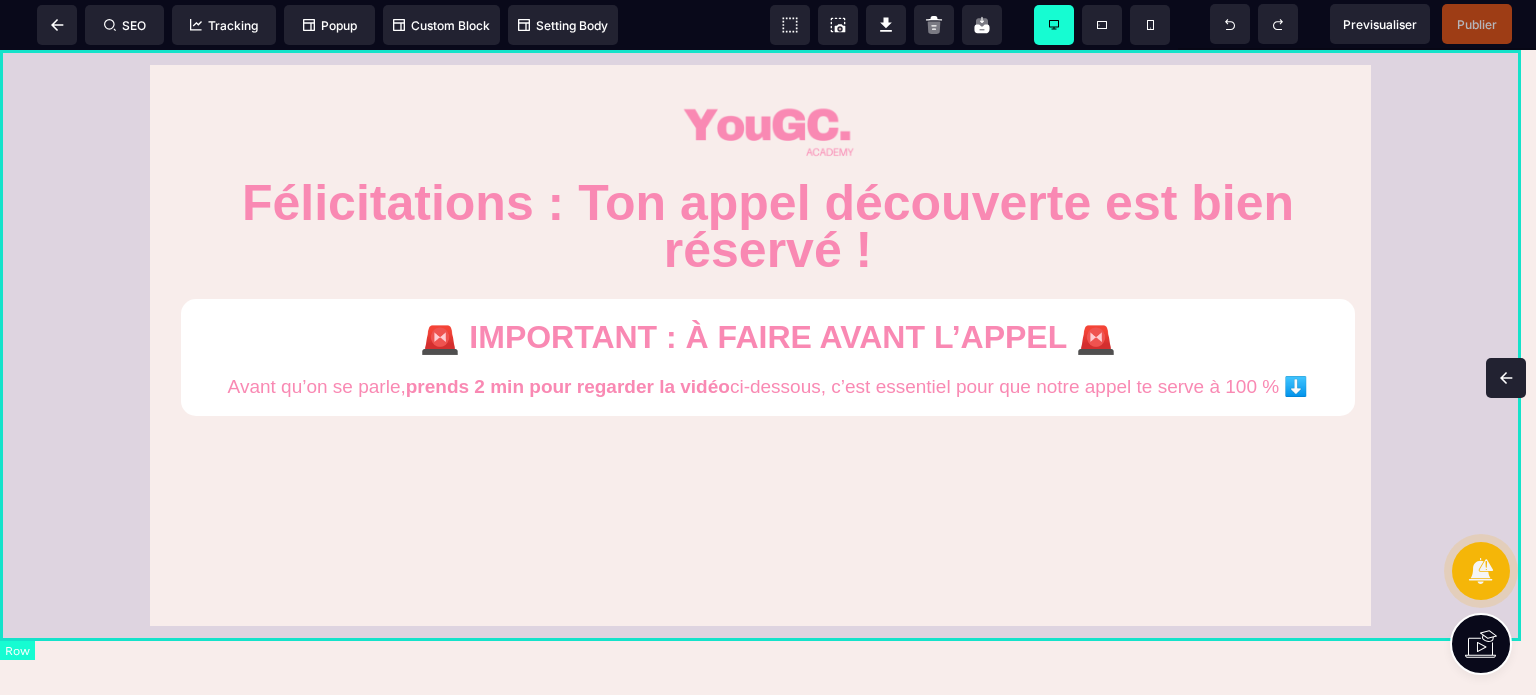 click on "Félicitations : Ton appel découverte est bien réservé ! 🚨 IMPORTANT : À FAIRE AVANT L’APPEL 🚨 Avant qu’on se parle, prends 2 min pour regarder la vidéo ci-dessous, c’est essentiel pour que notre appel te serve à 100 % ⬇️" at bounding box center [768, 345] 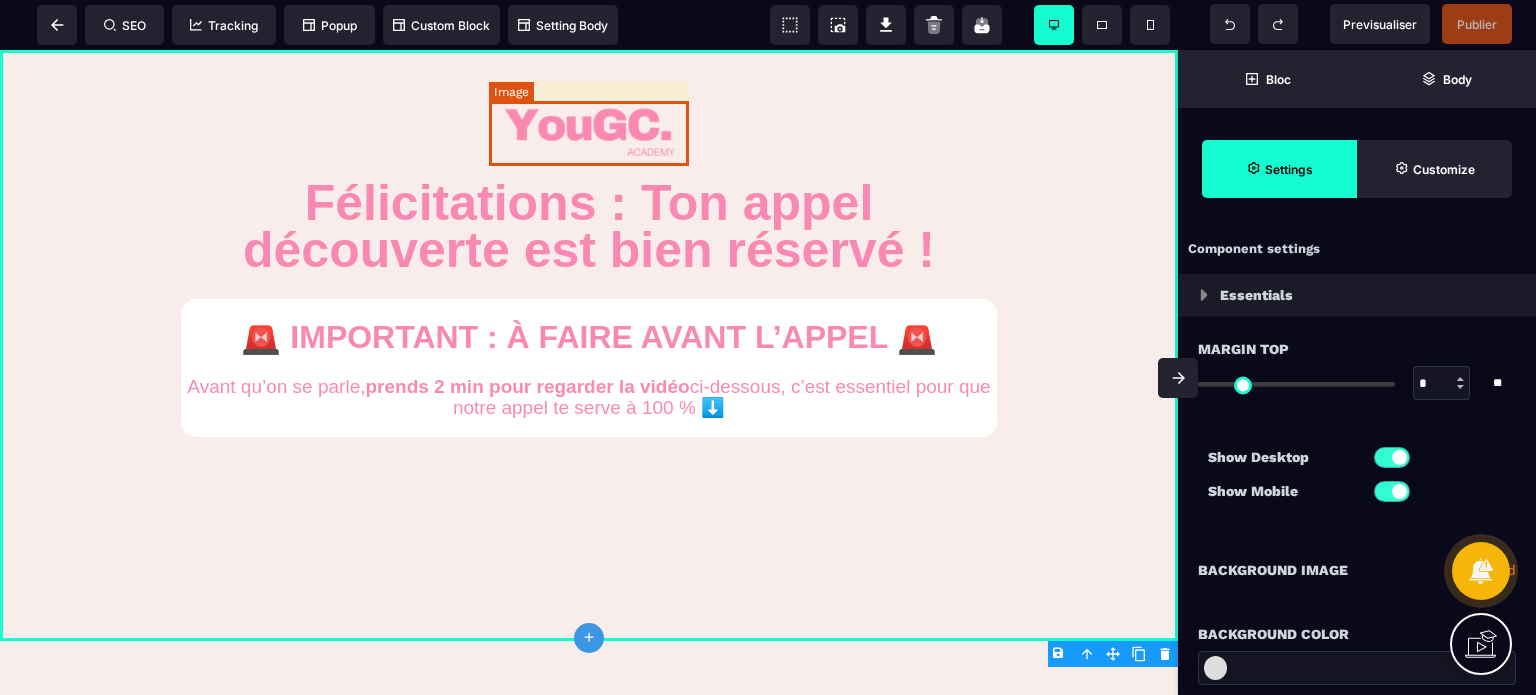 type on "*" 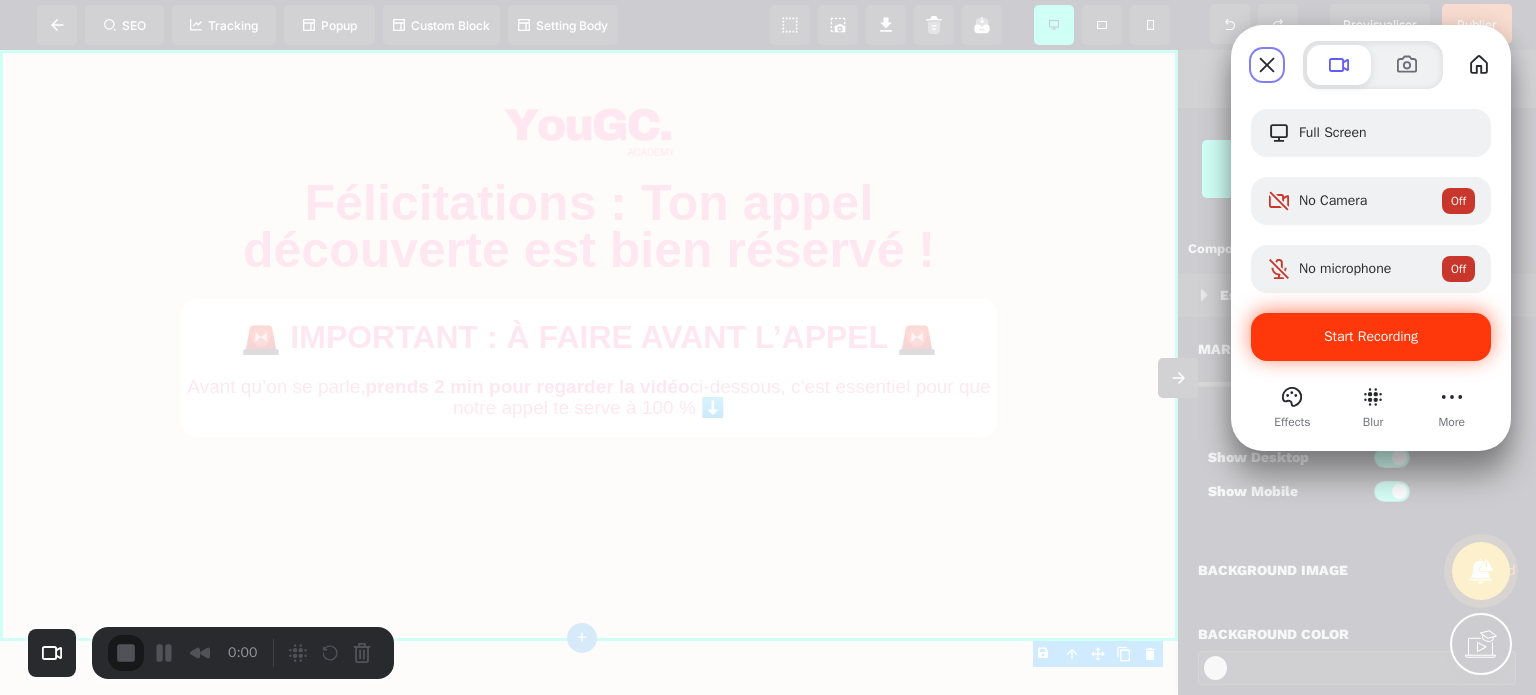 click on "Start Recording" at bounding box center (1371, 337) 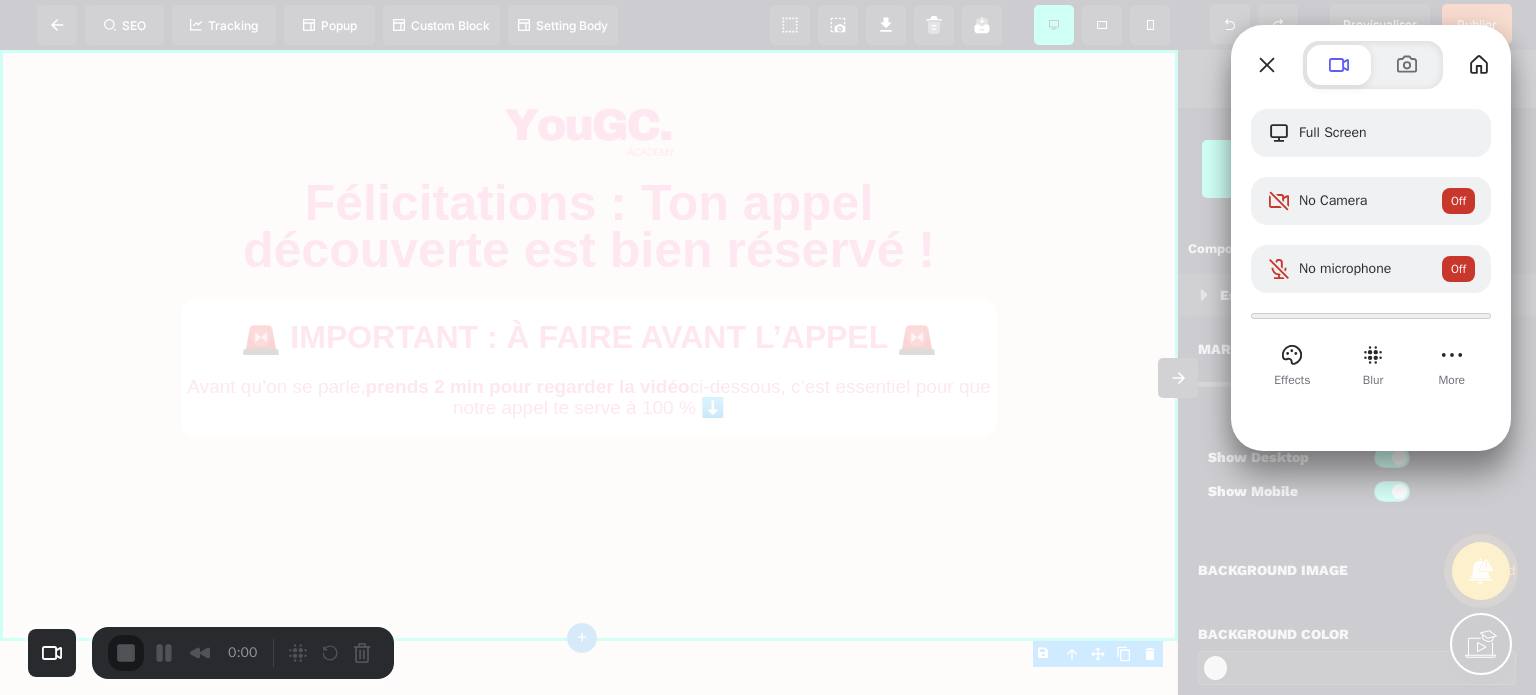 click on "Yes, proceed" at bounding box center [435, 1580] 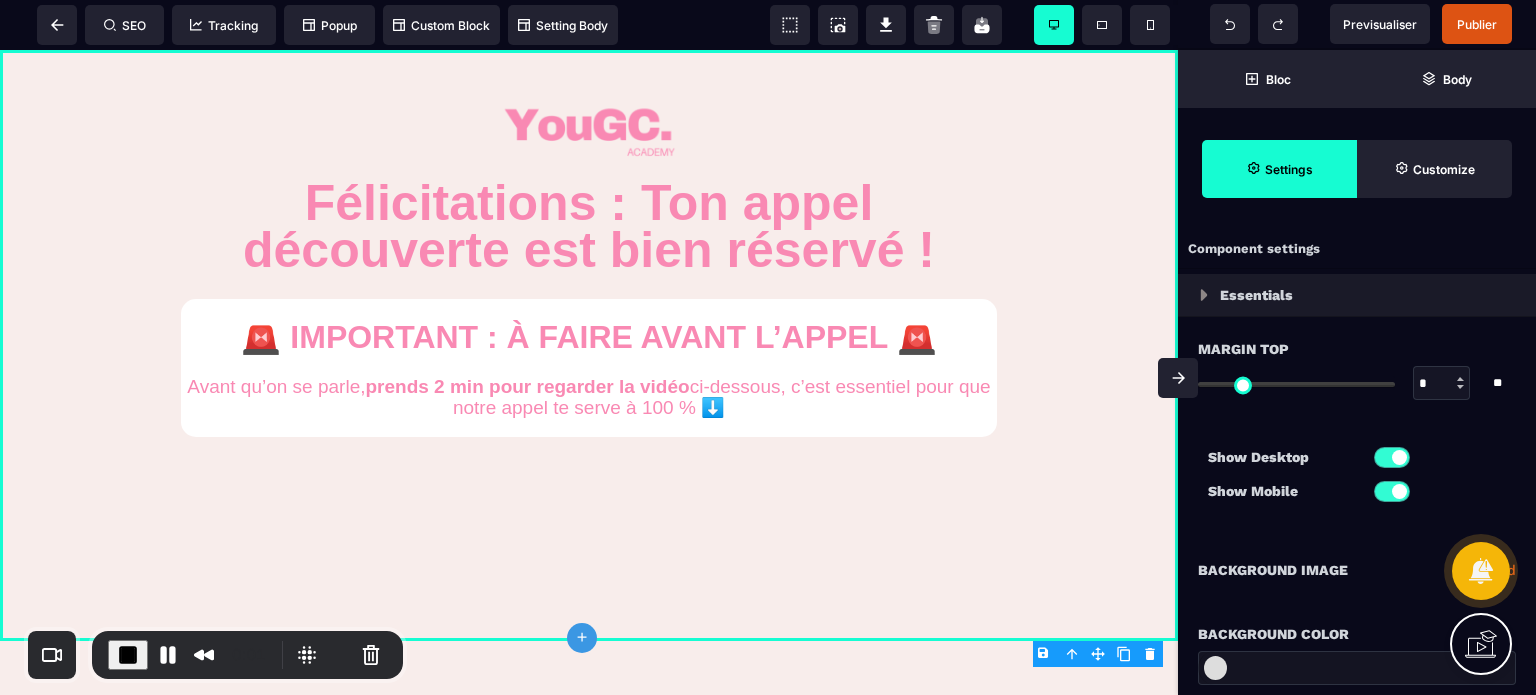 click 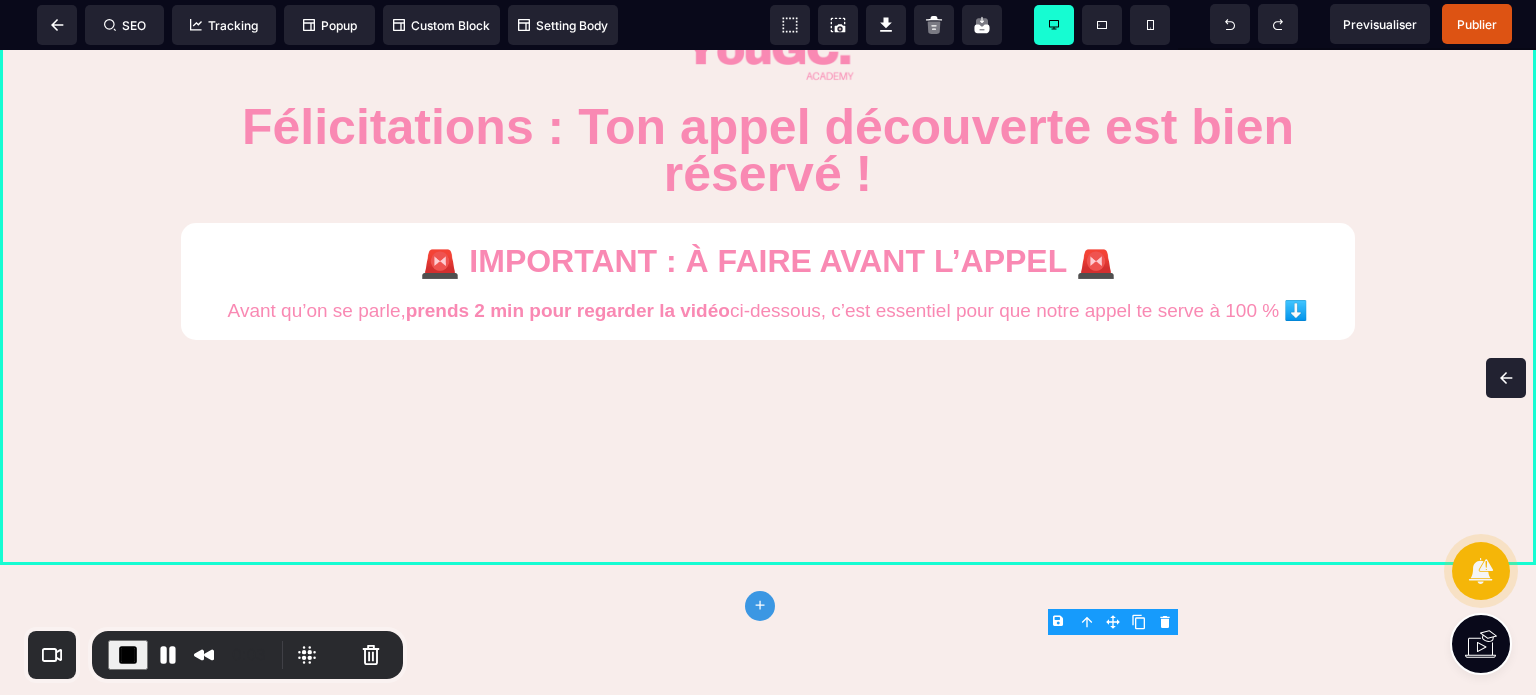 scroll, scrollTop: 0, scrollLeft: 0, axis: both 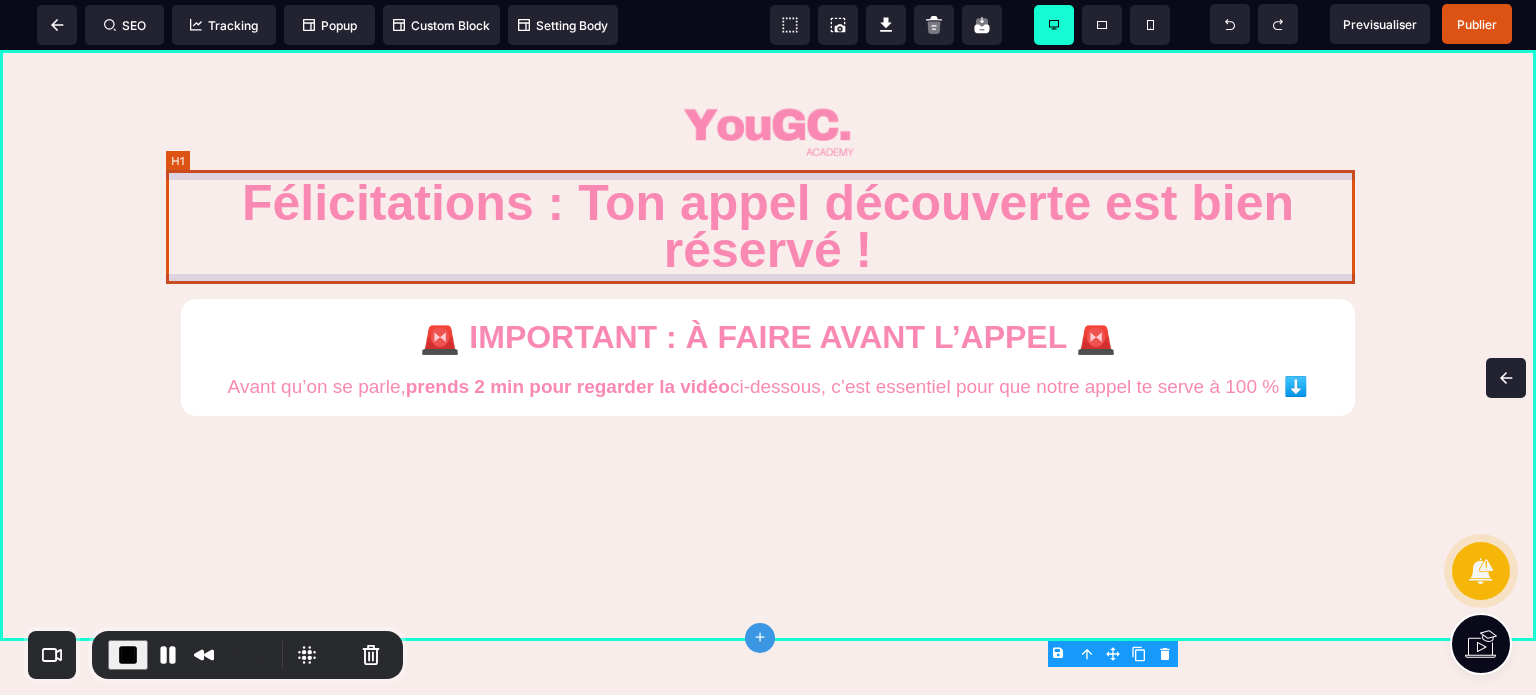 click on "Félicitations : Ton appel découverte est bien réservé !" at bounding box center (768, 227) 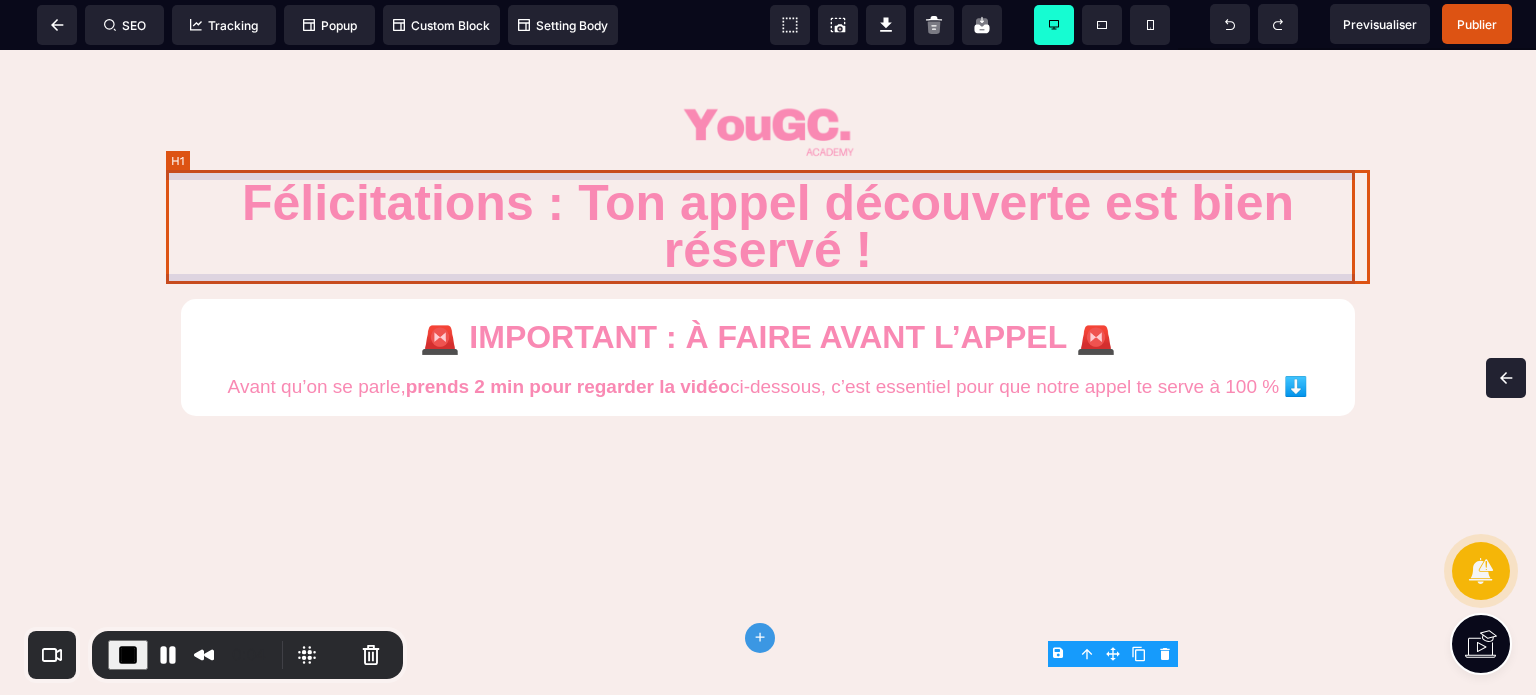select on "***" 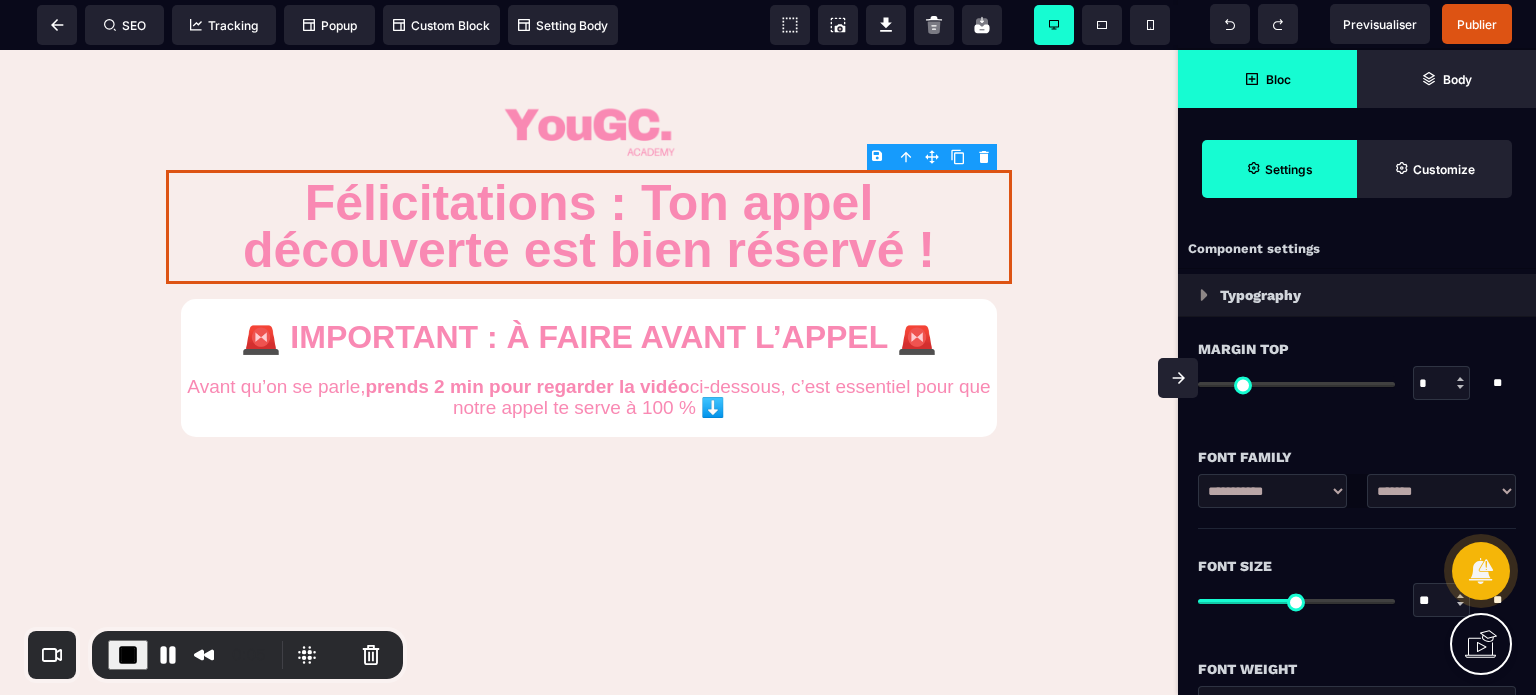 click on "Bloc" at bounding box center [1267, 79] 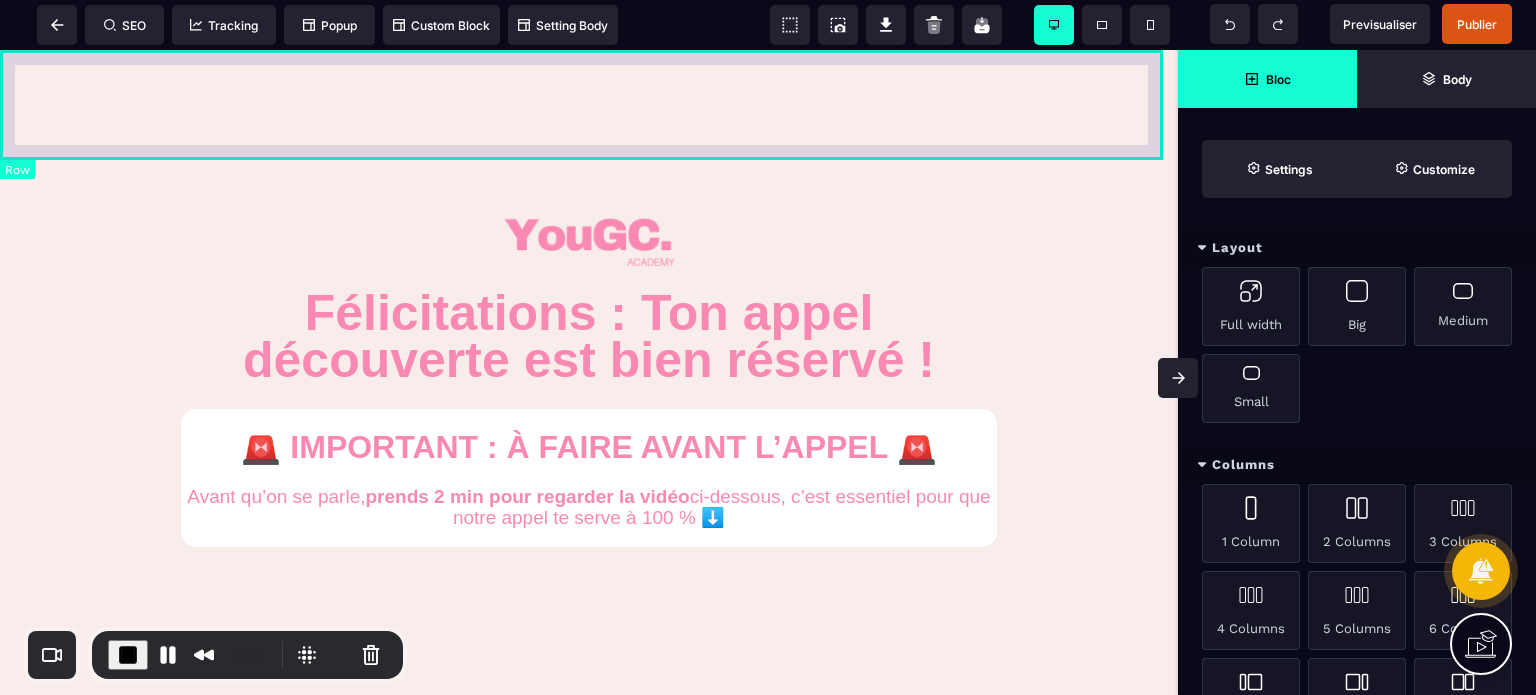 click at bounding box center [589, 105] 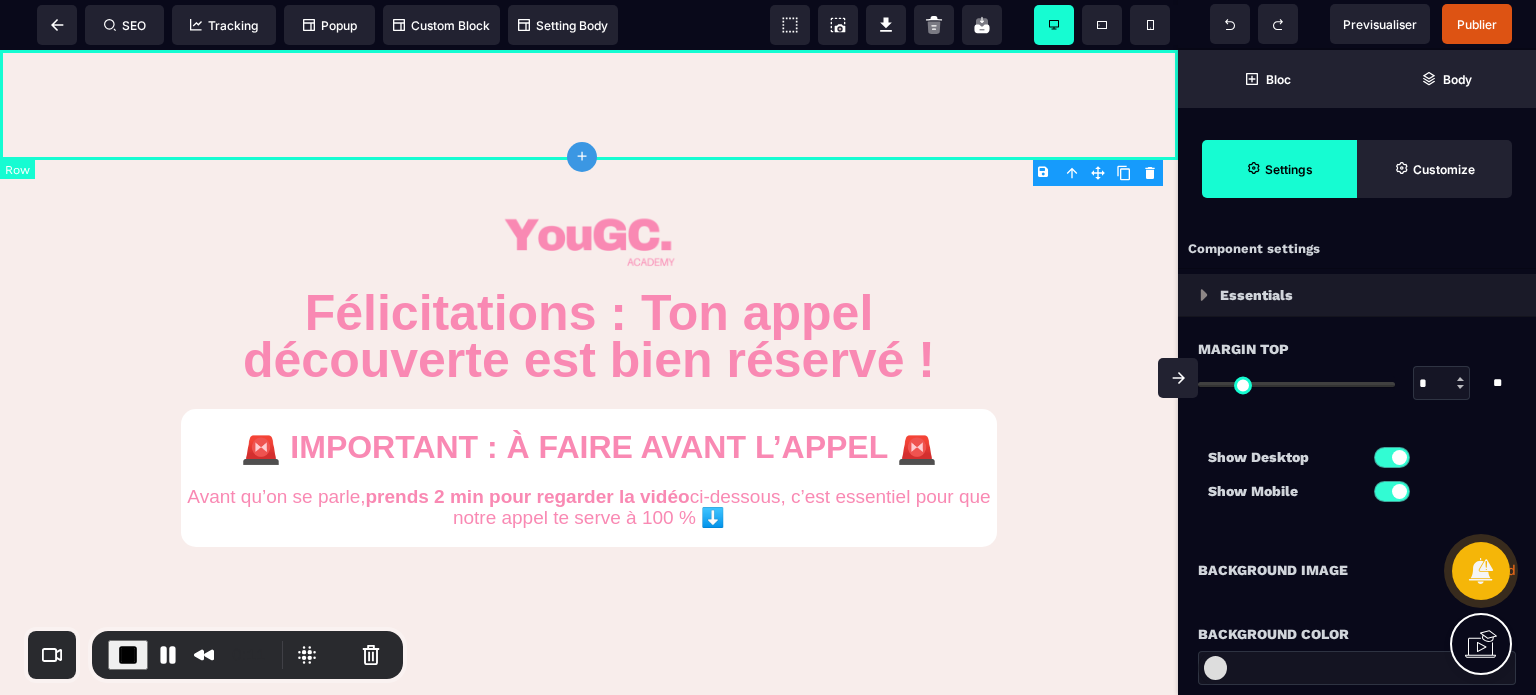 type on "*" 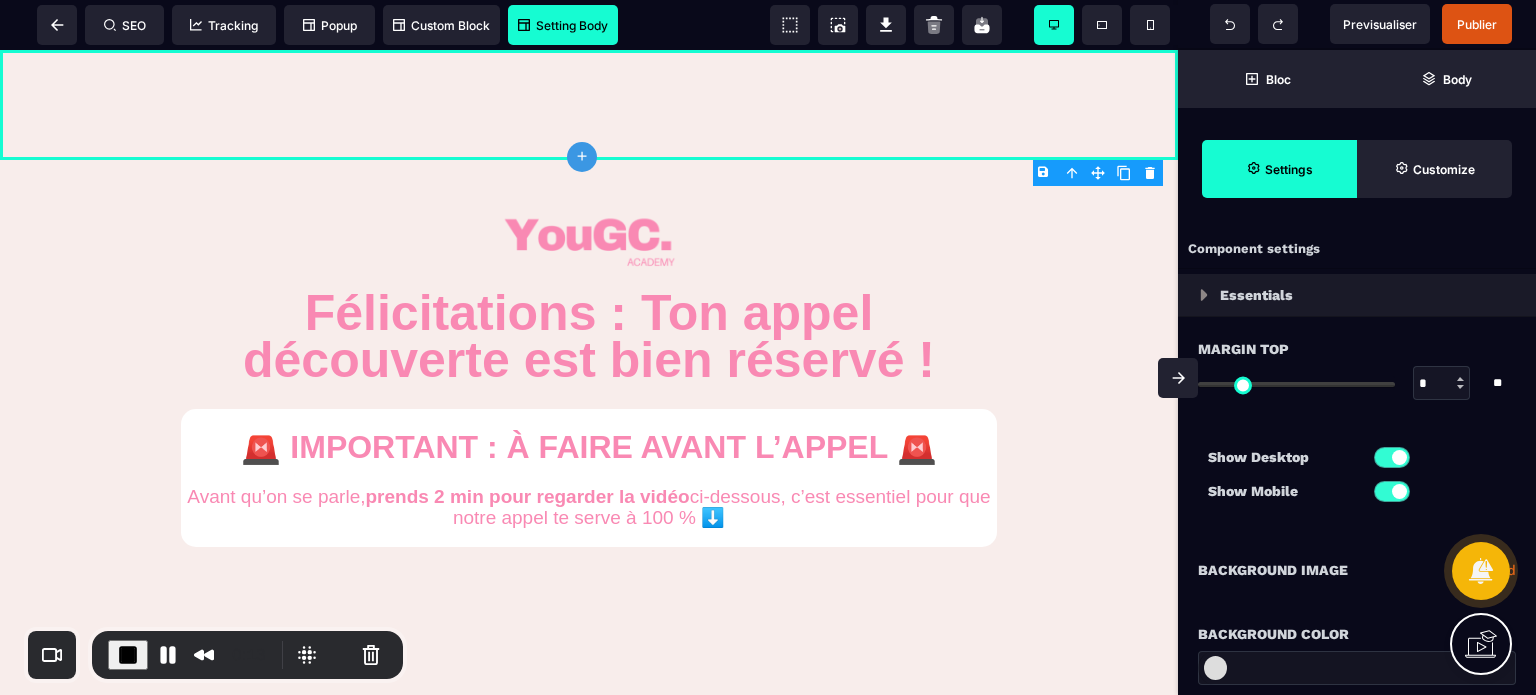 click on "Setting Body" at bounding box center (563, 25) 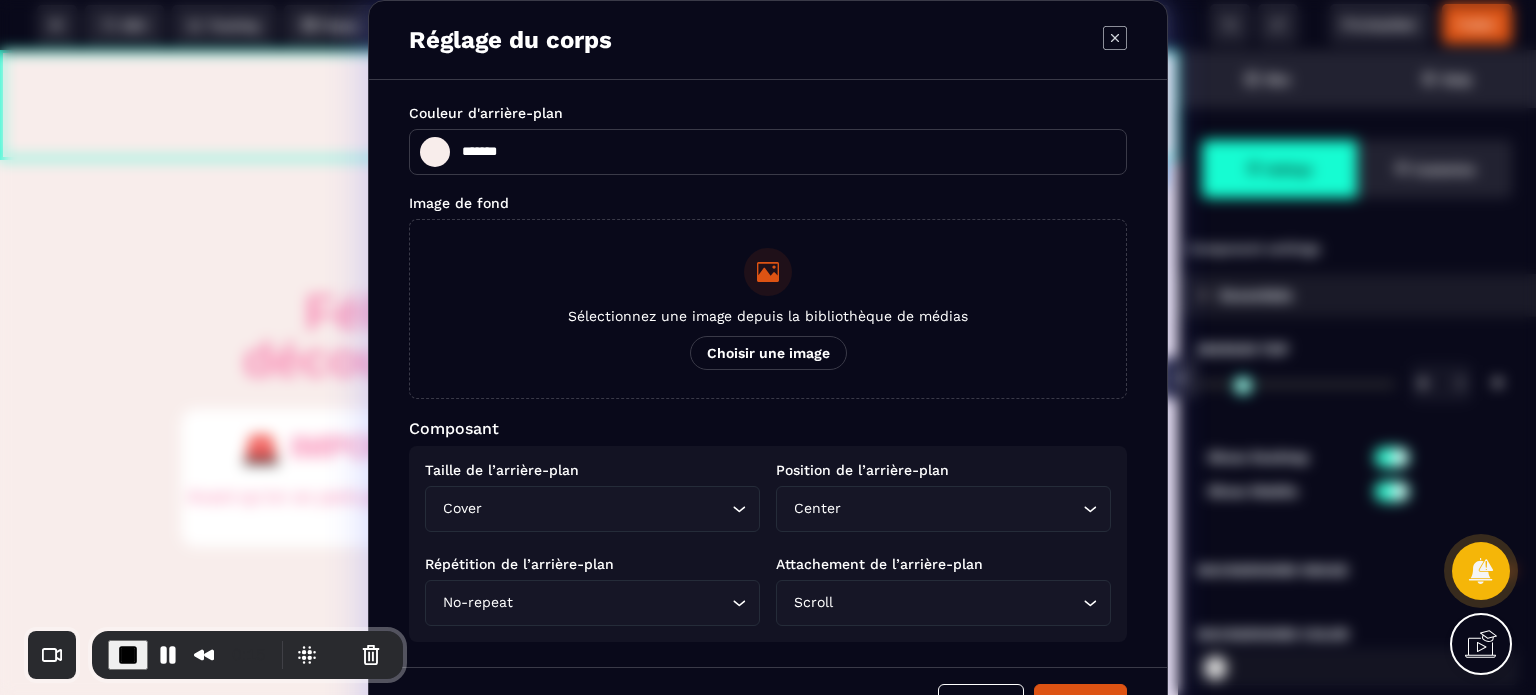 click on "Réglage du corps Couleur d'arrière-plan ******* ******* Image de fond Sélectionnez une image depuis la bibliothèque de médias Choisir une image Composant Taille de l’arrière-plan Cover Loading... Position de l’arrière-plan Center Loading... Répétition de l’arrière-plan No-repeat Loading... Attachement de l’arrière-plan Scroll Loading... Annuler Appliquer" at bounding box center (768, 374) 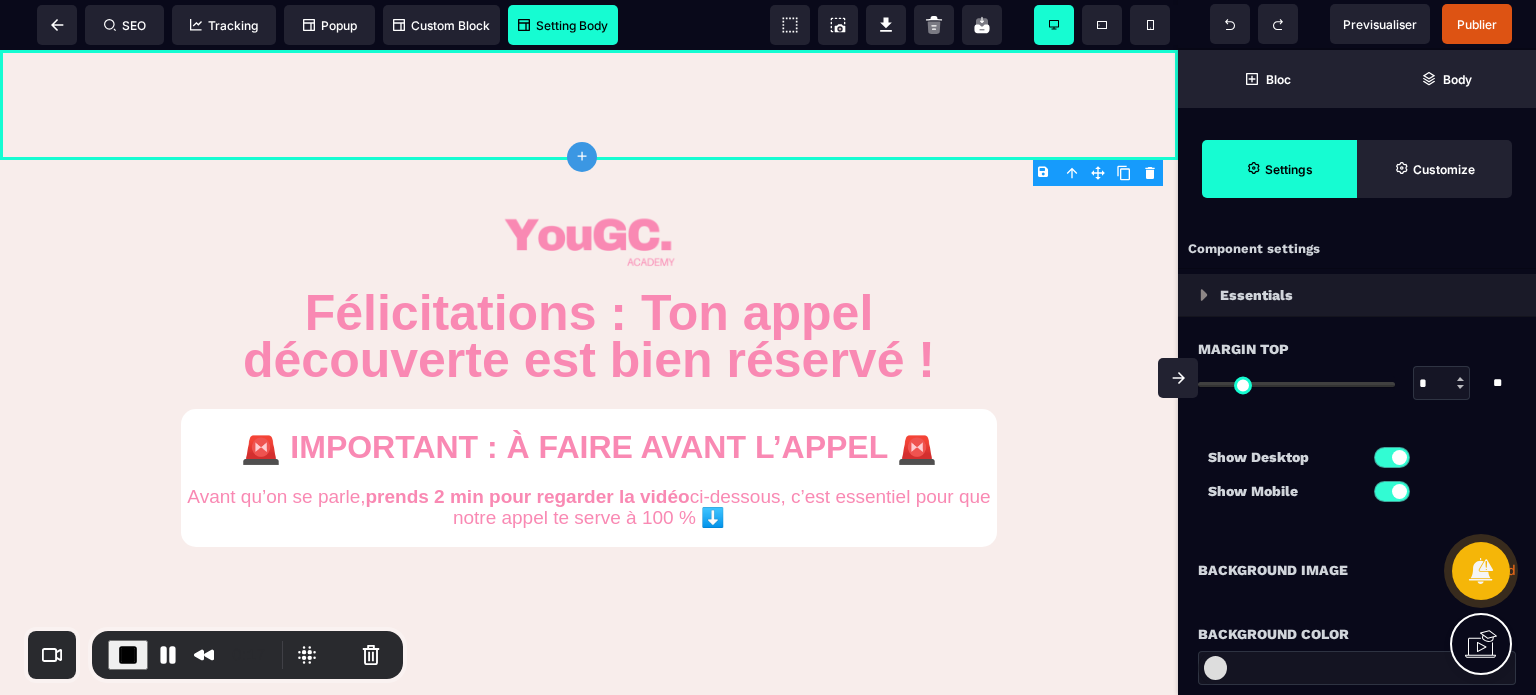 click at bounding box center [1178, 378] 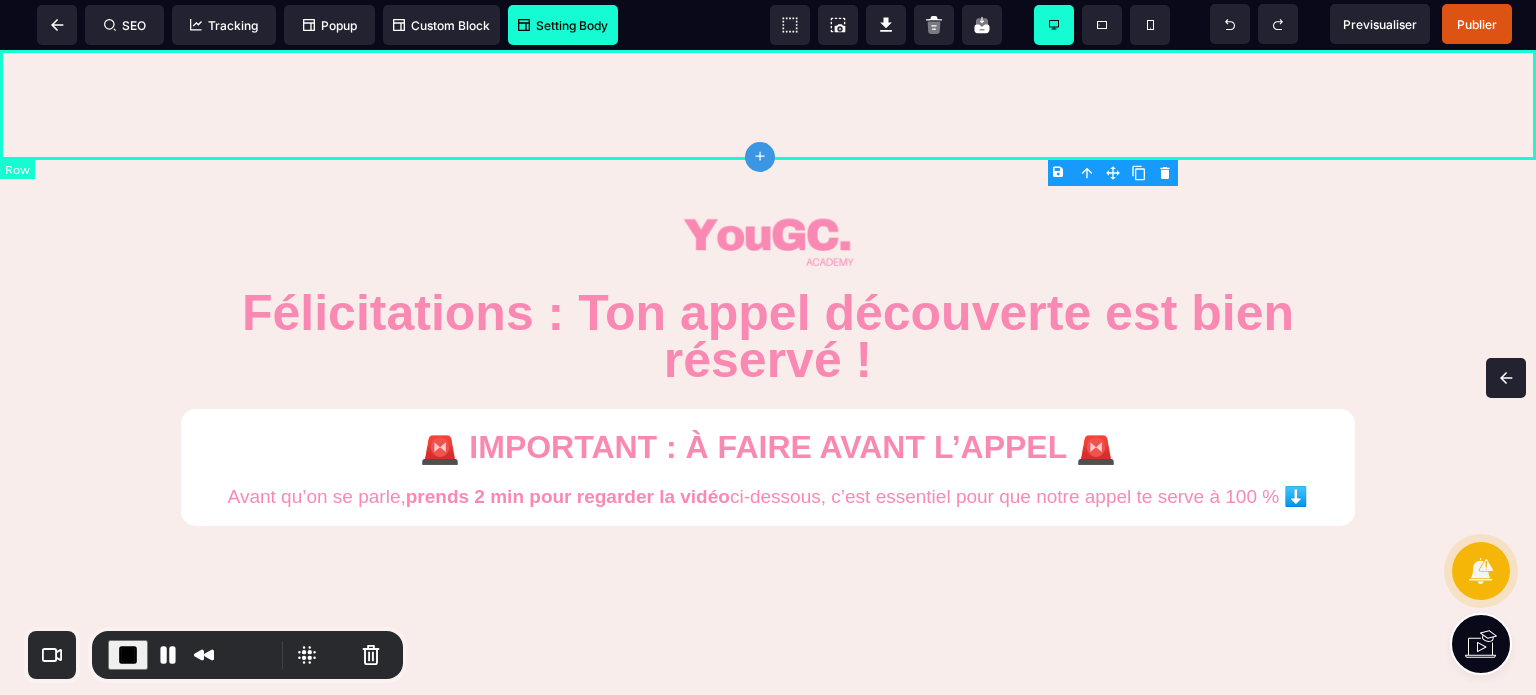 click at bounding box center (768, 105) 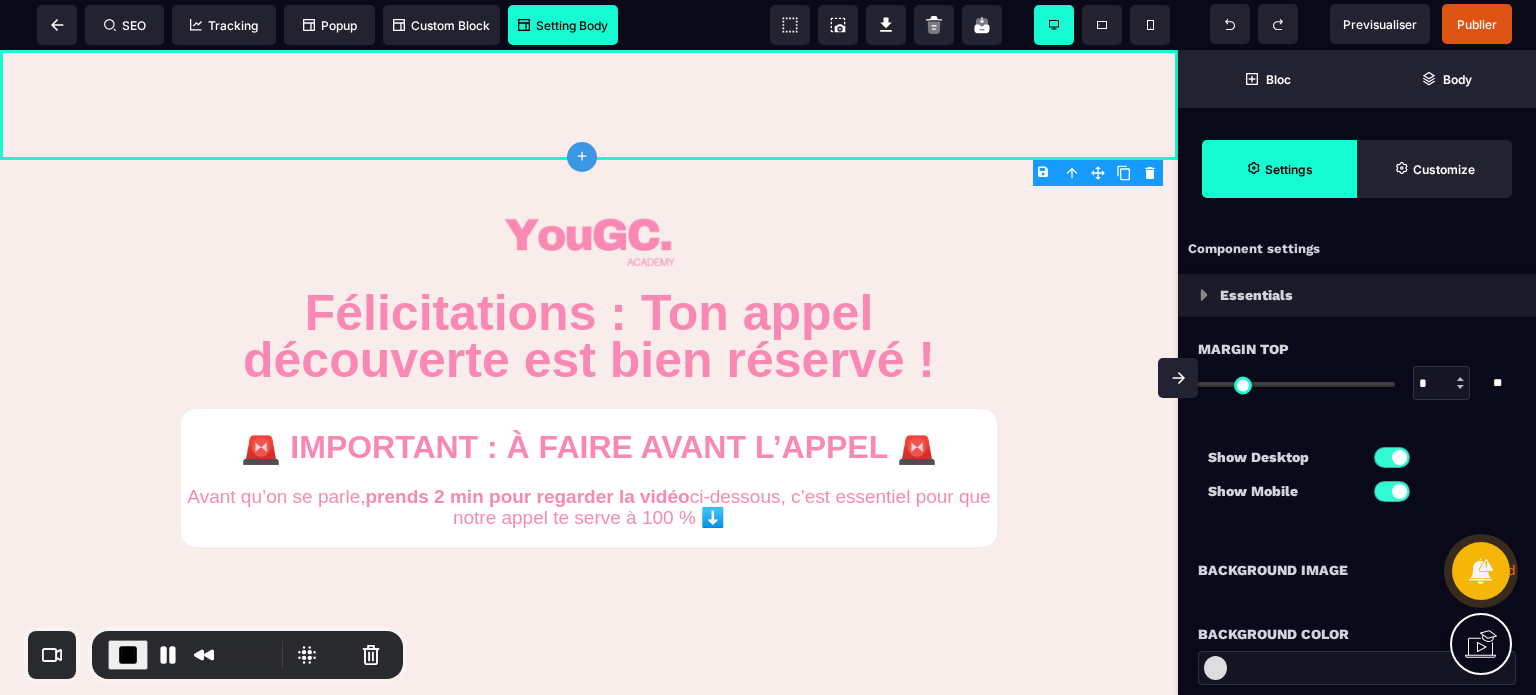 click on "Show Desktop
Show Mobile" at bounding box center [1357, 479] 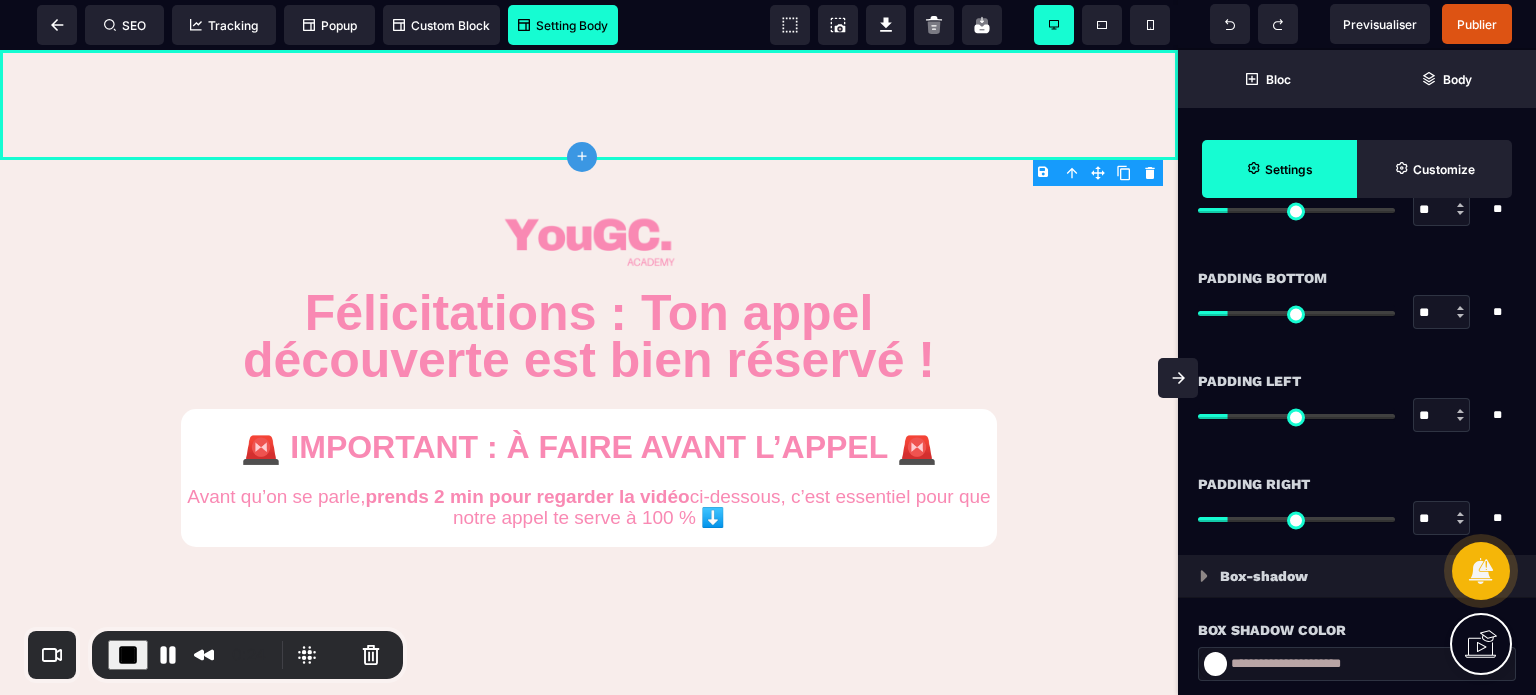 scroll, scrollTop: 1880, scrollLeft: 0, axis: vertical 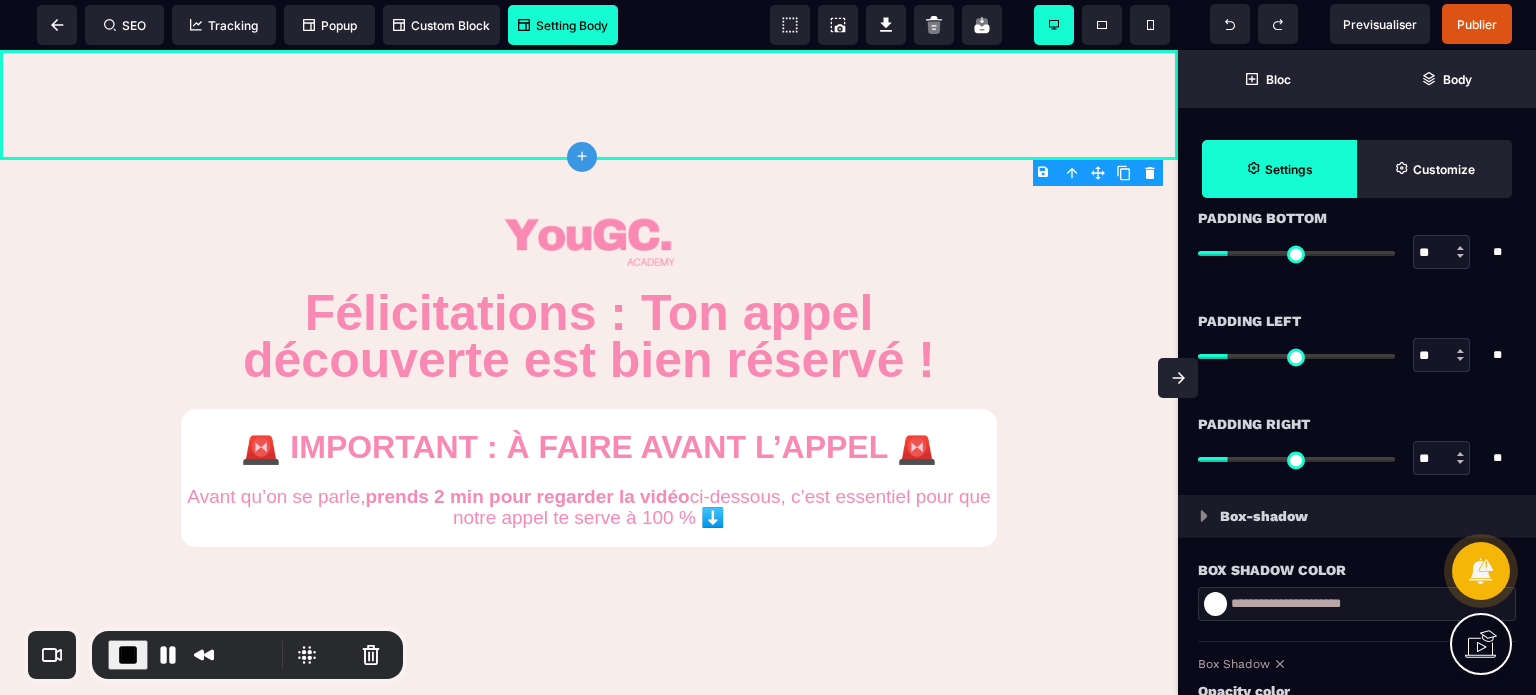 drag, startPoint x: 1450, startPoint y: 459, endPoint x: 1372, endPoint y: 467, distance: 78.40918 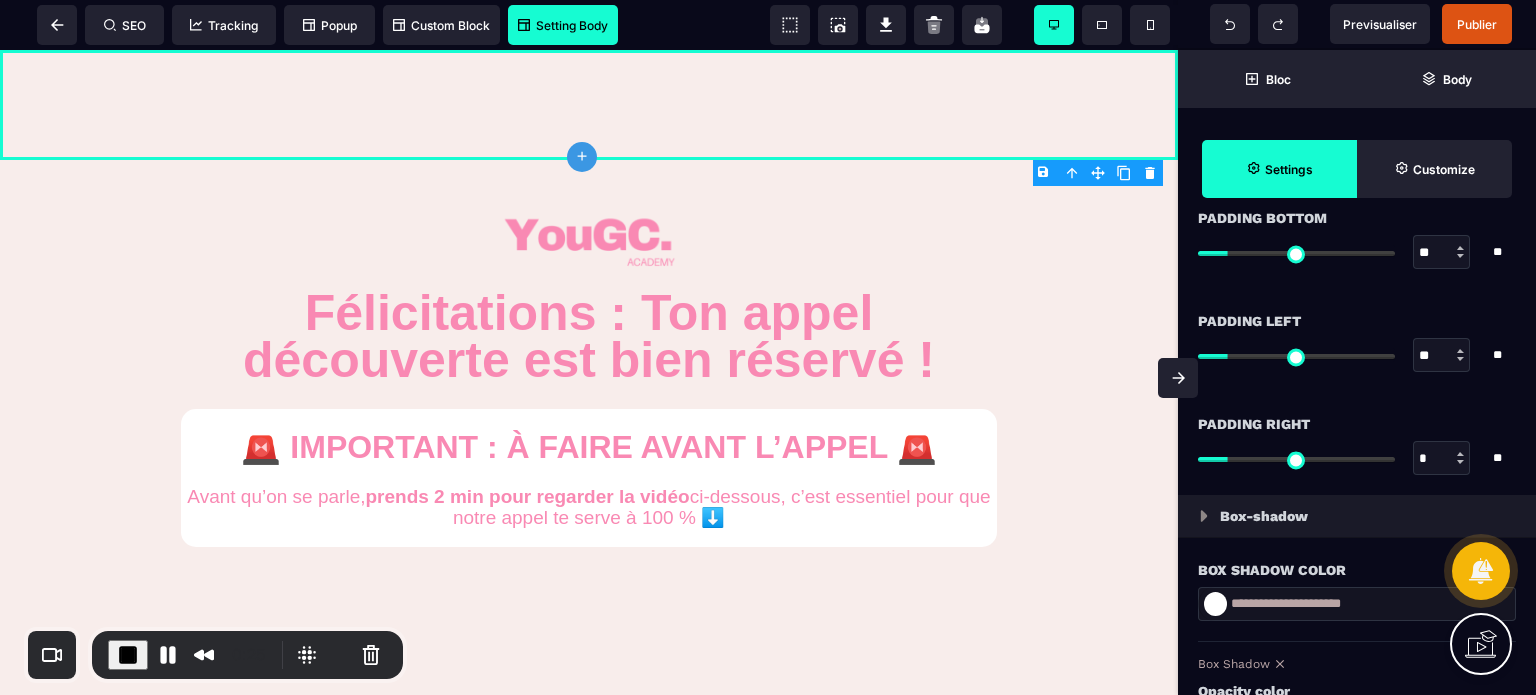 type on "*" 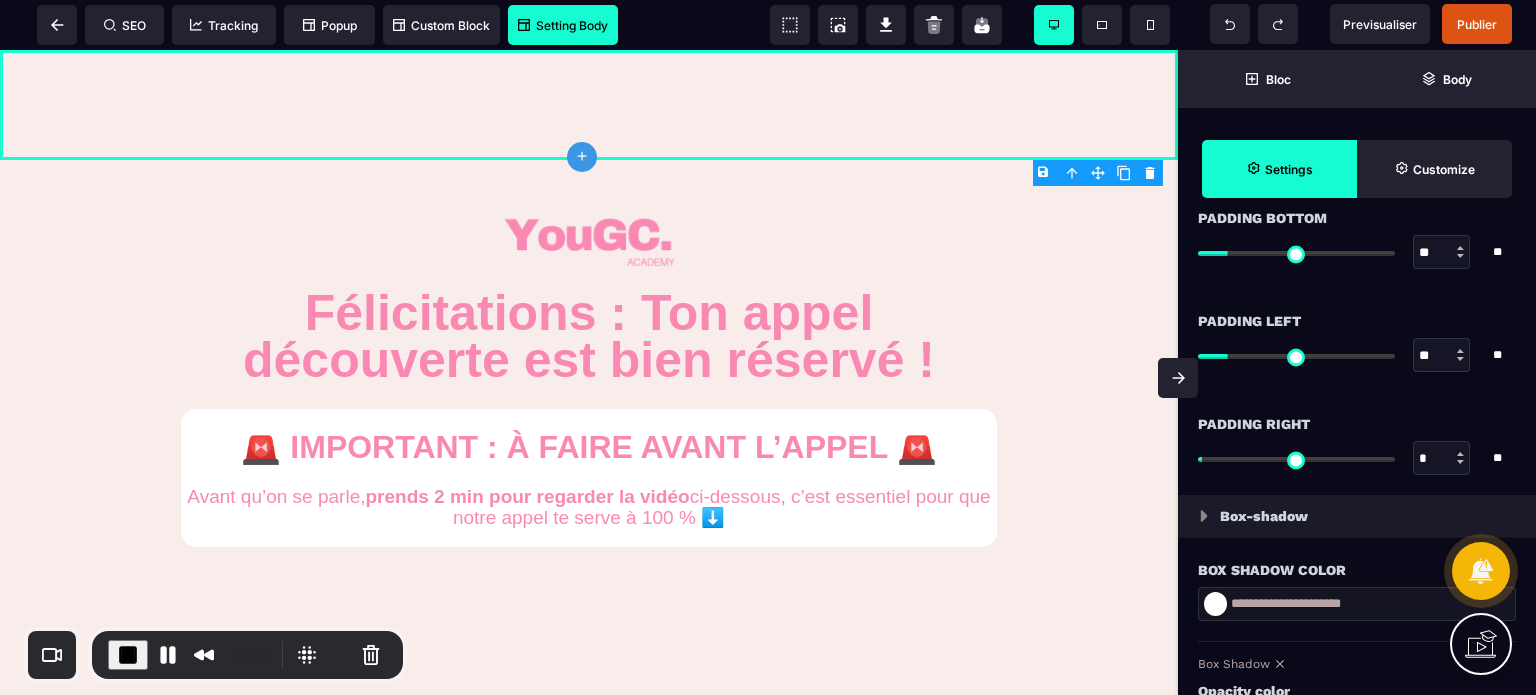 type on "**" 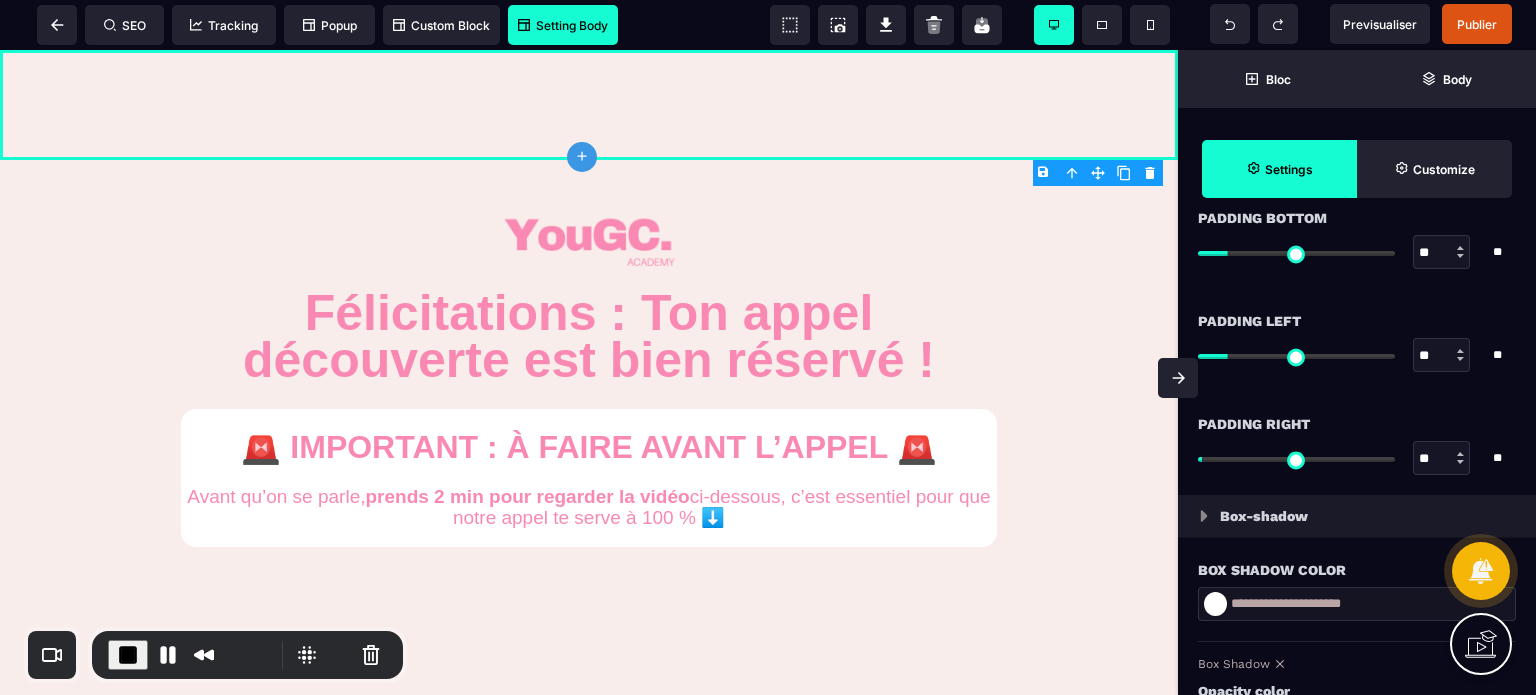 type on "**" 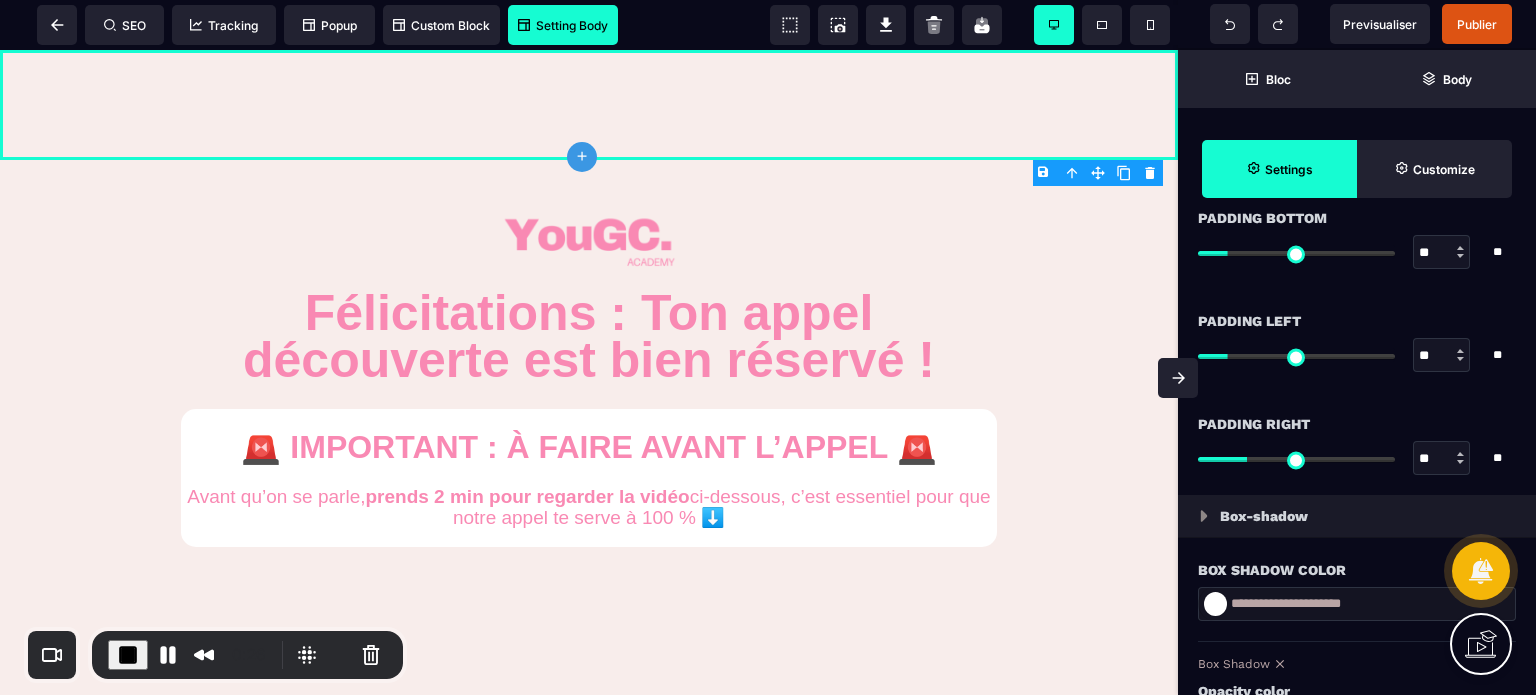 type on "***" 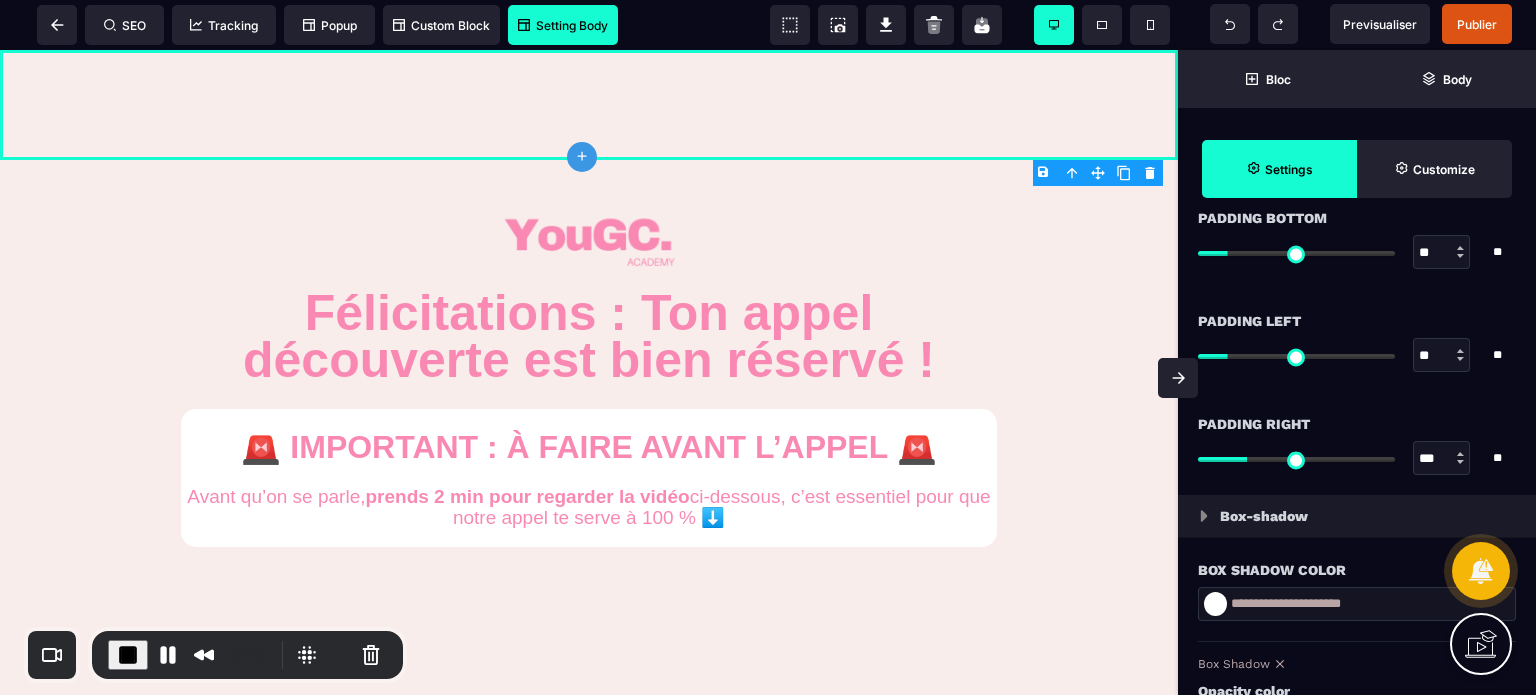 type on "***" 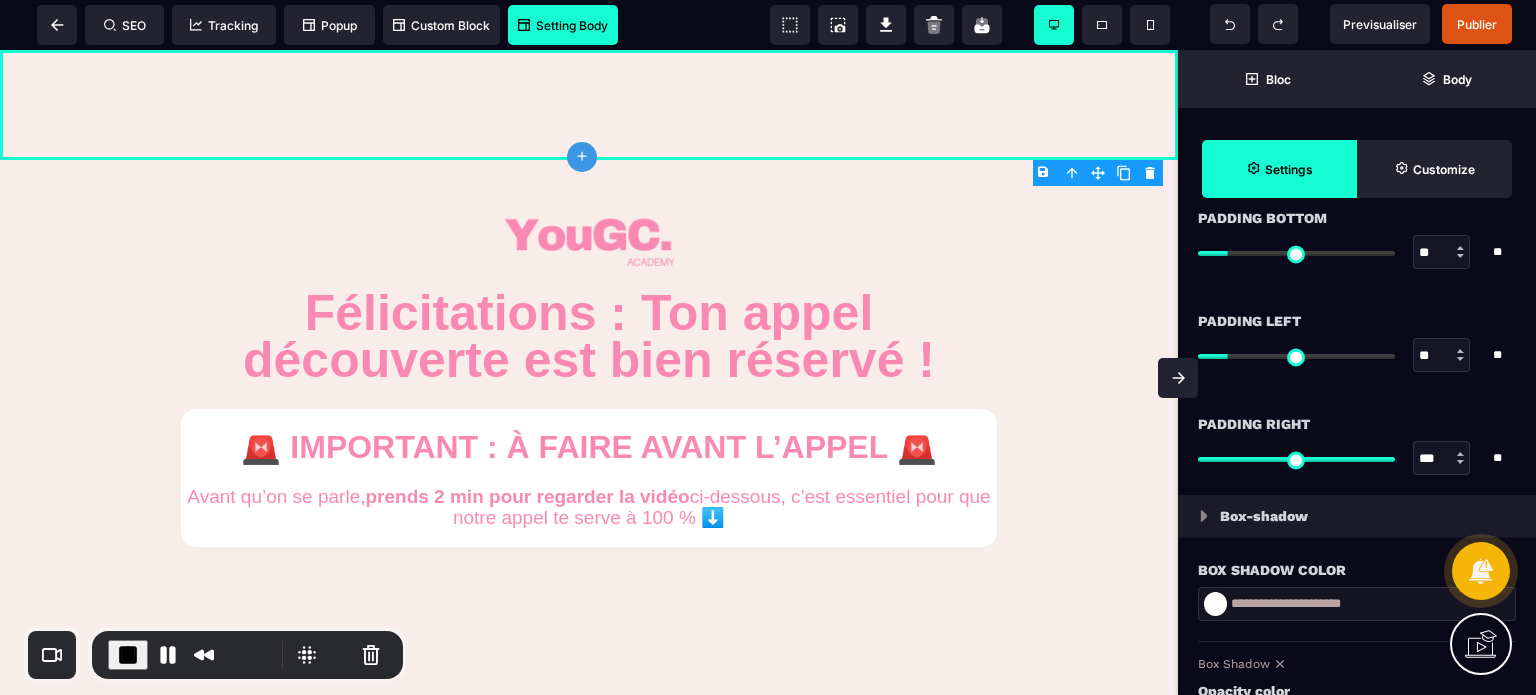 type on "***" 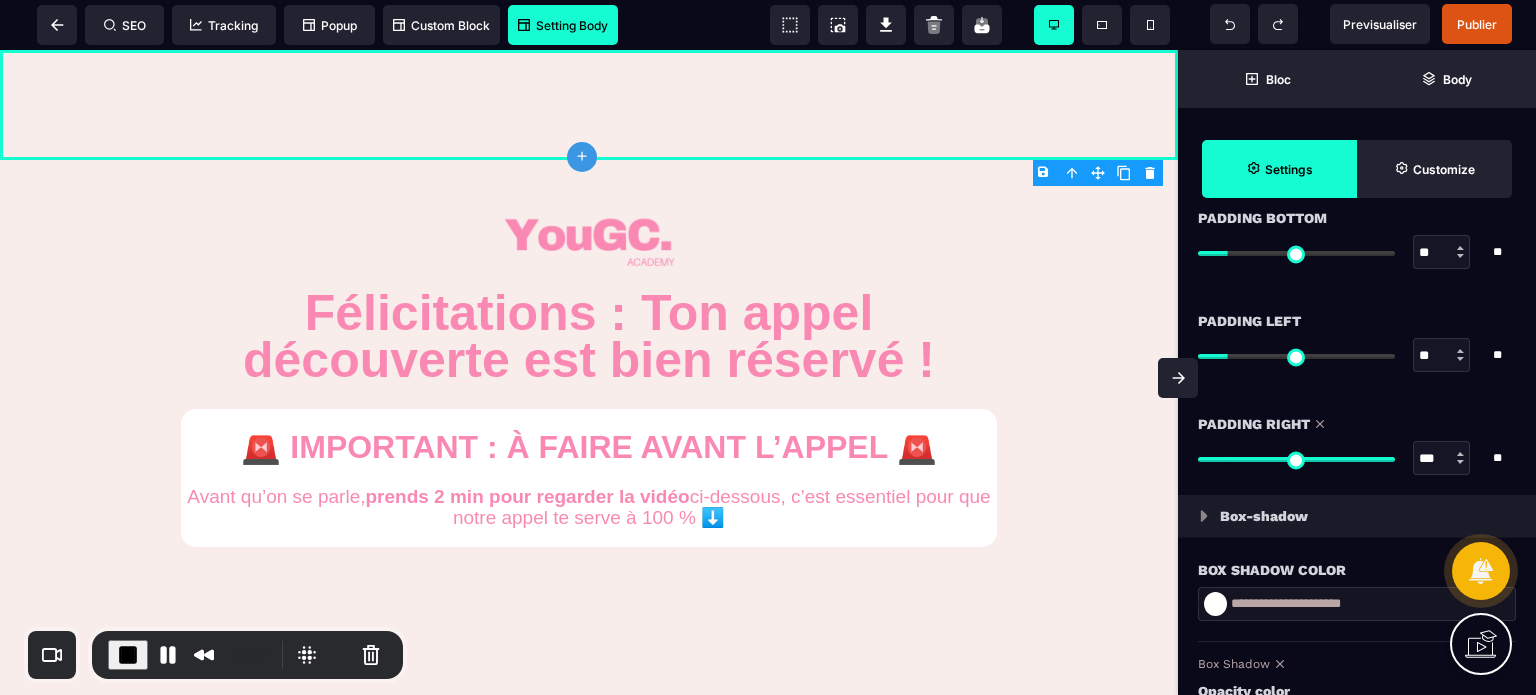 type on "***" 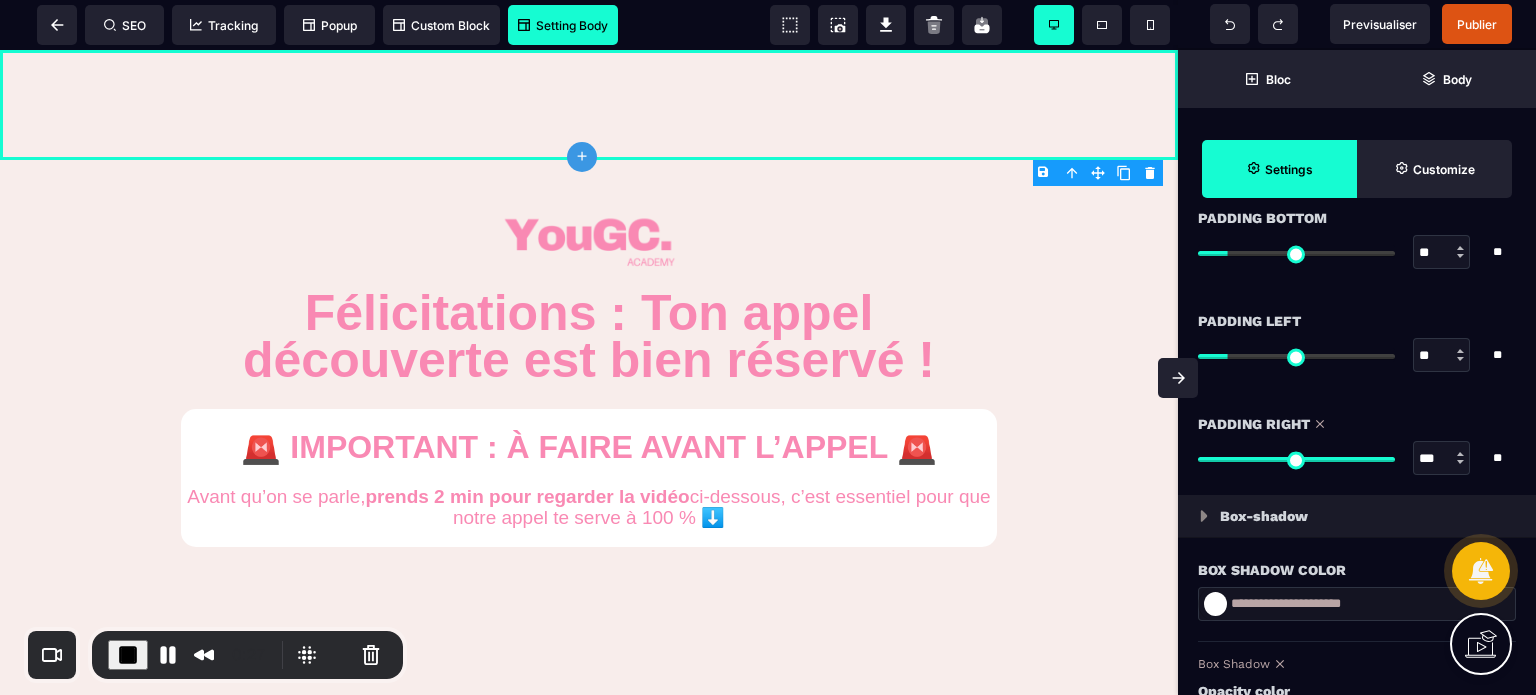 drag, startPoint x: 1439, startPoint y: 364, endPoint x: 1388, endPoint y: 362, distance: 51.0392 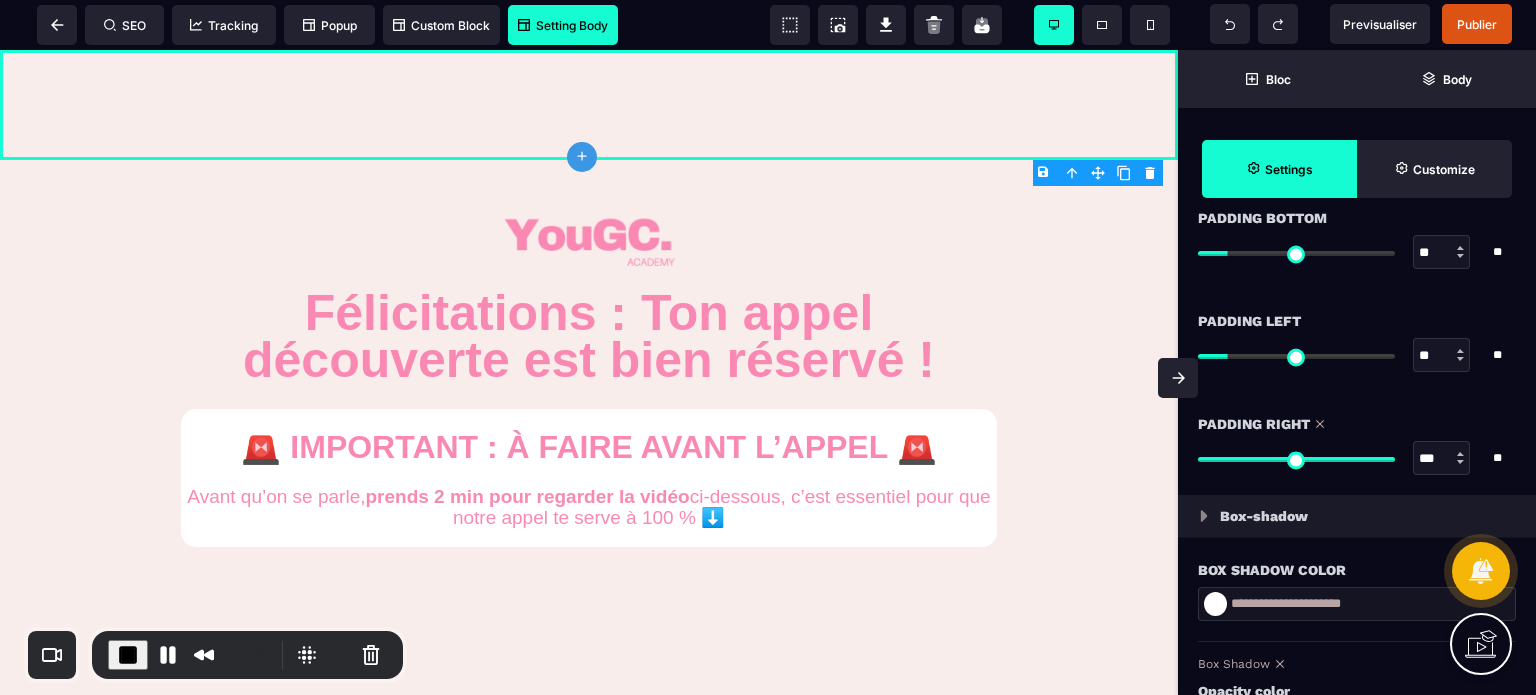 type on "*" 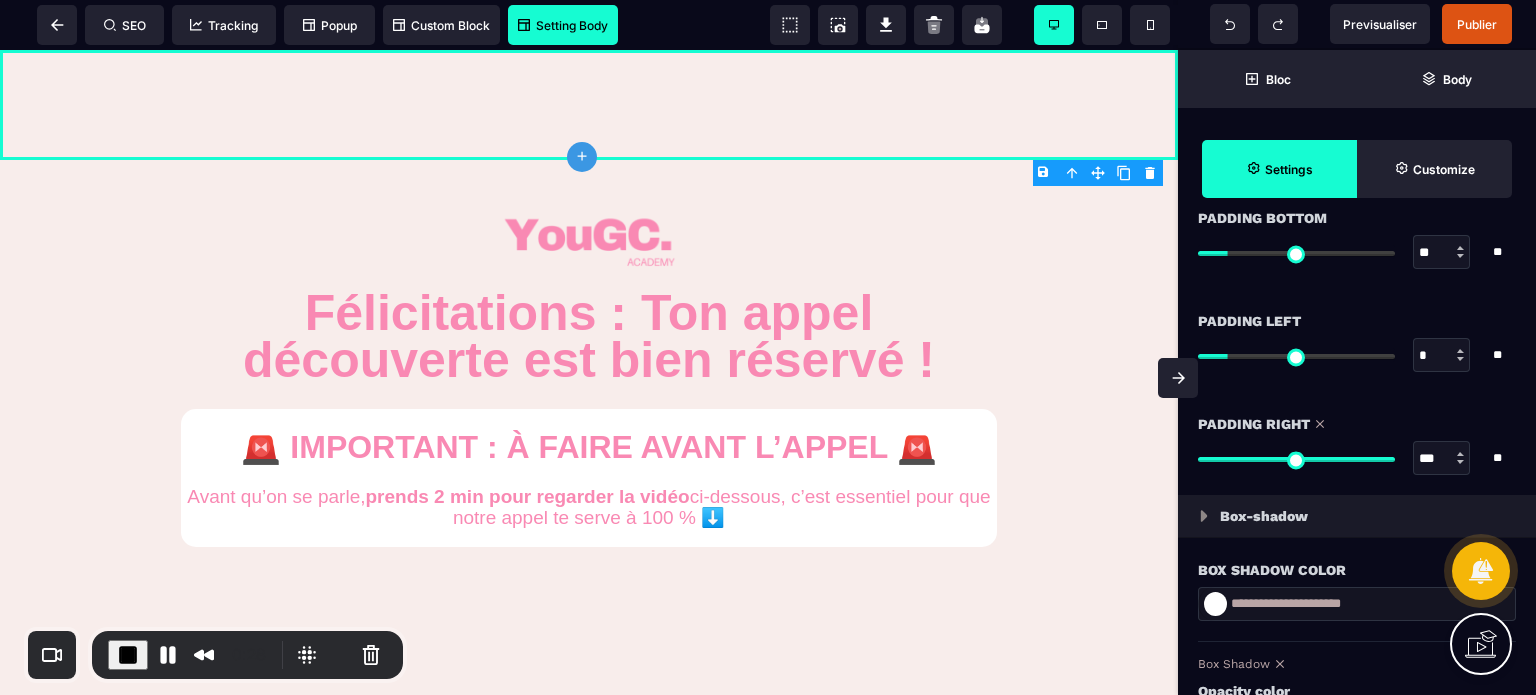 type on "*" 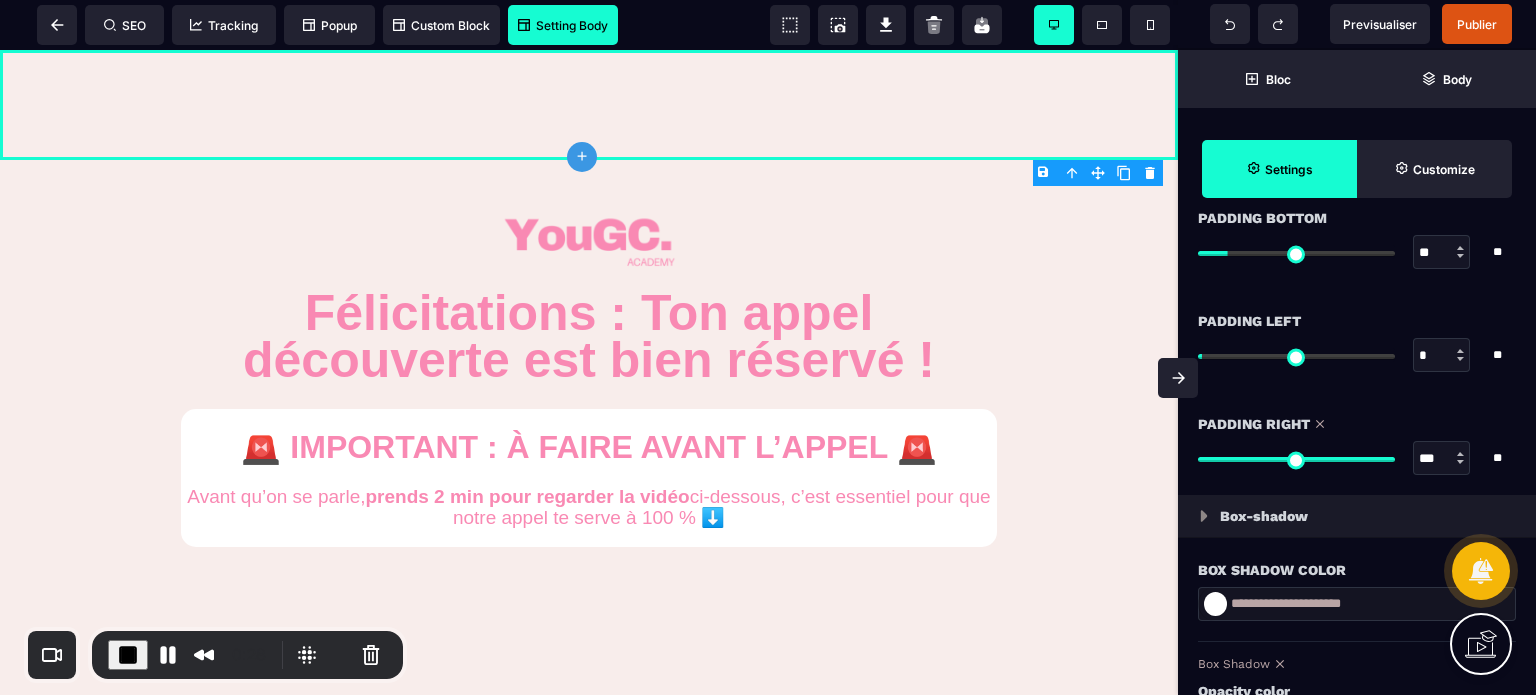type on "**" 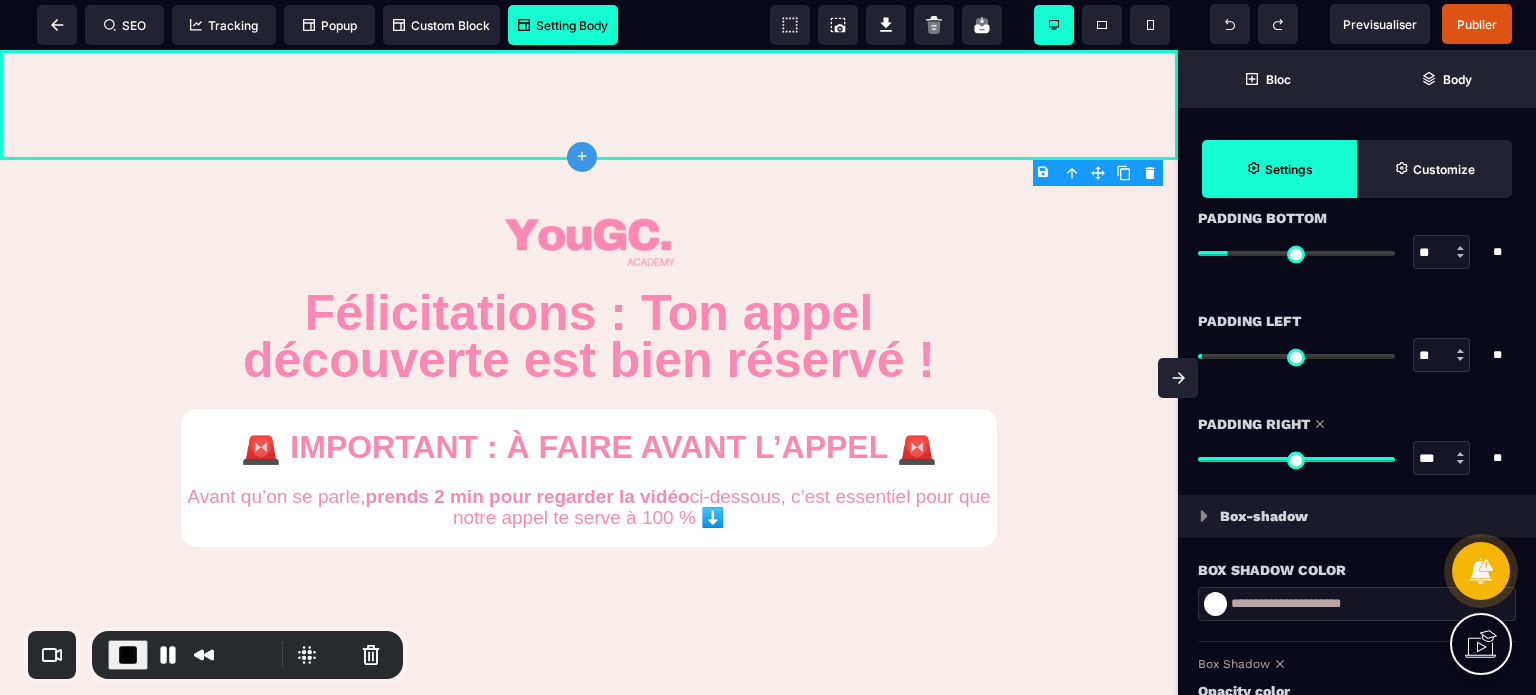 type on "**" 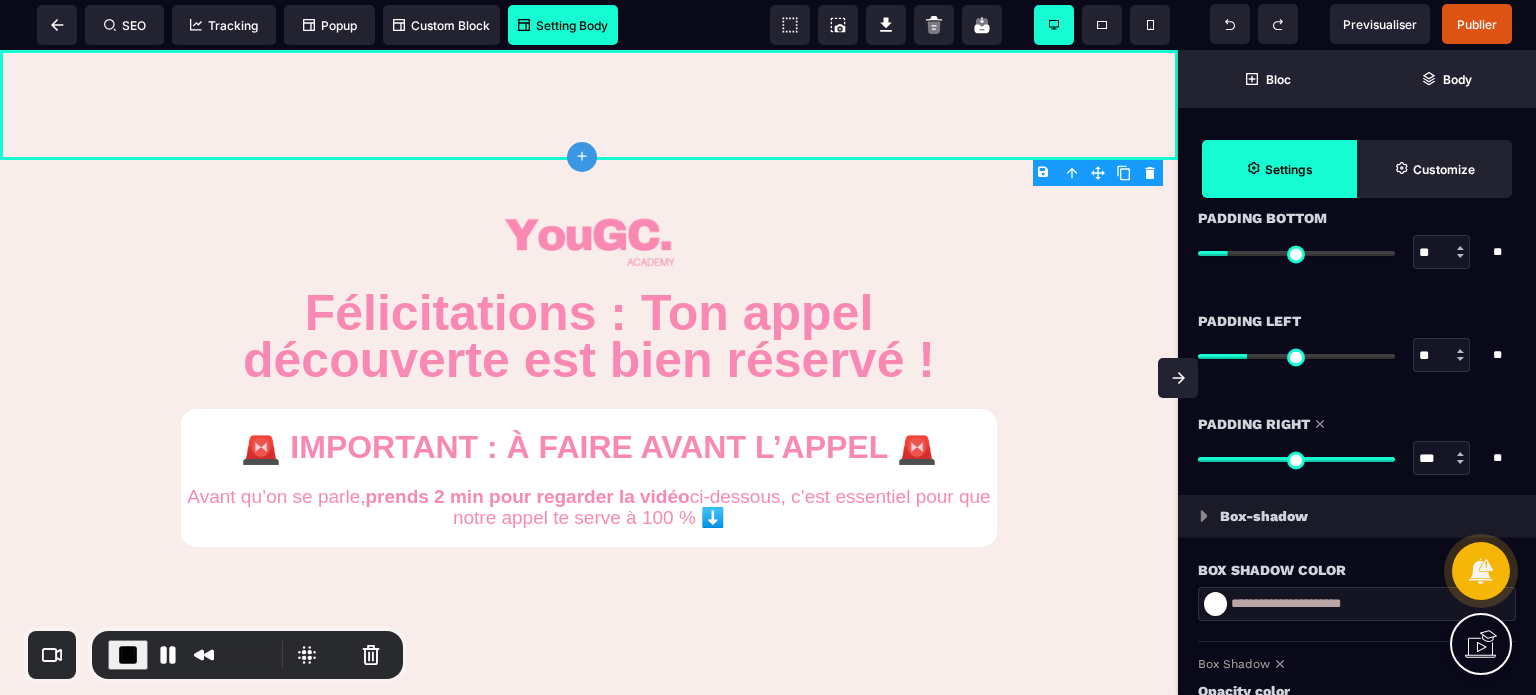 type on "***" 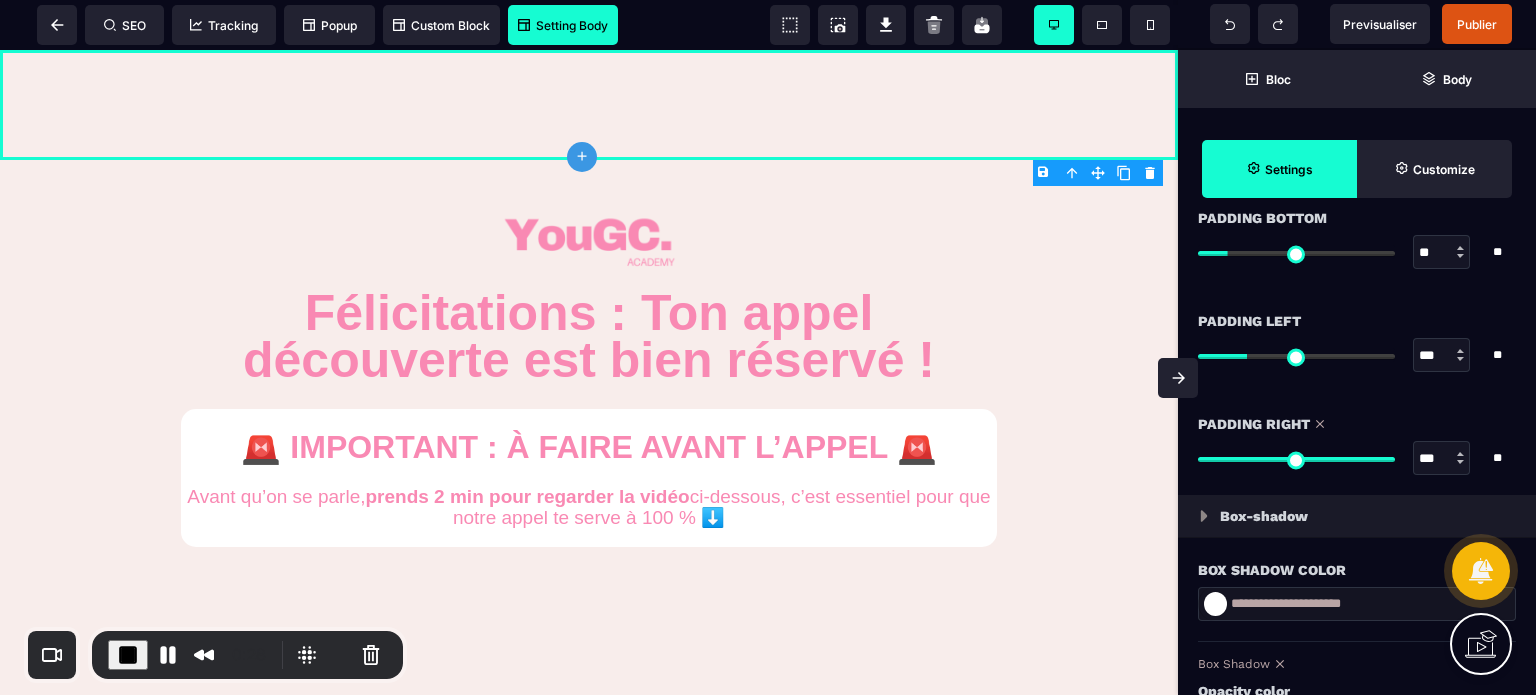 type on "***" 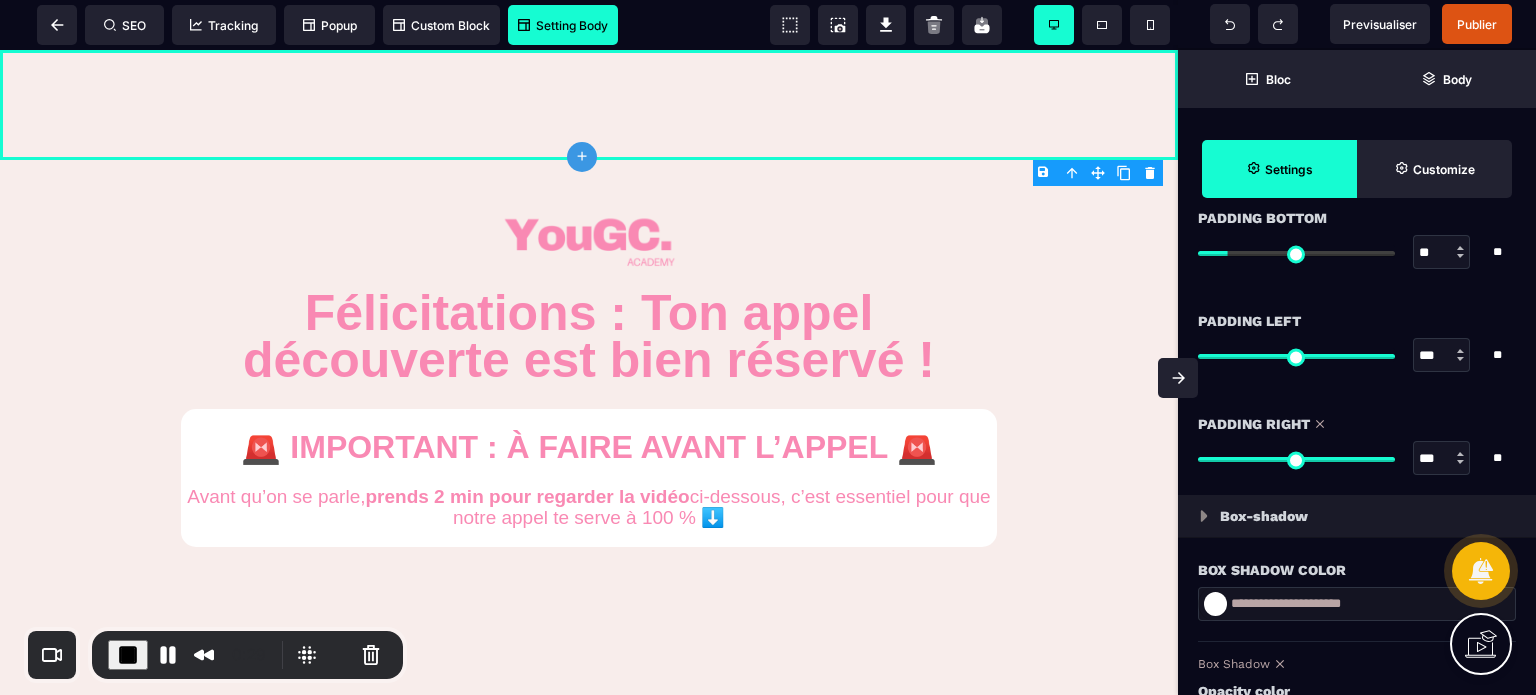 type on "***" 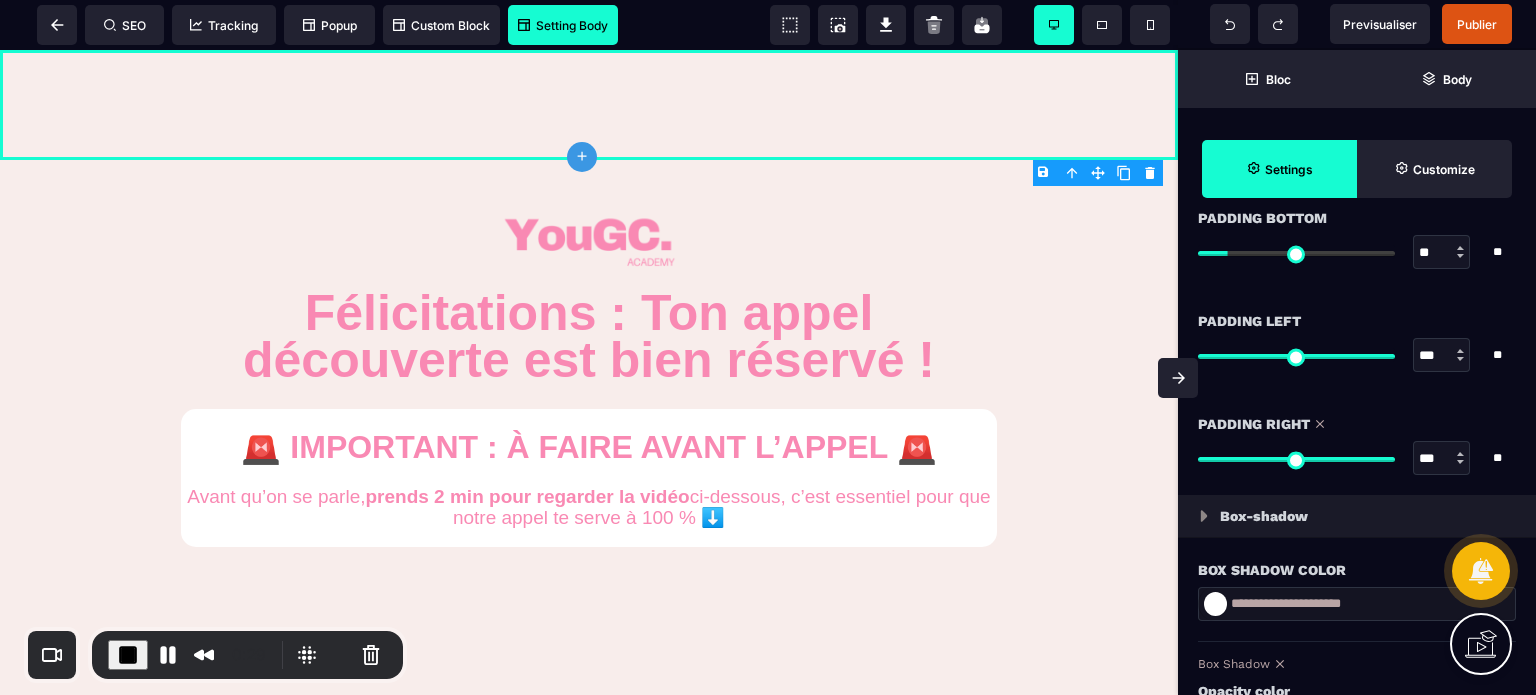 type on "***" 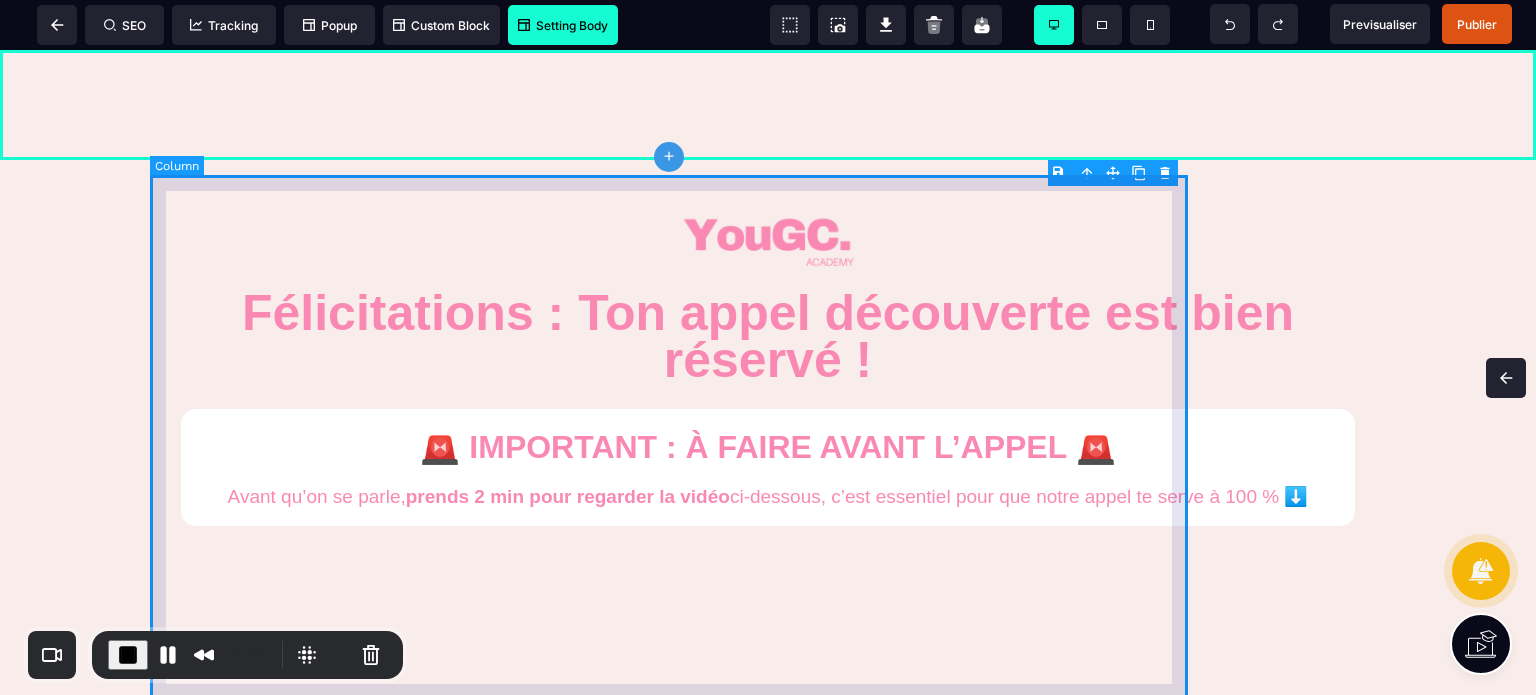 scroll, scrollTop: 0, scrollLeft: 0, axis: both 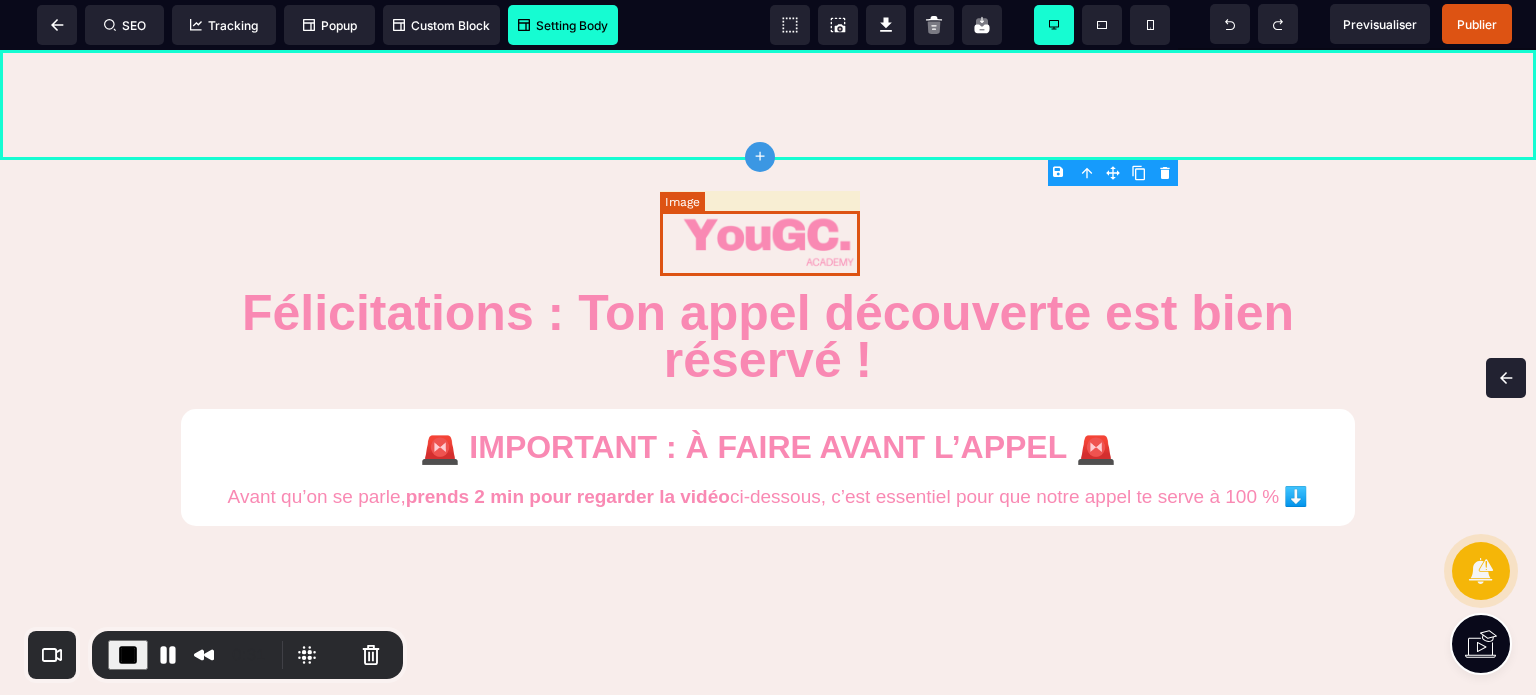 click at bounding box center [768, 243] 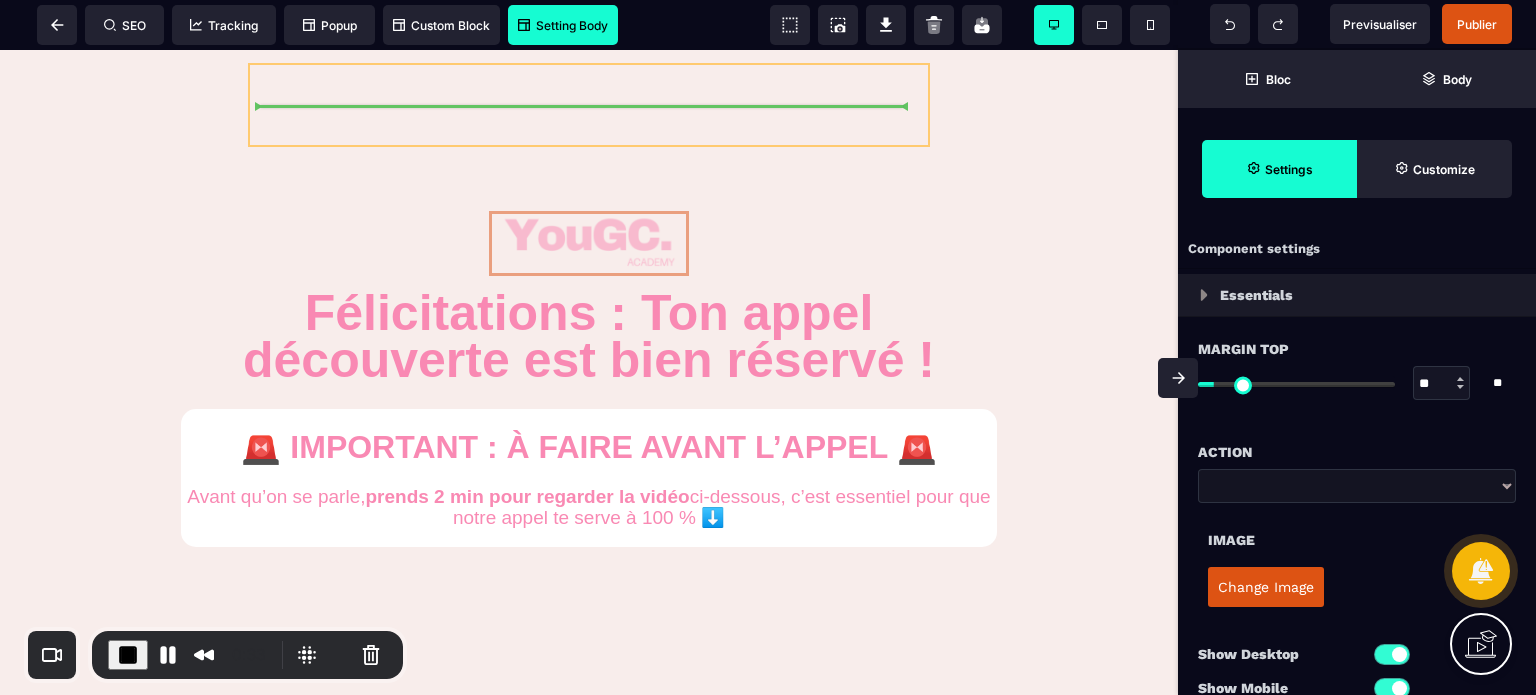drag, startPoint x: 604, startPoint y: 249, endPoint x: 604, endPoint y: 103, distance: 146 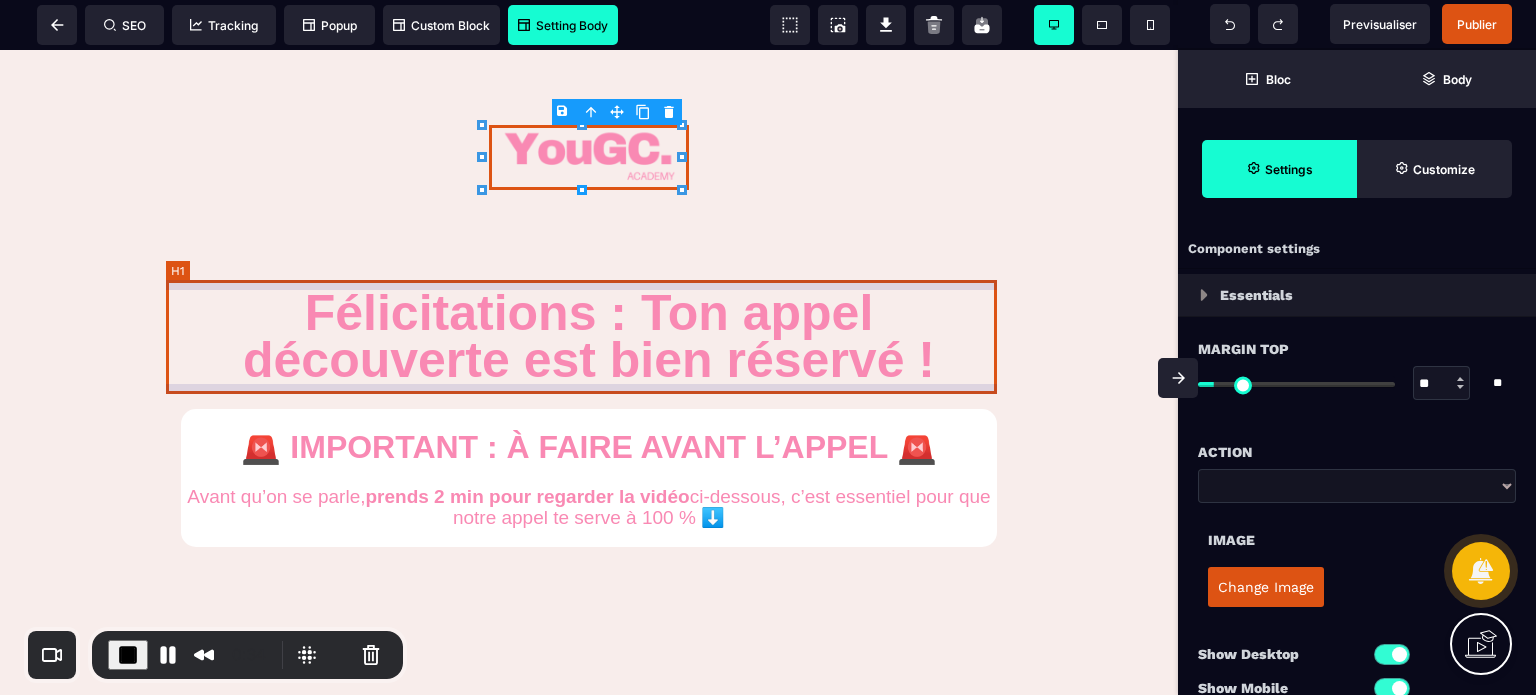 click on "Félicitations : Ton appel découverte est bien réservé !" at bounding box center [589, 337] 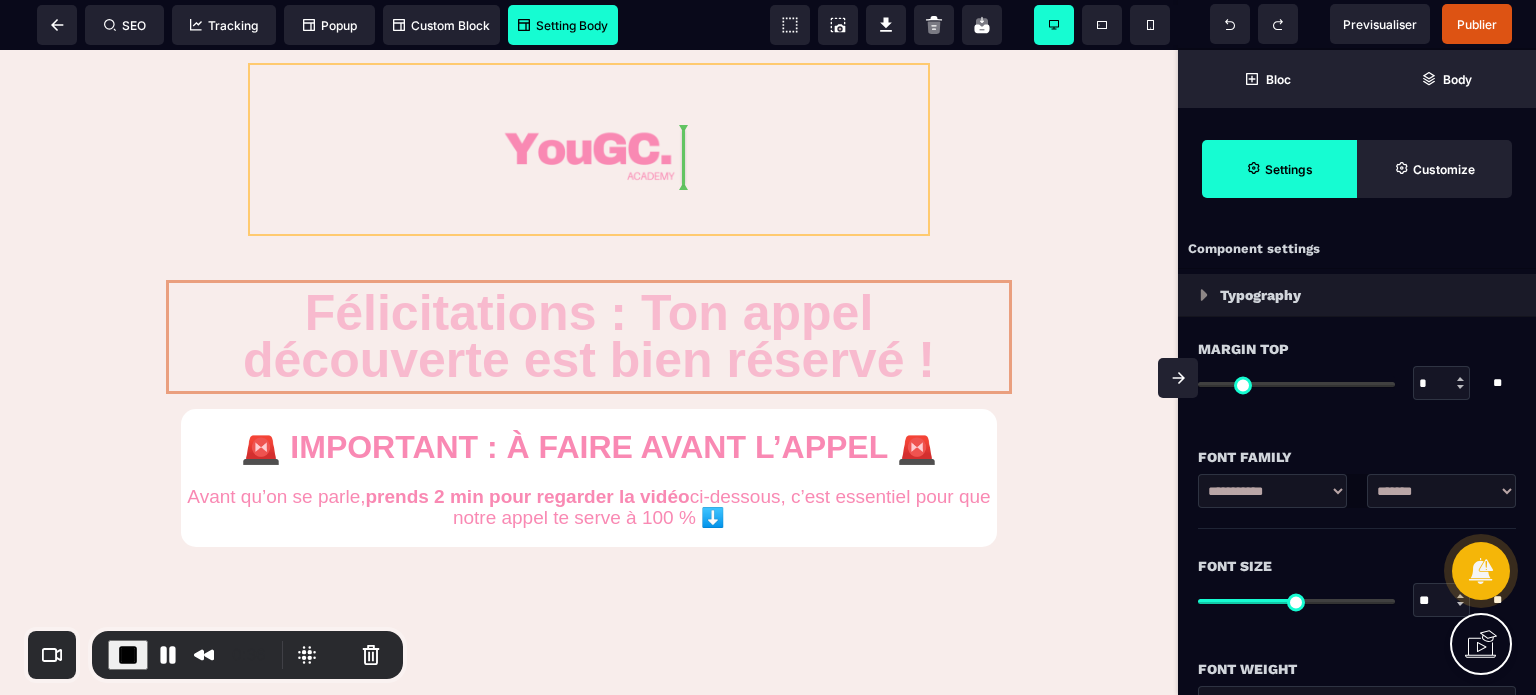 drag, startPoint x: 929, startPoint y: 309, endPoint x: 719, endPoint y: 192, distance: 240.39343 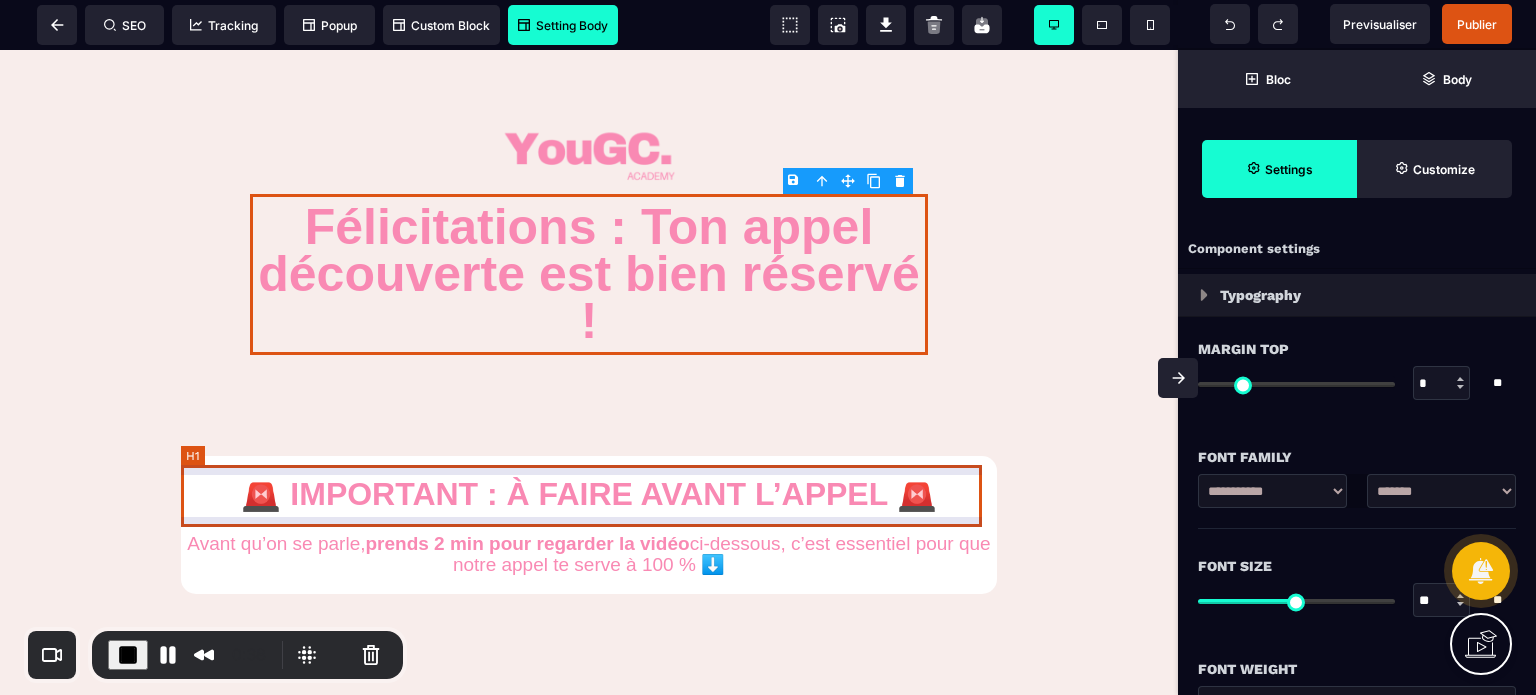 click on "🚨 IMPORTANT : À FAIRE AVANT L’APPEL 🚨" at bounding box center [589, 494] 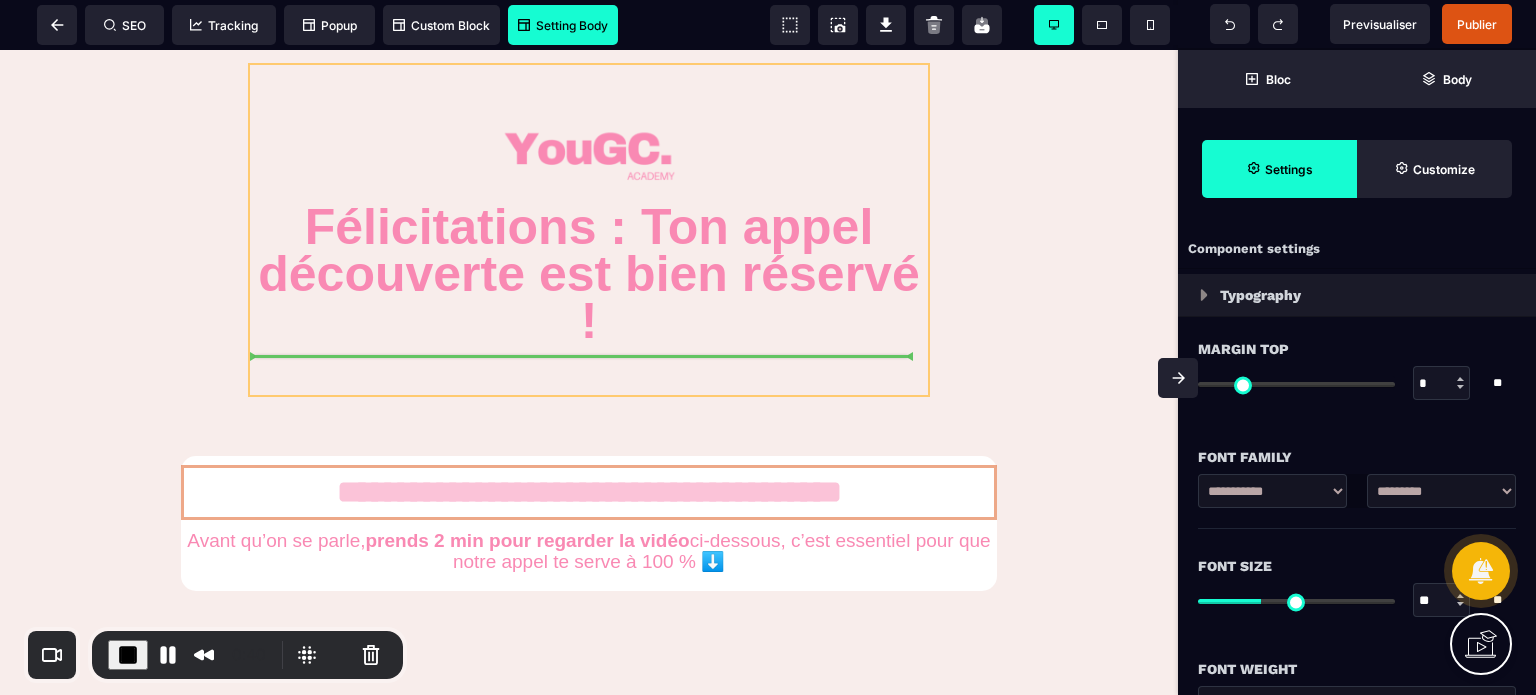 drag, startPoint x: 915, startPoint y: 499, endPoint x: 766, endPoint y: 349, distance: 211.42612 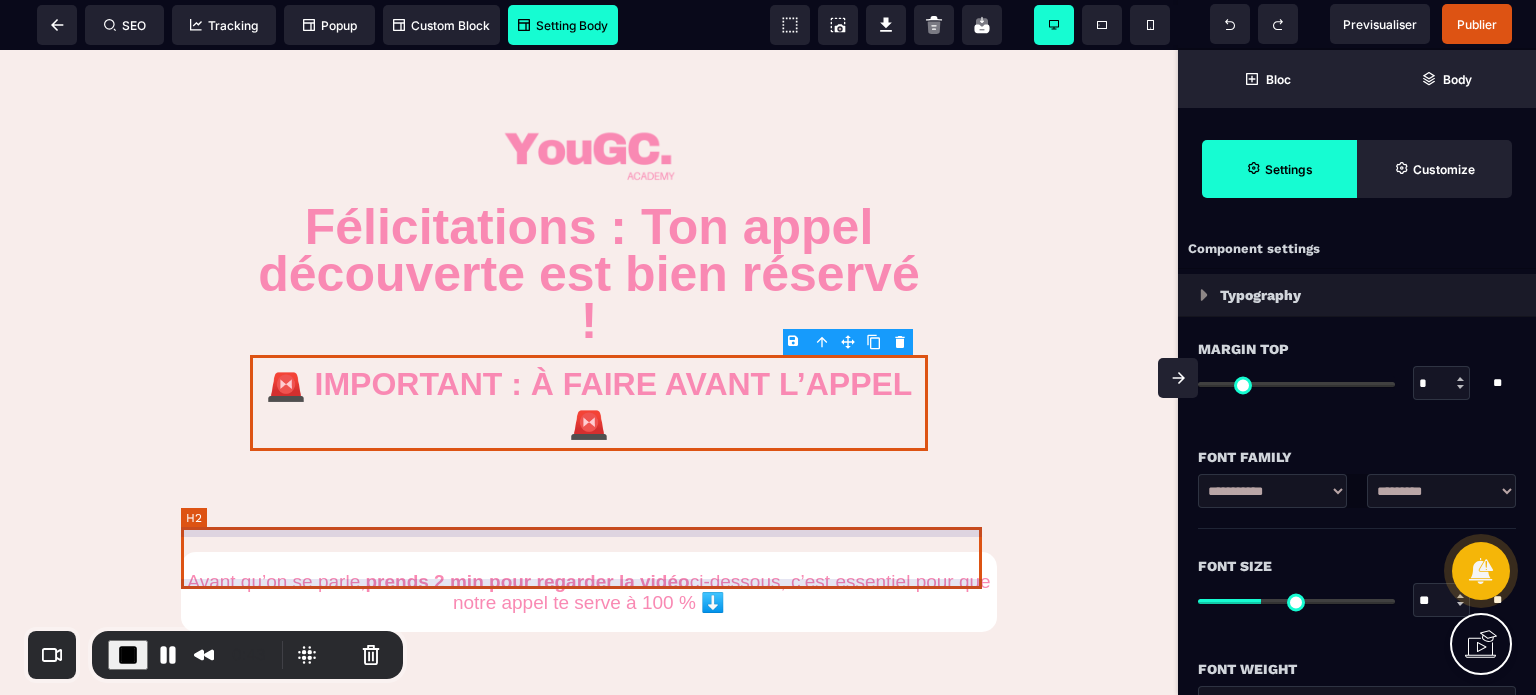 click on "Avant qu’on se parle, prends 2 min pour regarder la vidéo ci-dessous, c’est essentiel pour que notre appel te serve à 100 % ⬇️" at bounding box center [589, 592] 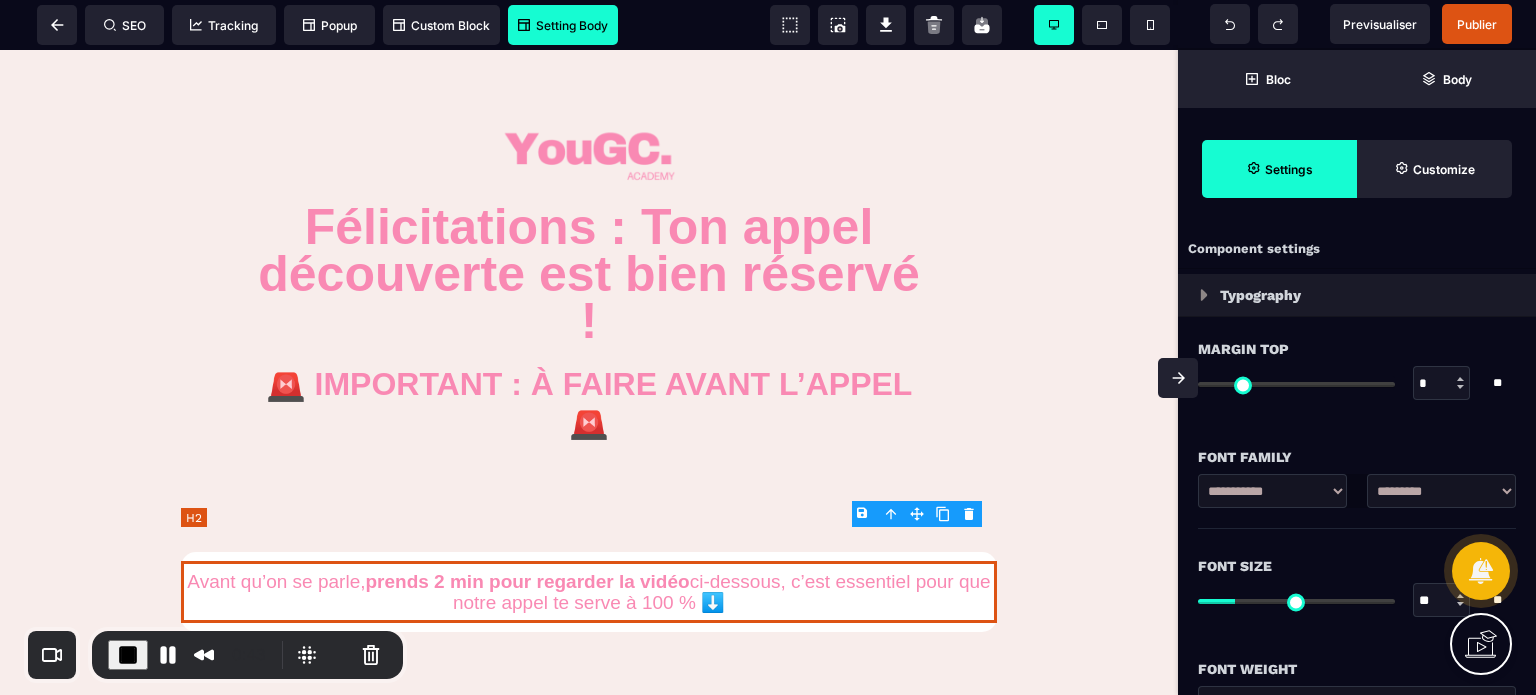 type on "*" 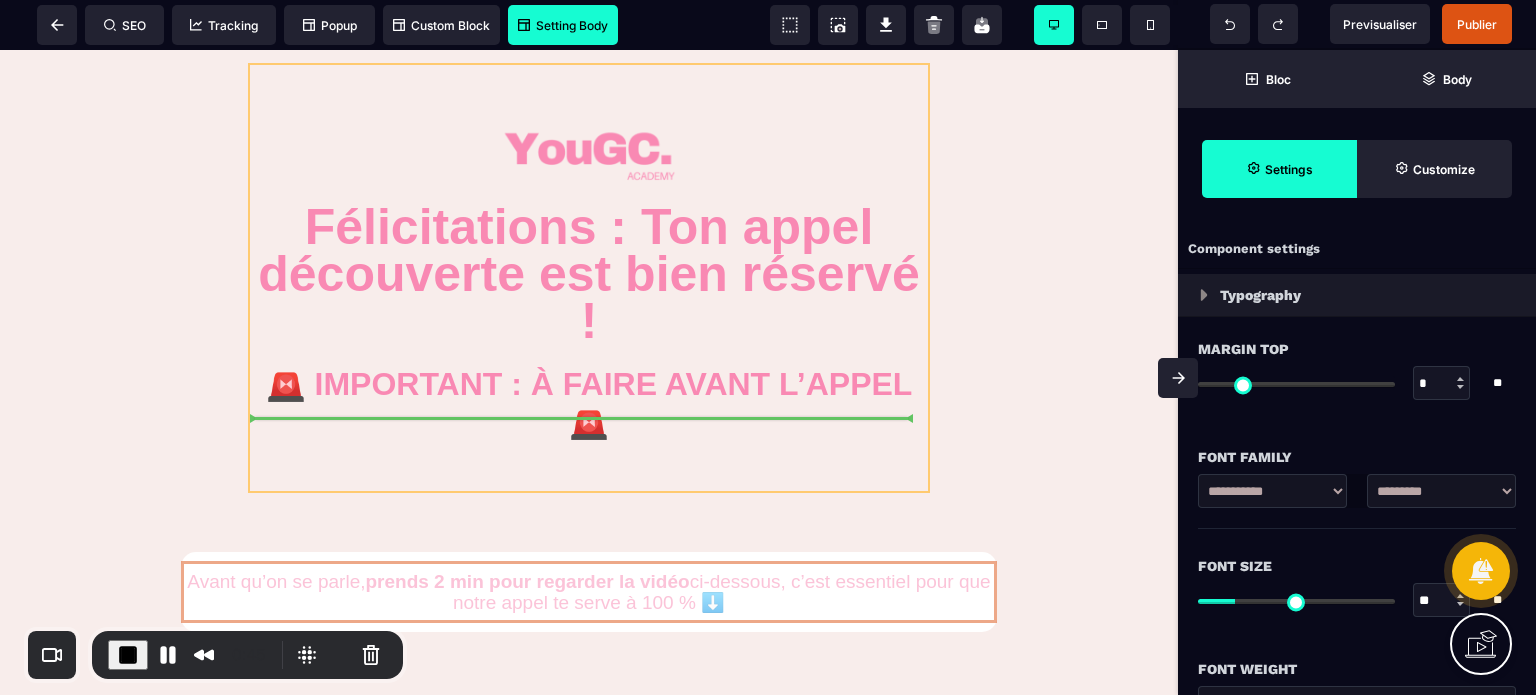 drag, startPoint x: 916, startPoint y: 568, endPoint x: 822, endPoint y: 431, distance: 166.14752 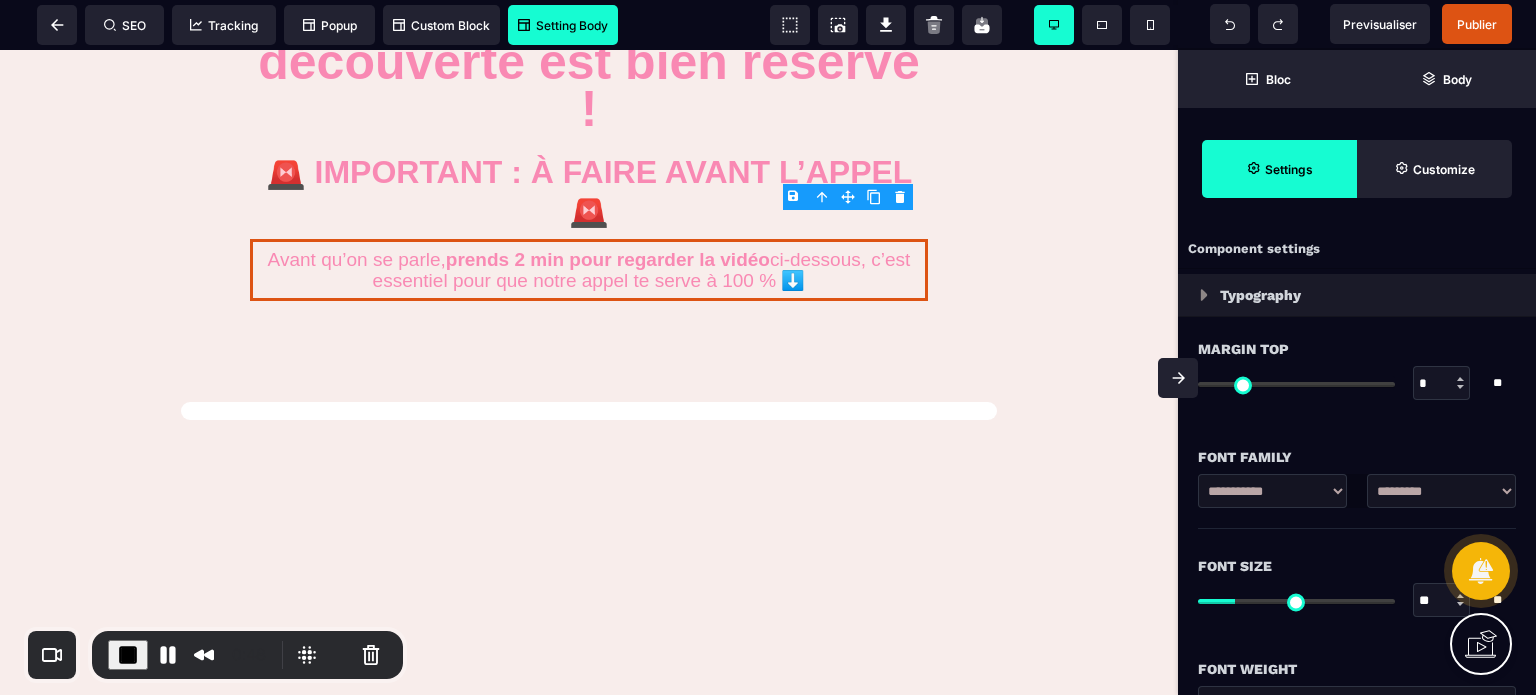 scroll, scrollTop: 207, scrollLeft: 0, axis: vertical 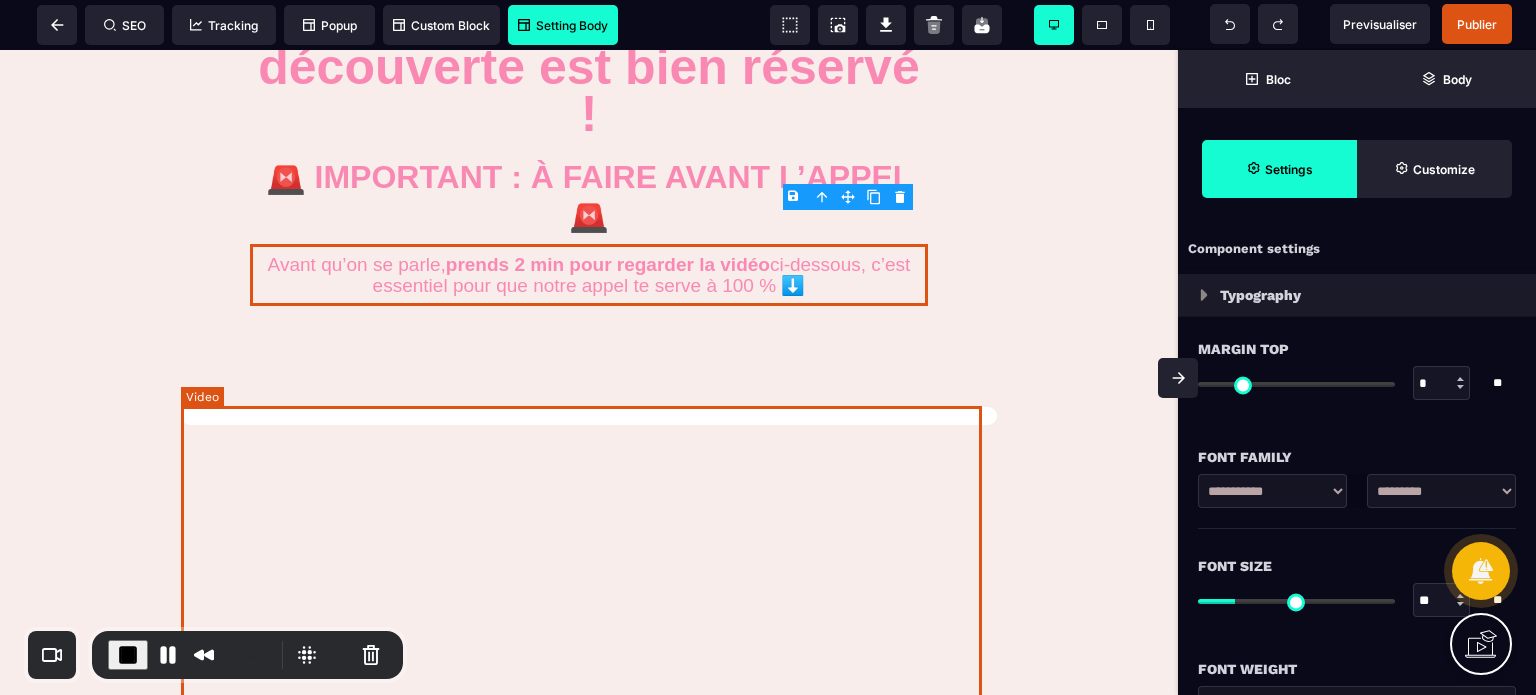 click at bounding box center [589, 668] 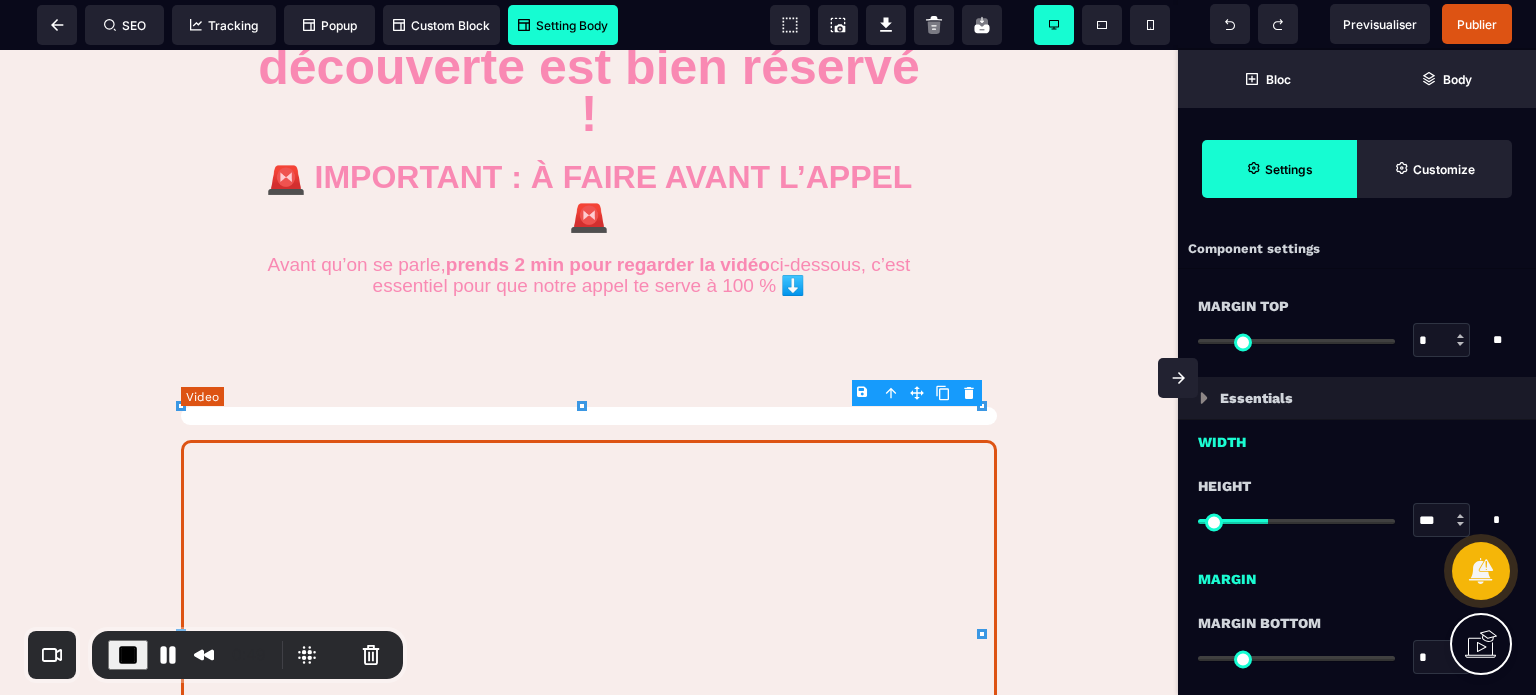 type on "*" 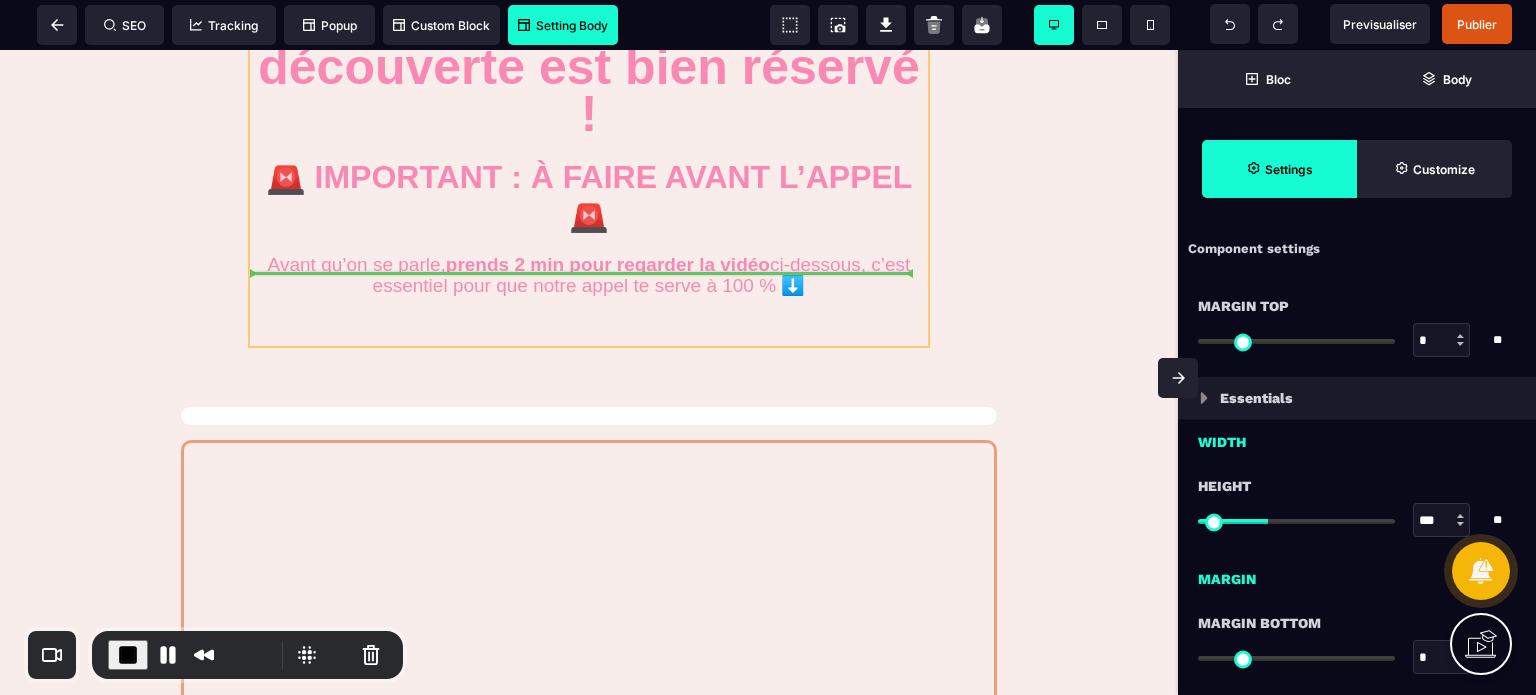 drag, startPoint x: 912, startPoint y: 445, endPoint x: 738, endPoint y: 285, distance: 236.38104 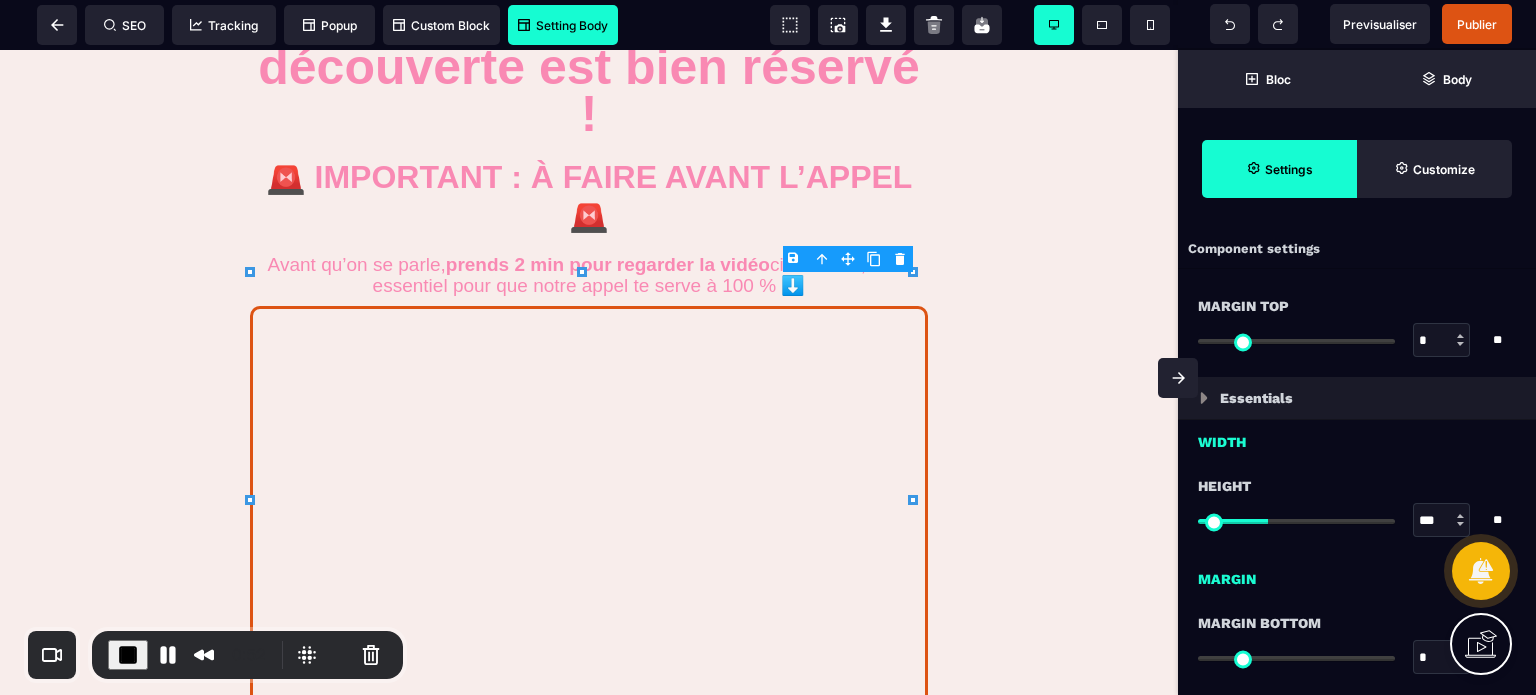 click on "*" at bounding box center [1442, 341] 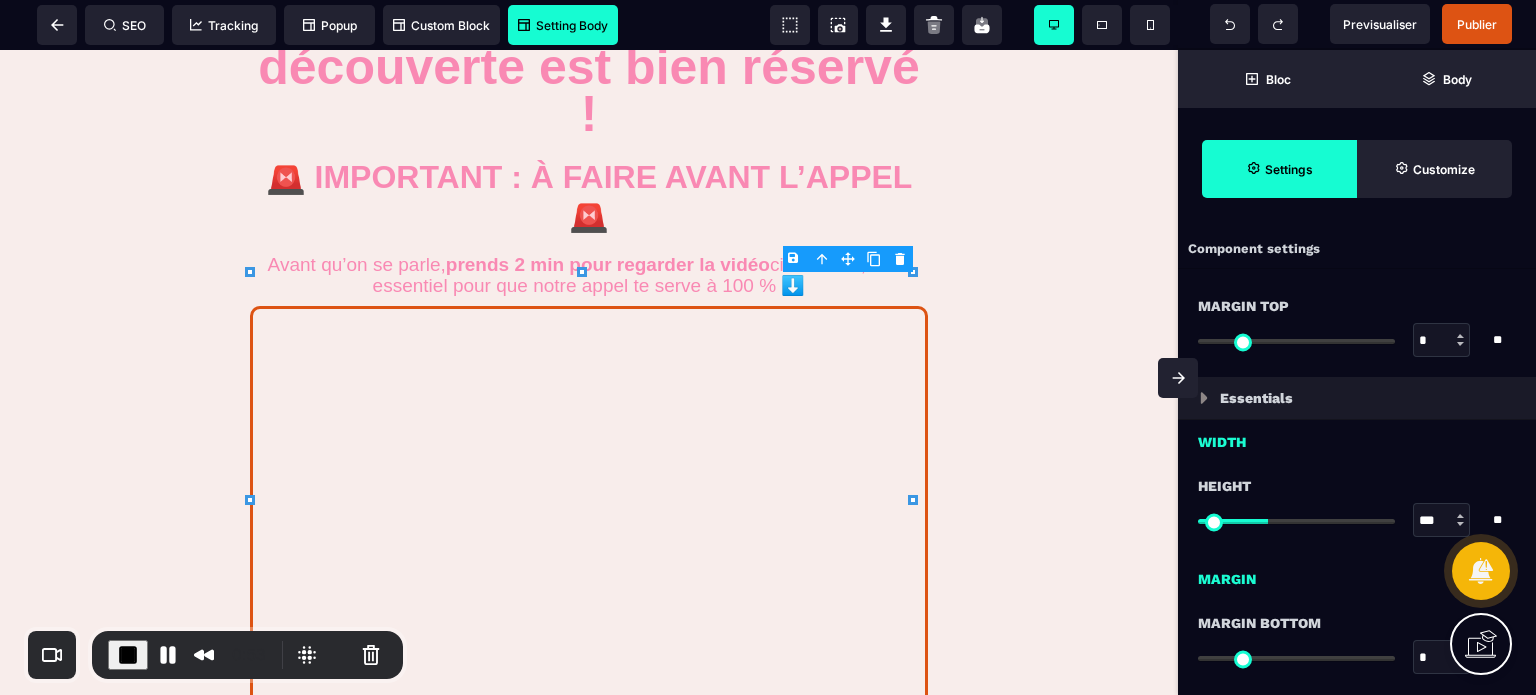 type on "**" 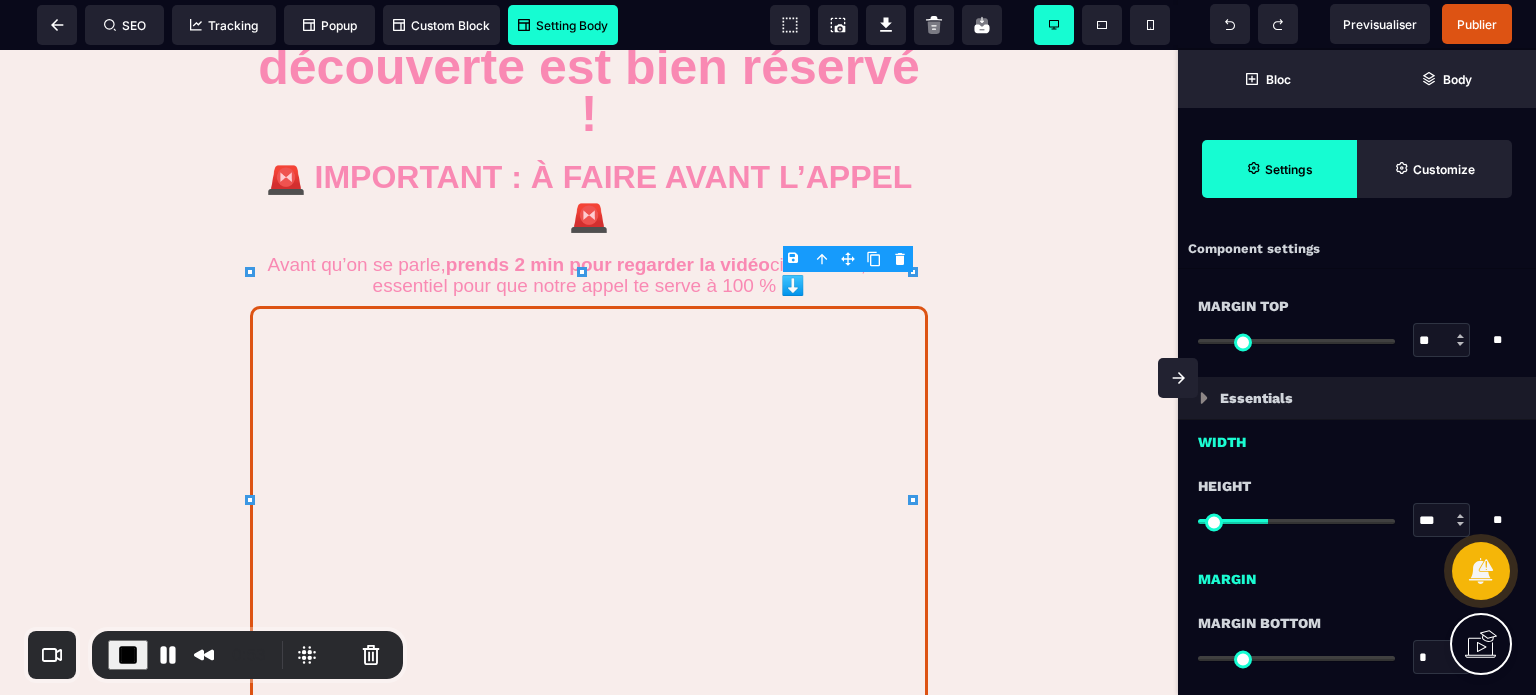 type on "**" 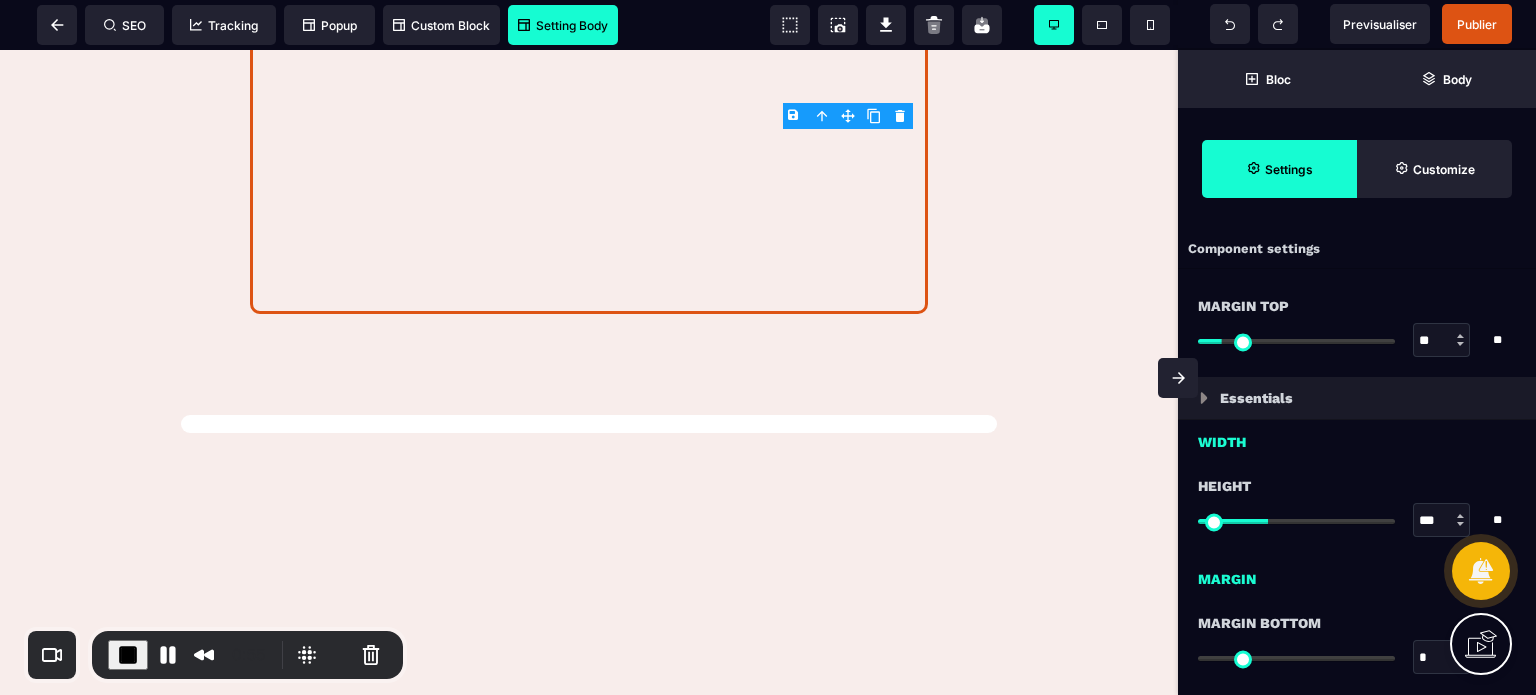 scroll, scrollTop: 625, scrollLeft: 0, axis: vertical 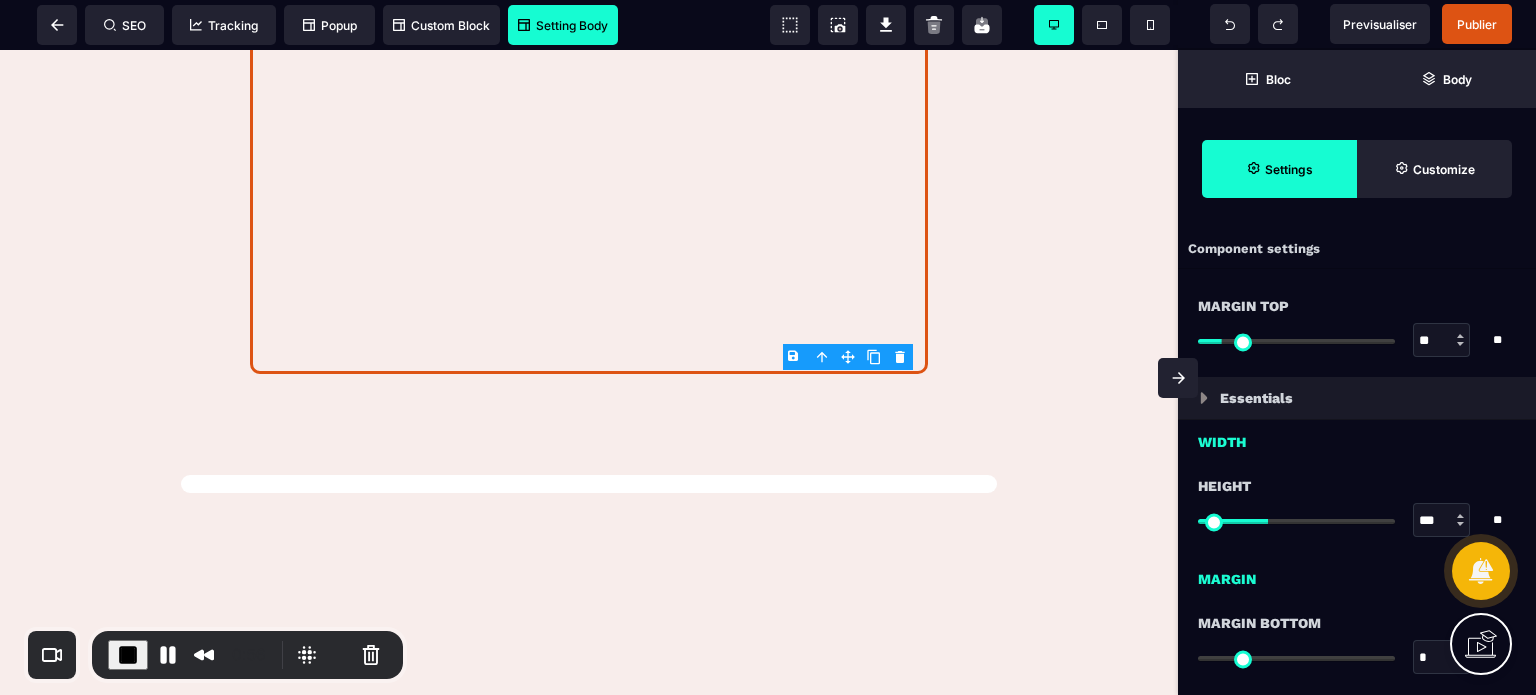 drag, startPoint x: 1166, startPoint y: 139, endPoint x: 1184, endPoint y: 256, distance: 118.37652 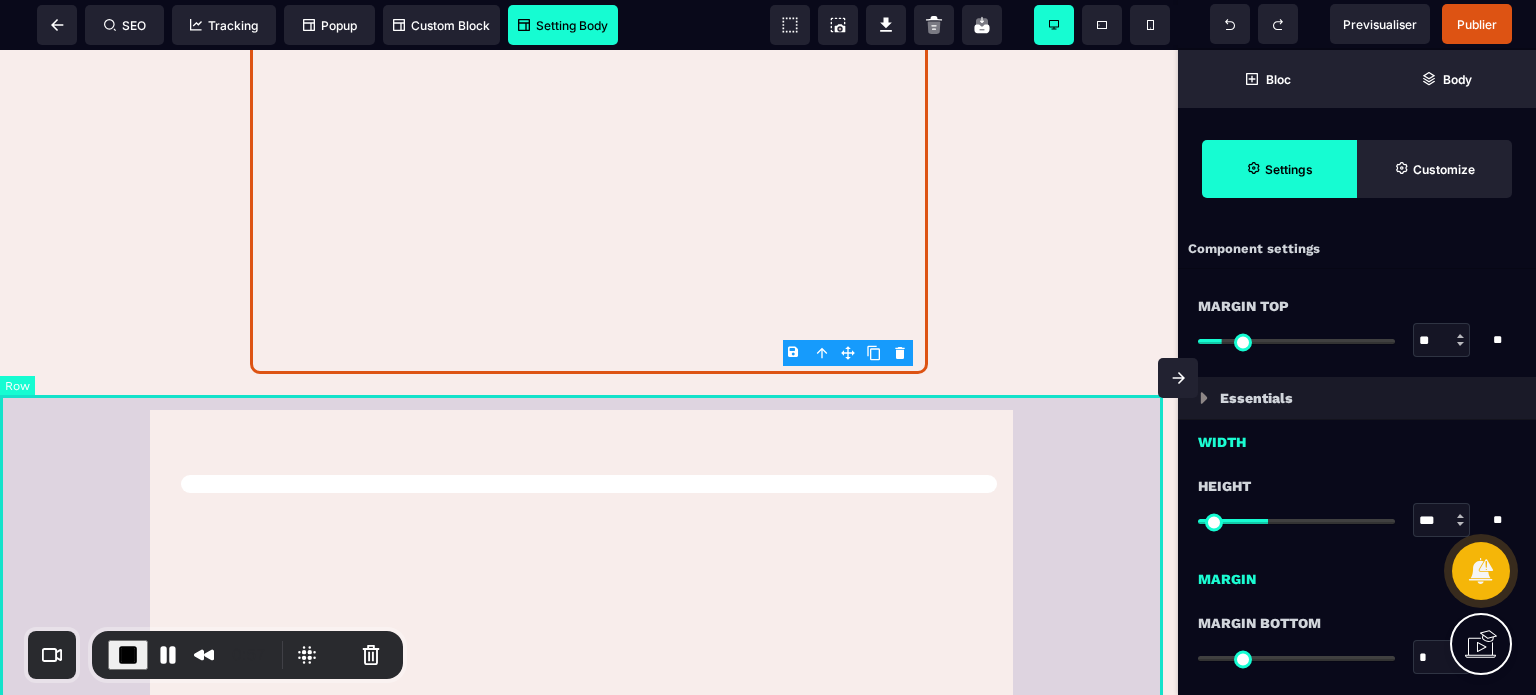 type on "**" 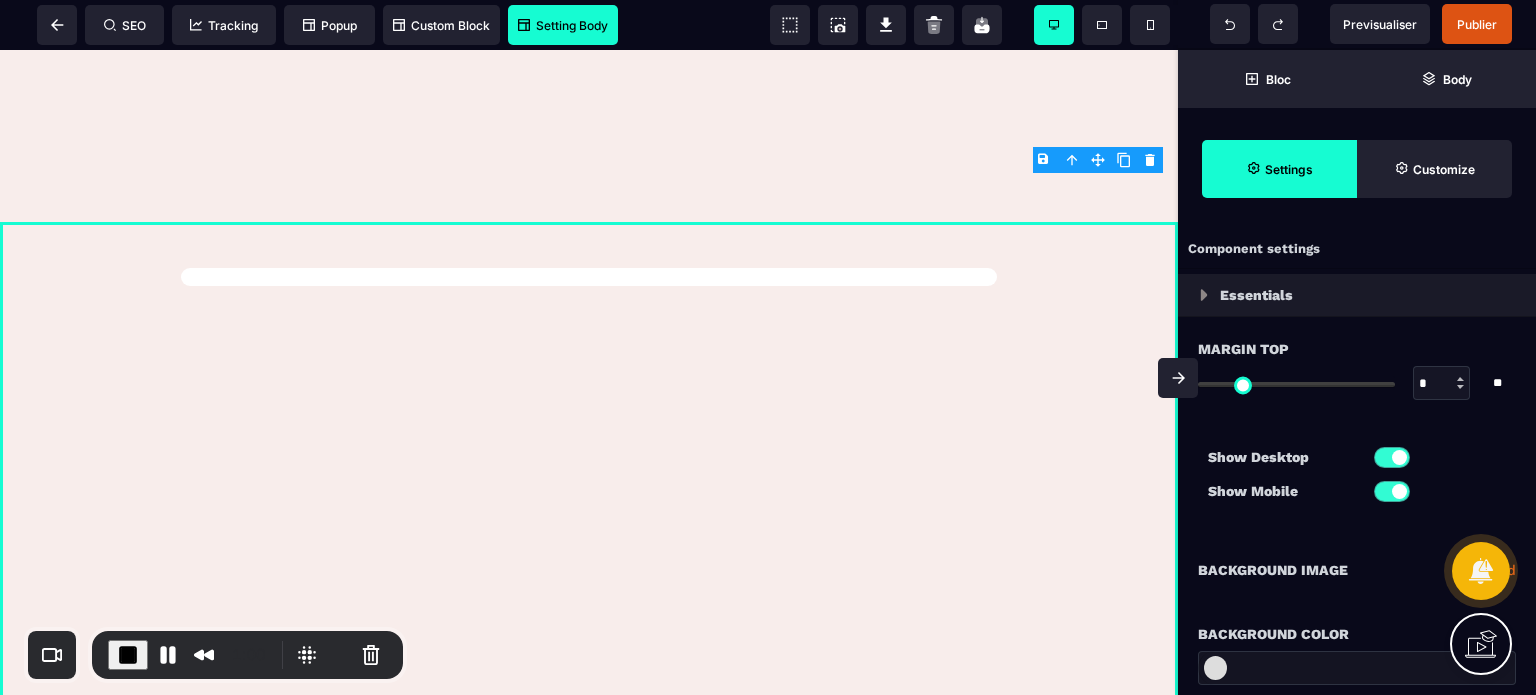 scroll, scrollTop: 847, scrollLeft: 0, axis: vertical 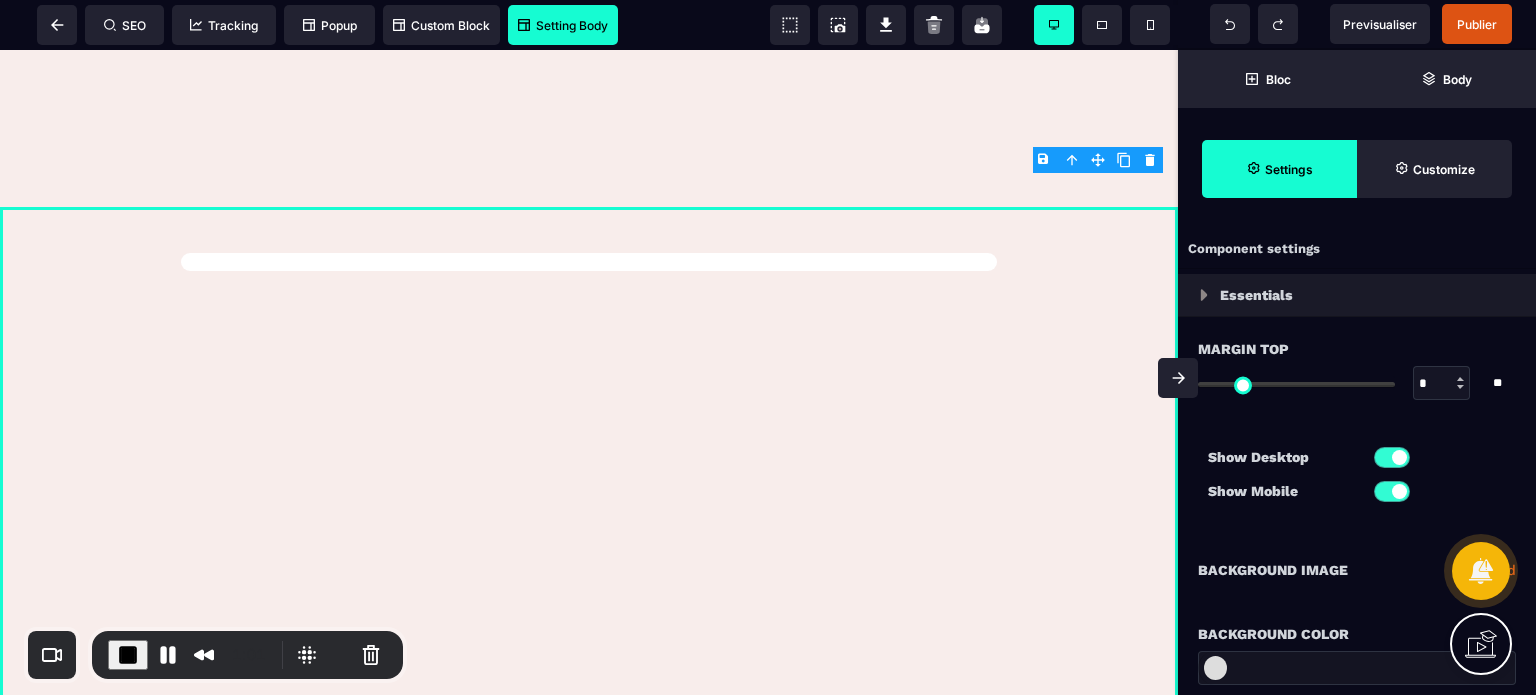 click on "B I U S
A *******
plus
Row
SEO
Big" at bounding box center [768, 347] 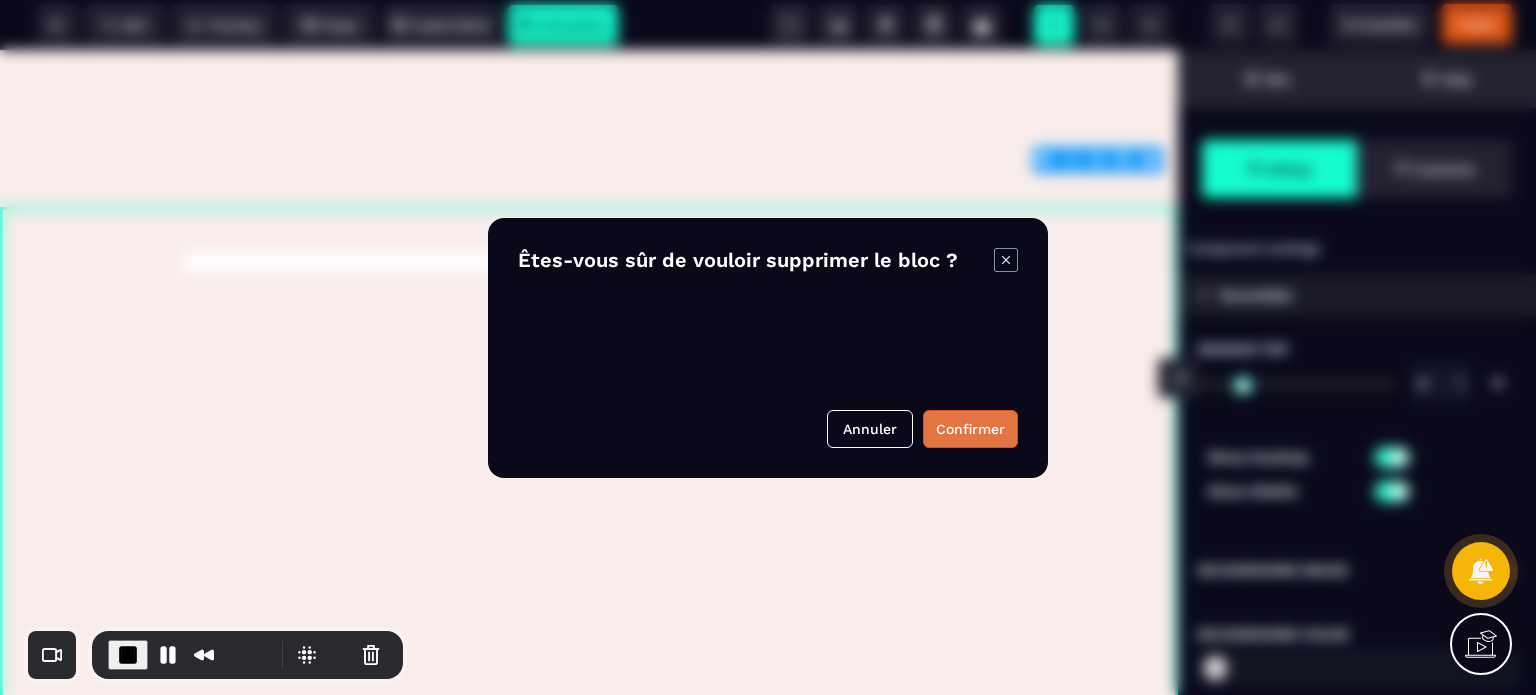 click on "Confirmer" at bounding box center [970, 429] 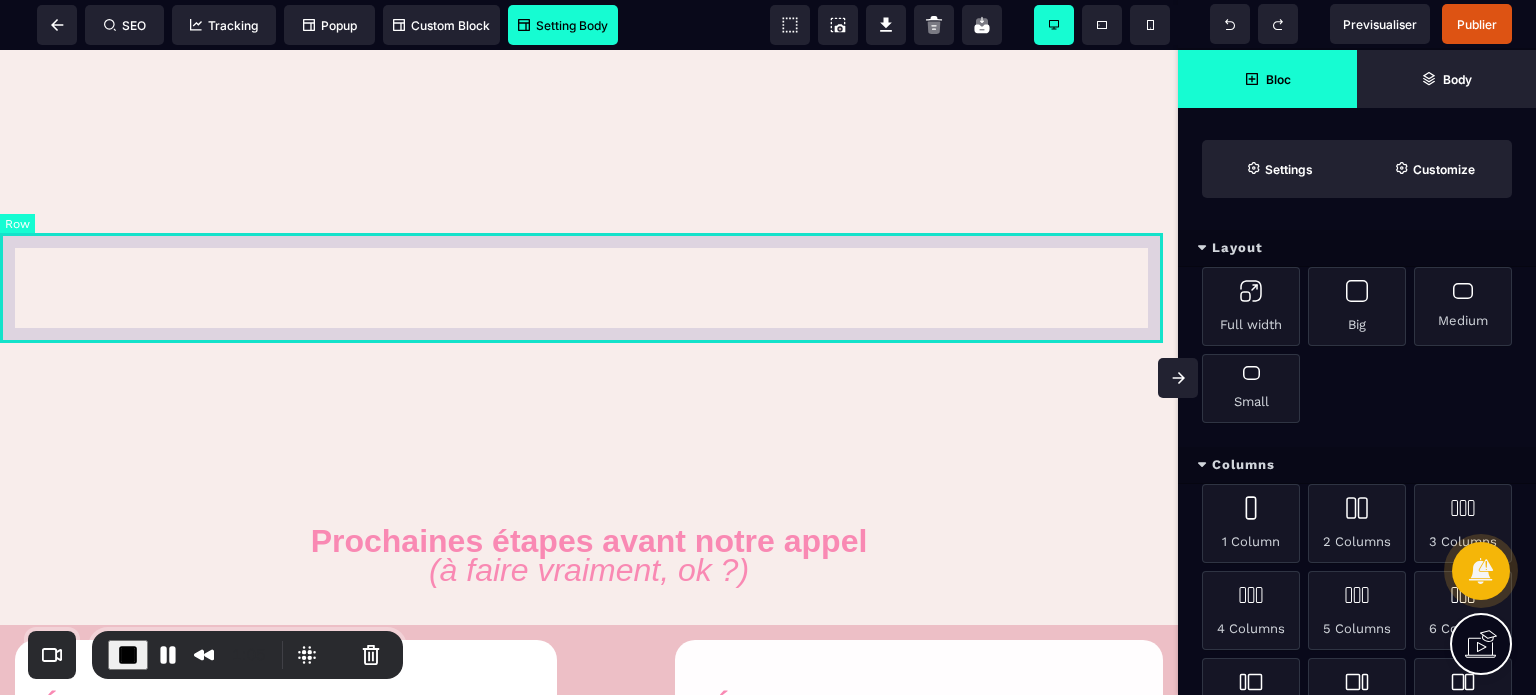 click at bounding box center [589, 322] 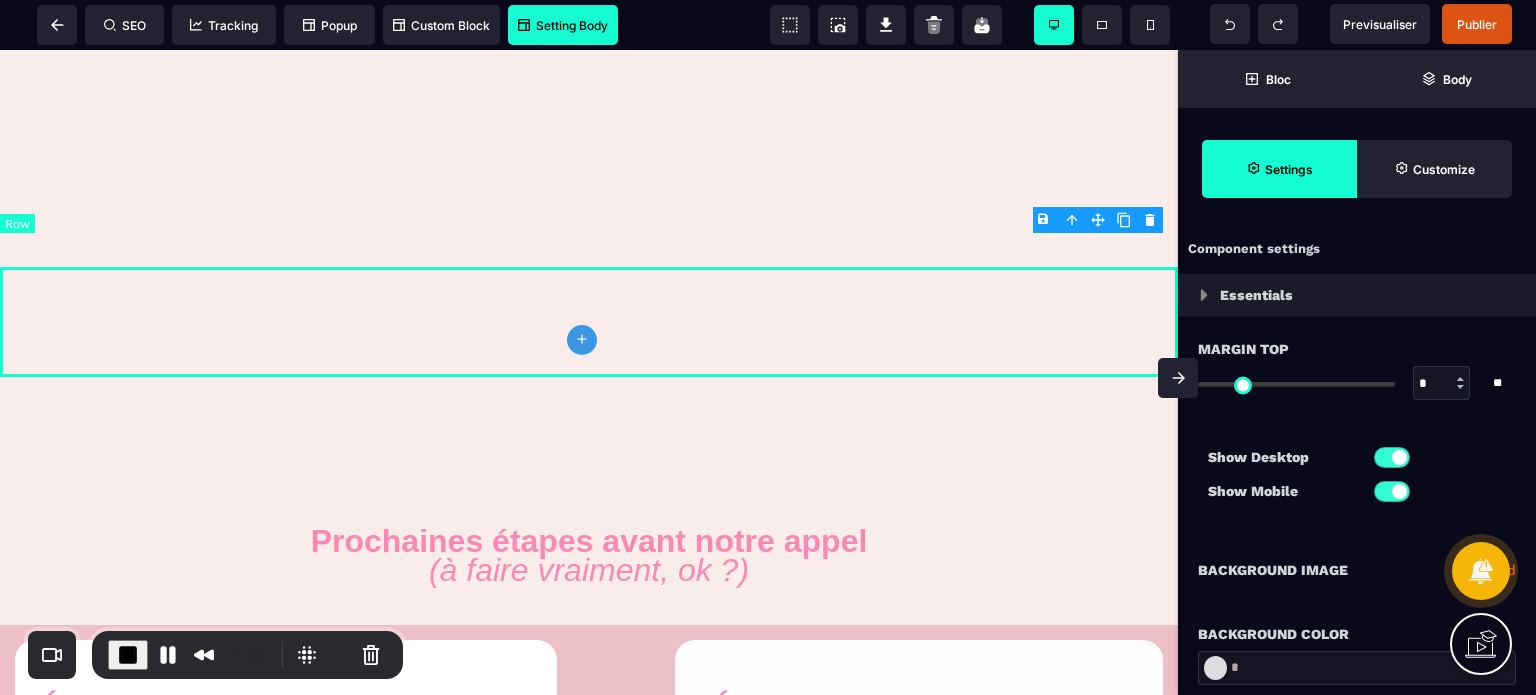 type on "*" 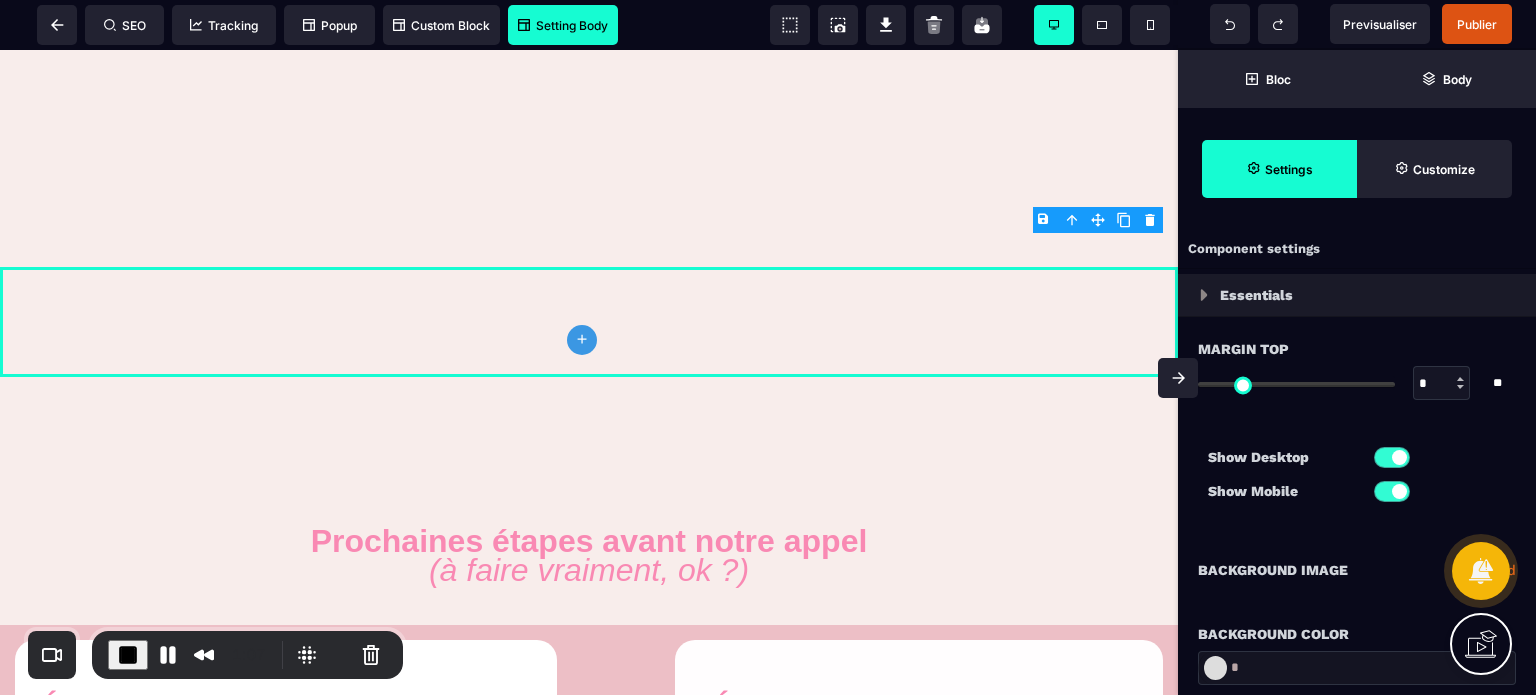 click on "B I U S
A *******
plus
Row
SEO
Big" at bounding box center (768, 347) 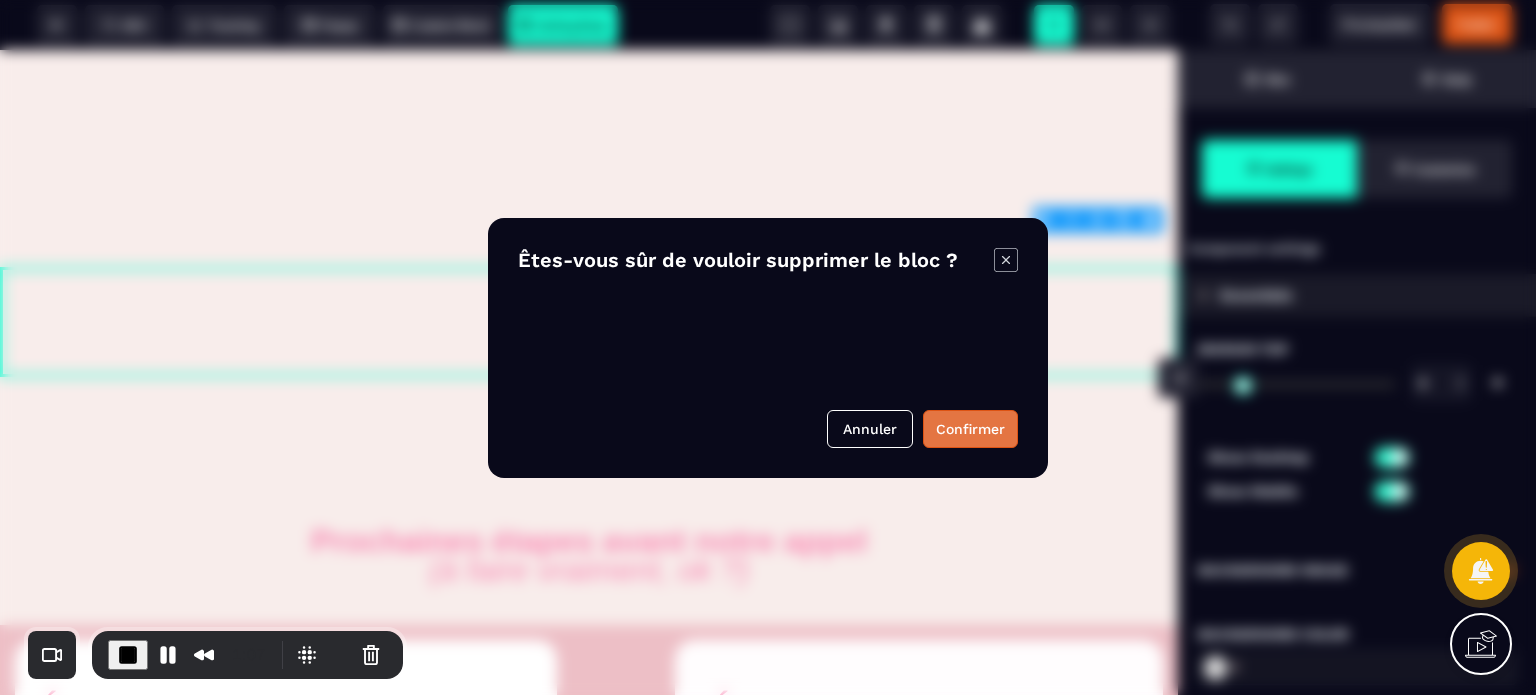 click on "Confirmer" at bounding box center (970, 429) 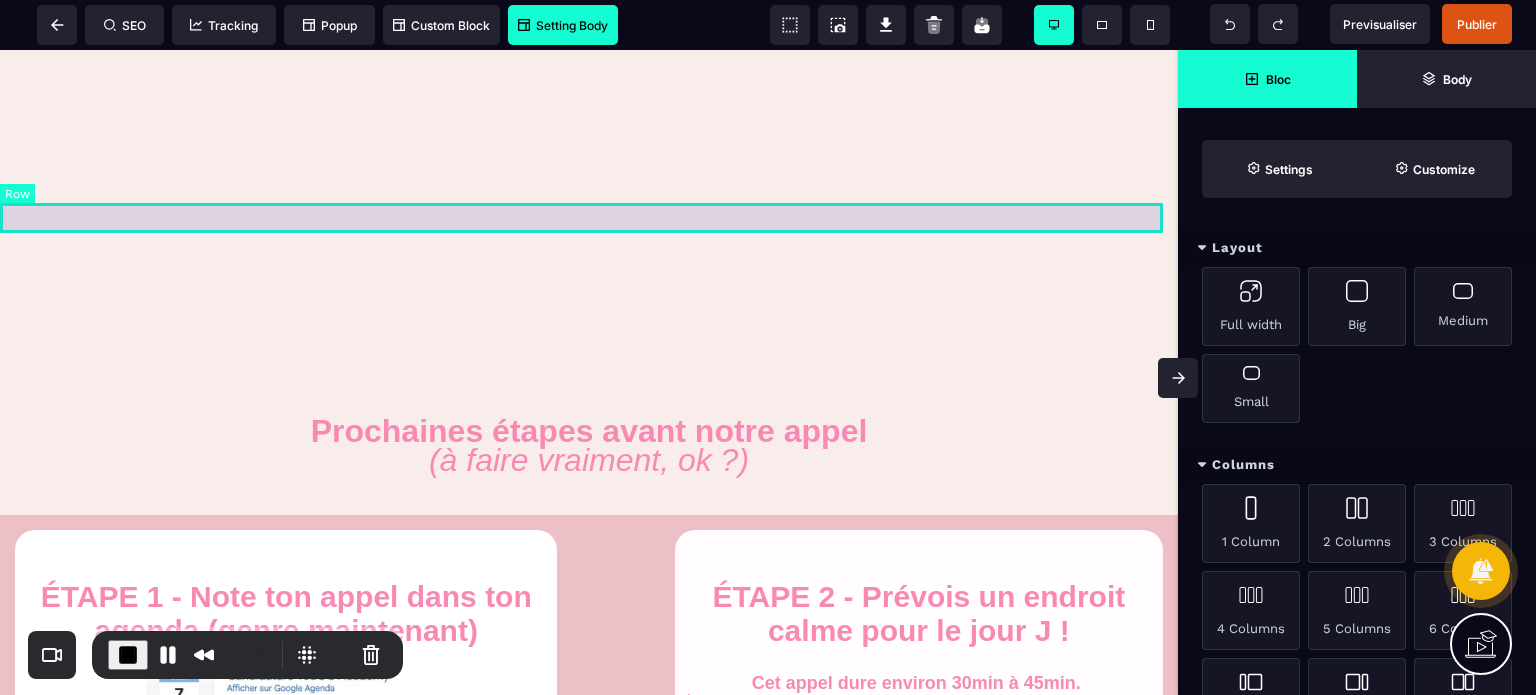 click at bounding box center [589, 252] 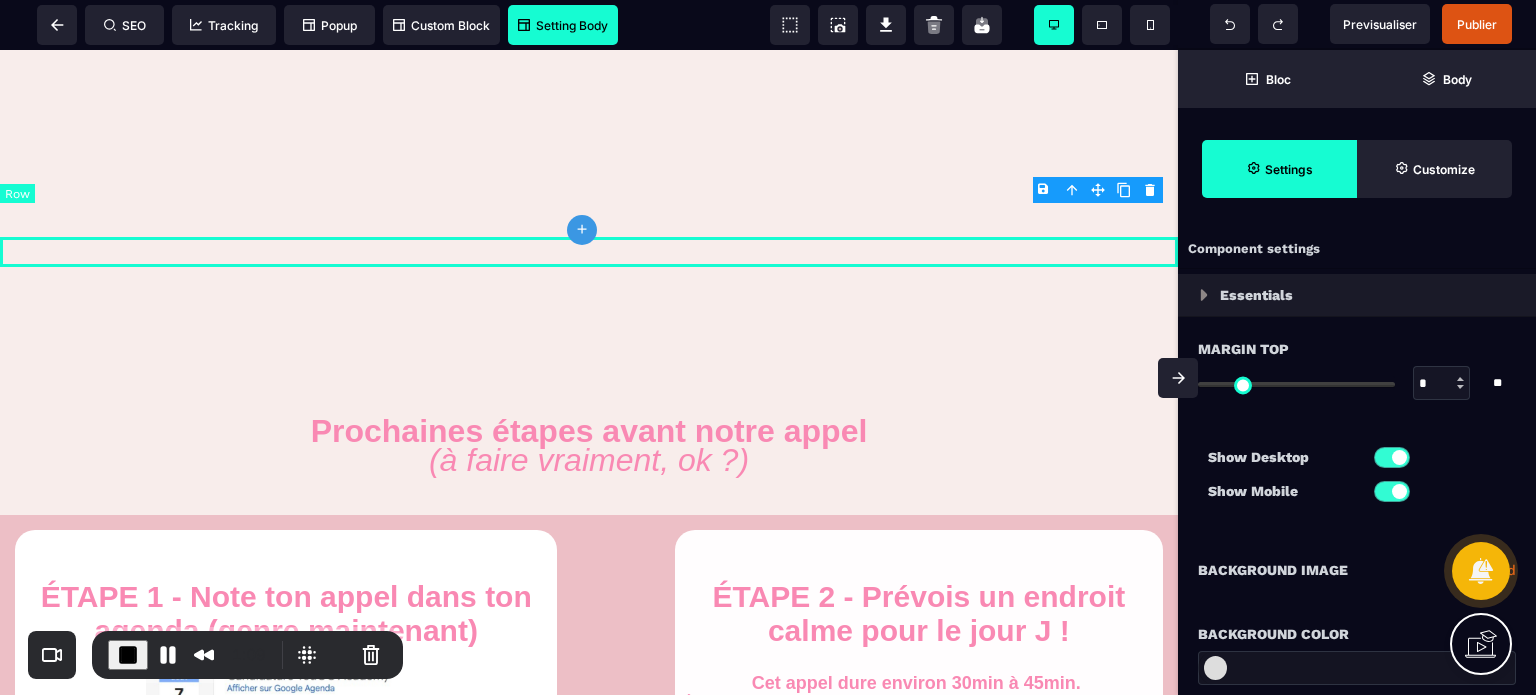 type on "*" 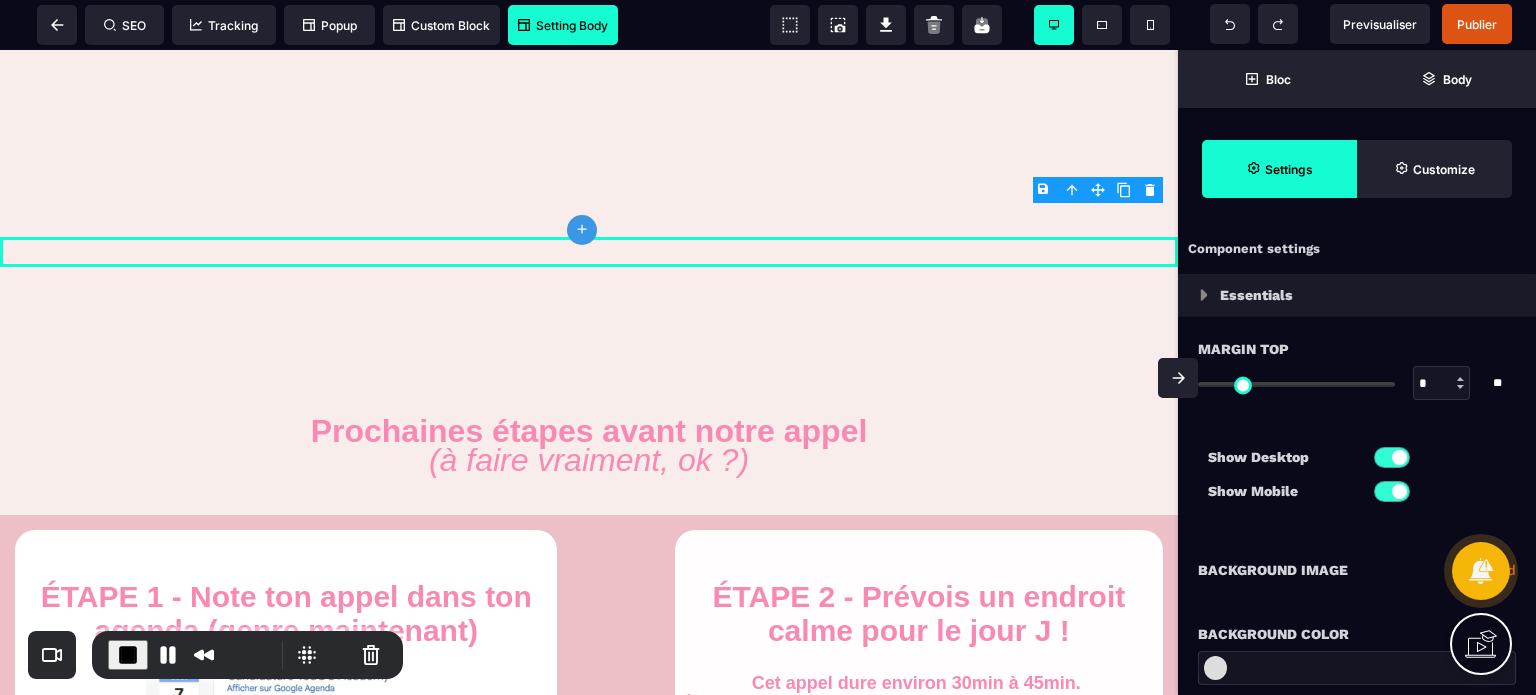click on "B I U S
A *******
plus
Row
SEO
Big" at bounding box center (768, 347) 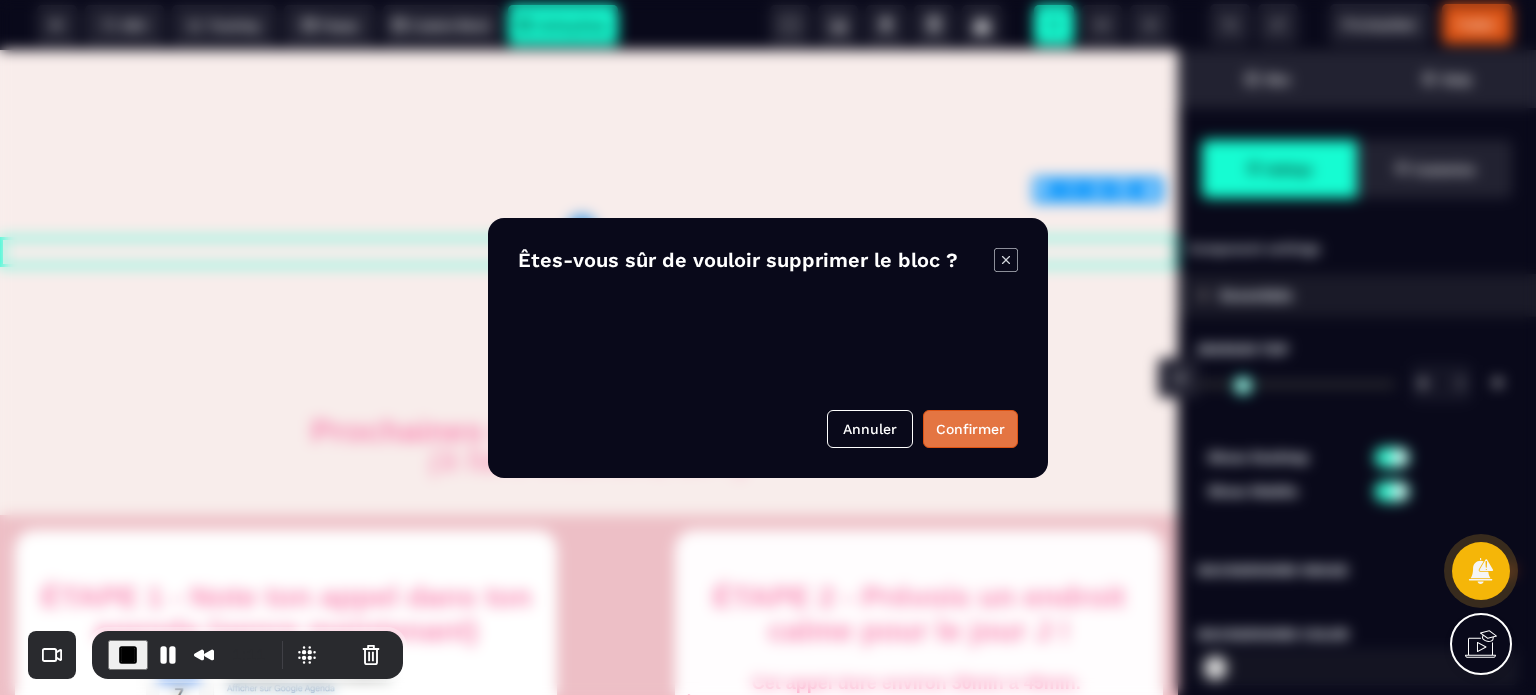 click on "Confirmer" at bounding box center [970, 429] 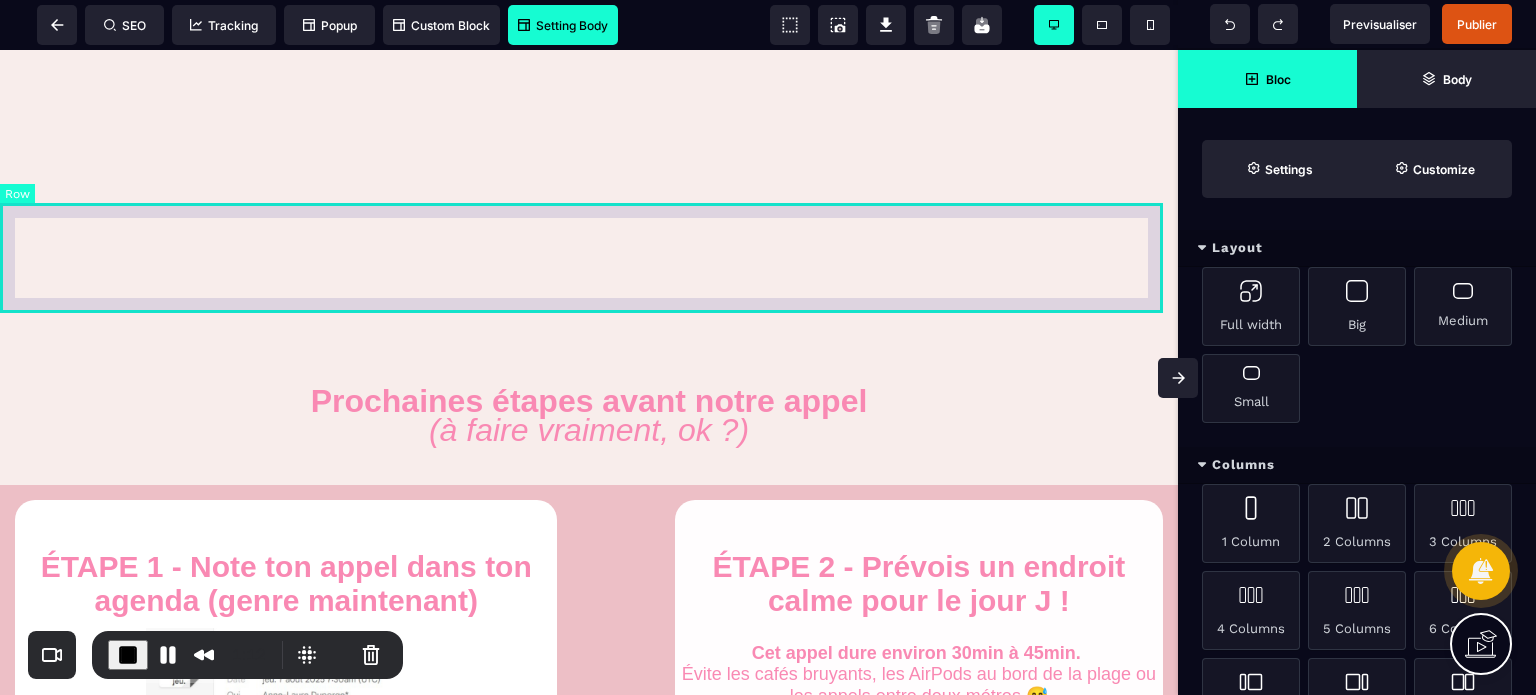 click at bounding box center (589, 292) 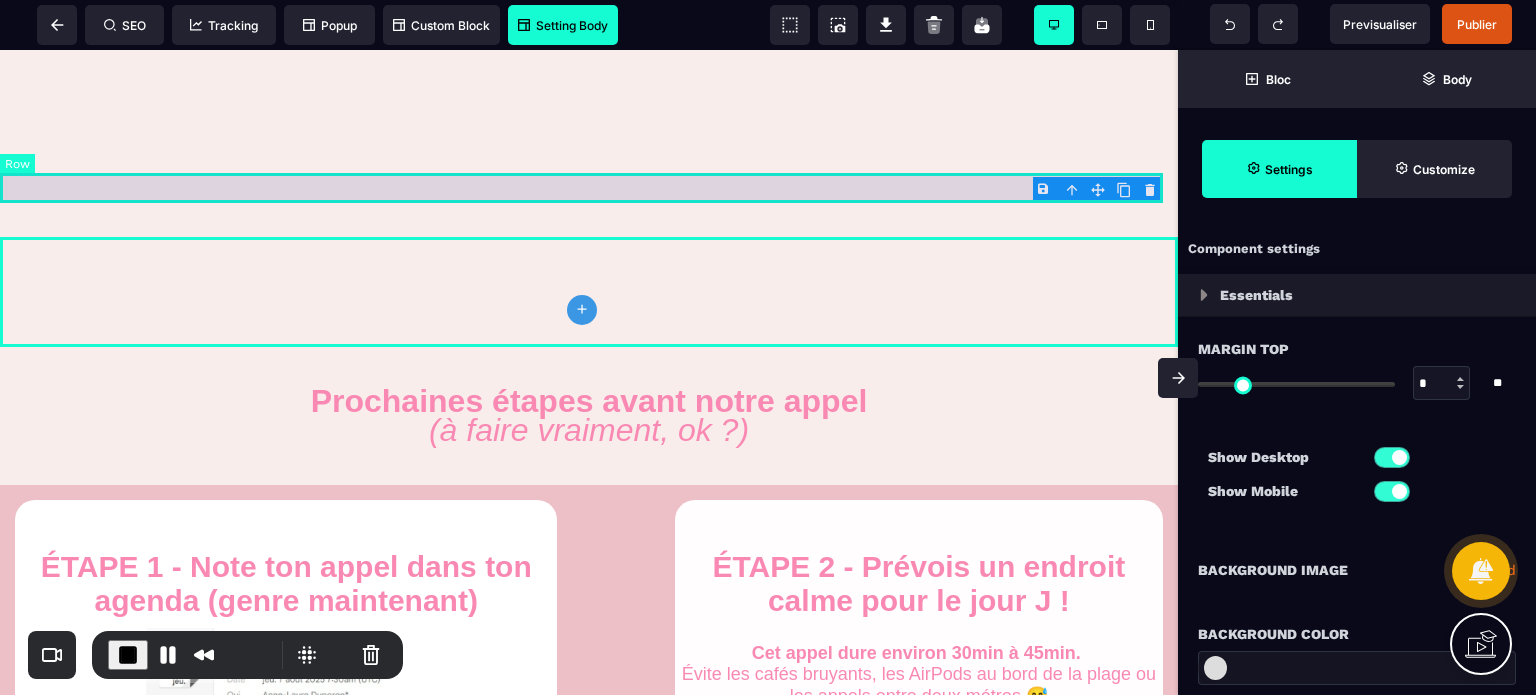 type on "*" 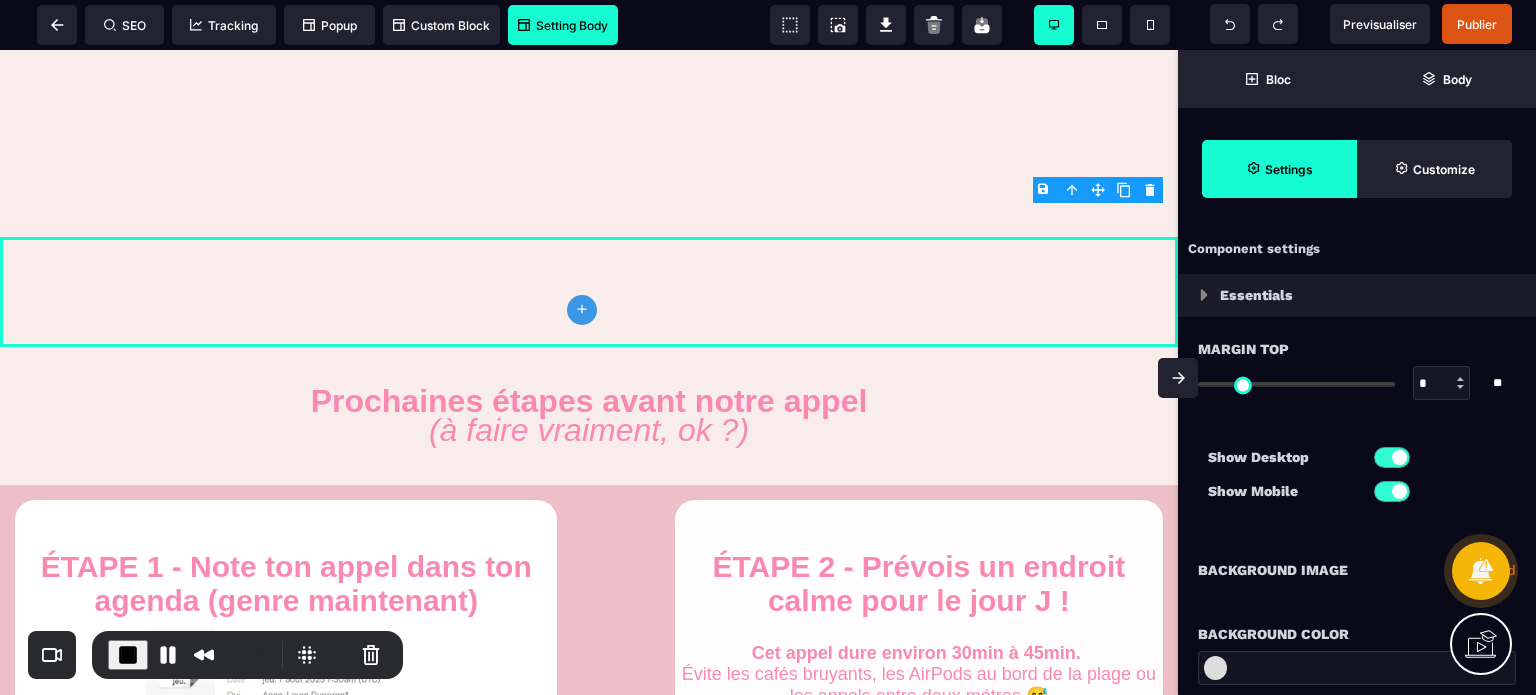 click on "B I U S
A *******
plus
Row
SEO
Big" at bounding box center (768, 347) 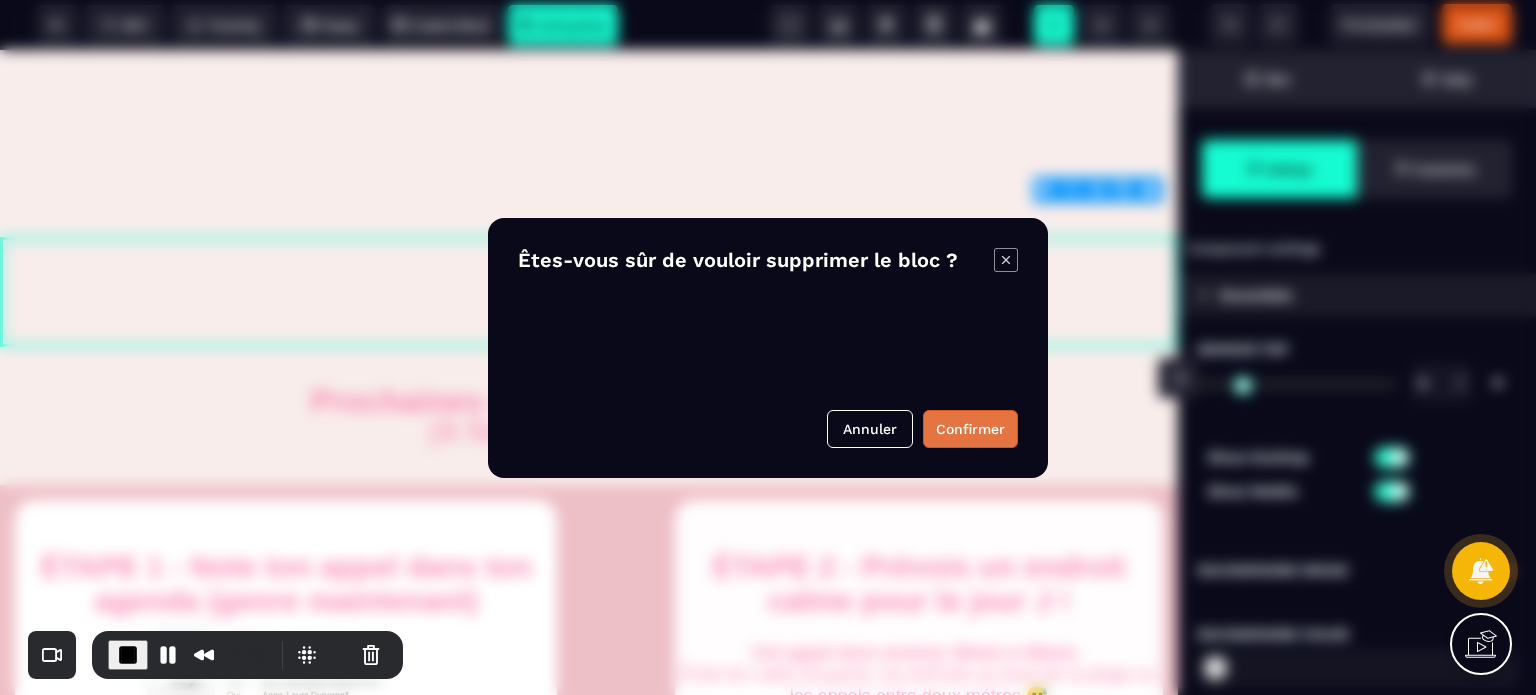 click on "Confirmer" at bounding box center (970, 429) 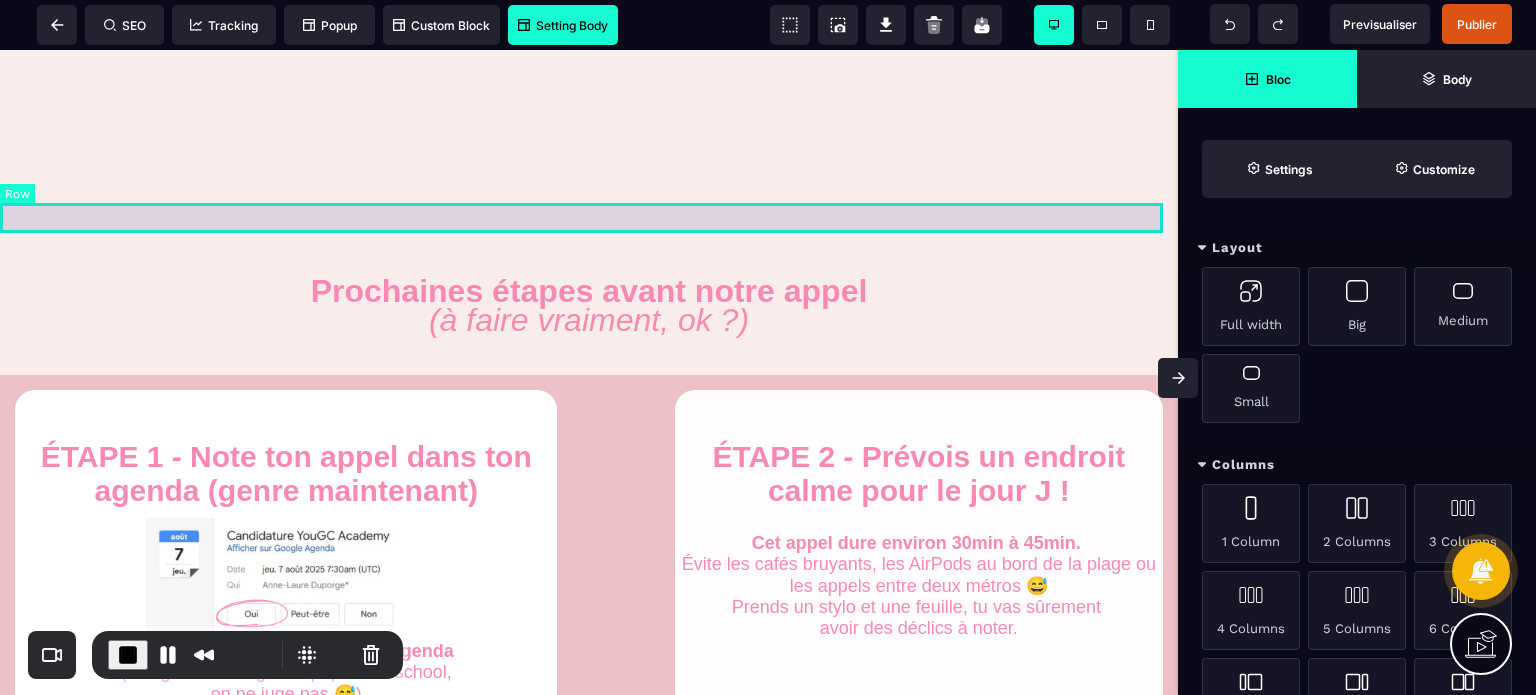 click at bounding box center (589, 252) 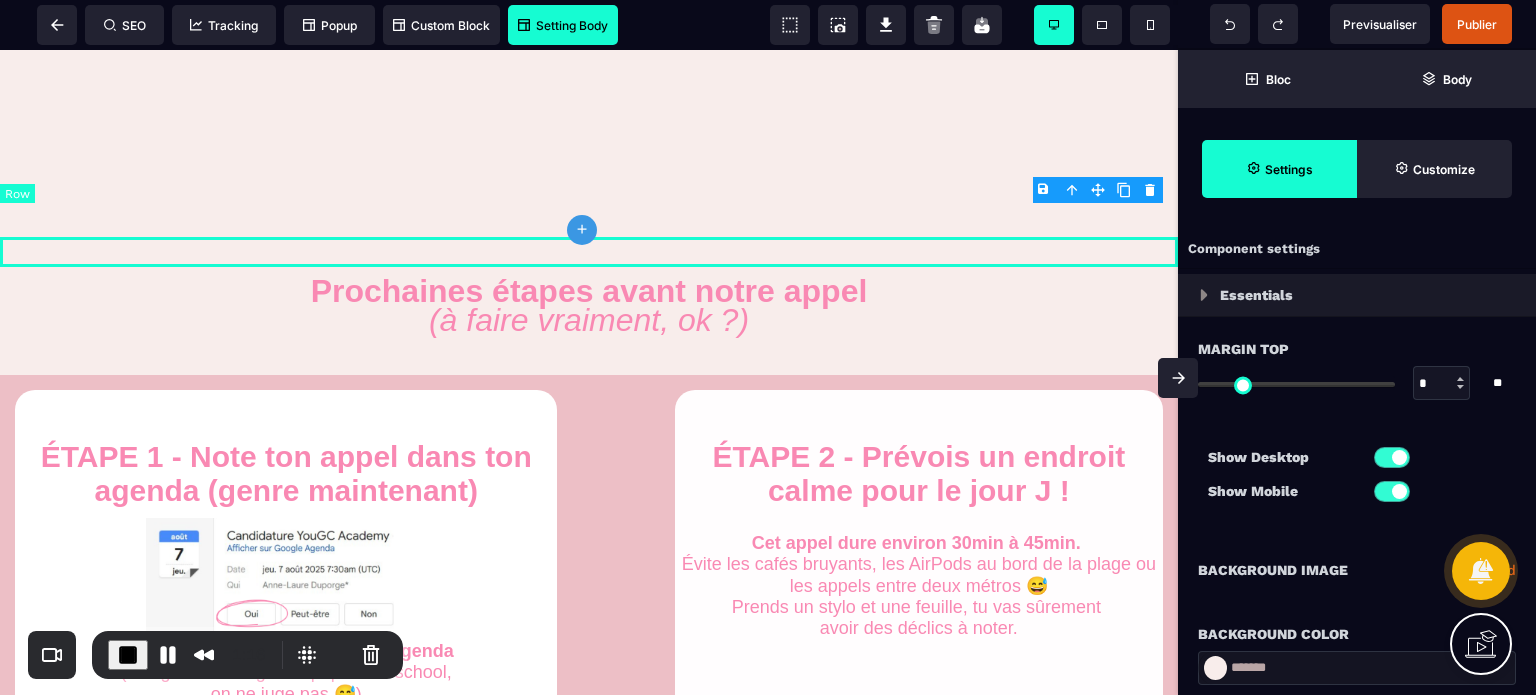 type on "*" 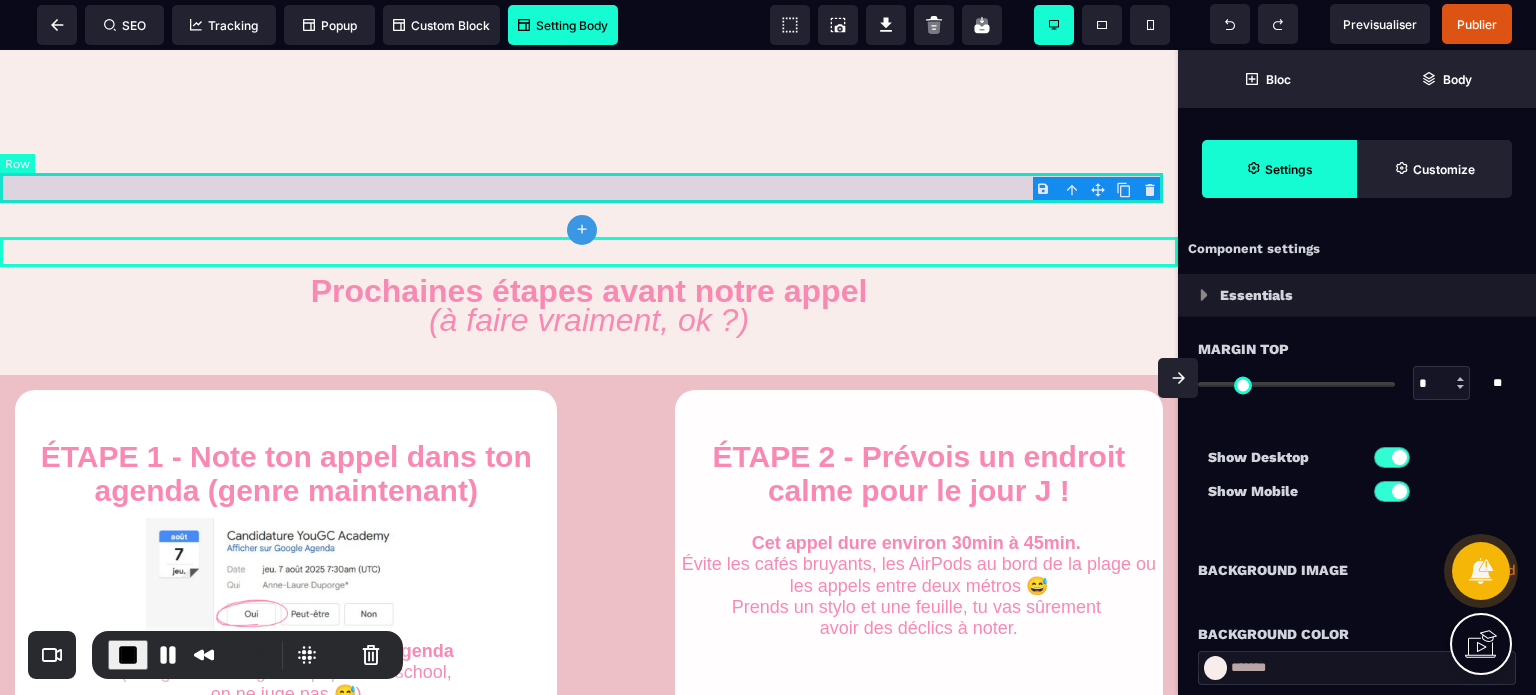 click at bounding box center [589, 222] 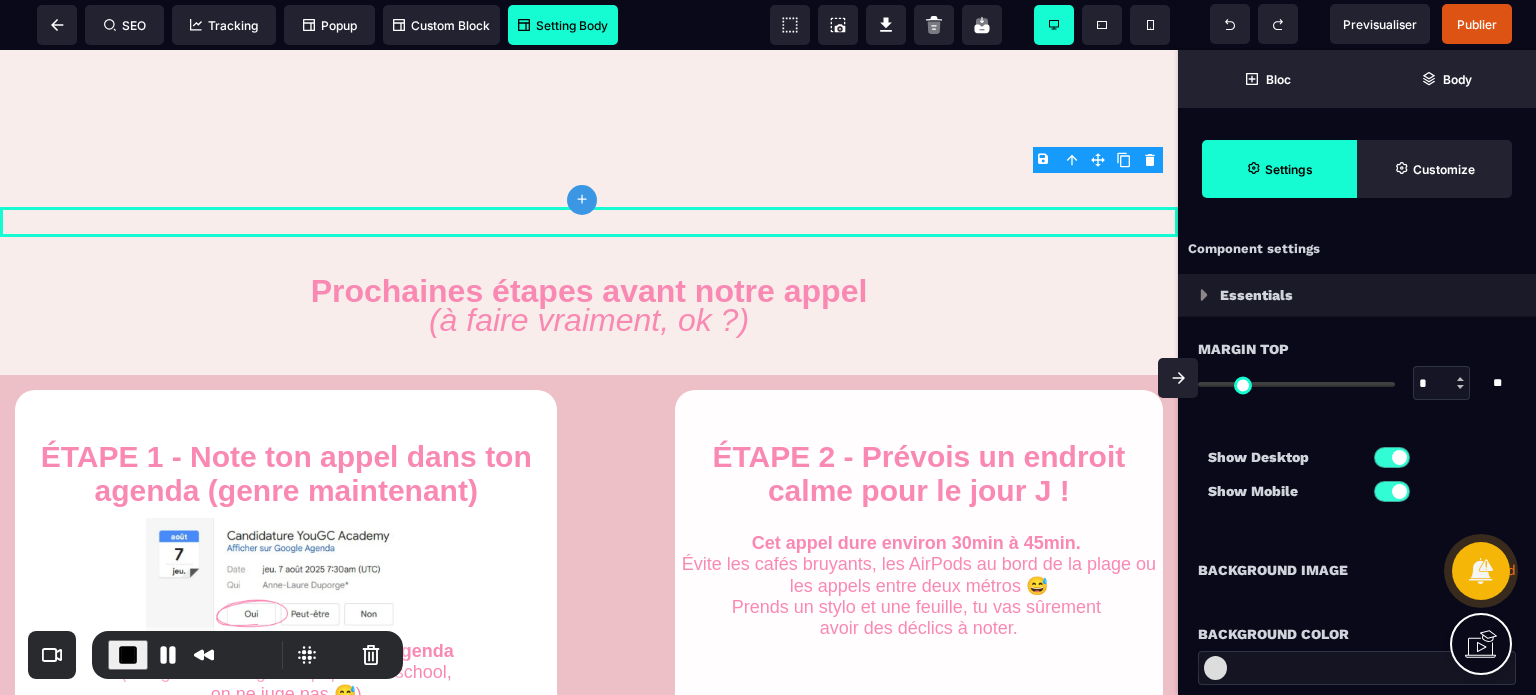 click on "B I U S
A *******
plus
Row
SEO
Big" at bounding box center (768, 347) 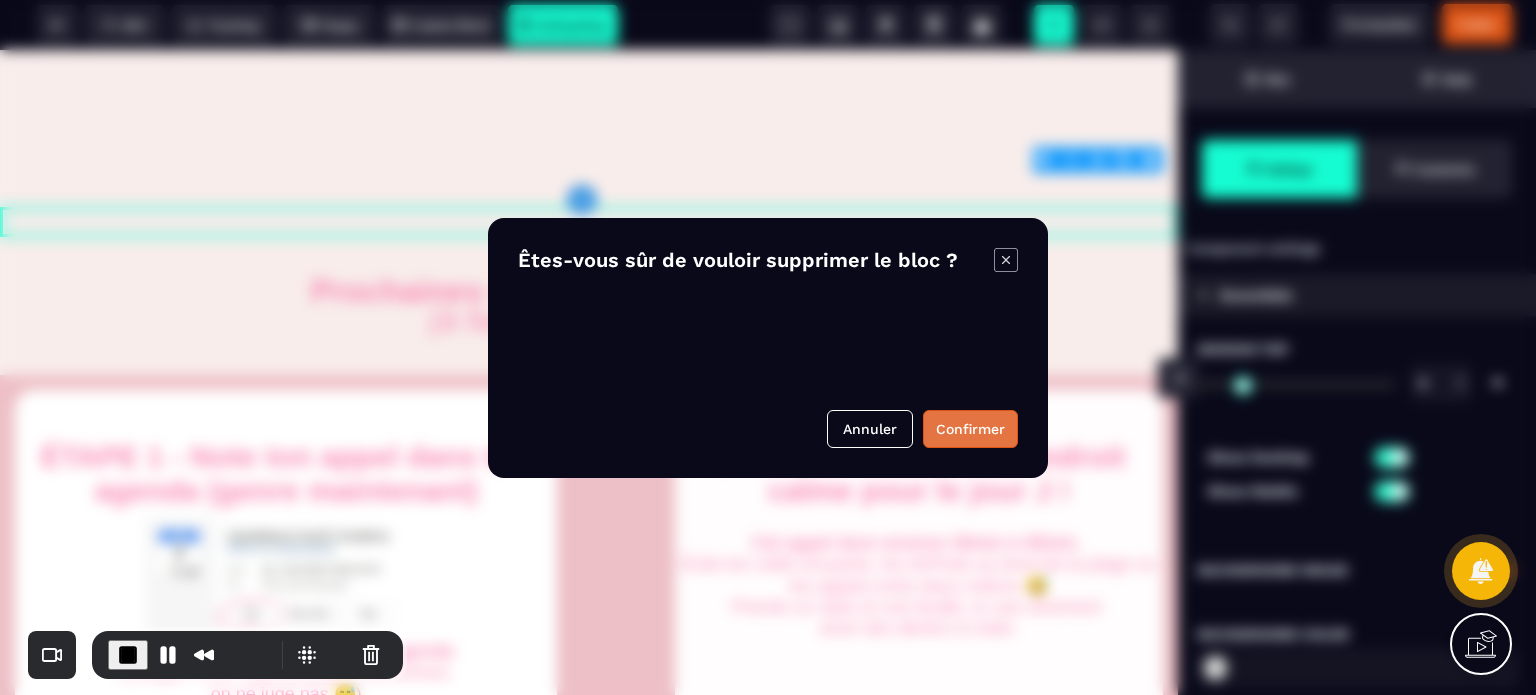 click on "Confirmer" at bounding box center [970, 429] 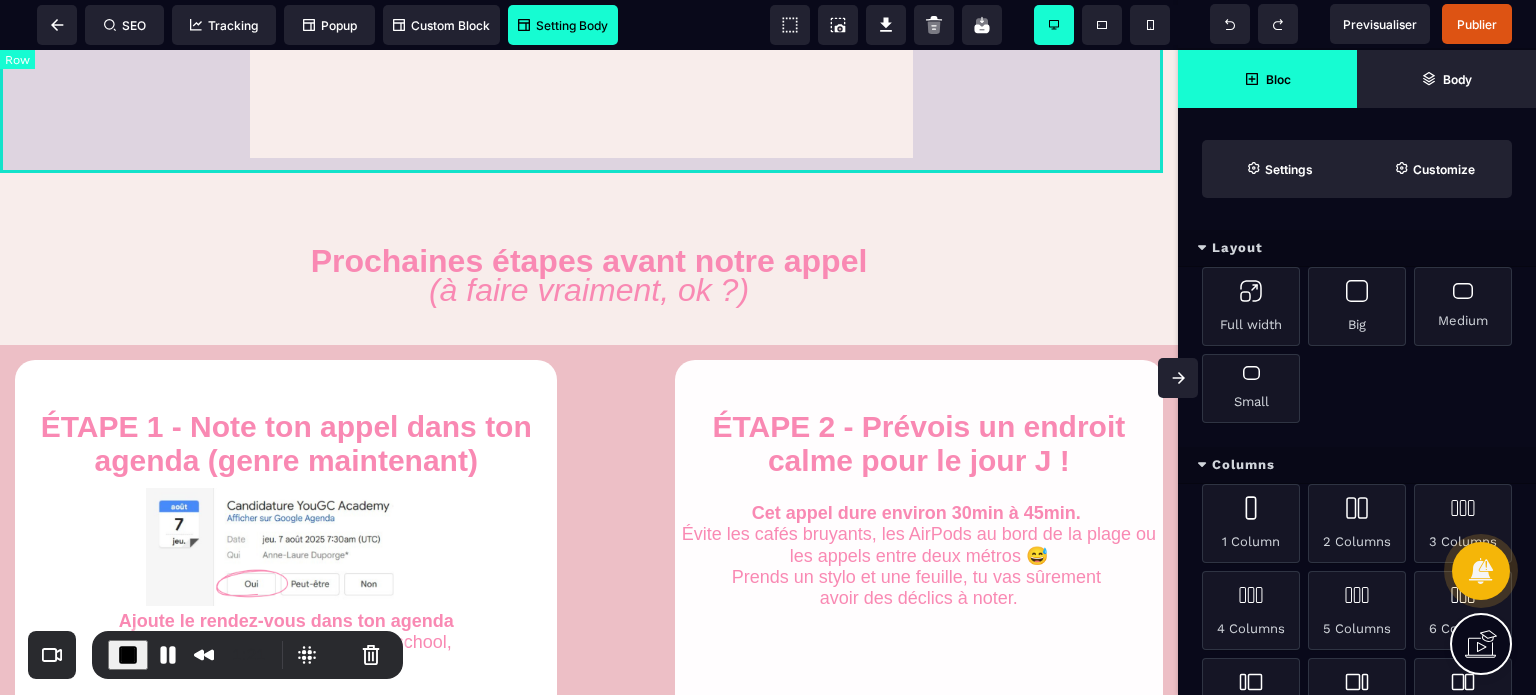 click on "Félicitations : Ton appel découverte est bien réservé ! 🚨 IMPORTANT : À FAIRE AVANT L’APPEL 🚨 Avant qu’on se parle, prends 2 min pour regarder la vidéo ci-dessous, c’est essentiel pour que notre appel te serve à 100 % ⬇️" at bounding box center [589, -295] 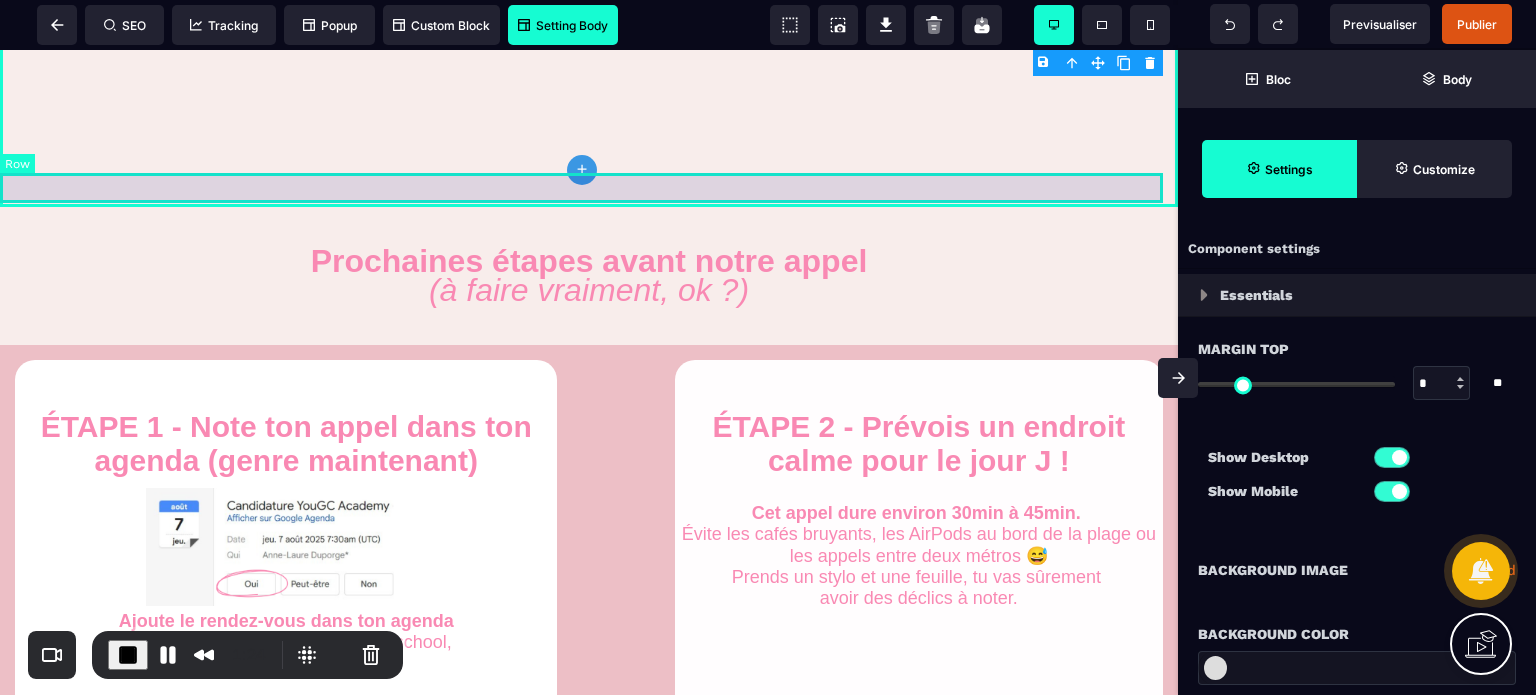 click at bounding box center [589, 222] 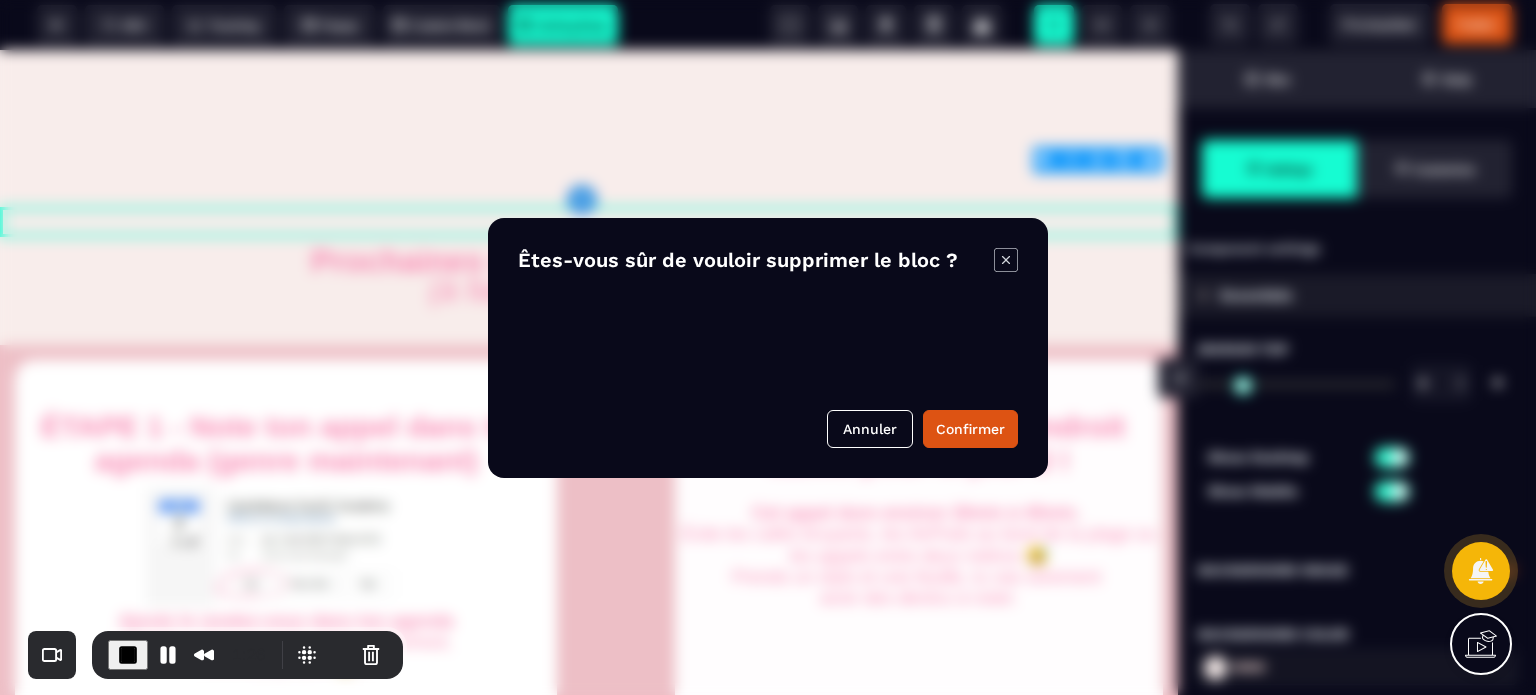 click on "B I U S
A *******
plus
Row
SEO
Big" at bounding box center [768, 347] 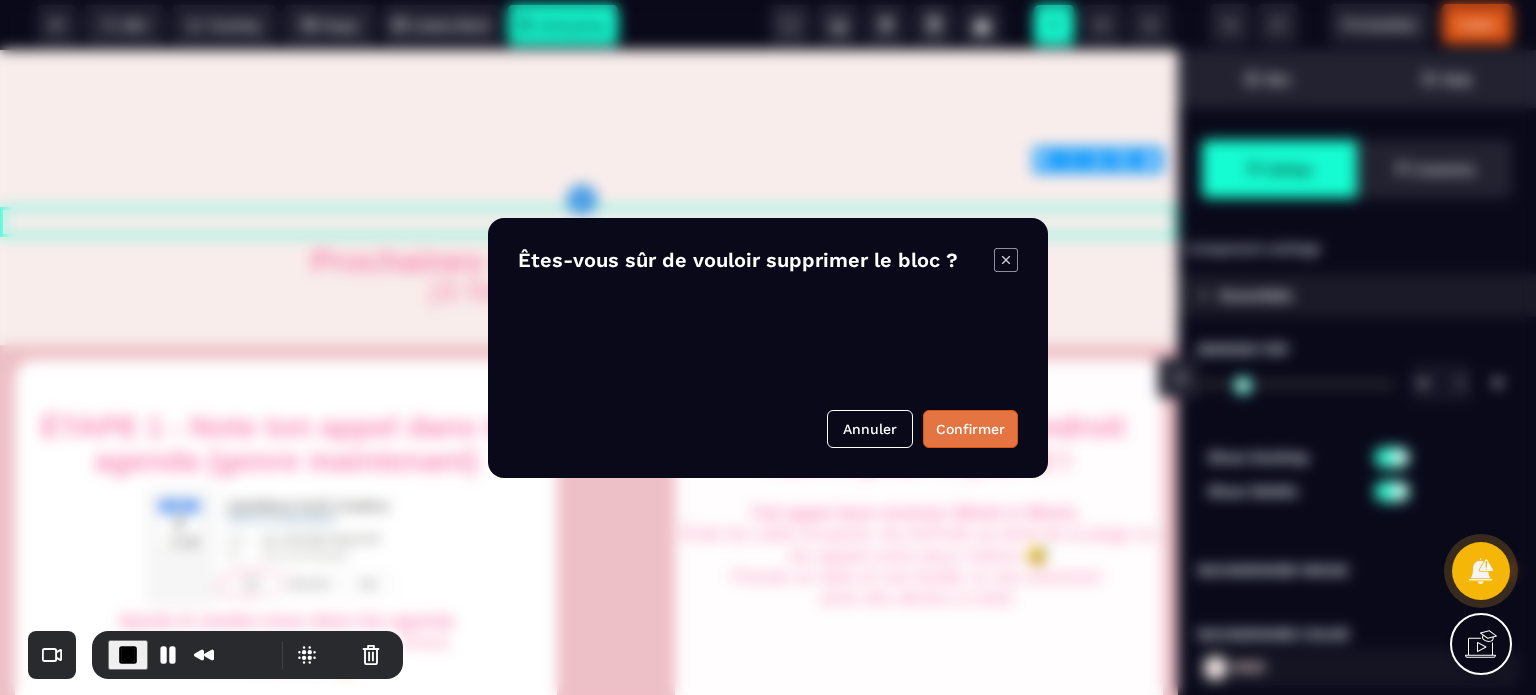 click on "Confirmer" at bounding box center (970, 429) 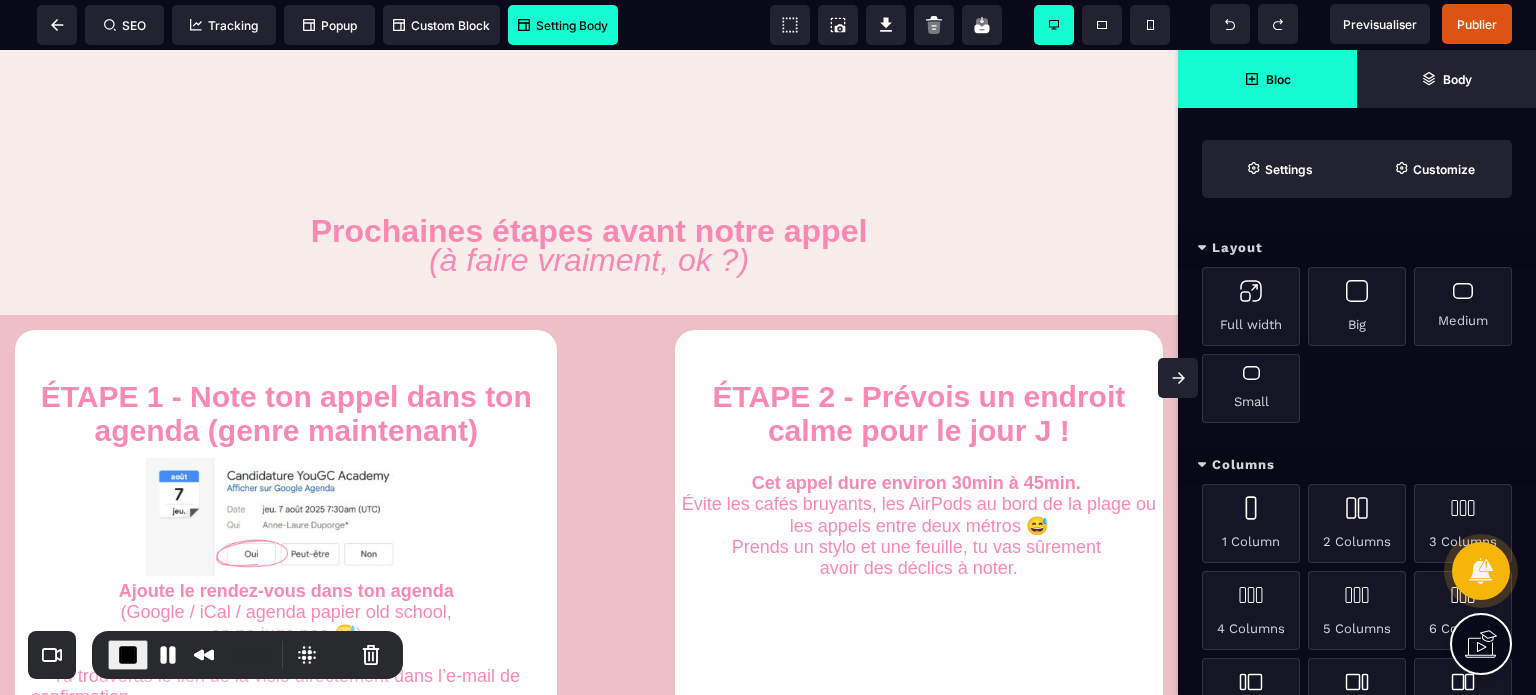 click at bounding box center (1178, 378) 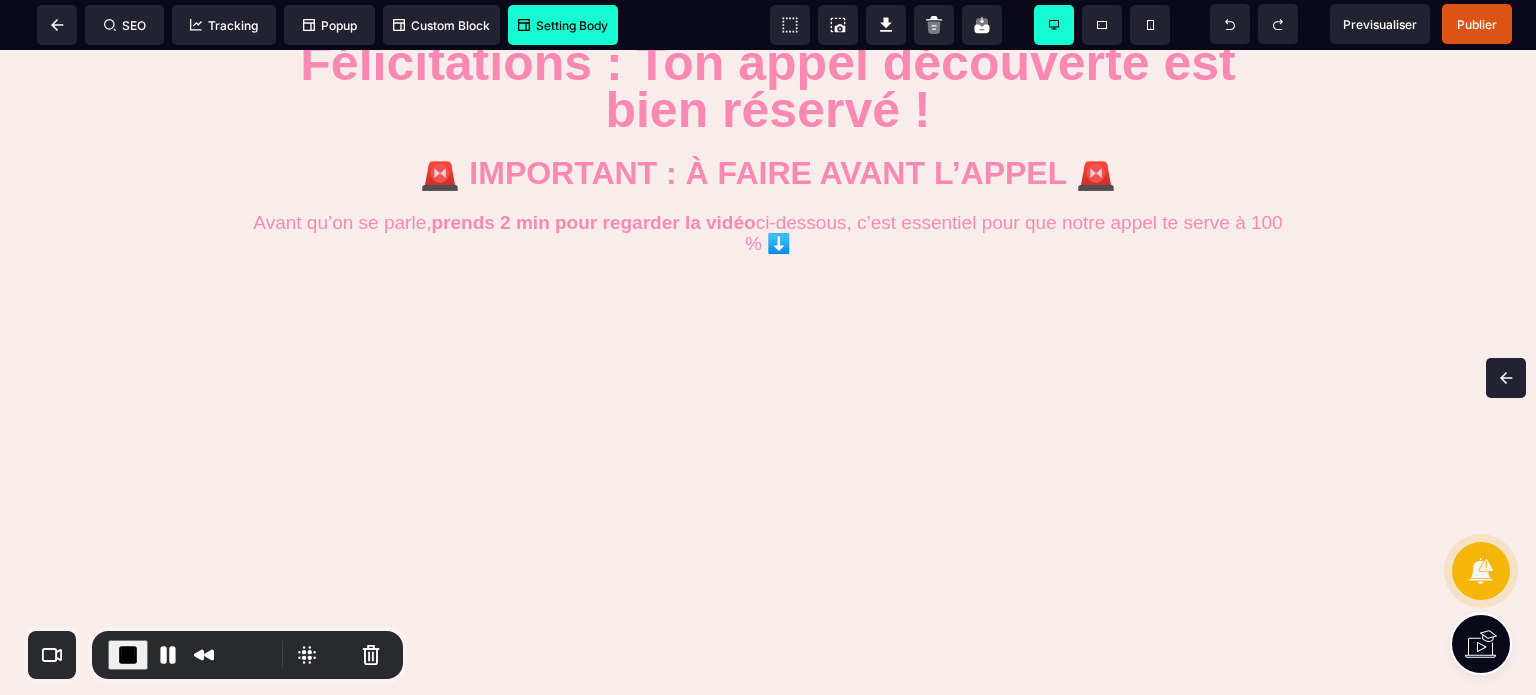 scroll, scrollTop: 0, scrollLeft: 0, axis: both 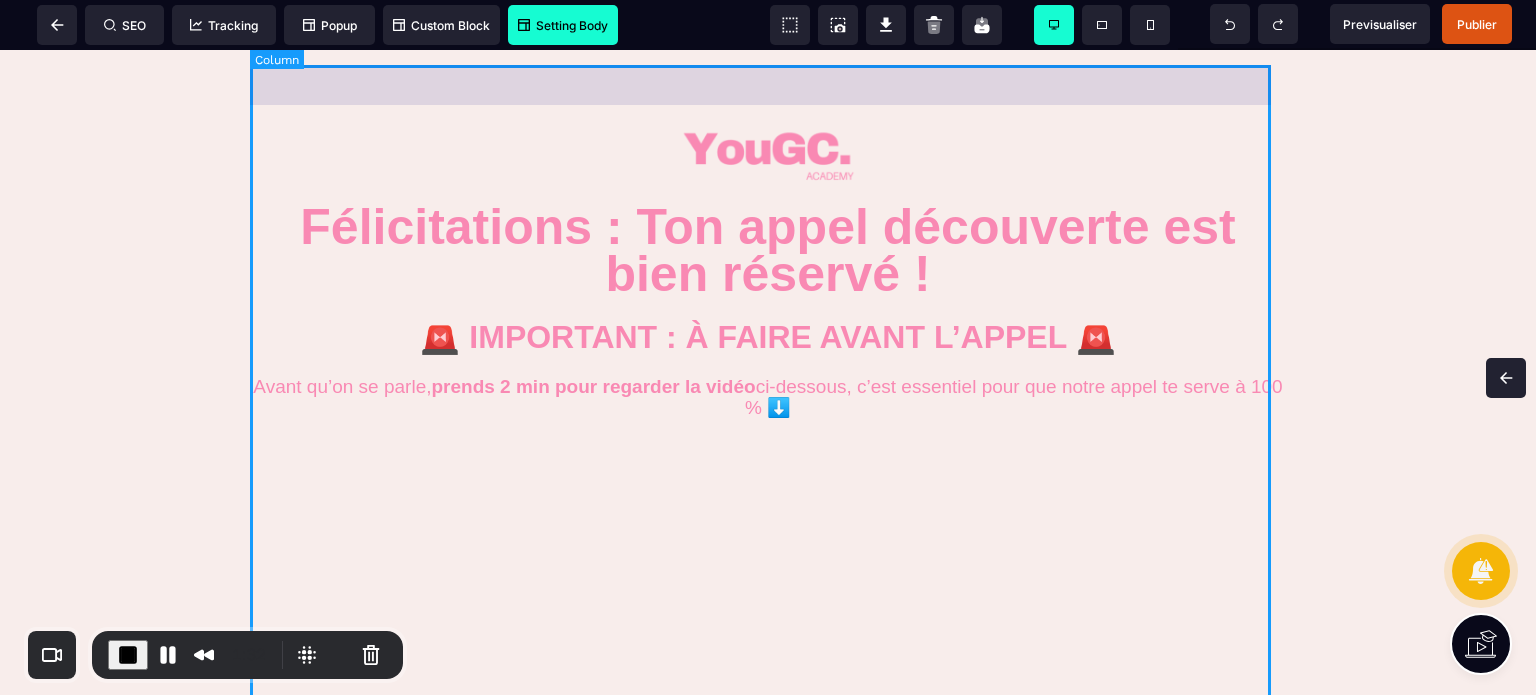 click on "Félicitations : Ton appel découverte est bien réservé ! 🚨 IMPORTANT : À FAIRE AVANT L’APPEL 🚨 Avant qu’on se parle, prends 2 min pour regarder la vidéo ci-dessous, c’est essentiel pour que notre appel te serve à 100 % ⬇️" at bounding box center (768, 509) 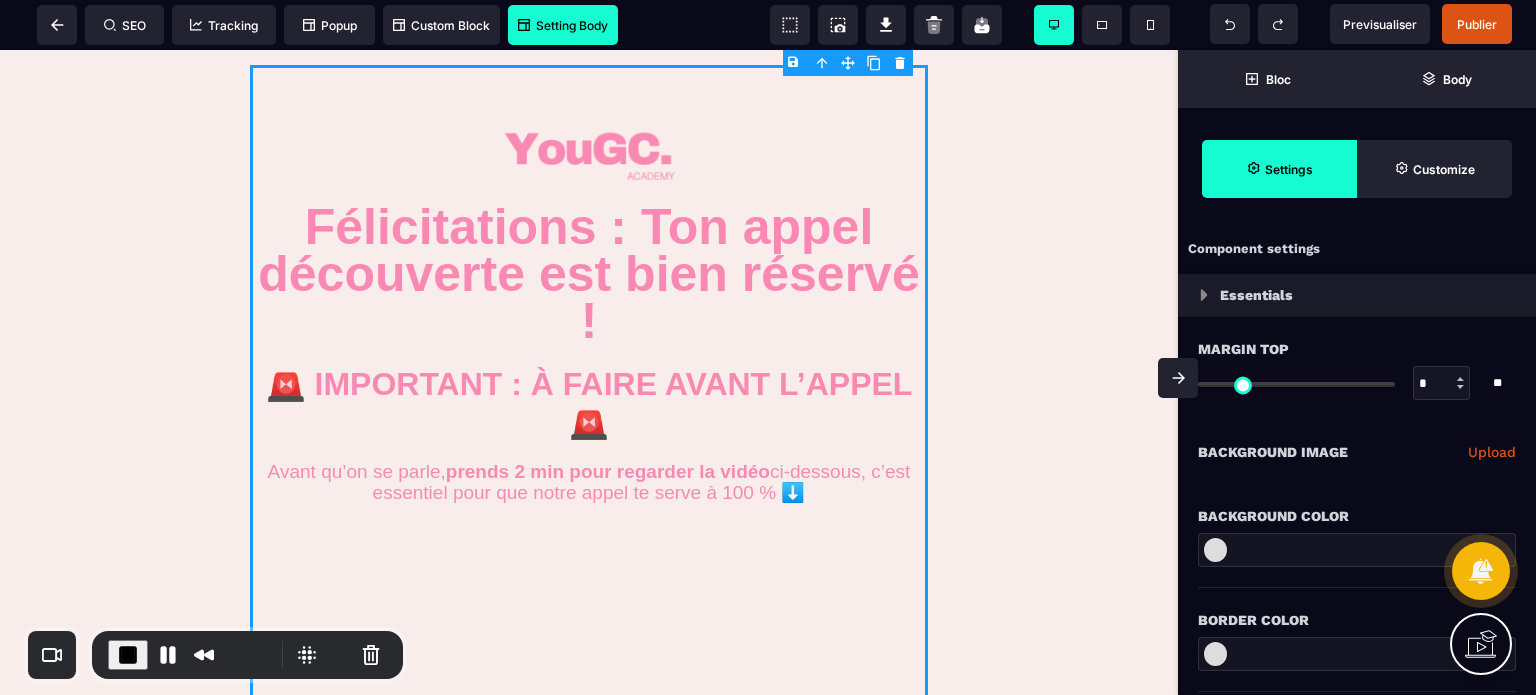 click on "**********" at bounding box center (1357, 452) 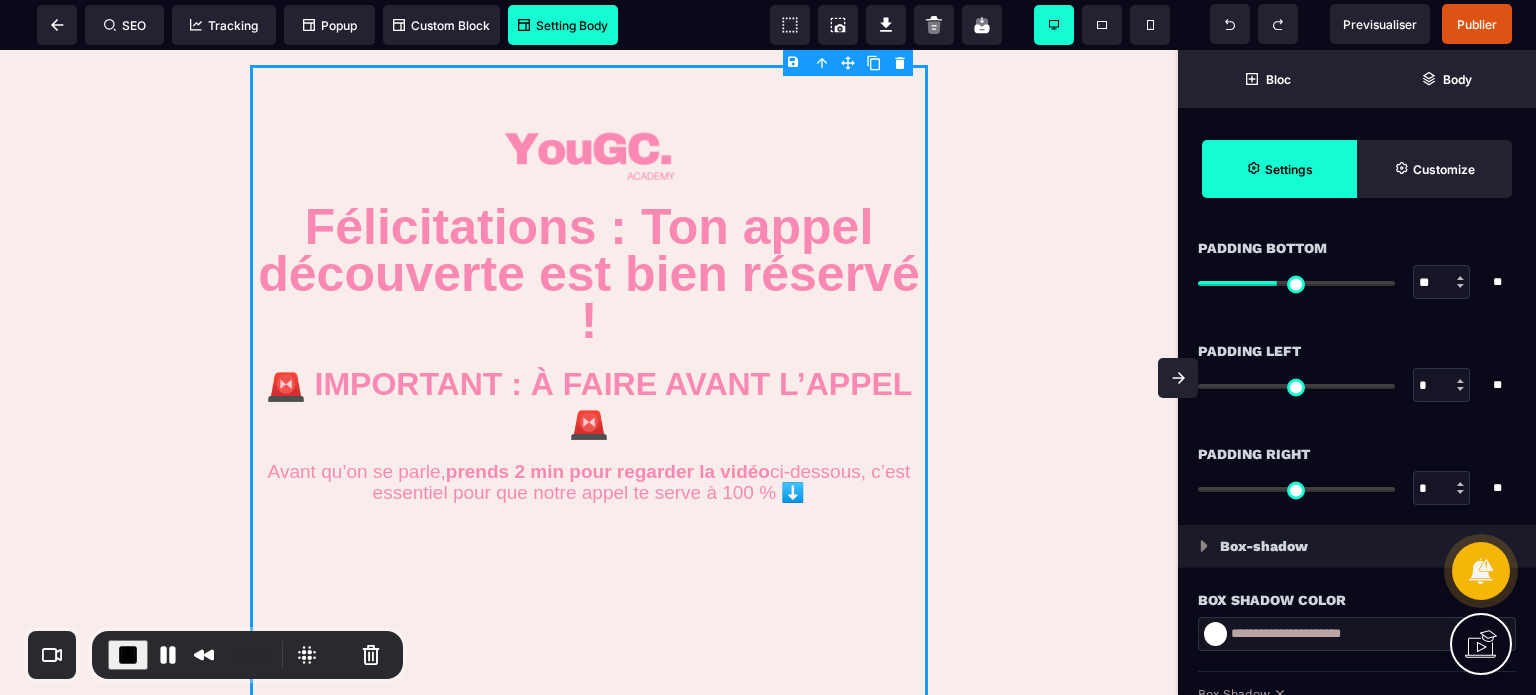 scroll, scrollTop: 1760, scrollLeft: 0, axis: vertical 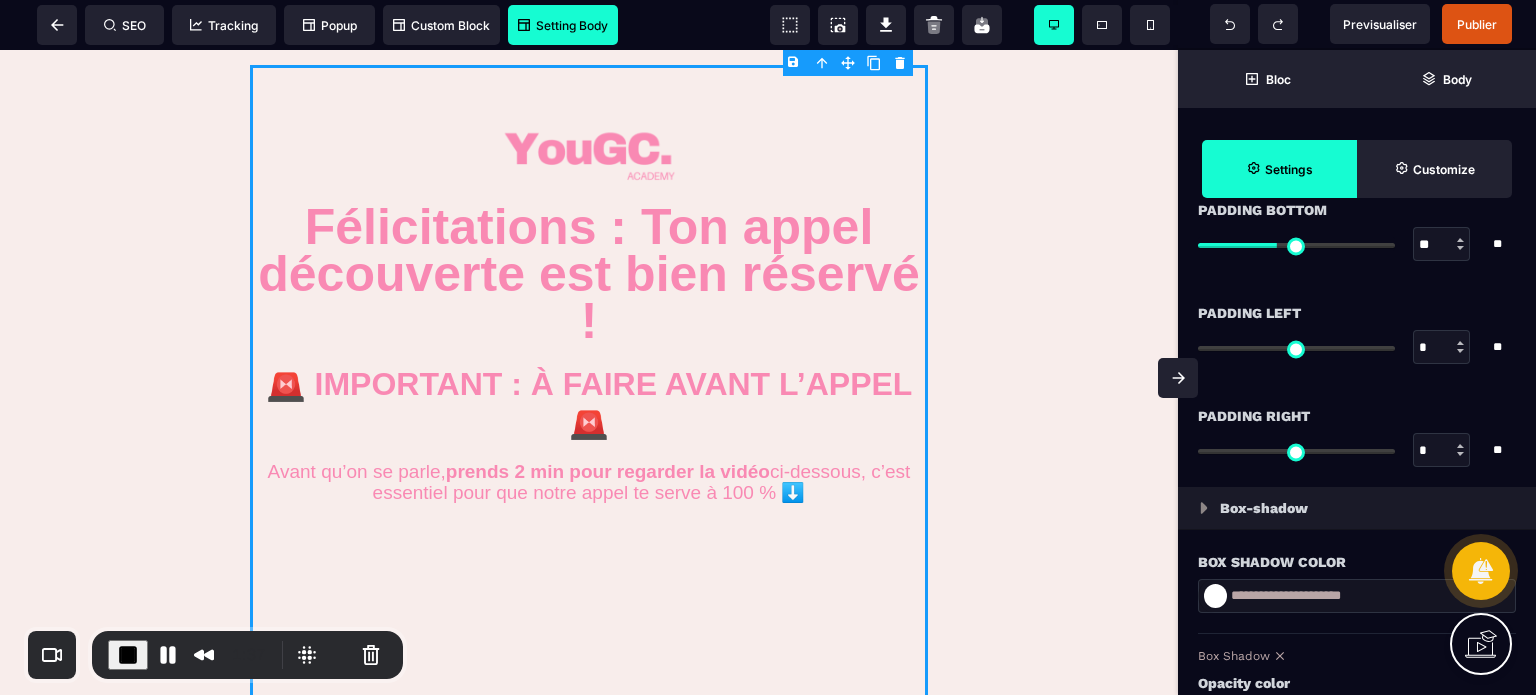 click on "Padding Left" at bounding box center [1357, 313] 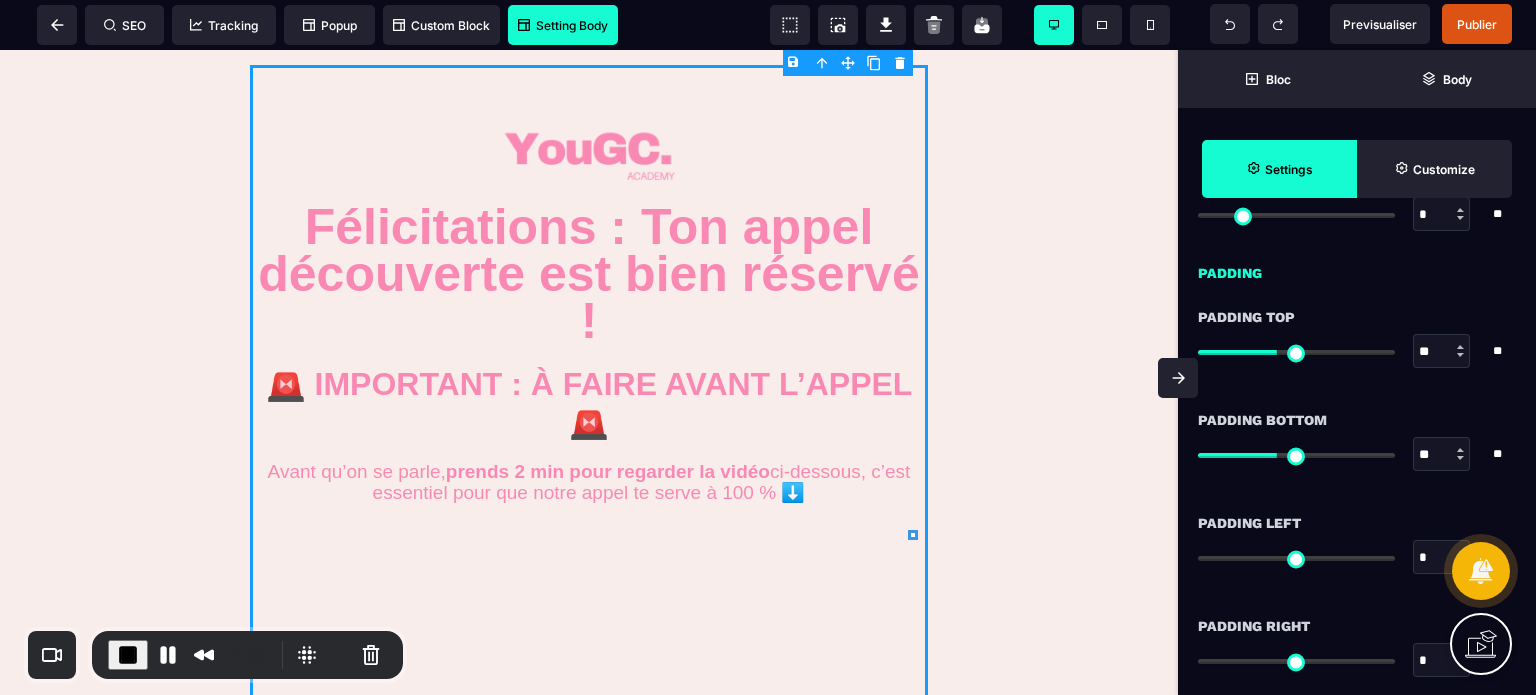 scroll, scrollTop: 1520, scrollLeft: 0, axis: vertical 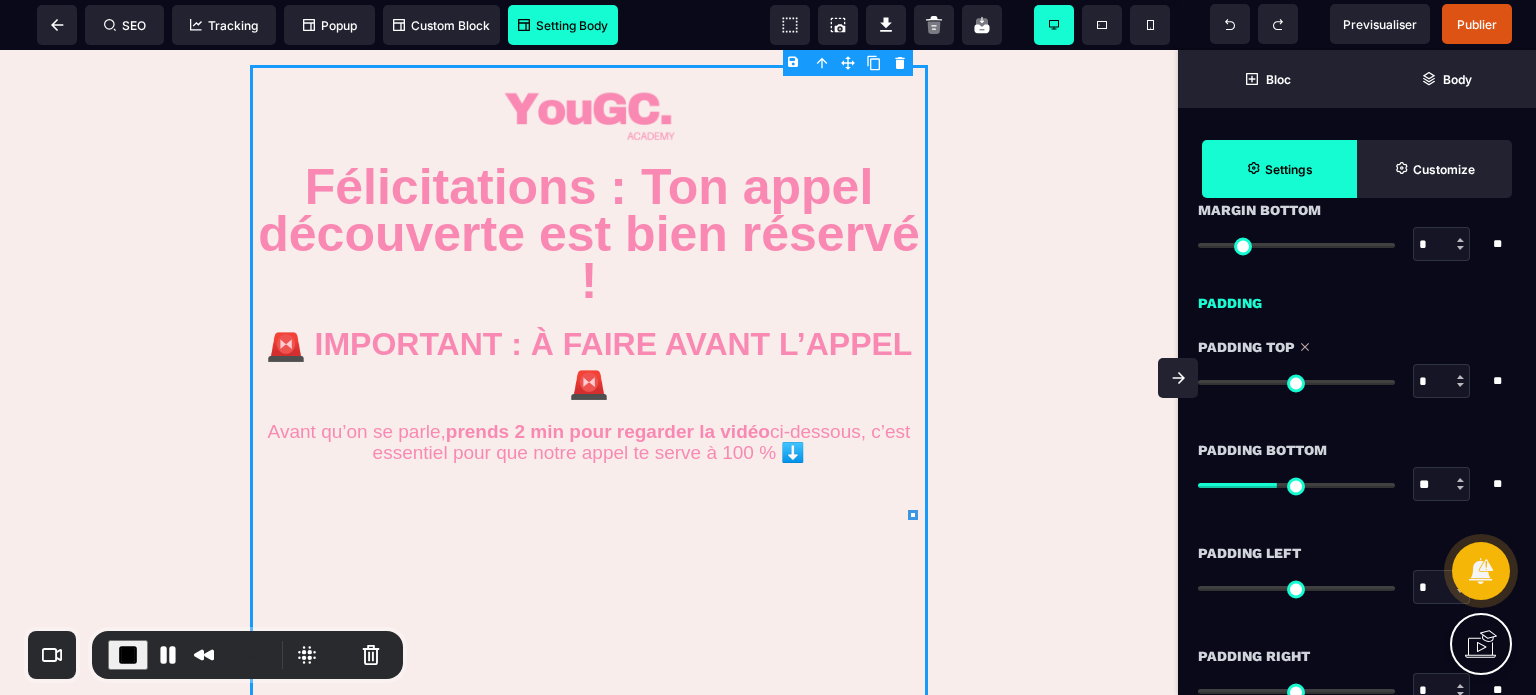 drag, startPoint x: 1276, startPoint y: 382, endPoint x: 1173, endPoint y: 402, distance: 104.92378 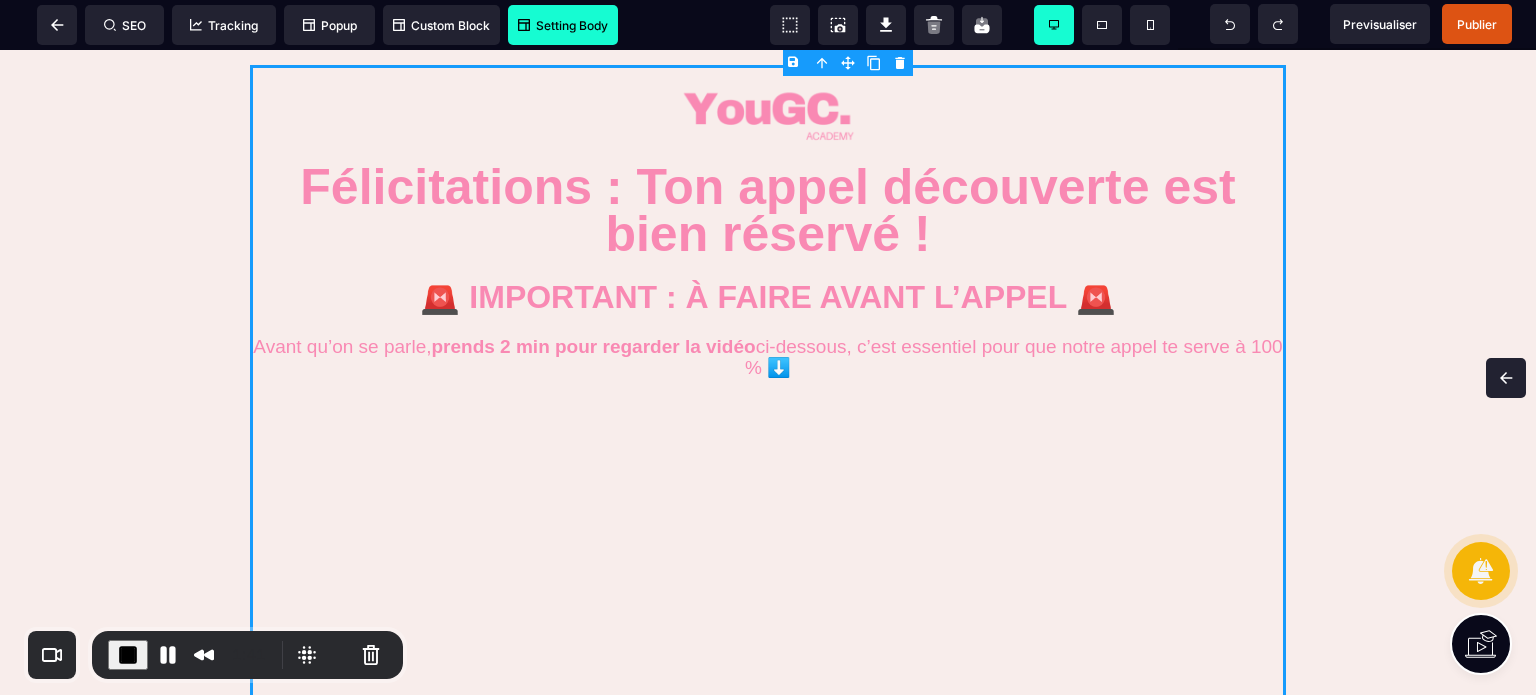 scroll, scrollTop: 0, scrollLeft: 0, axis: both 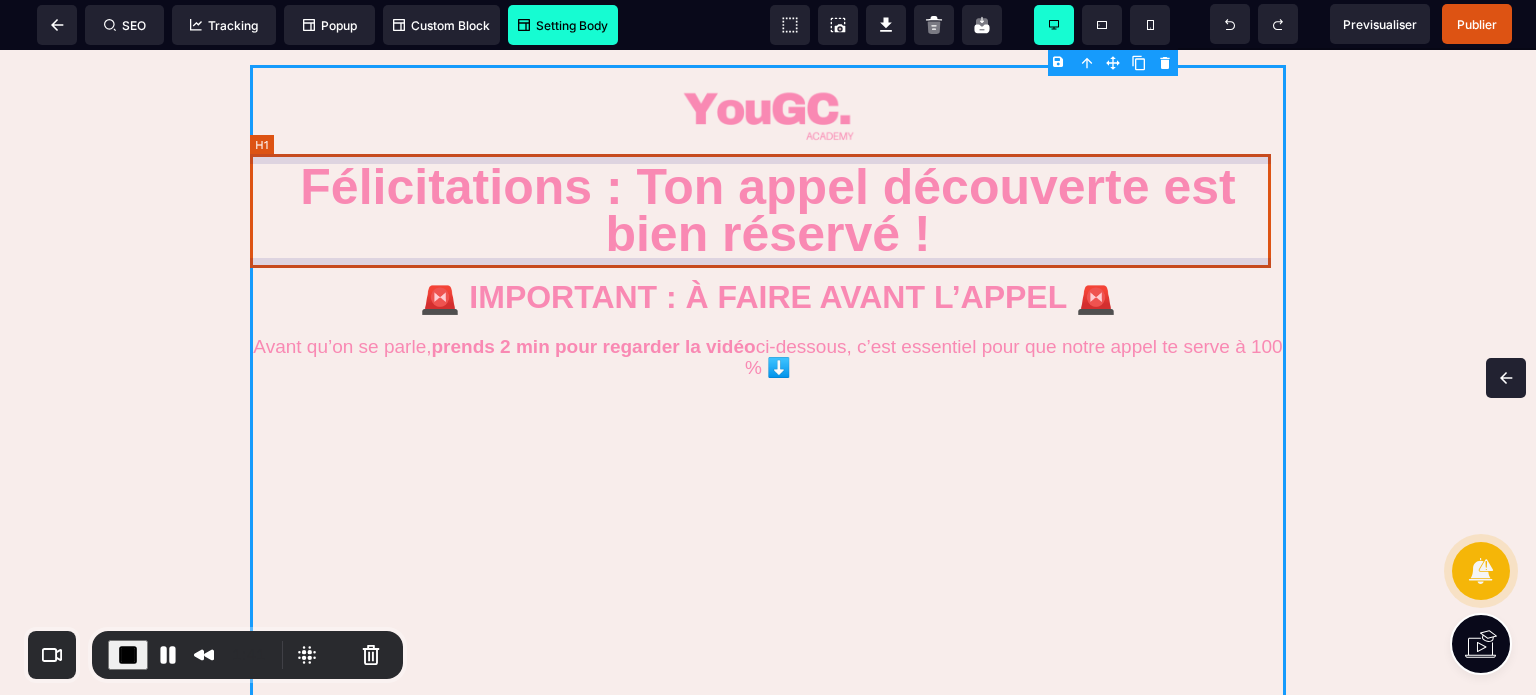 click on "Félicitations : Ton appel découverte est bien réservé !" at bounding box center (768, 211) 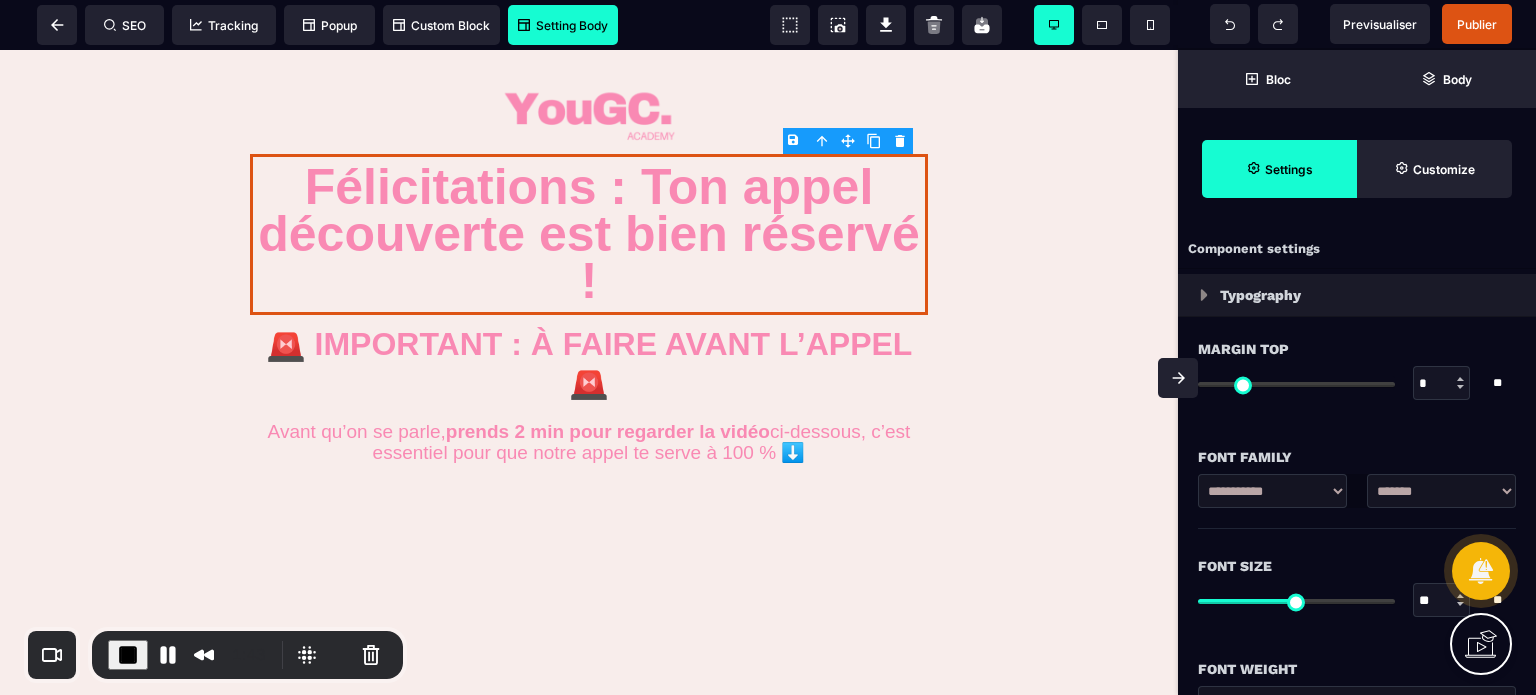 drag, startPoint x: 1428, startPoint y: 599, endPoint x: 1416, endPoint y: 601, distance: 12.165525 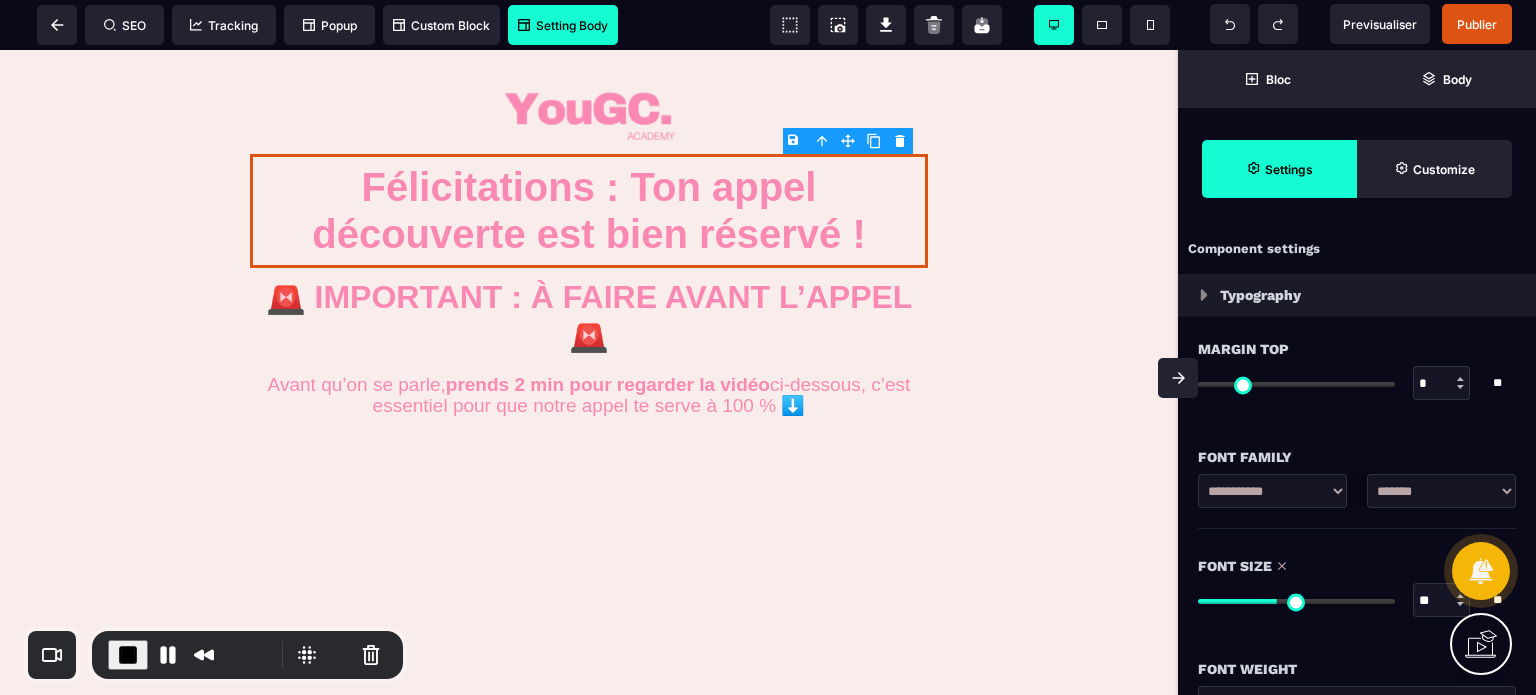 click on "Font Size" at bounding box center (1357, 566) 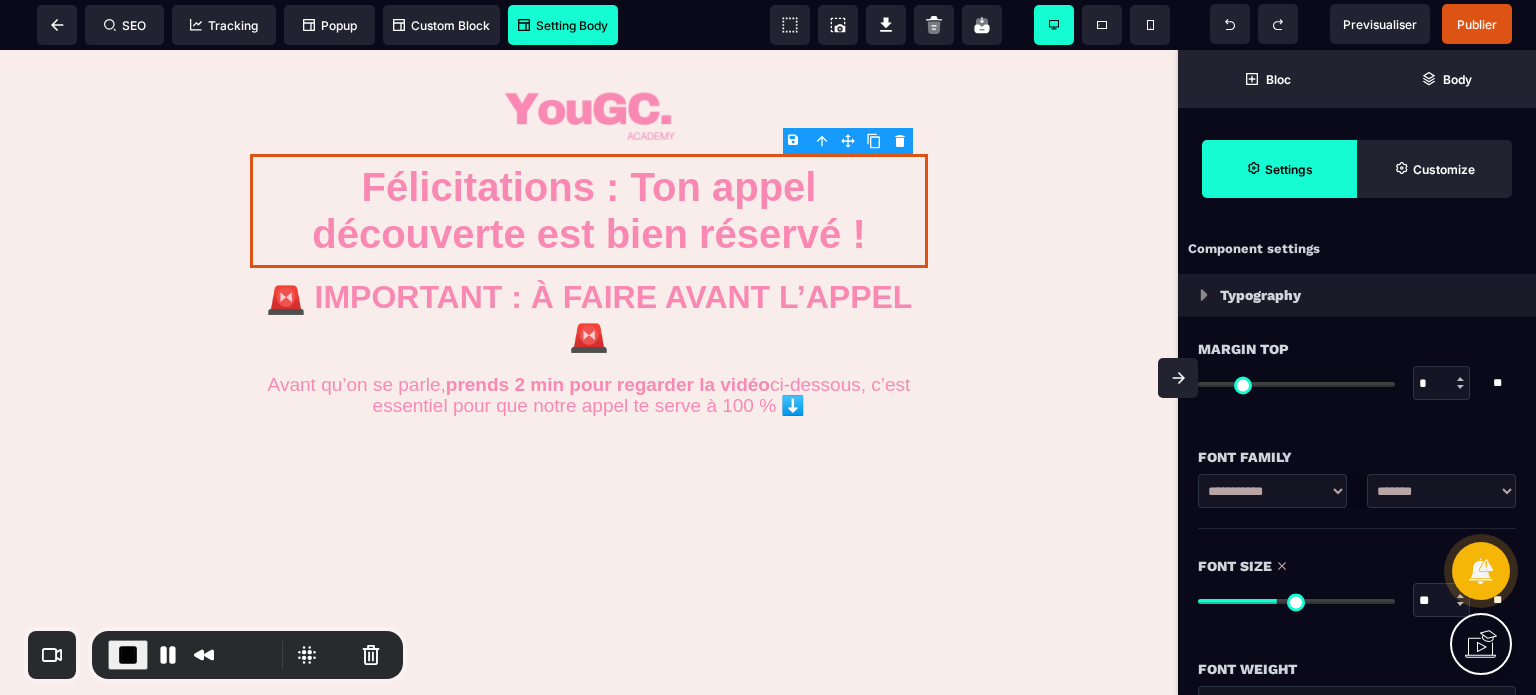 click at bounding box center [1178, 378] 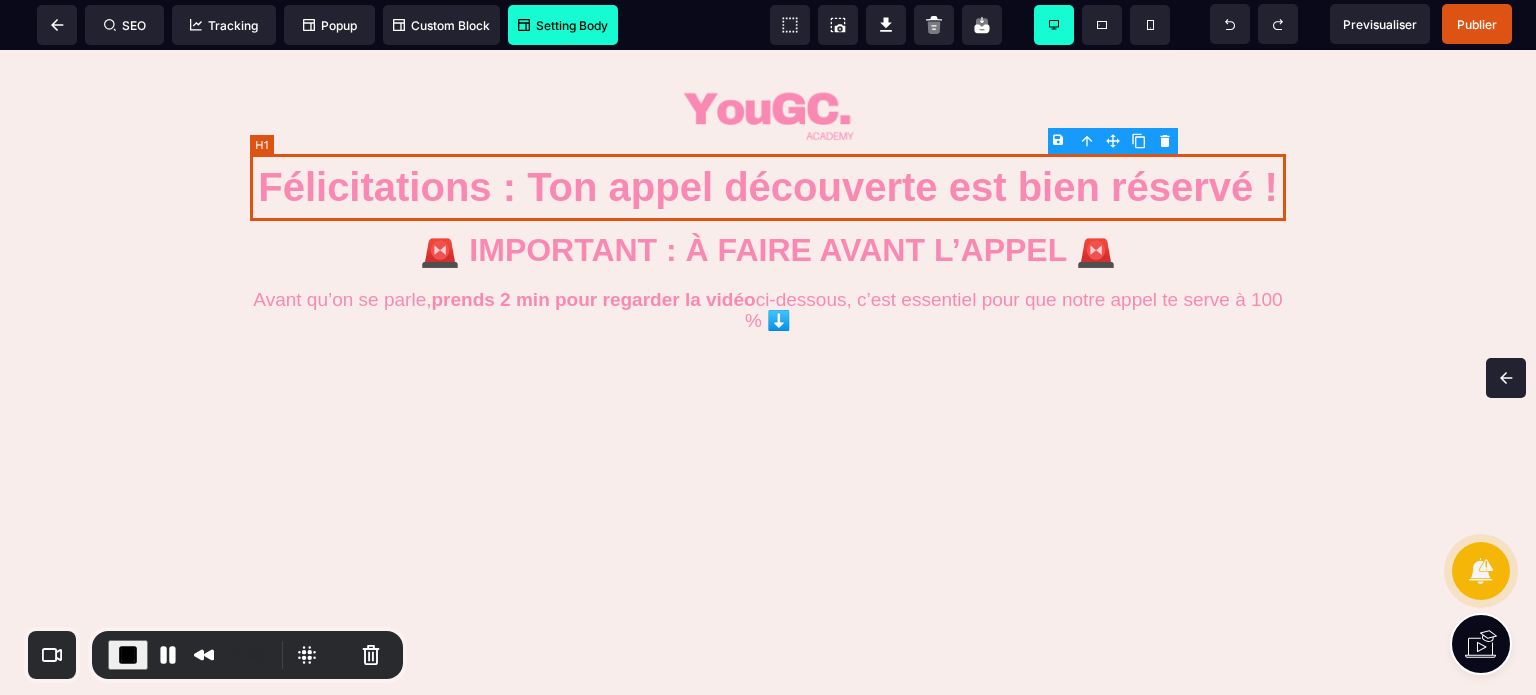 click on "Félicitations : Ton appel découverte est bien réservé !" at bounding box center (768, 187) 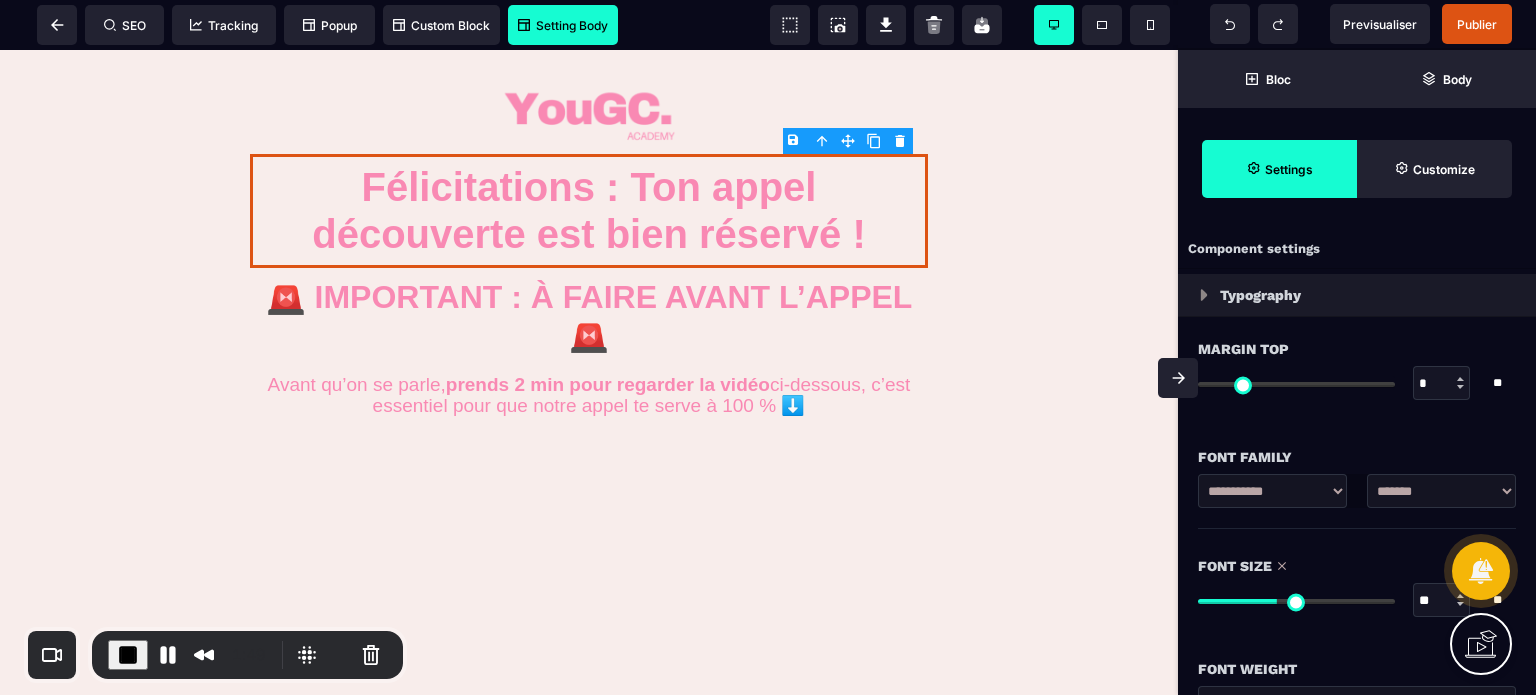 click on "Font Size" at bounding box center [1357, 566] 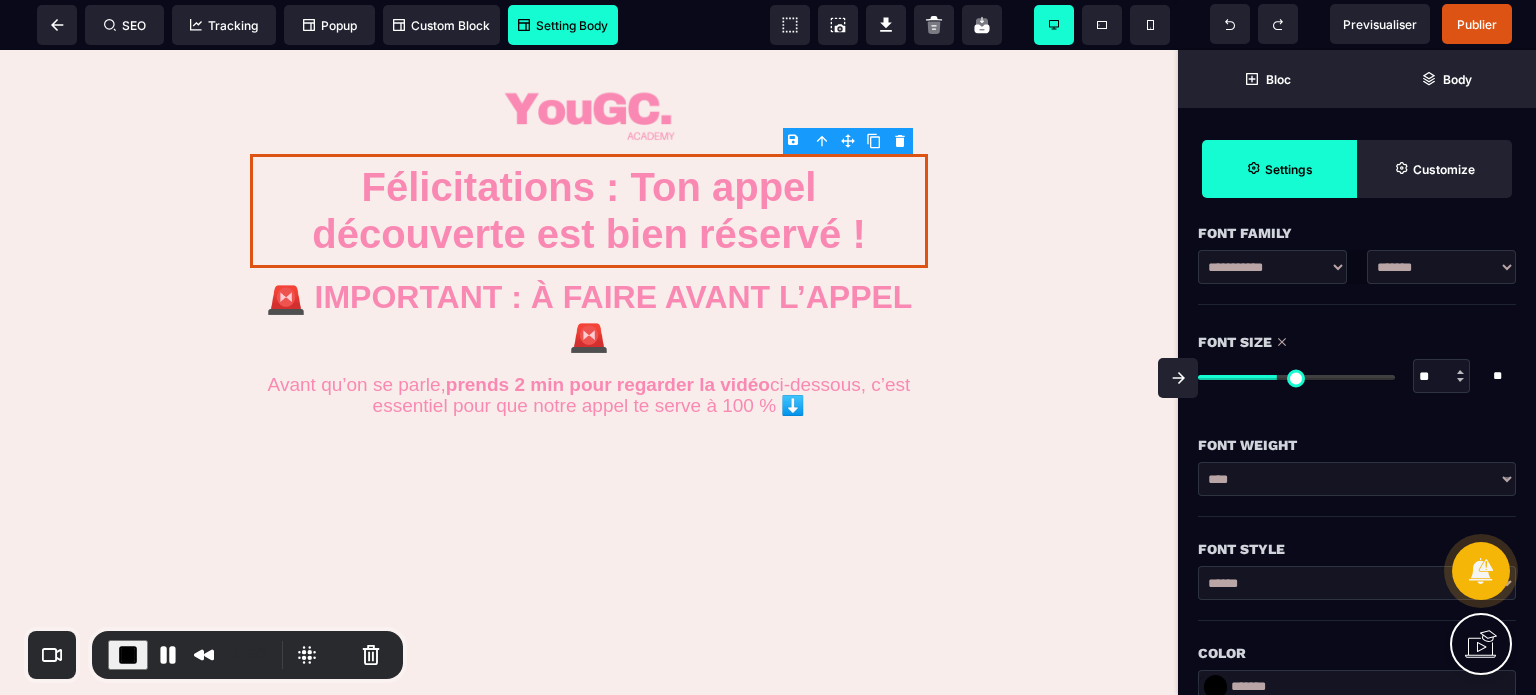 scroll, scrollTop: 240, scrollLeft: 0, axis: vertical 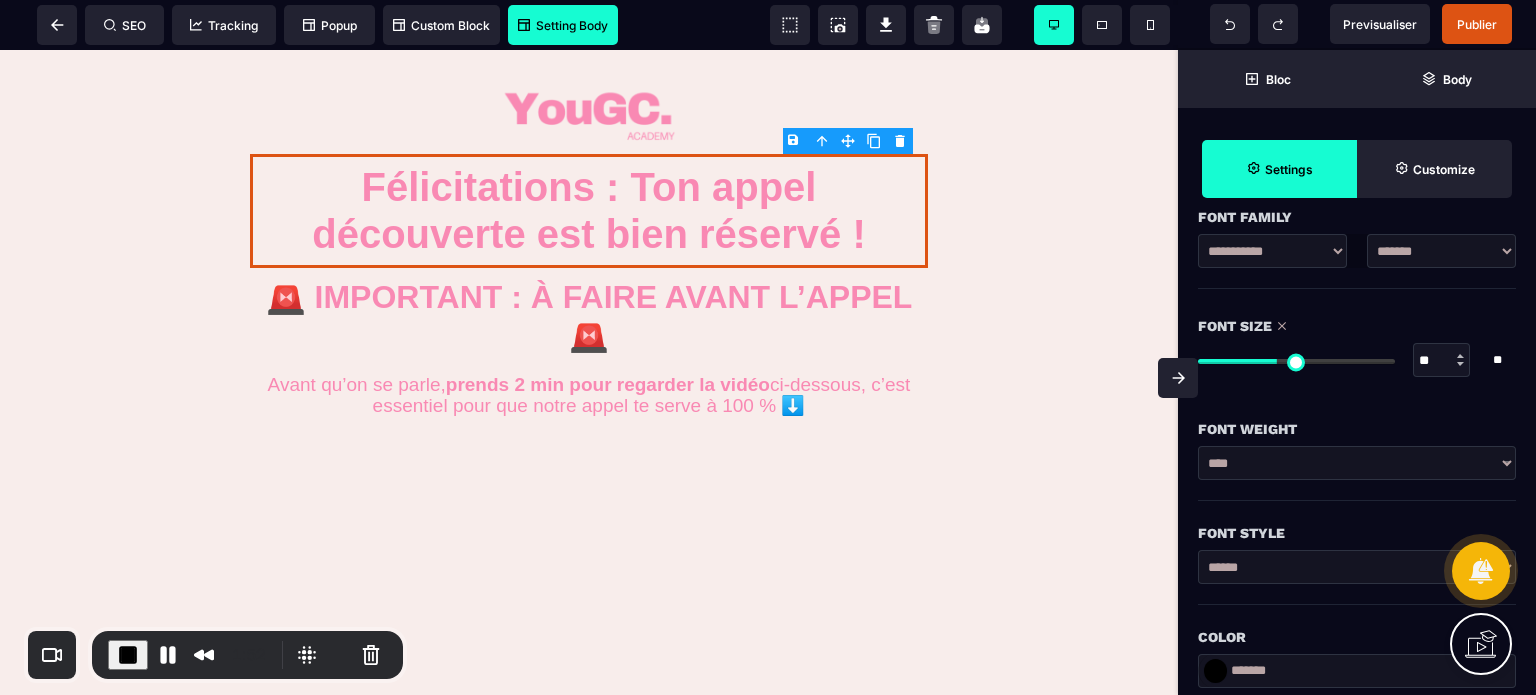 click on "**" at bounding box center [1442, 361] 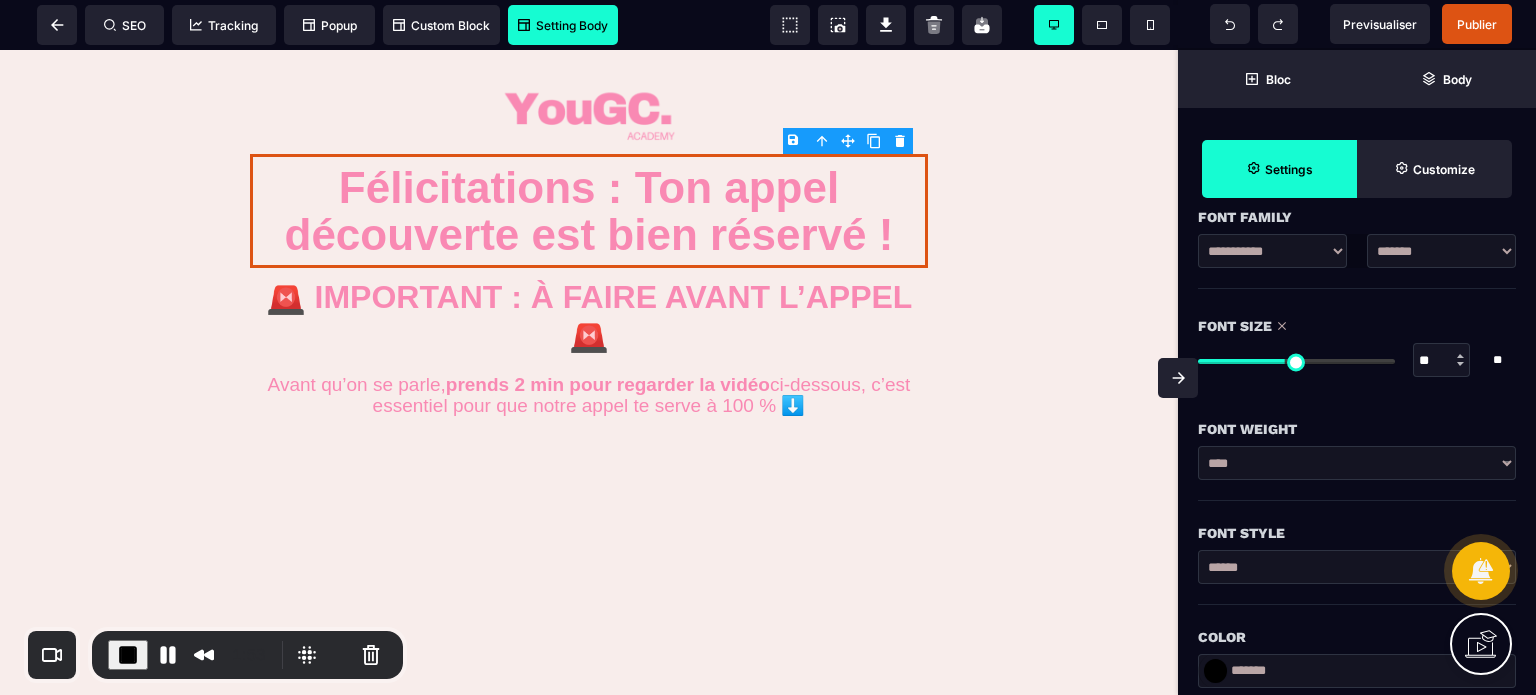 click on "Font Weight" at bounding box center (1357, 419) 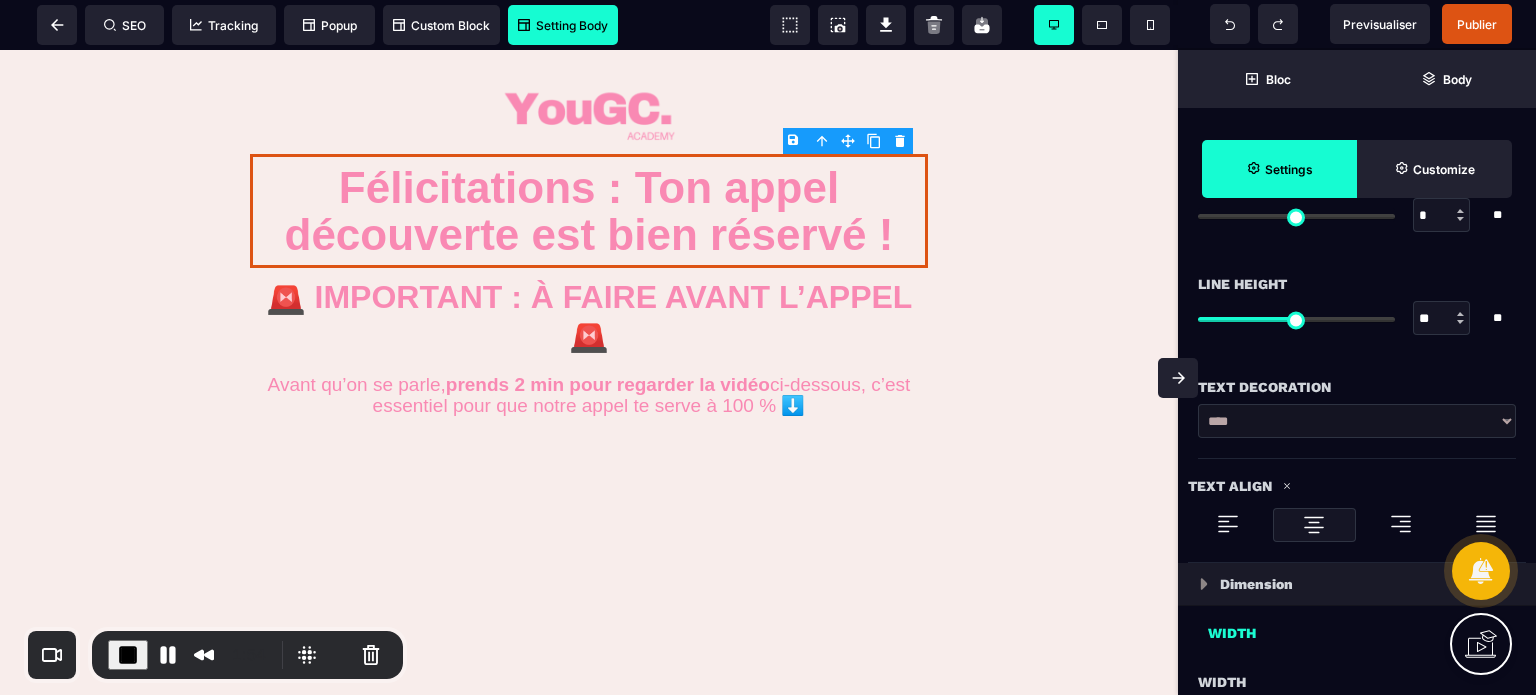 scroll, scrollTop: 840, scrollLeft: 0, axis: vertical 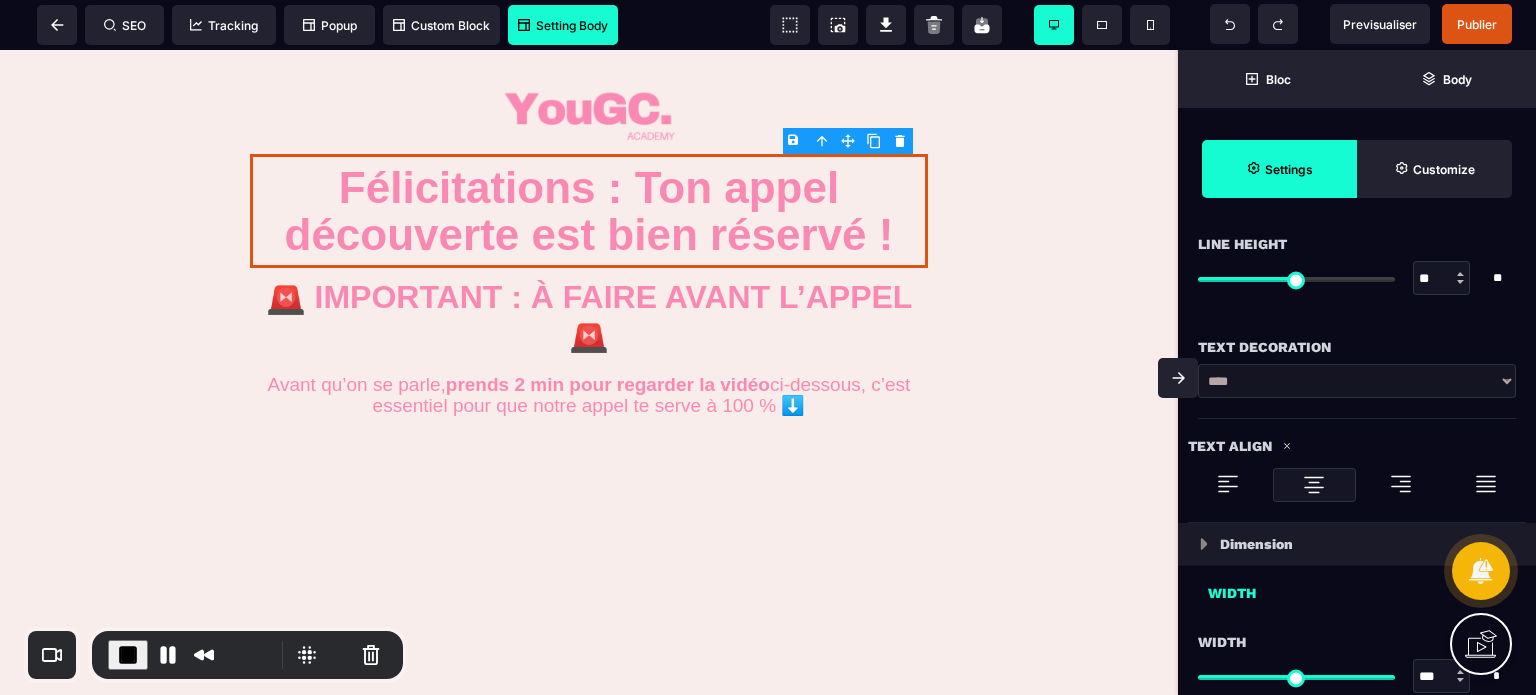 drag, startPoint x: 1437, startPoint y: 273, endPoint x: 1384, endPoint y: 279, distance: 53.338543 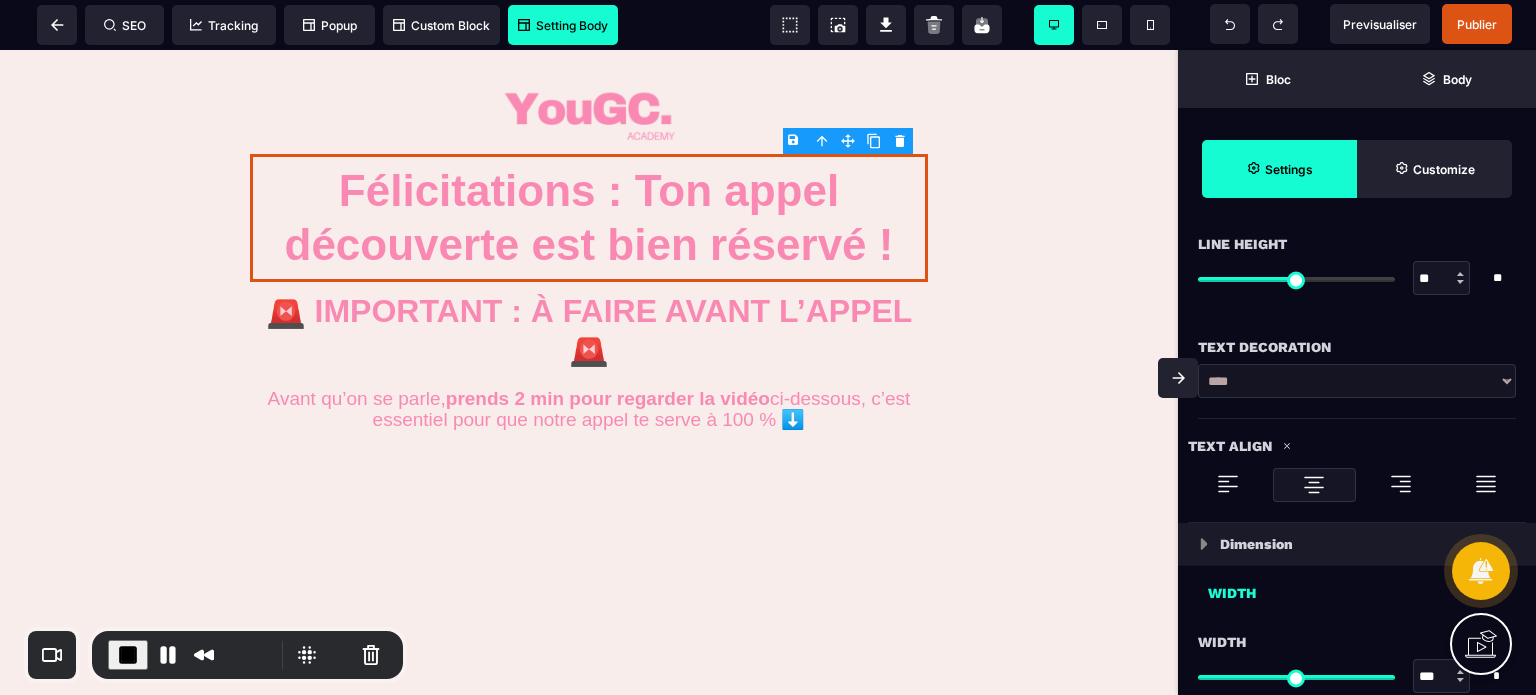 click 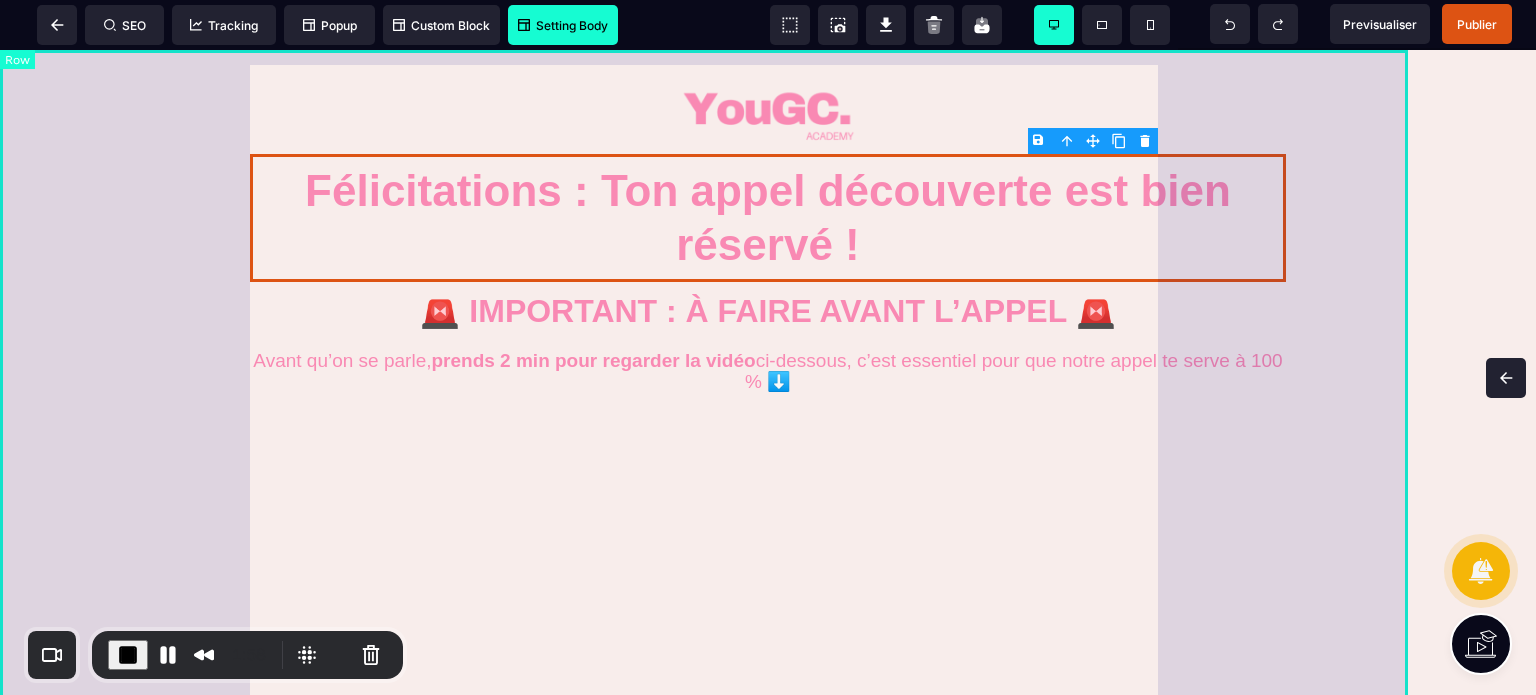 scroll, scrollTop: 0, scrollLeft: 0, axis: both 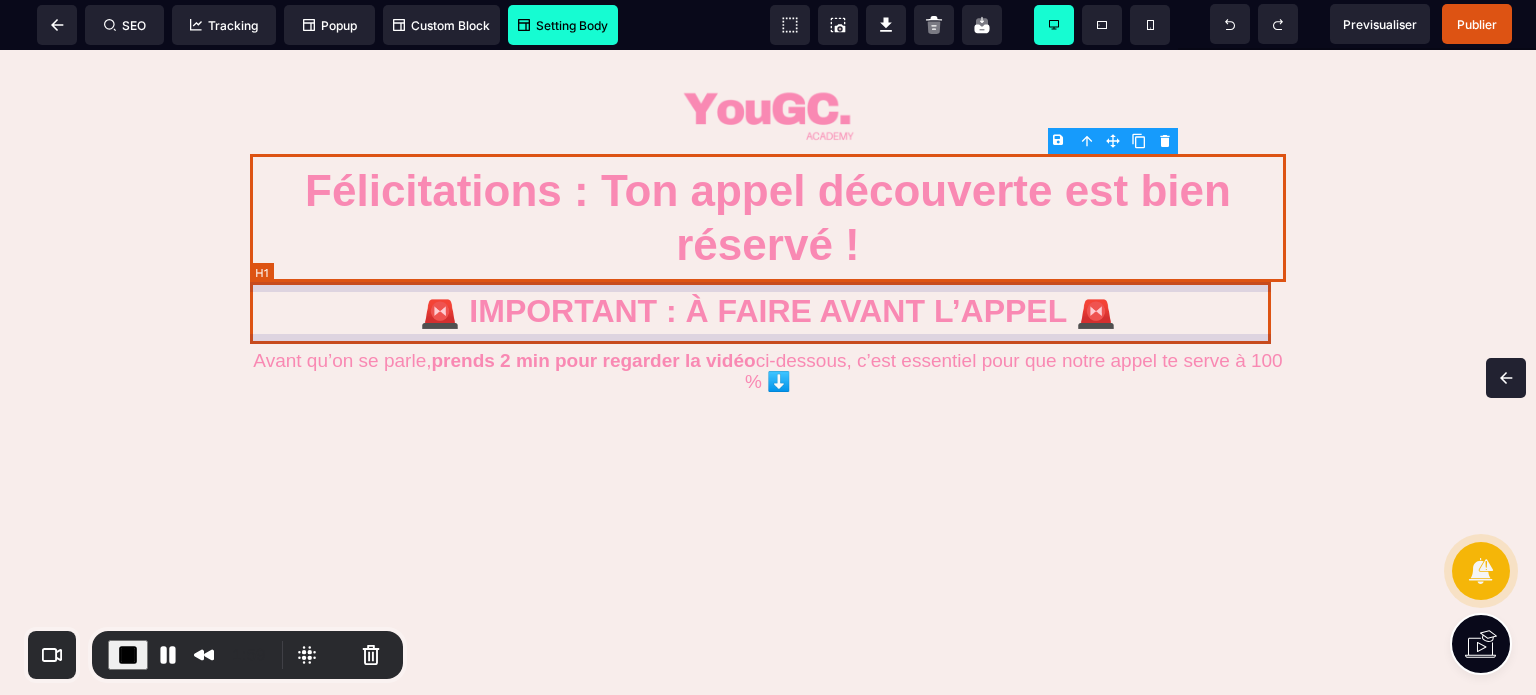 click on "🚨 IMPORTANT : À FAIRE AVANT L’APPEL 🚨" at bounding box center (768, 311) 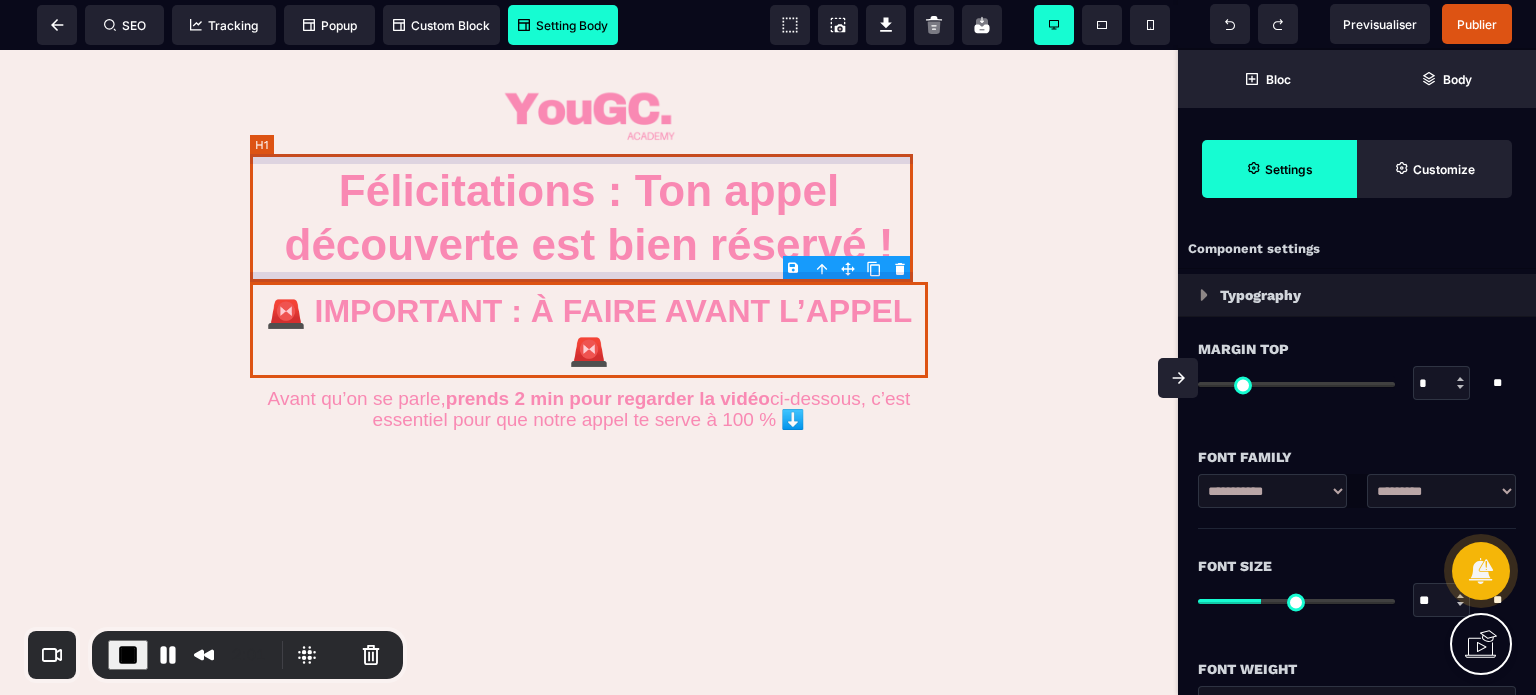 click on "Félicitations : Ton appel découverte est bien réservé !" at bounding box center [589, 218] 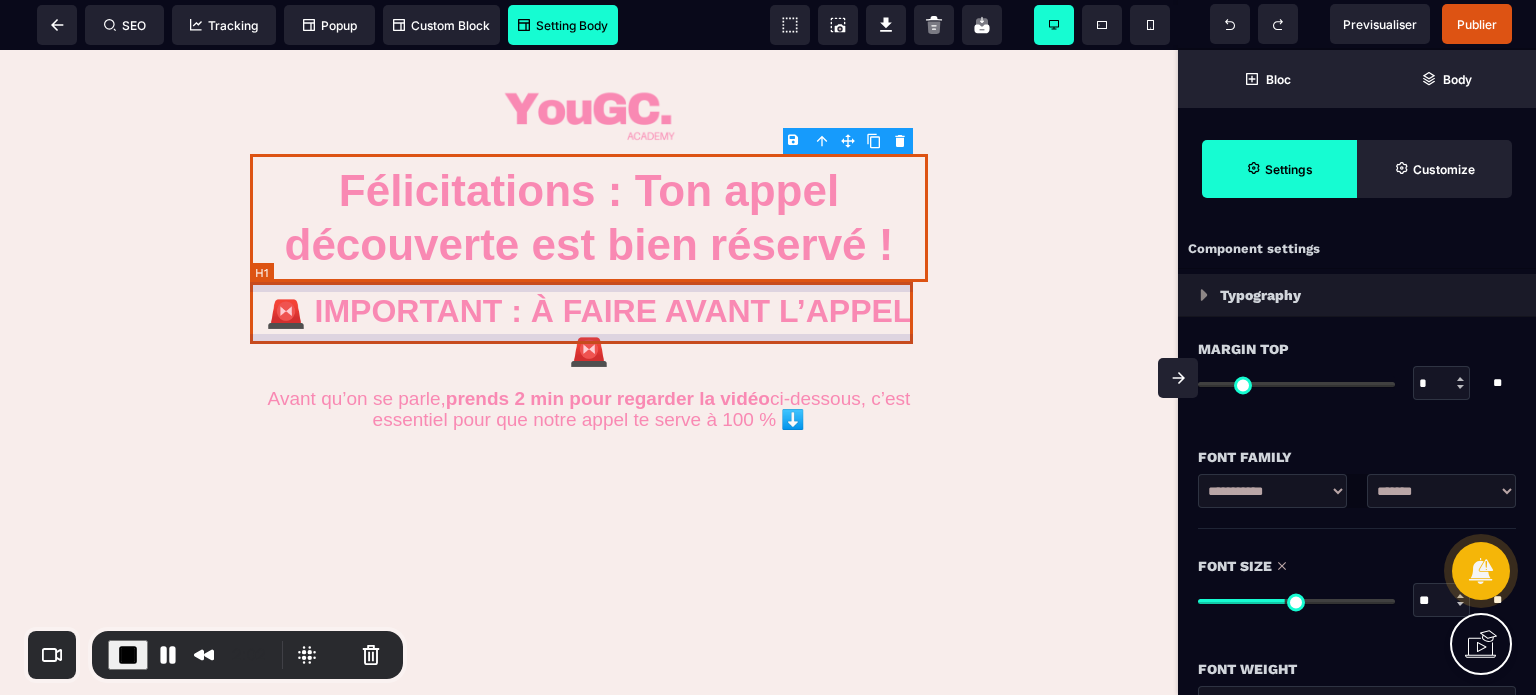 click on "🚨 IMPORTANT : À FAIRE AVANT L’APPEL 🚨" at bounding box center [589, 330] 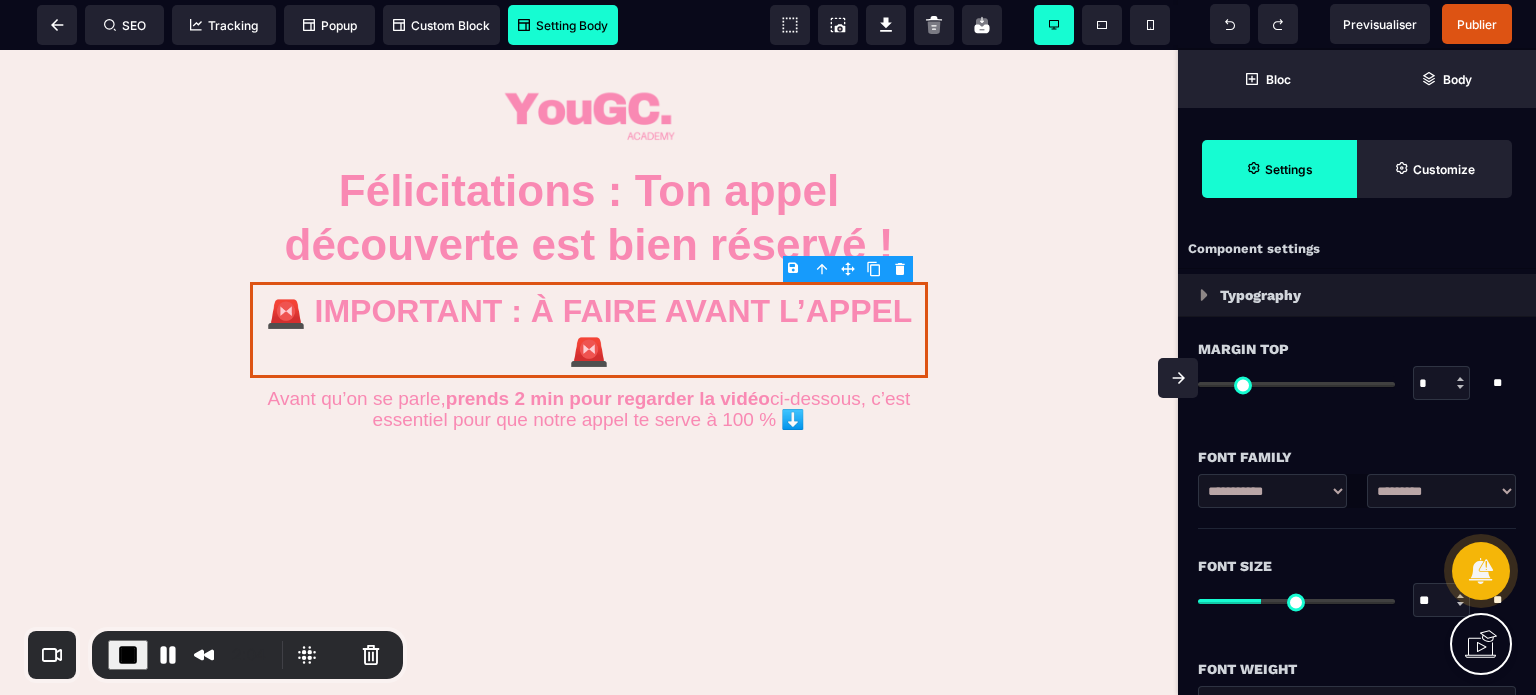 click on "**********" at bounding box center [1441, 491] 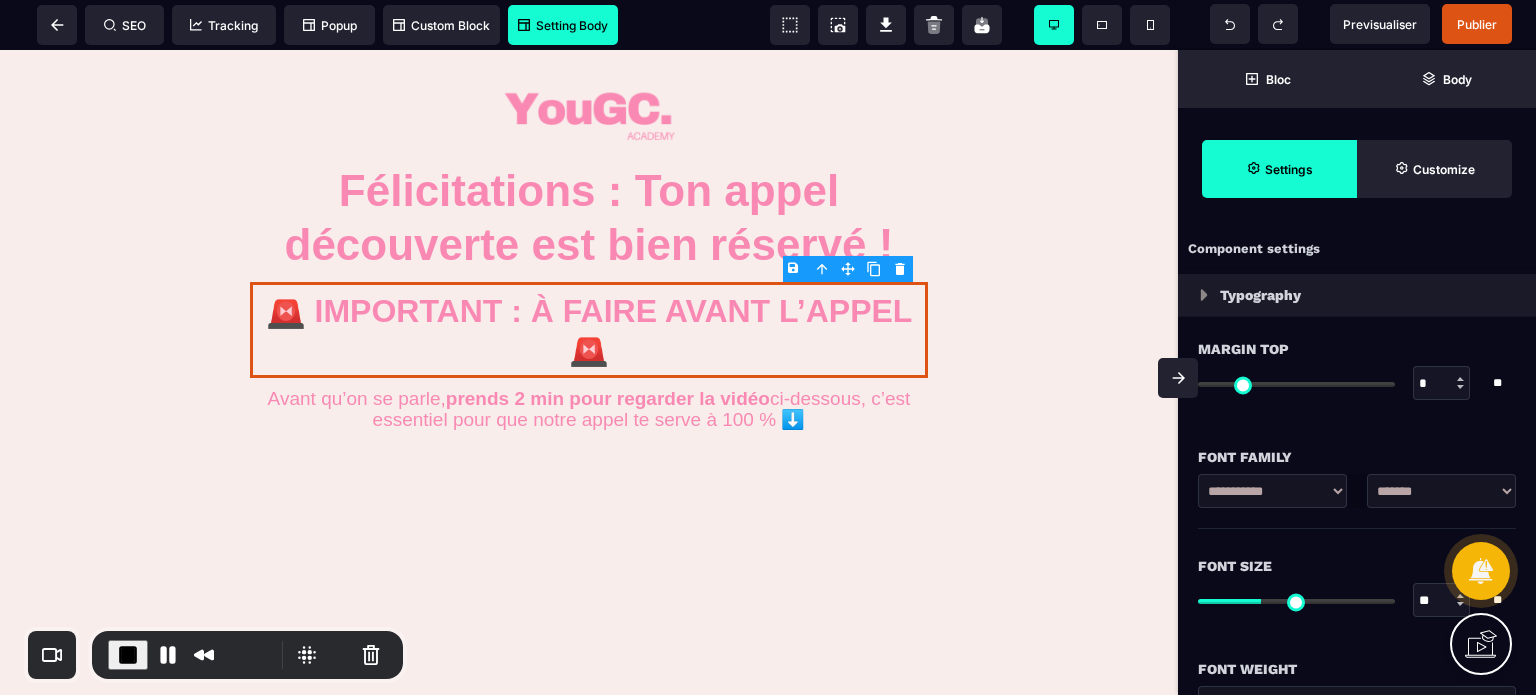 click on "**********" at bounding box center [1441, 491] 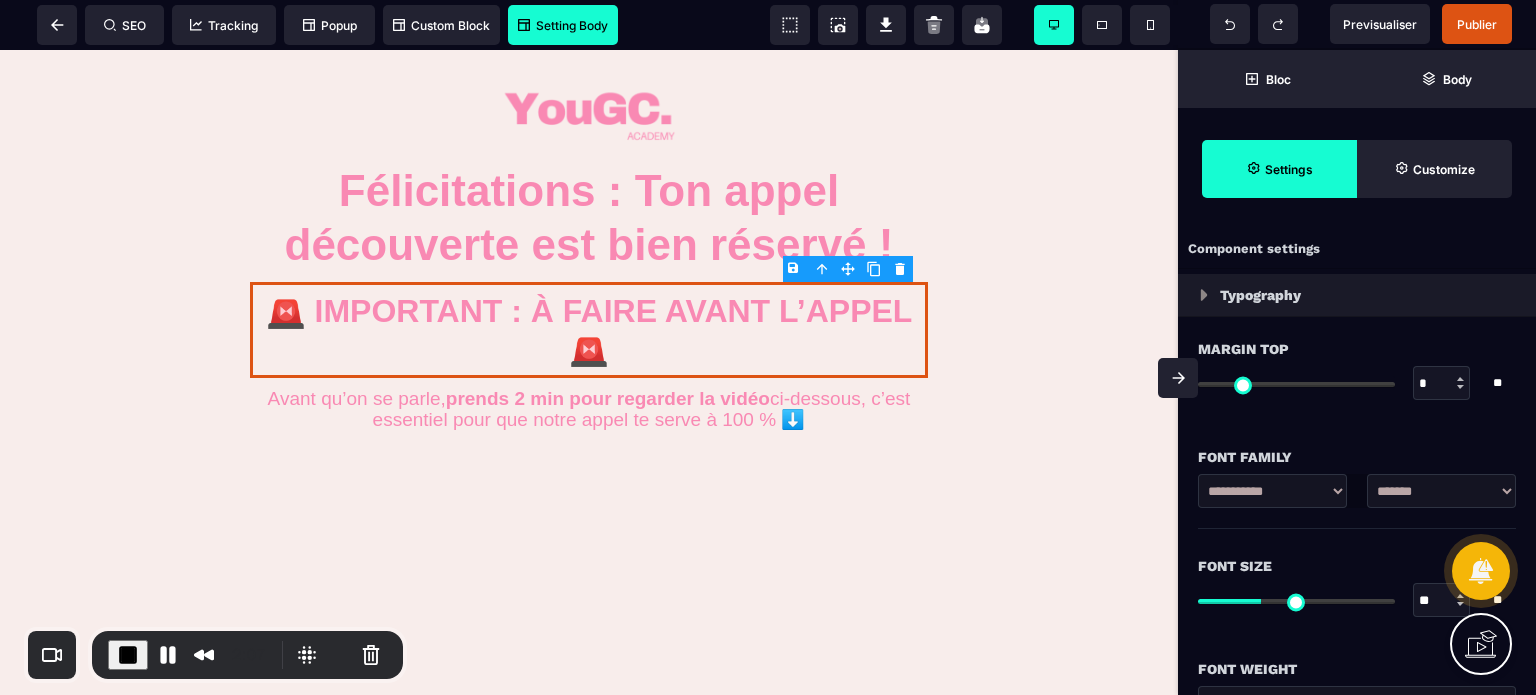 drag, startPoint x: 1432, startPoint y: 591, endPoint x: 1410, endPoint y: 602, distance: 24.596748 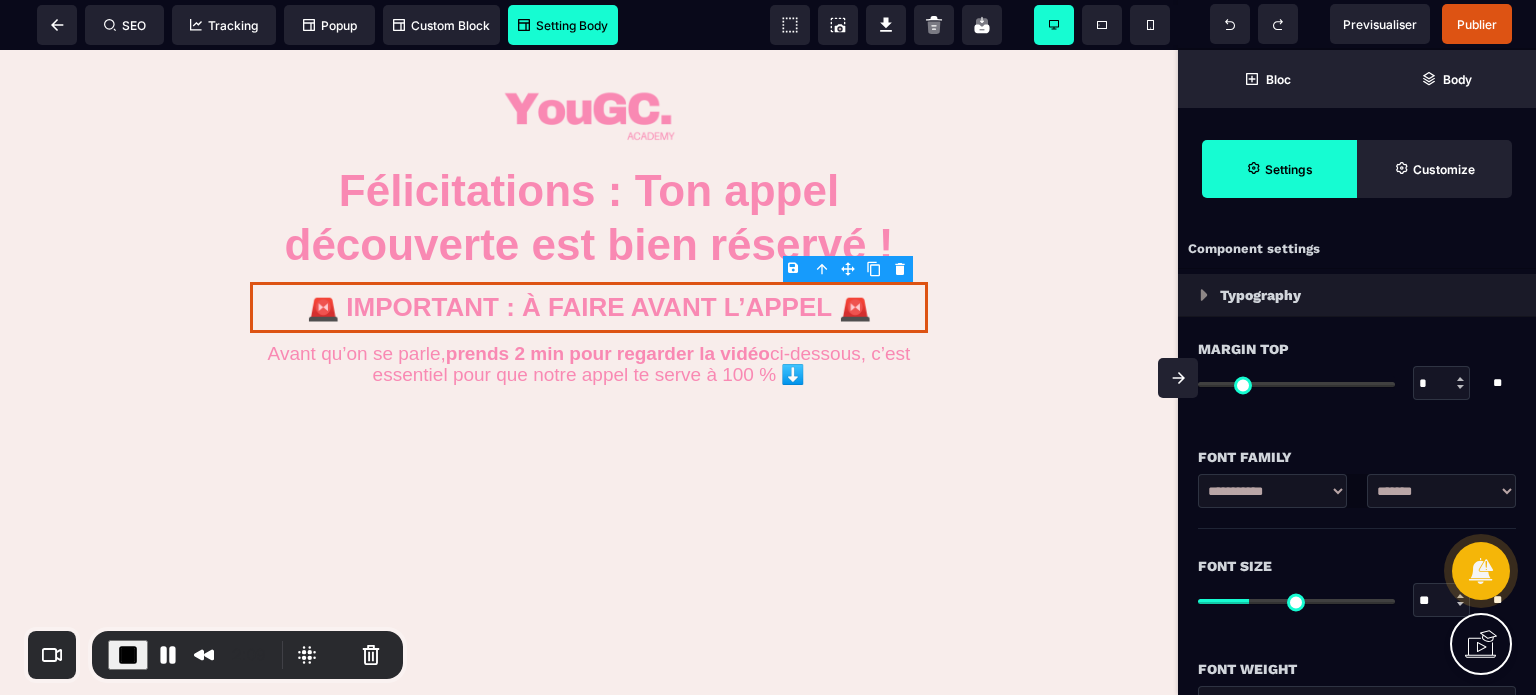 click 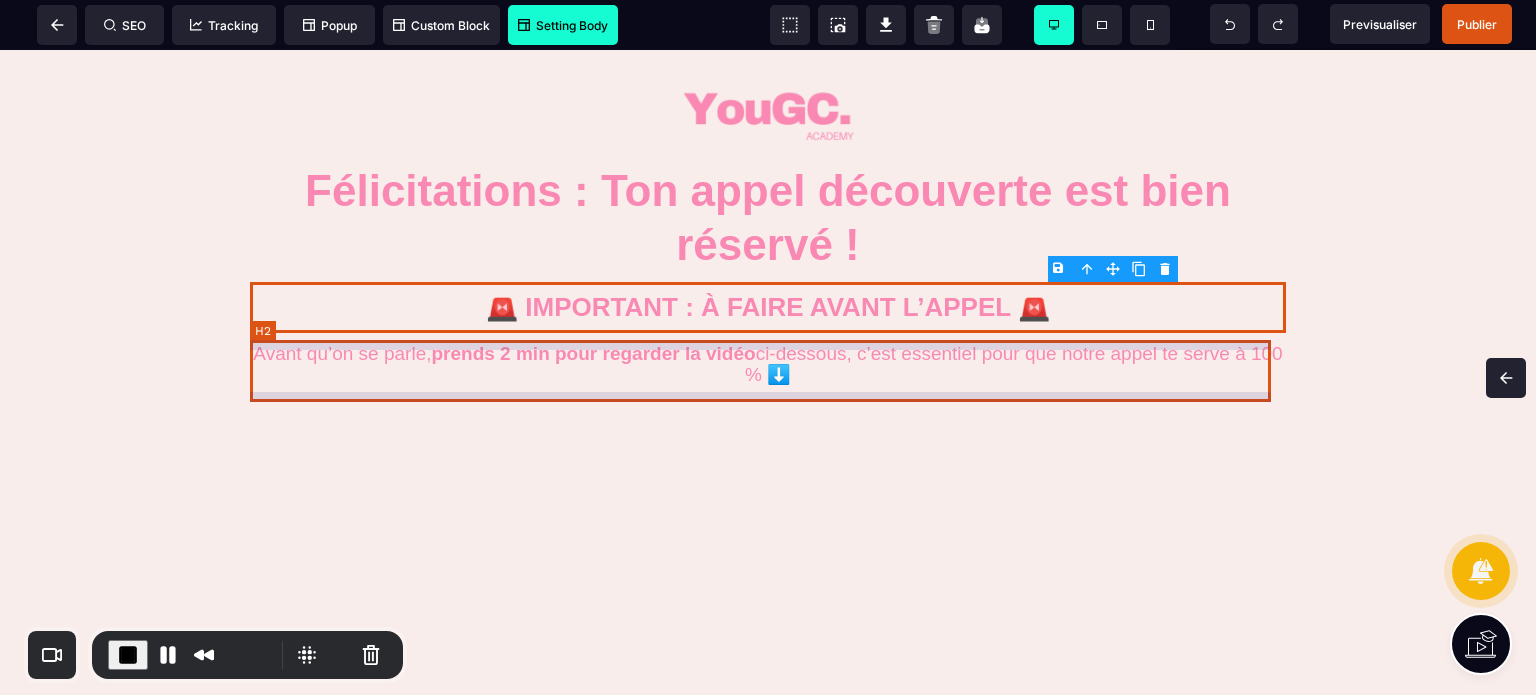 click on "Avant qu’on se parle, prends 2 min pour regarder la vidéo ci-dessous, c’est essentiel pour que notre appel te serve à 100 % ⬇️" at bounding box center (768, 364) 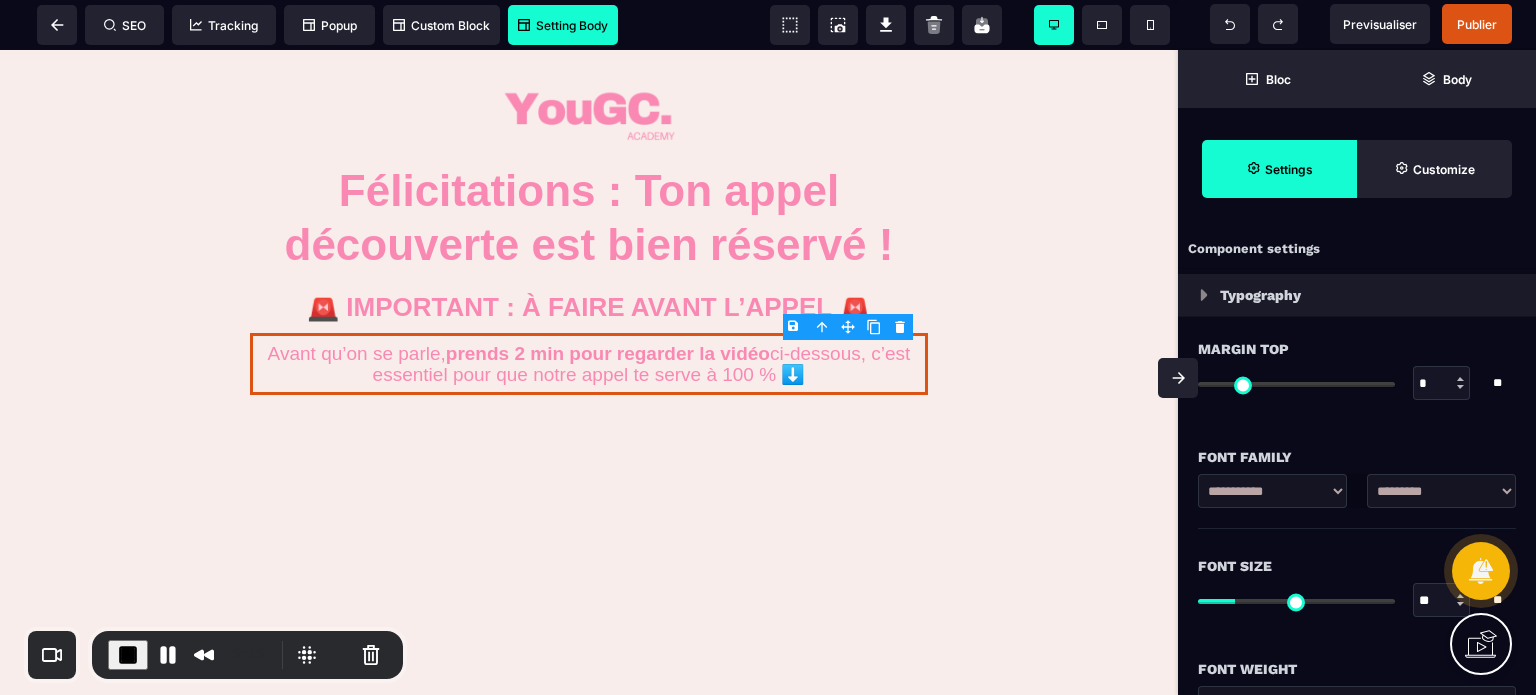 click on "**********" at bounding box center [1441, 491] 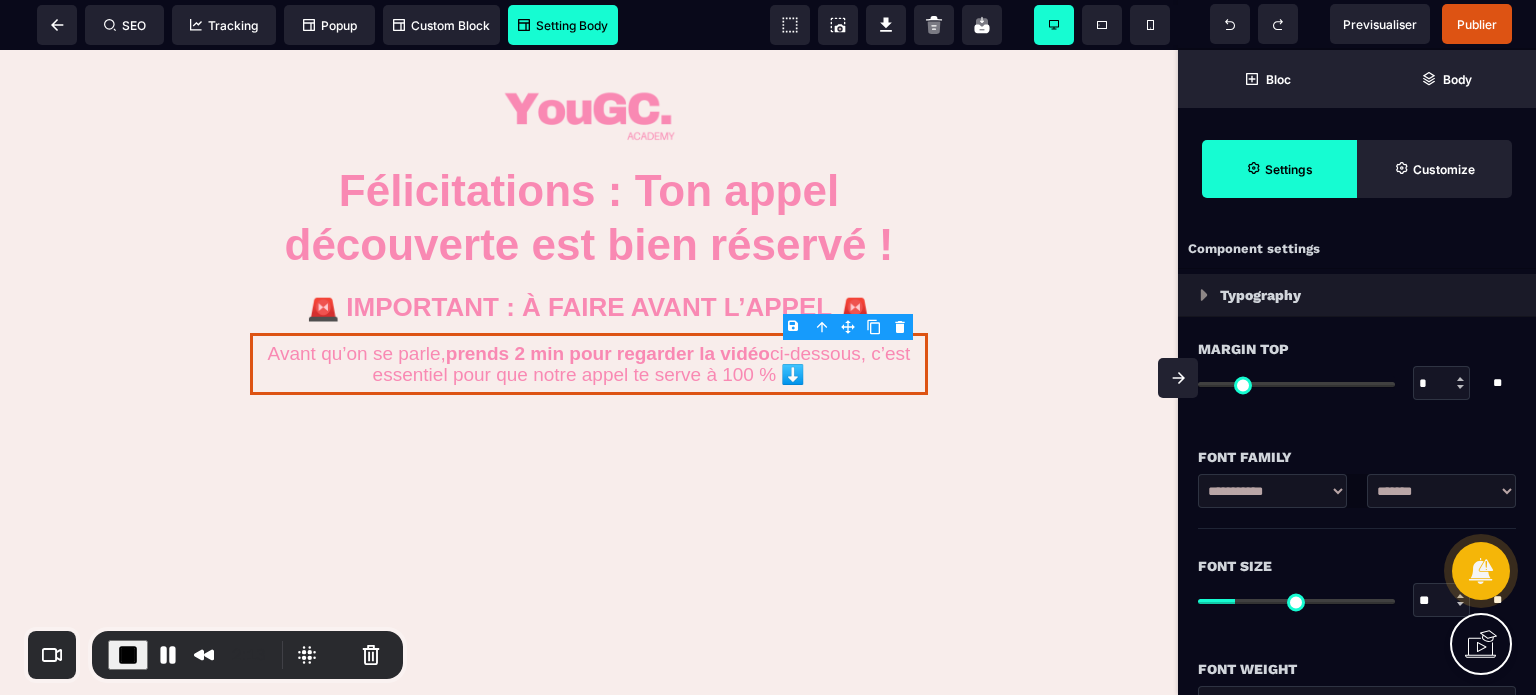 click on "**********" at bounding box center [1441, 491] 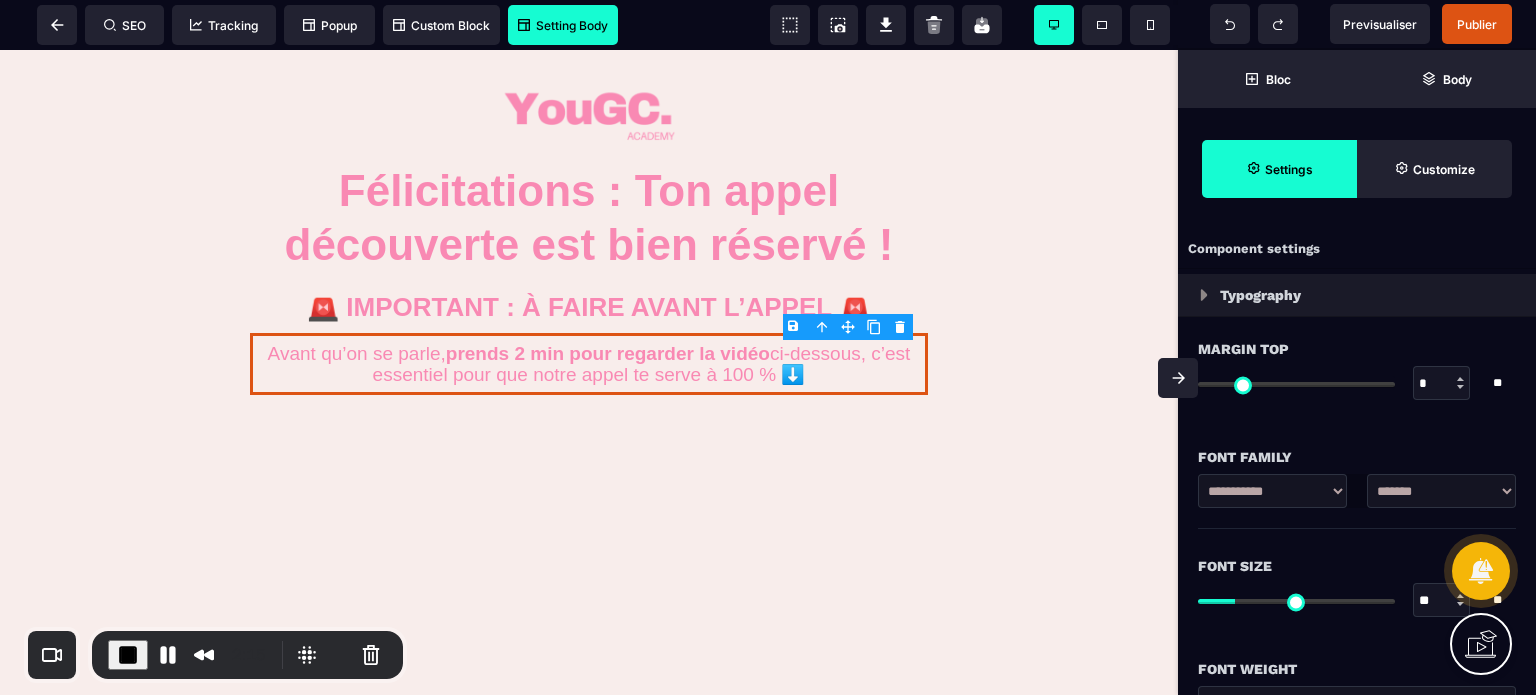 click on "Font Family" at bounding box center [1357, 447] 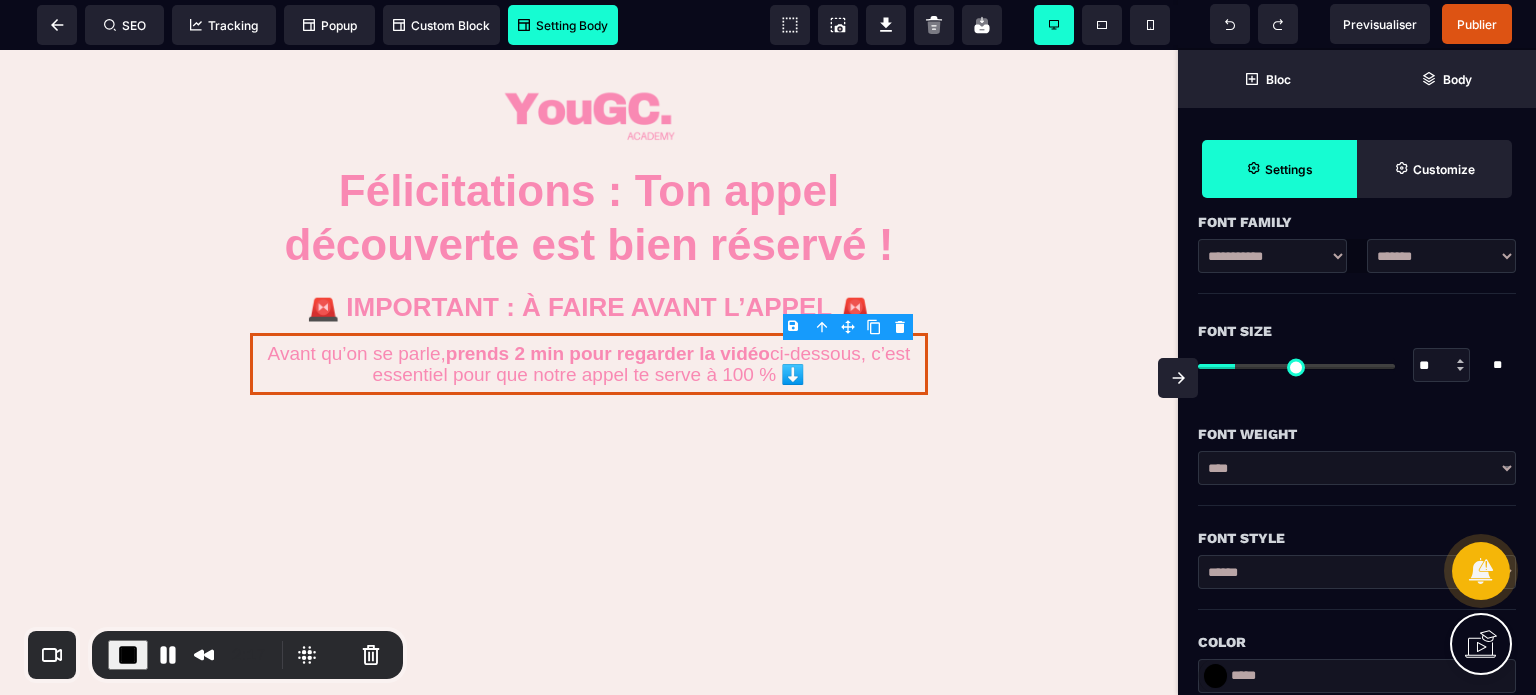scroll, scrollTop: 360, scrollLeft: 0, axis: vertical 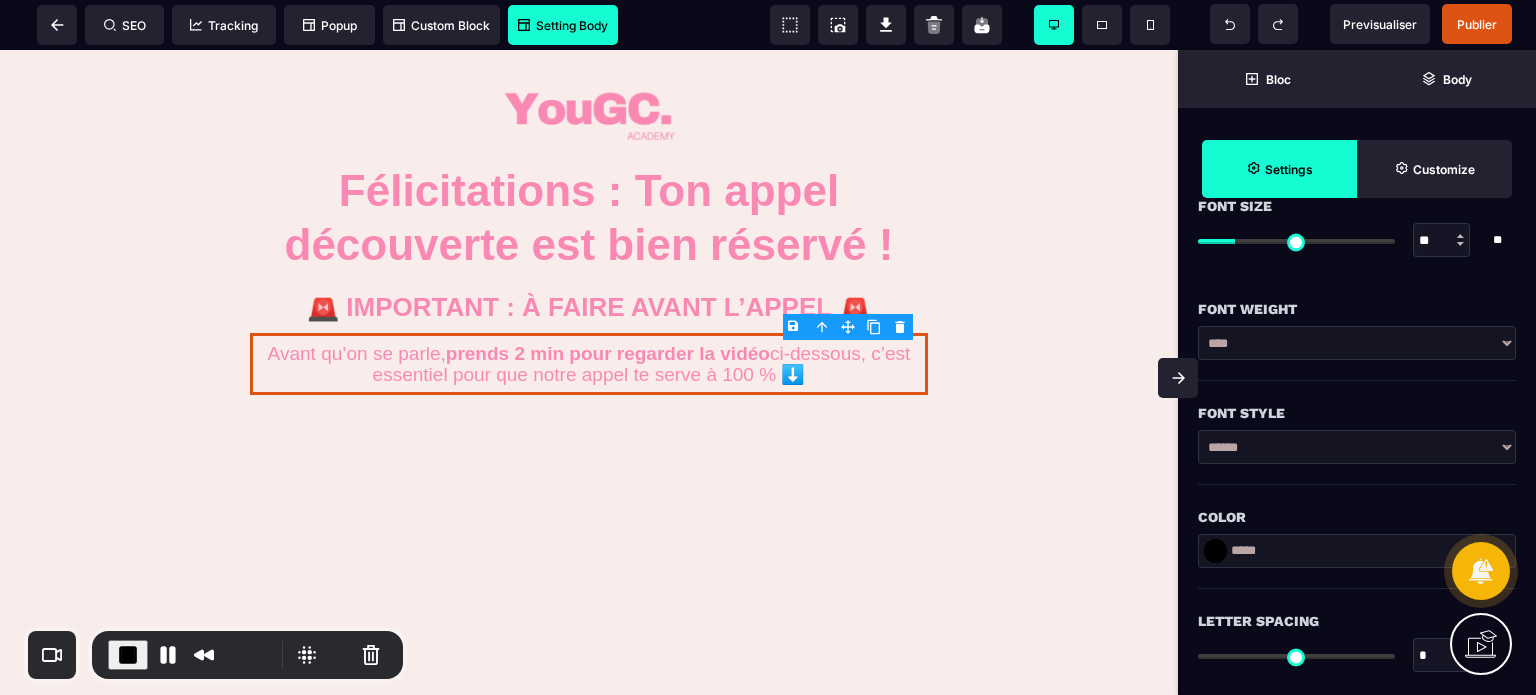 drag, startPoint x: 1430, startPoint y: 239, endPoint x: 1400, endPoint y: 249, distance: 31.622776 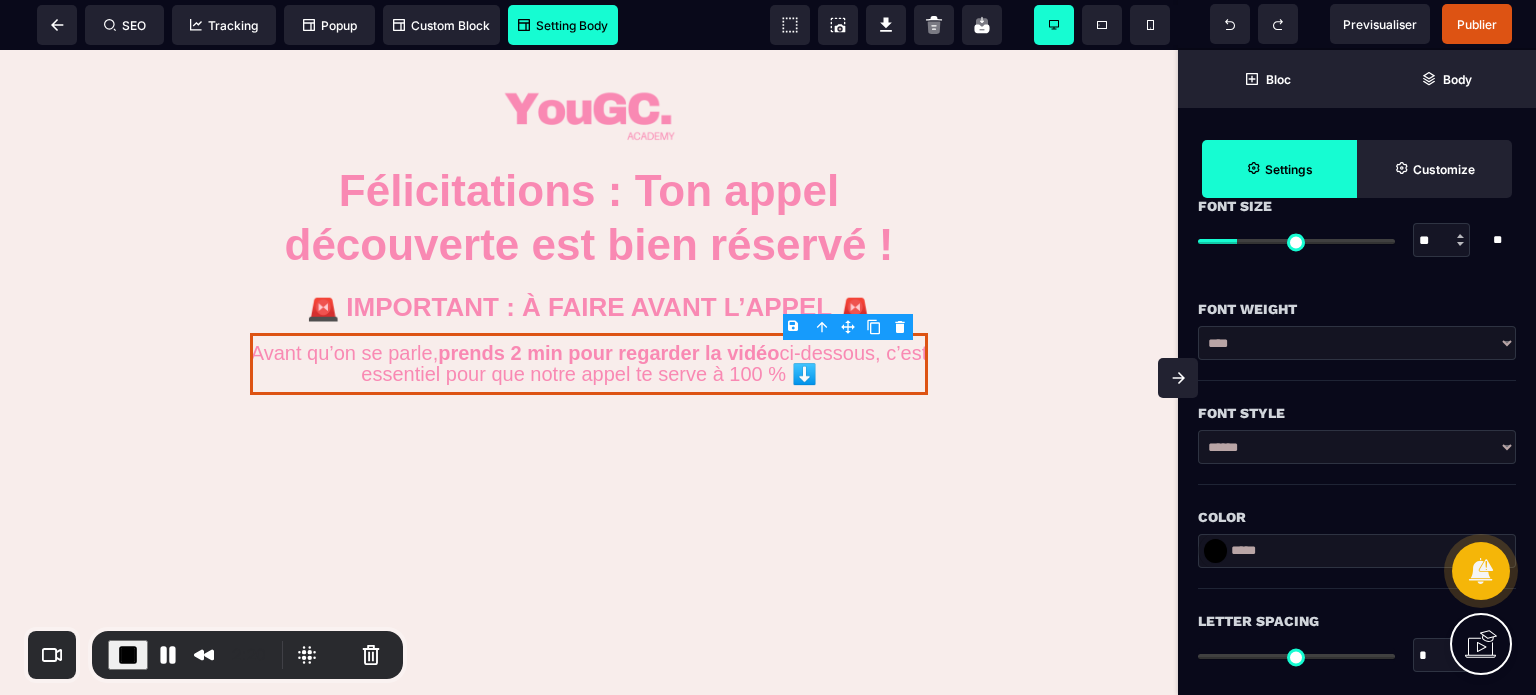 click on "Font Weight" at bounding box center (1357, 299) 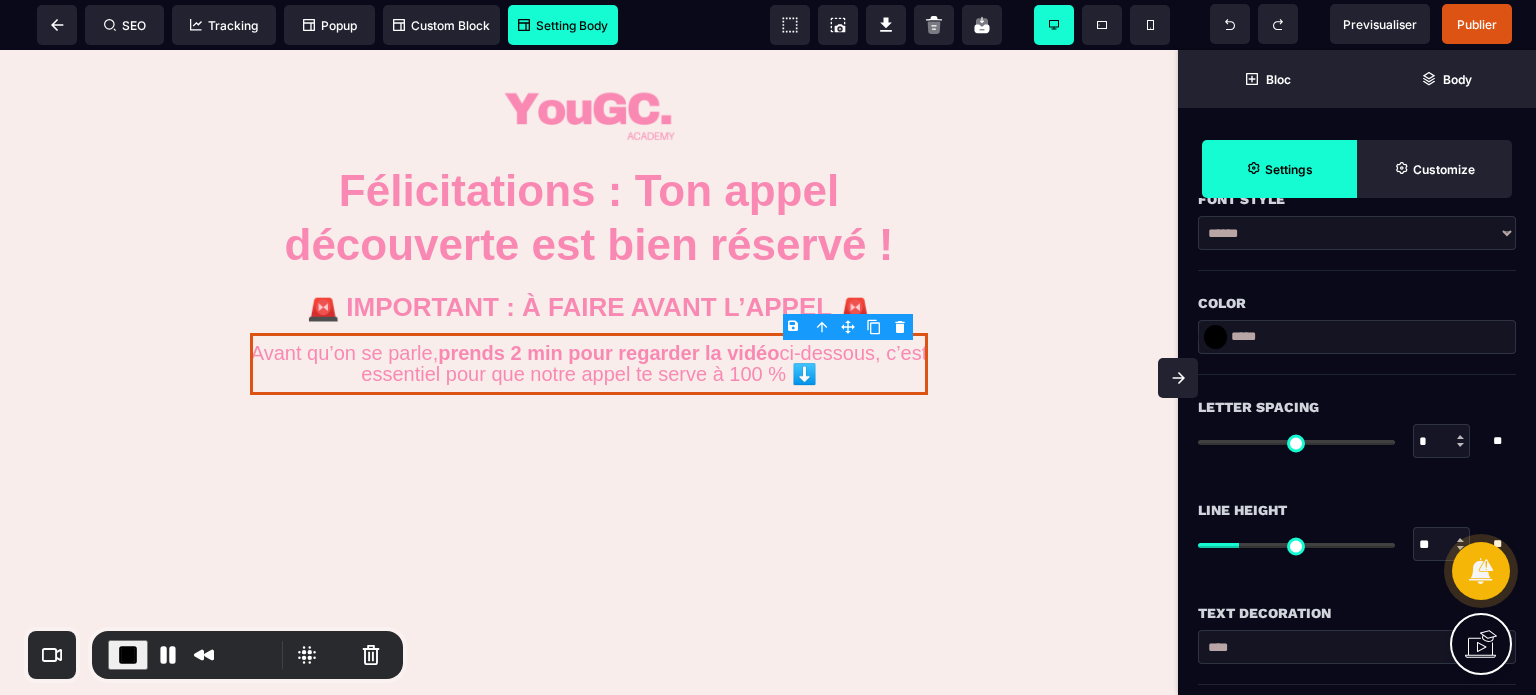 scroll, scrollTop: 760, scrollLeft: 0, axis: vertical 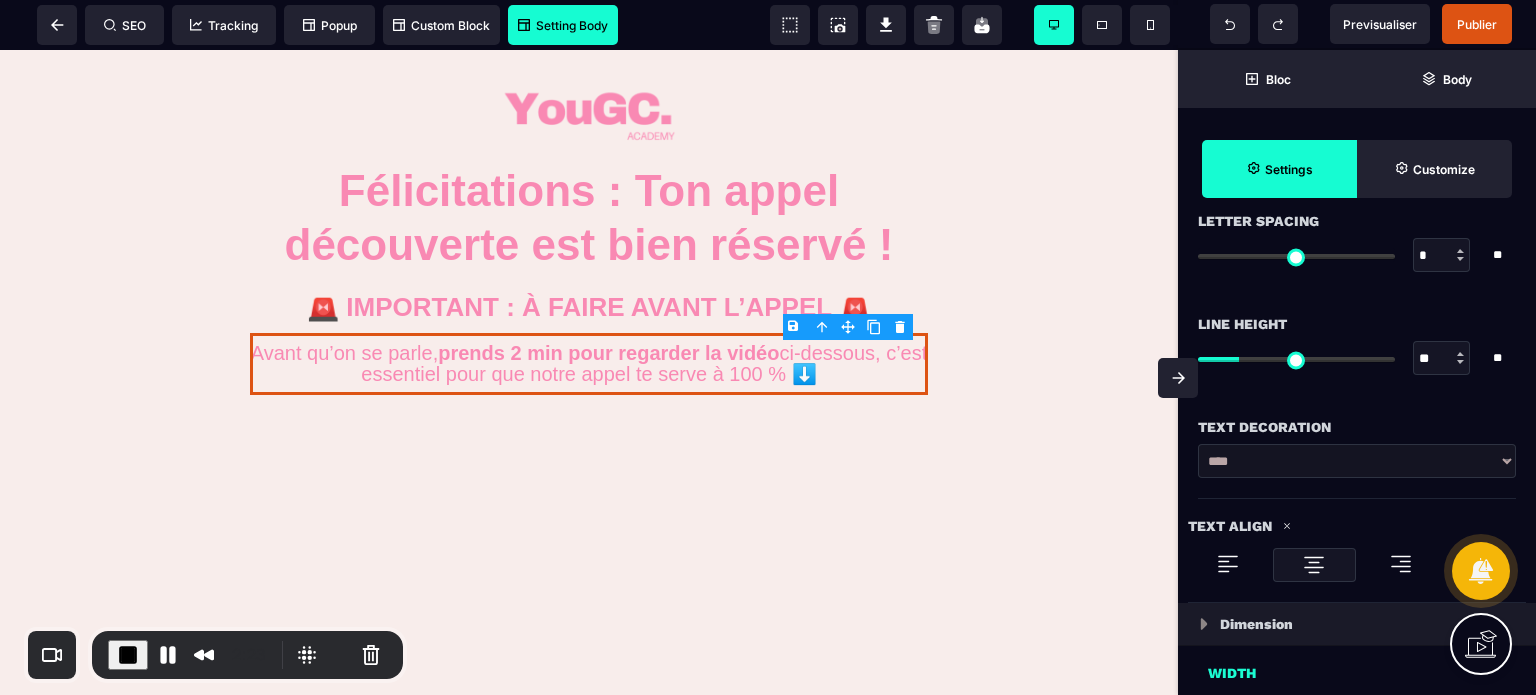 click on "**" at bounding box center [1442, 359] 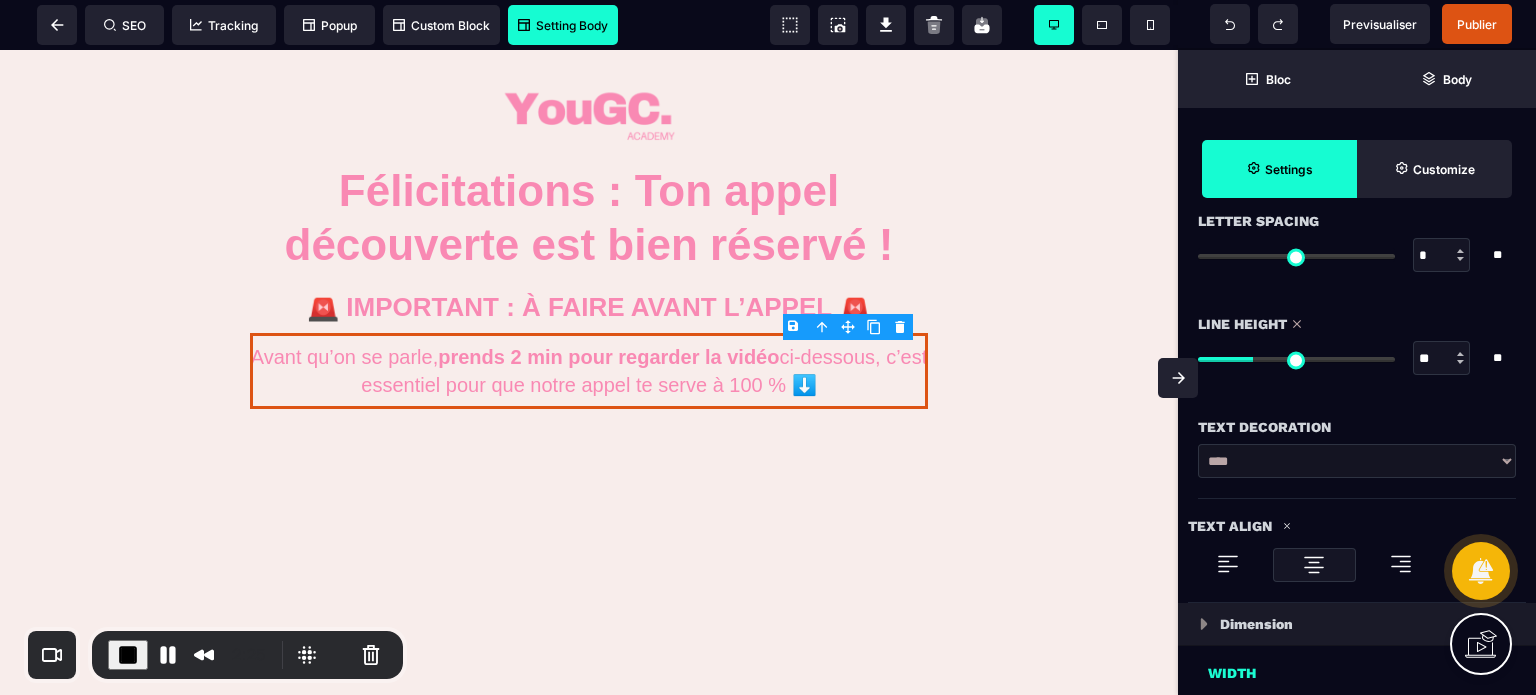 click at bounding box center [1178, 378] 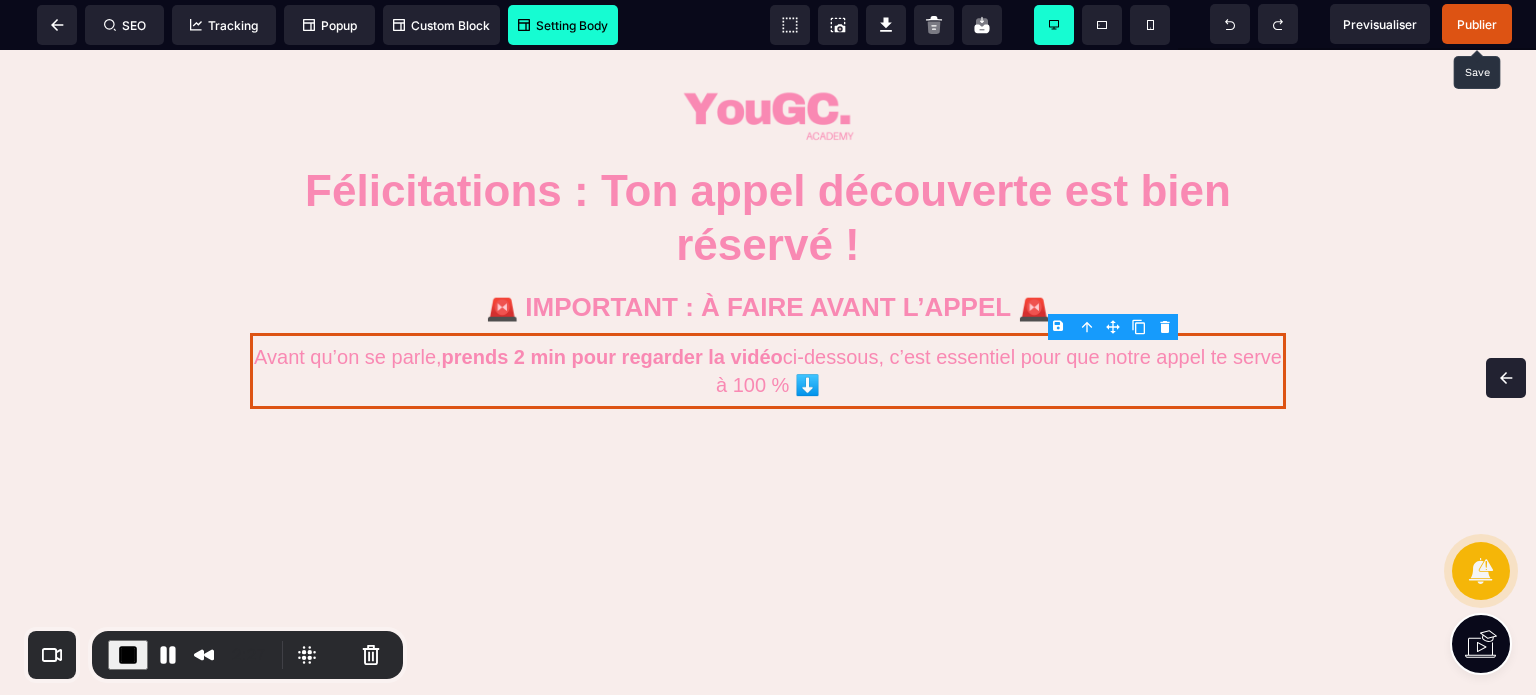 click on "Publier" at bounding box center [1477, 24] 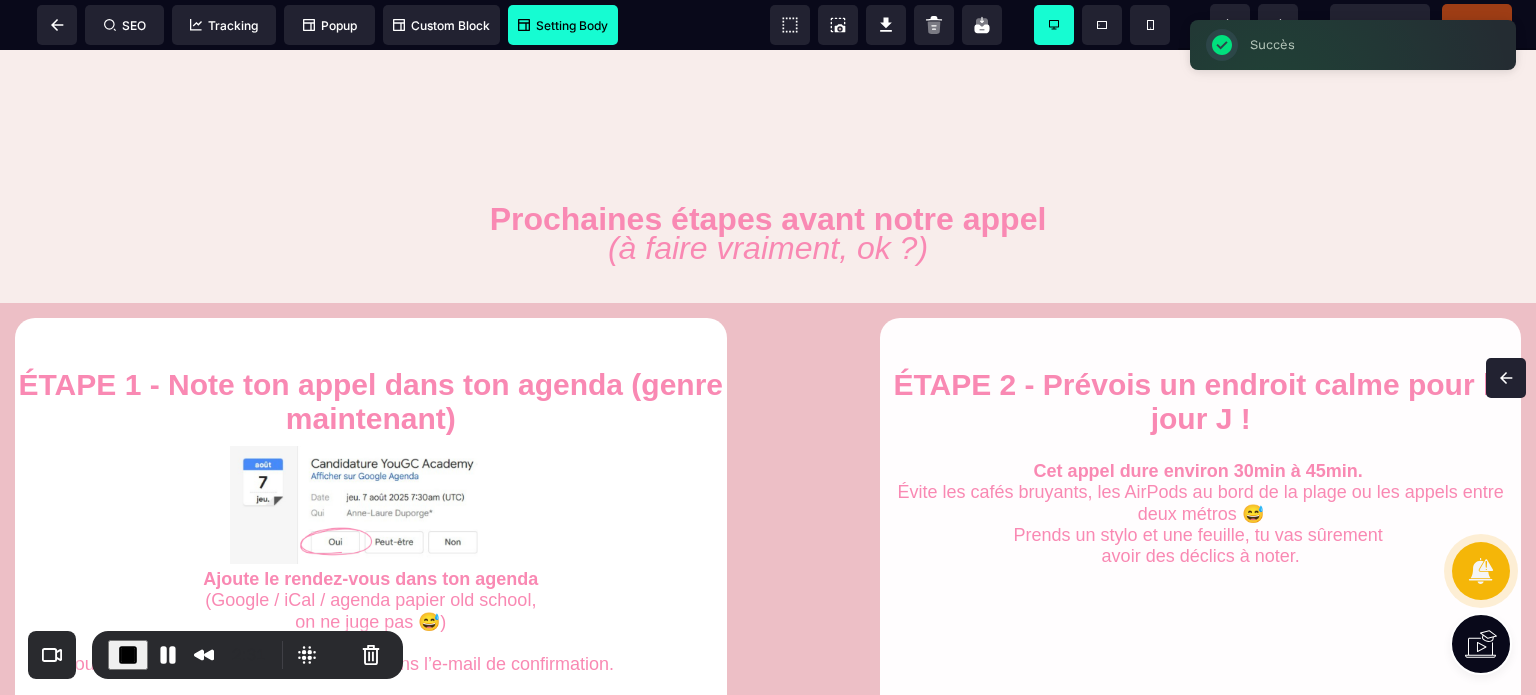 scroll, scrollTop: 775, scrollLeft: 0, axis: vertical 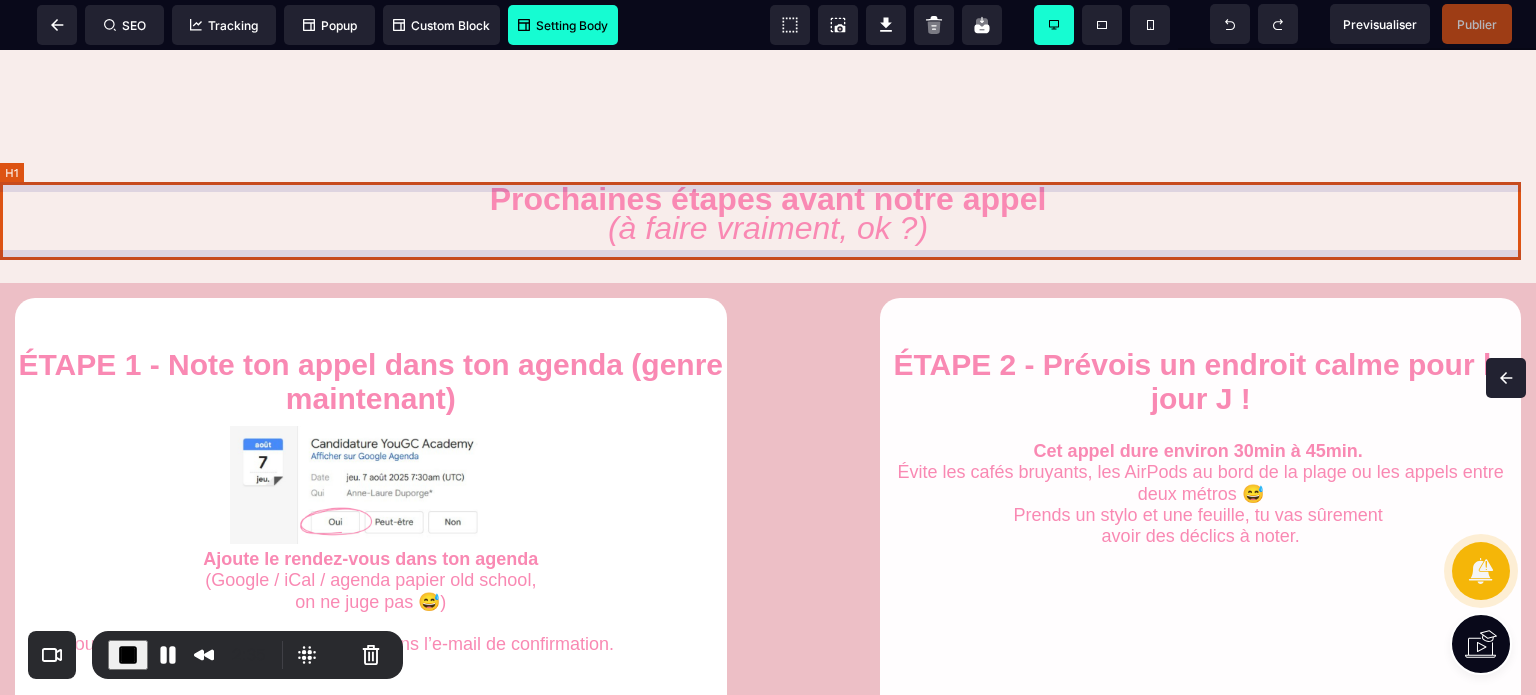 click on "Prochaines étapes avant notre appel  (à faire vraiment, ok ?)" at bounding box center (768, 214) 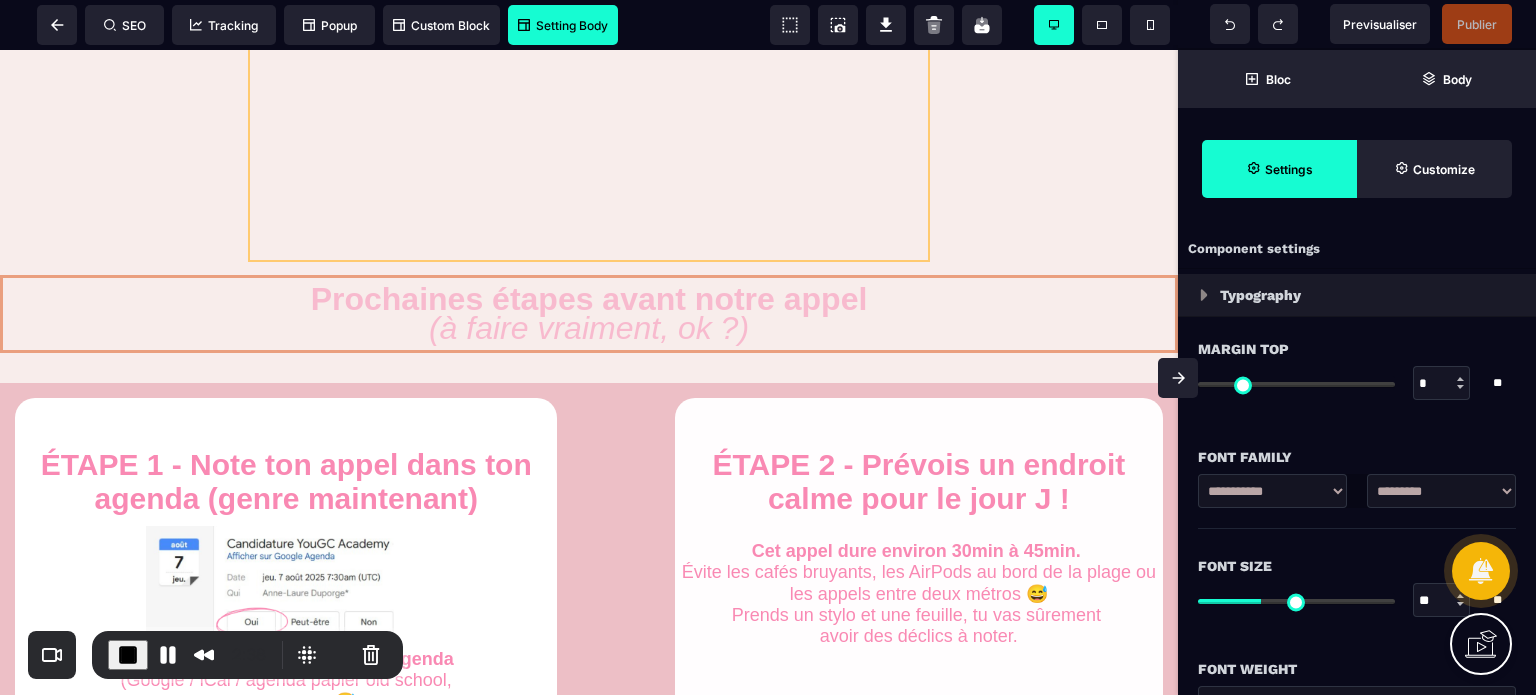 scroll, scrollTop: 661, scrollLeft: 0, axis: vertical 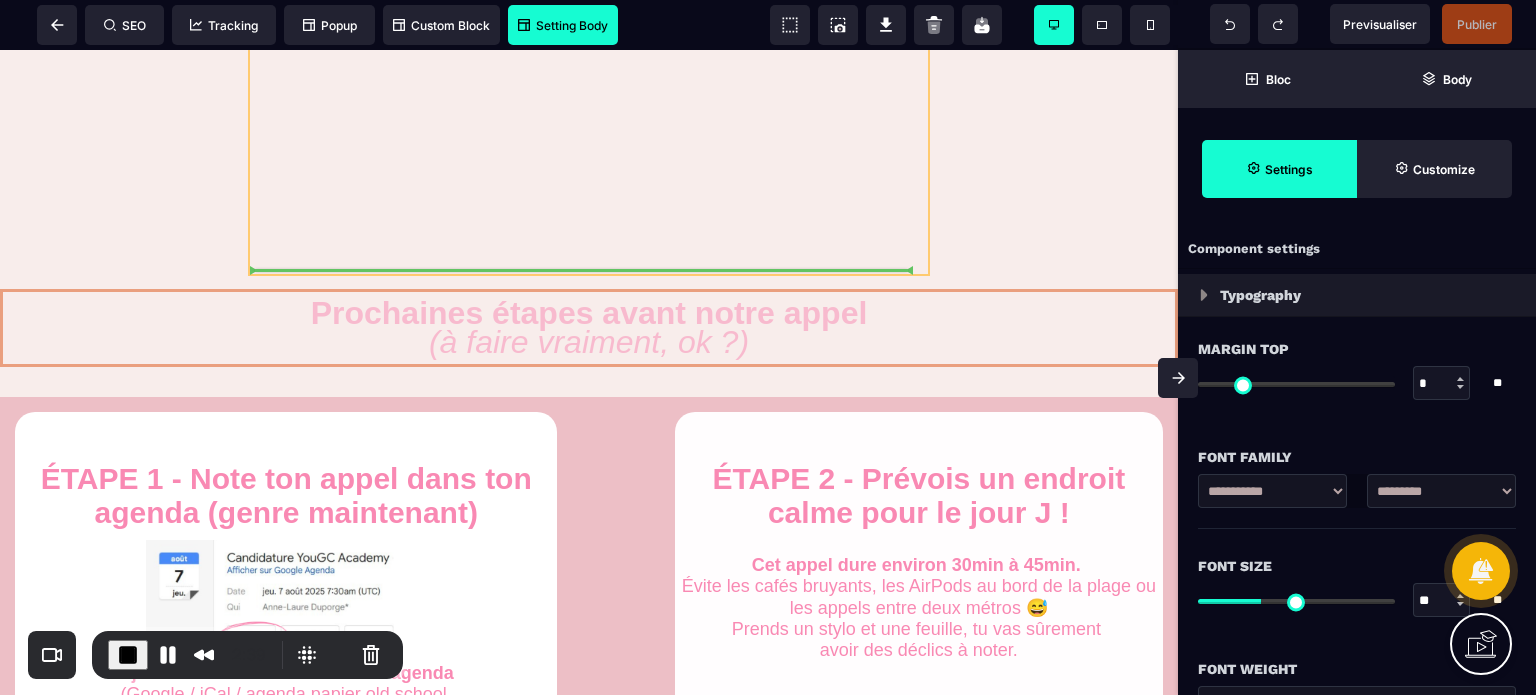 drag, startPoint x: 1096, startPoint y: 222, endPoint x: 912, endPoint y: 220, distance: 184.01086 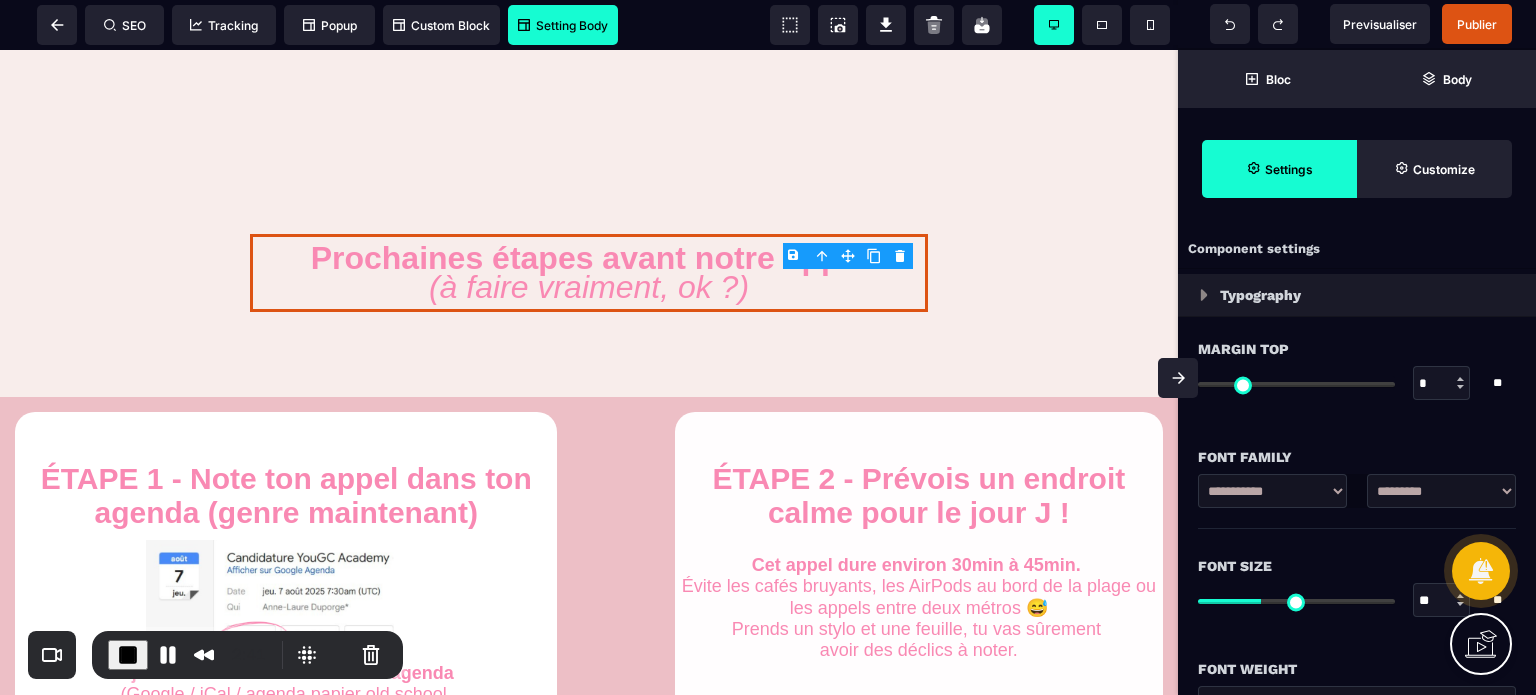 click at bounding box center [1178, 378] 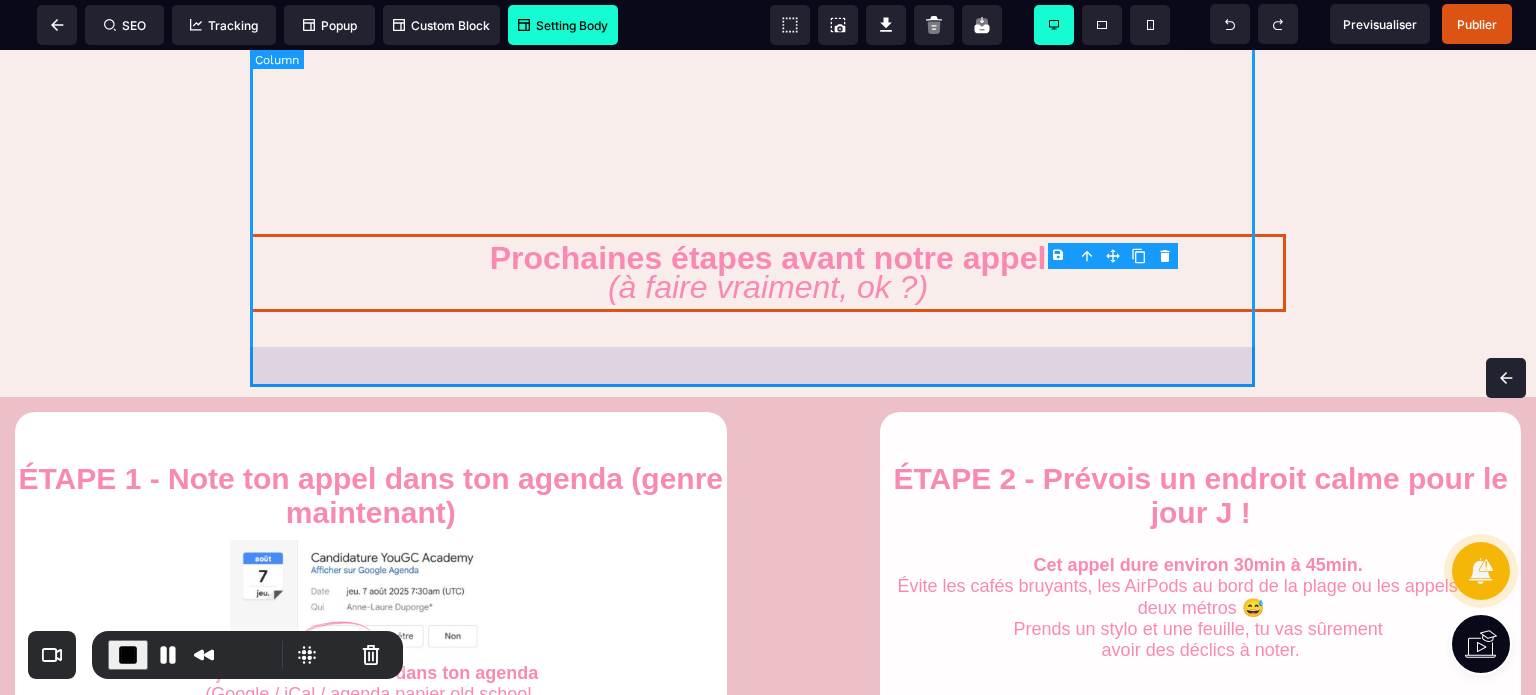 scroll, scrollTop: 633, scrollLeft: 0, axis: vertical 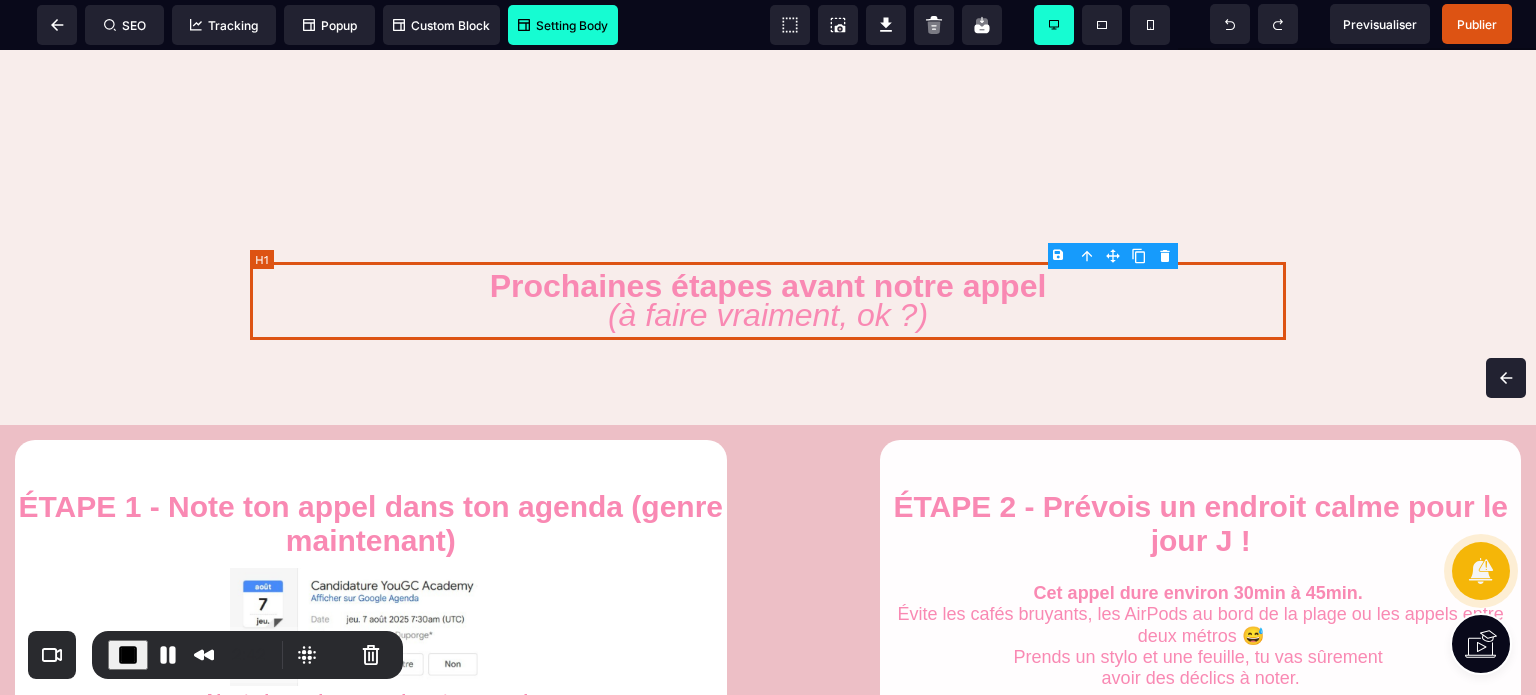 click on "Prochaines étapes avant notre appel  (à faire vraiment, ok ?)" at bounding box center [768, 301] 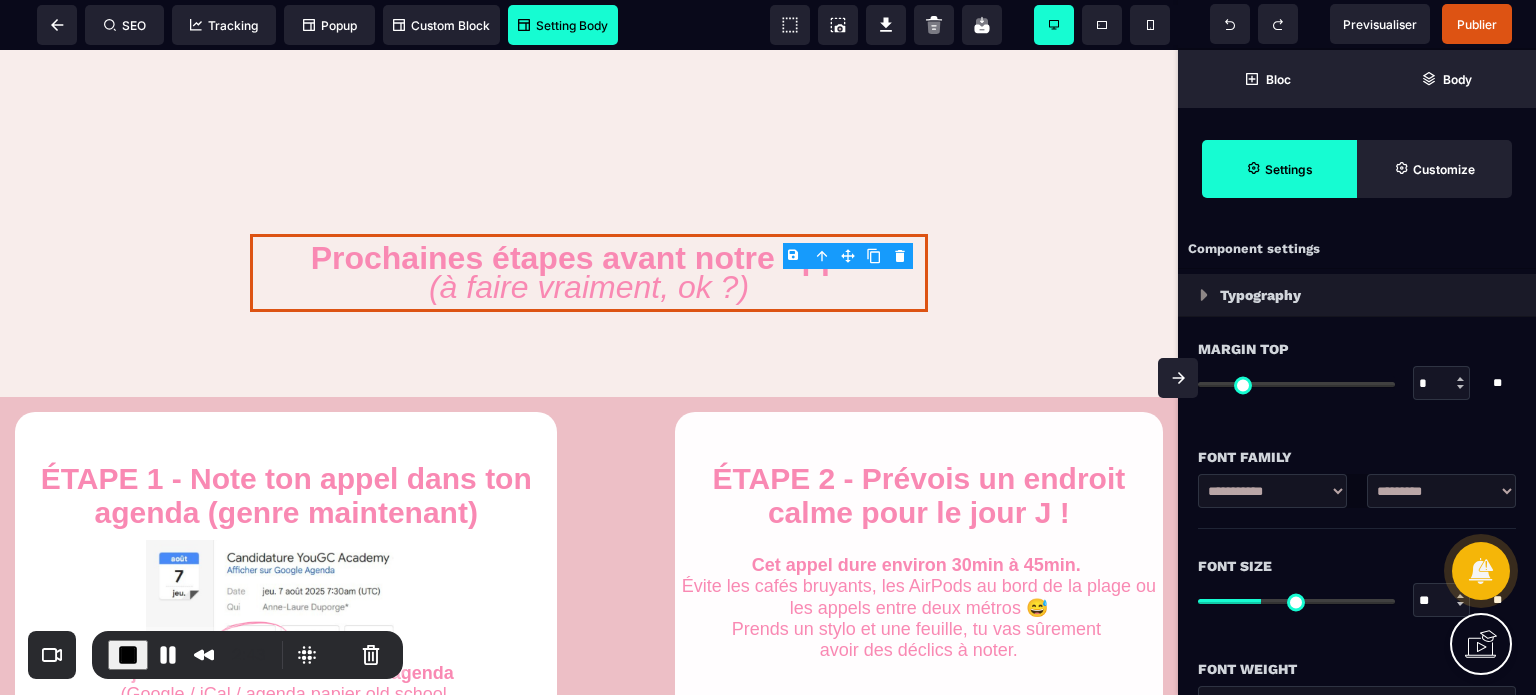 click on "*" at bounding box center (1442, 384) 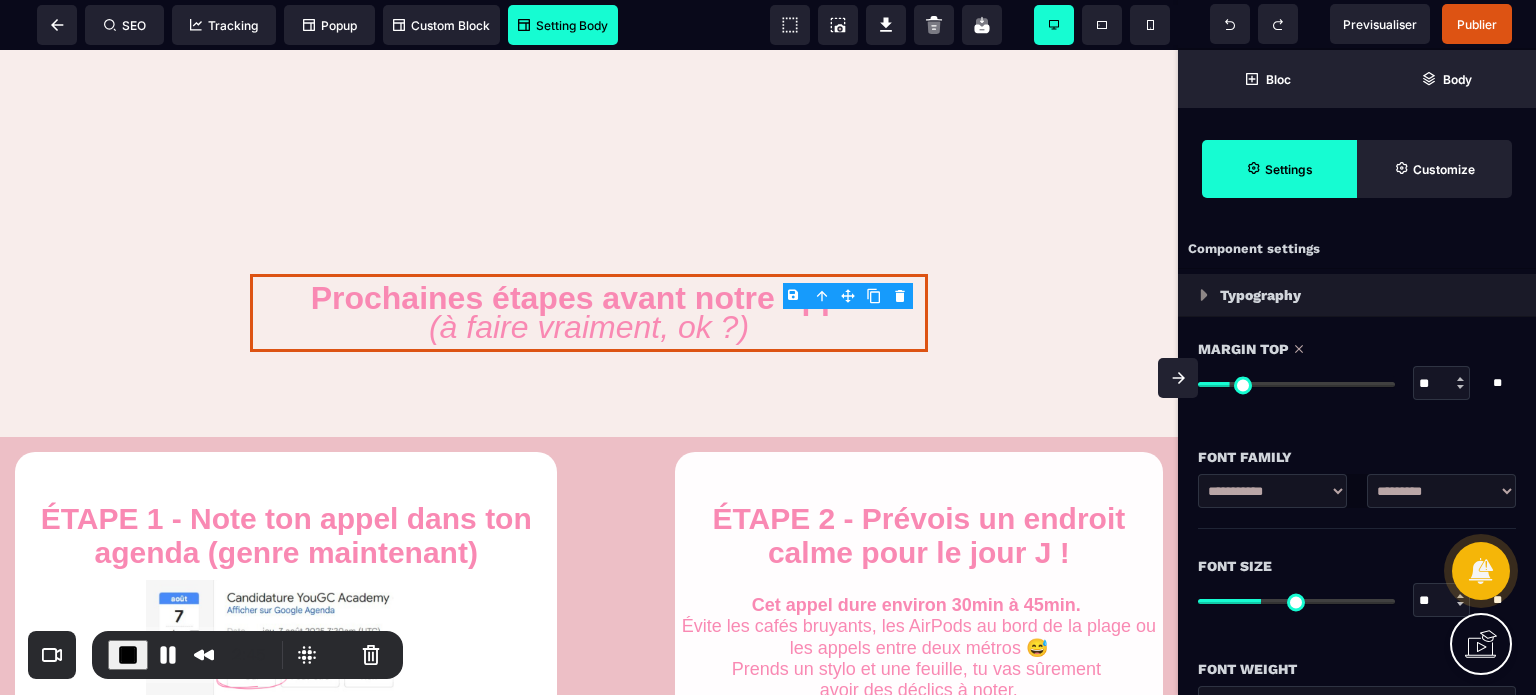 click 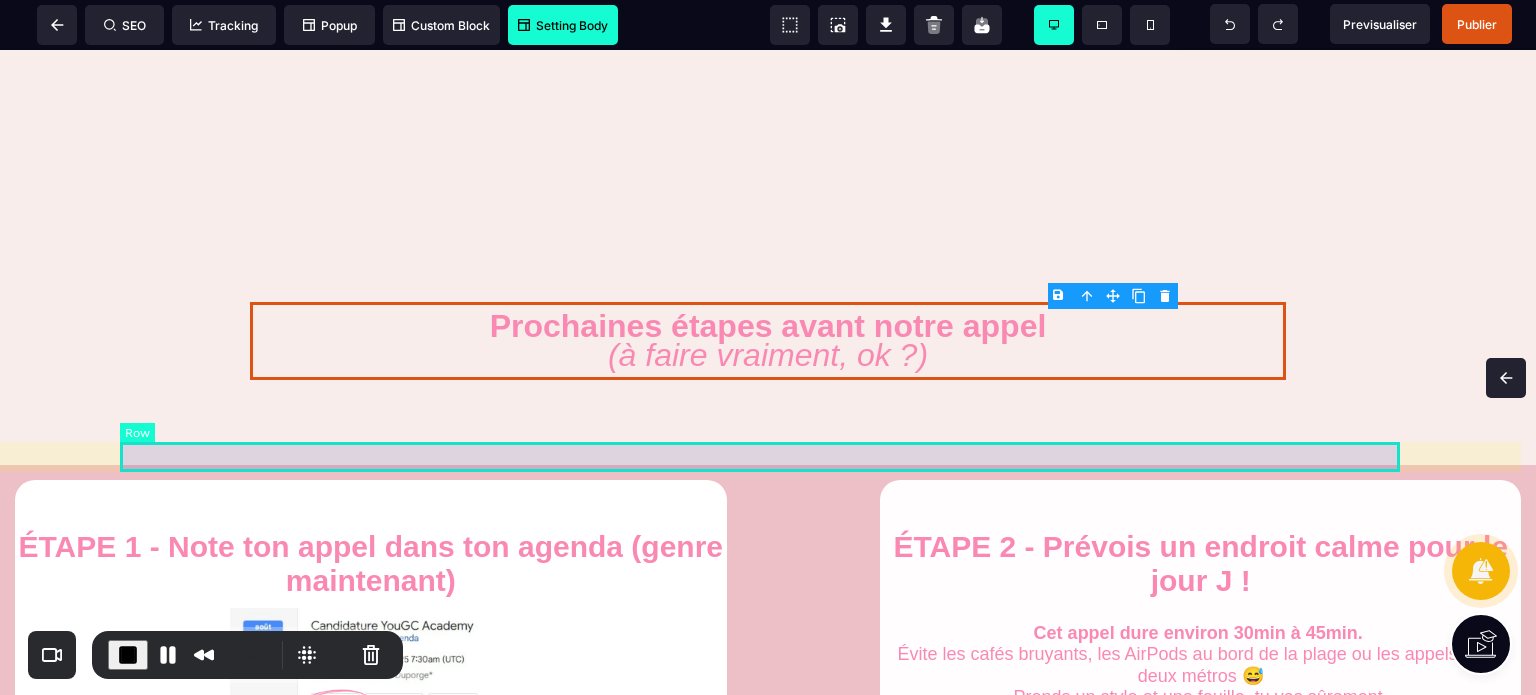 click at bounding box center [768, 450] 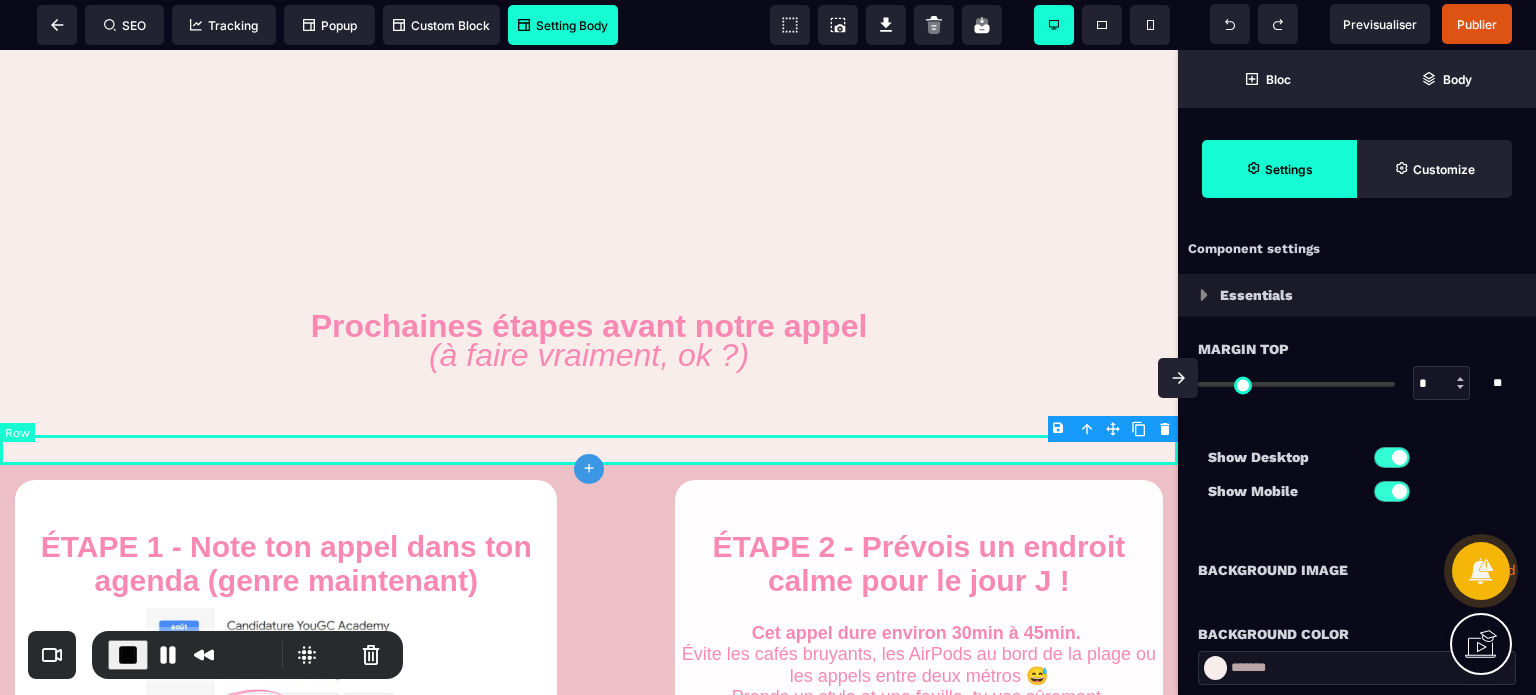 scroll, scrollTop: 661, scrollLeft: 0, axis: vertical 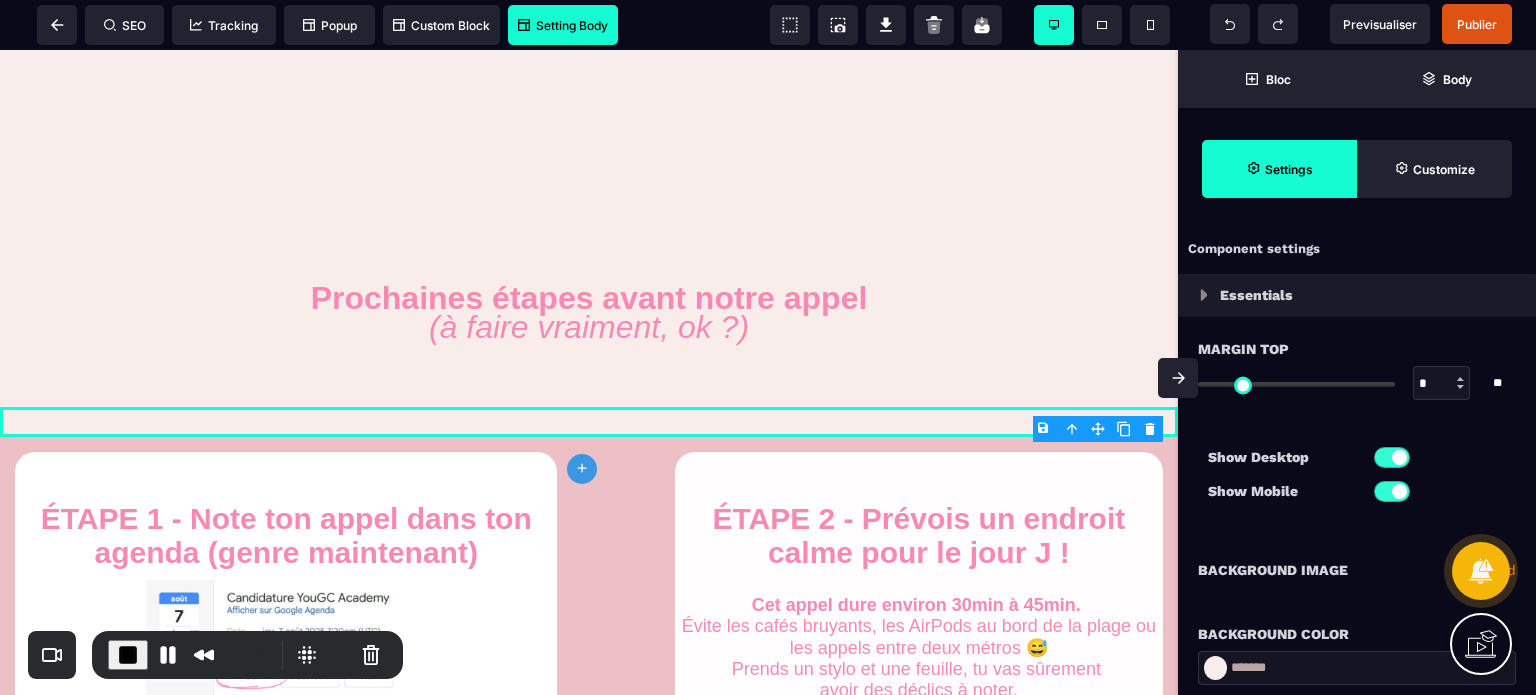 click on "B I U S
A *******
plus
Row
SEO
Big" at bounding box center (768, 347) 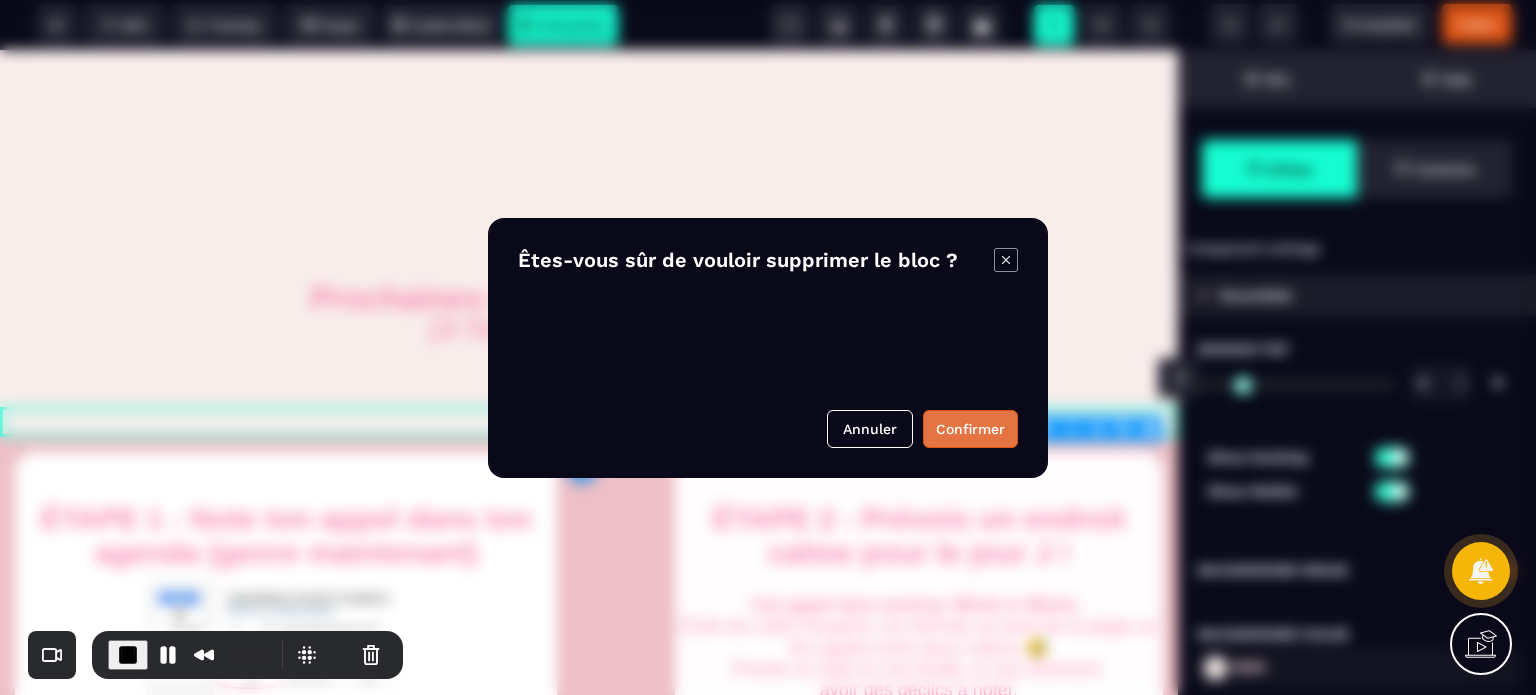 click on "Confirmer" at bounding box center [970, 429] 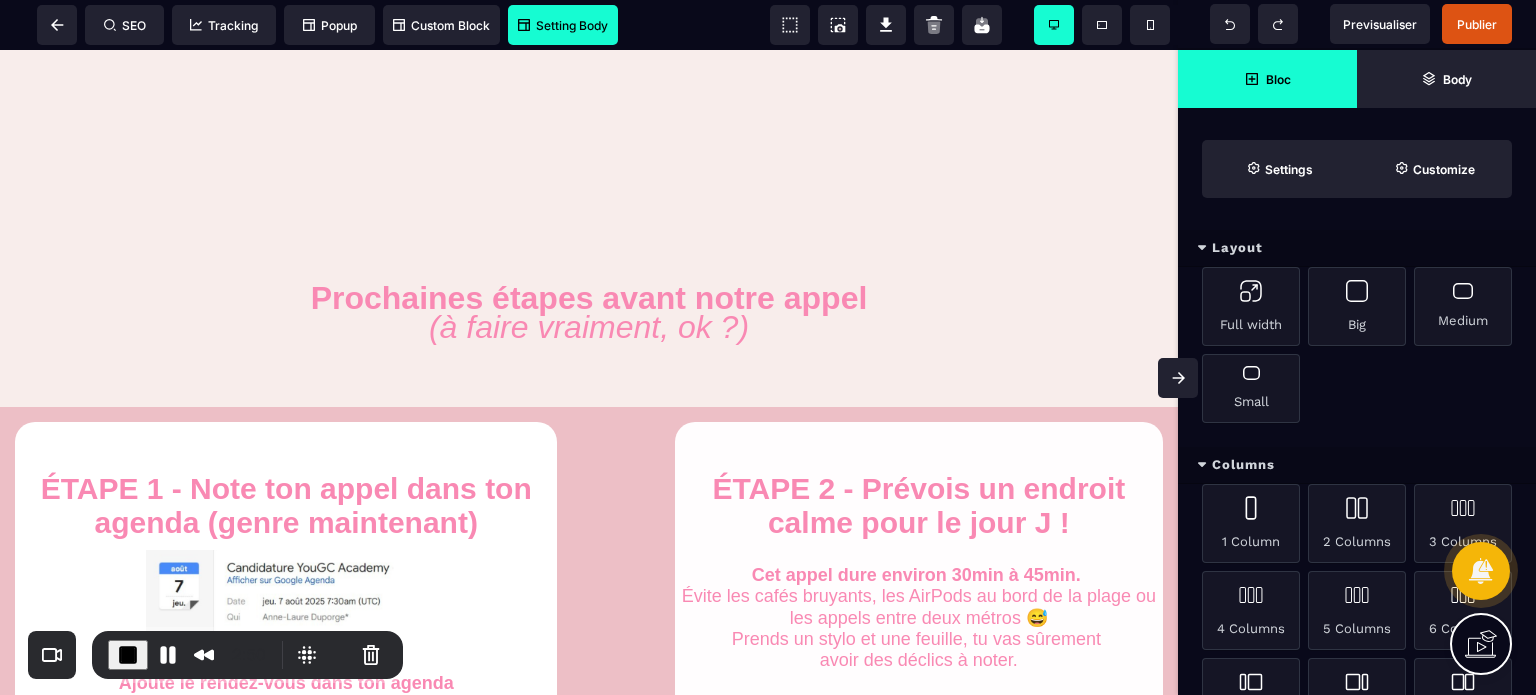 click at bounding box center [1178, 378] 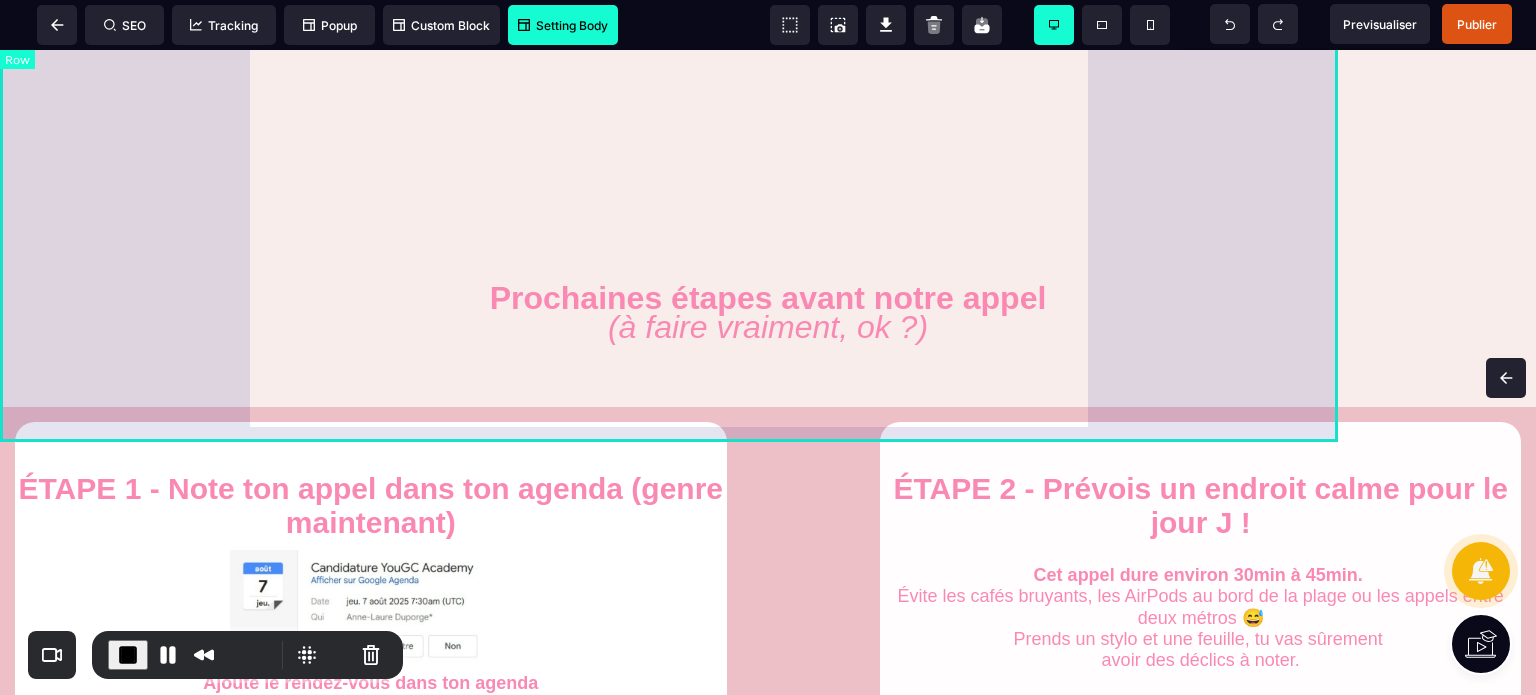scroll, scrollTop: 633, scrollLeft: 0, axis: vertical 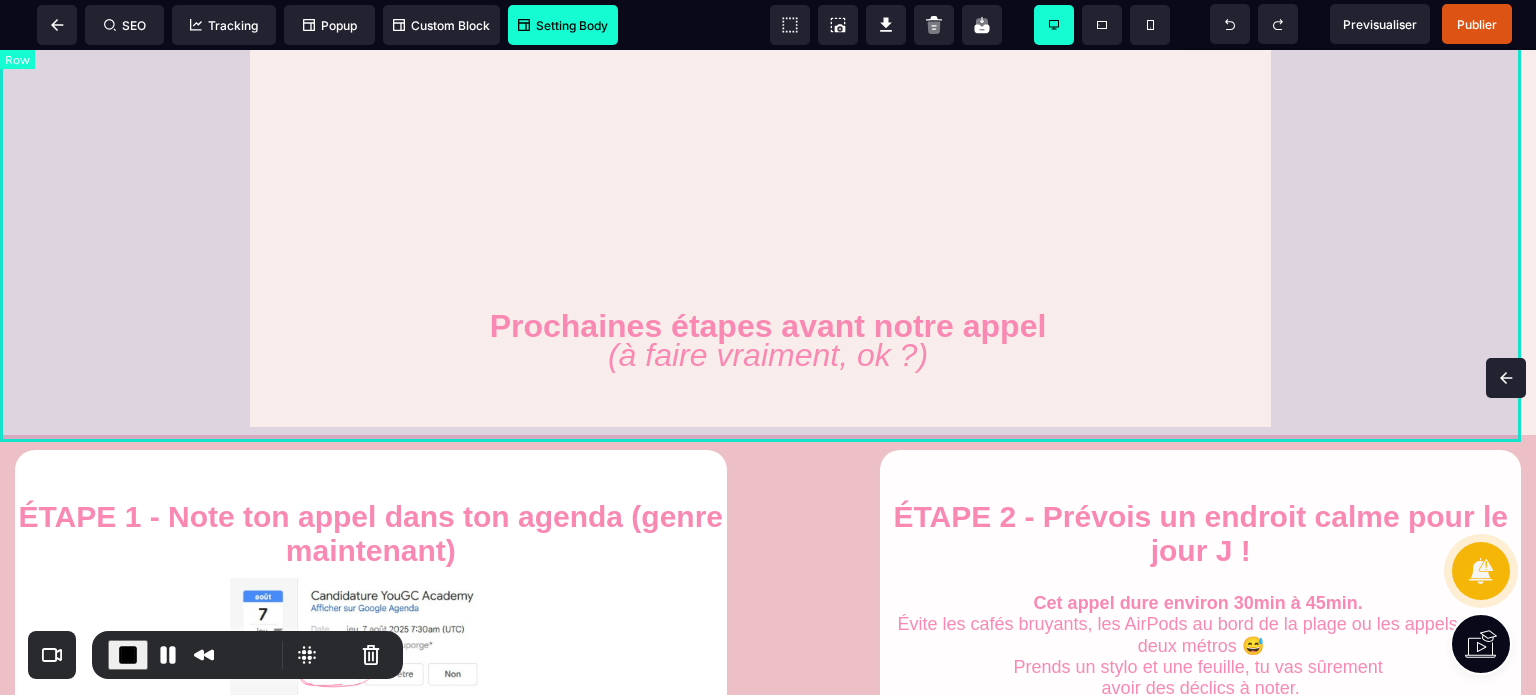 click on "Félicitations : Ton appel découverte est bien réservé ! 🚨 IMPORTANT : À FAIRE AVANT L’APPEL 🚨 Avant qu’on se parle, prends 2 min pour regarder la vidéo ci-dessous, c’est essentiel pour que notre appel te serve à 100 % ⬇️" at bounding box center (768, -74) 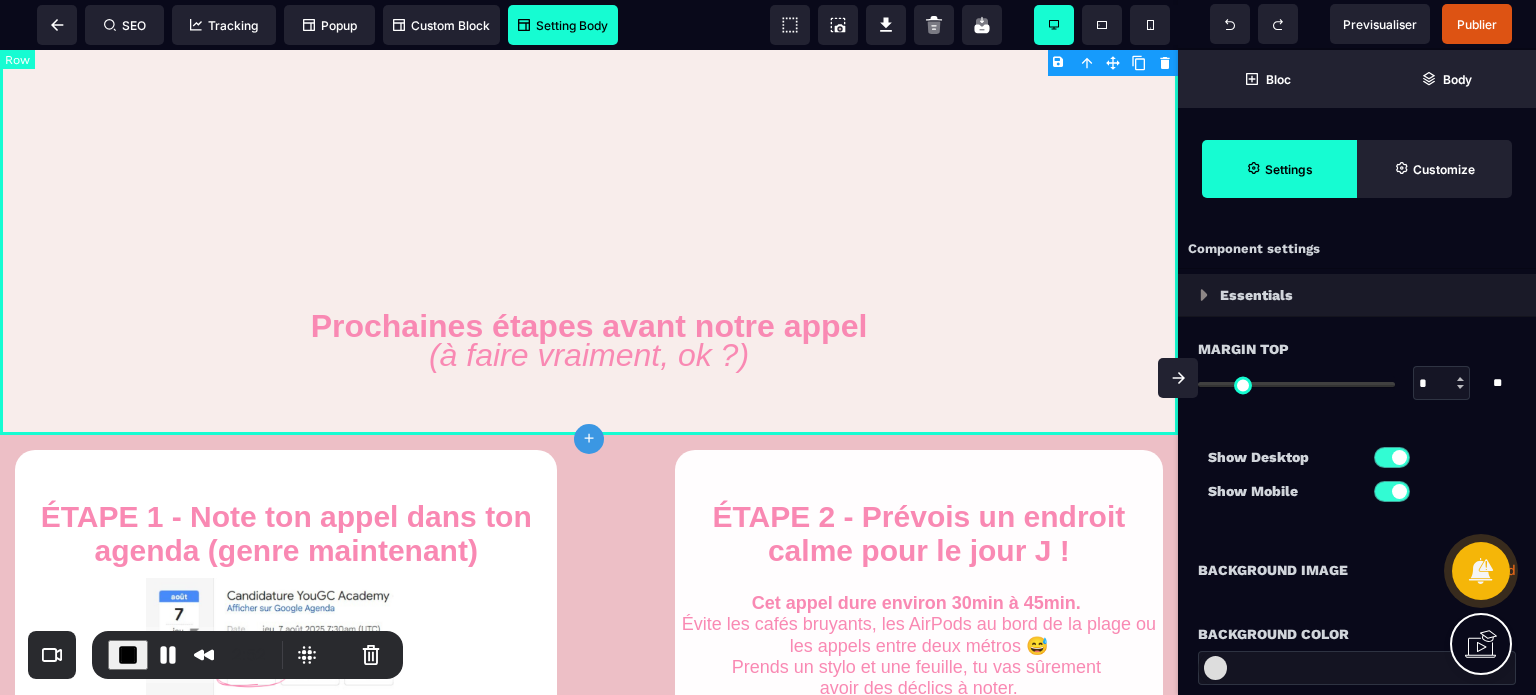 scroll, scrollTop: 661, scrollLeft: 0, axis: vertical 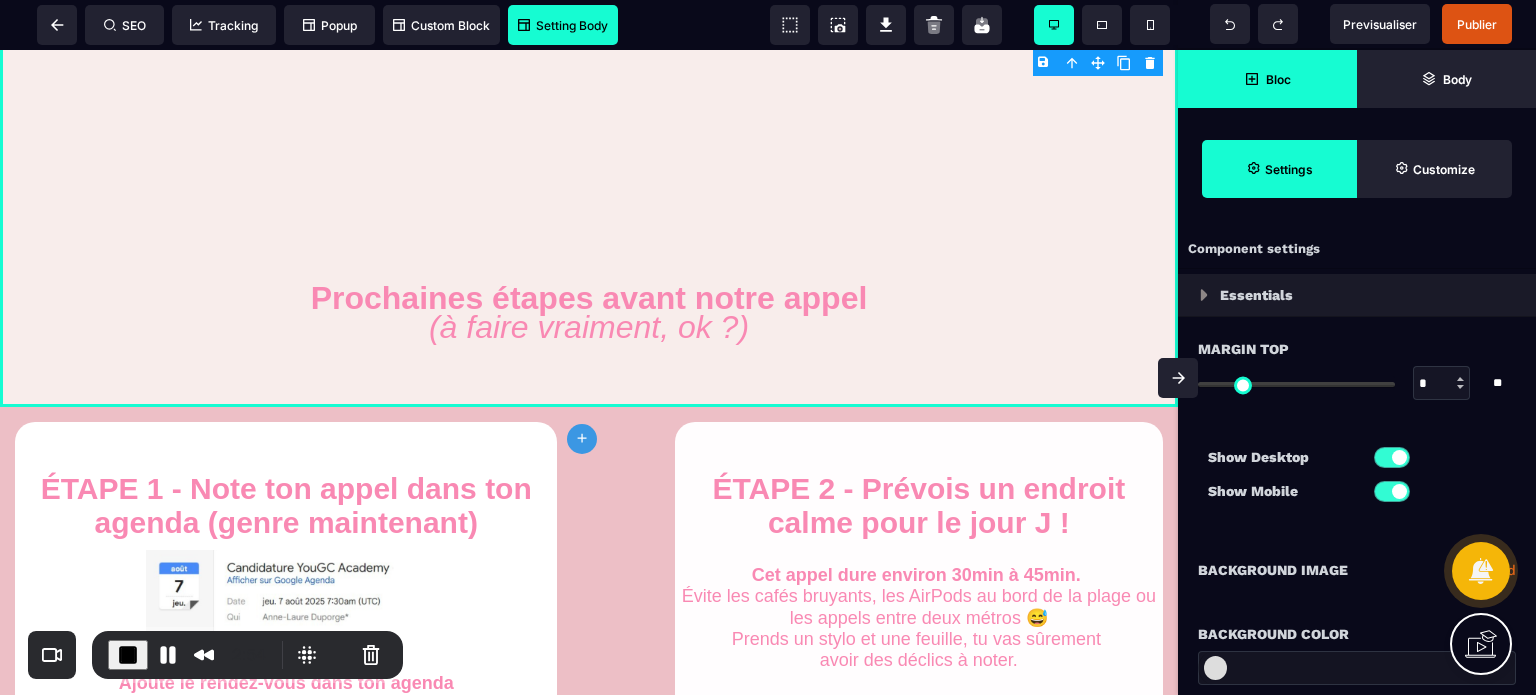 click 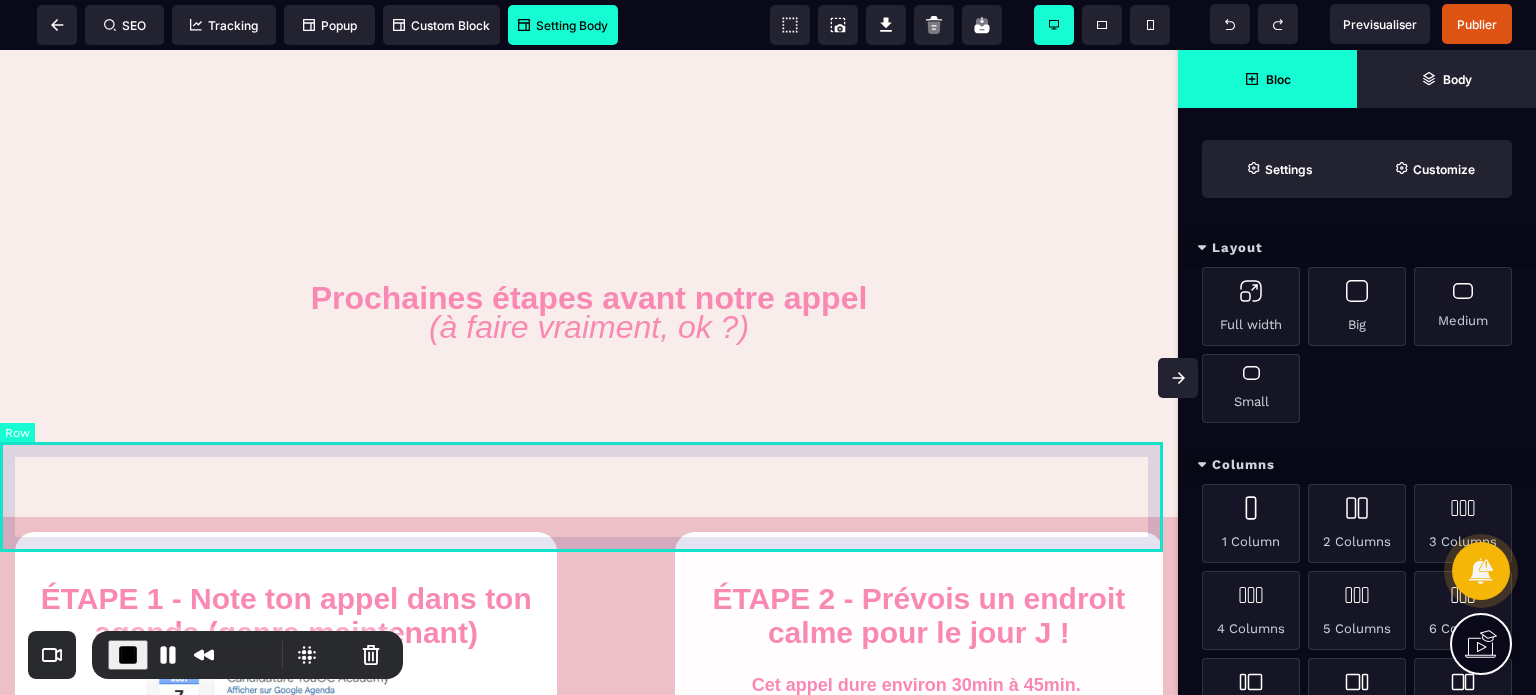 click at bounding box center (589, 462) 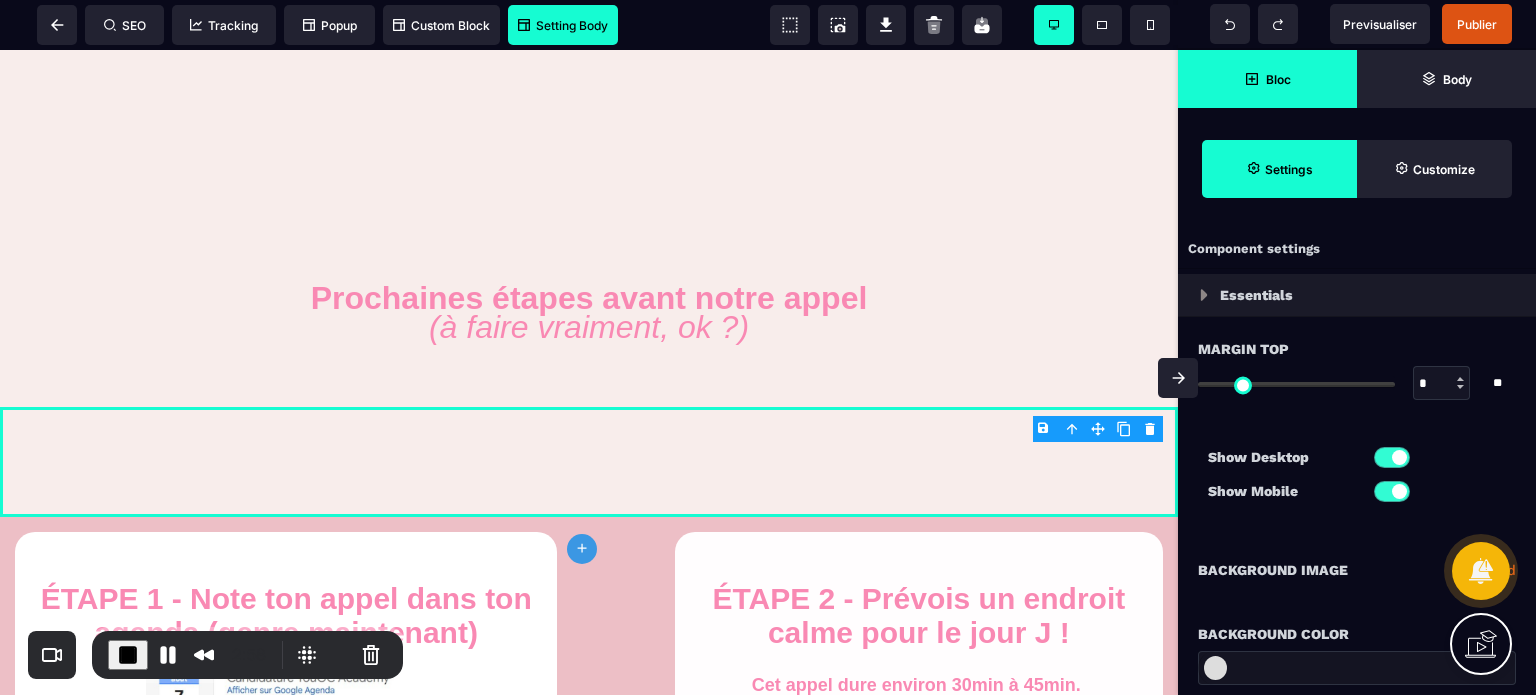 click on "Show Desktop
Show Mobile" at bounding box center [1357, 479] 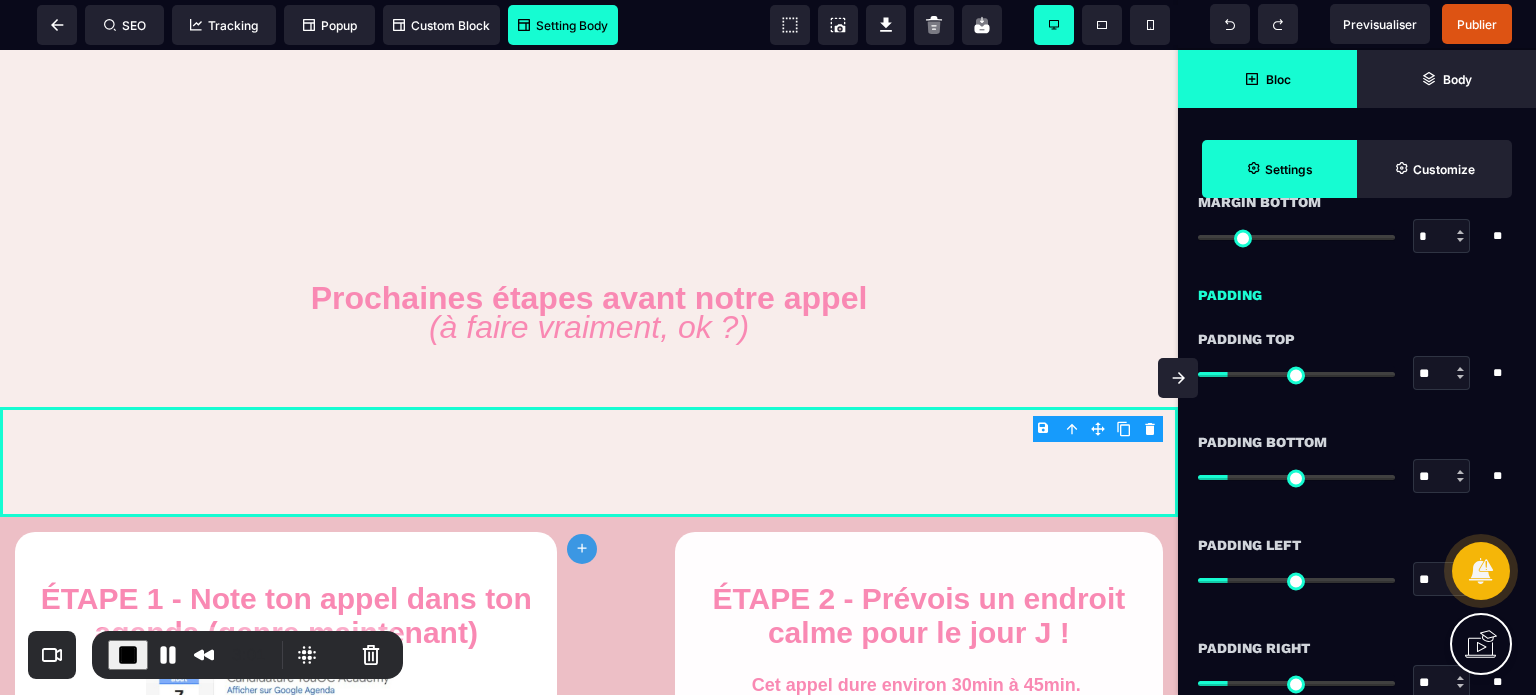scroll, scrollTop: 1680, scrollLeft: 0, axis: vertical 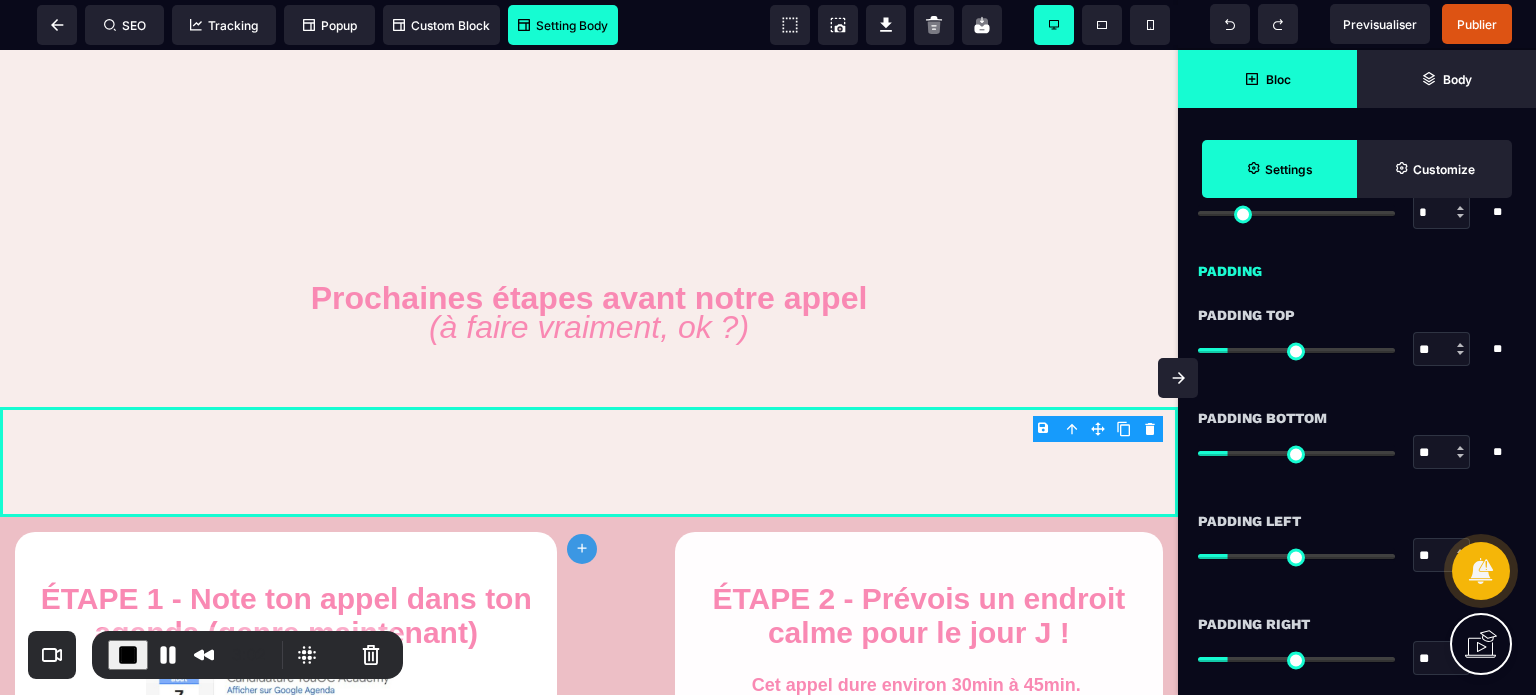 drag, startPoint x: 1435, startPoint y: 550, endPoint x: 1396, endPoint y: 566, distance: 42.154476 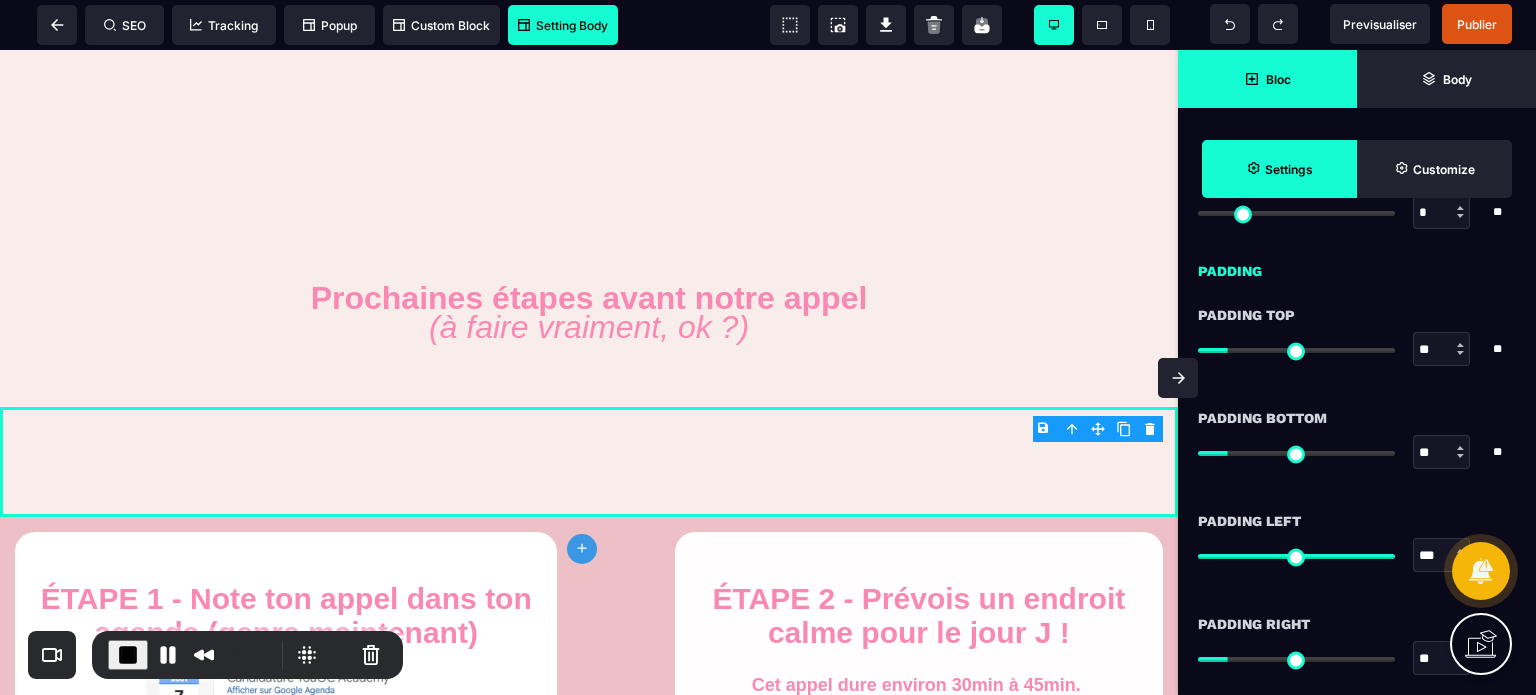 click on "Padding Right" at bounding box center (1357, 624) 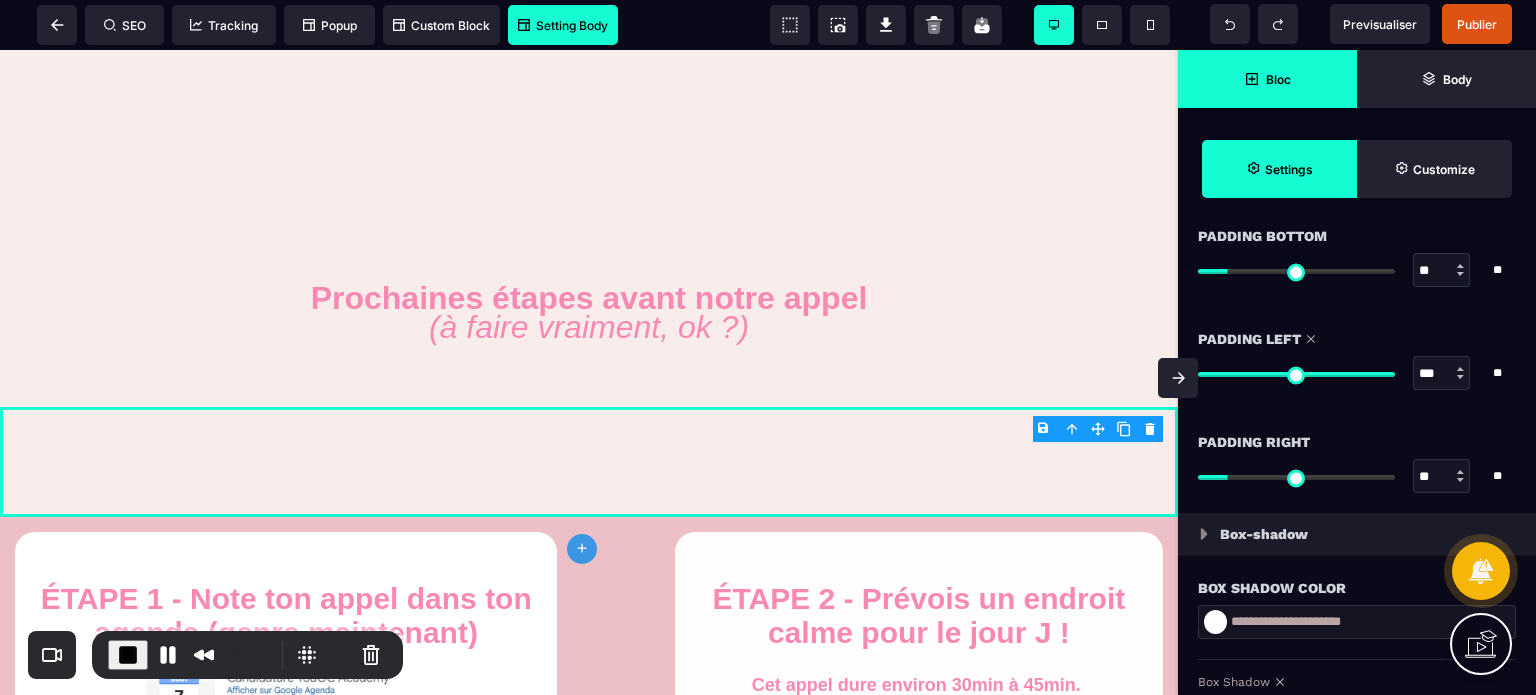 scroll, scrollTop: 1880, scrollLeft: 0, axis: vertical 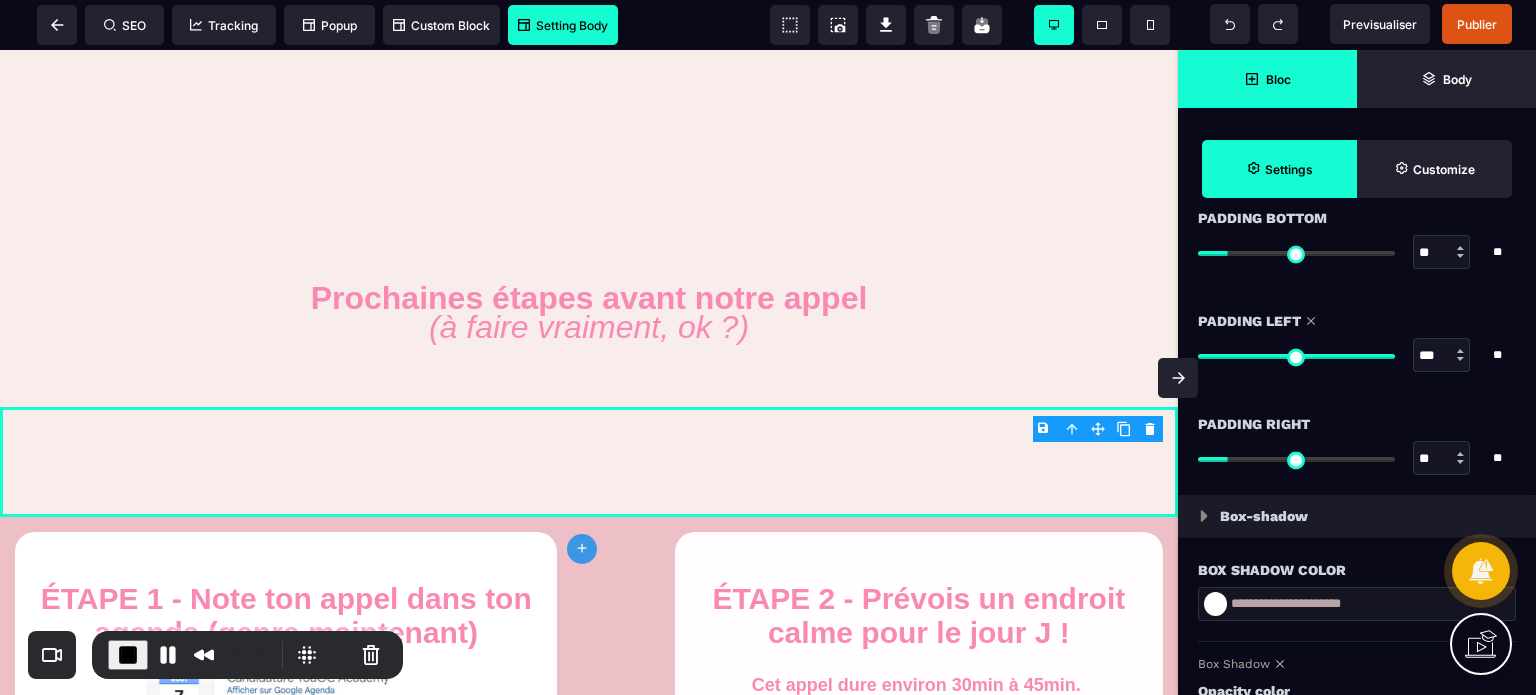 drag, startPoint x: 1449, startPoint y: 457, endPoint x: 1355, endPoint y: 465, distance: 94.33981 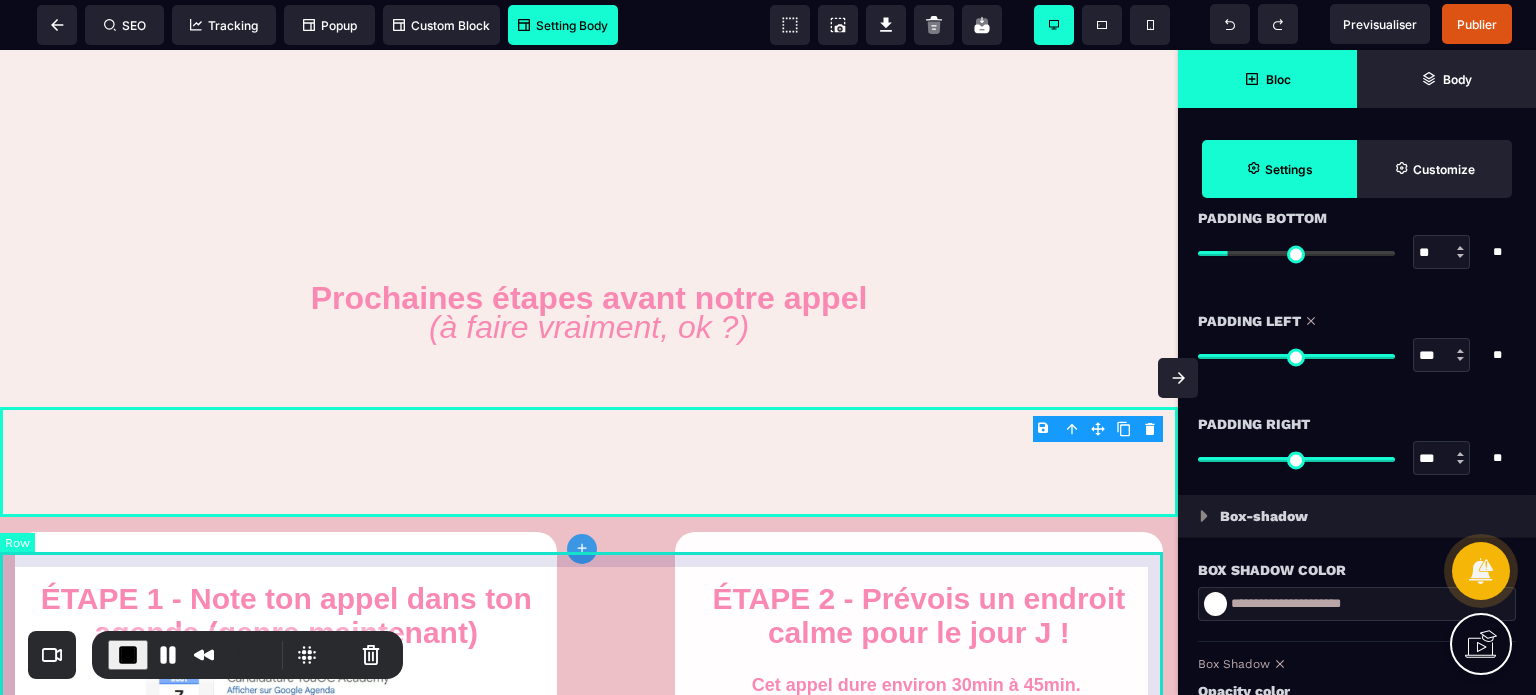 click on "ÉTAPE 1 - Note ton appel dans ton agenda (genre maintenant)
Ajoute le rendez-vous dans ton agenda  (Google / iCal / agenda papier old school,  on ne juge pas 😅) Tu trouveras le lien de la visio directement dans l’e-mail de confirmation.
Sois bien à l’heure, c’est un vrai appel stratégique ! ÉTAPE 2 - Prévois un endroit calme pour le jour J ! Cet appel dure environ 30min à 45min.
Évite les cafés bruyants, les AirPods
au bord de la plage ou les appels entre deux métros 😅
Prends un stylo et une feuille, tu vas sûrement
avoir des déclics à noter." at bounding box center [589, 748] 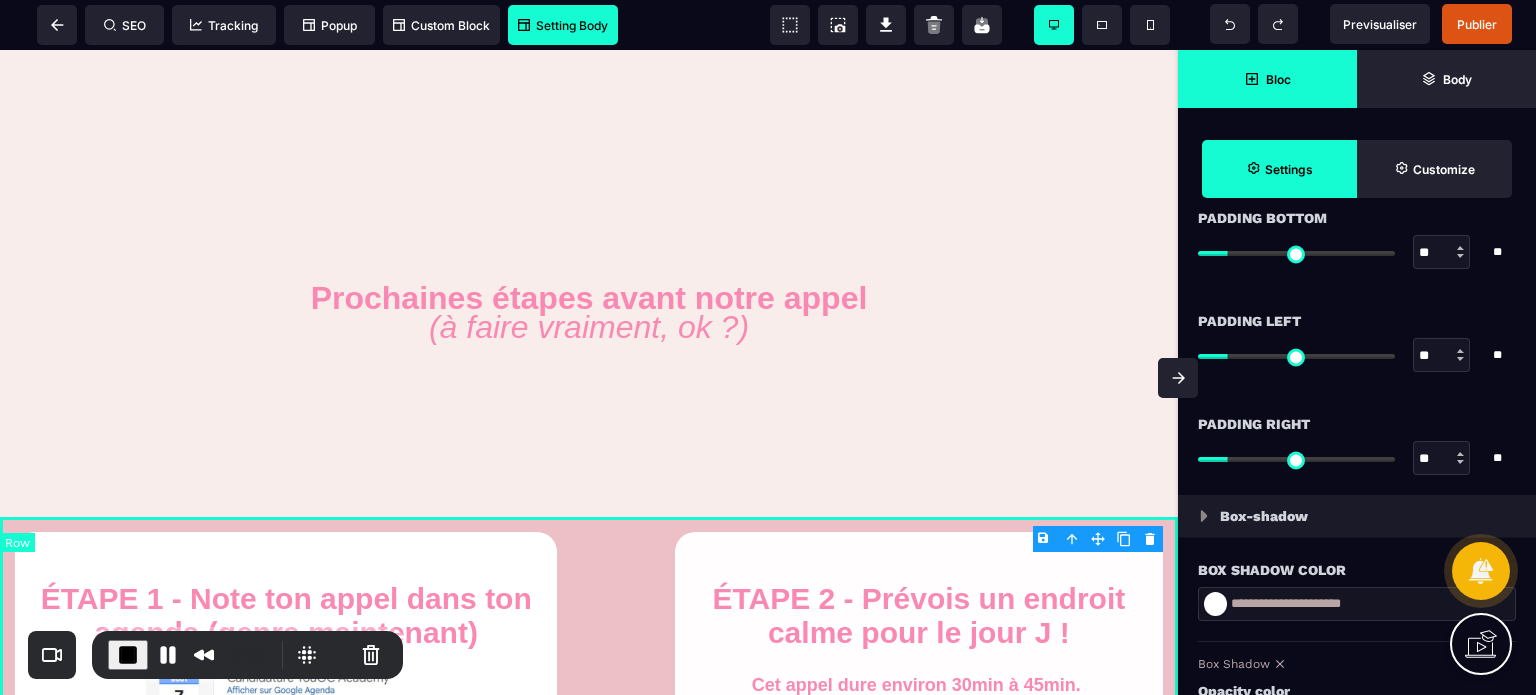 scroll, scrollTop: 0, scrollLeft: 0, axis: both 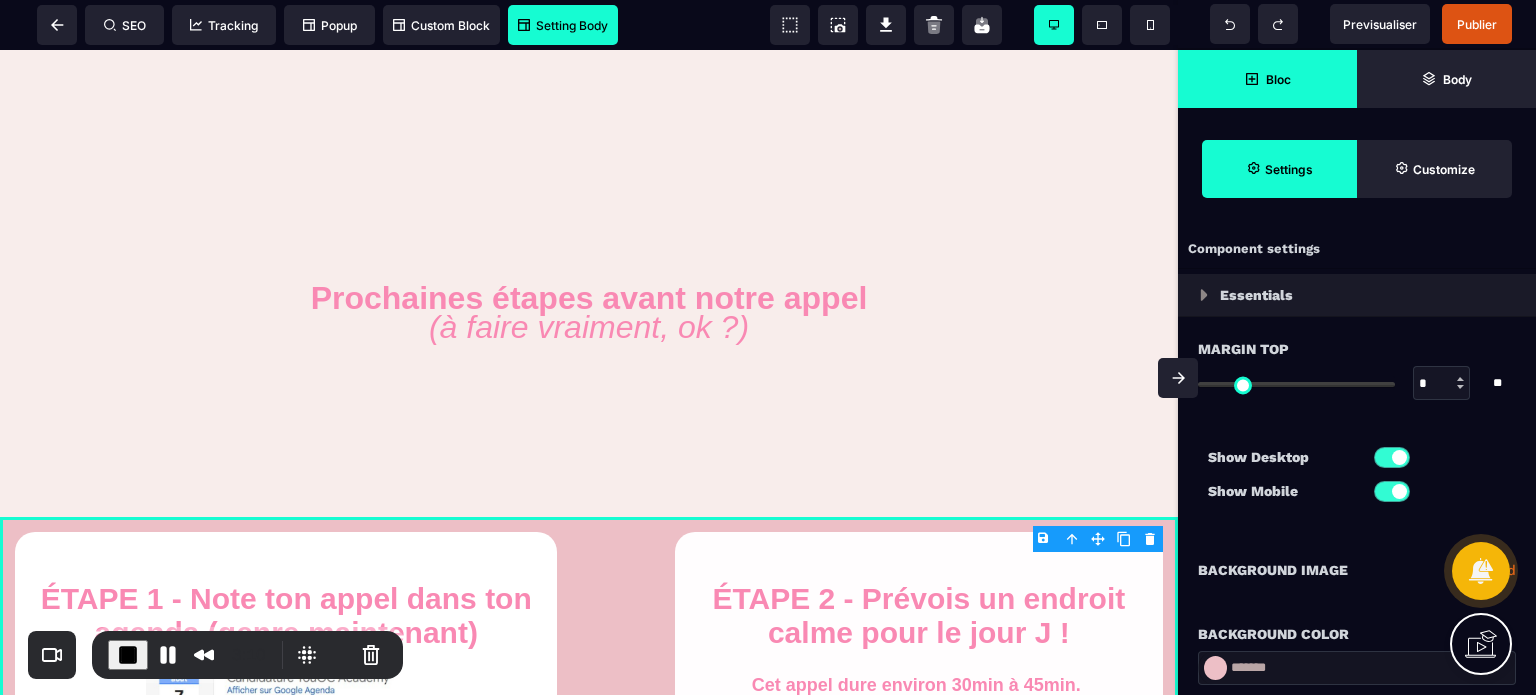 click on "*******" at bounding box center [1357, 668] 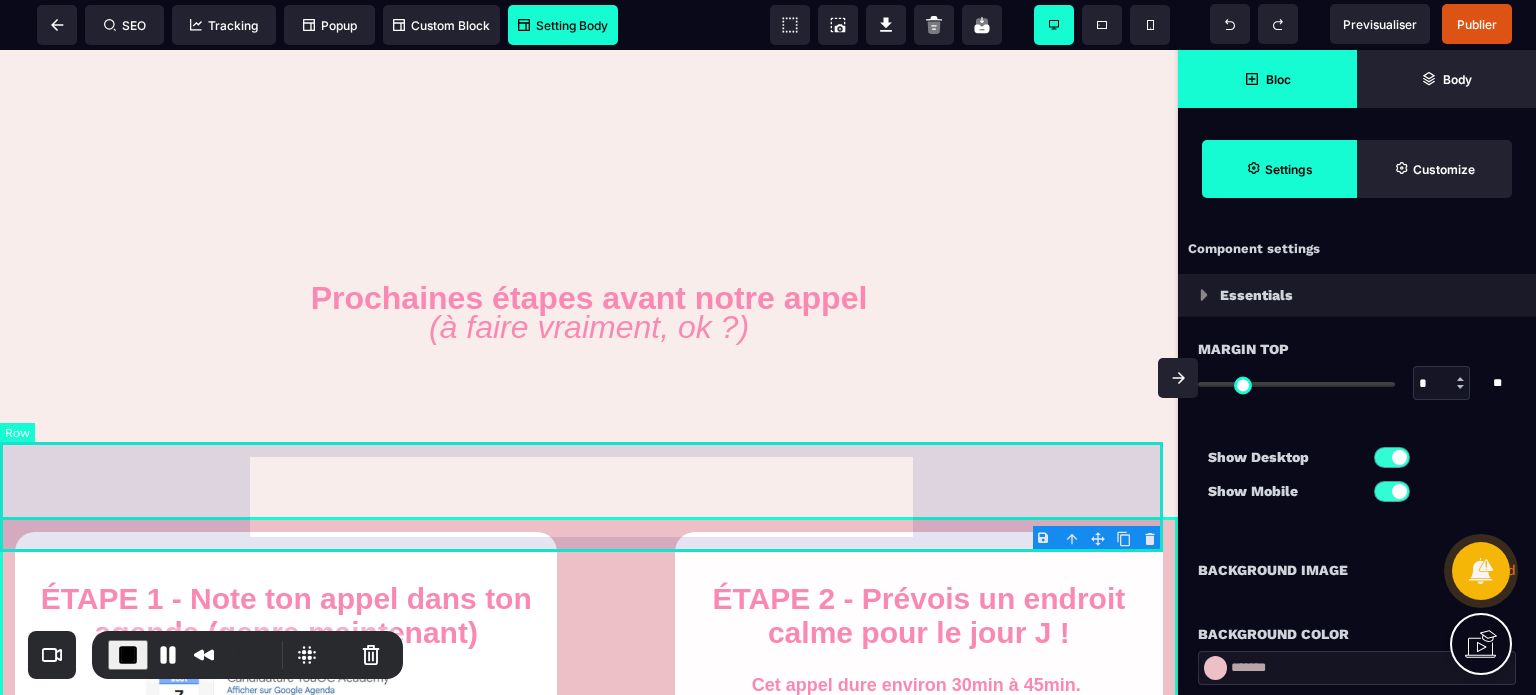 click at bounding box center [589, 462] 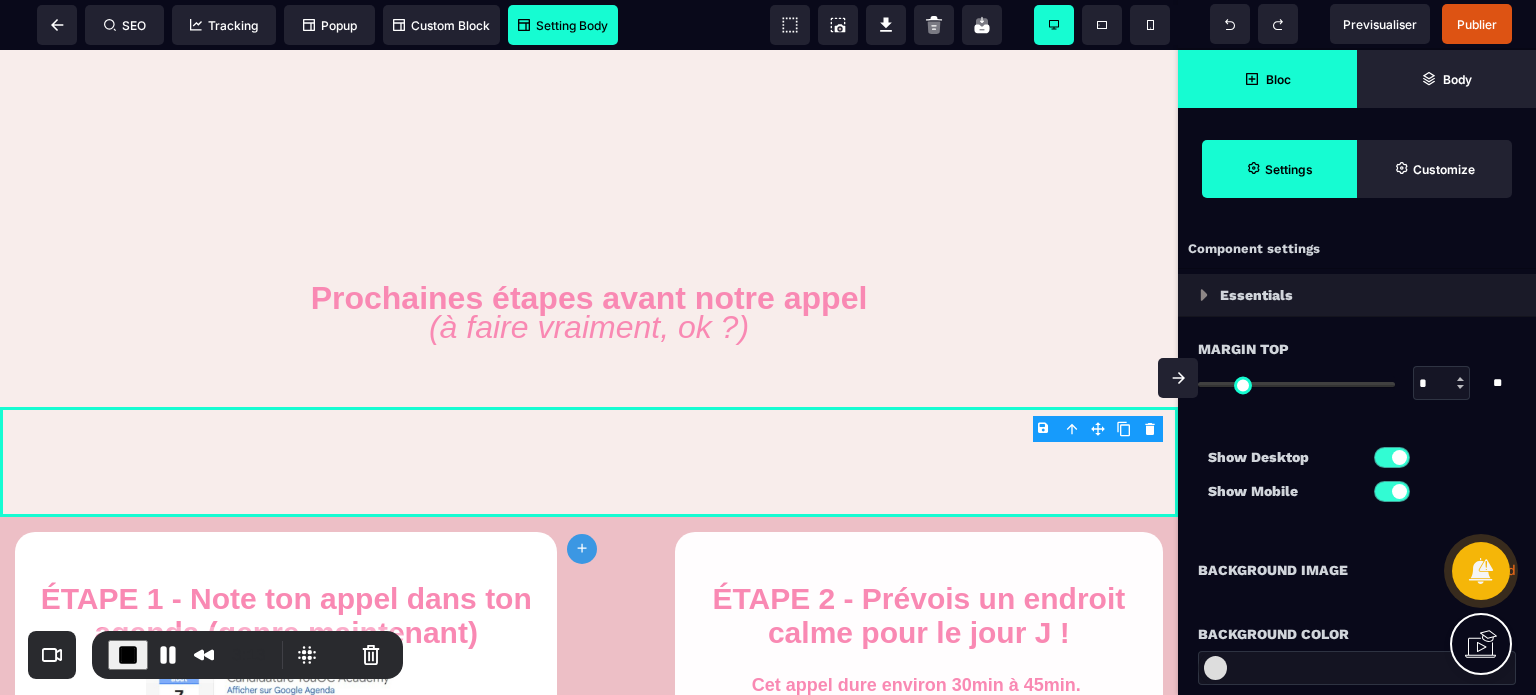 click at bounding box center [1357, 668] 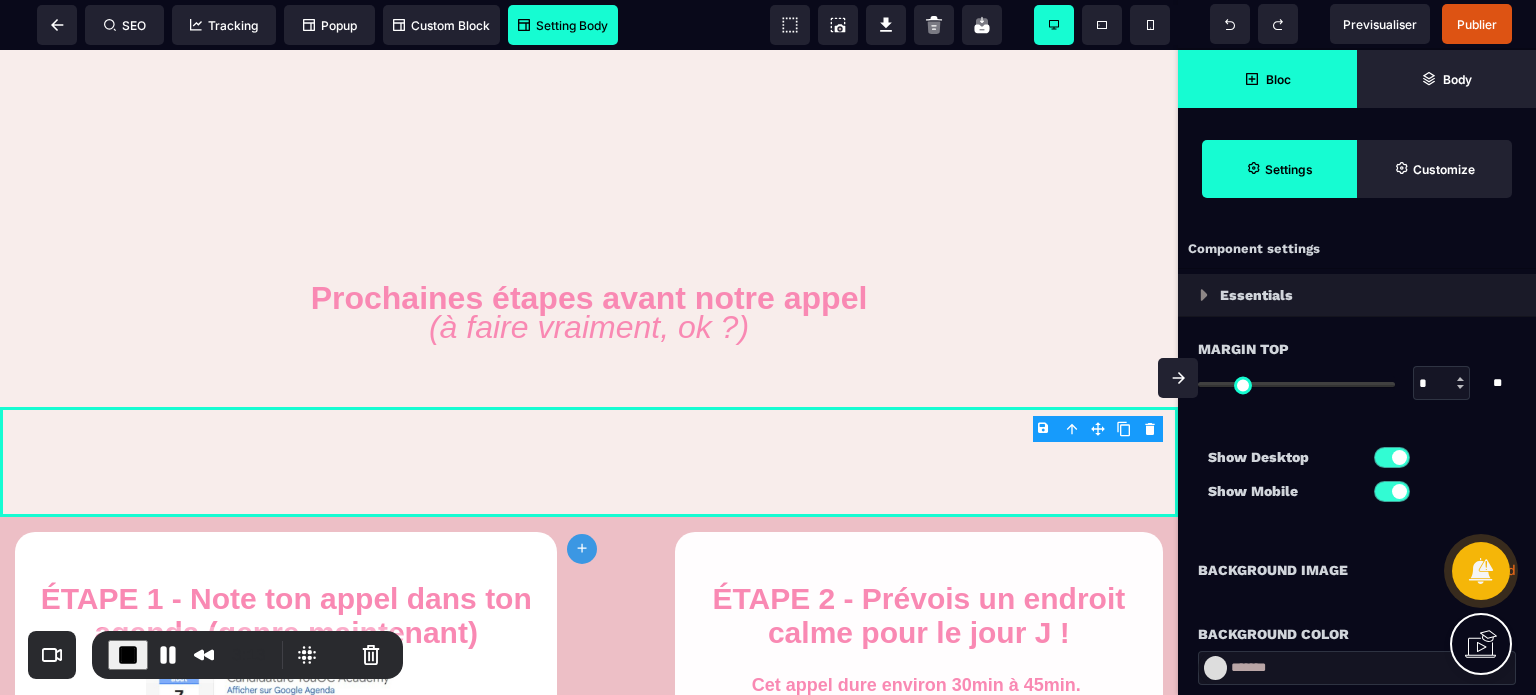 click on "Background Color" at bounding box center [1357, 624] 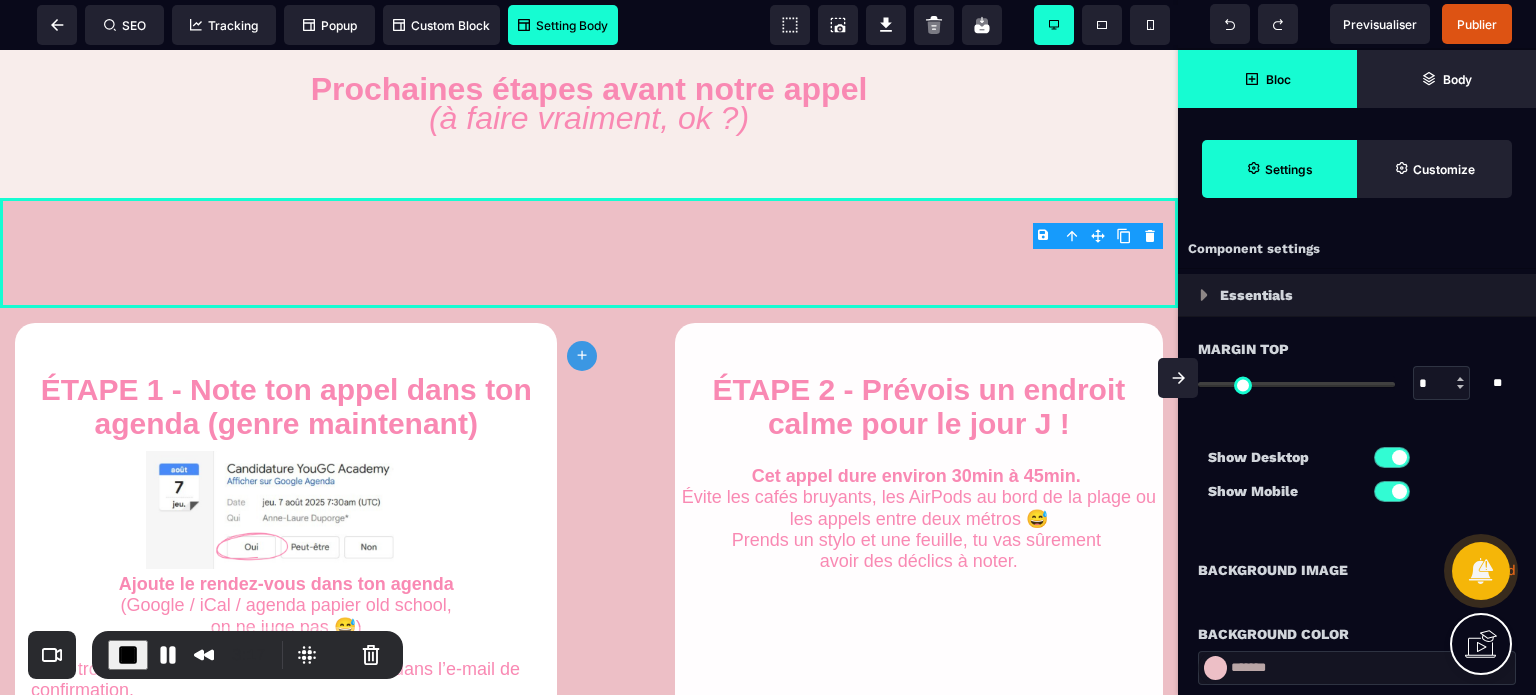 scroll, scrollTop: 858, scrollLeft: 0, axis: vertical 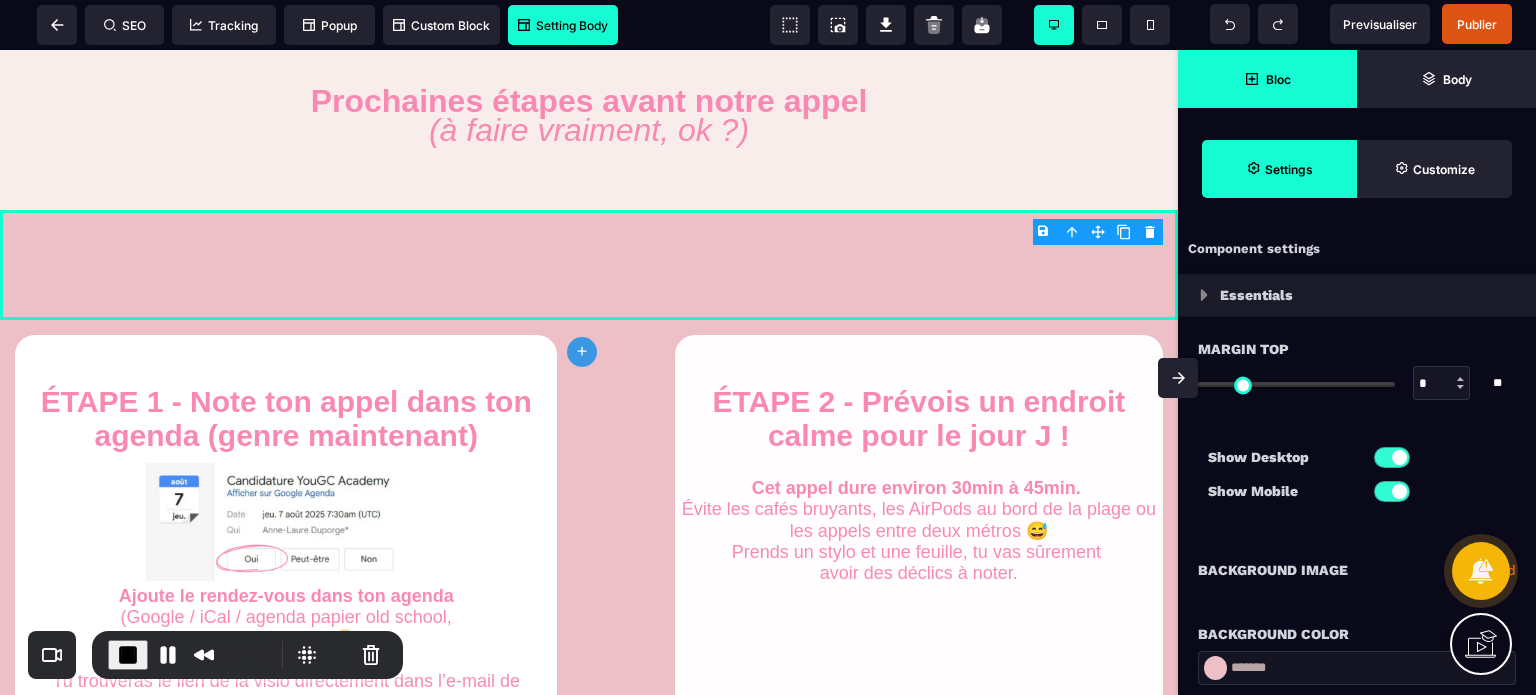 click on "Bloc" at bounding box center (1267, 79) 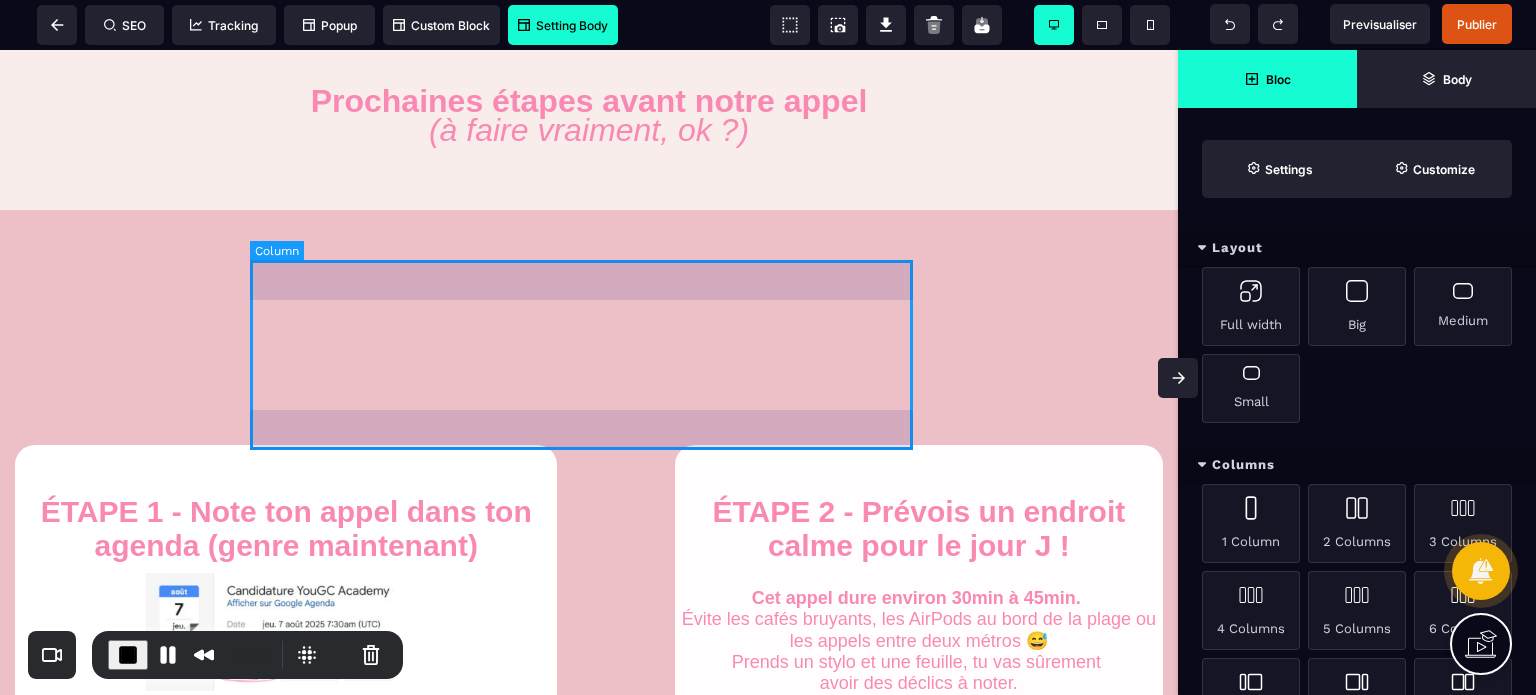 click at bounding box center [589, 320] 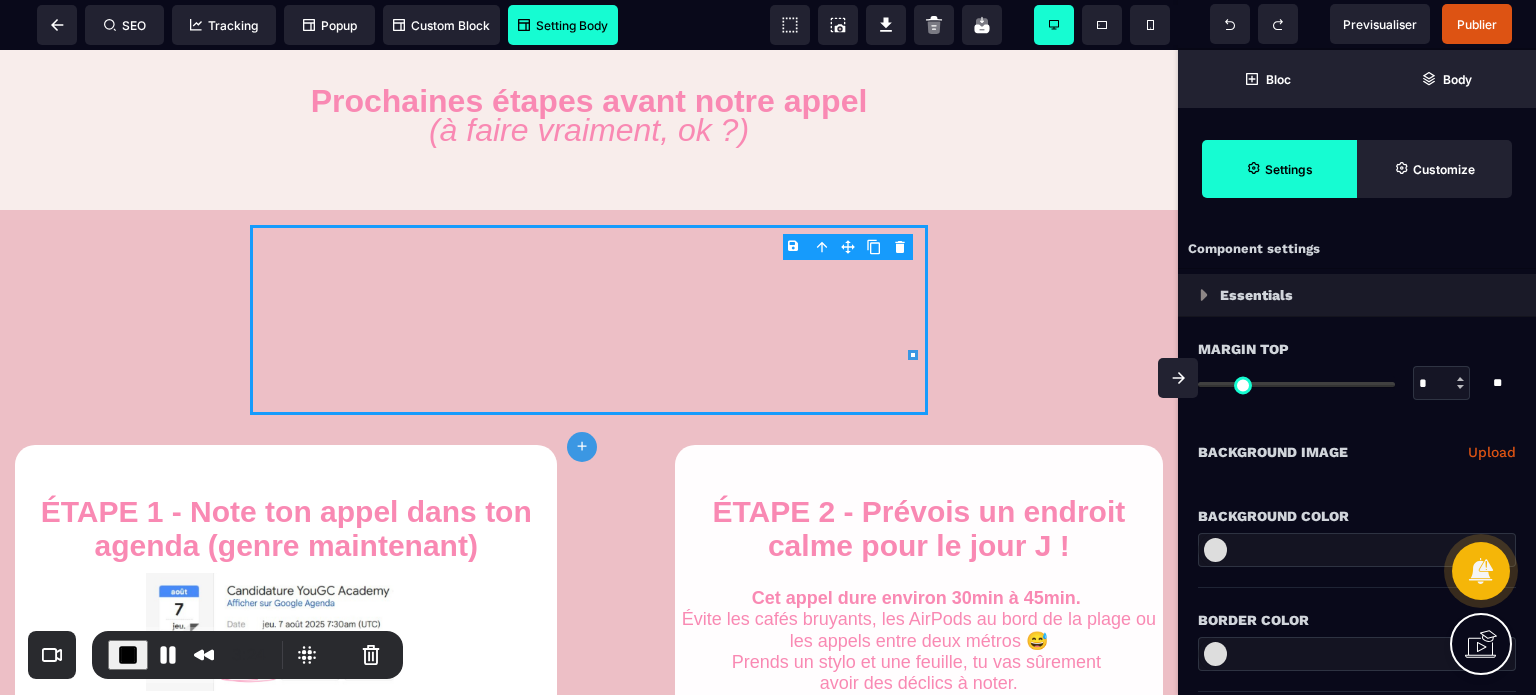 click on "Background Color" at bounding box center [1357, 506] 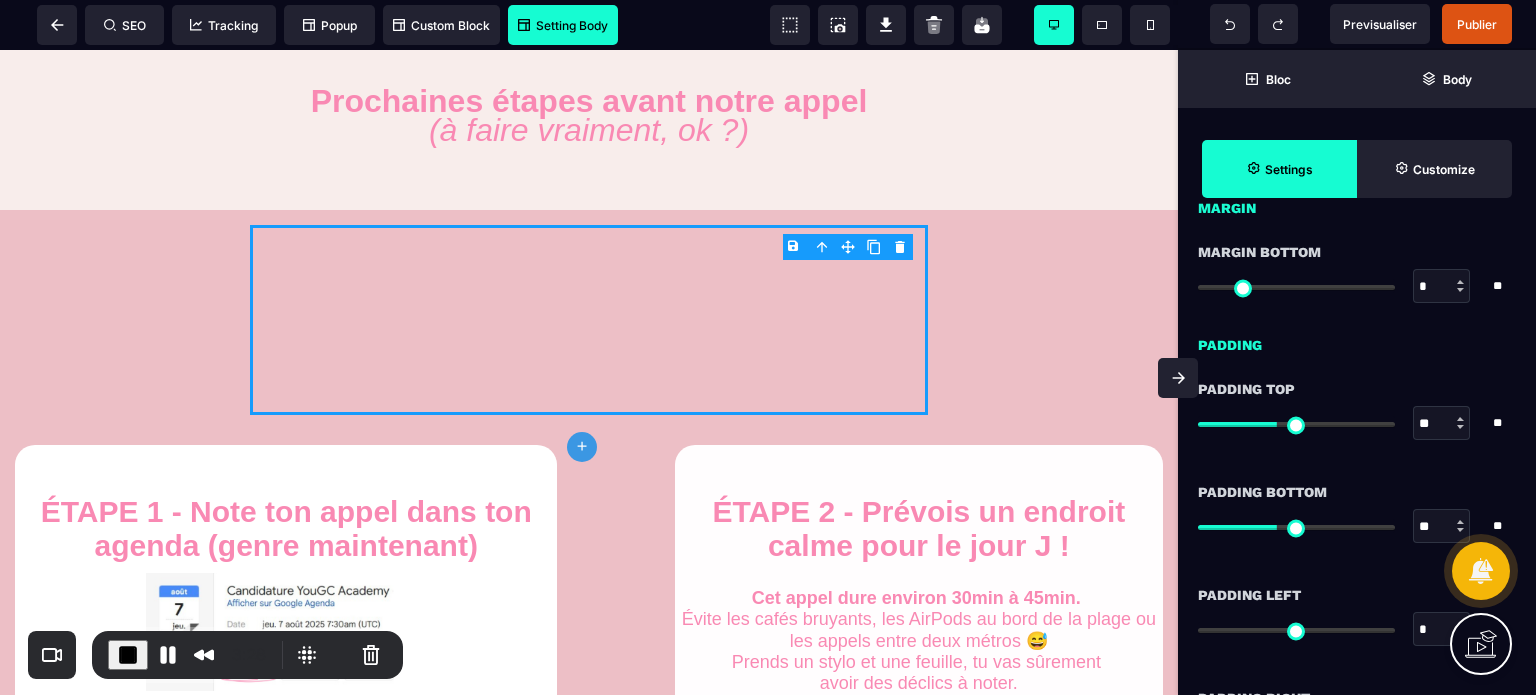 scroll, scrollTop: 1480, scrollLeft: 0, axis: vertical 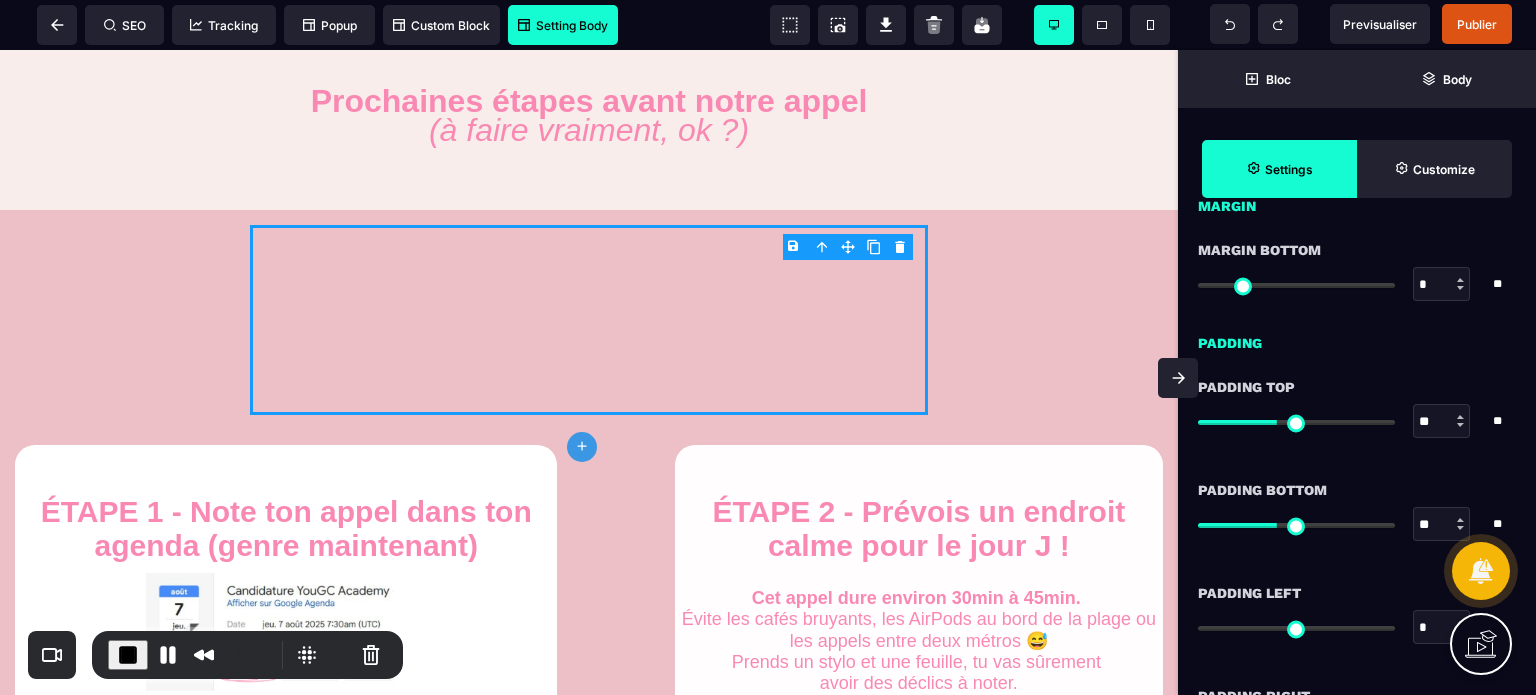 drag, startPoint x: 1428, startPoint y: 427, endPoint x: 1394, endPoint y: 432, distance: 34.36568 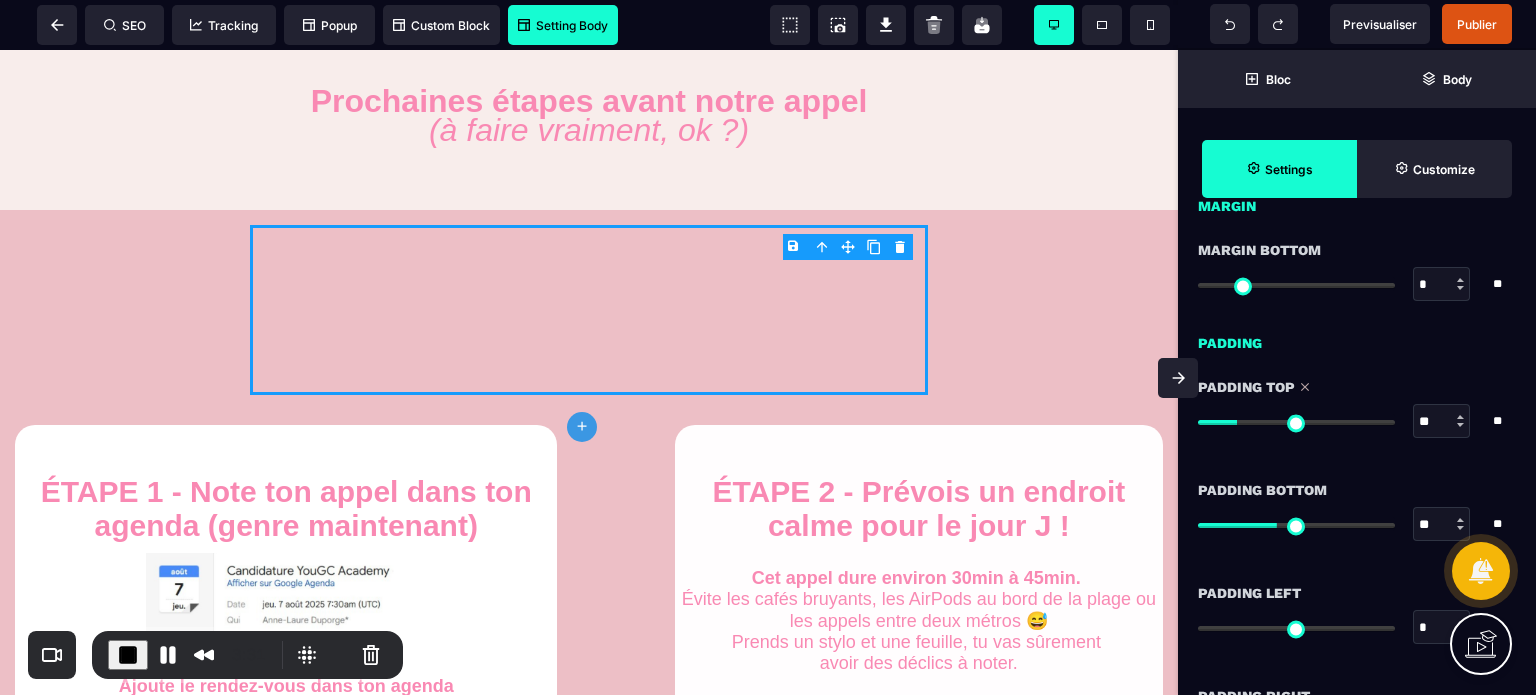 drag, startPoint x: 1427, startPoint y: 518, endPoint x: 1389, endPoint y: 536, distance: 42.047592 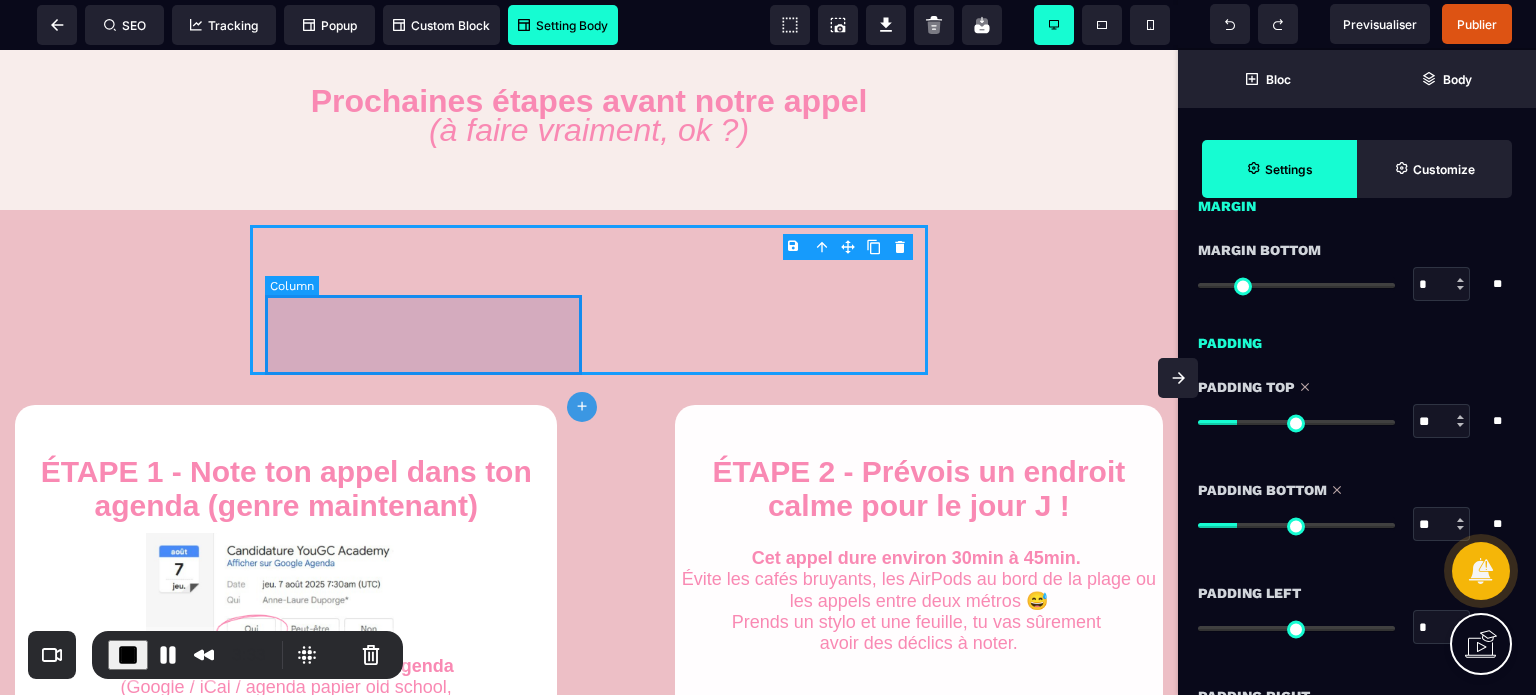 click at bounding box center [427, 300] 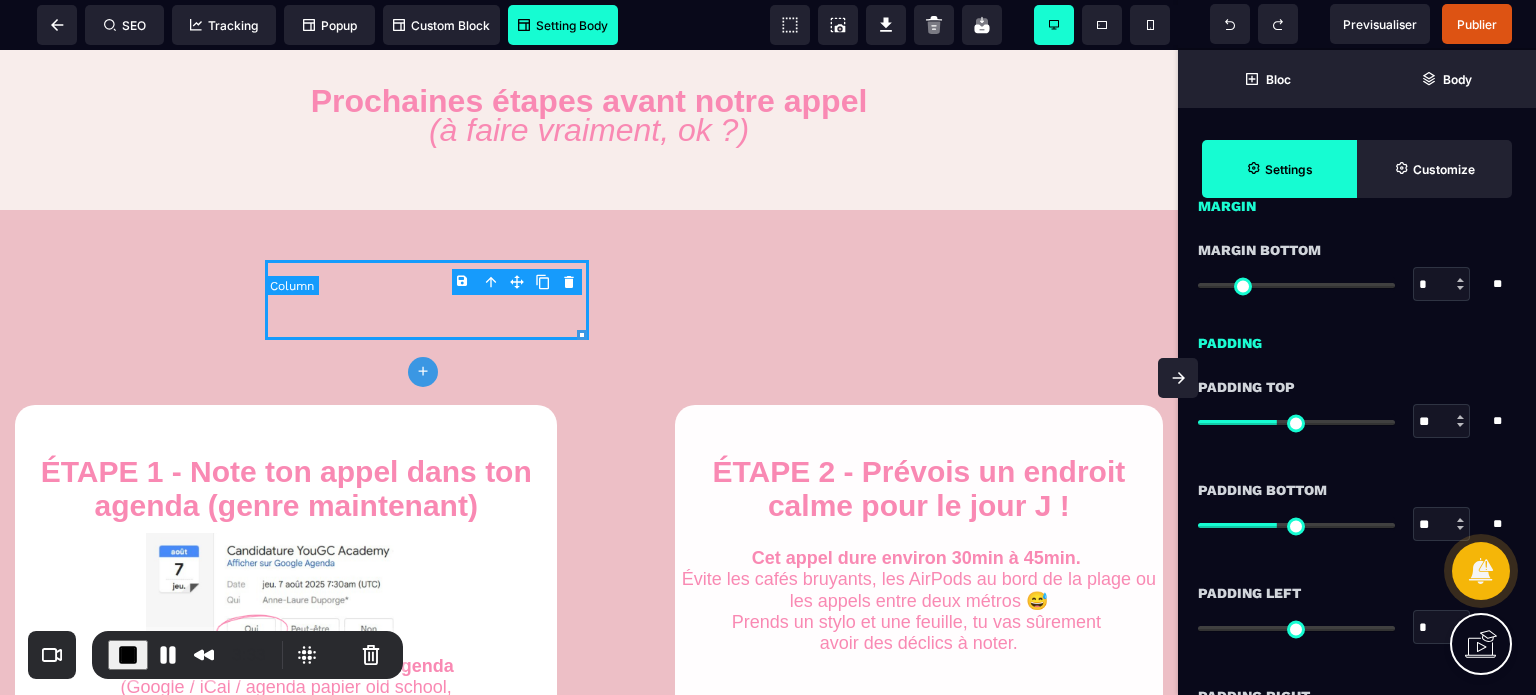 scroll, scrollTop: 0, scrollLeft: 0, axis: both 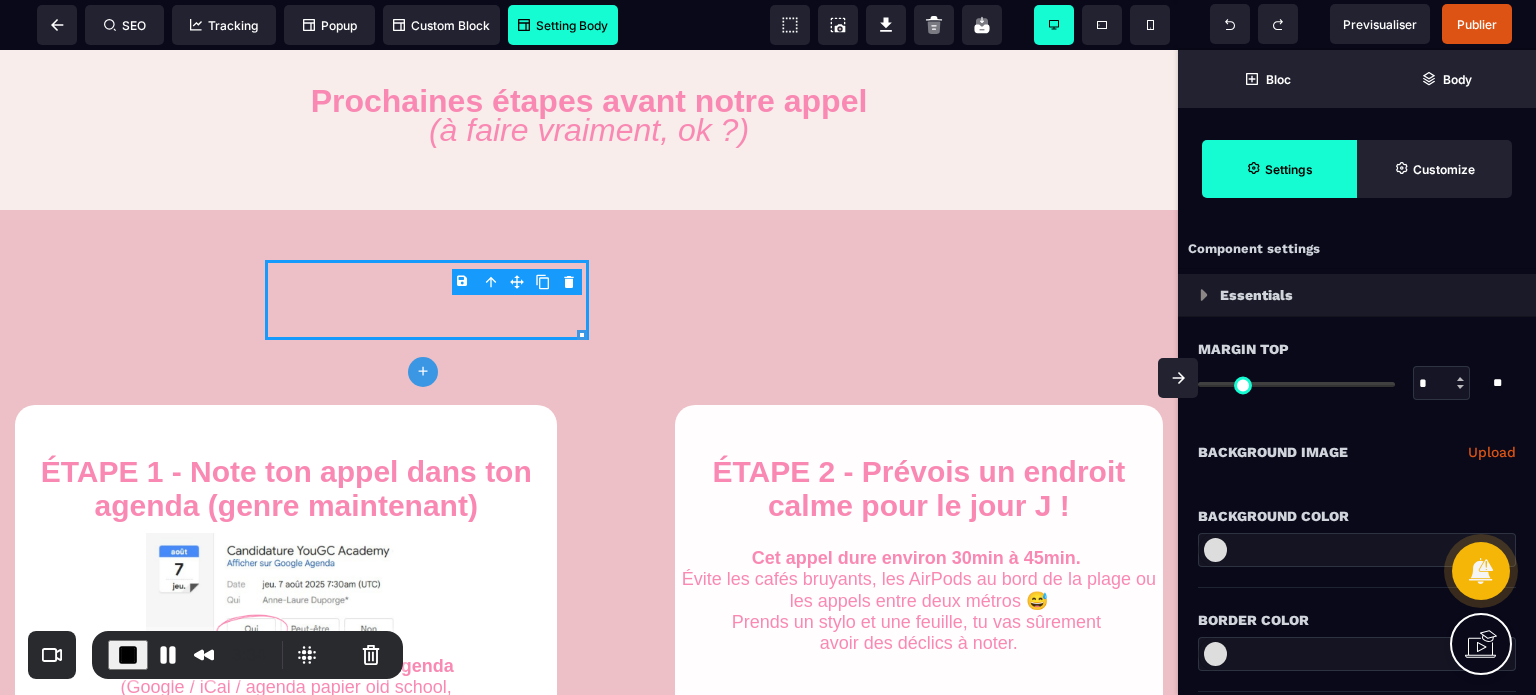 click on "Background Color" at bounding box center [1357, 516] 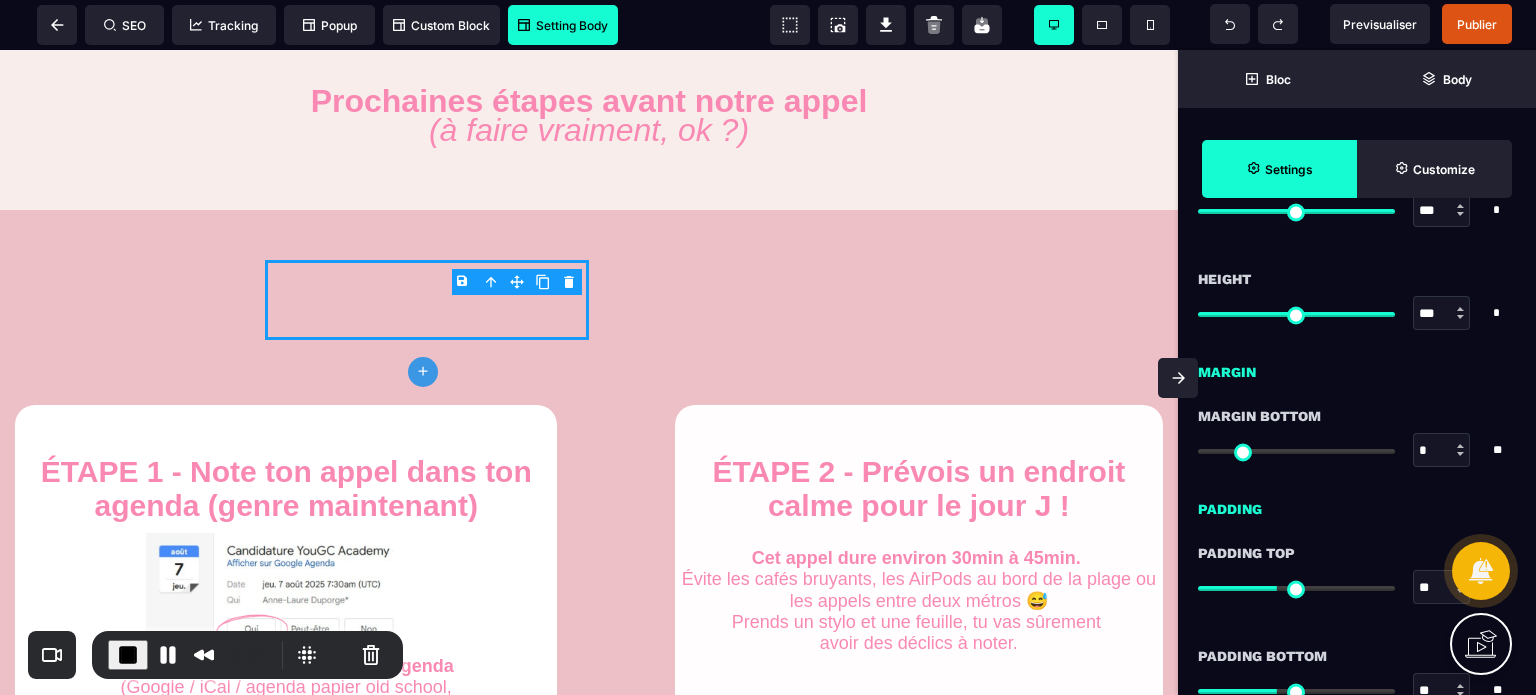 scroll, scrollTop: 1520, scrollLeft: 0, axis: vertical 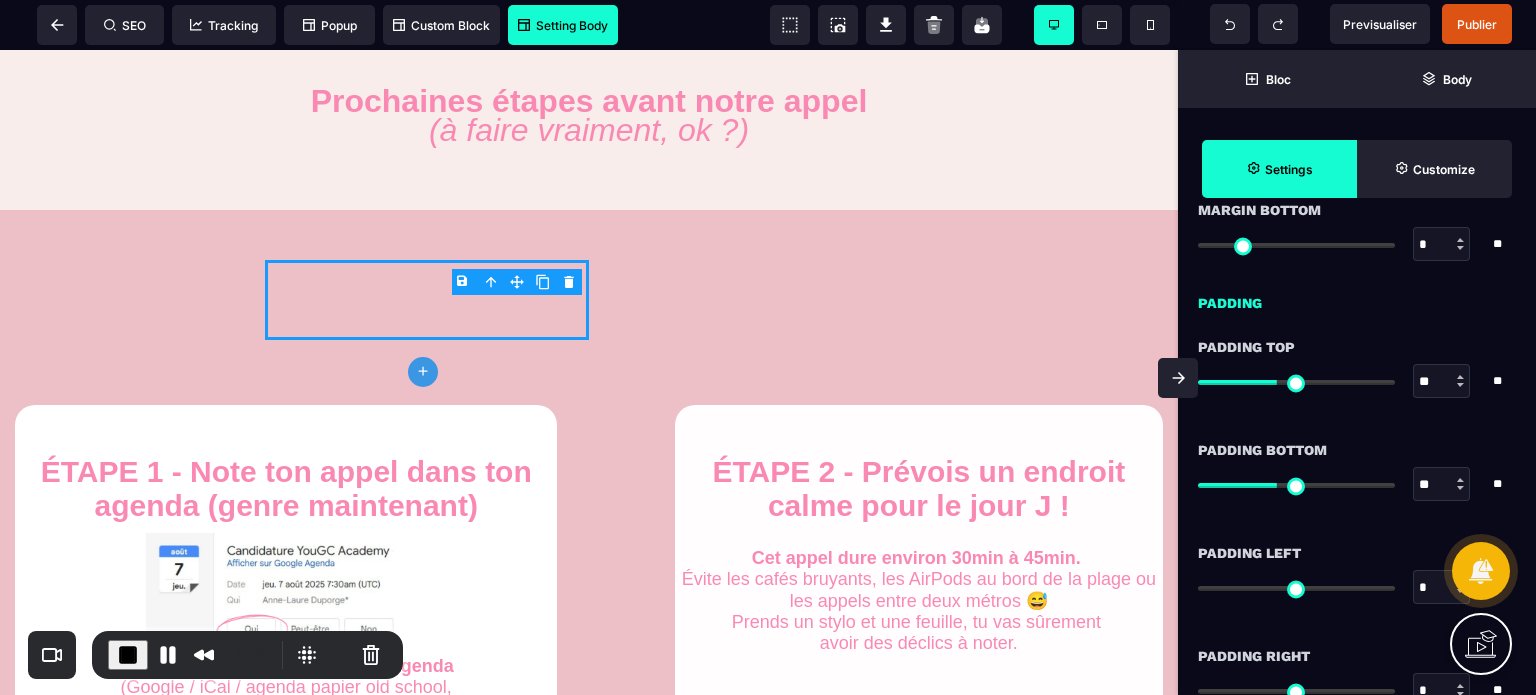 drag, startPoint x: 1427, startPoint y: 474, endPoint x: 1397, endPoint y: 483, distance: 31.320919 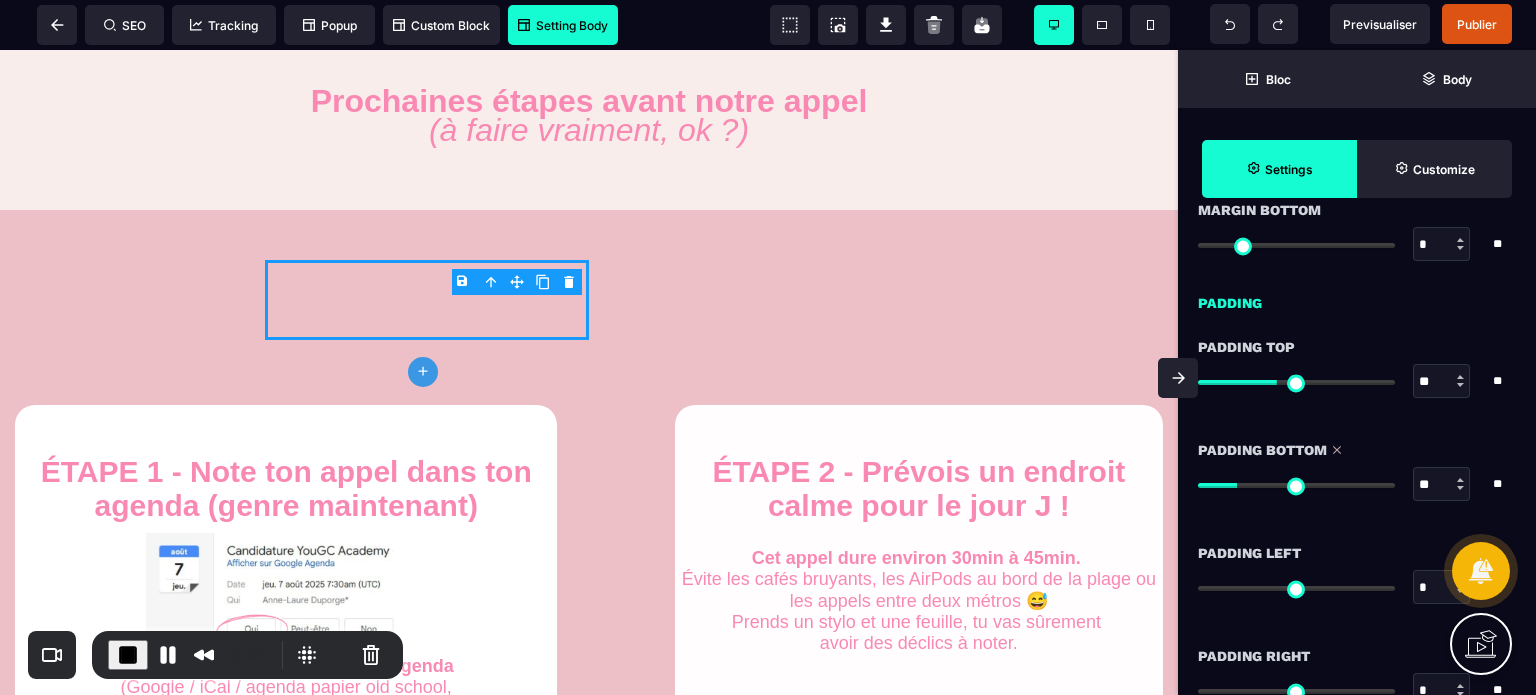 drag, startPoint x: 1432, startPoint y: 379, endPoint x: 1376, endPoint y: 390, distance: 57.070133 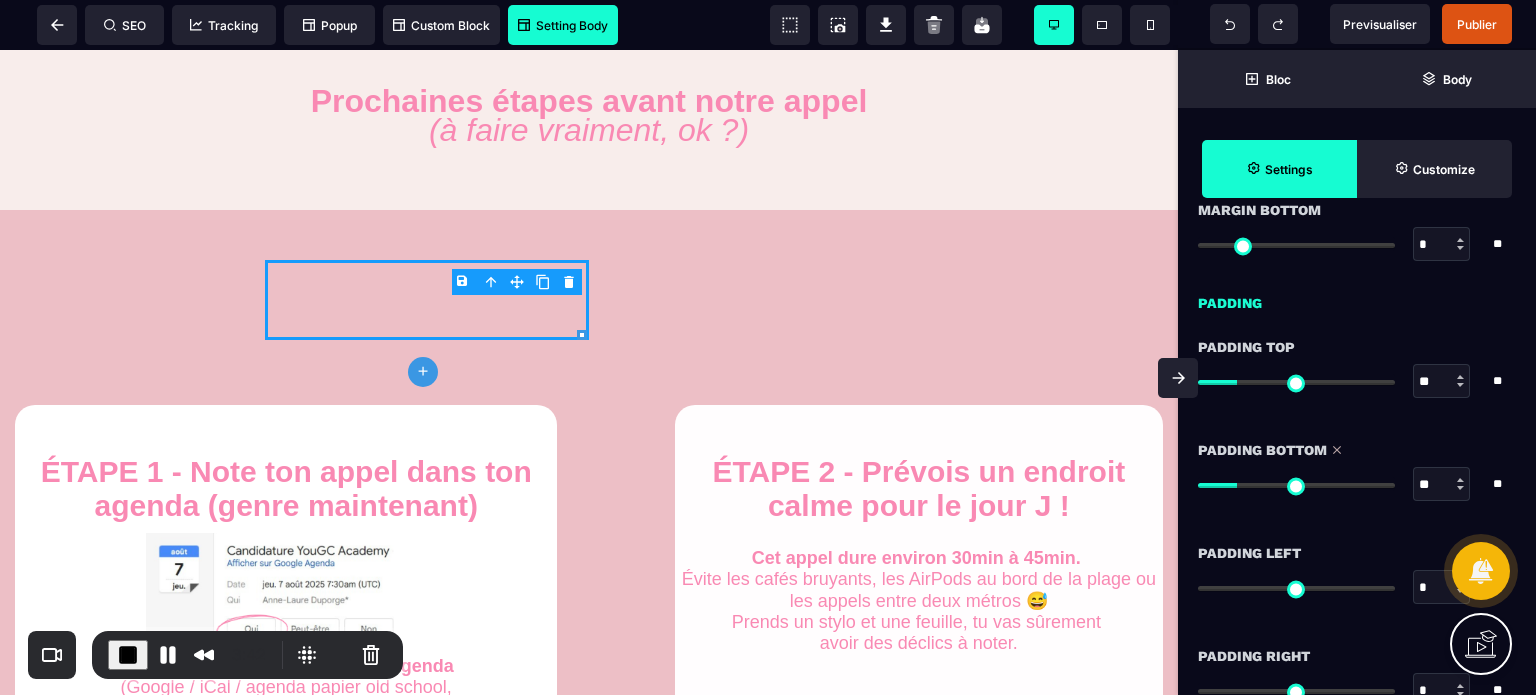 click on "Padding Bottom
**
*
**
All" at bounding box center [1357, 469] 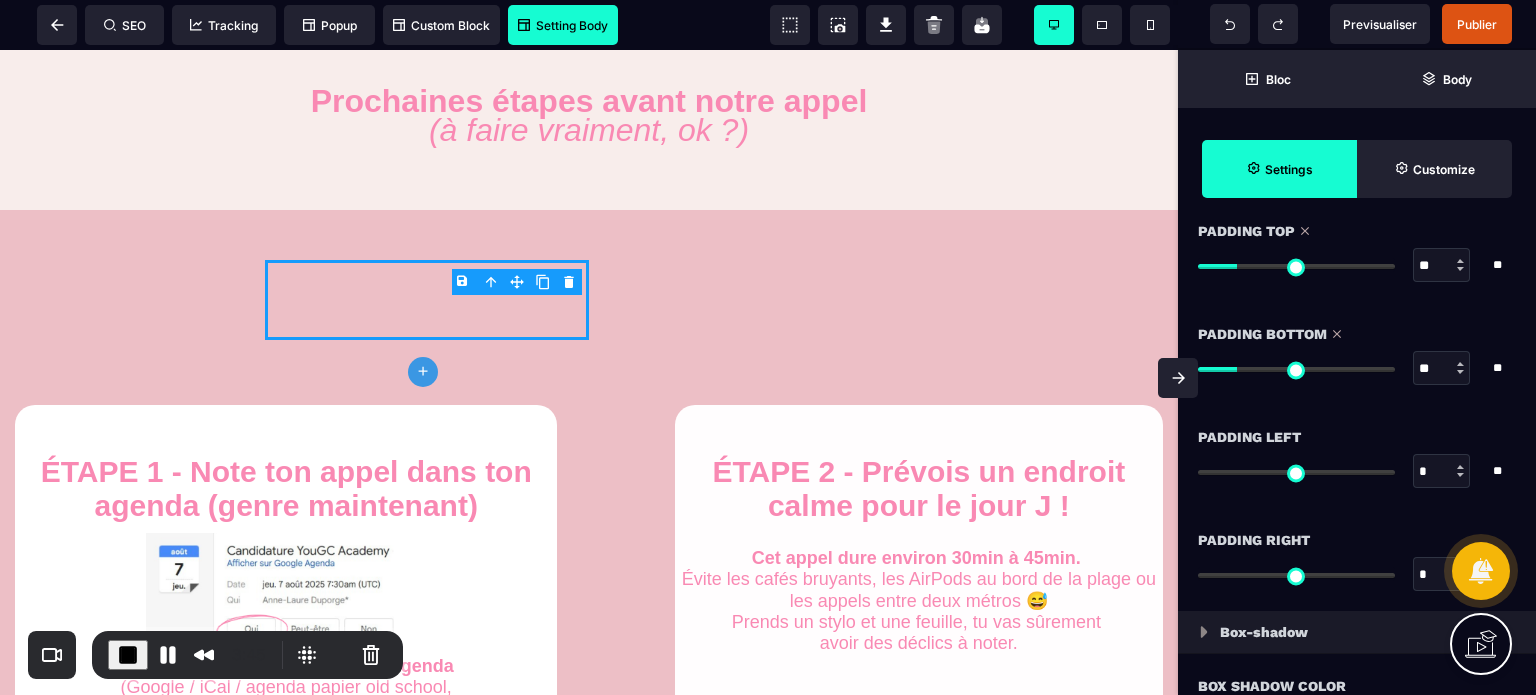 scroll, scrollTop: 1680, scrollLeft: 0, axis: vertical 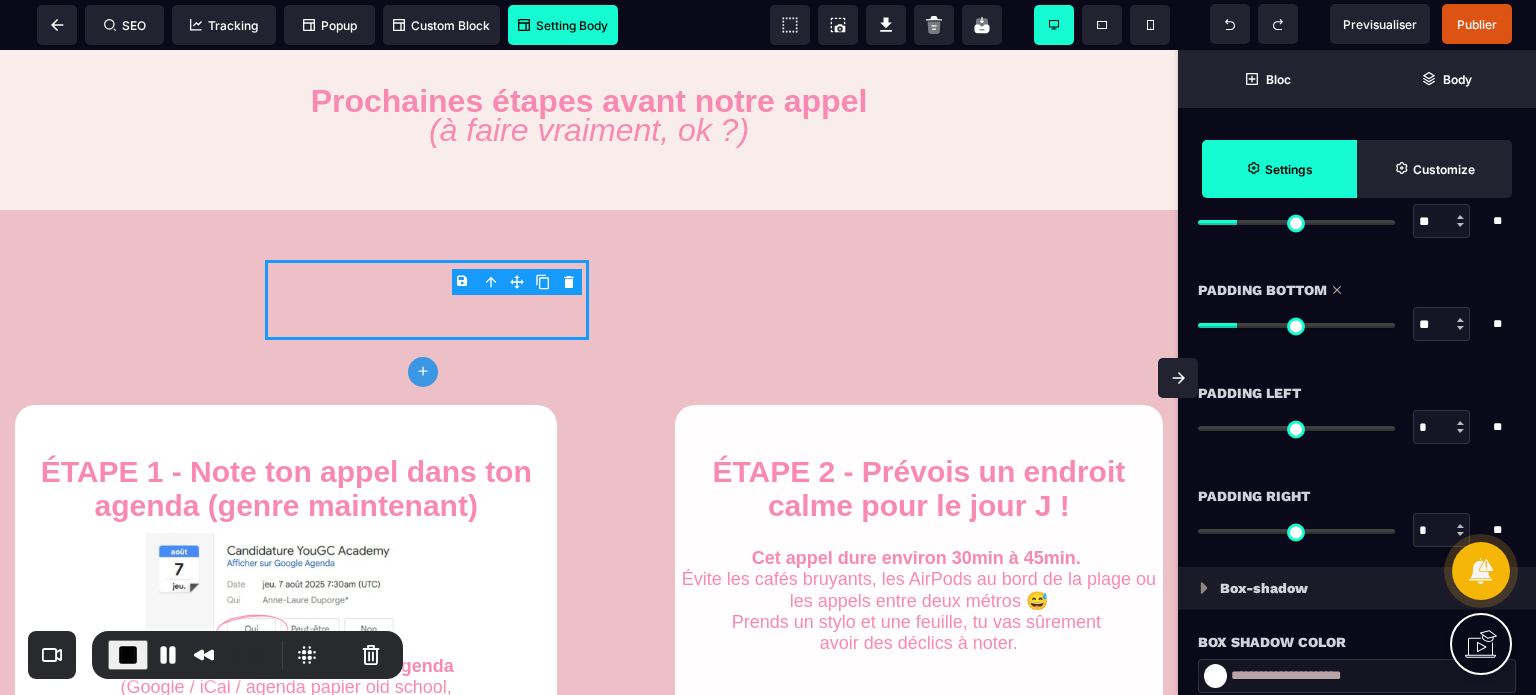 click on "*" at bounding box center [1442, 428] 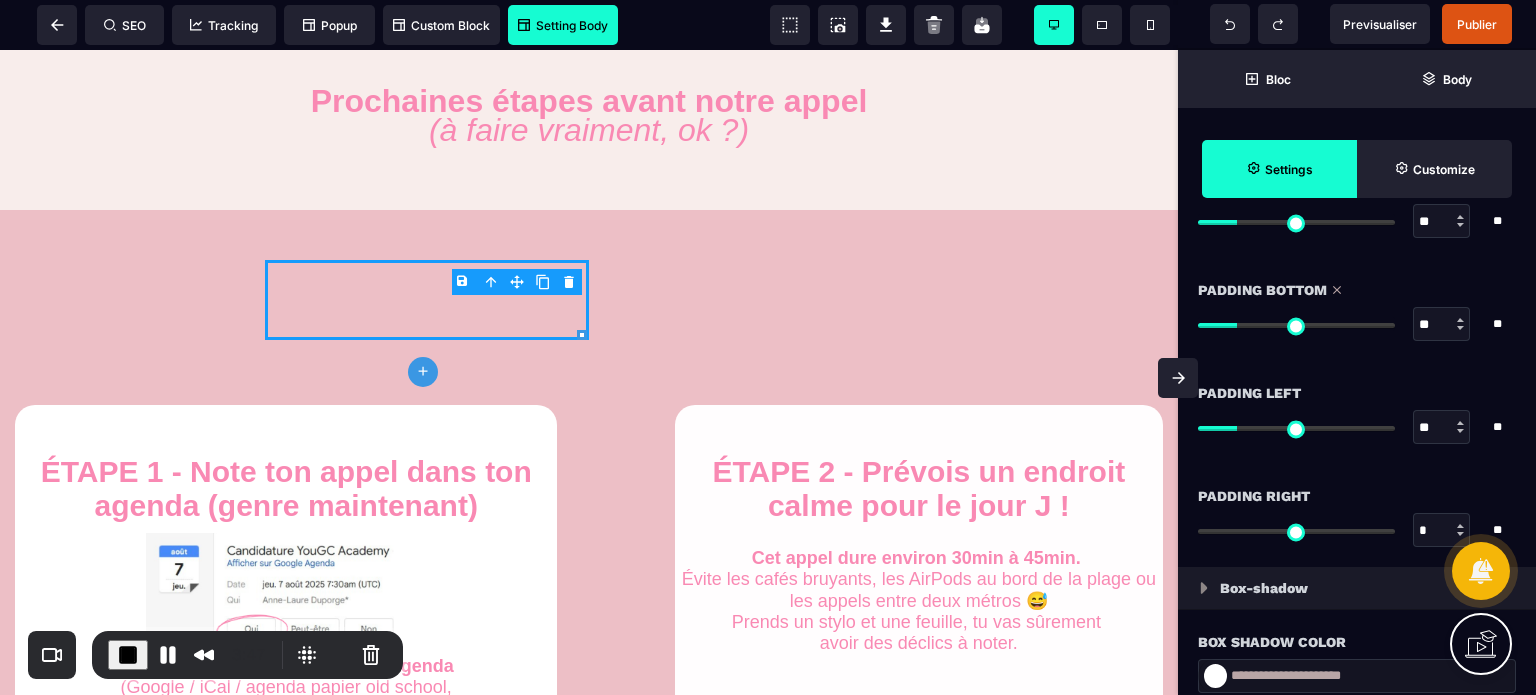 click on "*" at bounding box center [1442, 531] 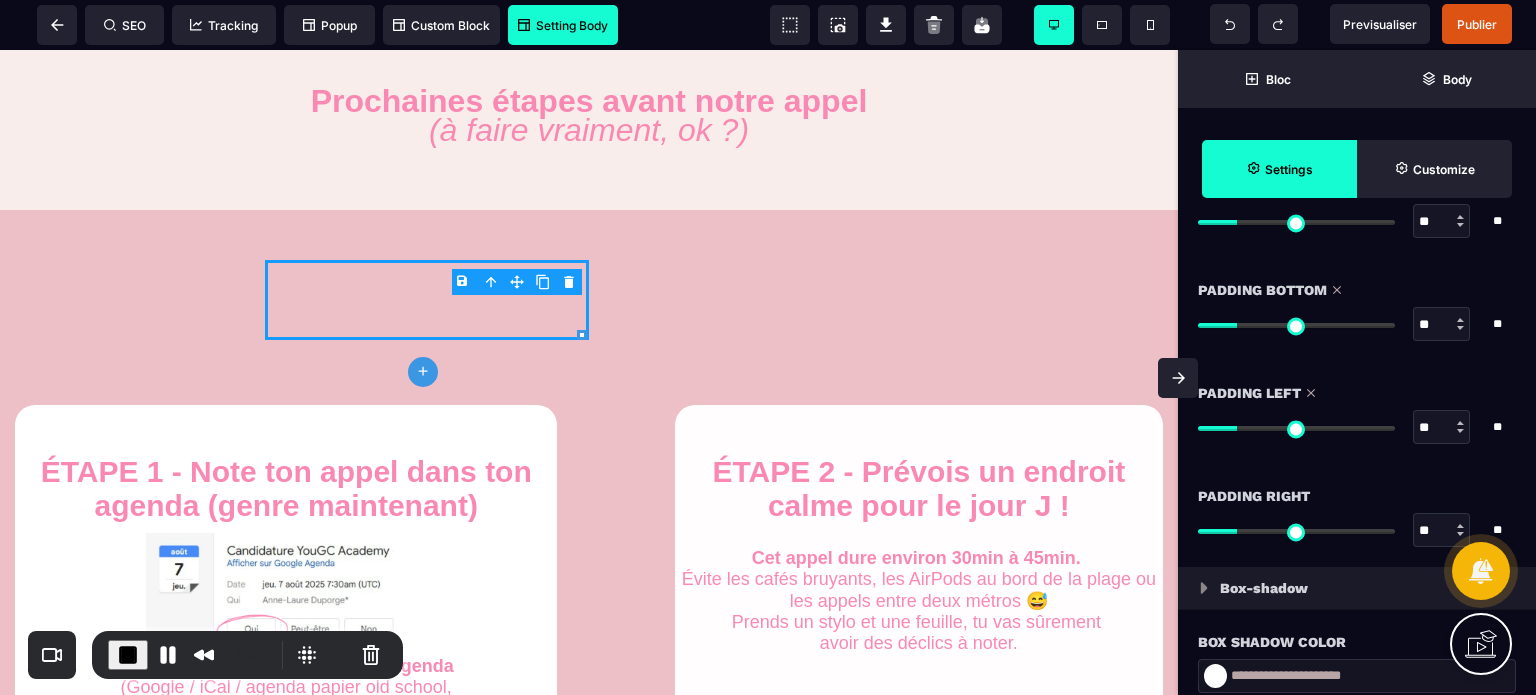 click on "Padding Right
**
*
**
All" at bounding box center (1357, 515) 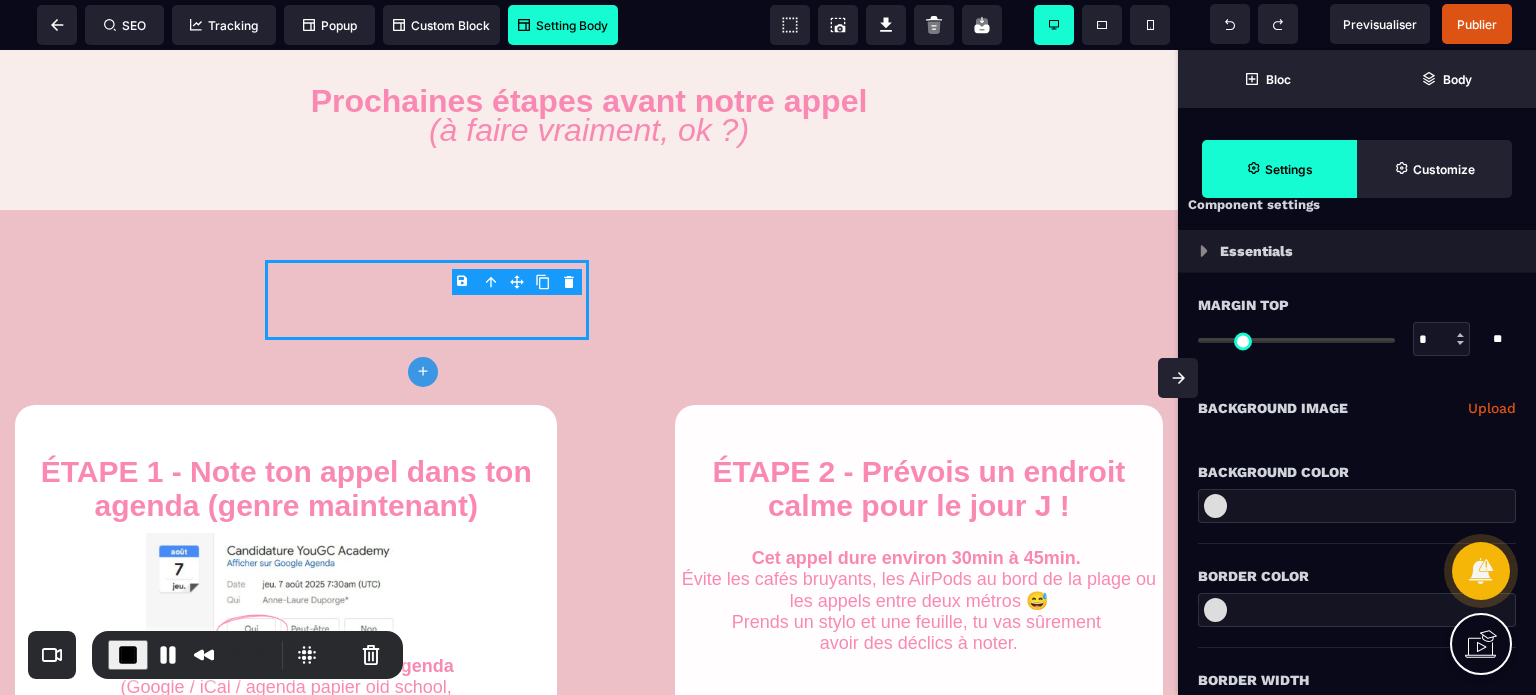 scroll, scrollTop: 40, scrollLeft: 0, axis: vertical 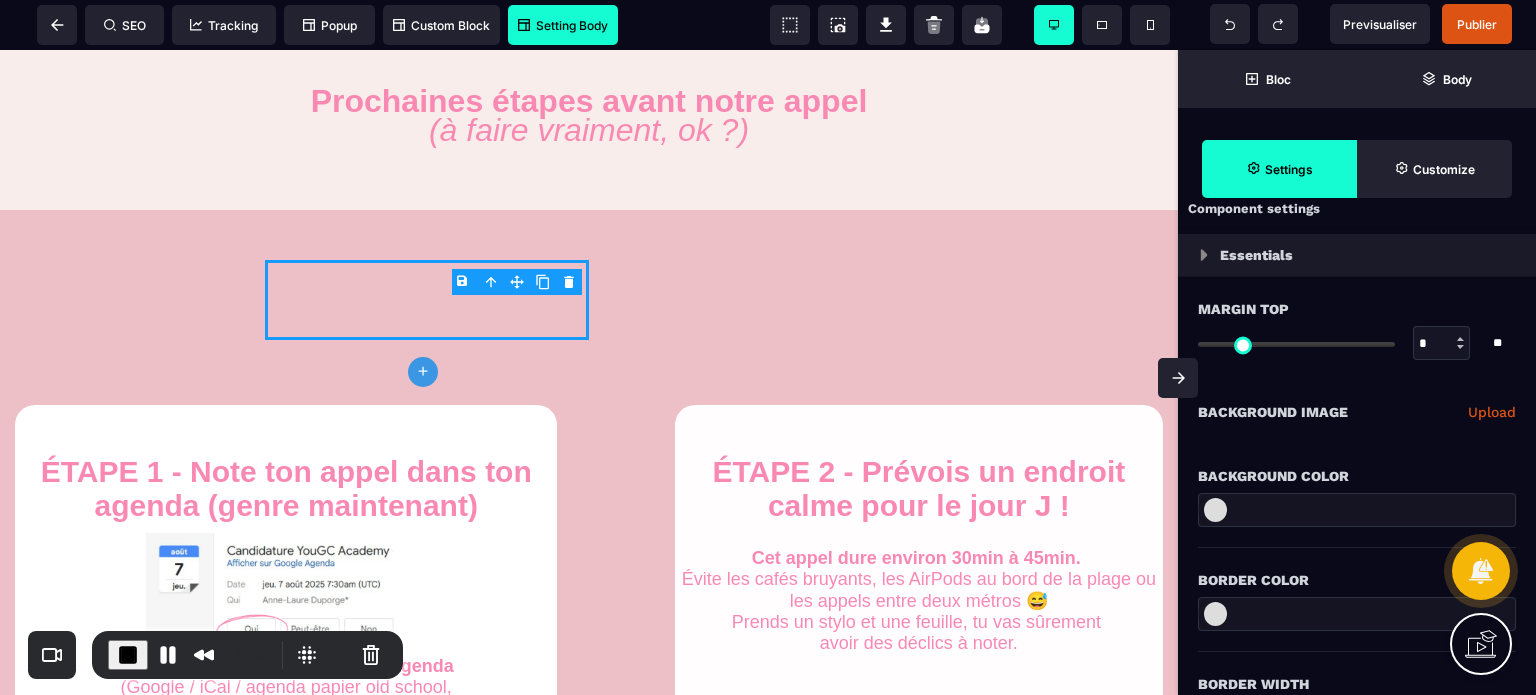click at bounding box center (1215, 510) 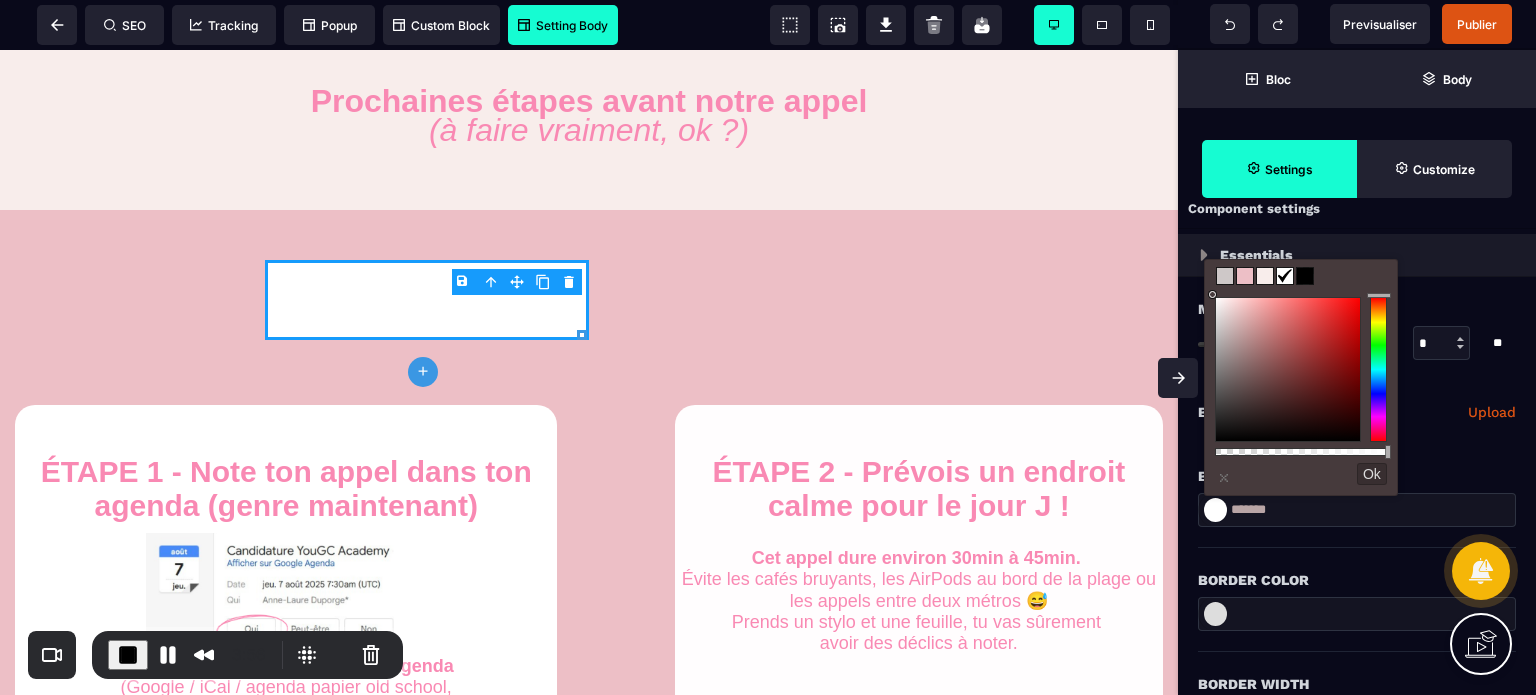 drag, startPoint x: 1219, startPoint y: 324, endPoint x: 1199, endPoint y: 267, distance: 60.40695 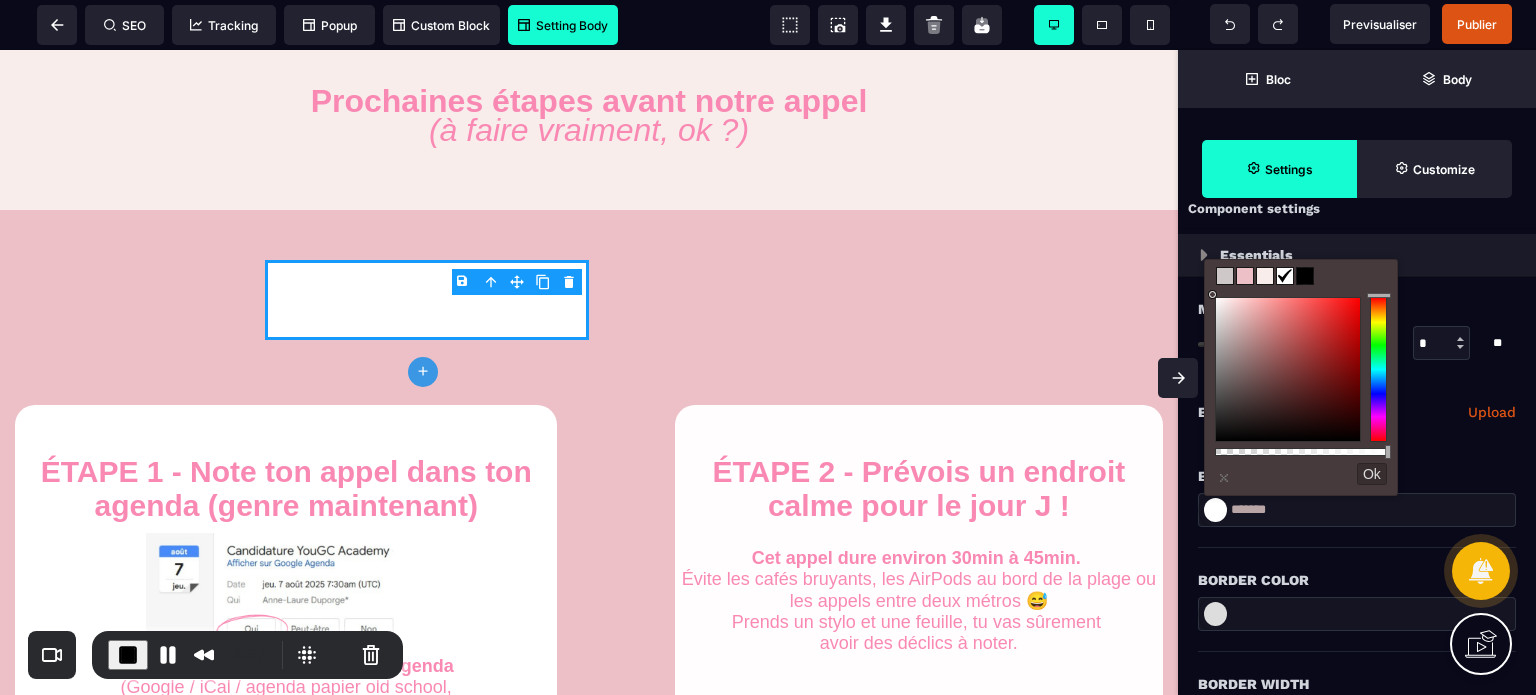 click on "Border Color" at bounding box center [1357, 570] 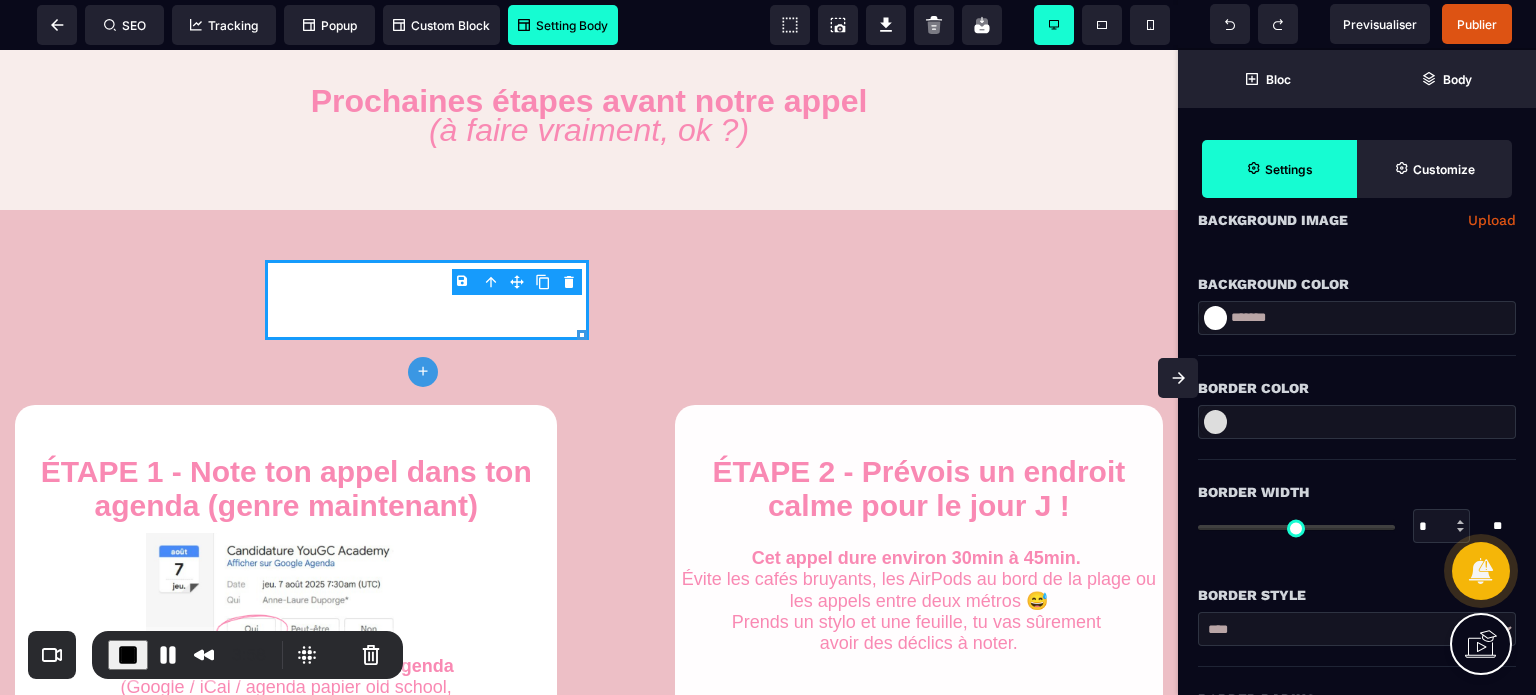 scroll, scrollTop: 280, scrollLeft: 0, axis: vertical 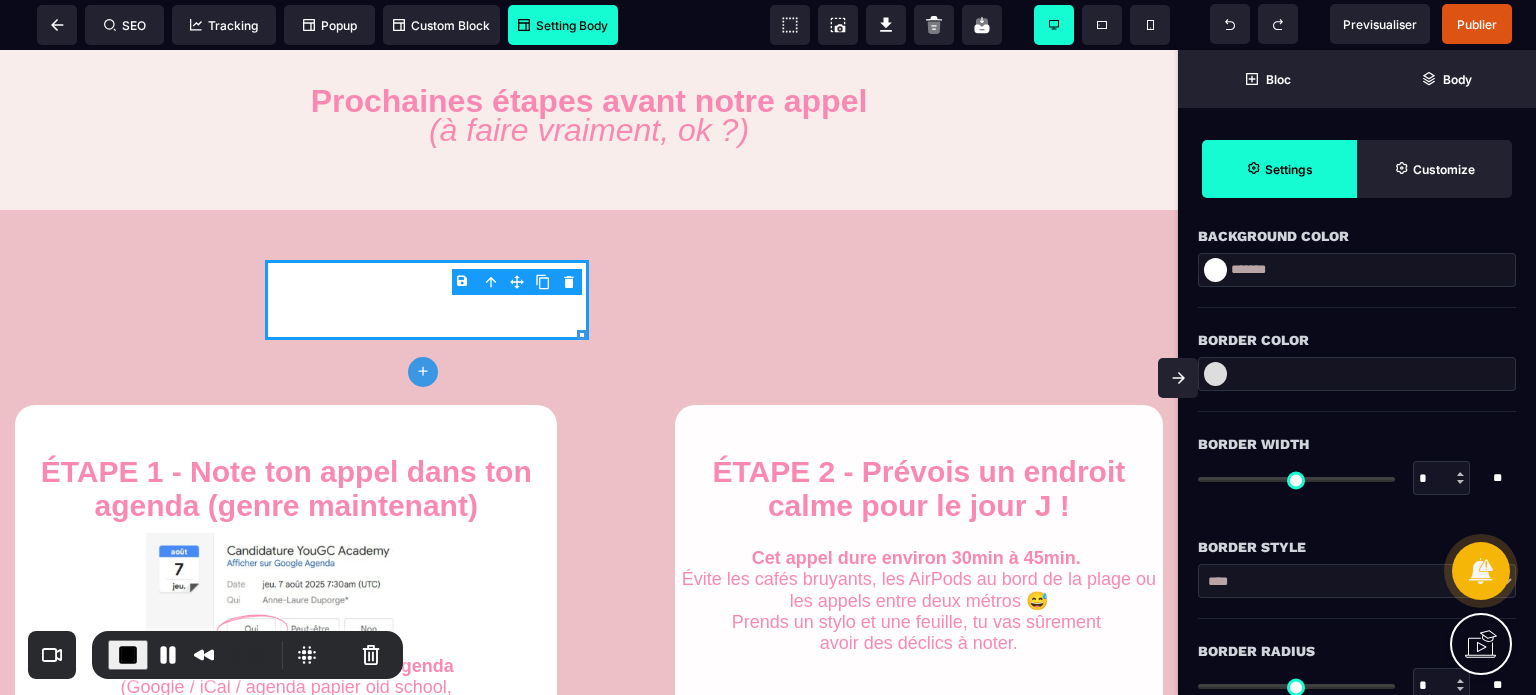 click on "**** ****** ****** ****** ***** ****** ****** ***** ***** ****** ******* *******" at bounding box center (1357, 581) 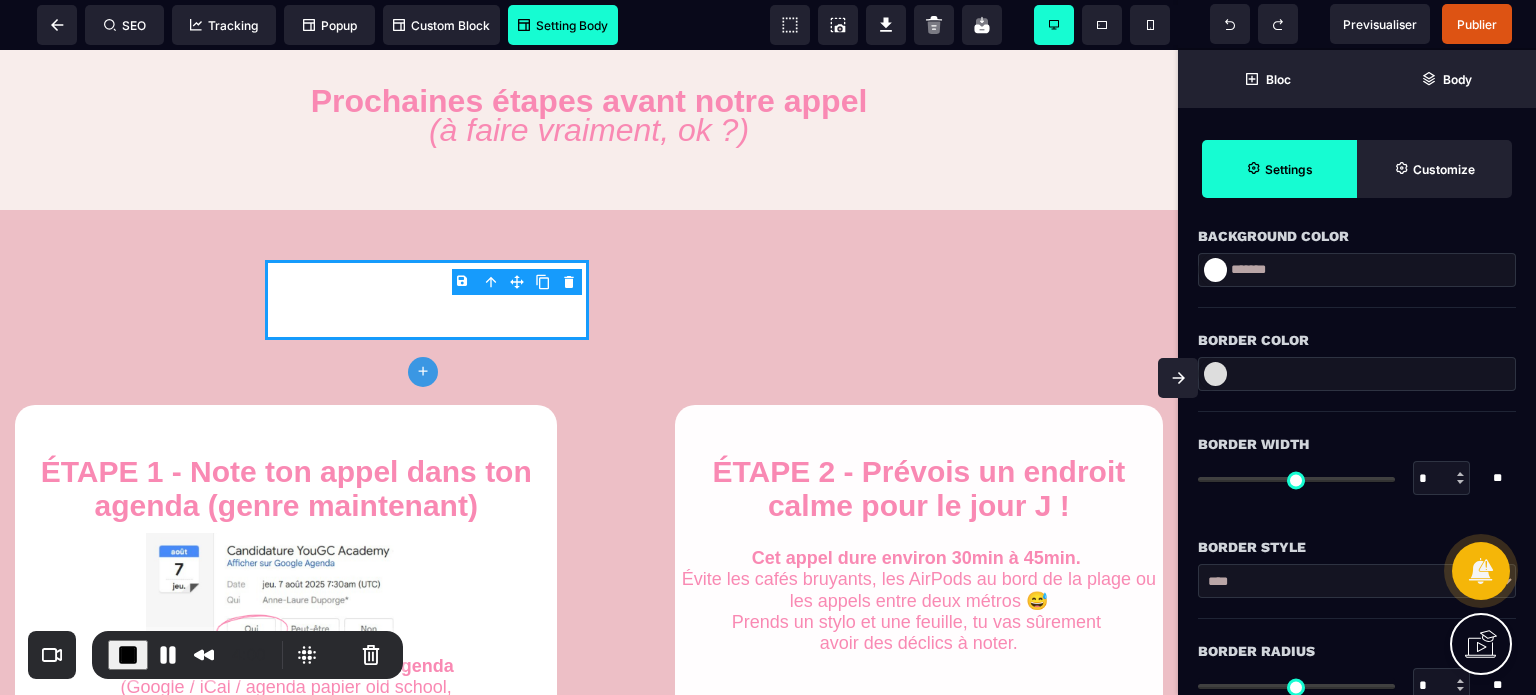 click on "**** ****** ****** ****** ***** ****** ****** ***** ***** ****** ******* *******" at bounding box center (1357, 591) 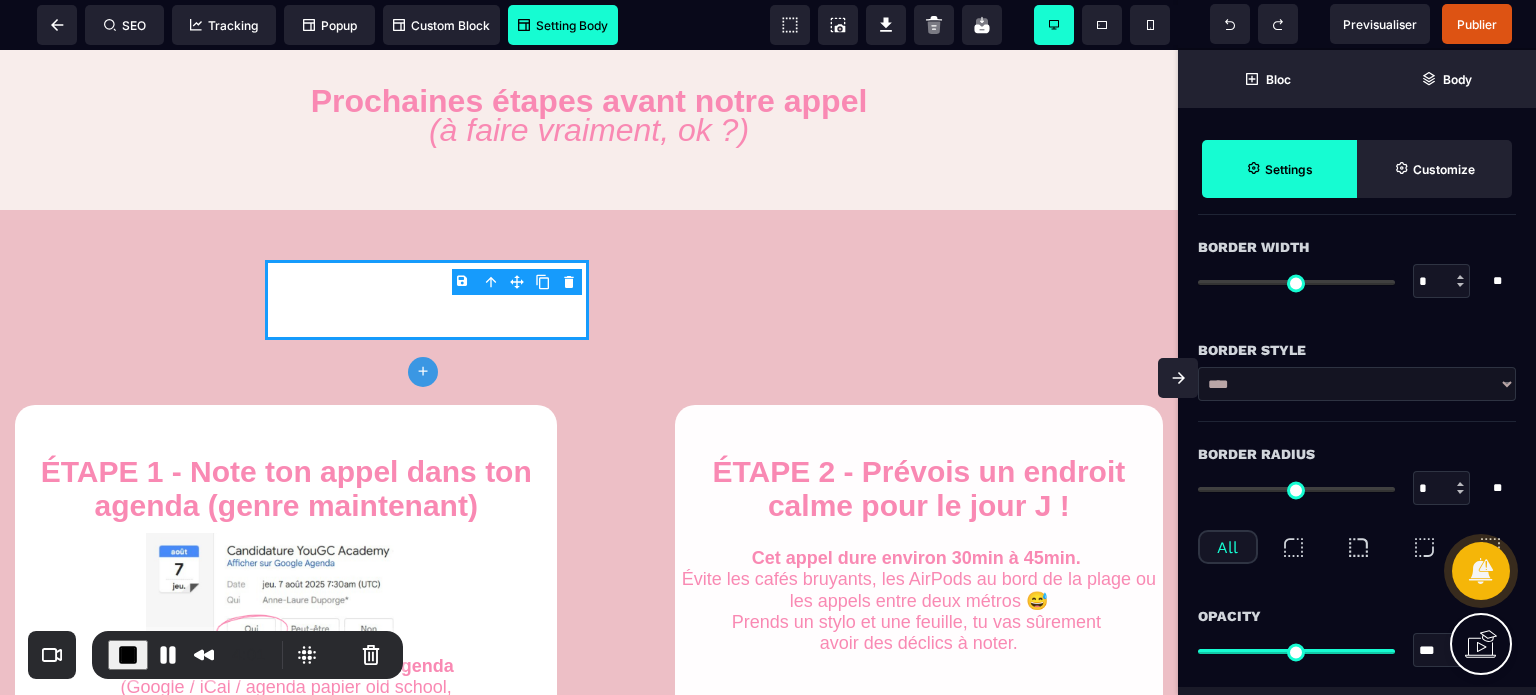 scroll, scrollTop: 480, scrollLeft: 0, axis: vertical 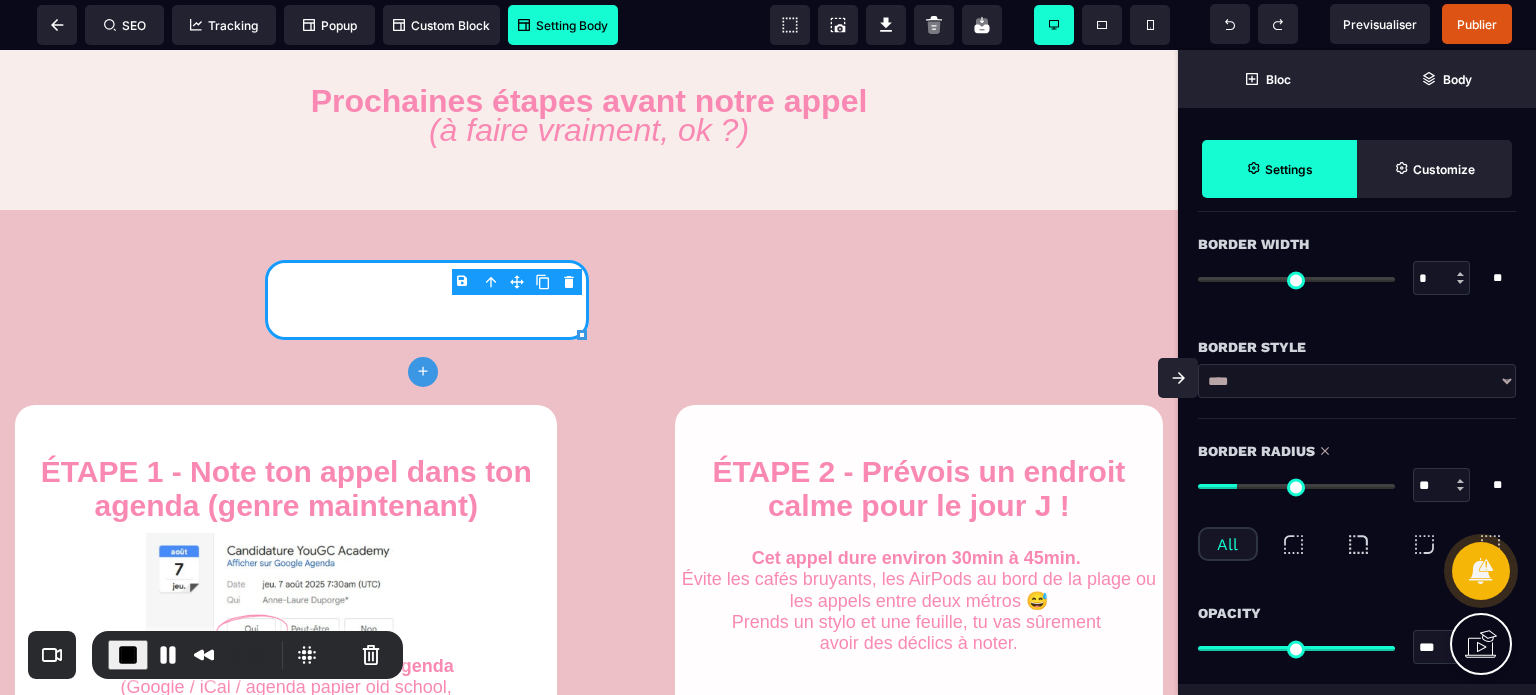 drag, startPoint x: 1208, startPoint y: 484, endPoint x: 1243, endPoint y: 489, distance: 35.35534 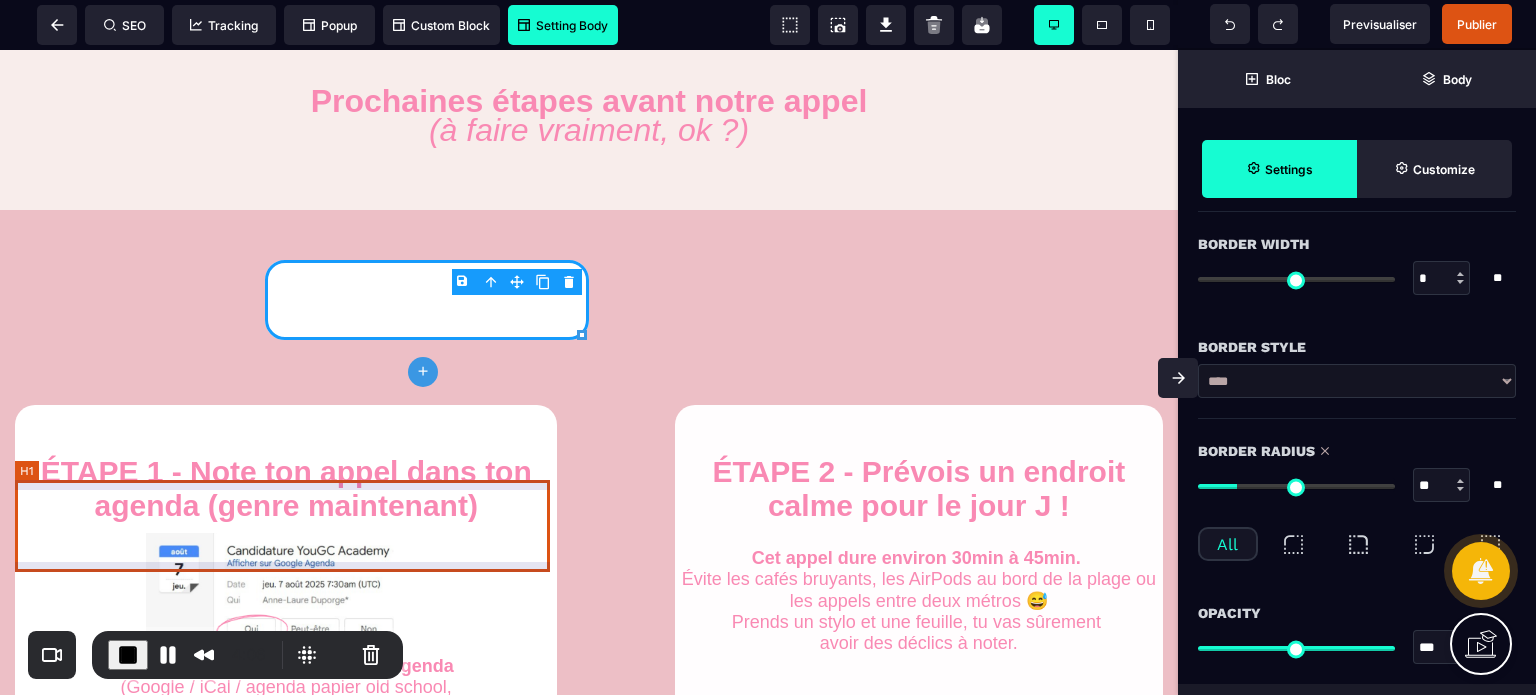 click on "ÉTAPE 1 - Note ton appel dans ton agenda (genre maintenant)" at bounding box center (286, 489) 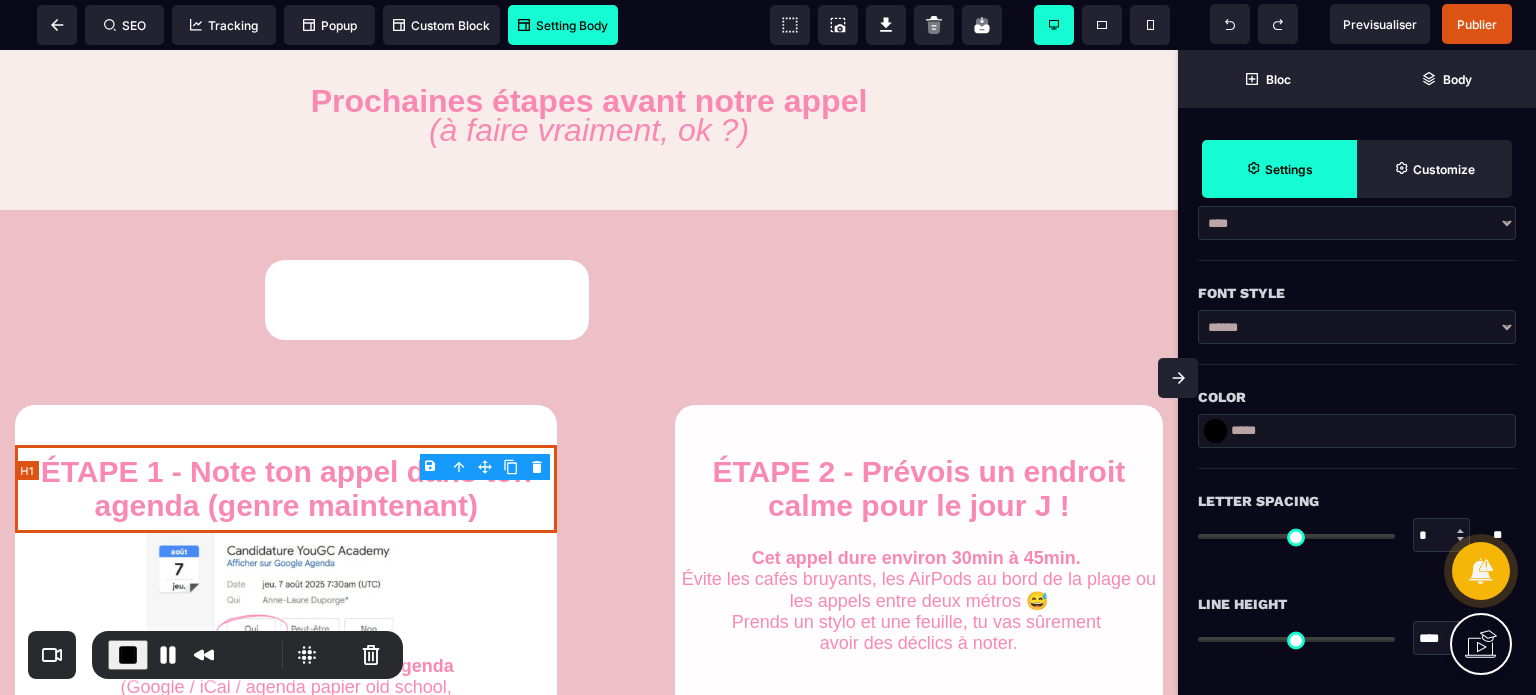 scroll, scrollTop: 0, scrollLeft: 0, axis: both 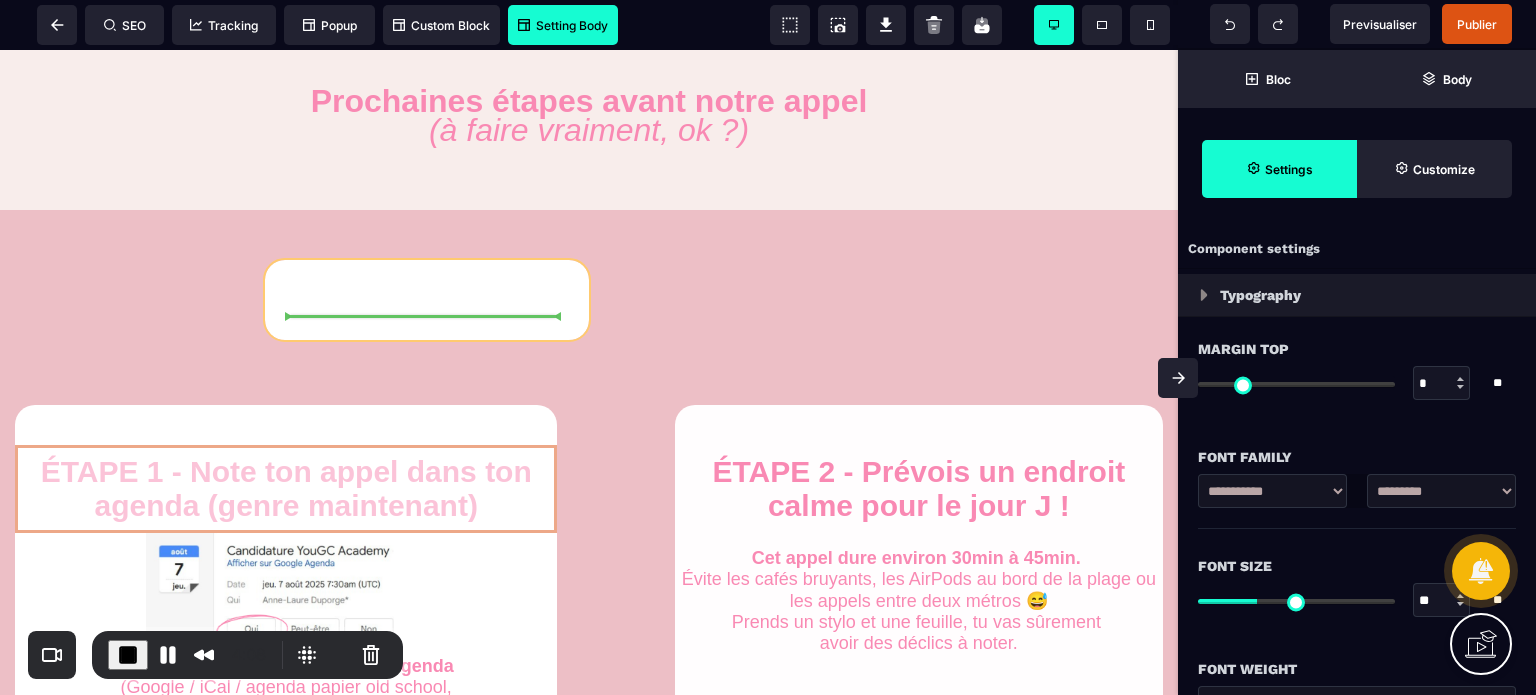 drag, startPoint x: 482, startPoint y: 516, endPoint x: 420, endPoint y: 342, distance: 184.716 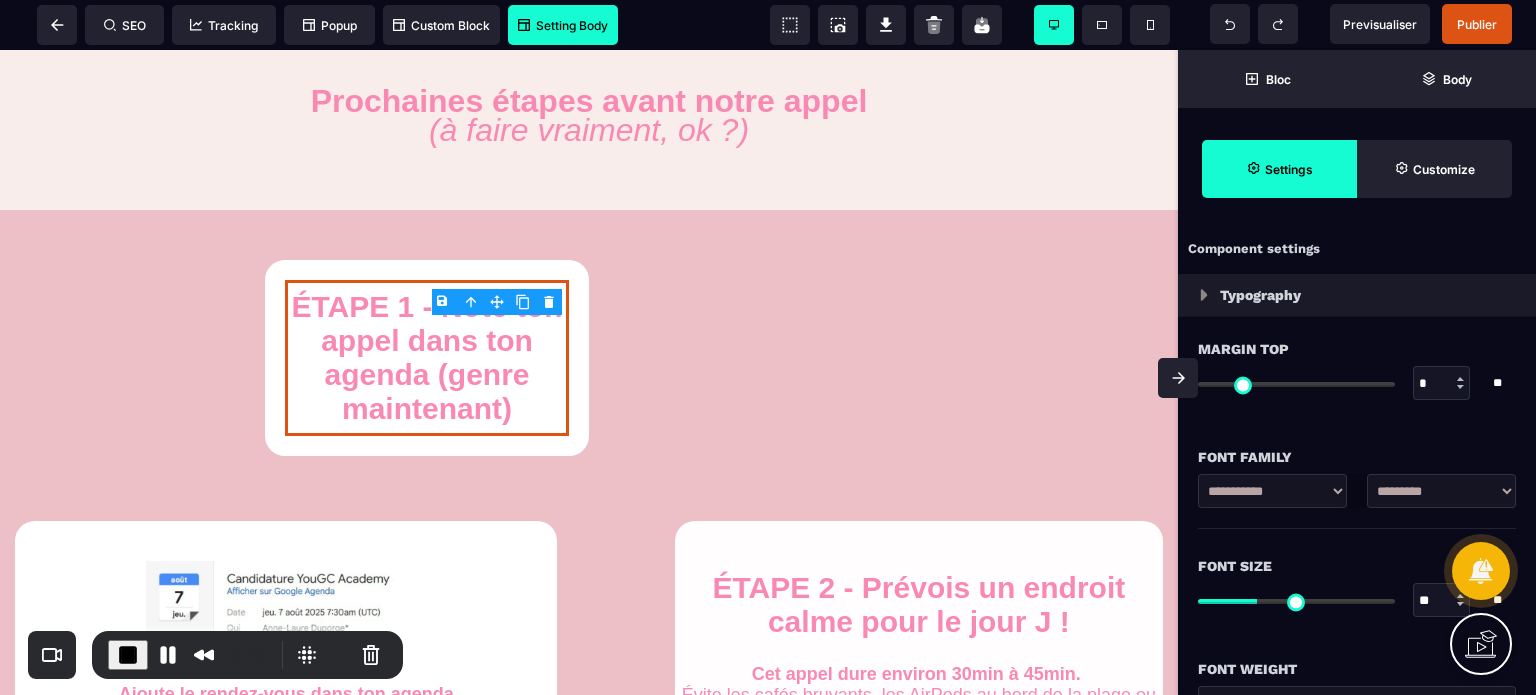 click at bounding box center (1178, 378) 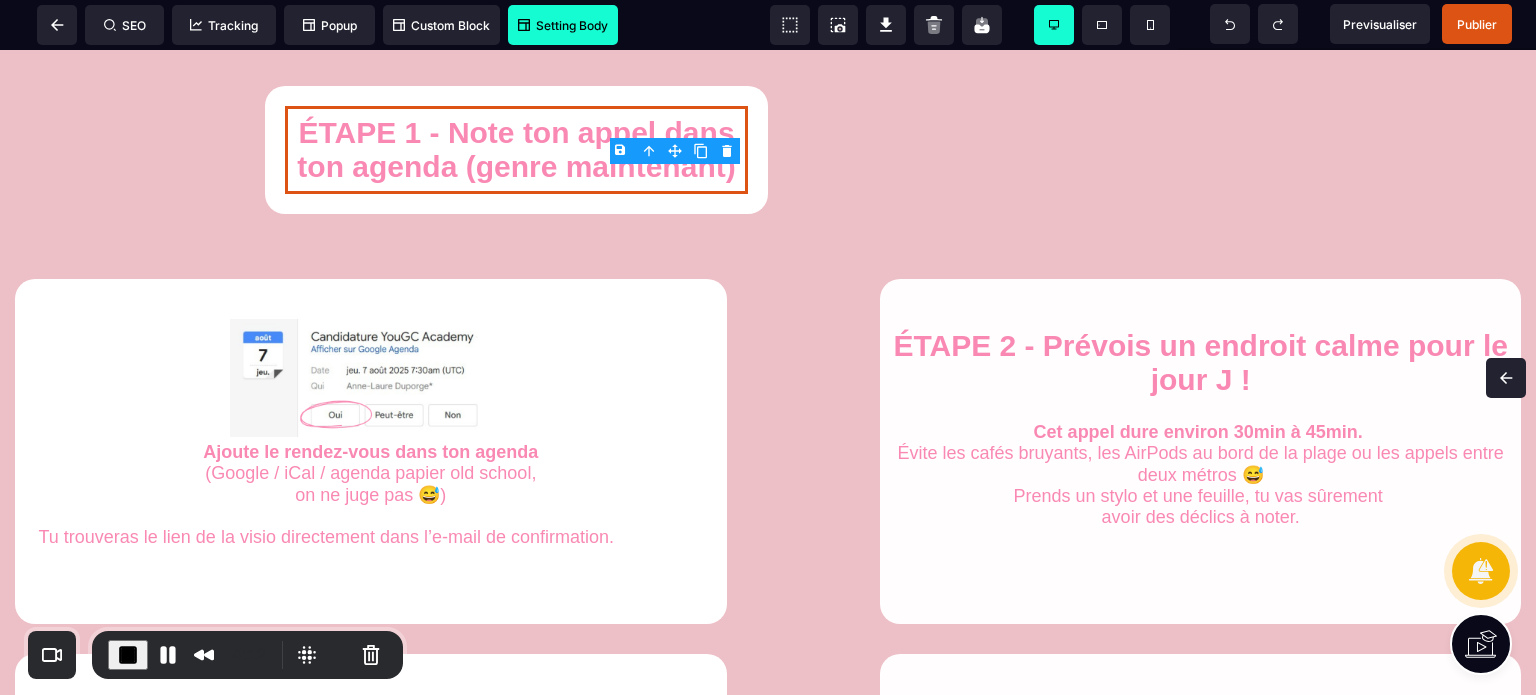 scroll, scrollTop: 1036, scrollLeft: 0, axis: vertical 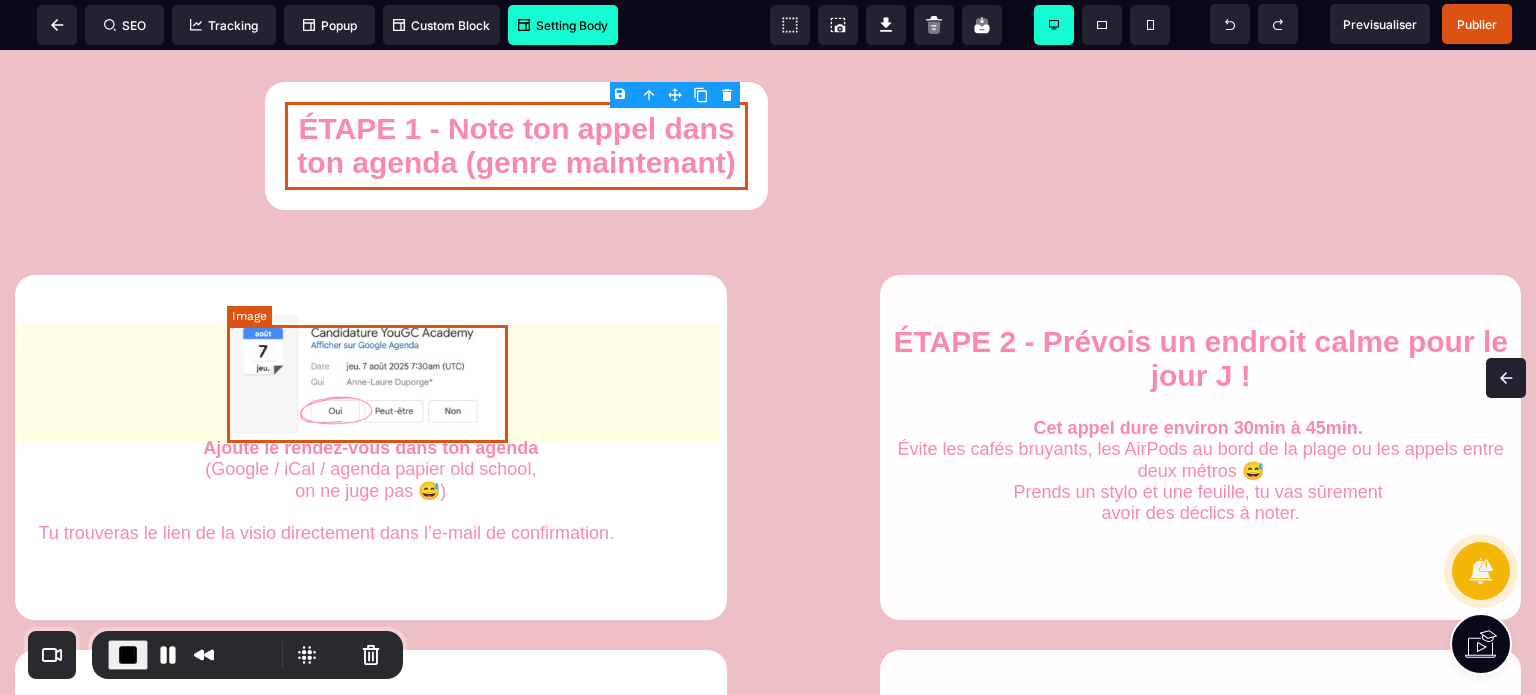 click at bounding box center (370, 374) 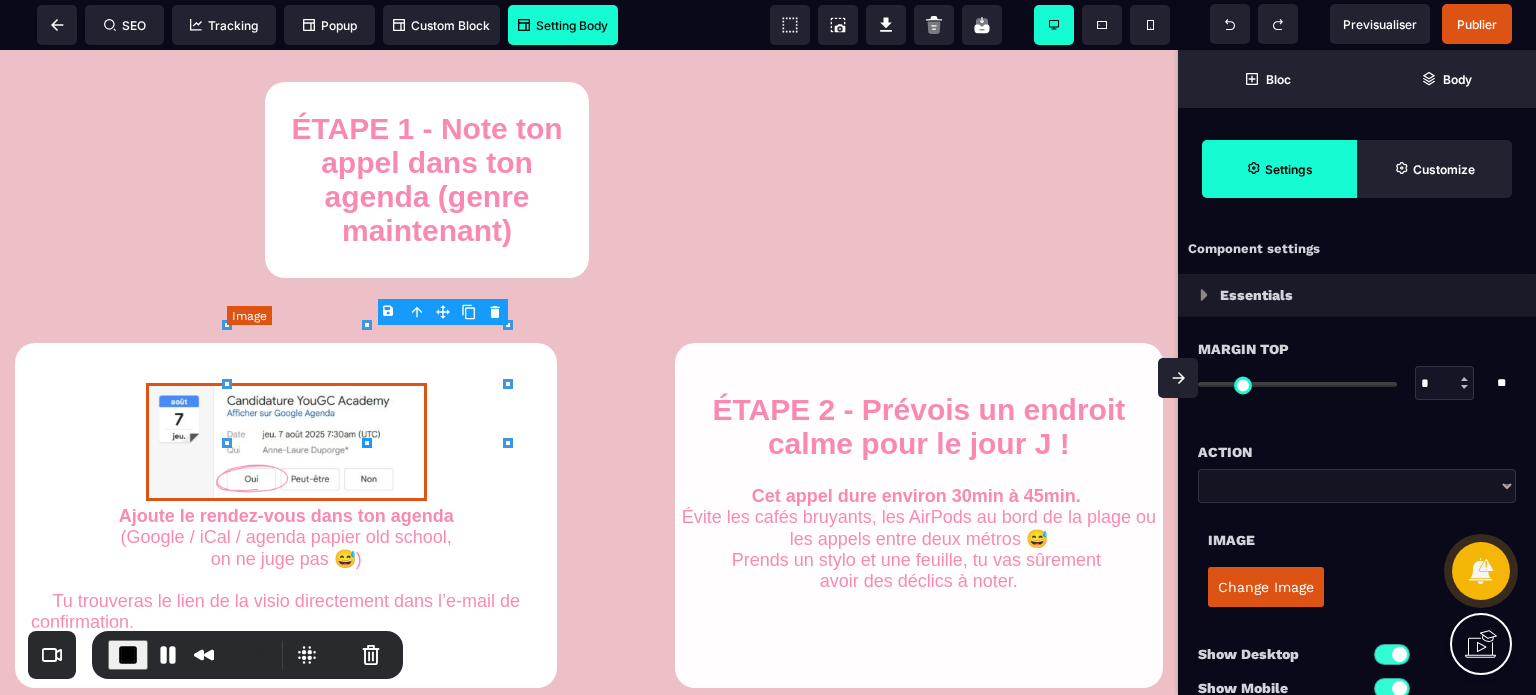 scroll, scrollTop: 1064, scrollLeft: 0, axis: vertical 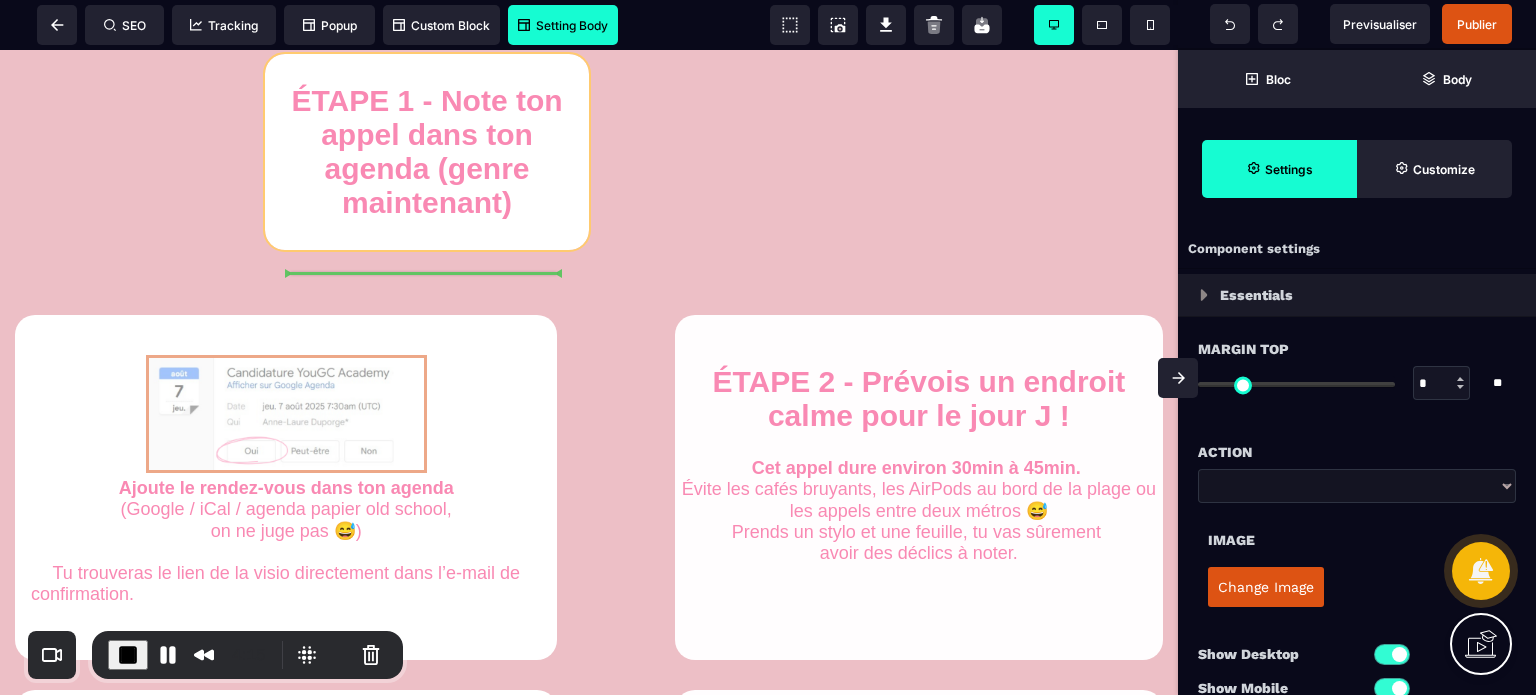 drag, startPoint x: 356, startPoint y: 436, endPoint x: 400, endPoint y: 238, distance: 202.82997 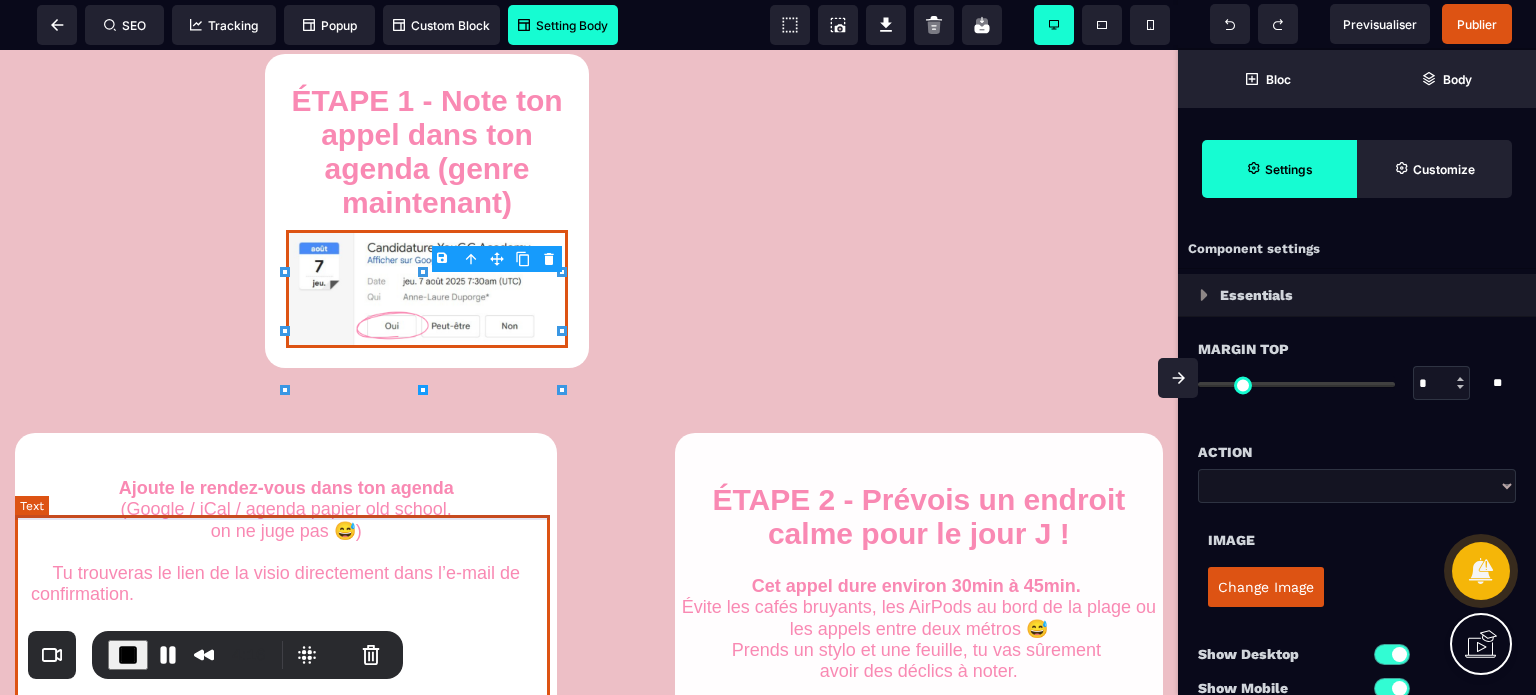 click on "Ajoute le rendez-vous dans ton agenda (Google / iCal / agenda papier old school, on ne juge pas 😅) Tu trouveras le lien de la visio directement dans l’e-mail de confirmation. Sois bien à l’heure, c’est un vrai appel stratégique !" at bounding box center (286, 541) 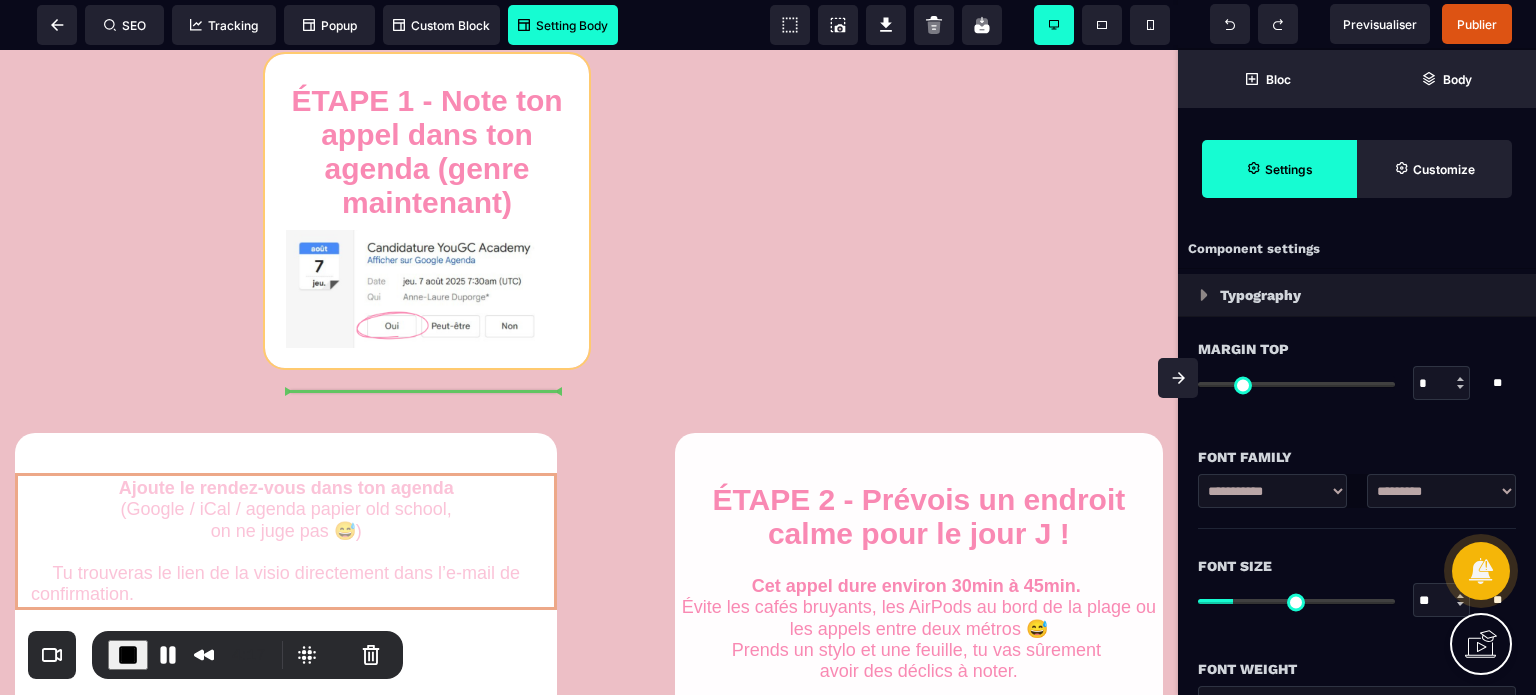 drag, startPoint x: 478, startPoint y: 554, endPoint x: 452, endPoint y: 388, distance: 168.0238 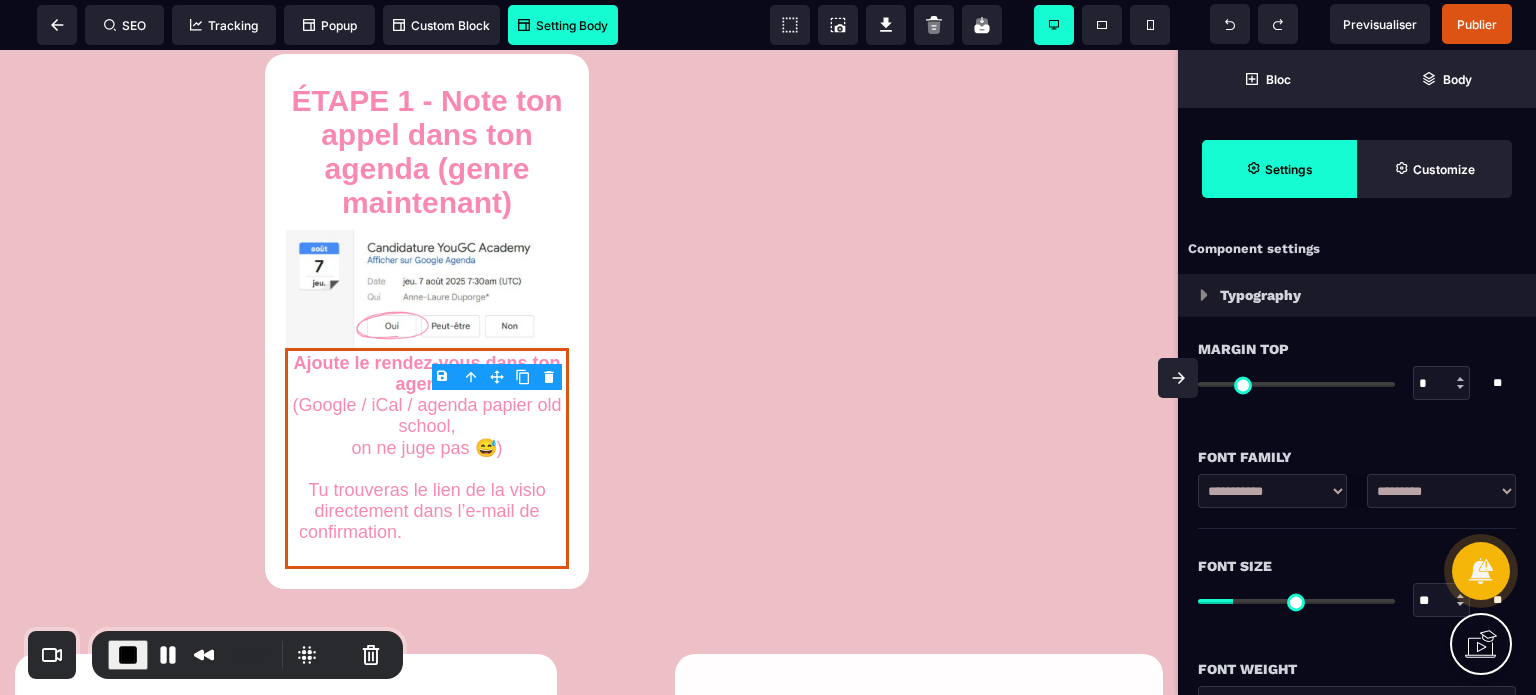 click 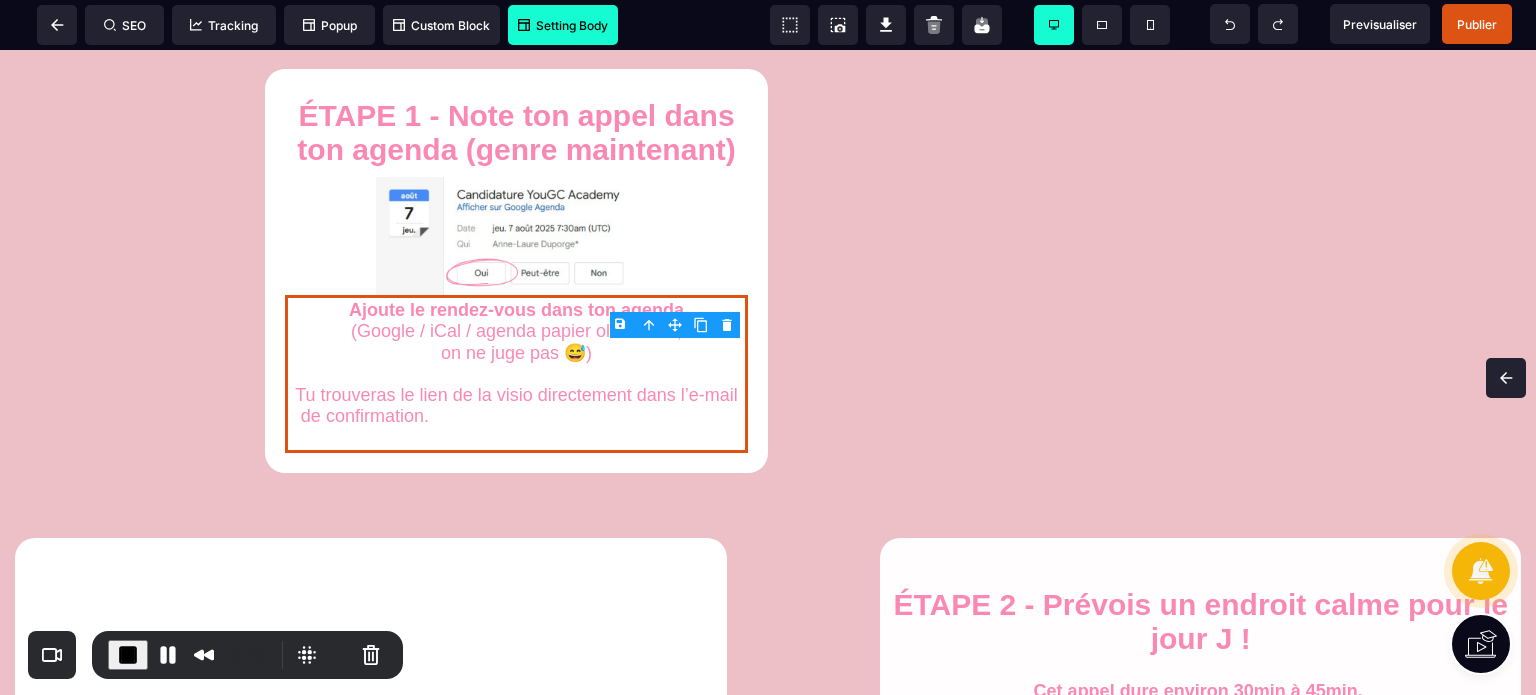 scroll, scrollTop: 935, scrollLeft: 0, axis: vertical 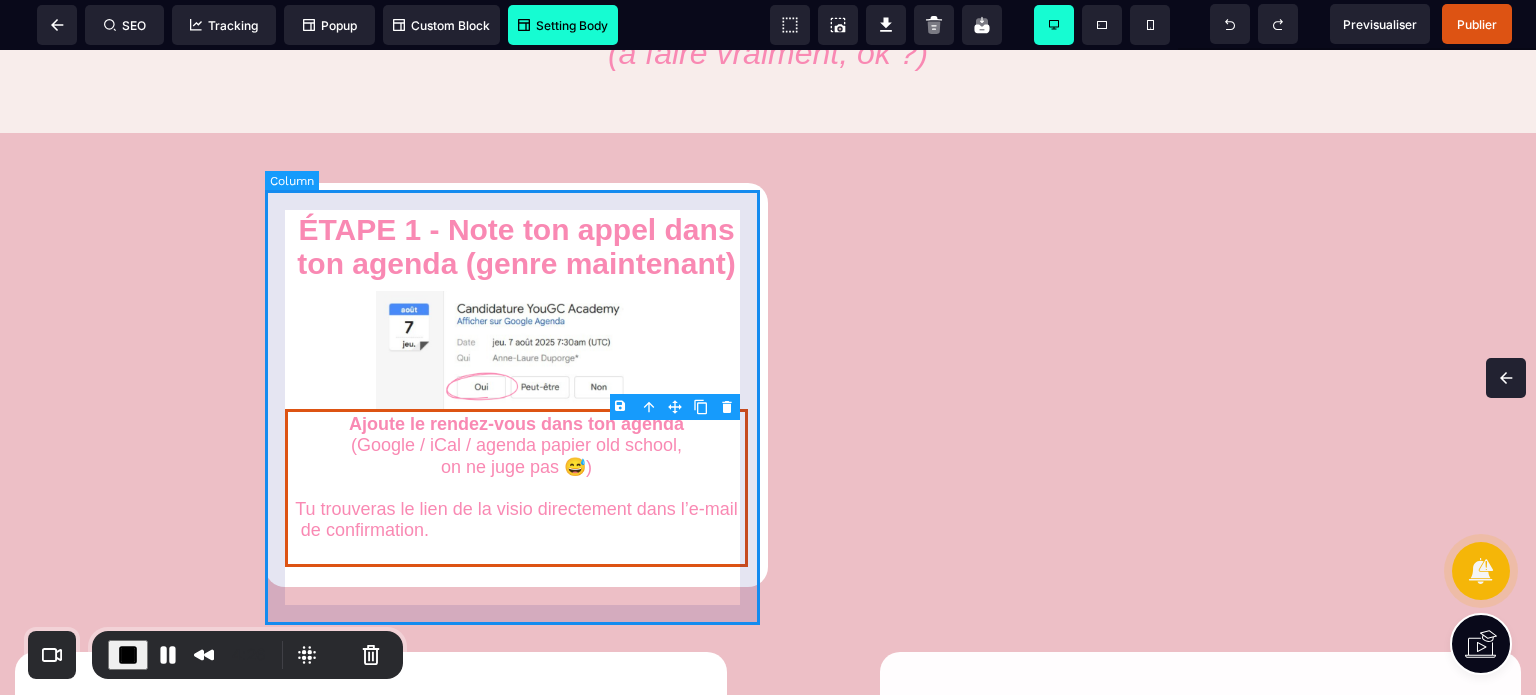click on "ÉTAPE 1 - Note ton appel dans ton agenda (genre maintenant) Ajoute le rendez-vous dans ton agenda (Google / iCal / agenda papier old school, on ne juge pas 😅) Tu trouveras le lien de la visio directement dans l’e-mail de confirmation. Sois bien à l’heure, c’est un vrai appel stratégique !" at bounding box center [516, 385] 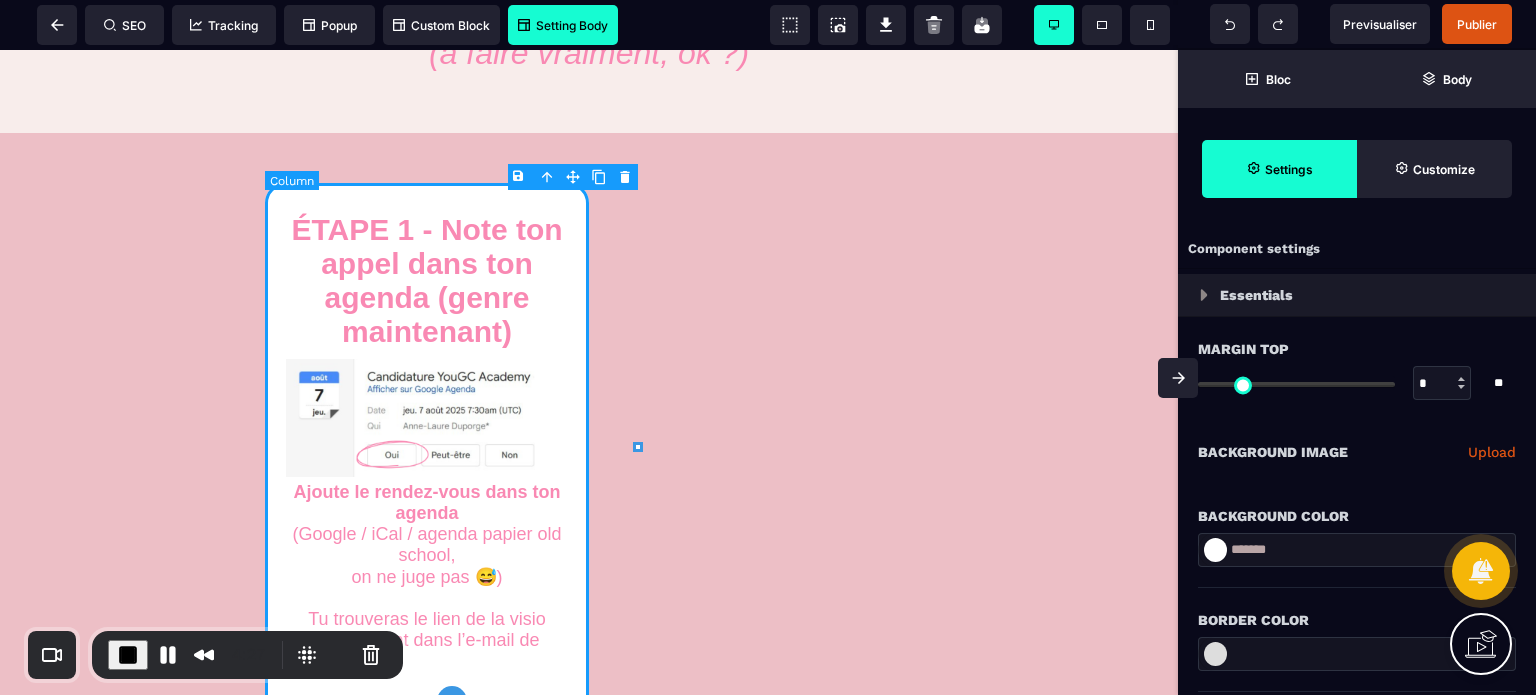 scroll, scrollTop: 963, scrollLeft: 0, axis: vertical 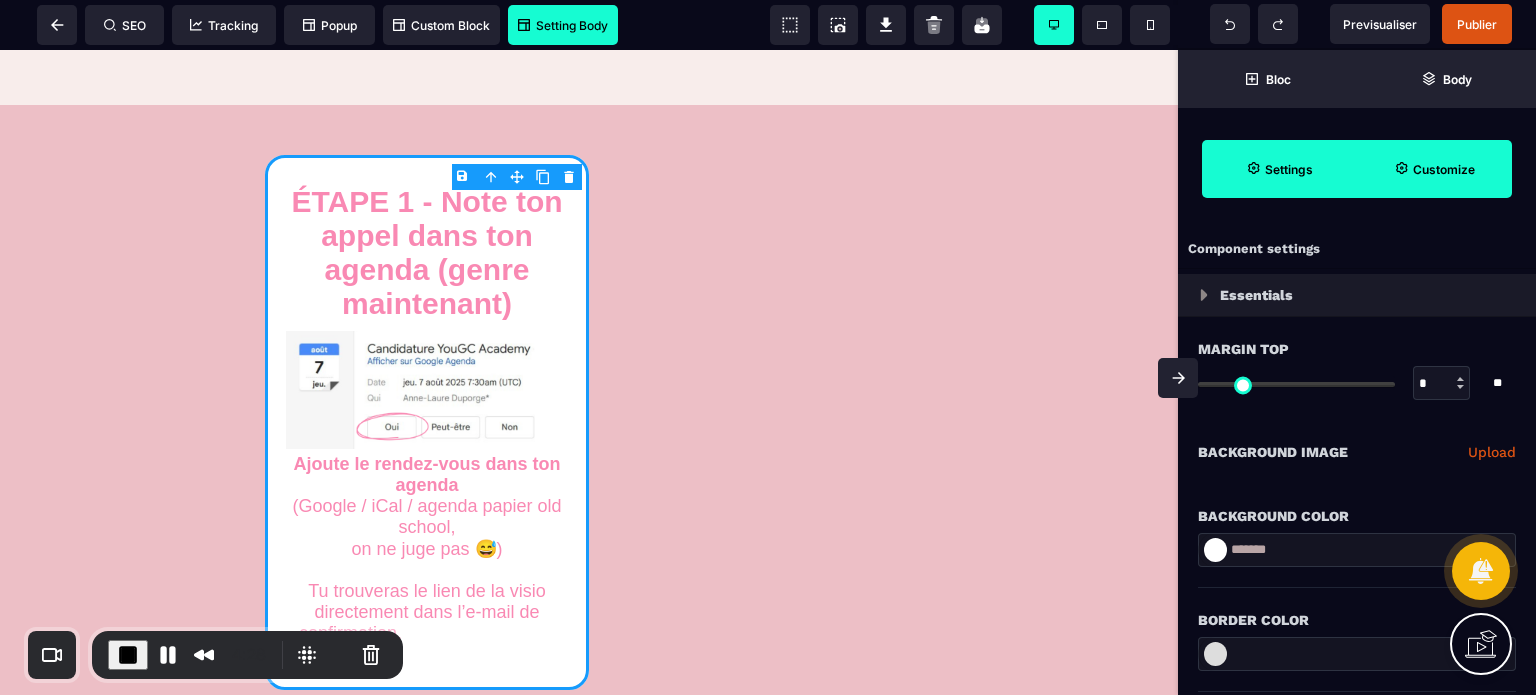 click on "Customize" at bounding box center (1434, 169) 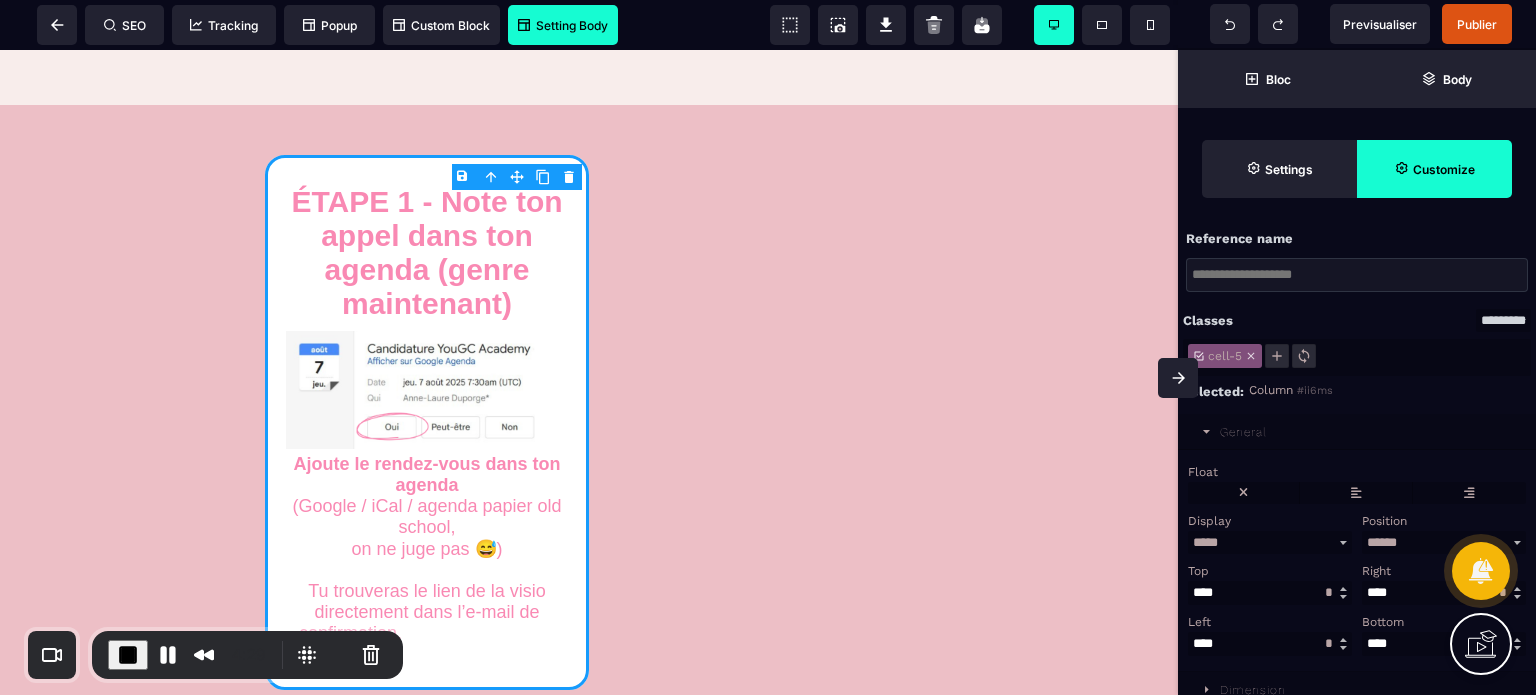 click on "Classes
********* ***** ***** ********
cell-5
Selected:
Column
#ii6ms" at bounding box center (1357, 353) 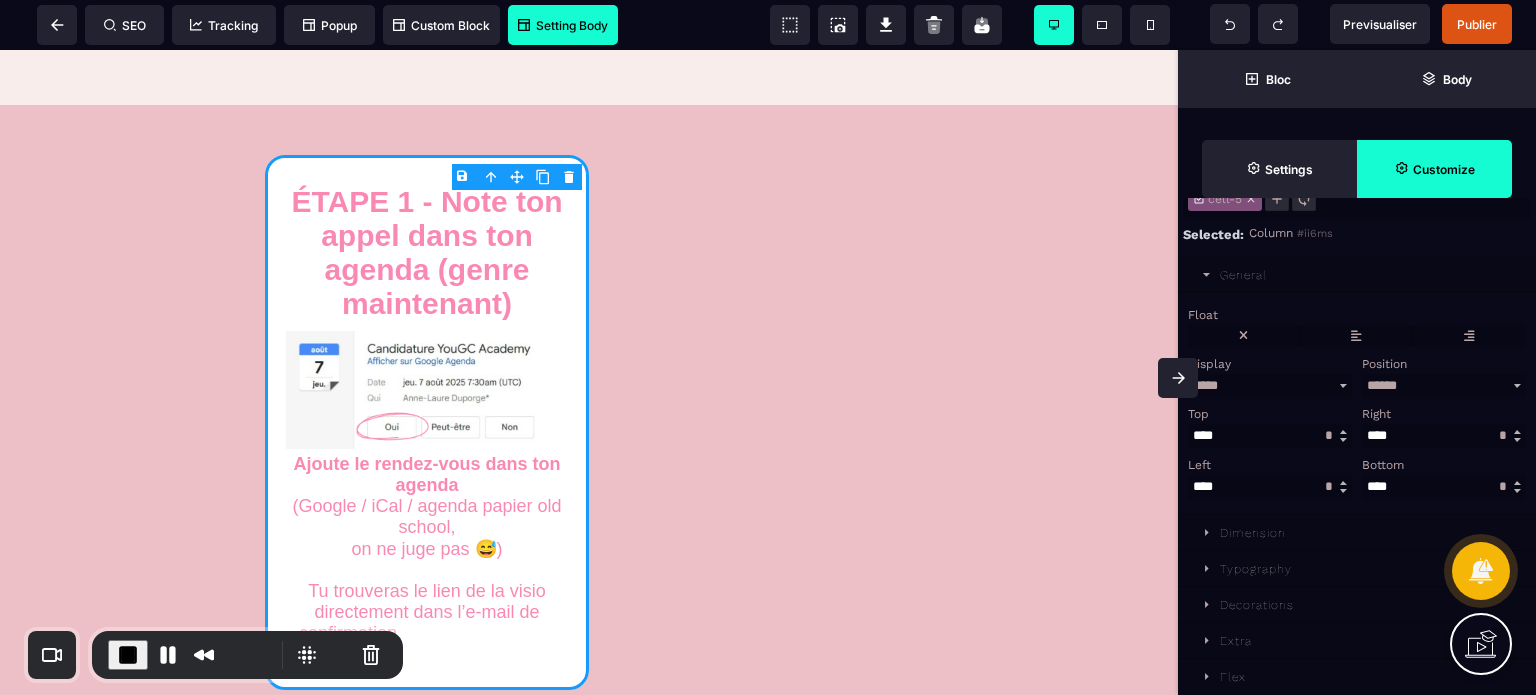 scroll, scrollTop: 164, scrollLeft: 0, axis: vertical 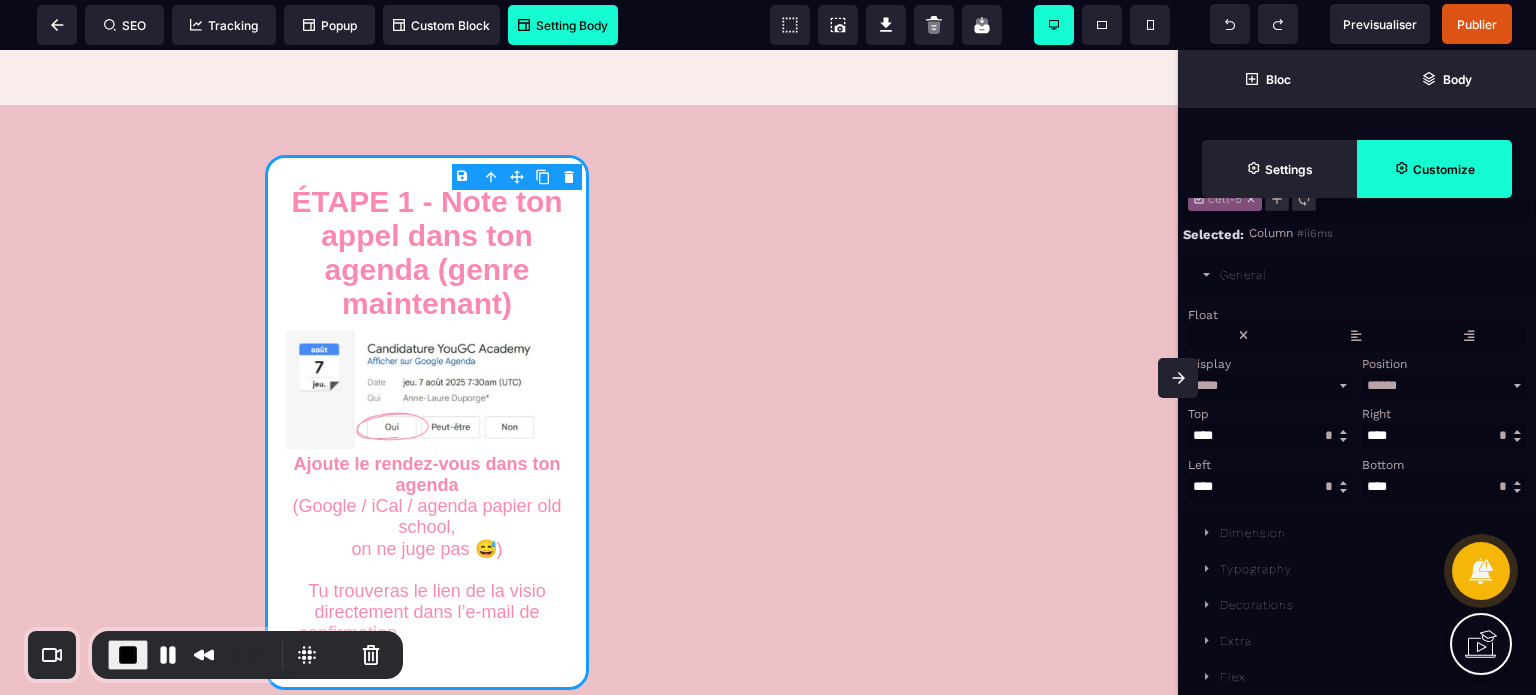 click on "Dimension" at bounding box center (1253, 533) 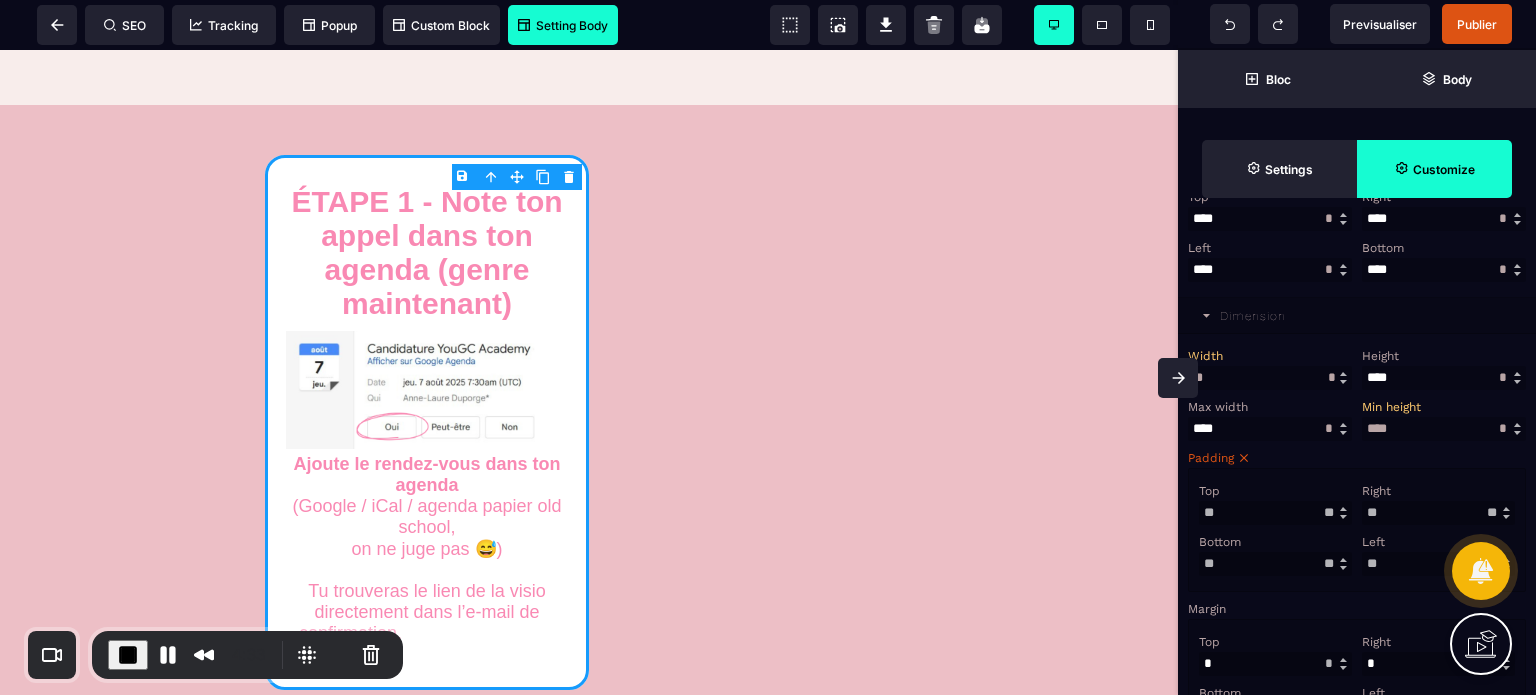 scroll, scrollTop: 404, scrollLeft: 0, axis: vertical 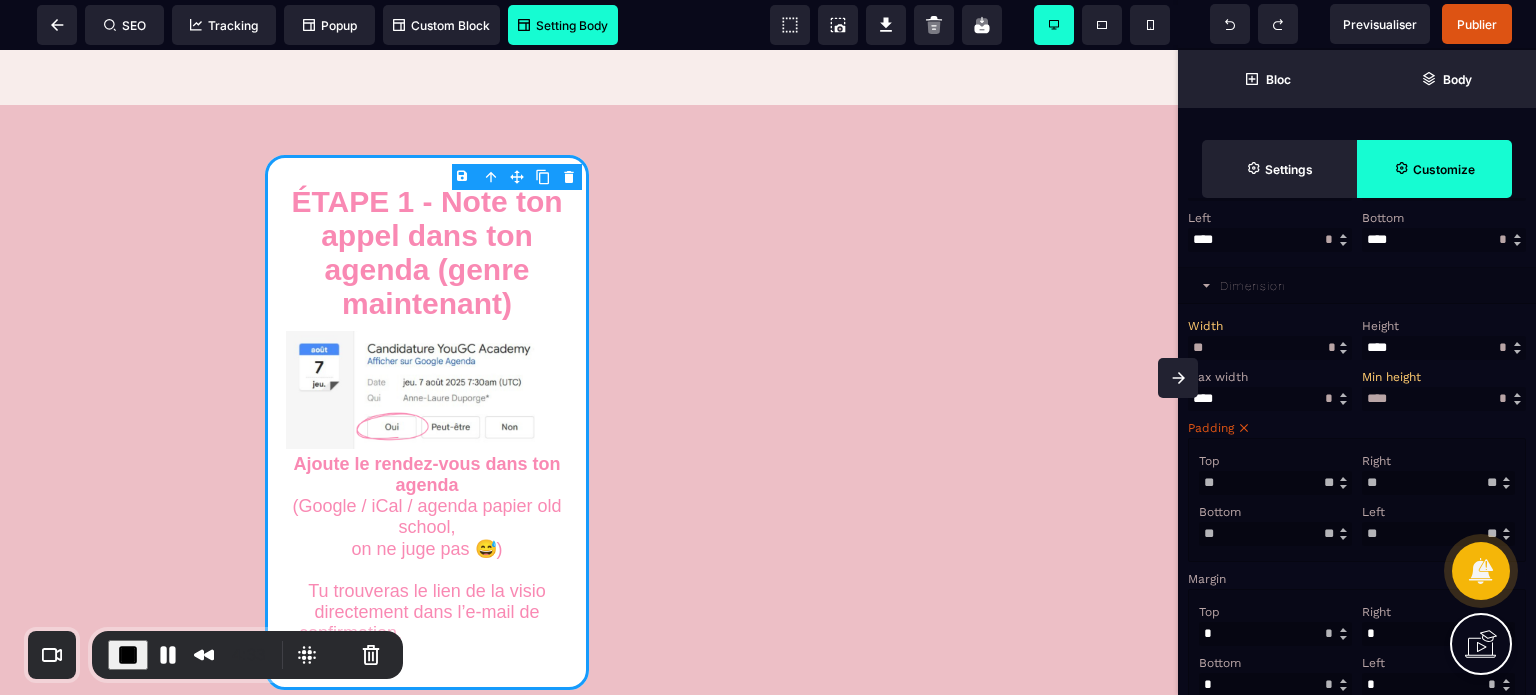 click on "Padding
Top
**
* ** * ** *** ** **
Right
**
* ** * ** *** ** **
Bottom
**
* ** * ** *** ** **
Left
**
* ** * ** *** ** **" at bounding box center [1357, 489] 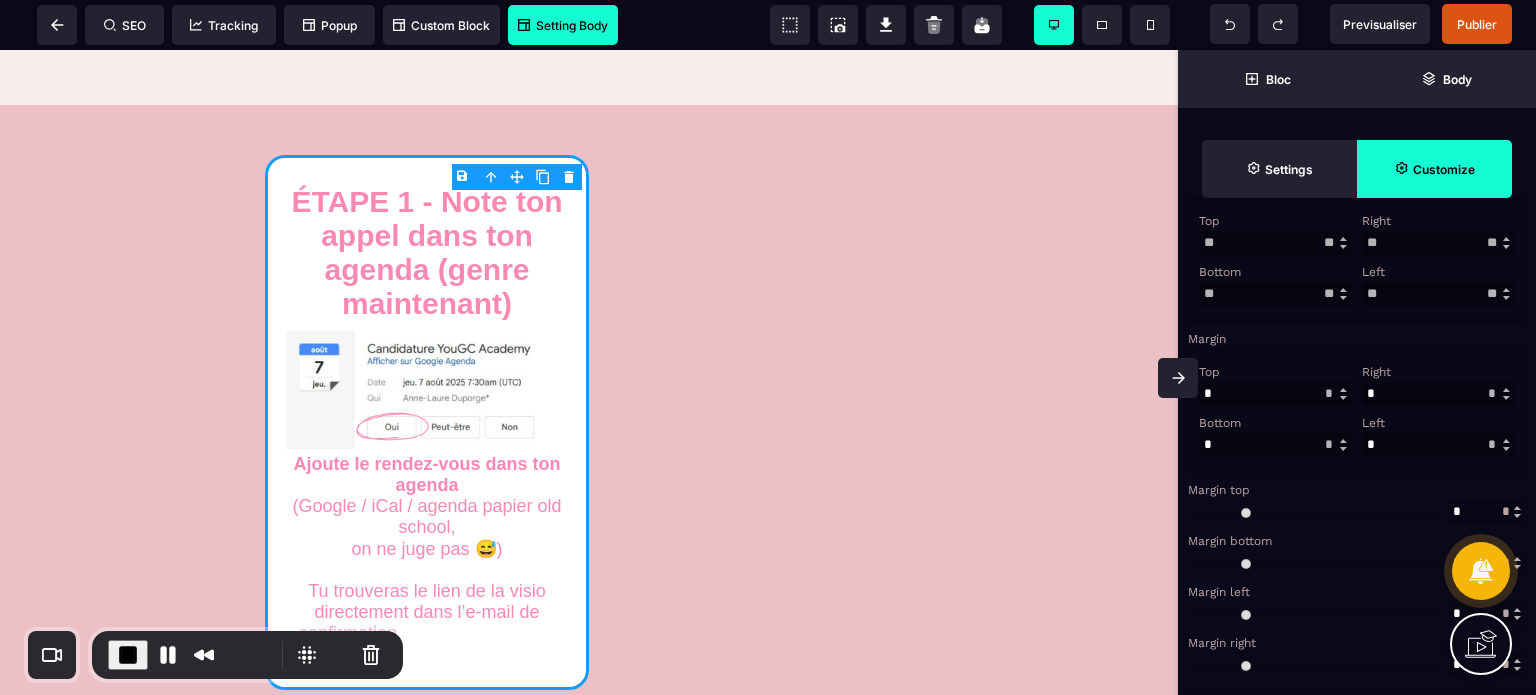 scroll, scrollTop: 684, scrollLeft: 0, axis: vertical 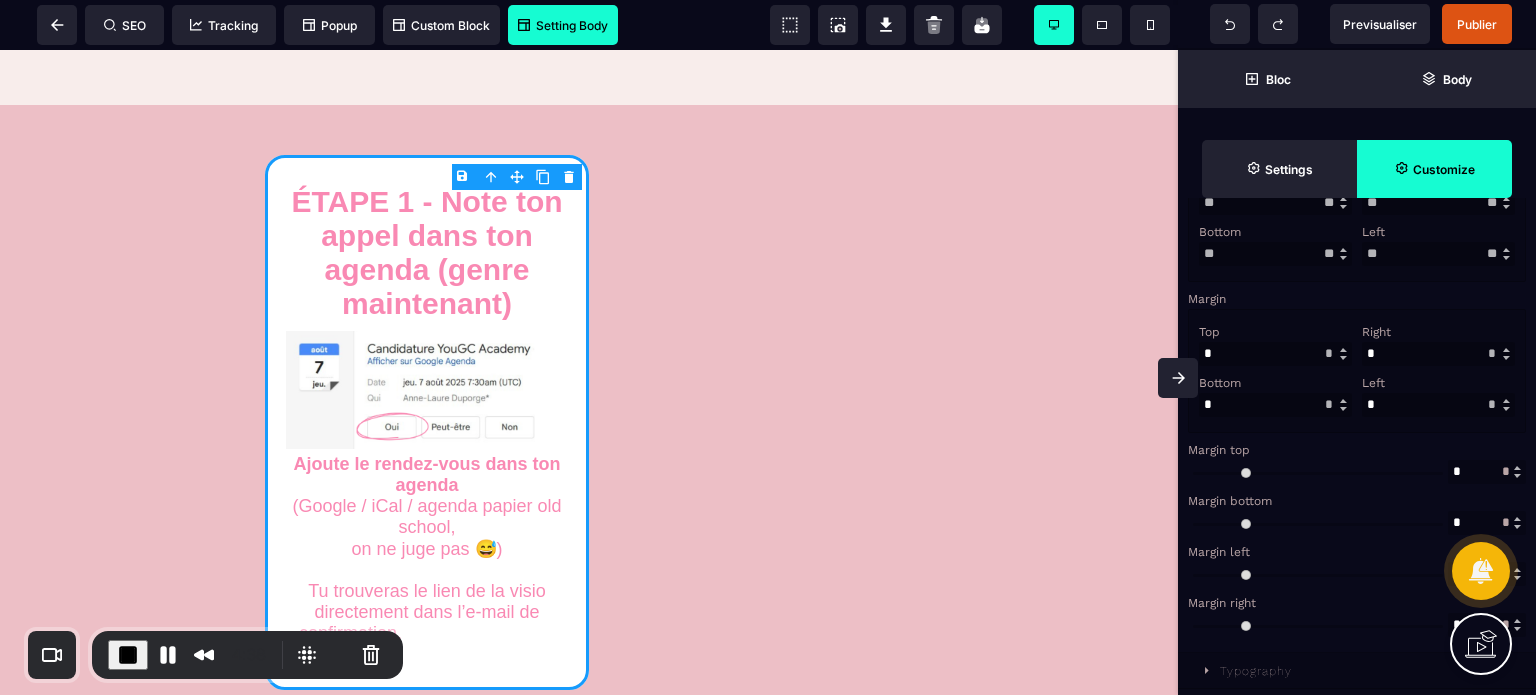 click at bounding box center [1438, 405] 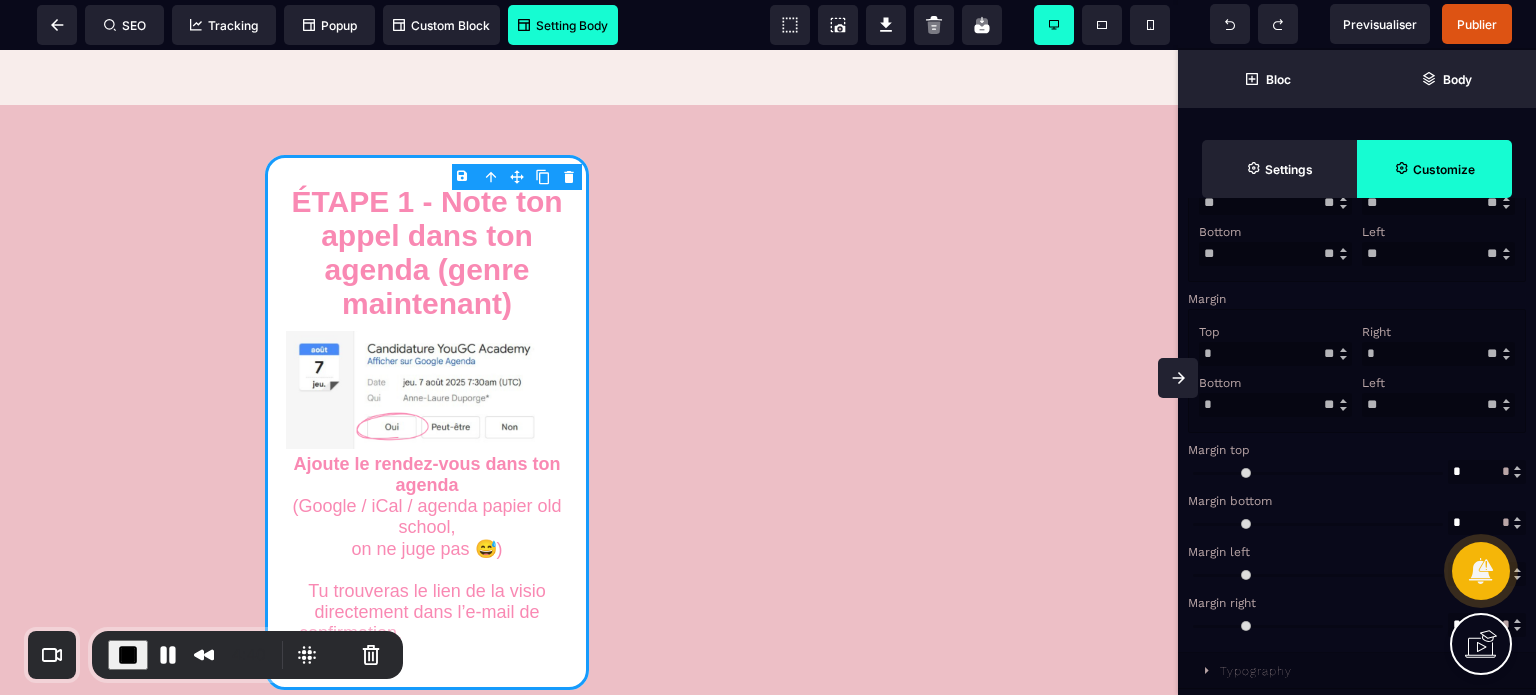click on "*" at bounding box center [1438, 354] 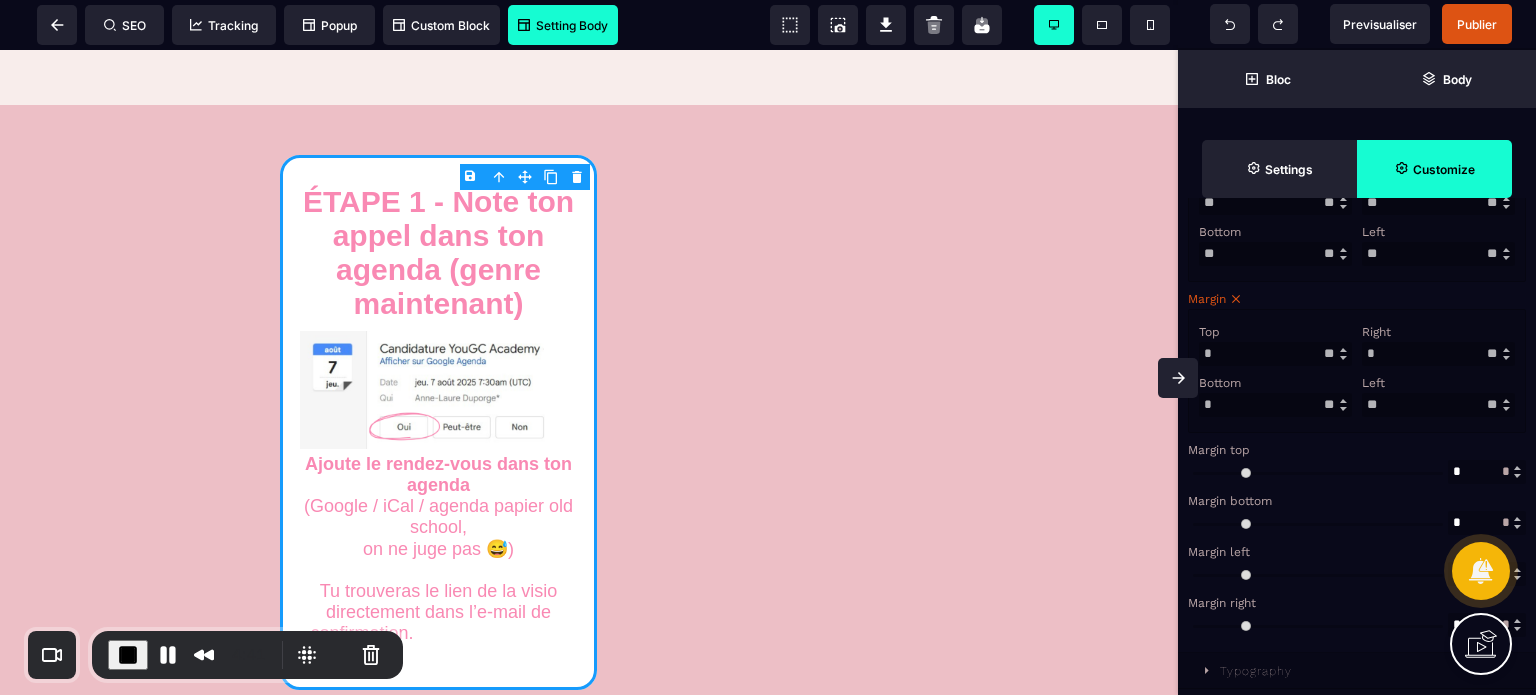drag, startPoint x: 1372, startPoint y: 367, endPoint x: 1358, endPoint y: 378, distance: 17.804493 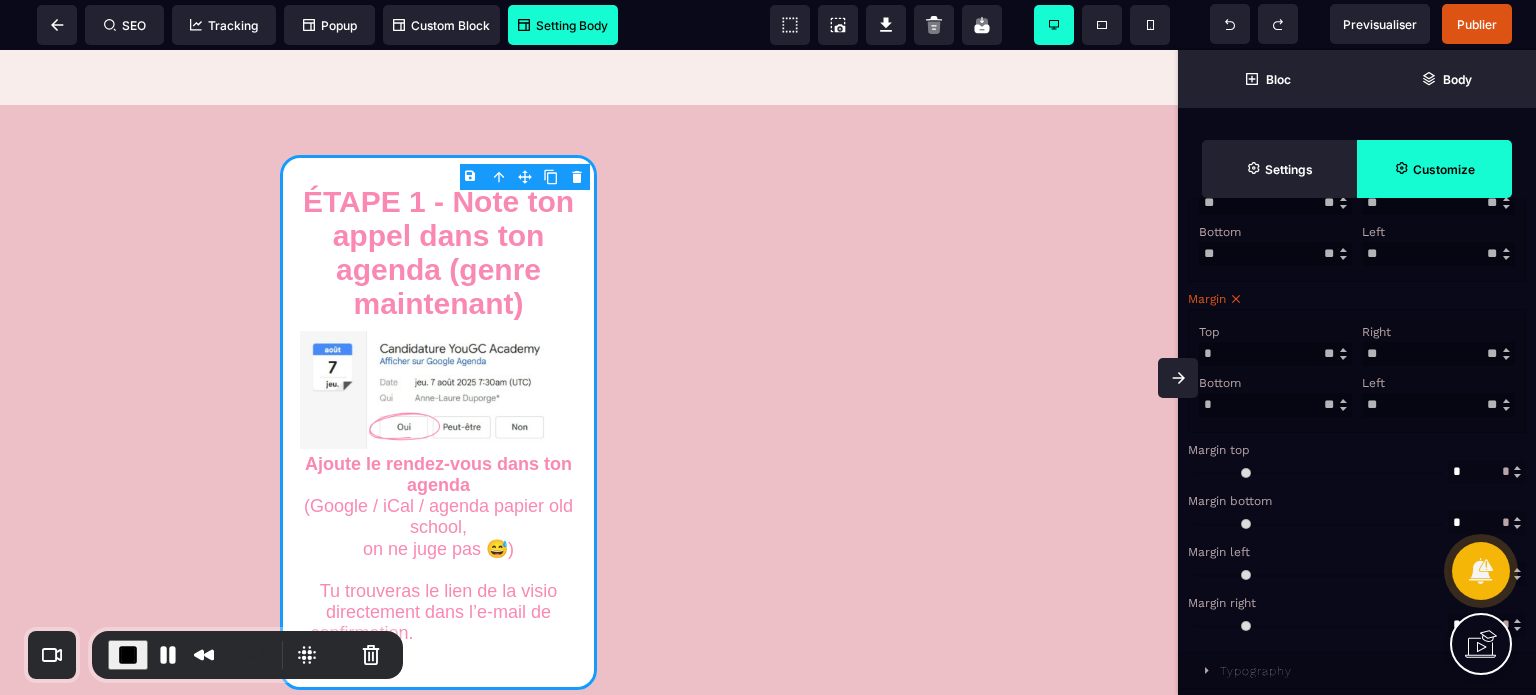 click on "Right
**
* ** * ** *** ** **" at bounding box center (1438, 343) 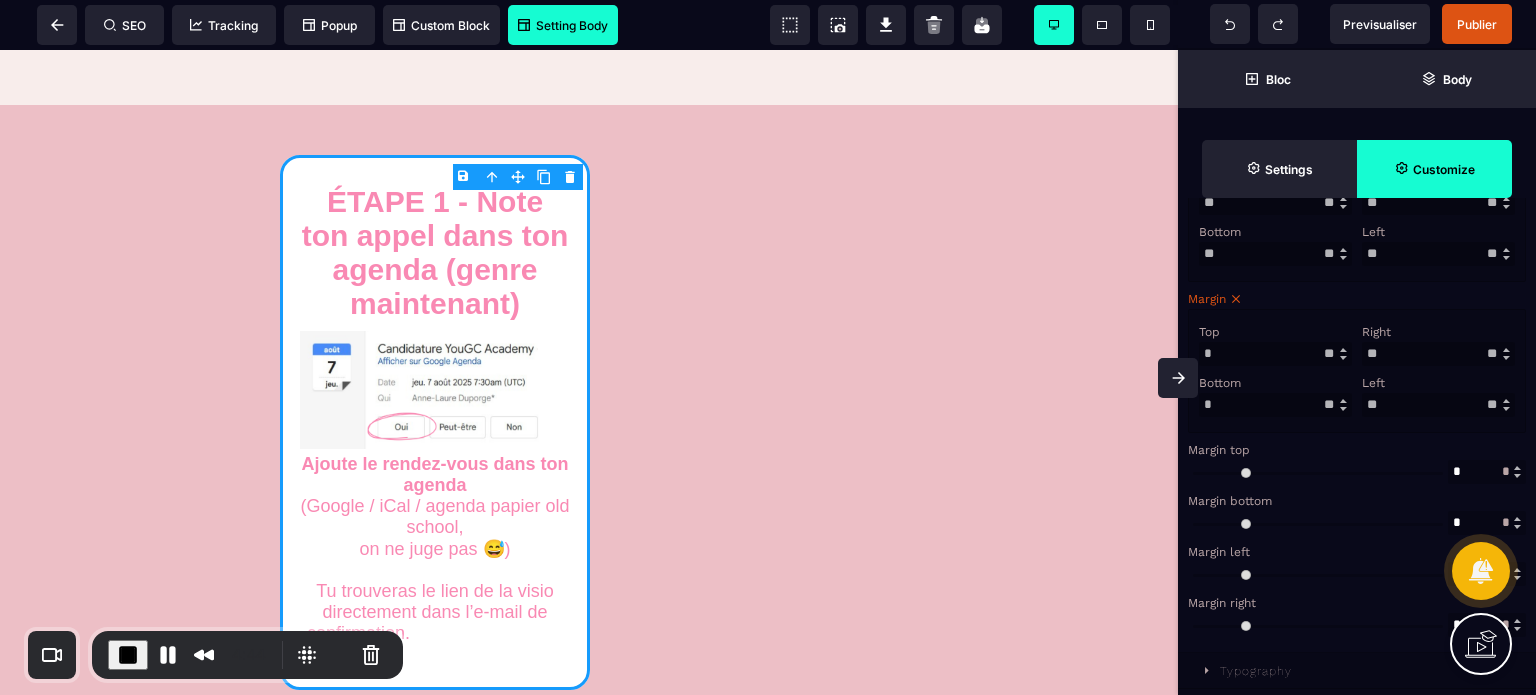click at bounding box center [1178, 378] 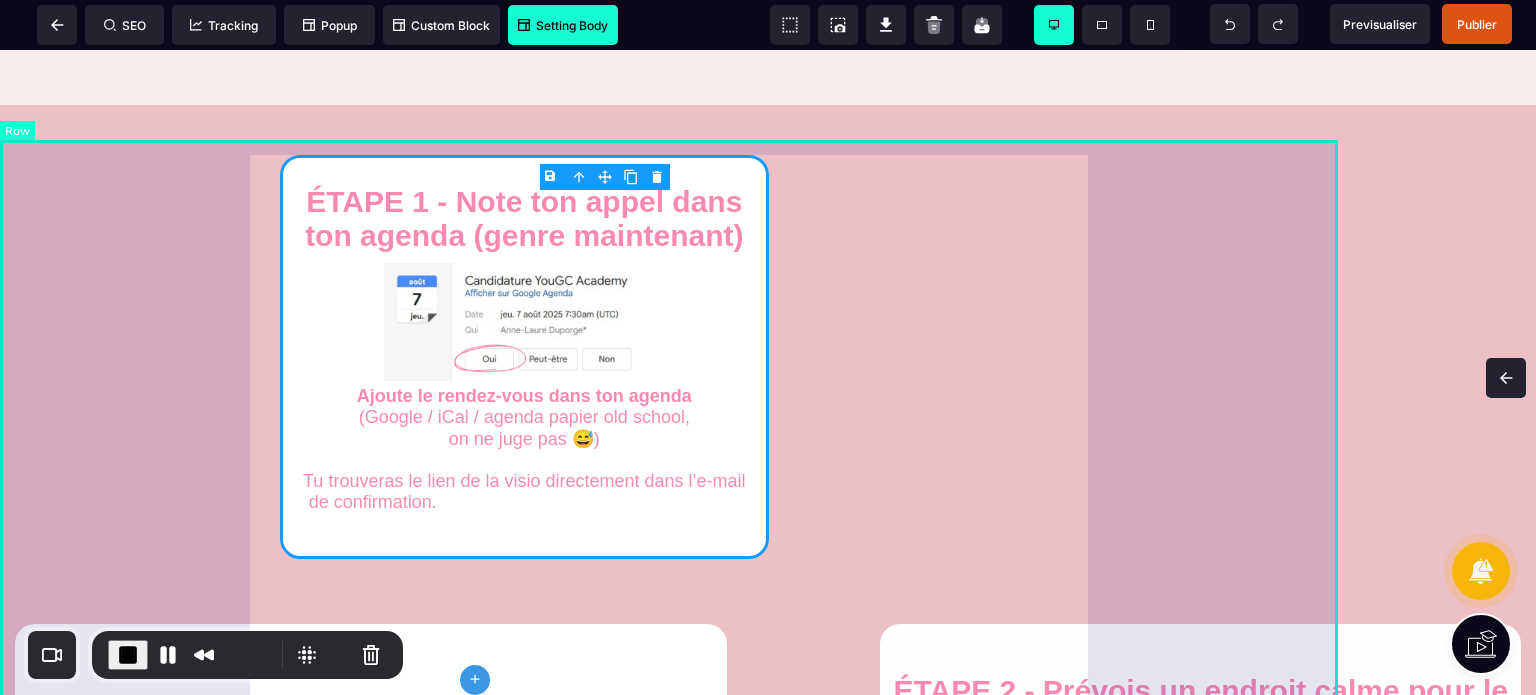 scroll, scrollTop: 0, scrollLeft: 0, axis: both 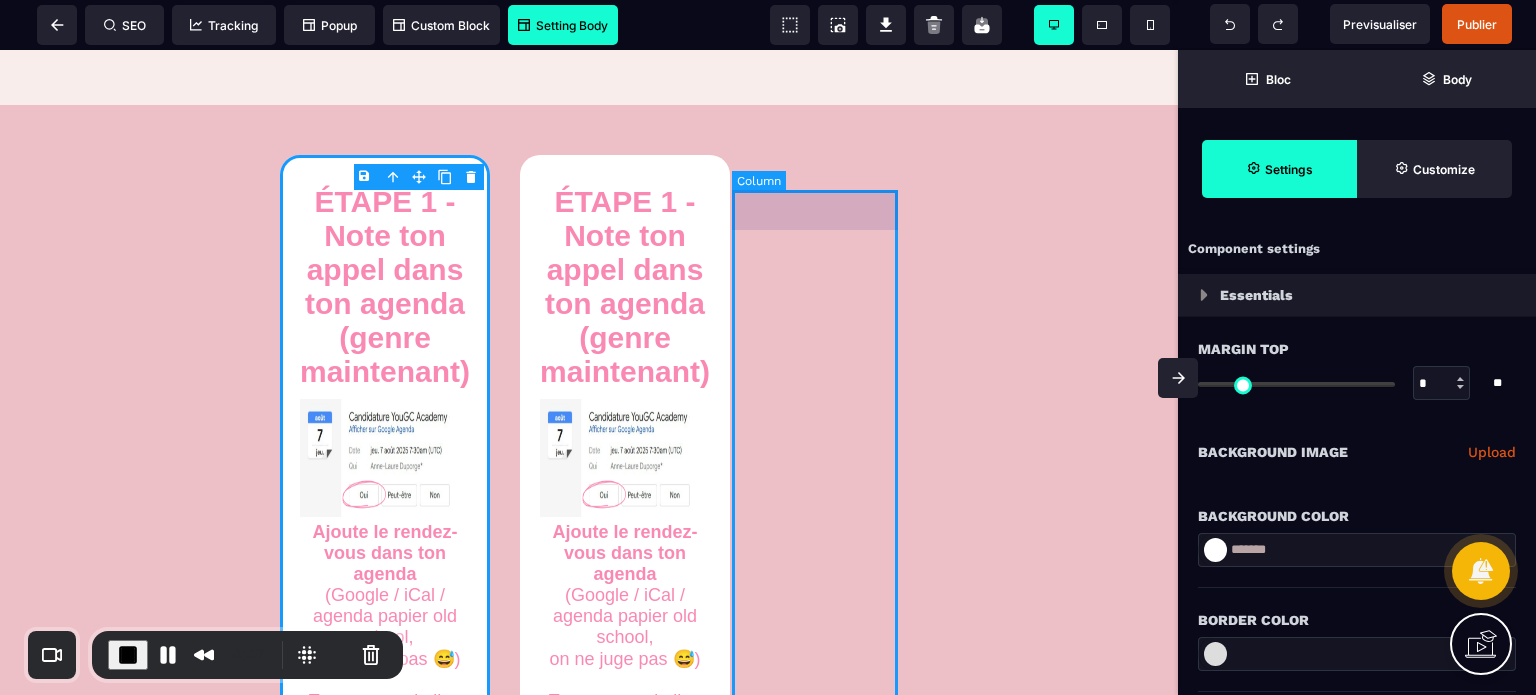 click at bounding box center (829, 519) 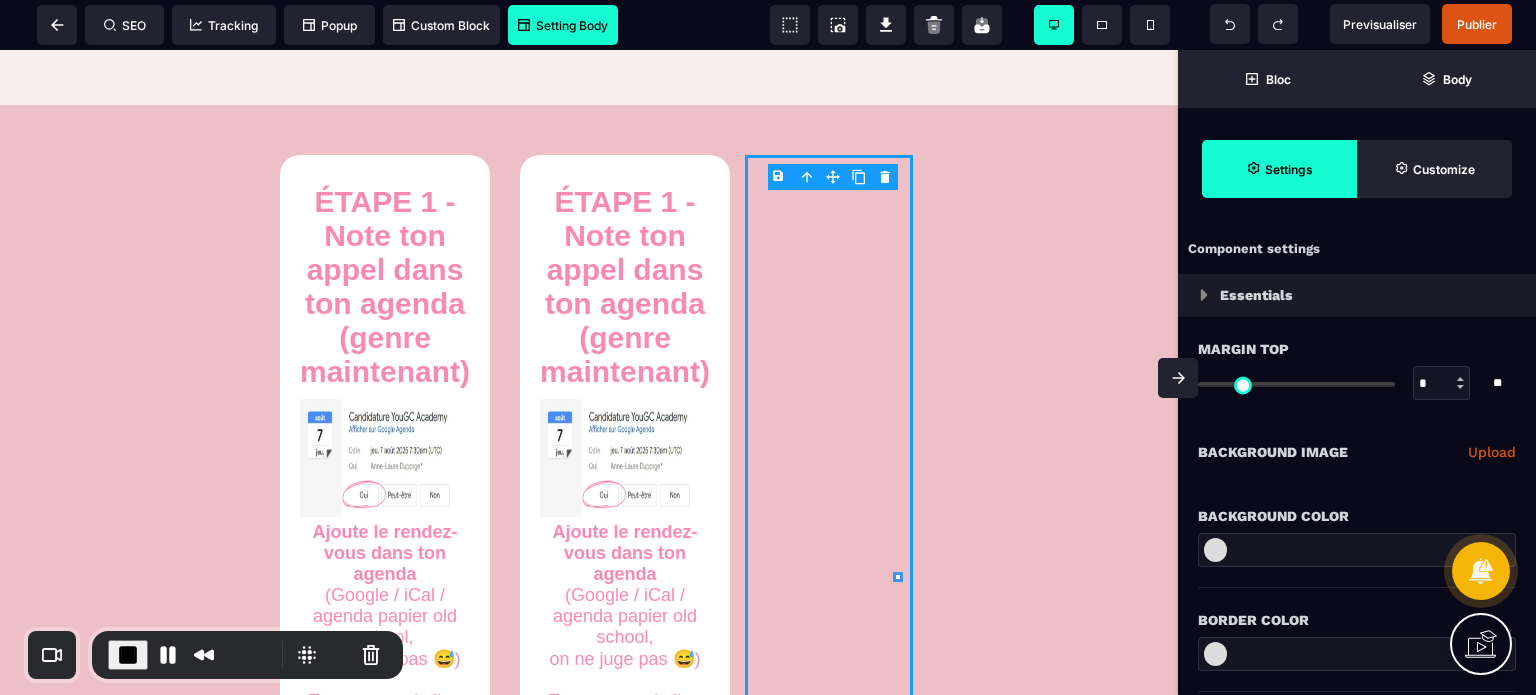click on "B I U S
A *******
plus
Column
SEO" at bounding box center (768, 347) 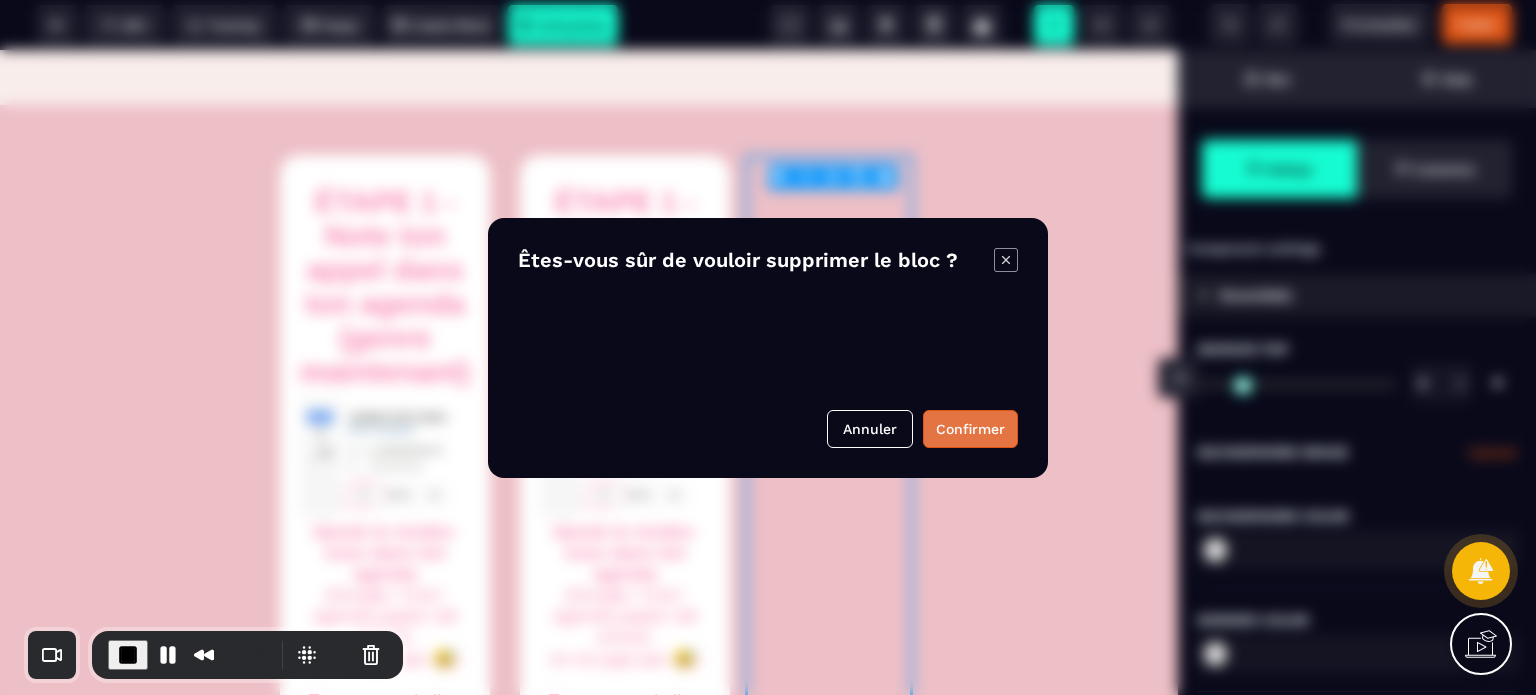 click on "Confirmer" at bounding box center [970, 429] 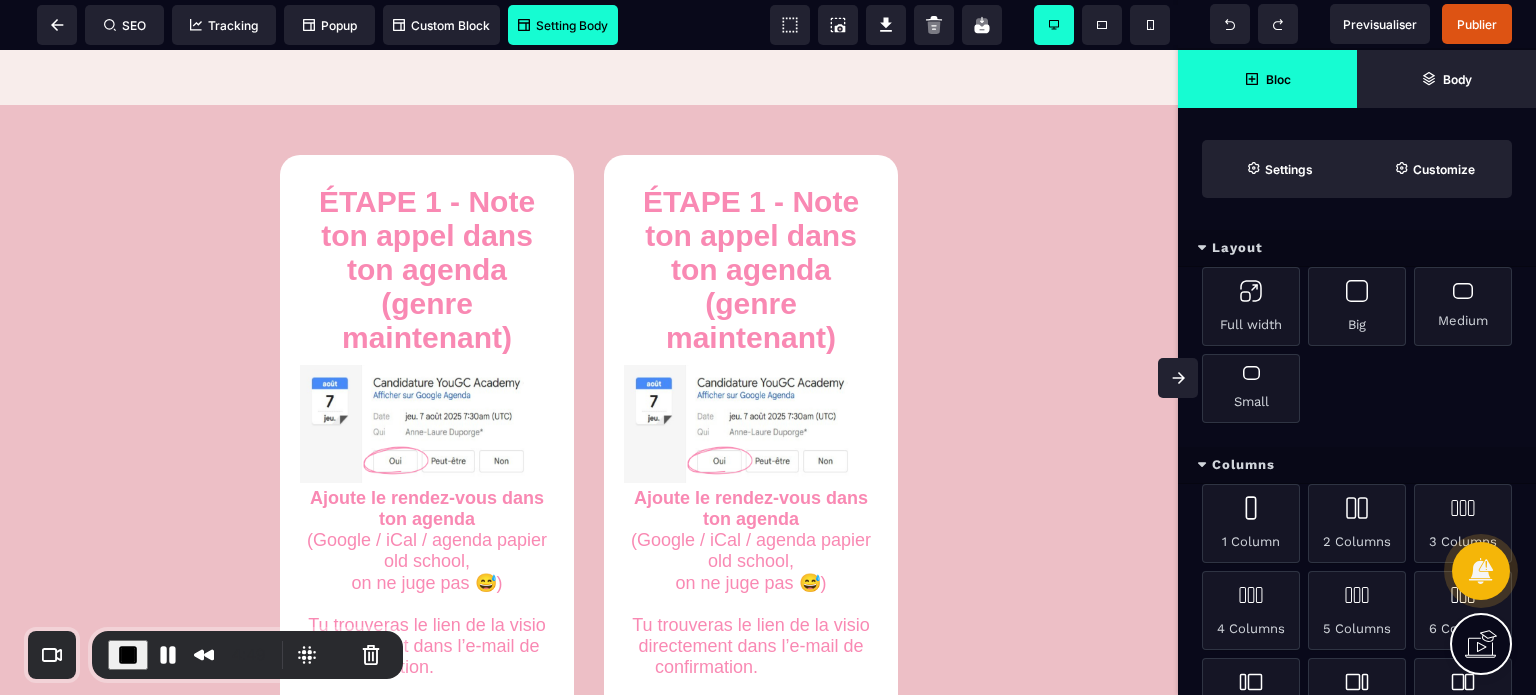 click 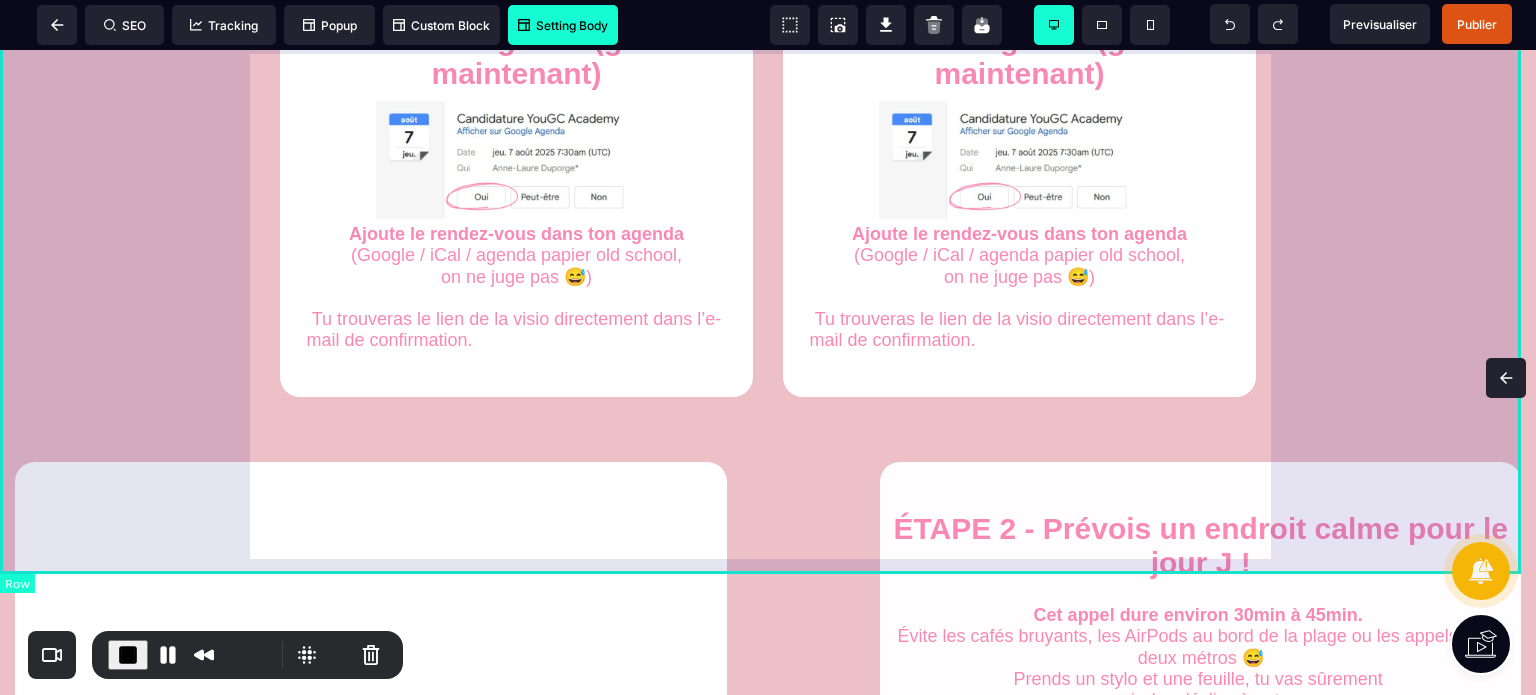 scroll, scrollTop: 1036, scrollLeft: 0, axis: vertical 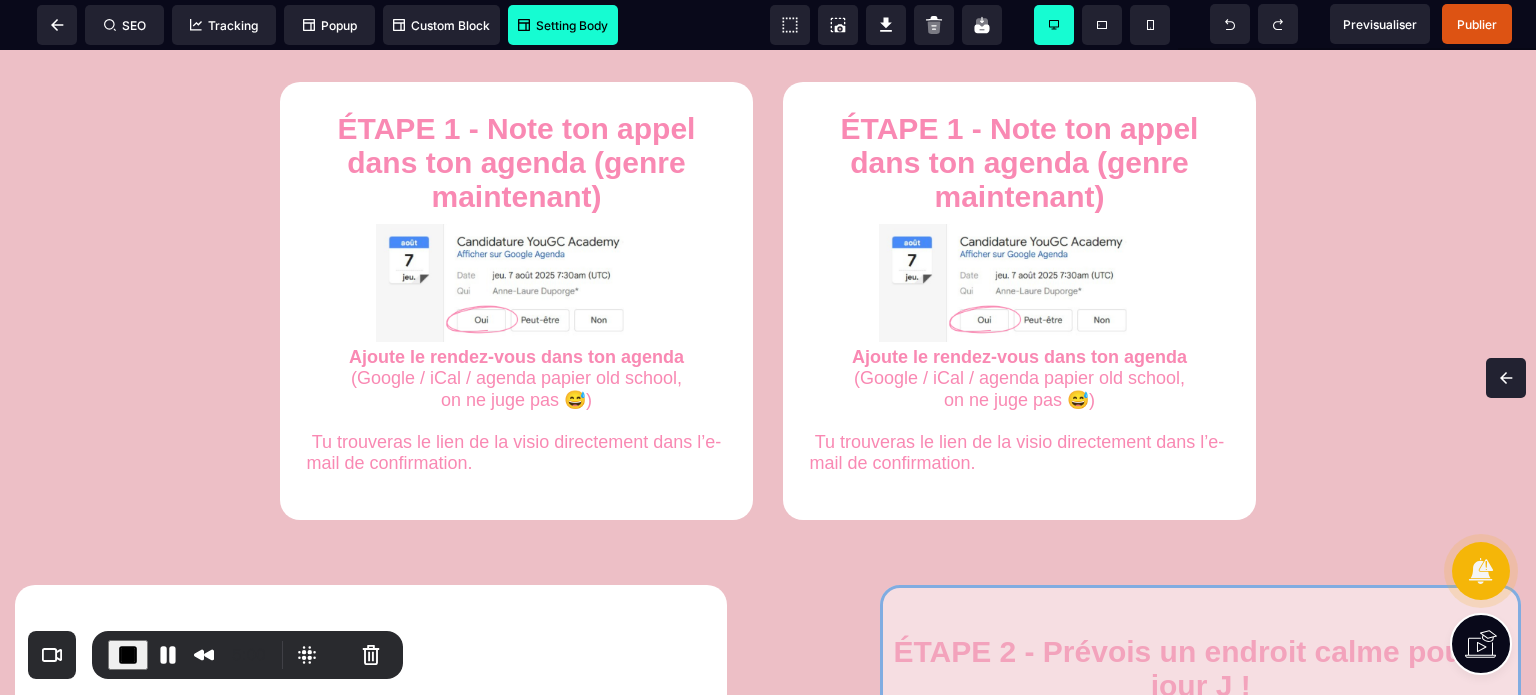 drag, startPoint x: 1226, startPoint y: 647, endPoint x: 964, endPoint y: 294, distance: 439.6055 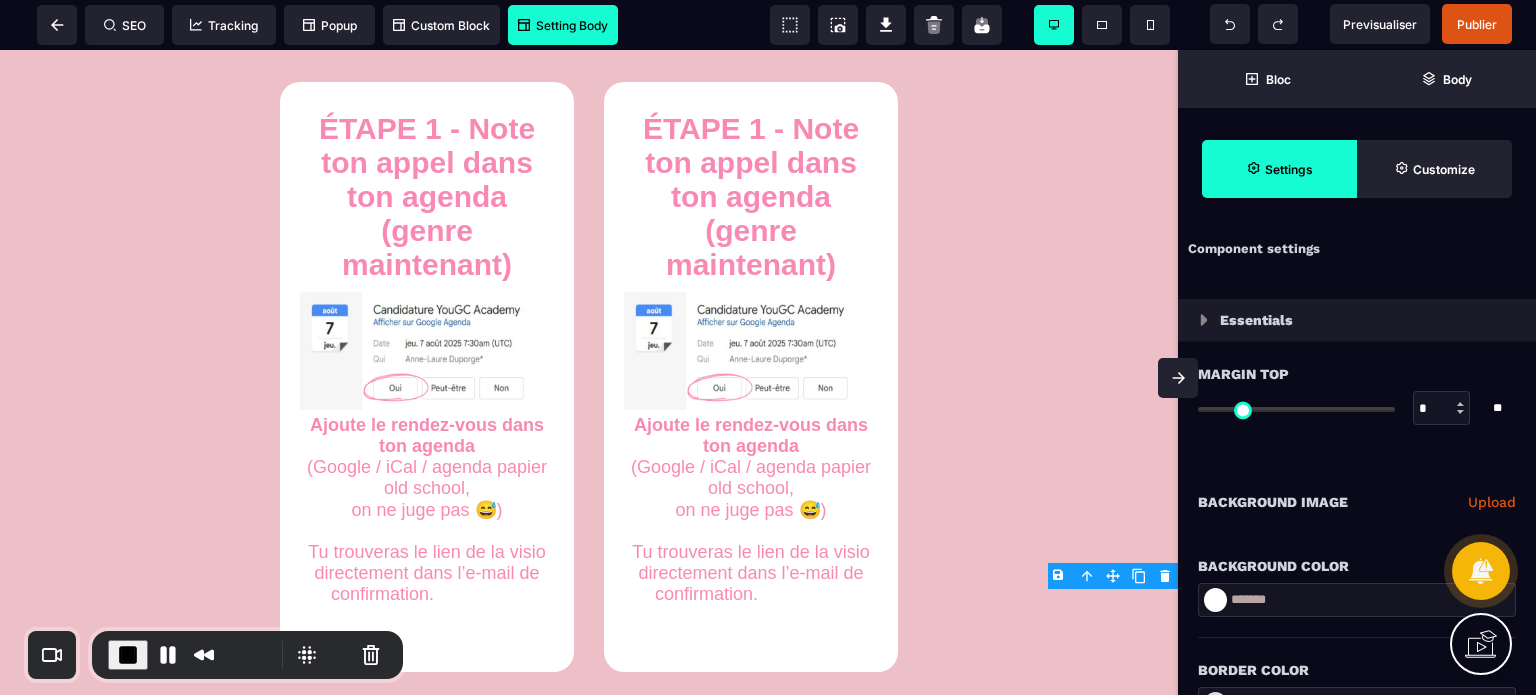 scroll, scrollTop: 1064, scrollLeft: 0, axis: vertical 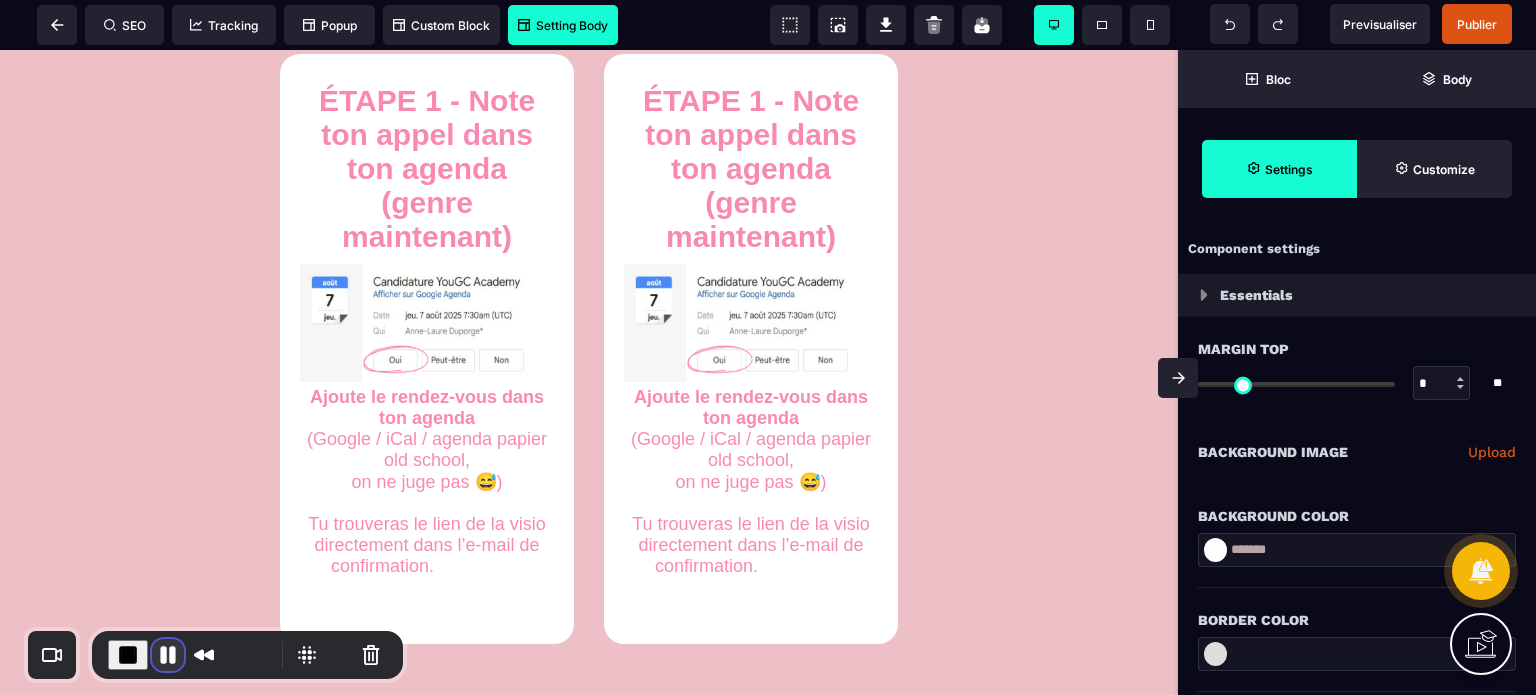 click at bounding box center (168, 655) 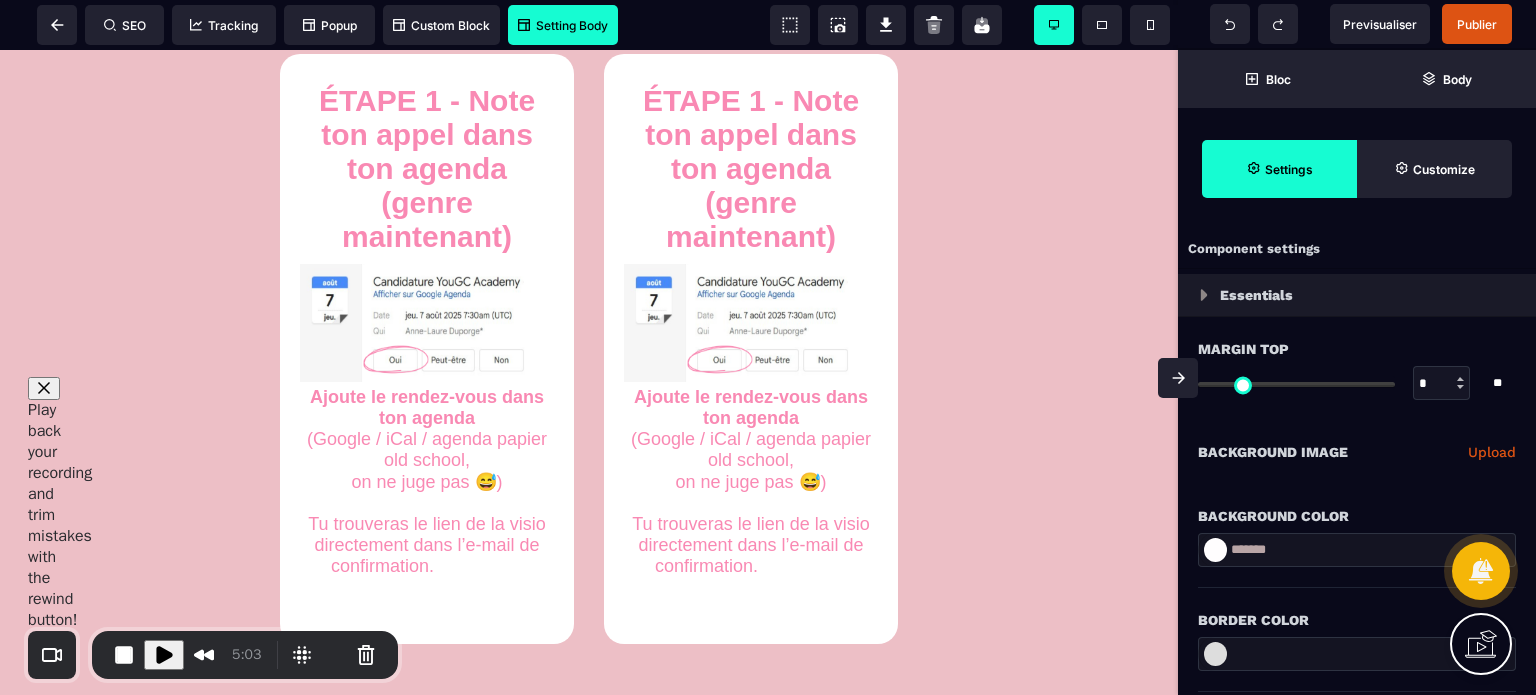 click at bounding box center (1178, 378) 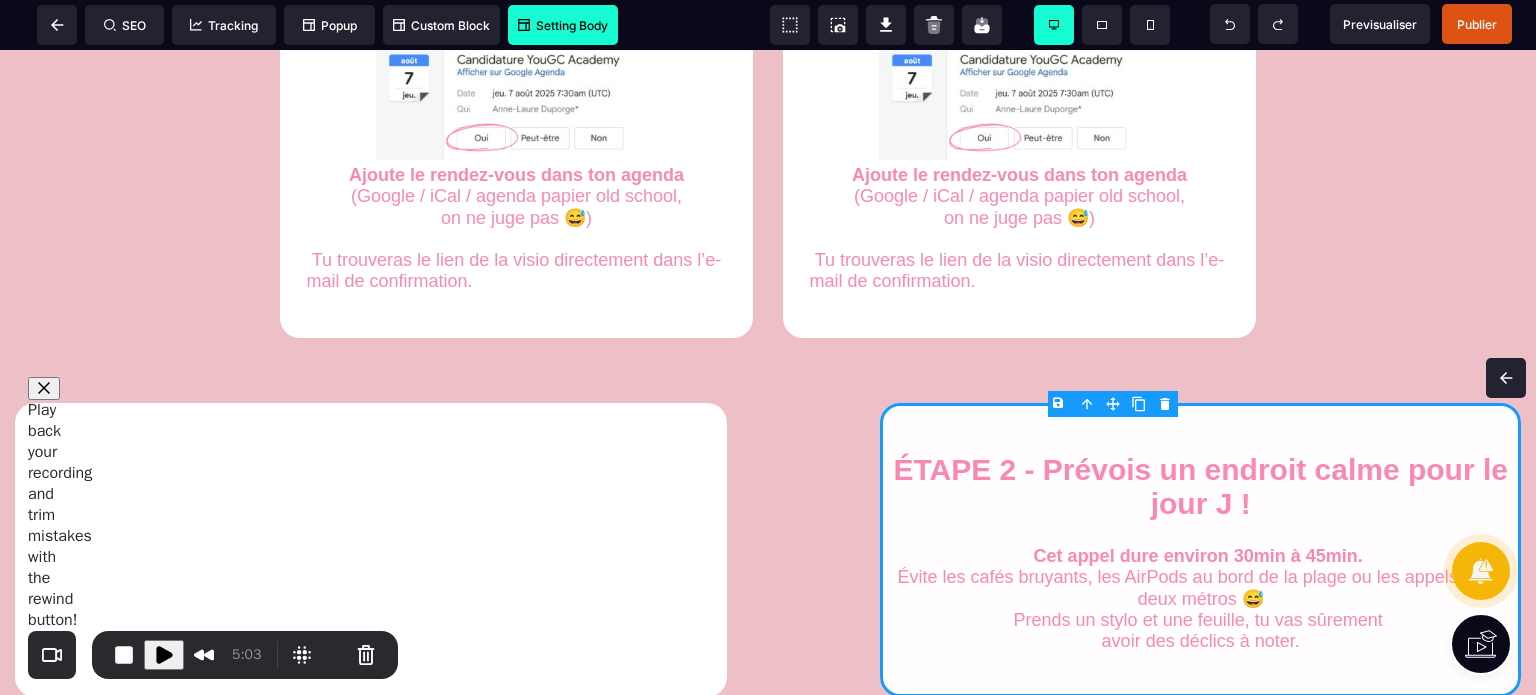 scroll, scrollTop: 1209, scrollLeft: 0, axis: vertical 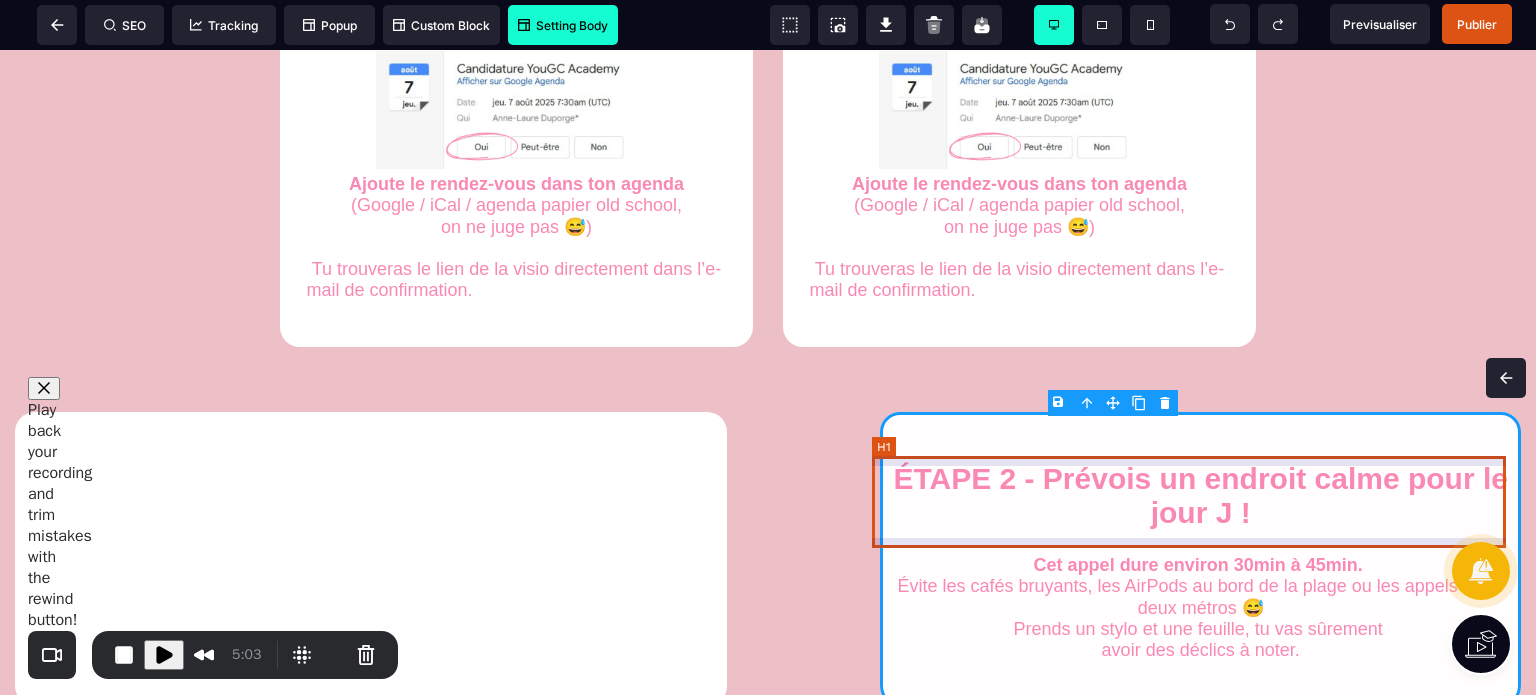 click on "ÉTAPE 2 - Prévois un endroit calme pour le jour J !" at bounding box center (1200, 496) 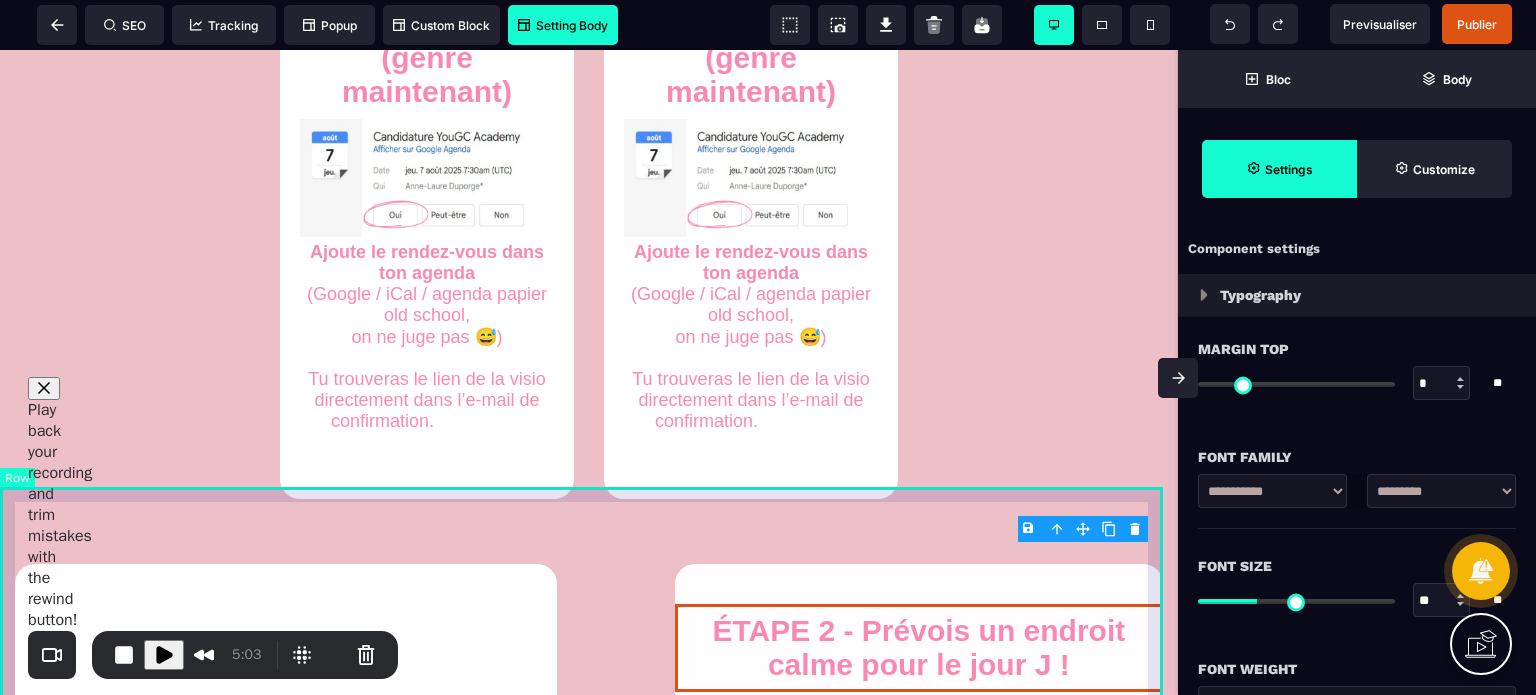 scroll, scrollTop: 1309, scrollLeft: 0, axis: vertical 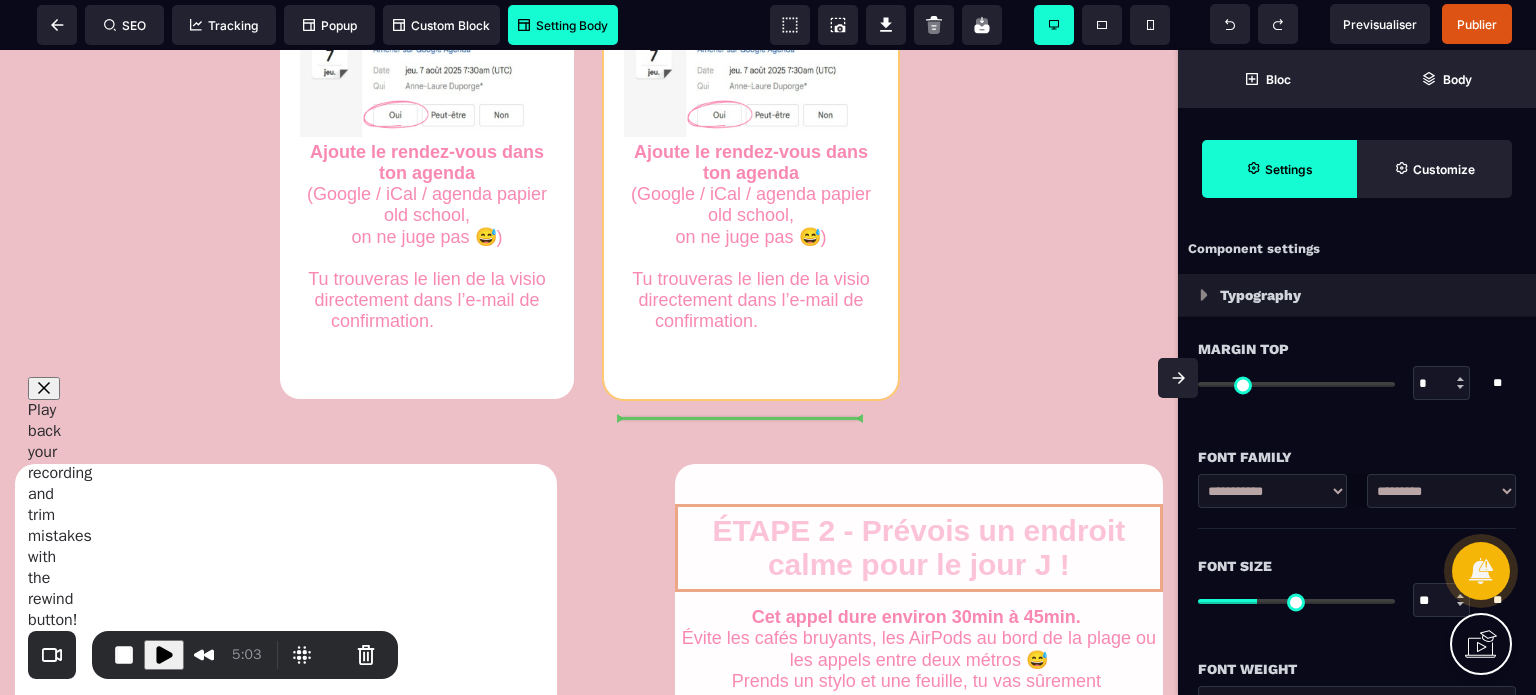 drag, startPoint x: 1083, startPoint y: 580, endPoint x: 820, endPoint y: 384, distance: 328.00153 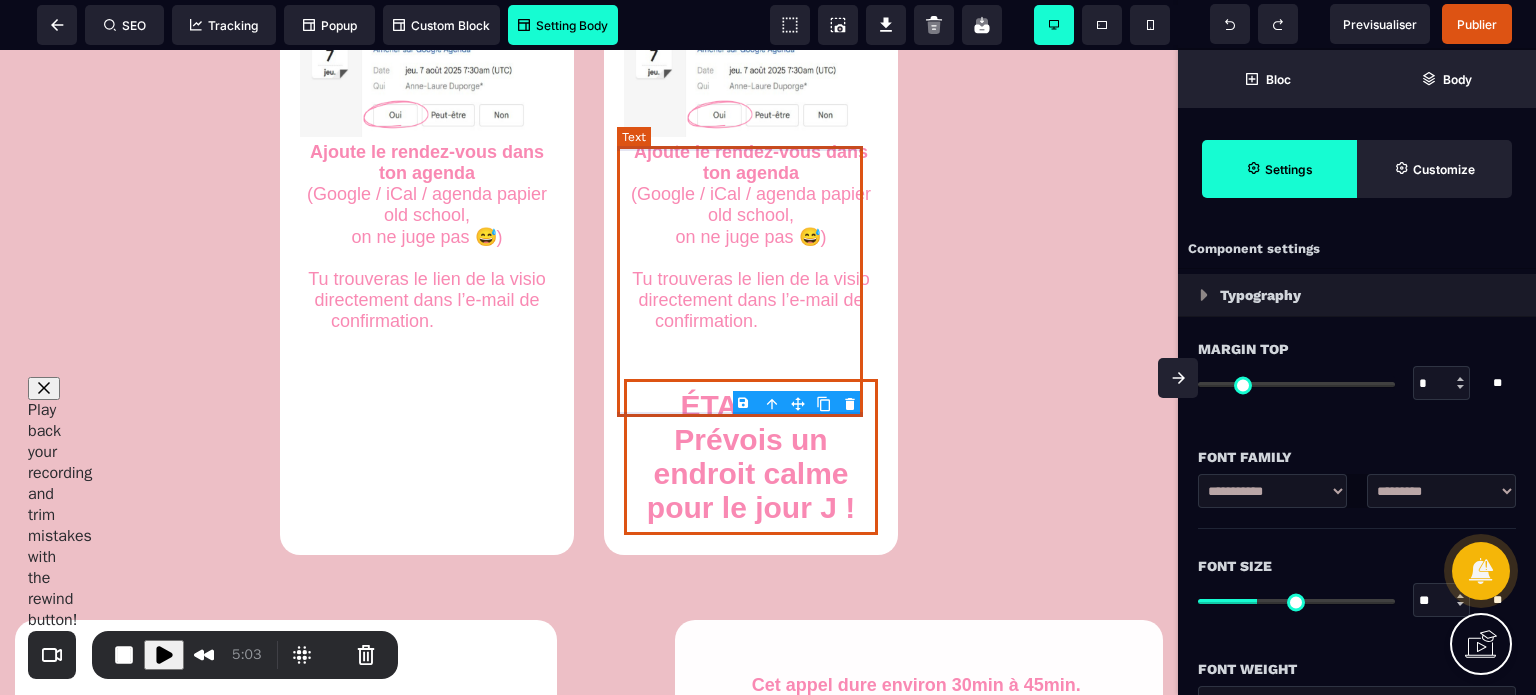 click on "Ajoute le rendez-vous dans ton agenda (Google / iCal / agenda papier old school, on ne juge pas 😅) Tu trouveras le lien de la visio directement dans l’e-mail de confirmation. Sois bien à l’heure, c’est un vrai appel stratégique !" at bounding box center (751, 258) 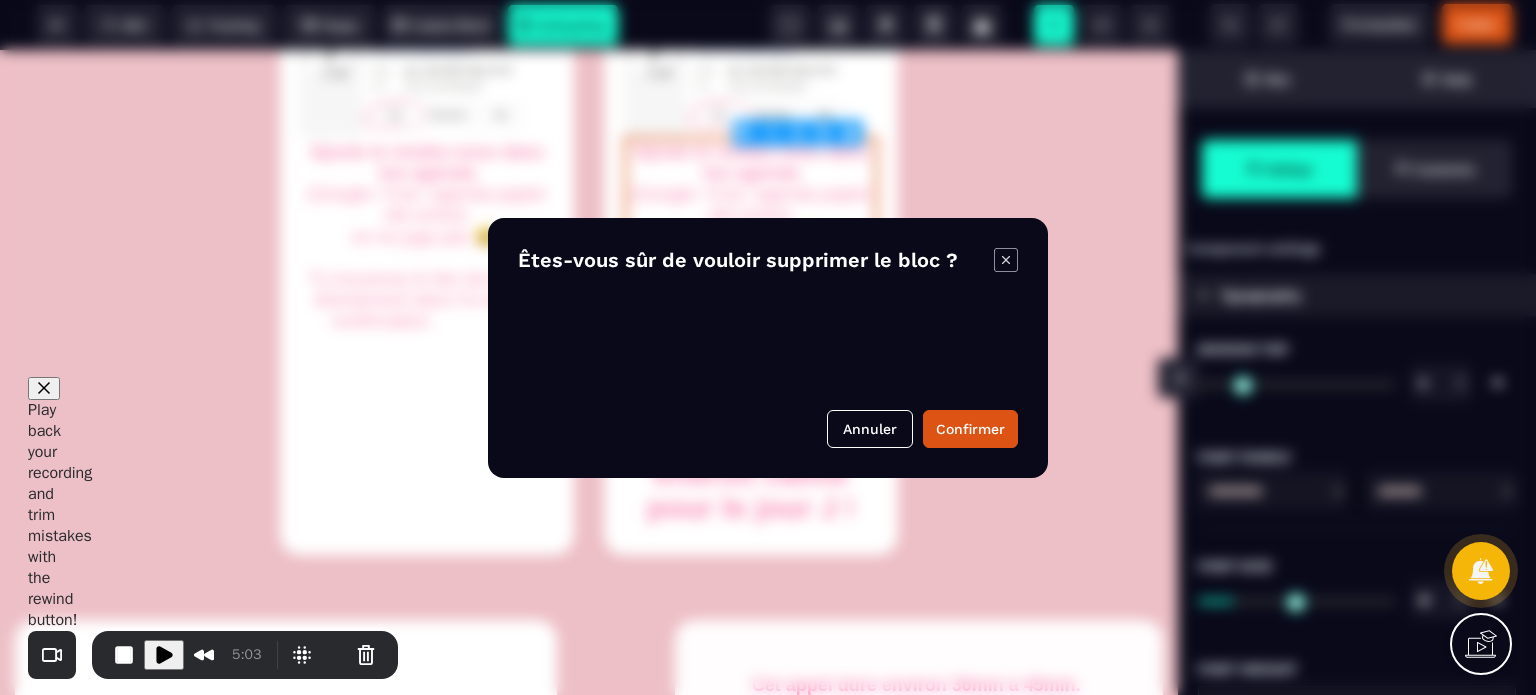 click on "B I U S
A *******
Text
SEO
Tracking
Popup" at bounding box center (768, 347) 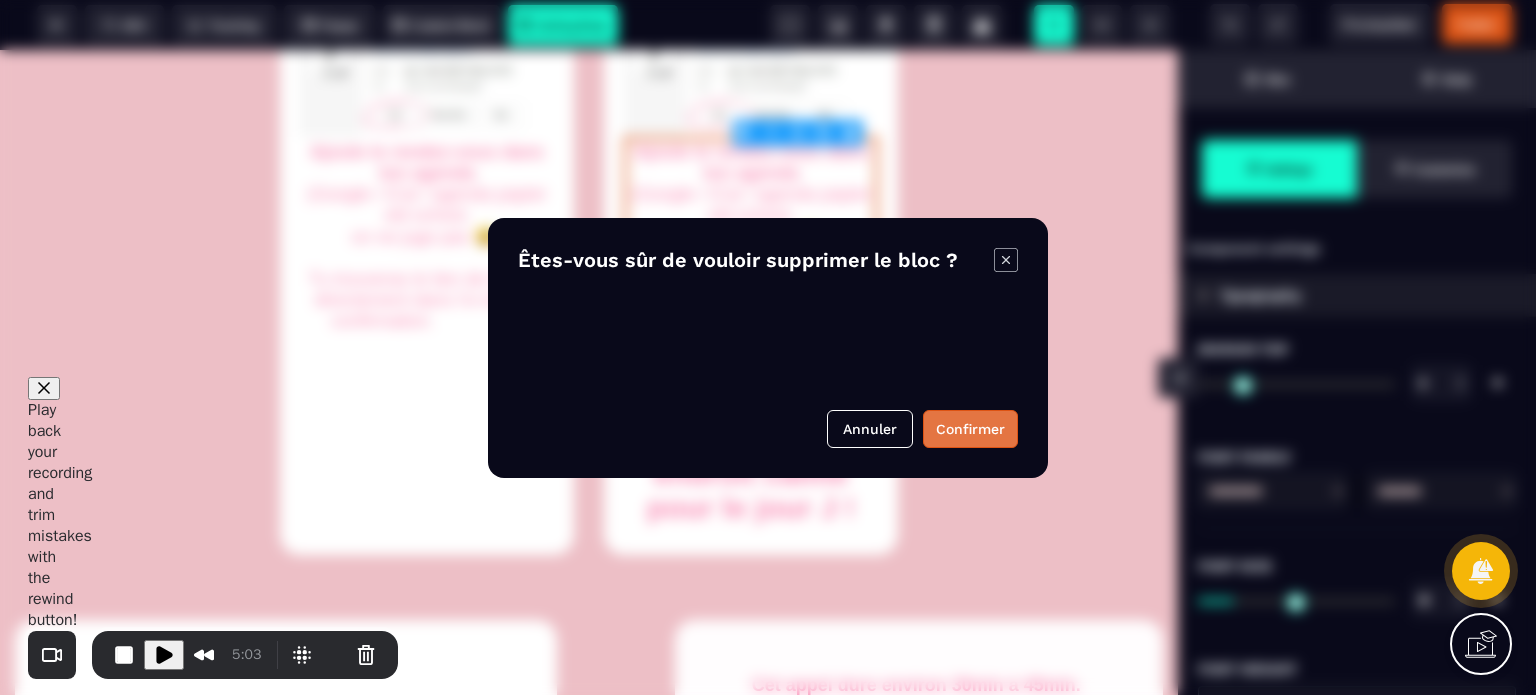 click on "Confirmer" at bounding box center [970, 429] 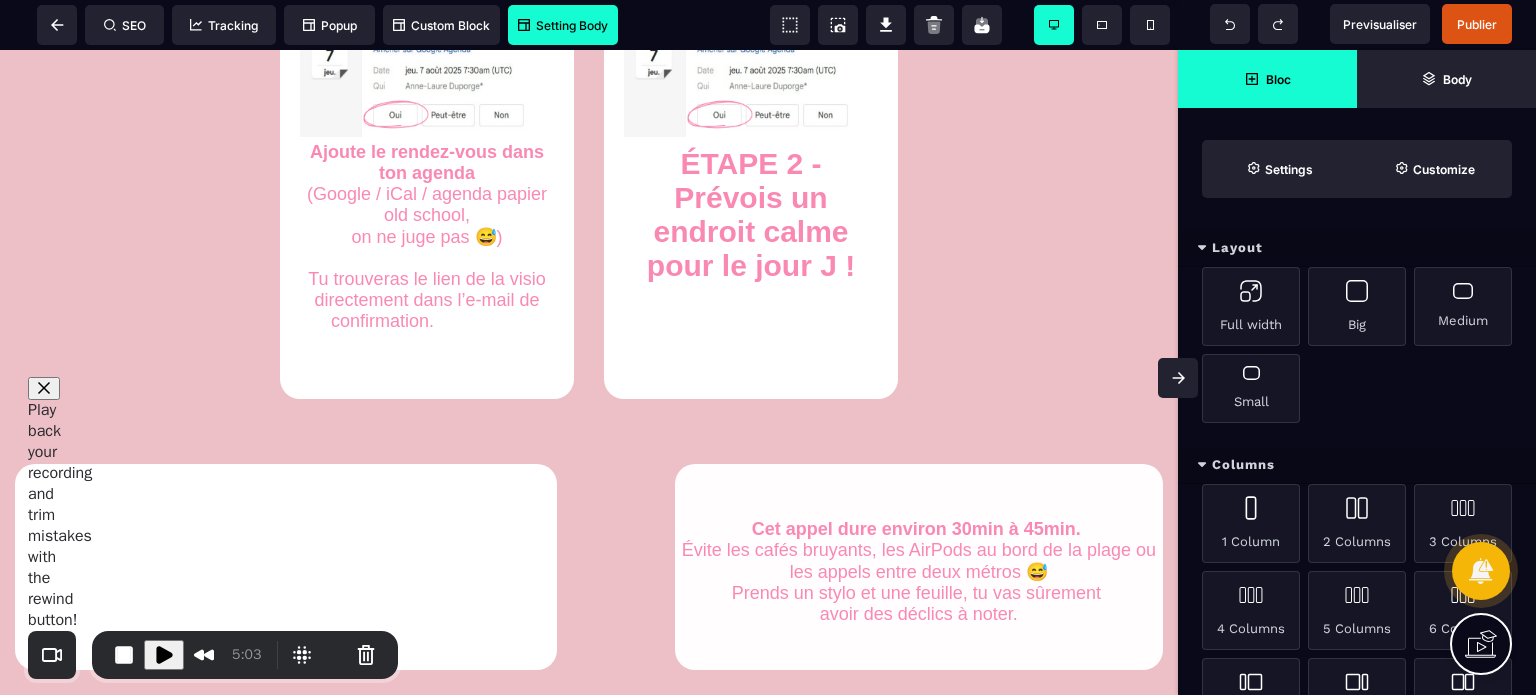 click at bounding box center [1178, 378] 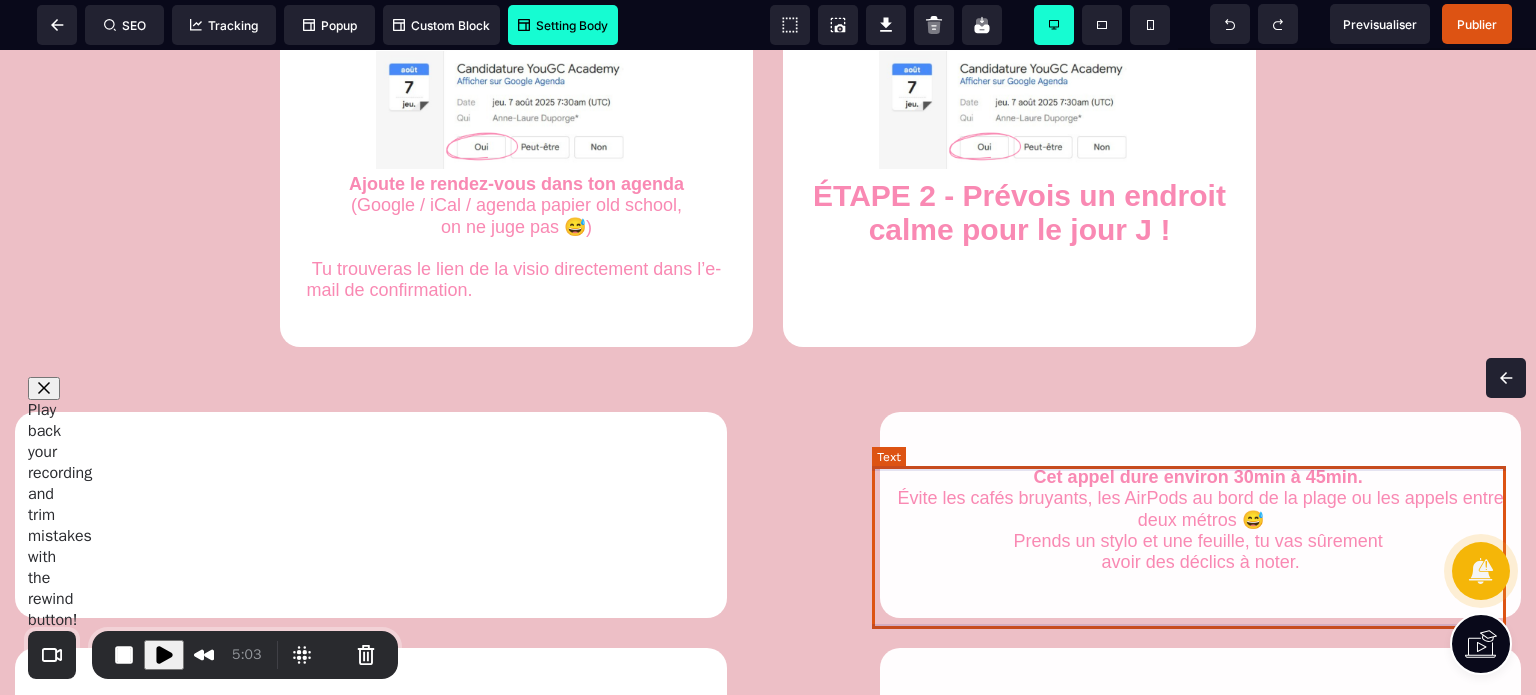 click on "Cet appel dure environ [TIME] à [TIME].
Évite les cafés bruyants, les AirPods
au bord de la plage ou les appels entre deux métros 😅
Prends un stylo et une feuille, tu vas sûrement
avoir des déclics à noter." at bounding box center [1200, 520] 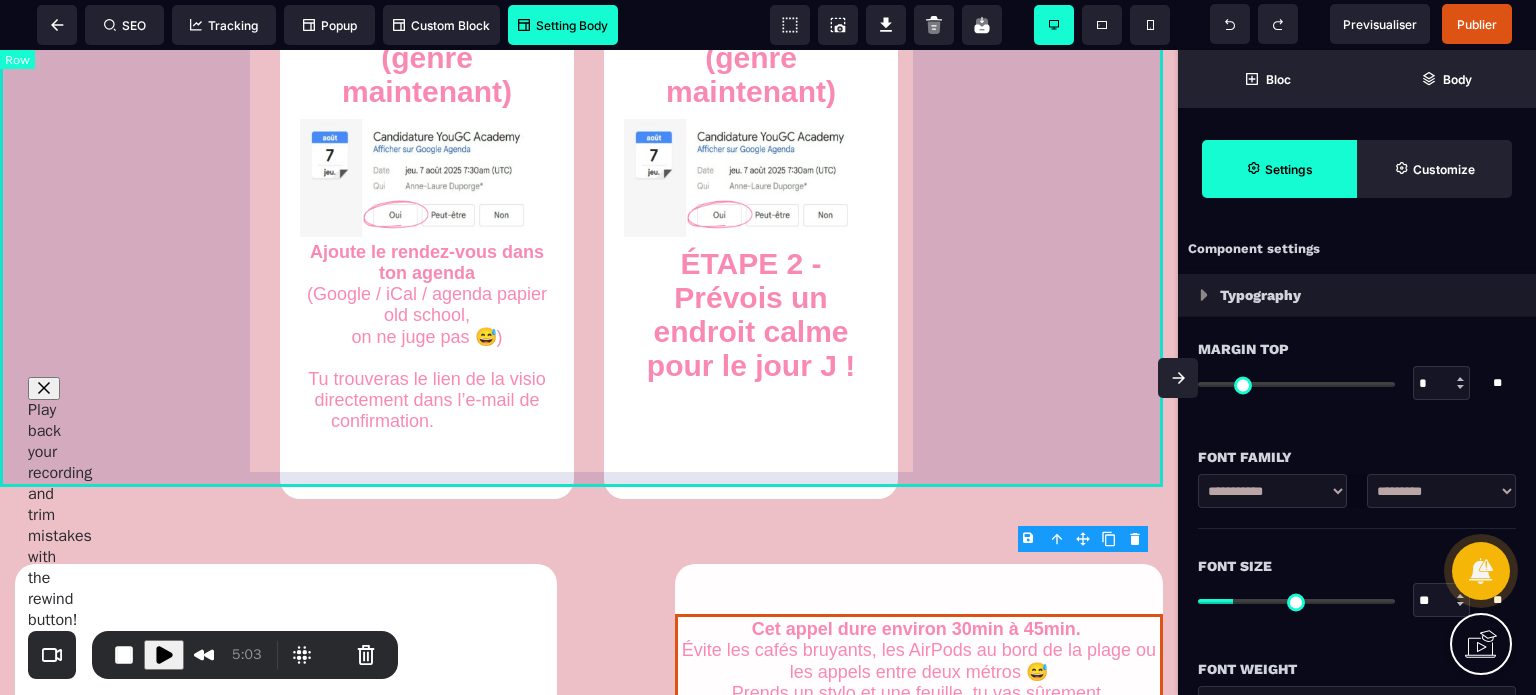 scroll, scrollTop: 1309, scrollLeft: 0, axis: vertical 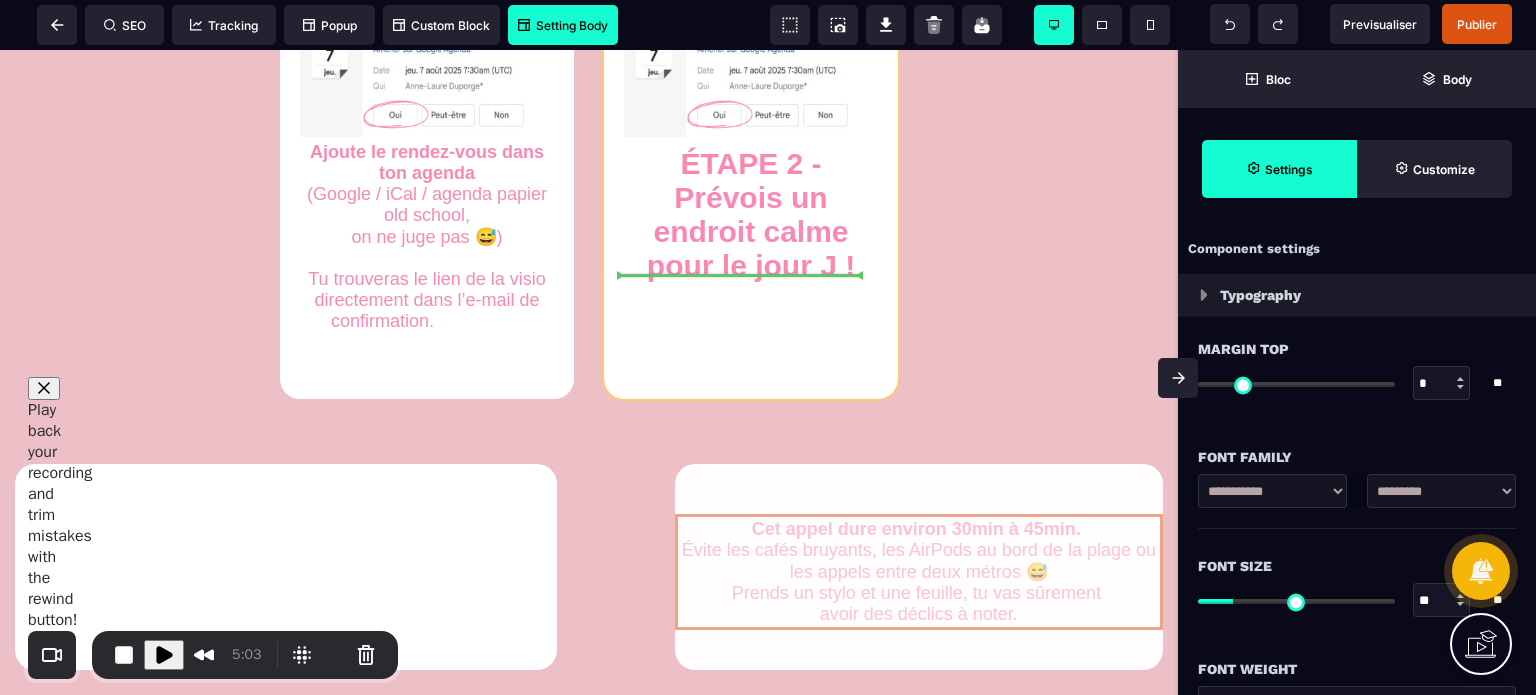 drag, startPoint x: 1077, startPoint y: 585, endPoint x: 760, endPoint y: 345, distance: 397.60406 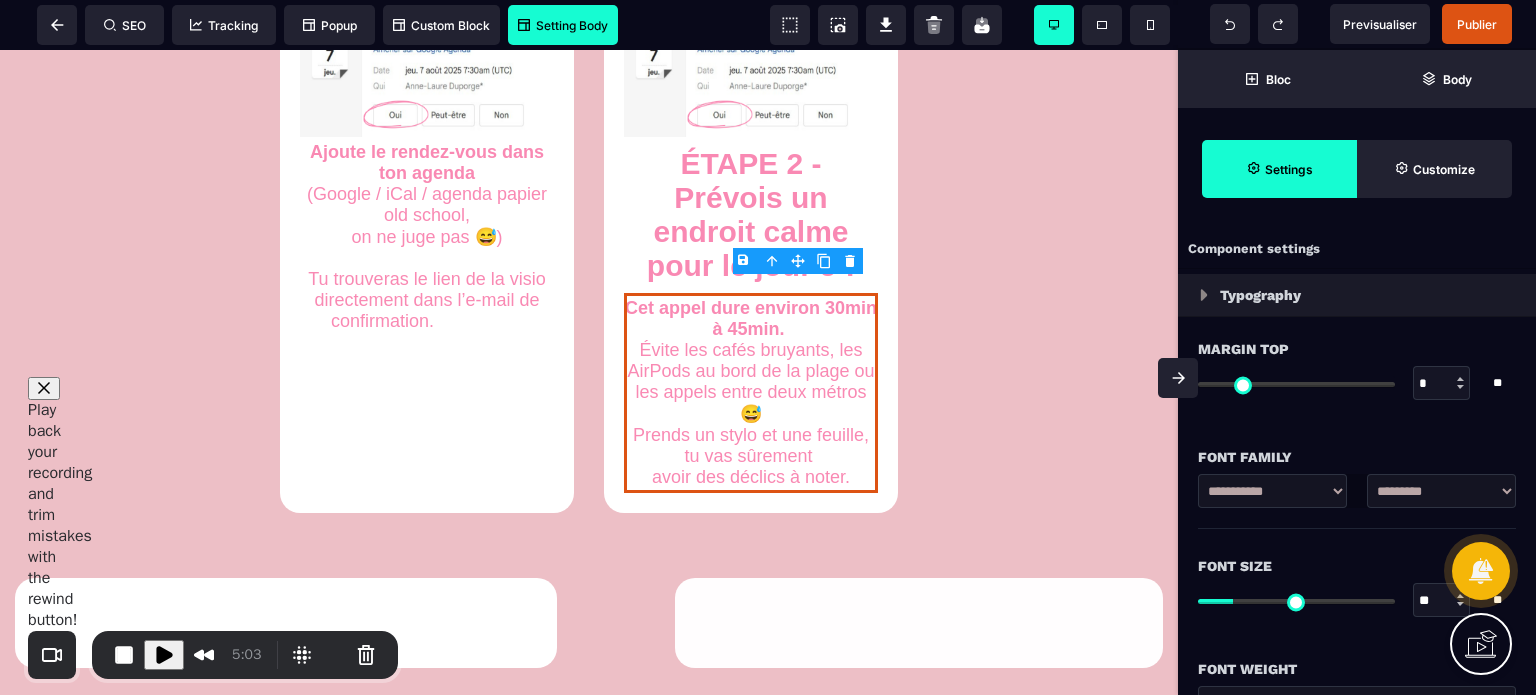 click at bounding box center [1178, 378] 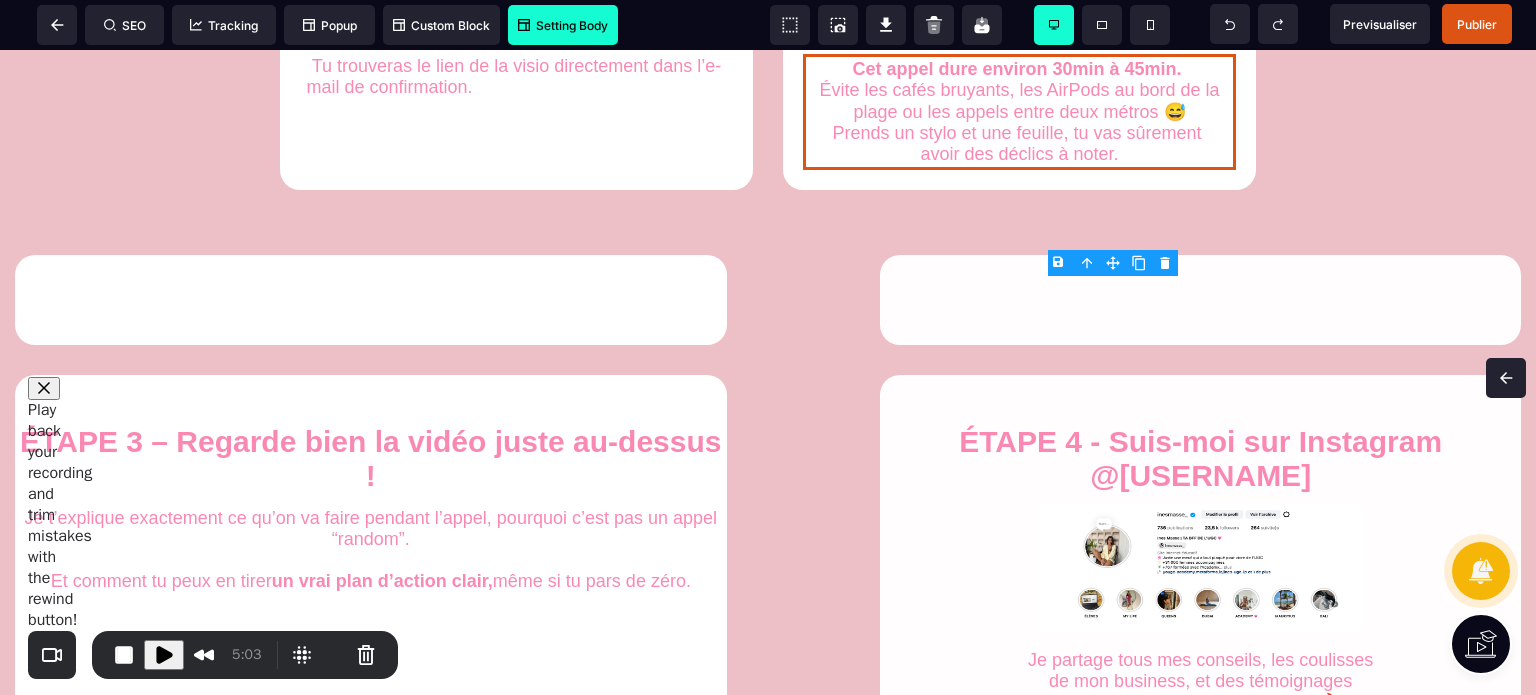 scroll, scrollTop: 1382, scrollLeft: 0, axis: vertical 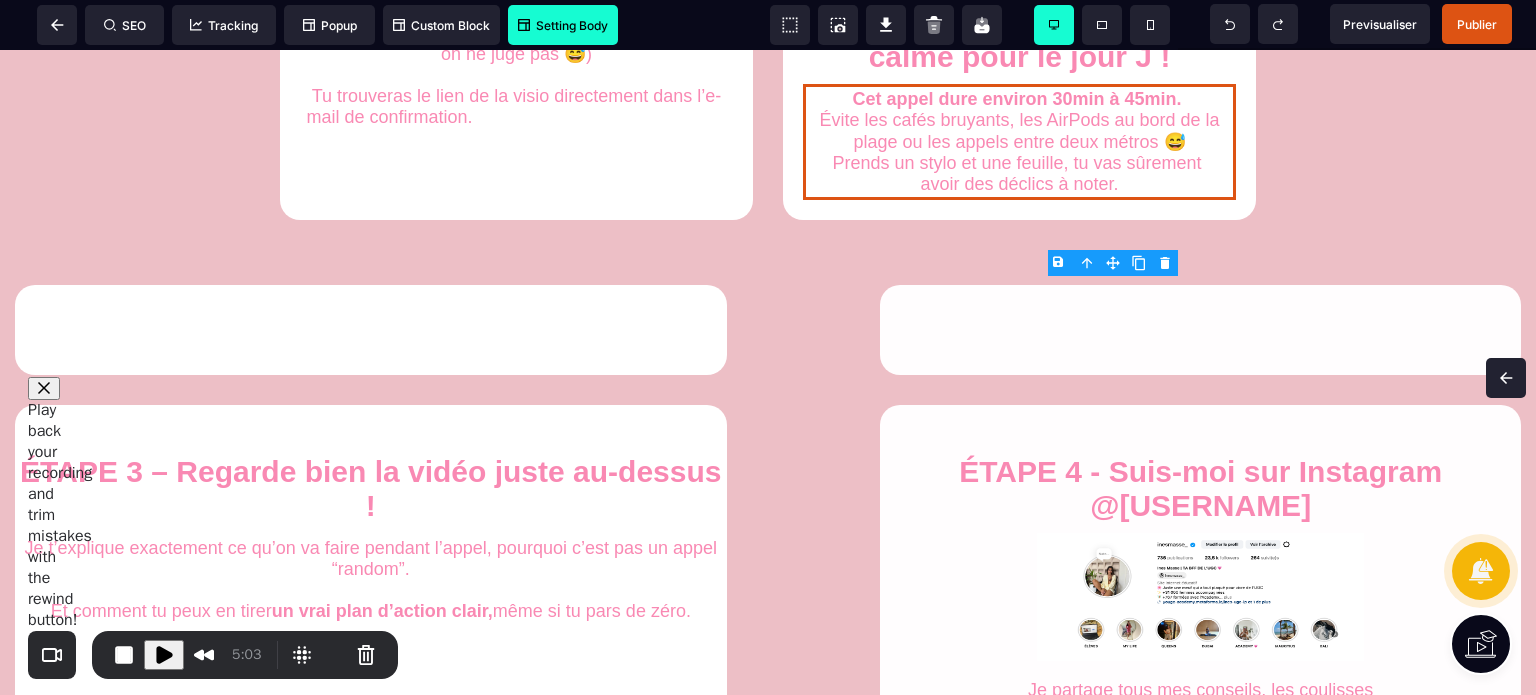 drag, startPoint x: 1525, startPoint y: 316, endPoint x: 1534, endPoint y: 397, distance: 81.49847 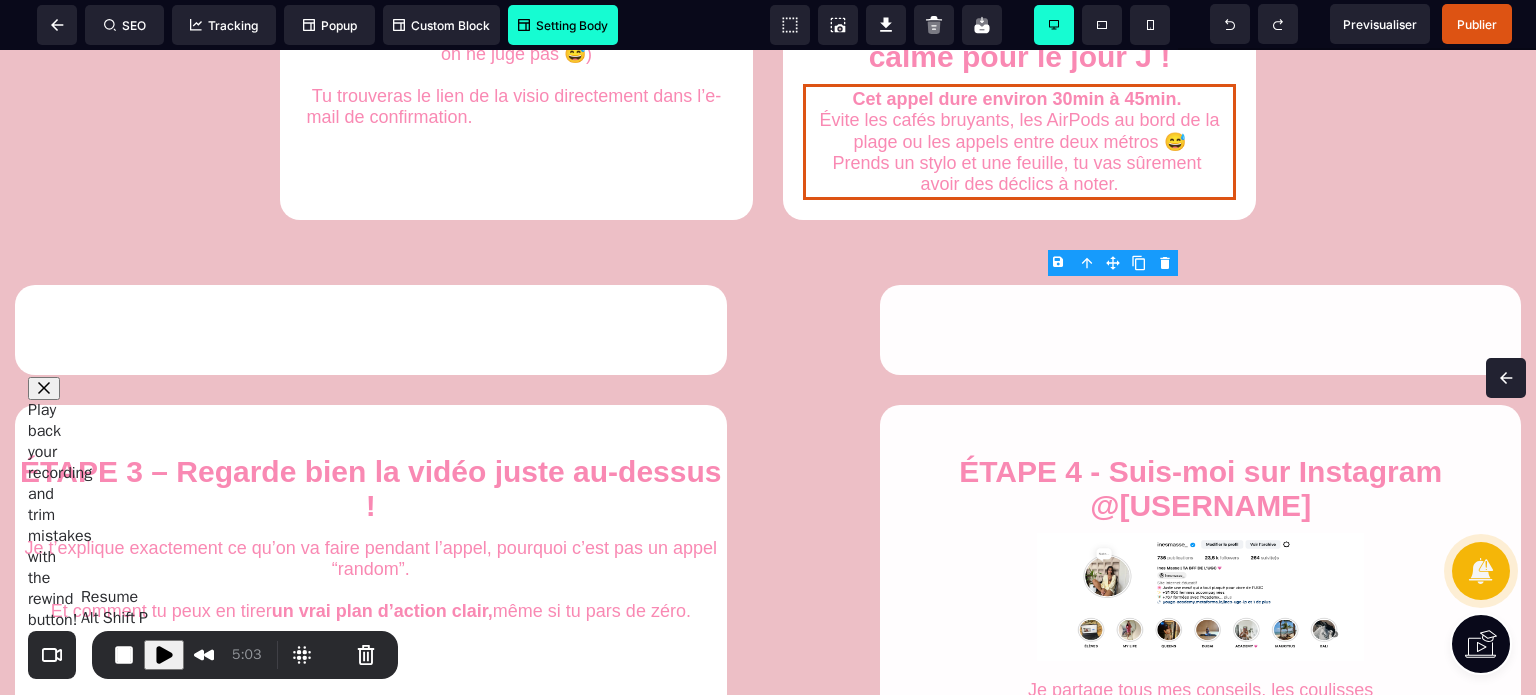 click at bounding box center (164, 655) 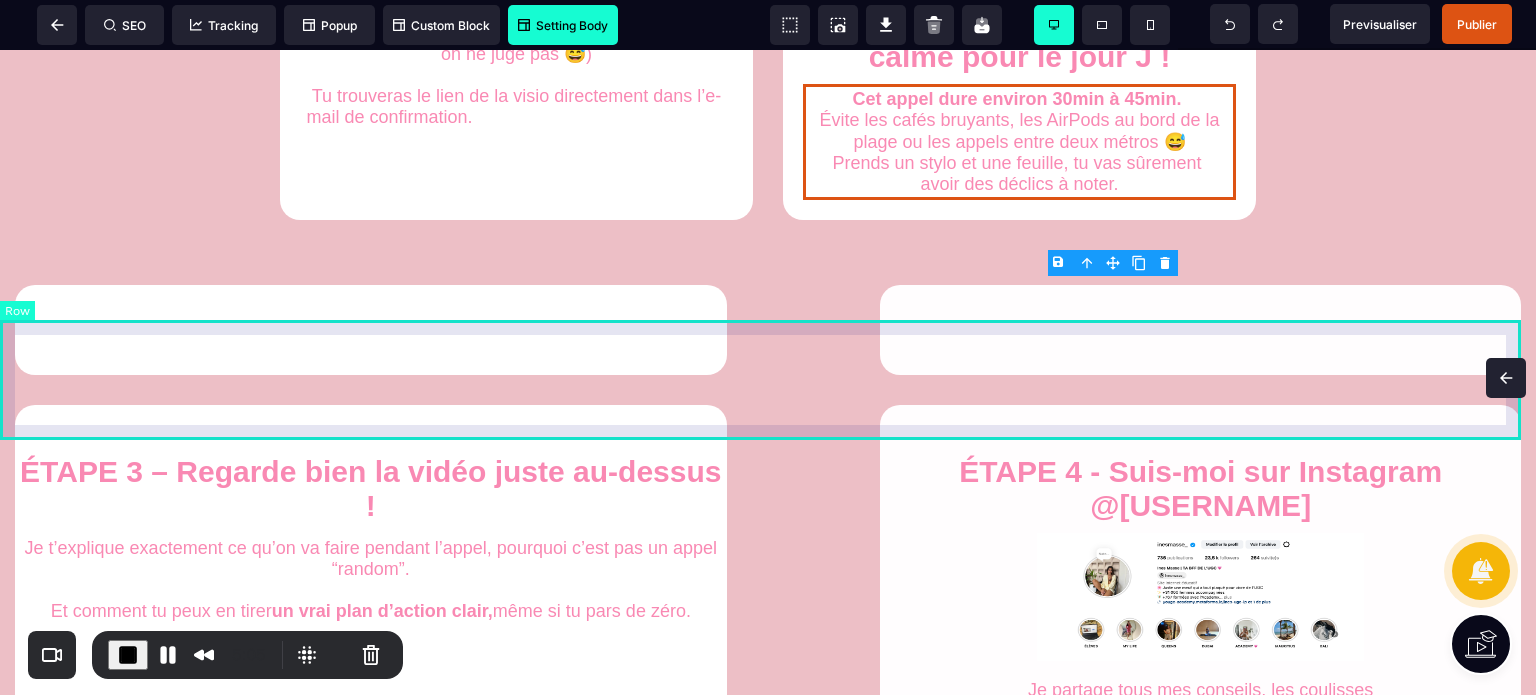 click at bounding box center (768, 330) 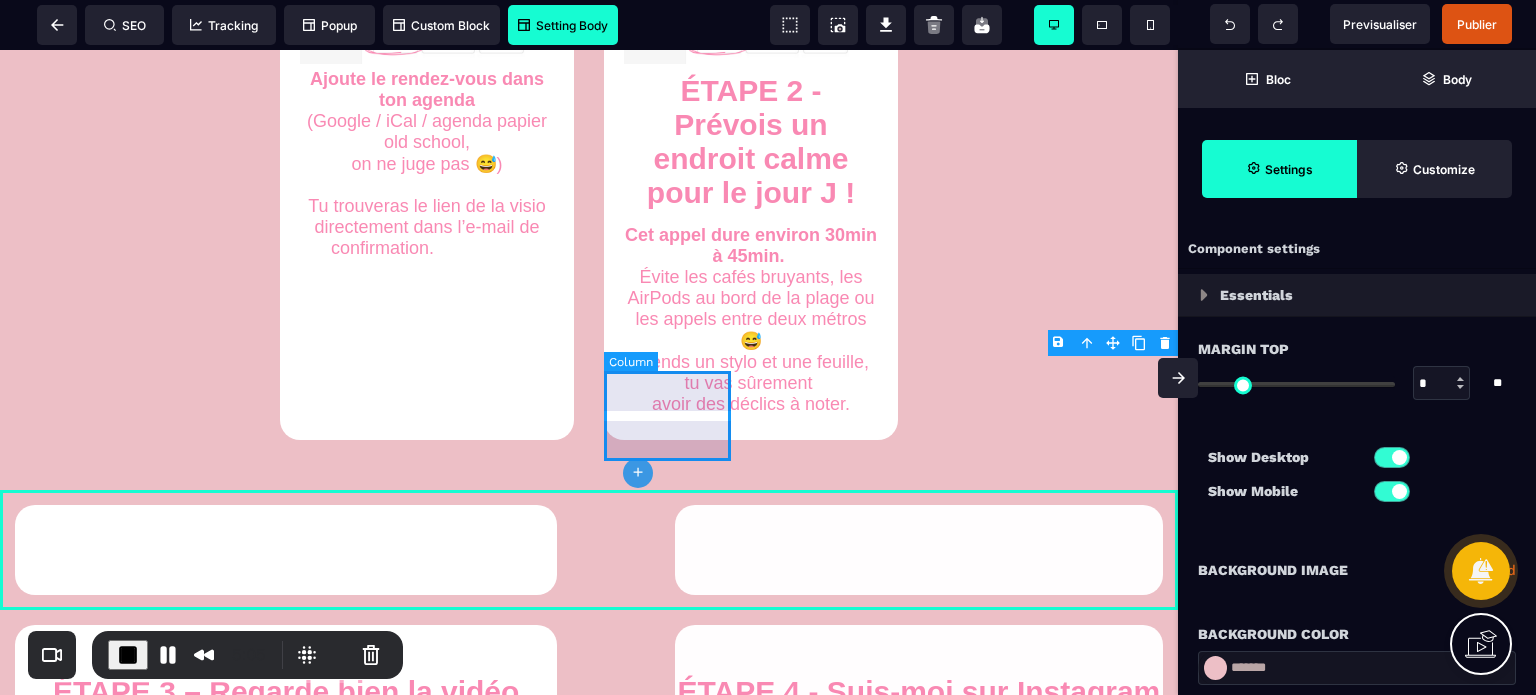 scroll, scrollTop: 1525, scrollLeft: 0, axis: vertical 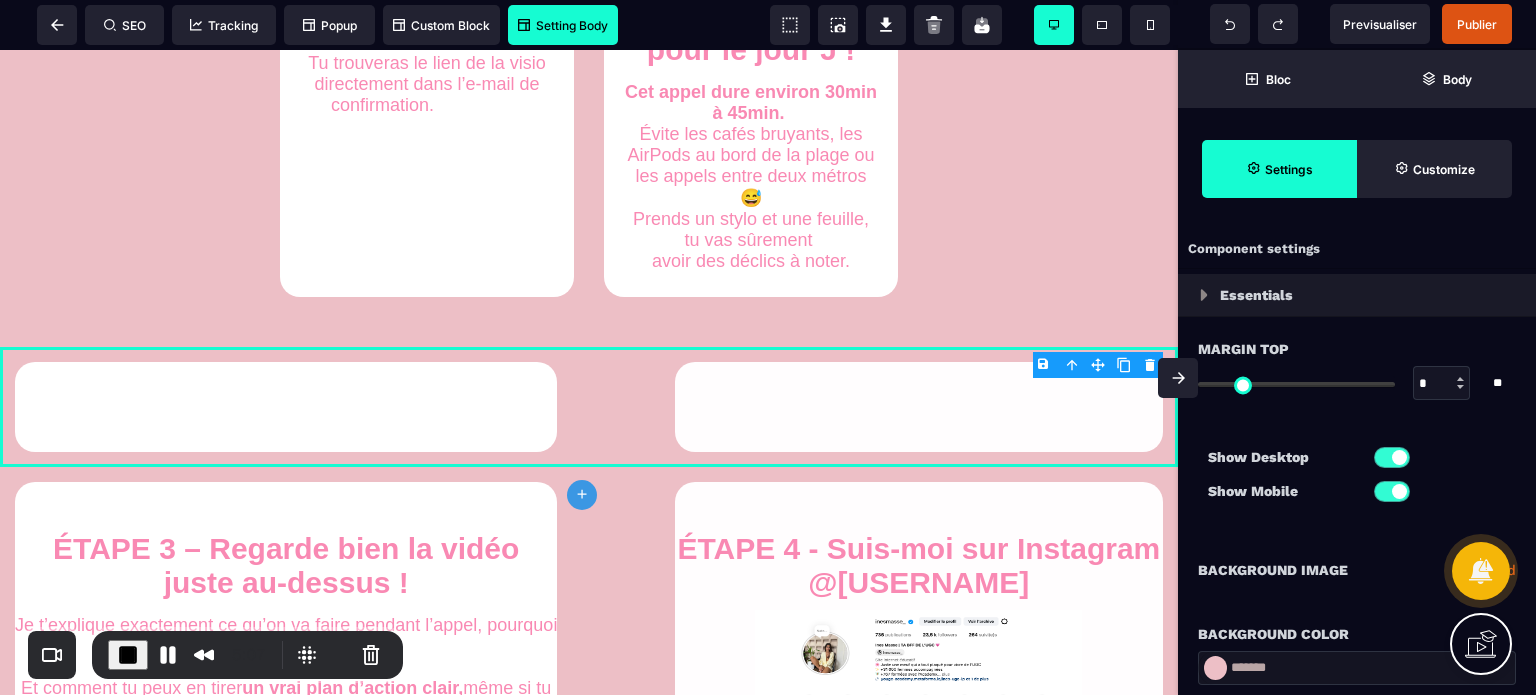 click on "B I U S
A *******
plus
Row
SEO
Big" at bounding box center (768, 347) 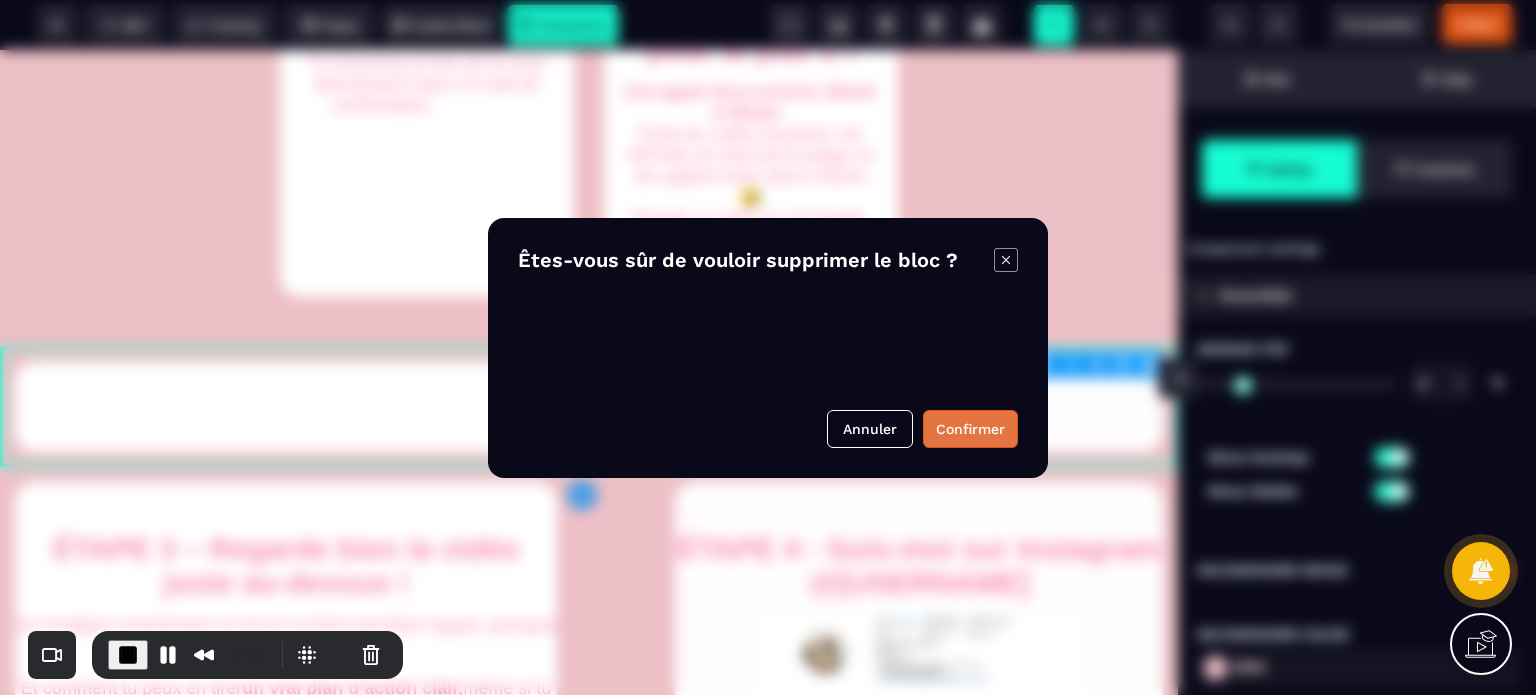click on "Confirmer" at bounding box center [970, 429] 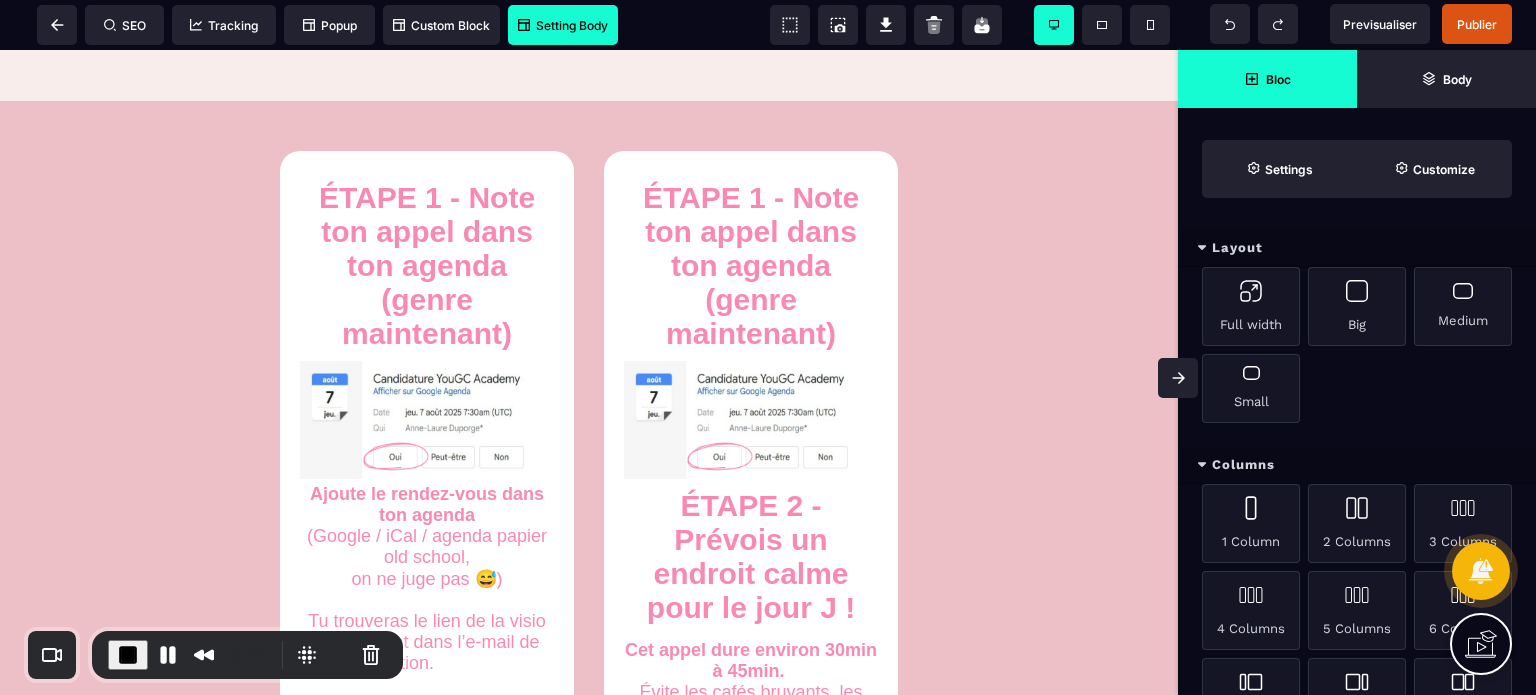 scroll, scrollTop: 937, scrollLeft: 0, axis: vertical 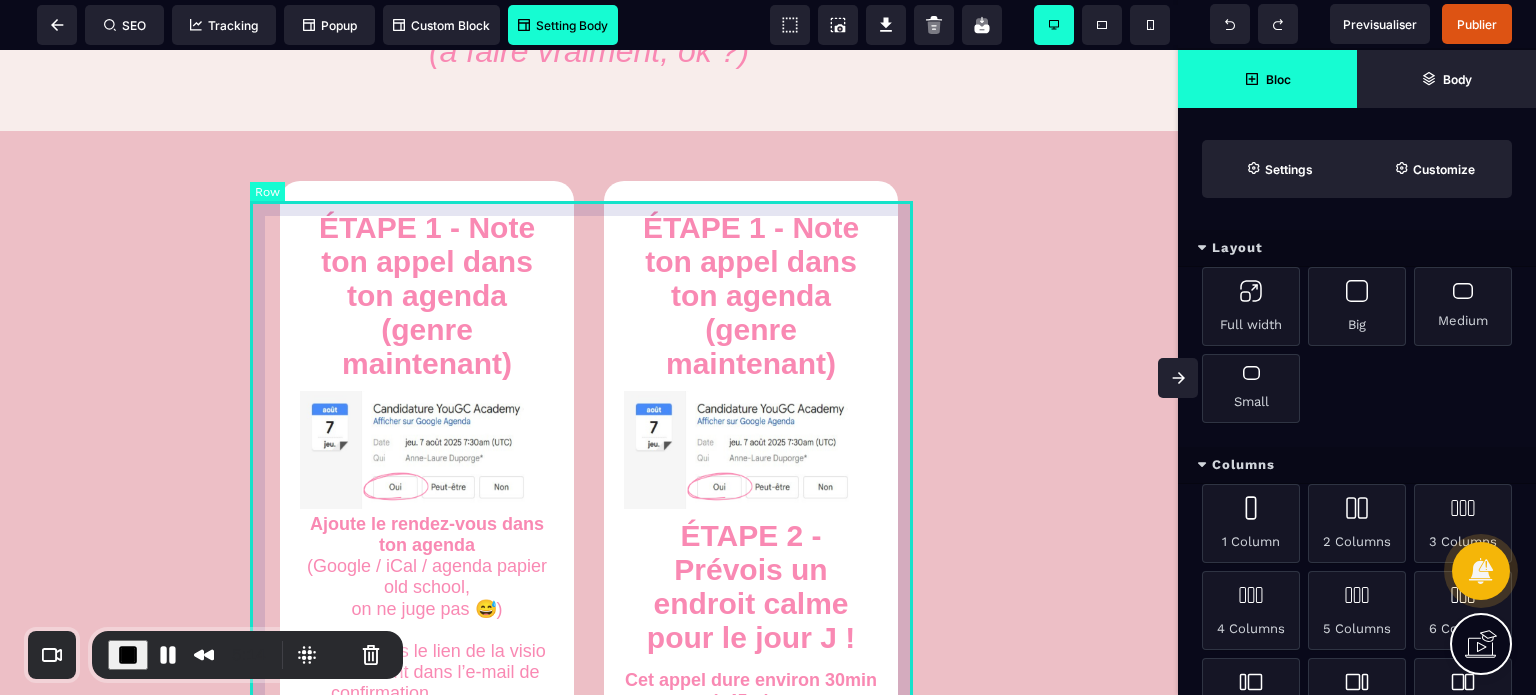 click on "ÉTAPE 1 - Note ton appel dans ton agenda (genre maintenant) Ajoute le rendez-vous dans ton agenda (Google / iCal / agenda papier old school, on ne juge pas 😅) Tu trouveras le lien de la visio directement dans l’e-mail de confirmation. Sois bien à l’heure, c’est un vrai appel stratégique ! ÉTAPE 1 - Note ton appel dans ton agenda (genre maintenant) ÉTAPE 2 - Prévois un endroit calme pour le jour J ! Cet appel dure environ 30min à 45min. Évite les cafés bruyants, les AirPods au bord de la plage ou les appels entre deux métros 😅 Prends un stylo et une feuille, tu vas sûrement avoir des déclics à noter." at bounding box center [589, 533] 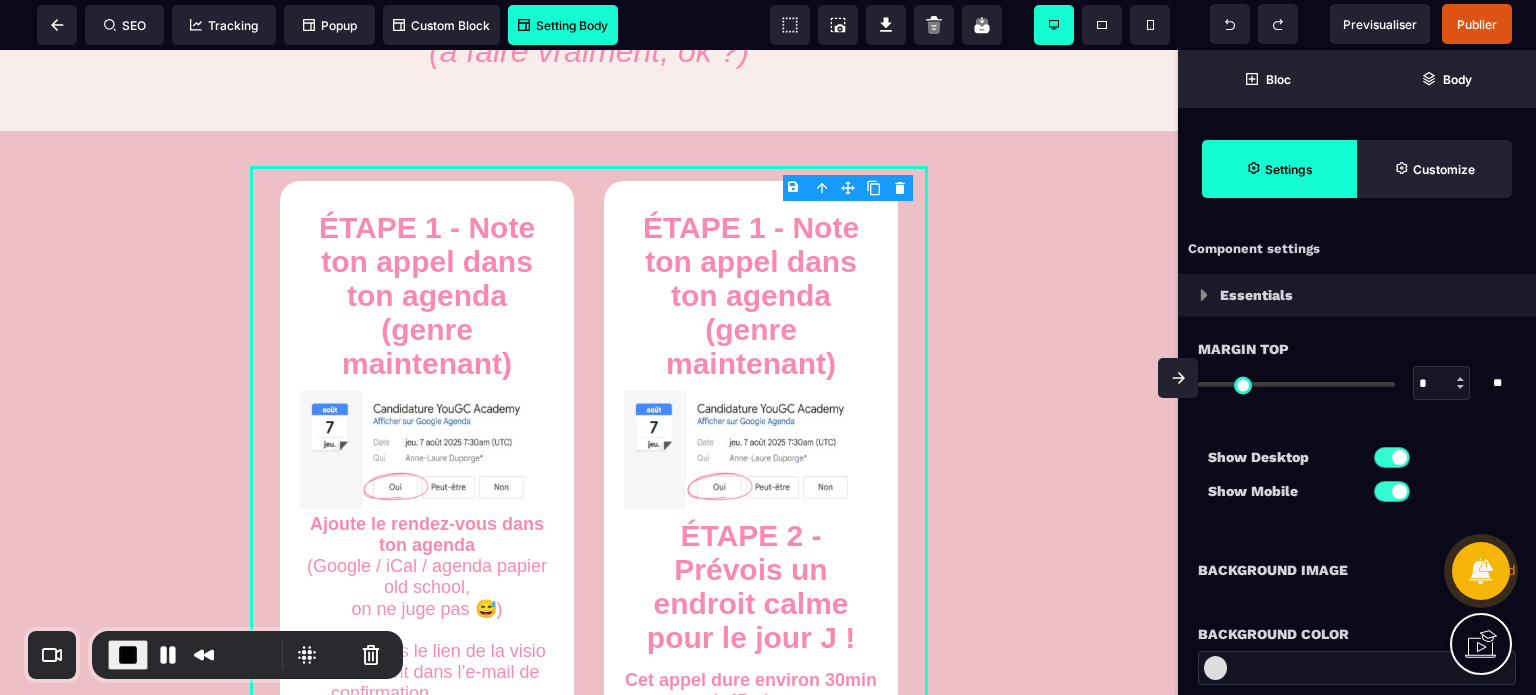 click 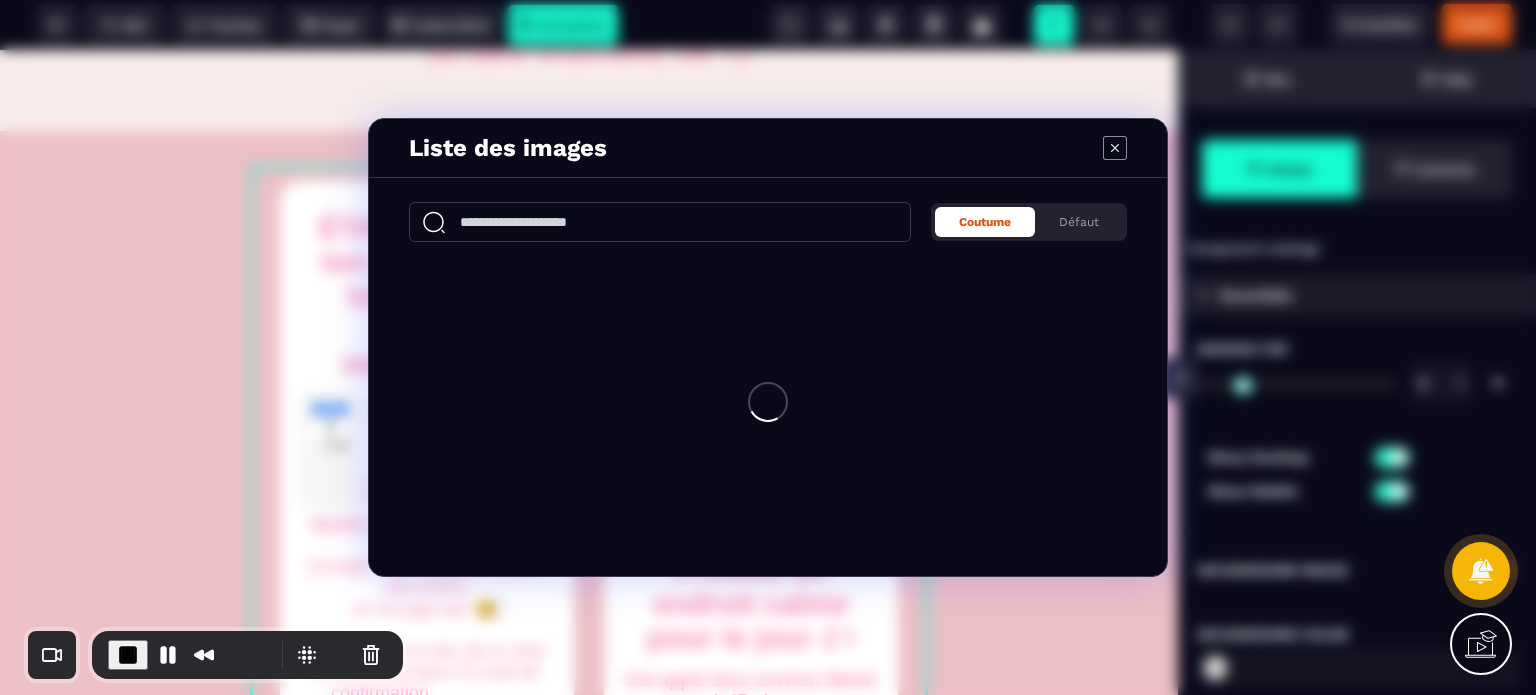 click on "Liste des images Coutume Défaut" at bounding box center [768, 347] 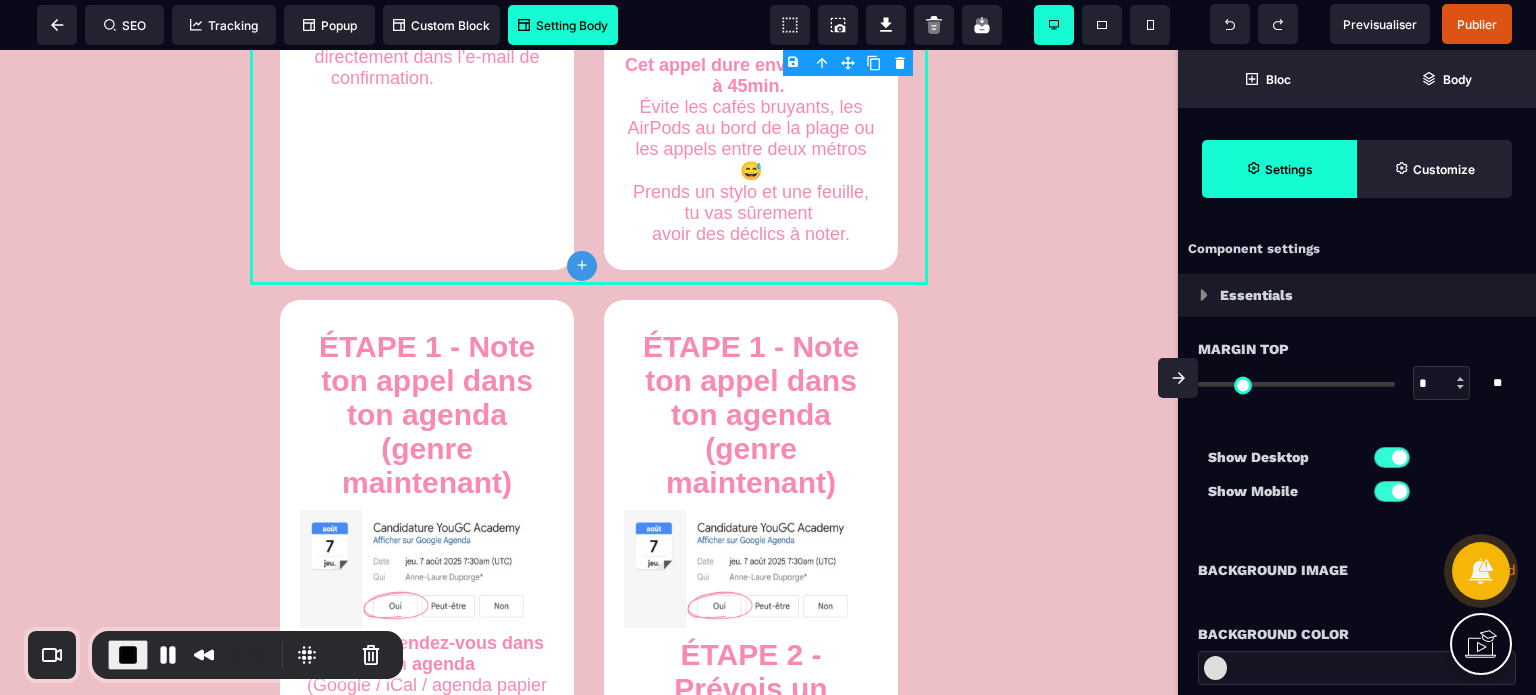 scroll, scrollTop: 1615, scrollLeft: 0, axis: vertical 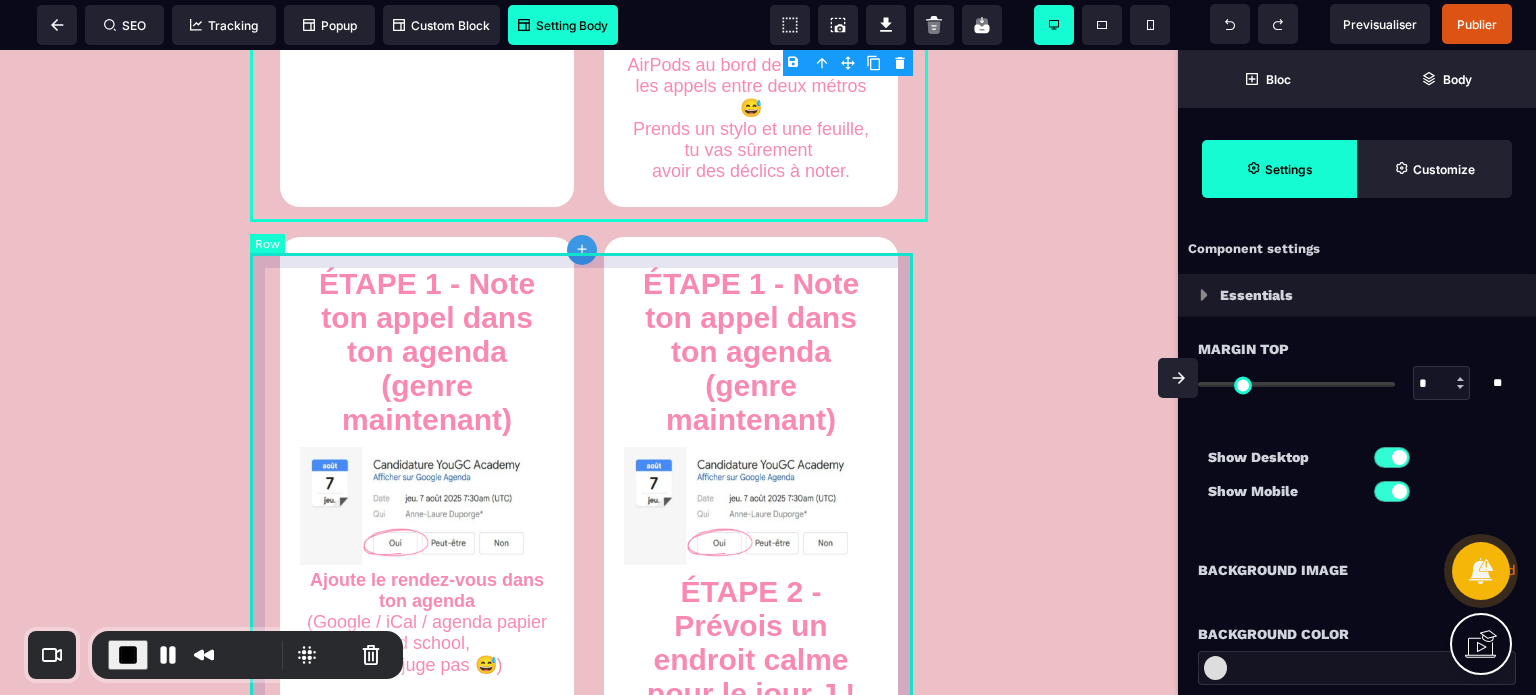 click on "ÉTAPE 1 - Note ton appel dans ton agenda (genre maintenant) Ajoute le rendez-vous dans ton agenda (Google / iCal / agenda papier old school, on ne juge pas 😅) Tu trouveras le lien de la visio directement dans l’e-mail de confirmation. Sois bien à l’heure, c’est un vrai appel stratégique ! ÉTAPE 1 - Note ton appel dans ton agenda (genre maintenant) ÉTAPE 2 - Prévois un endroit calme pour le jour J ! Cet appel dure environ 30min à 45min. Évite les cafés bruyants, les AirPods au bord de la plage ou les appels entre deux métros 😅 Prends un stylo et une feuille, tu vas sûrement avoir des déclics à noter." at bounding box center [589, 589] 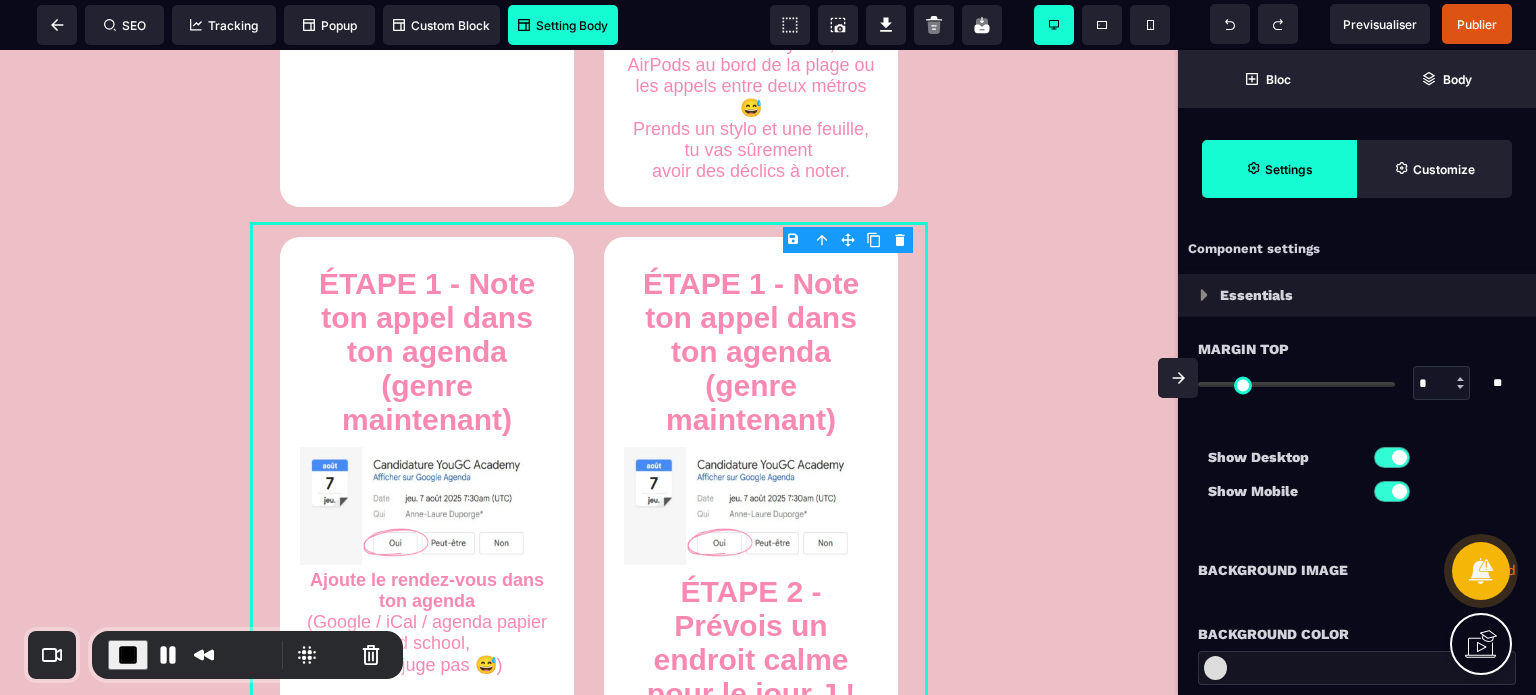click on "*" at bounding box center (1442, 384) 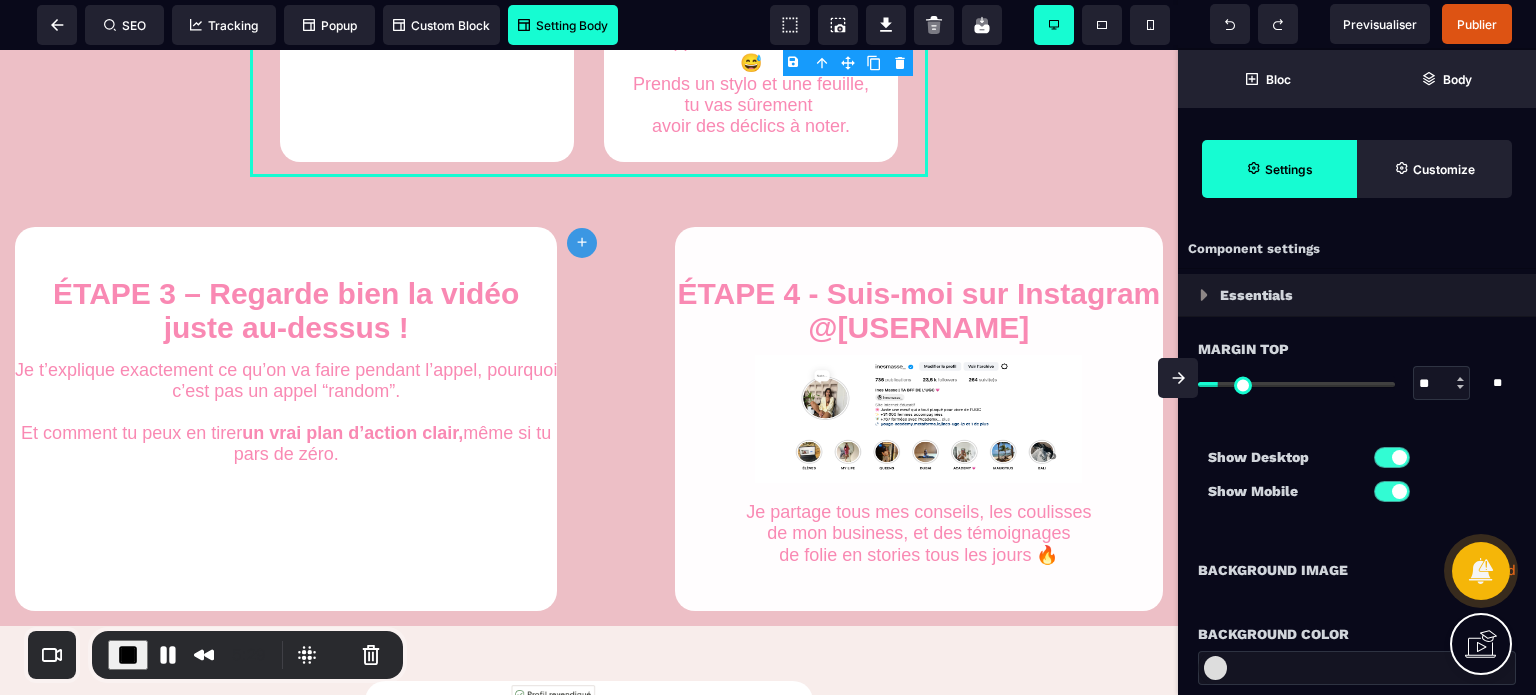 scroll, scrollTop: 2326, scrollLeft: 0, axis: vertical 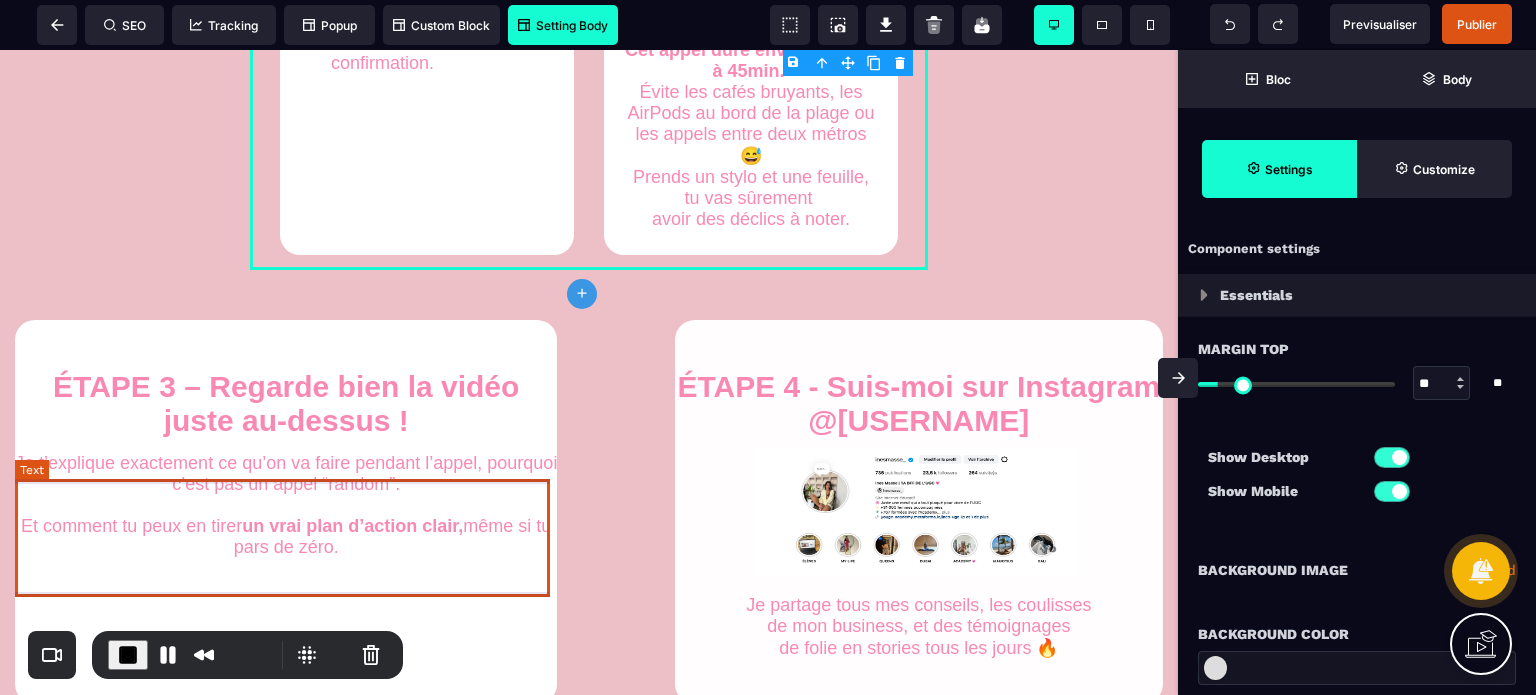 click on "Je t’explique exactement ce qu’on va faire pendant l’appel, pourquoi c’est pas un appel “random”. Et comment tu peux en tirer un vrai plan d’action clair, même si tu pars de zéro." at bounding box center [286, 505] 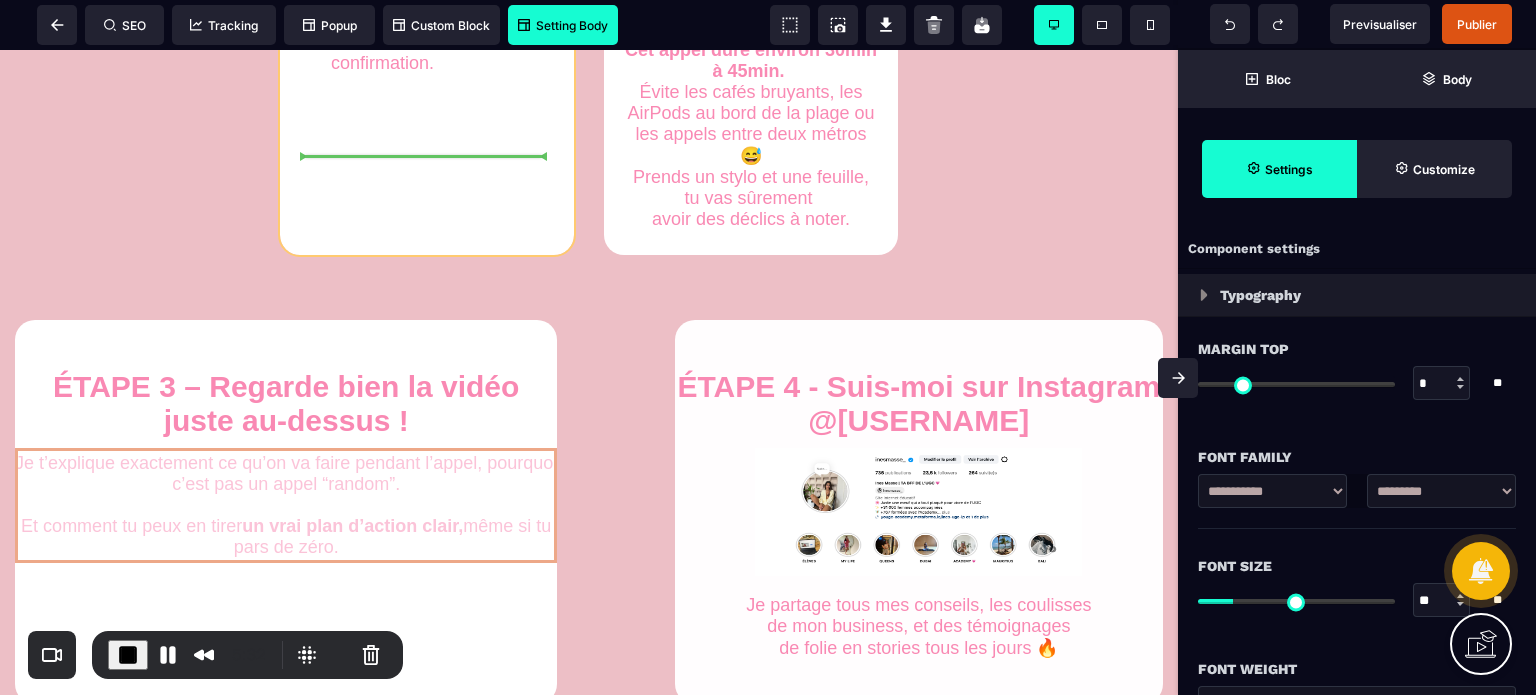 drag, startPoint x: 484, startPoint y: 518, endPoint x: 457, endPoint y: 249, distance: 270.35162 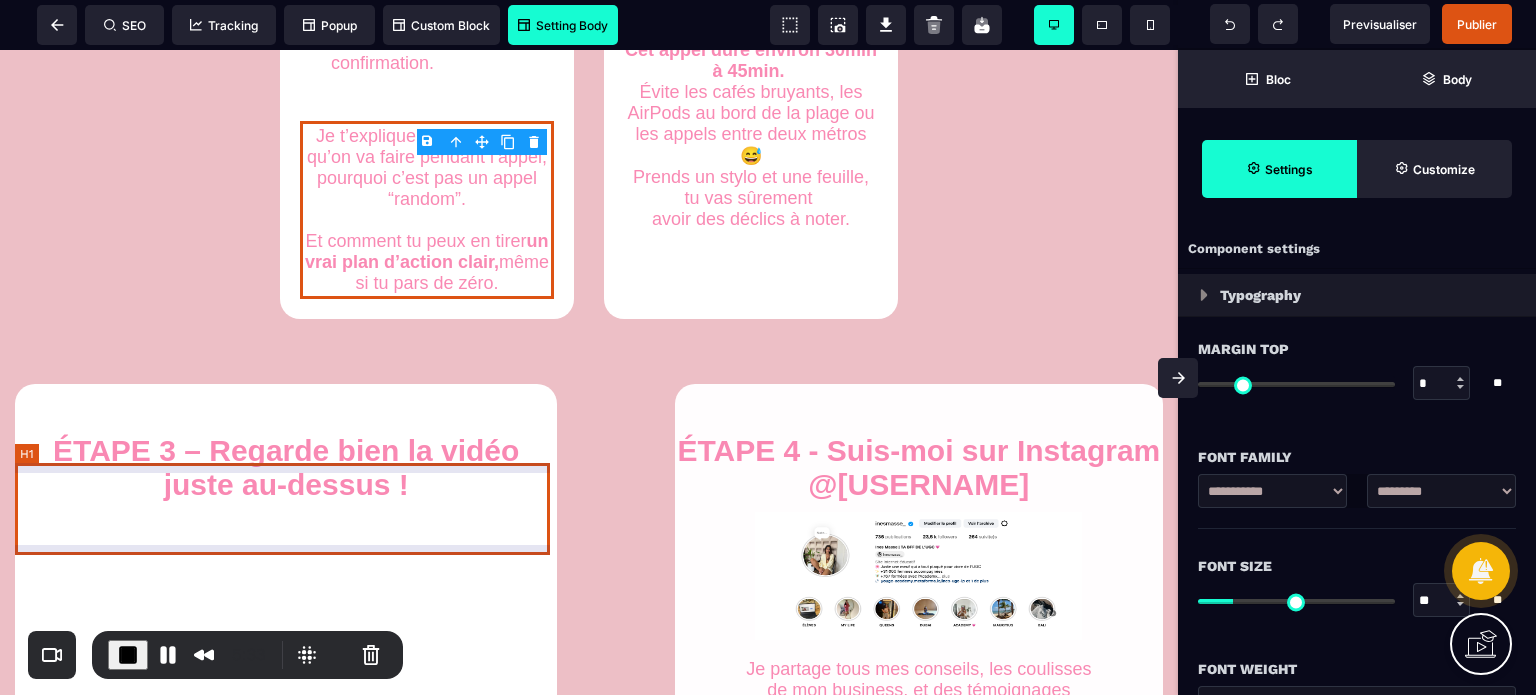 click on "ÉTAPE 3 – Regarde bien la vidéo juste au-dessus !" at bounding box center [286, 468] 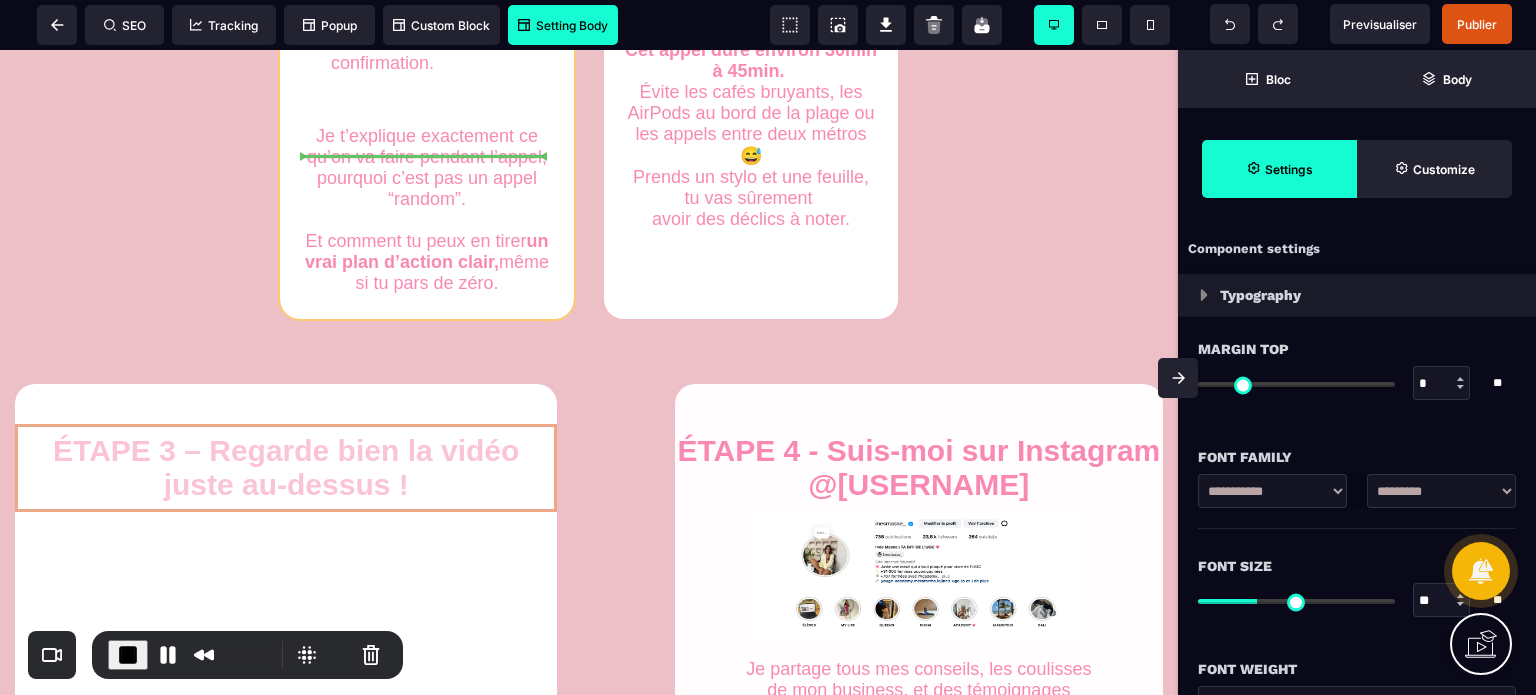 drag, startPoint x: 480, startPoint y: 498, endPoint x: 412, endPoint y: 222, distance: 284.25342 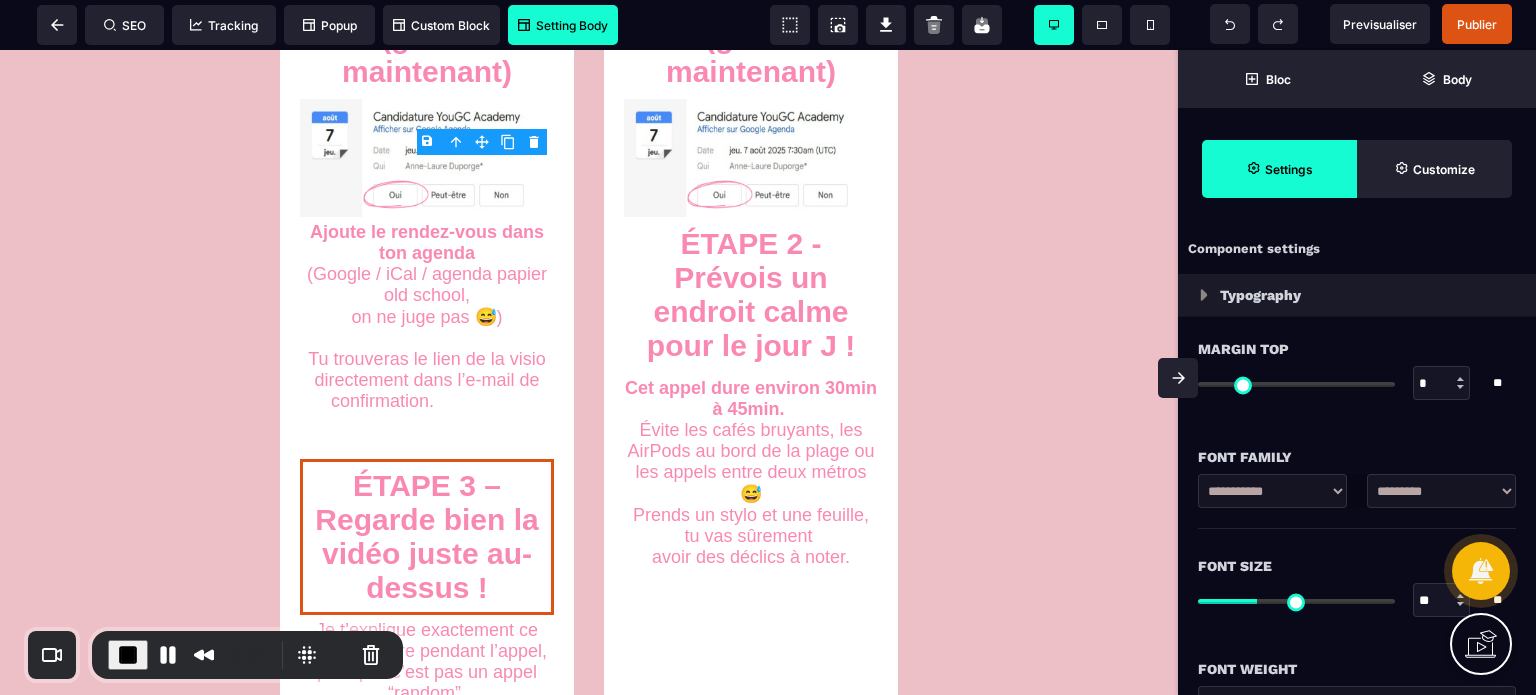 scroll, scrollTop: 1922, scrollLeft: 0, axis: vertical 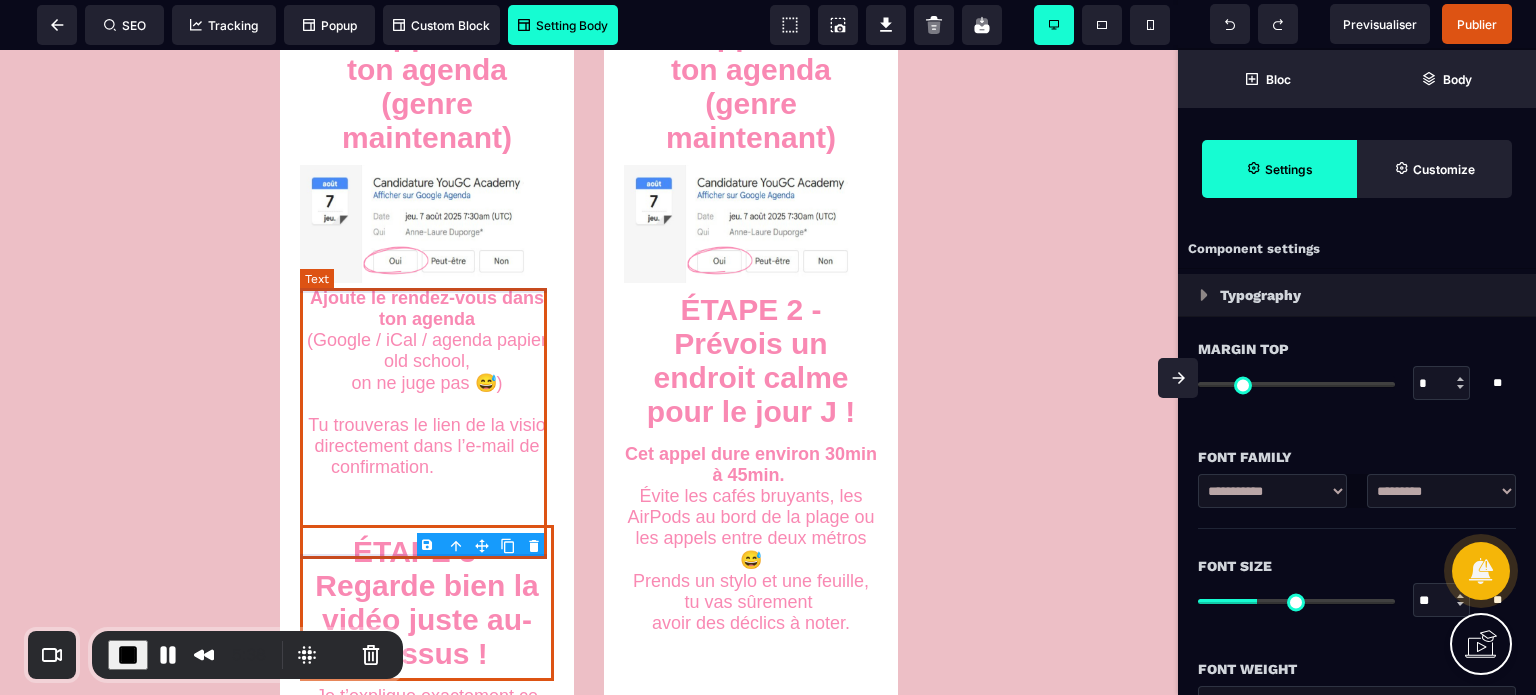 click on "Ajoute le rendez-vous dans ton agenda (Google / iCal / agenda papier old school, on ne juge pas 😅) Tu trouveras le lien de la visio directement dans l’e-mail de confirmation. Sois bien à l’heure, c’est un vrai appel stratégique !" at bounding box center [427, 404] 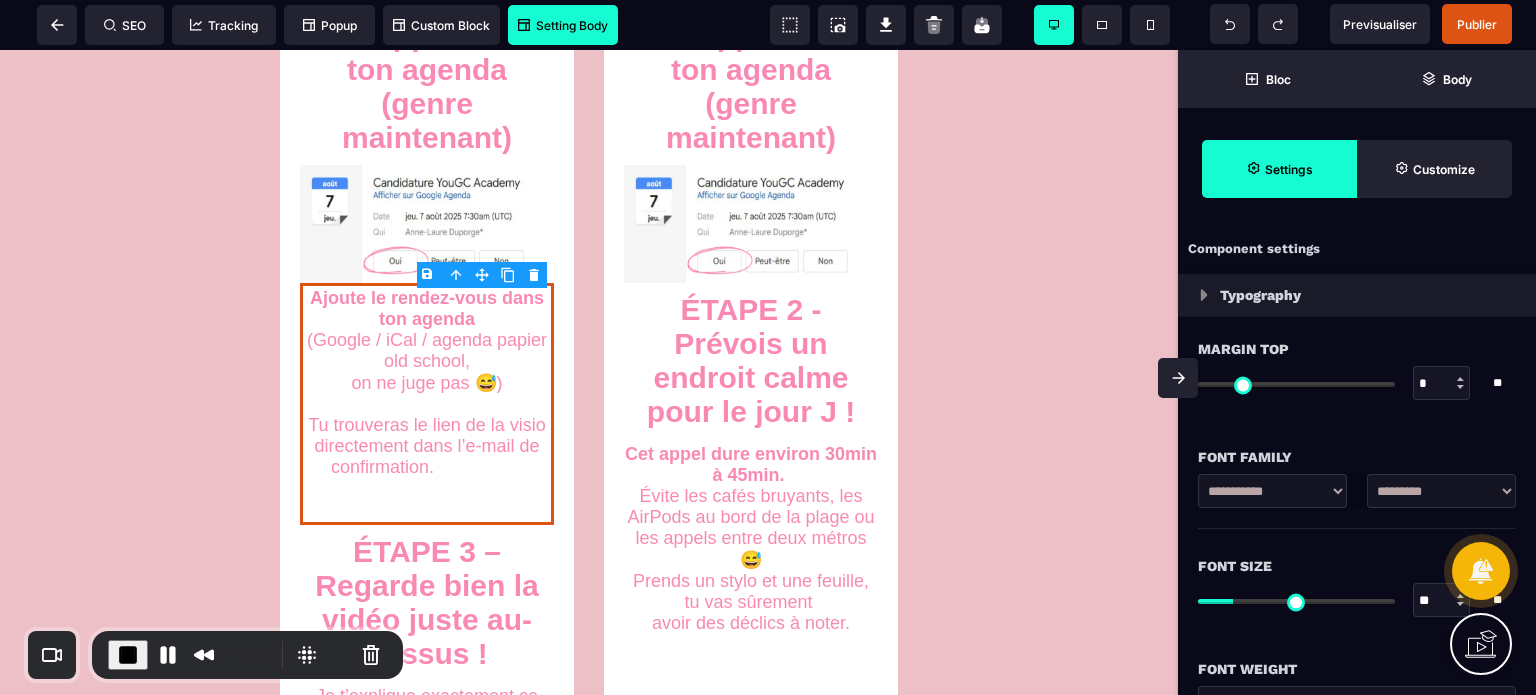 click on "B I U S
A *******
Column
SEO
Tracking" at bounding box center [768, 347] 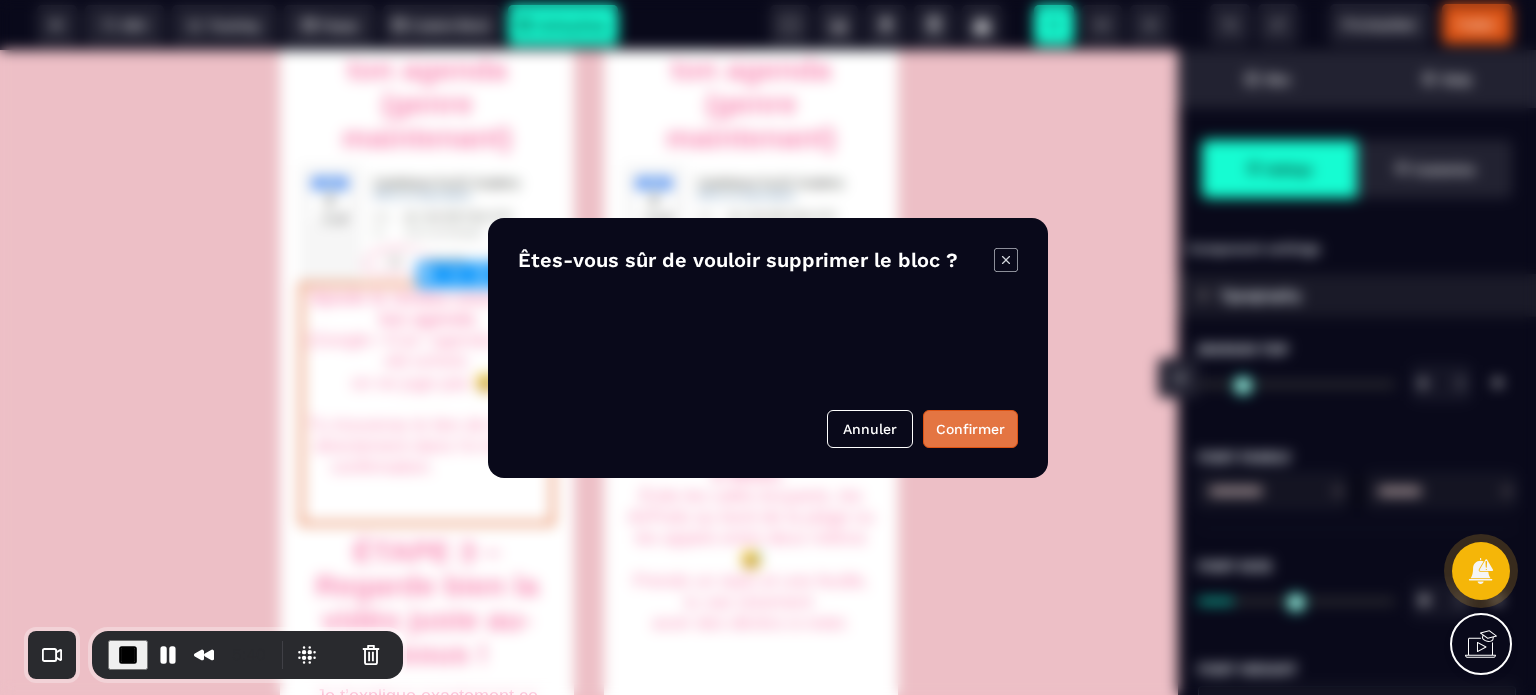 click on "Confirmer" at bounding box center [970, 429] 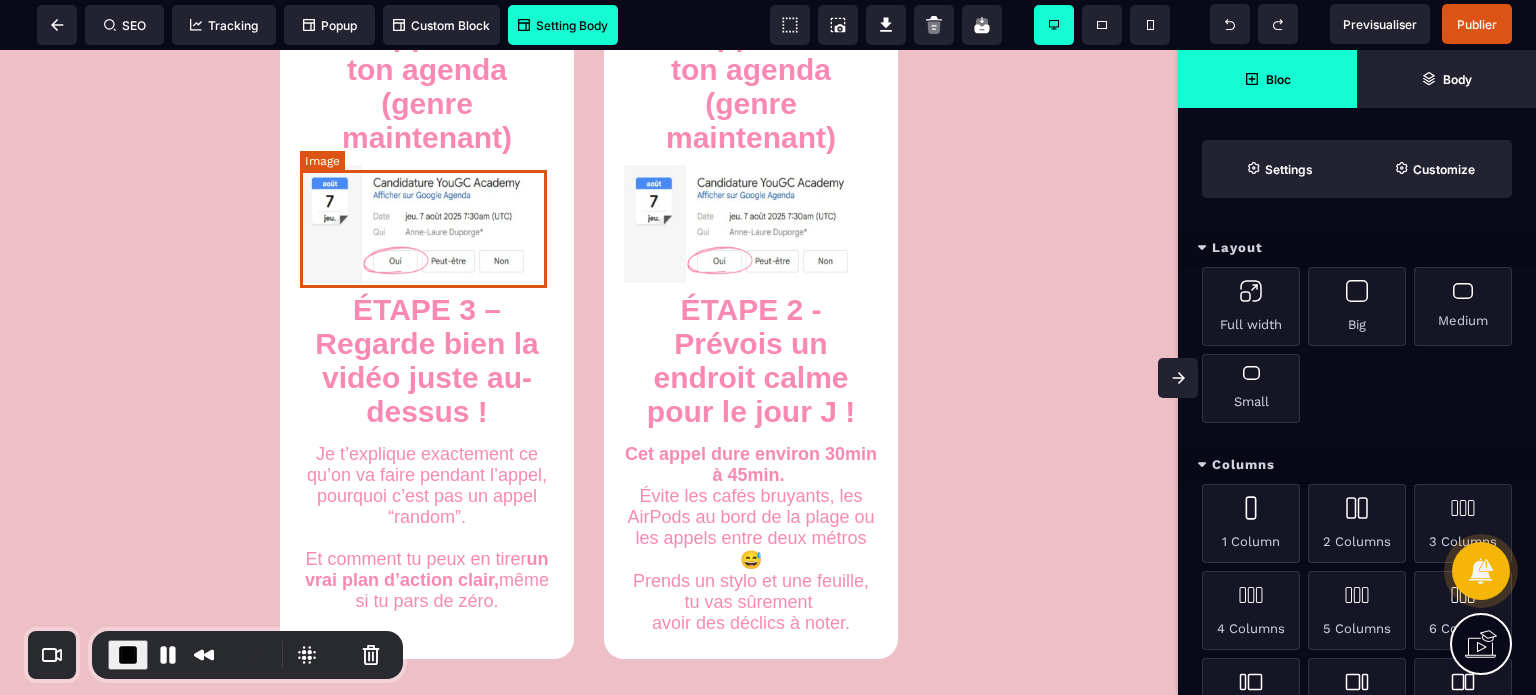 click at bounding box center [427, 224] 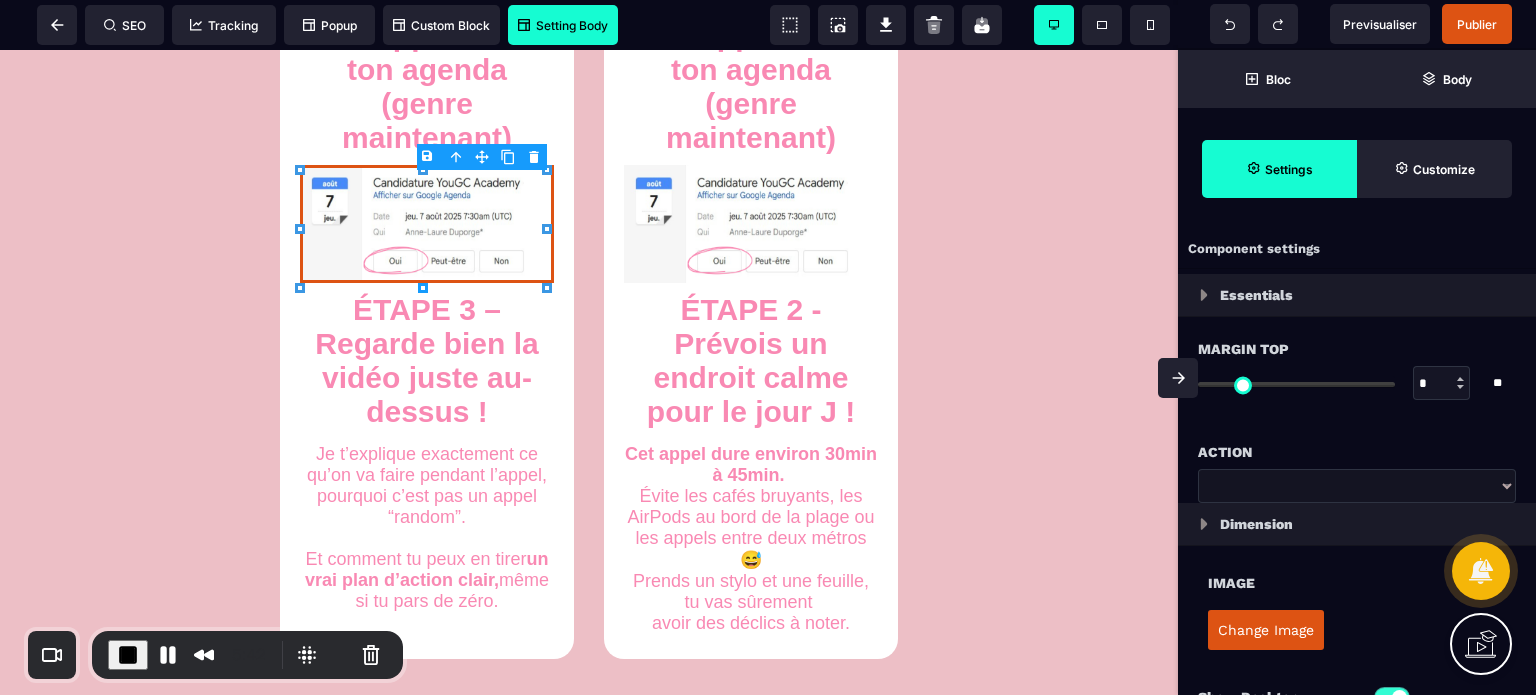 click on "B I U S
A *******
Column
SEO
Tracking" at bounding box center [768, 347] 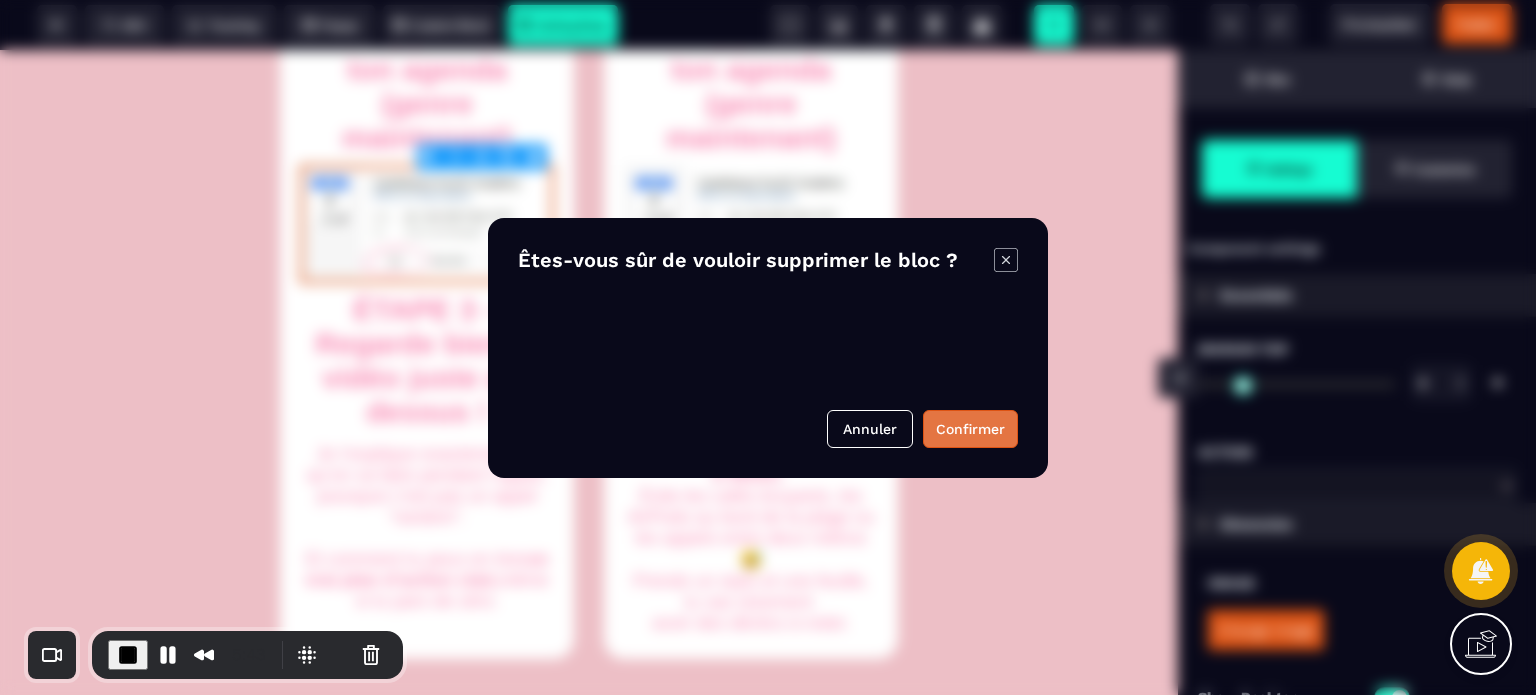 click on "Confirmer" at bounding box center (970, 429) 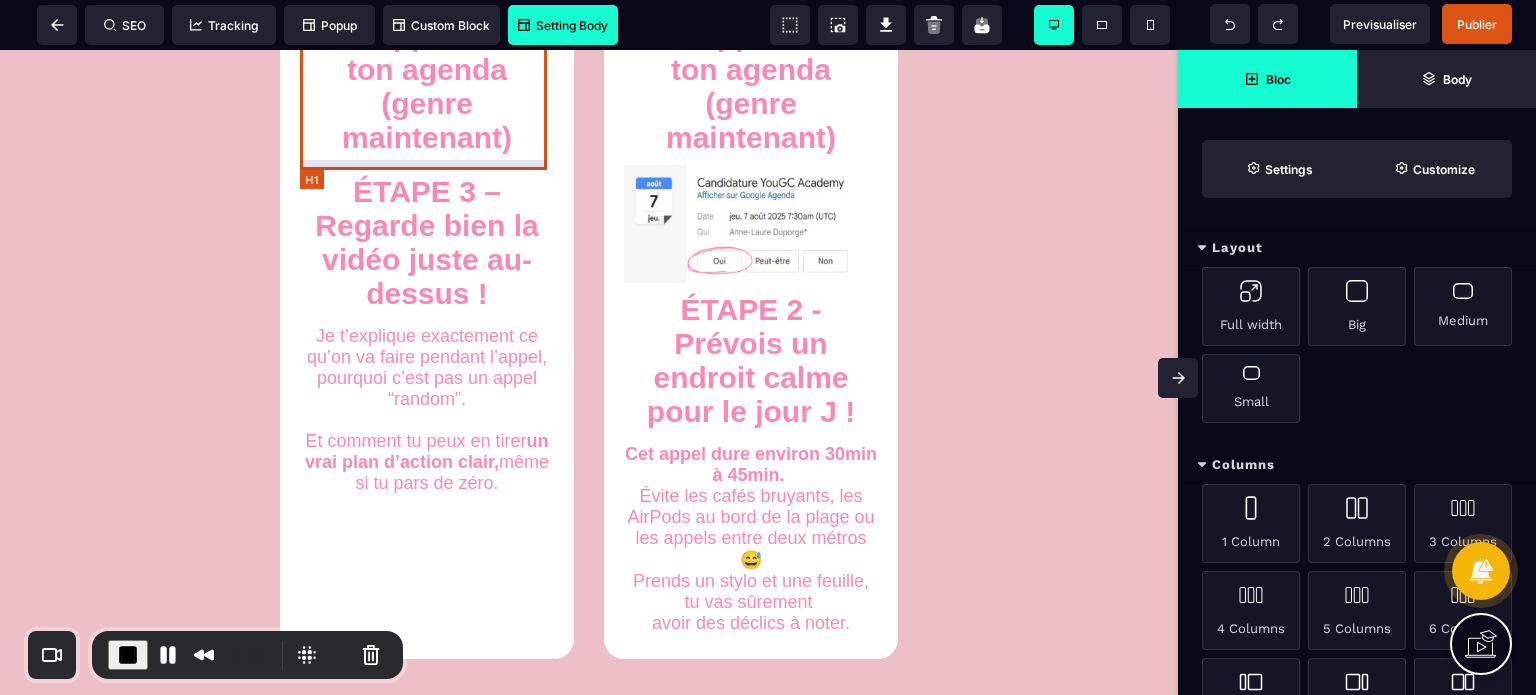 click on "ÉTAPE 1 - Note ton appel dans ton agenda (genre maintenant)" at bounding box center (427, 70) 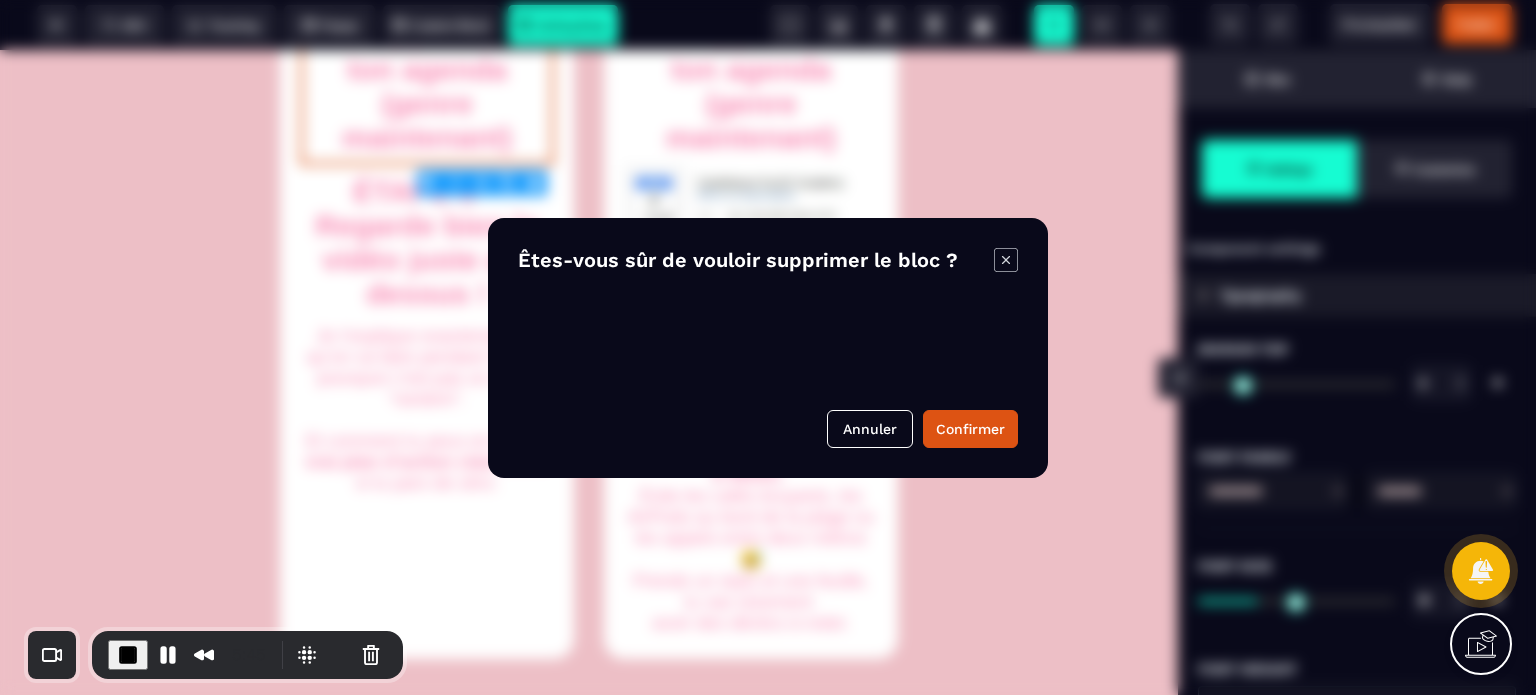 click on "B I U S
A *******
Column
SEO
Tracking" at bounding box center (768, 347) 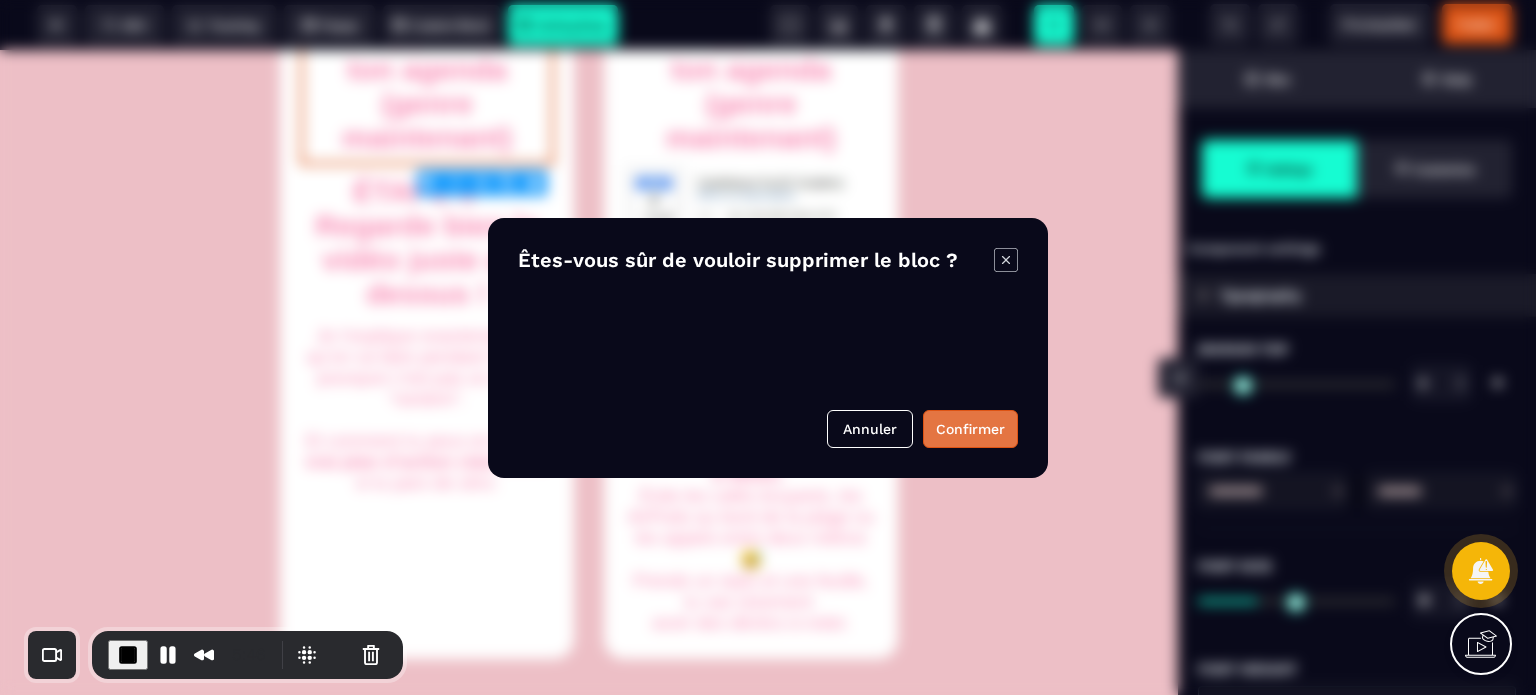 click on "Confirmer" at bounding box center (970, 429) 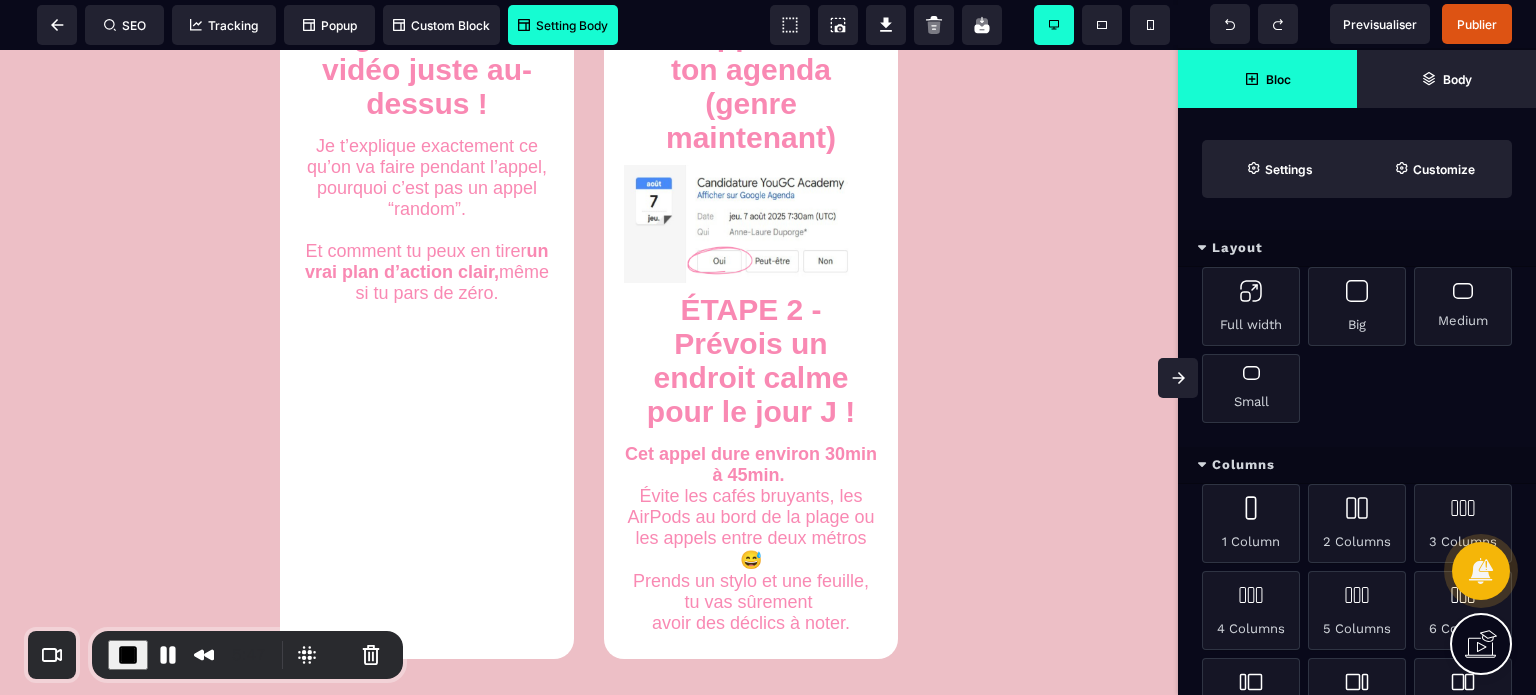 scroll, scrollTop: 1688, scrollLeft: 0, axis: vertical 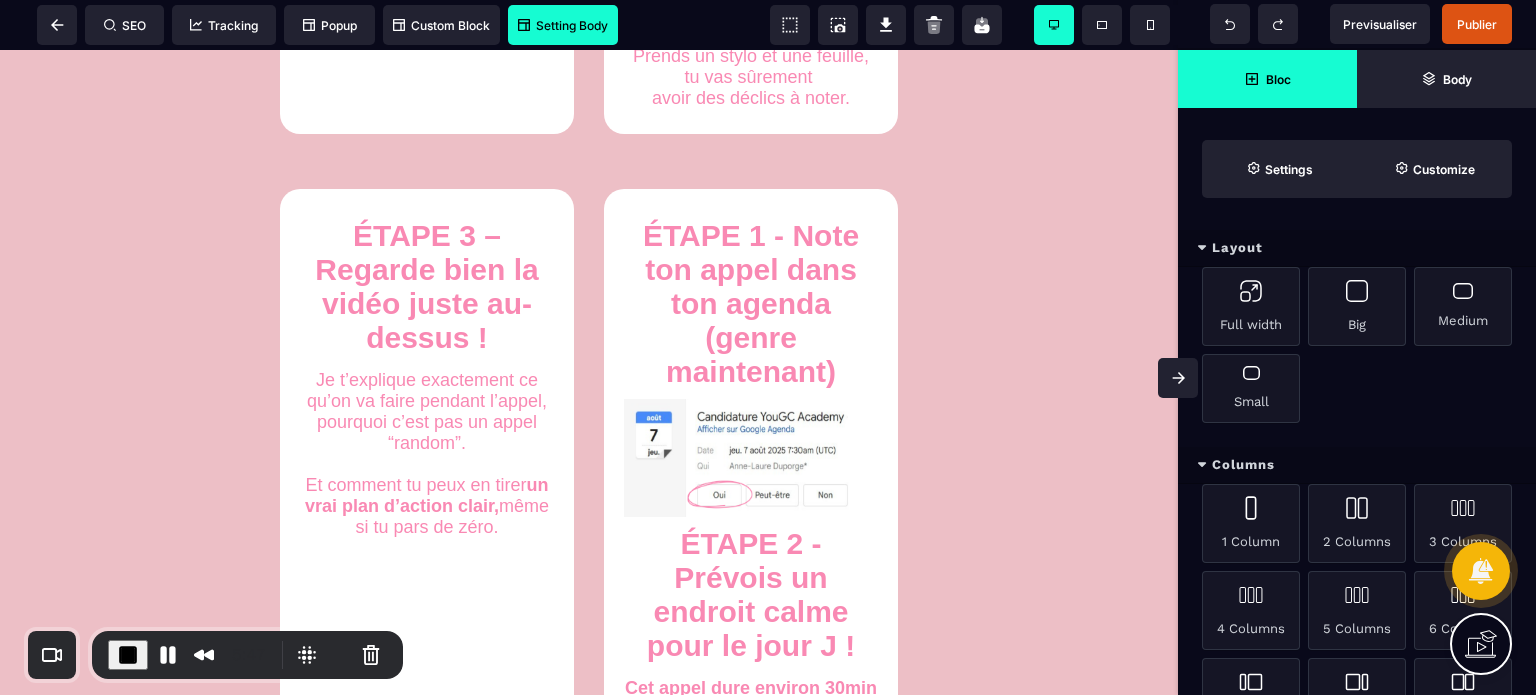 click at bounding box center [1178, 378] 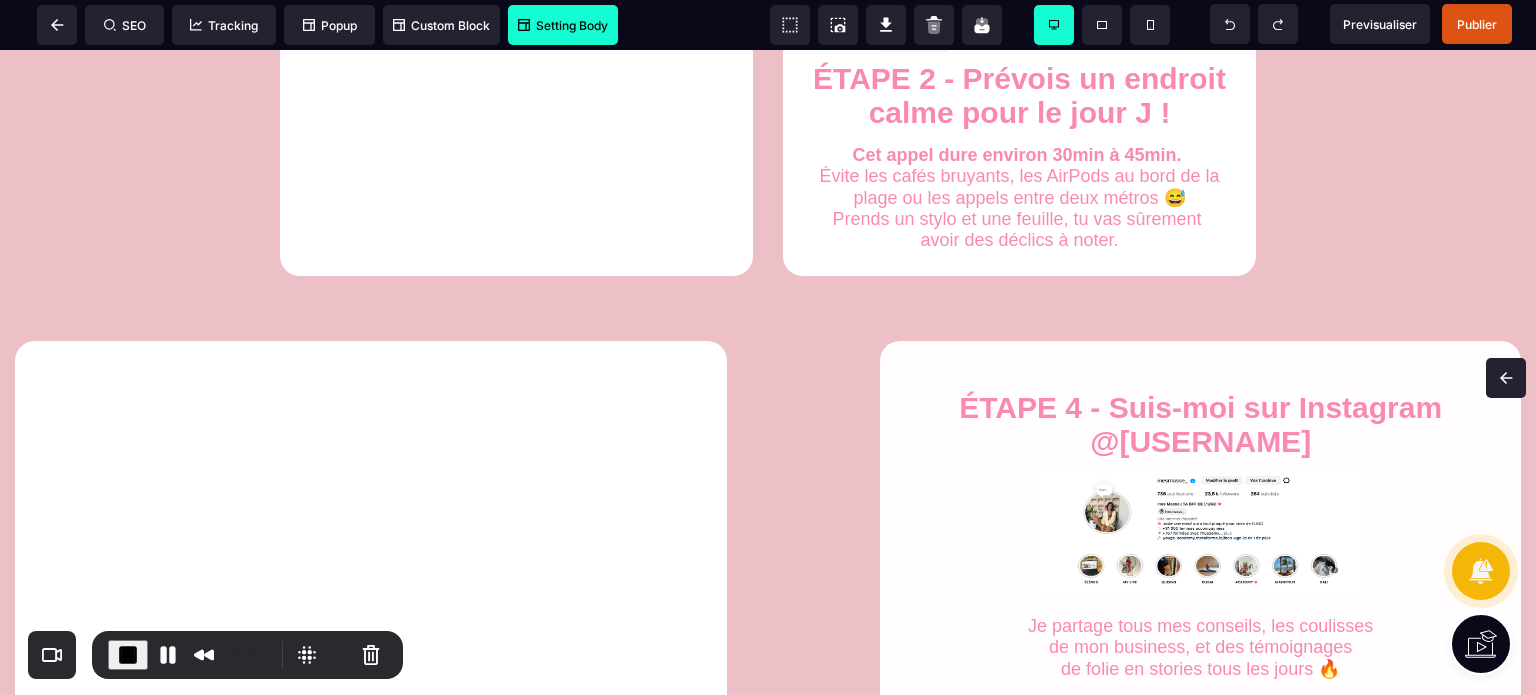 scroll, scrollTop: 1891, scrollLeft: 0, axis: vertical 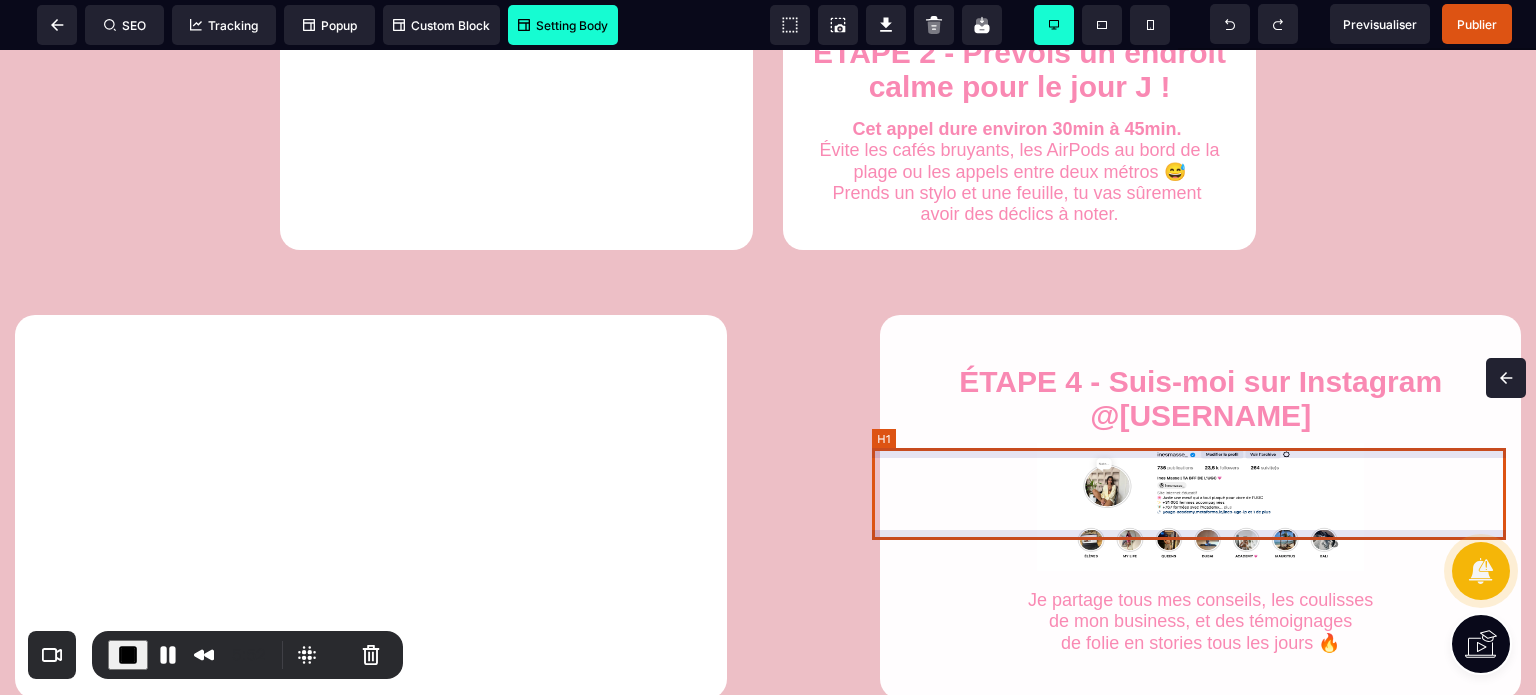 click on "ÉTAPE 4 - Suis-moi sur Instagram @[USERNAME]" at bounding box center [1200, 399] 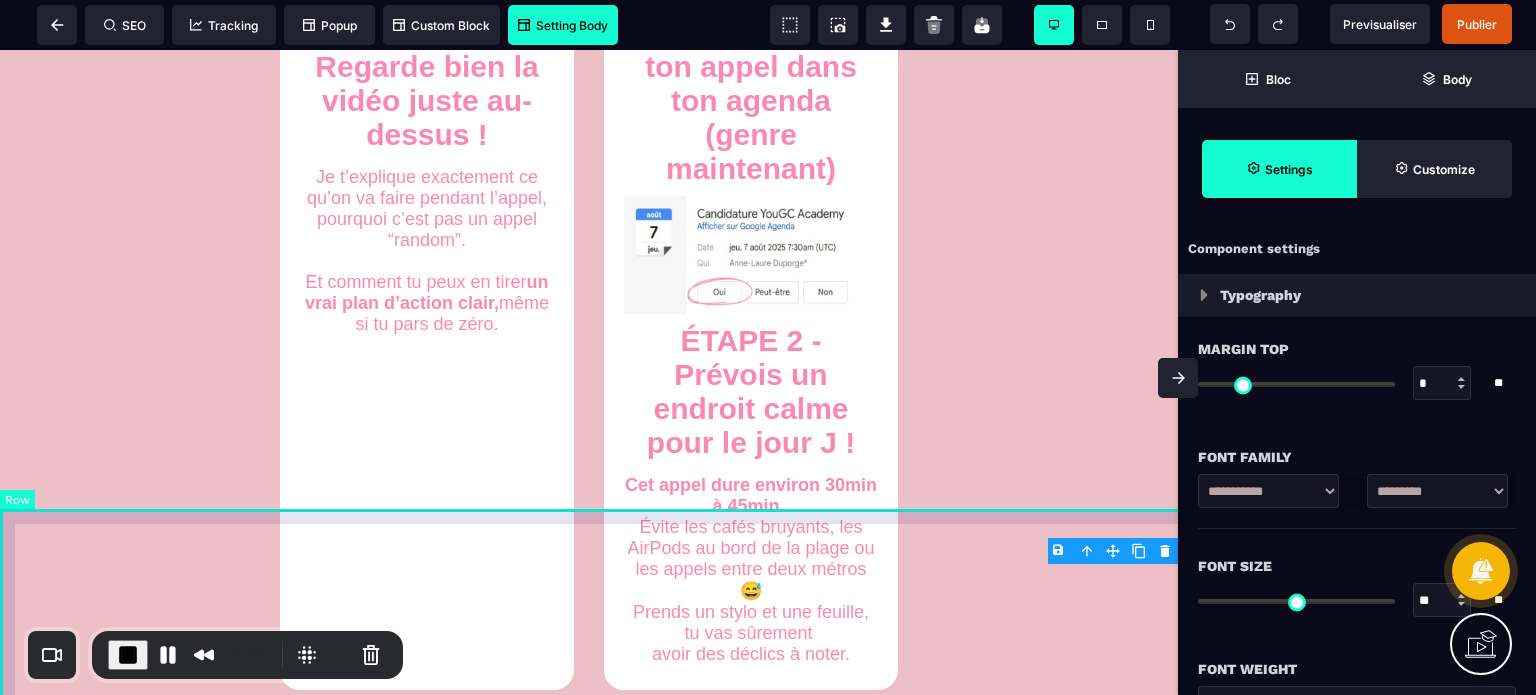 scroll, scrollTop: 2207, scrollLeft: 0, axis: vertical 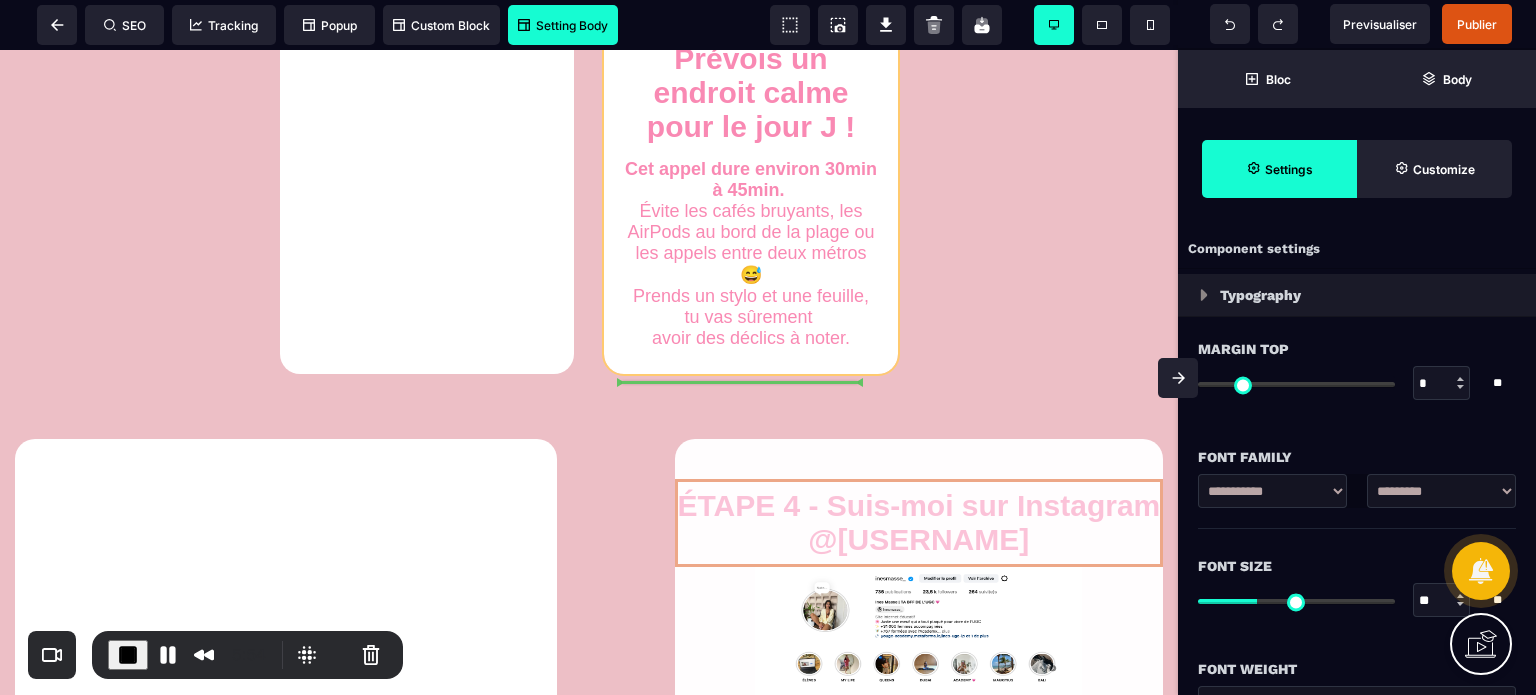 drag, startPoint x: 1084, startPoint y: 542, endPoint x: 772, endPoint y: 370, distance: 356.26956 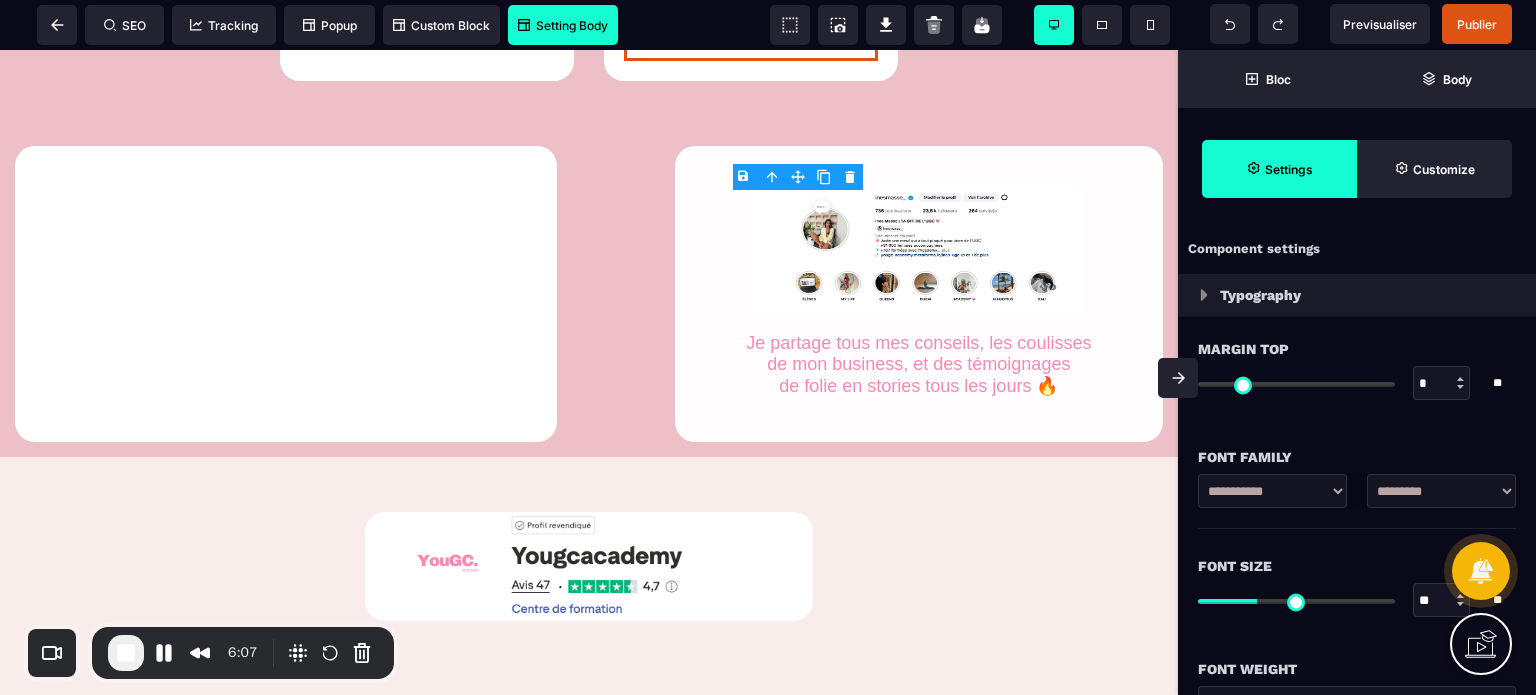 scroll, scrollTop: 2488, scrollLeft: 0, axis: vertical 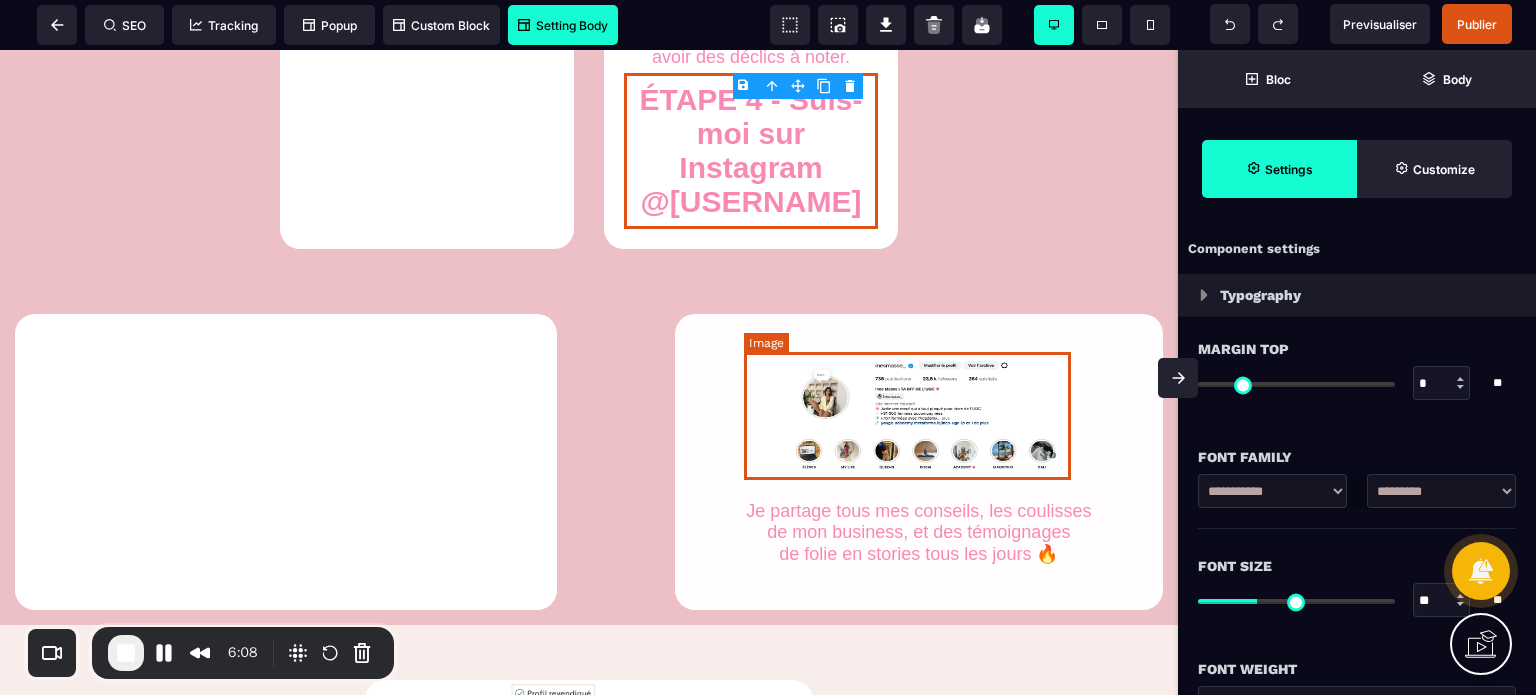 click at bounding box center [918, 418] 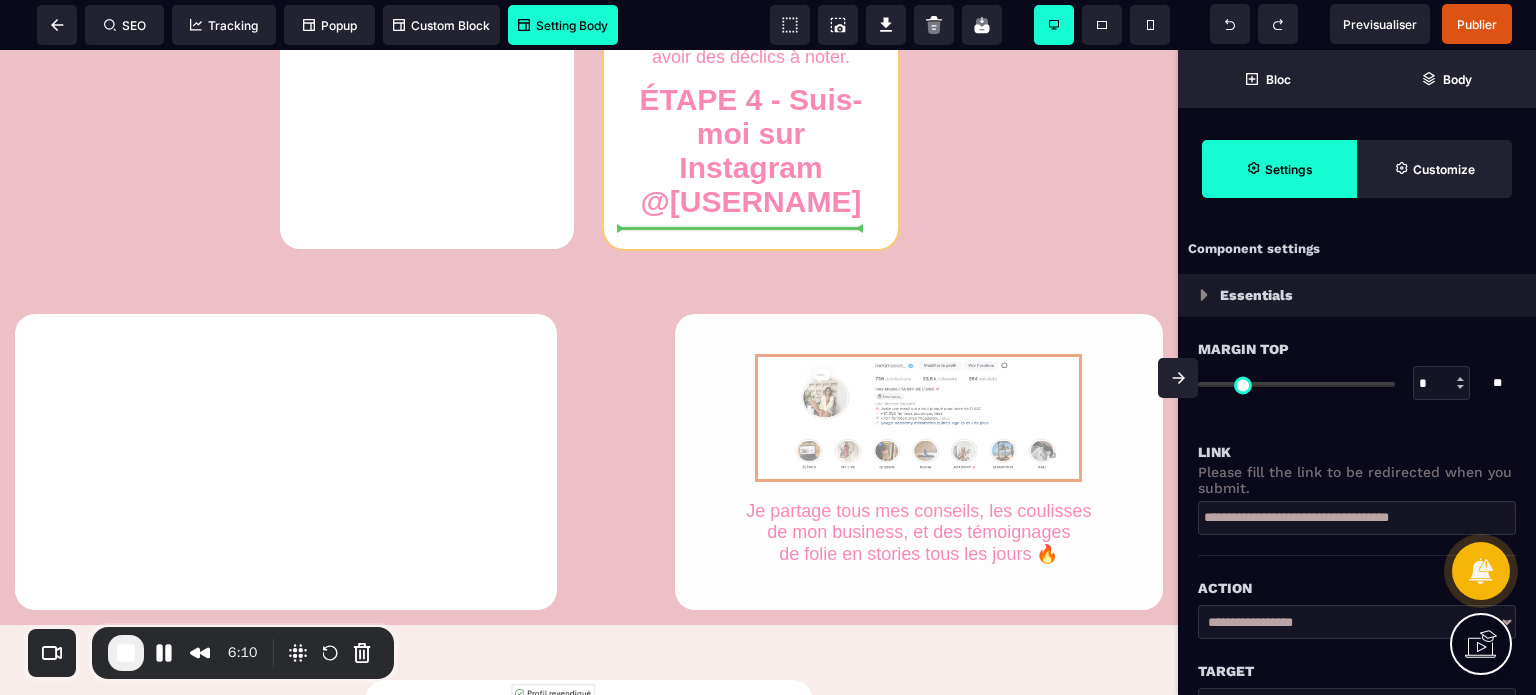 drag, startPoint x: 996, startPoint y: 392, endPoint x: 750, endPoint y: 208, distance: 307.20026 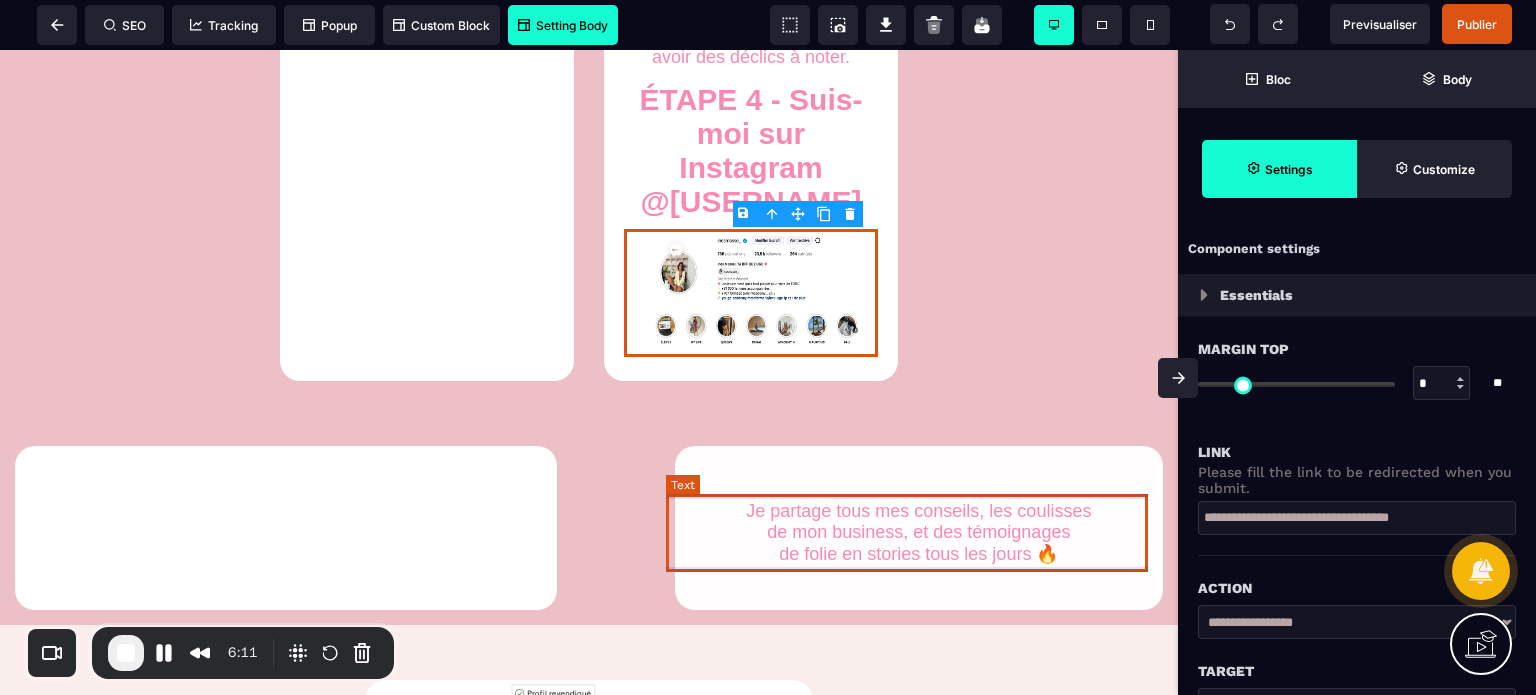 click on "Je partage tous mes conseils, les coulisses  de mon business, et des témoignages  de folie en stories tous les jours 🔥" at bounding box center (919, 533) 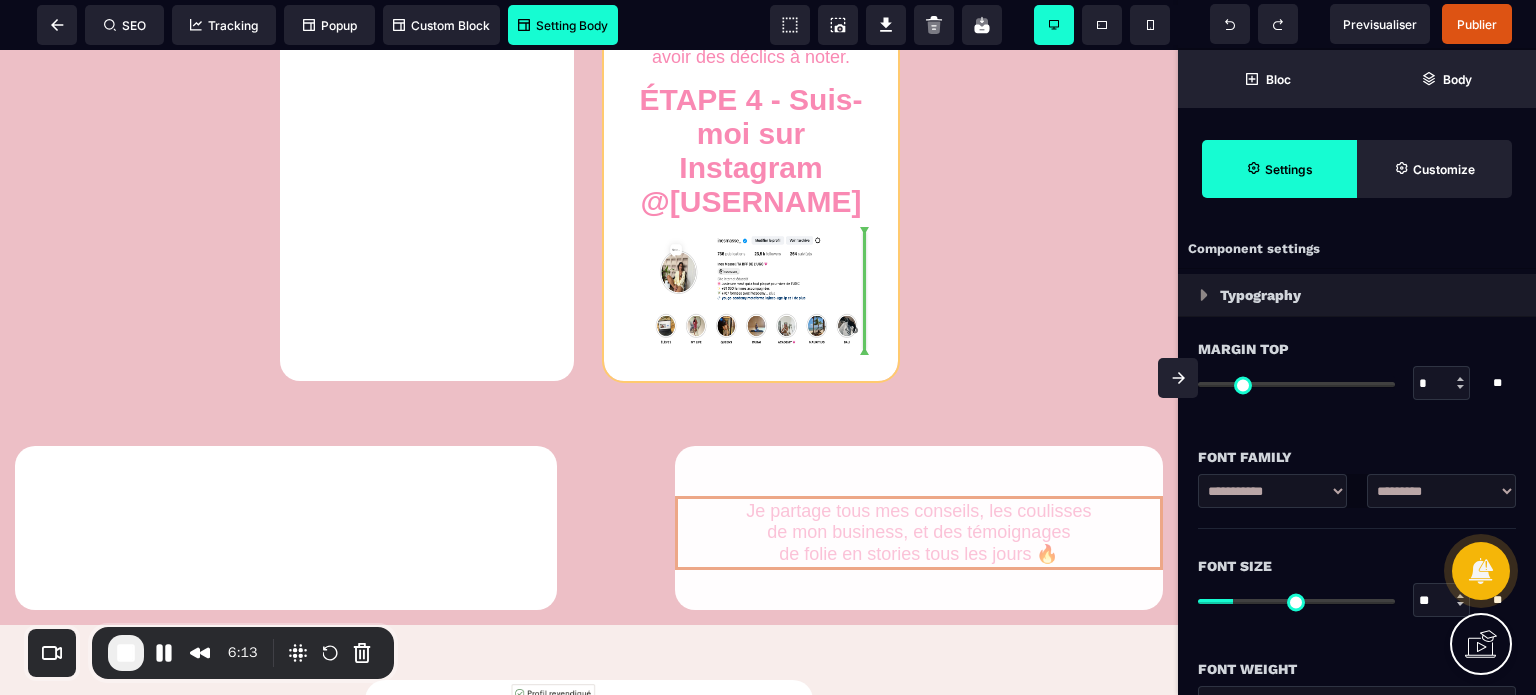 drag, startPoint x: 1080, startPoint y: 533, endPoint x: 779, endPoint y: 379, distance: 338.10797 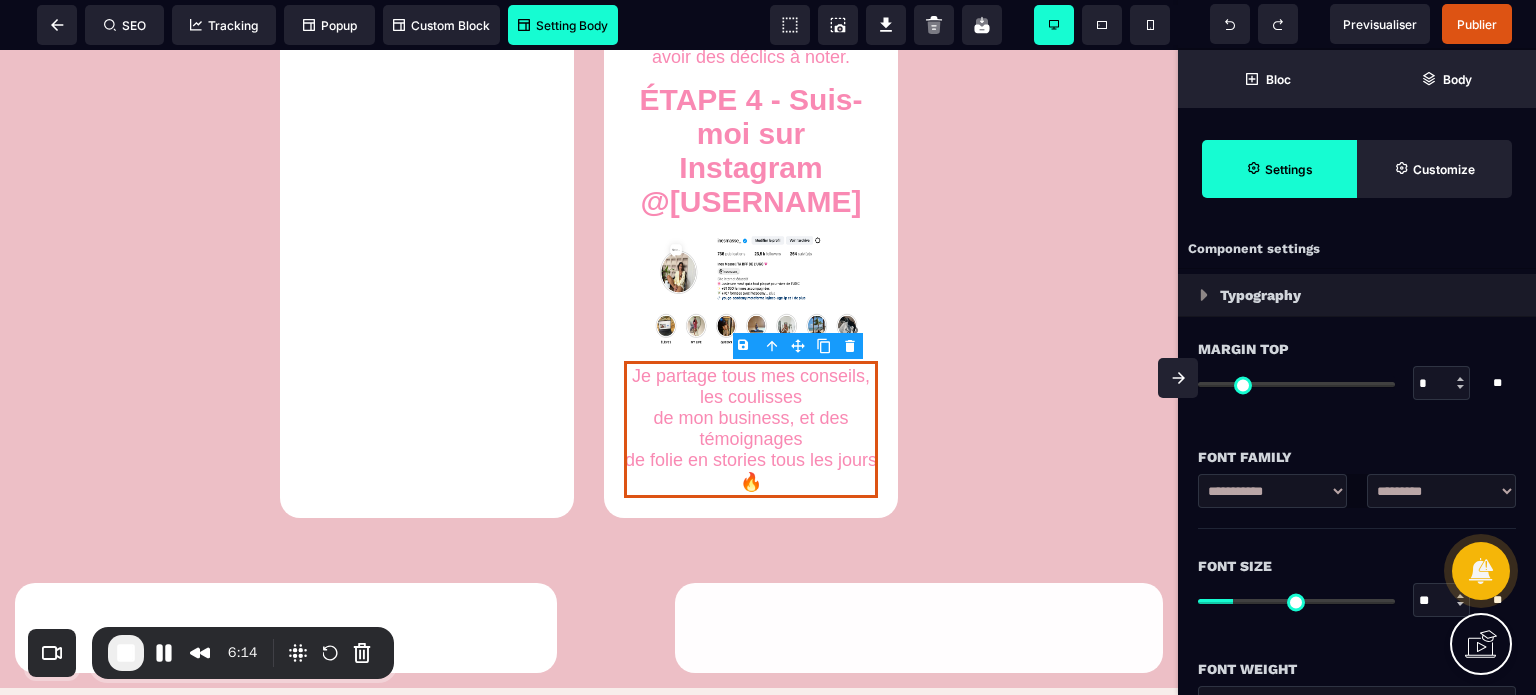 click 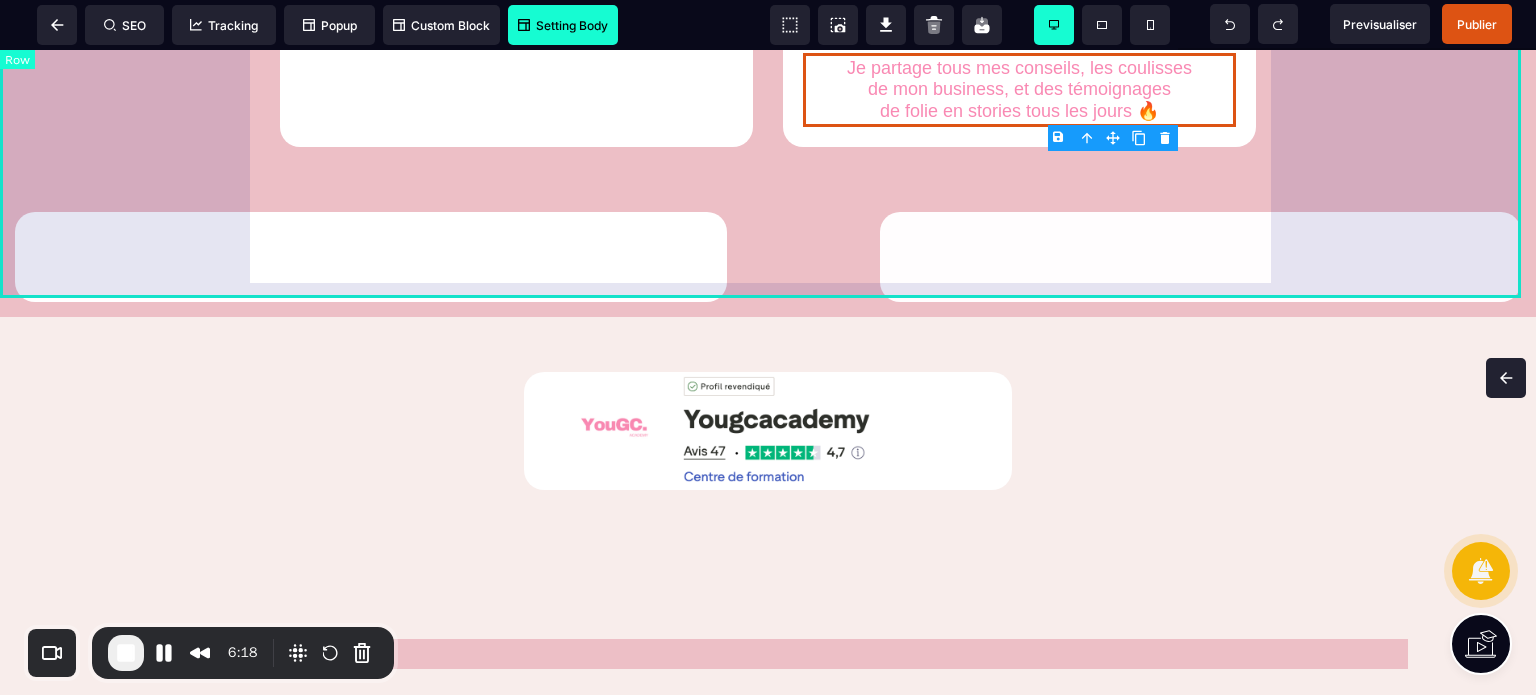 click on "ÉTAPE 1 - Note ton appel dans ton agenda (genre maintenant) Ajoute le rendez-vous dans ton agenda (Google / iCal / agenda papier old school, on ne juge pas 😅) Tu trouveras le lien de la visio directement dans l’e-mail de confirmation. Sois bien à l’heure, c’est un vrai appel stratégique ! ÉTAPE 1 - Note ton appel dans ton agenda (genre maintenant) ÉTAPE 2 - Prévois un endroit calme pour le jour J ! Cet appel dure environ 30min à 45min. Évite les cafés bruyants, les AirPods au bord de la plage ou les appels entre deux métros 😅 Prends un stylo et une feuille, tu vas sûrement avoir des déclics à noter. ÉTAPE 3 – Regarde bien la vidéo juste au-dessus ! Je t’explique exactement ce qu’on va faire pendant l’appel, pourquoi c’est pas un appel “random”. Et comment tu peux en tirer un vrai plan d’action clair, même si tu pars de zéro. ÉTAPE 1 - Note ton appel dans ton agenda (genre maintenant) ÉTAPE 2 - Prévois un endroit calme pour le jour J !" at bounding box center (768, -512) 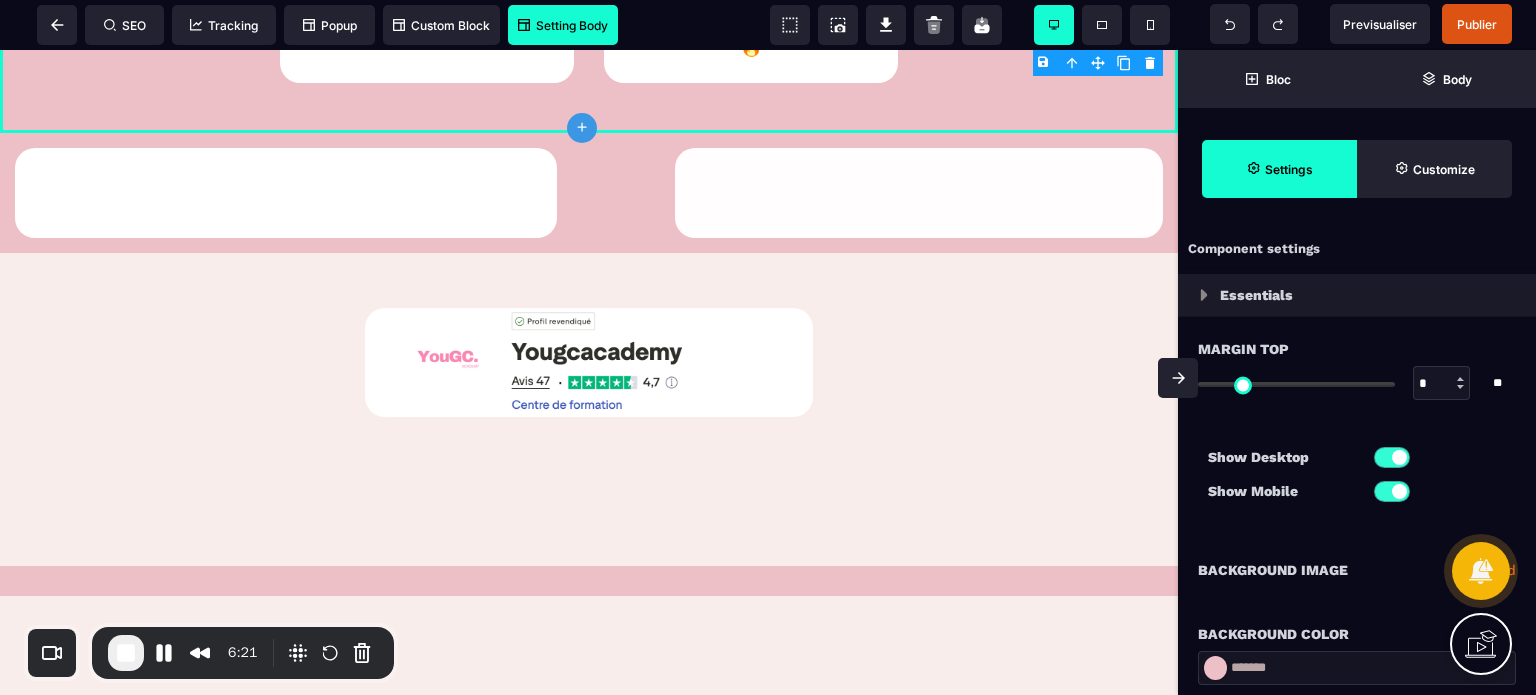 scroll, scrollTop: 2700, scrollLeft: 0, axis: vertical 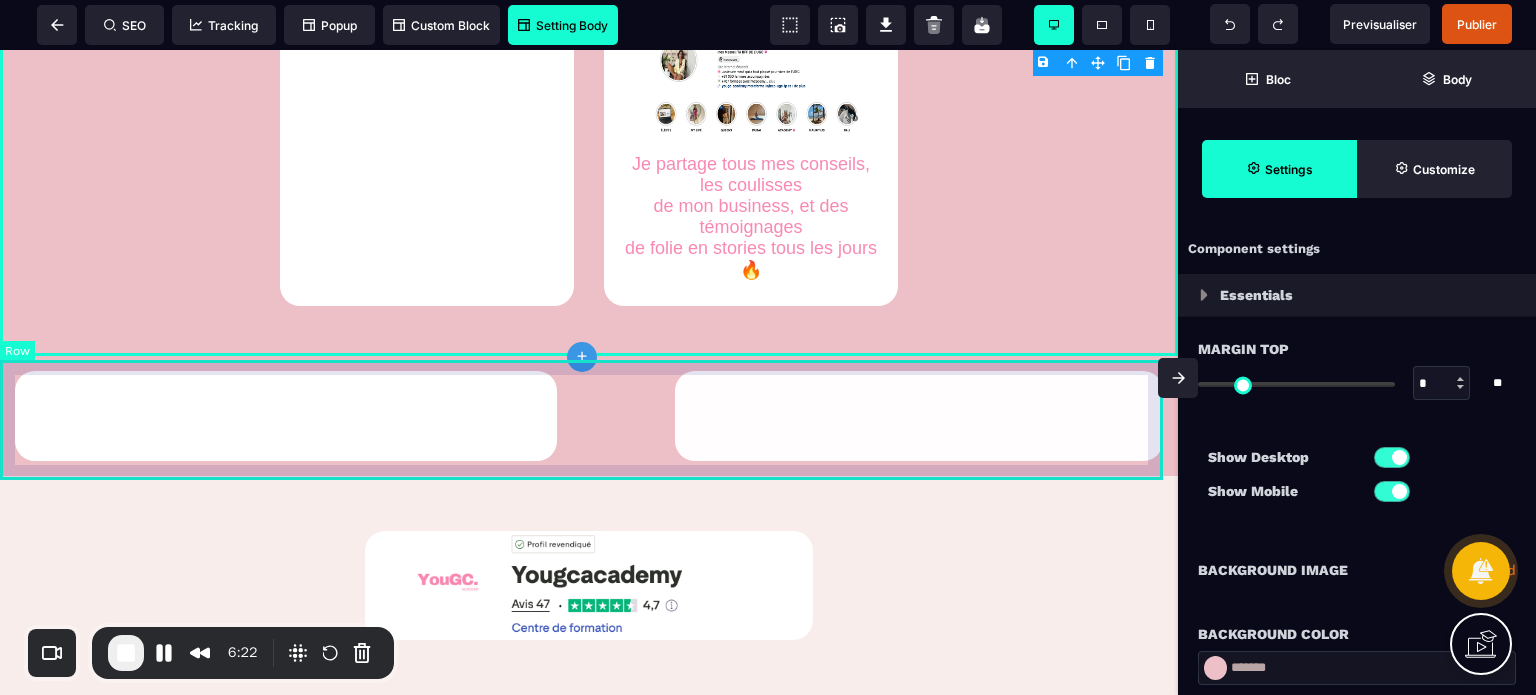 click at bounding box center [589, 416] 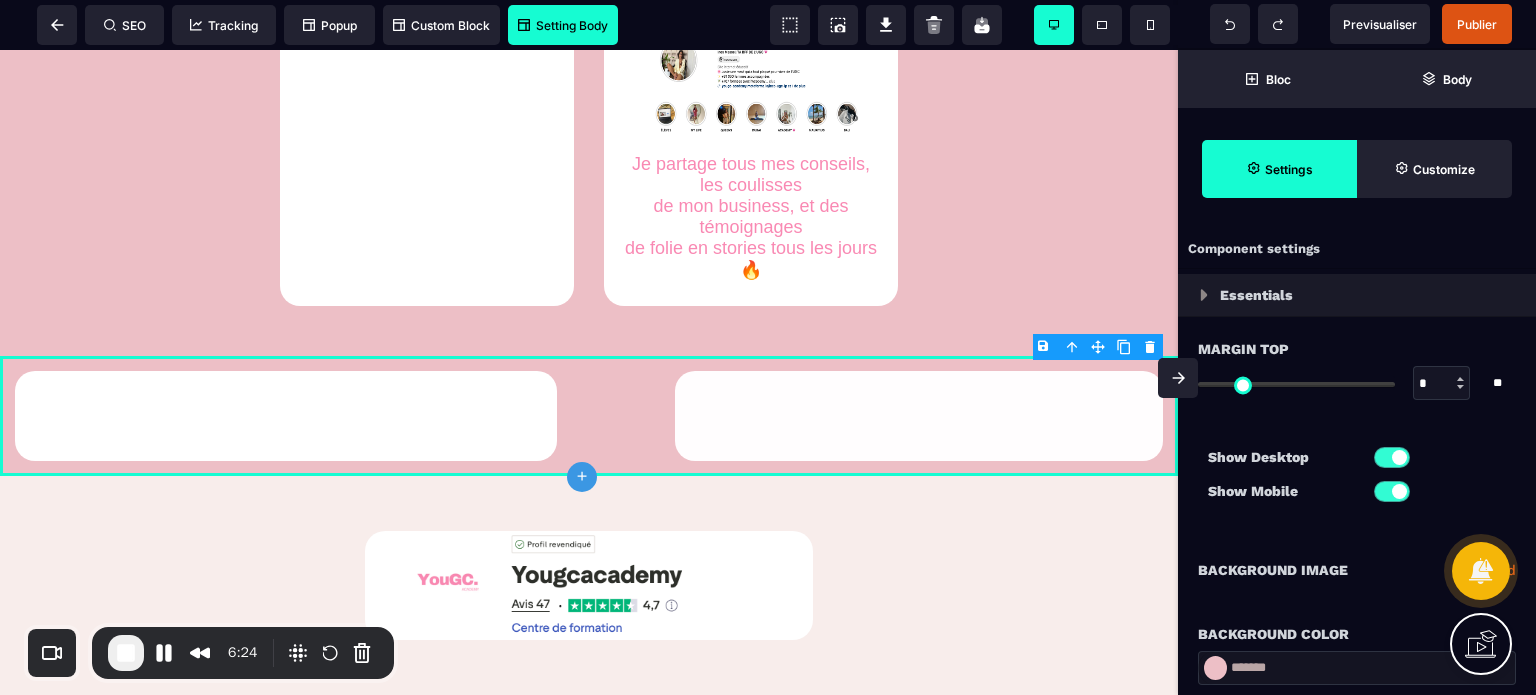 click on "B I U S
A *******
plus
Row
SEO
Big" at bounding box center [768, 347] 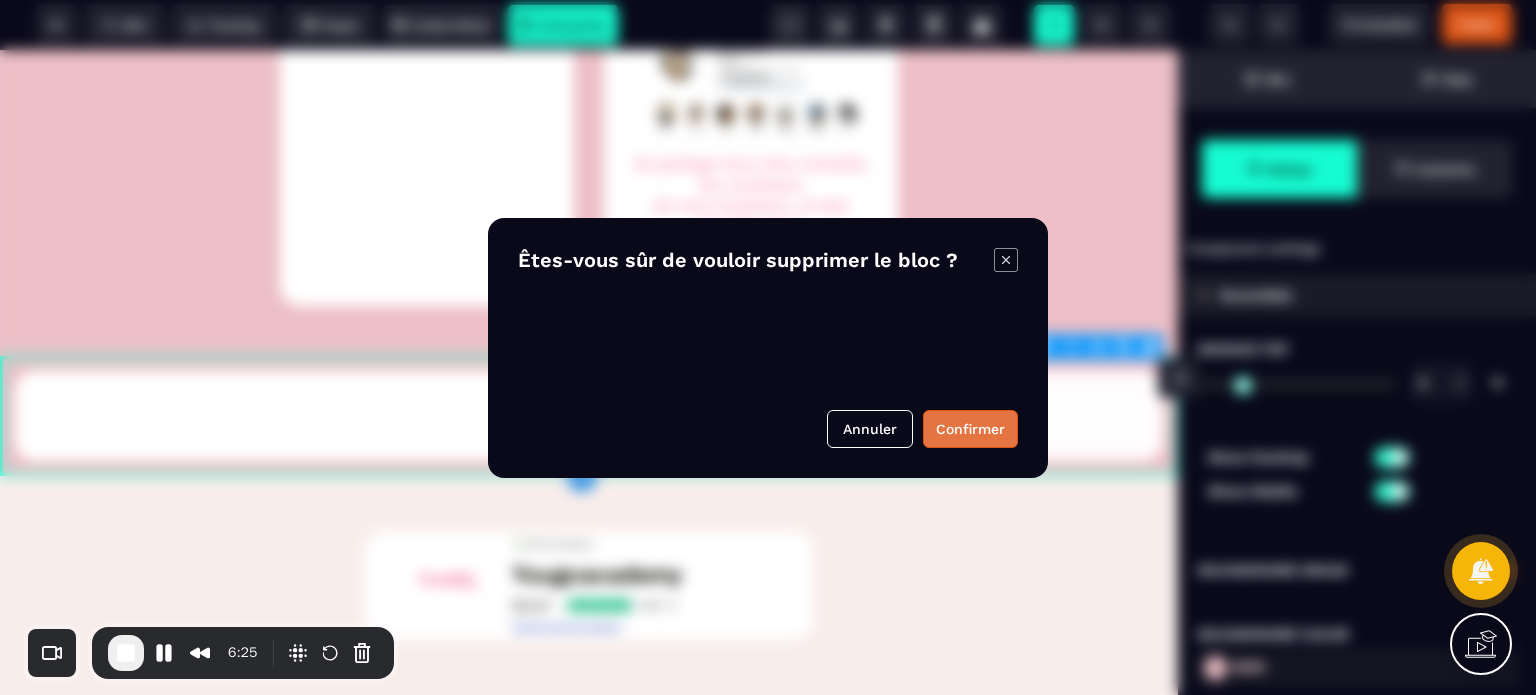 click on "Confirmer" at bounding box center (970, 429) 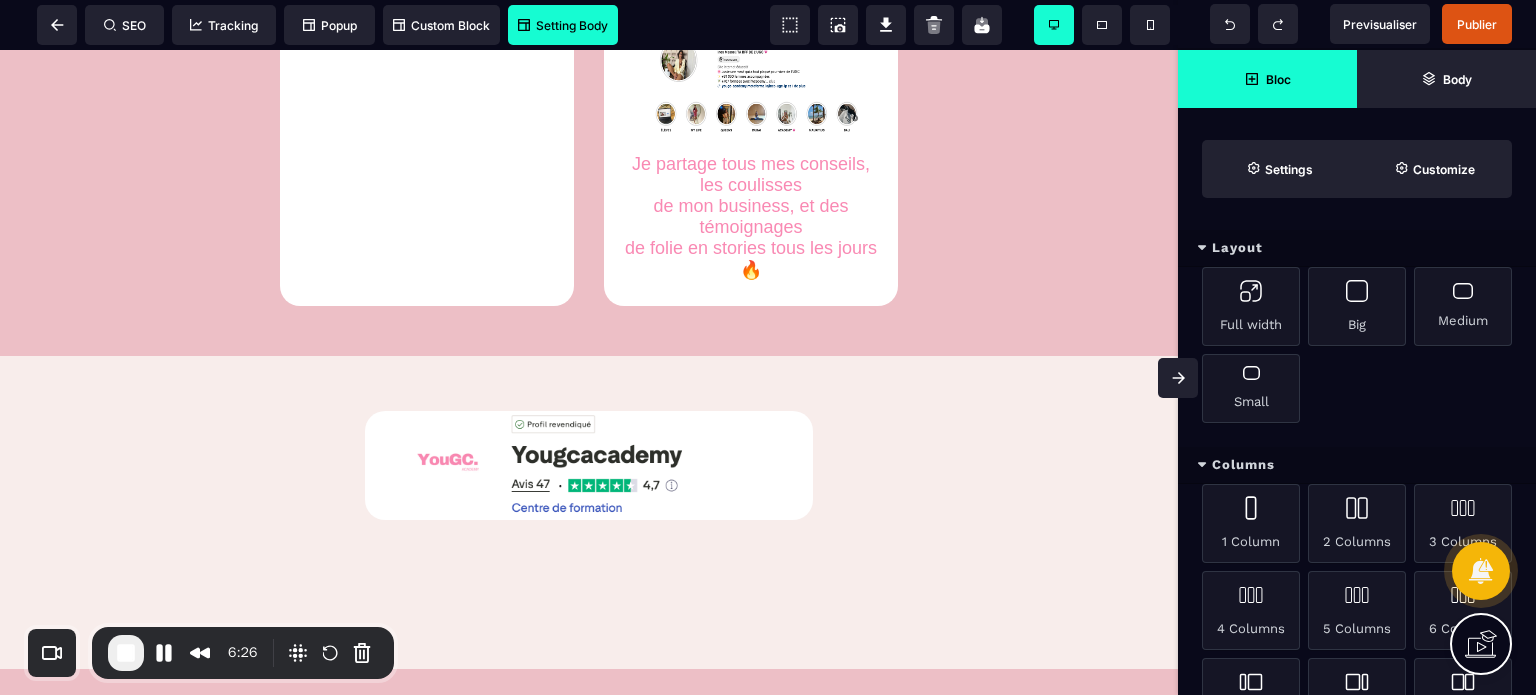 click 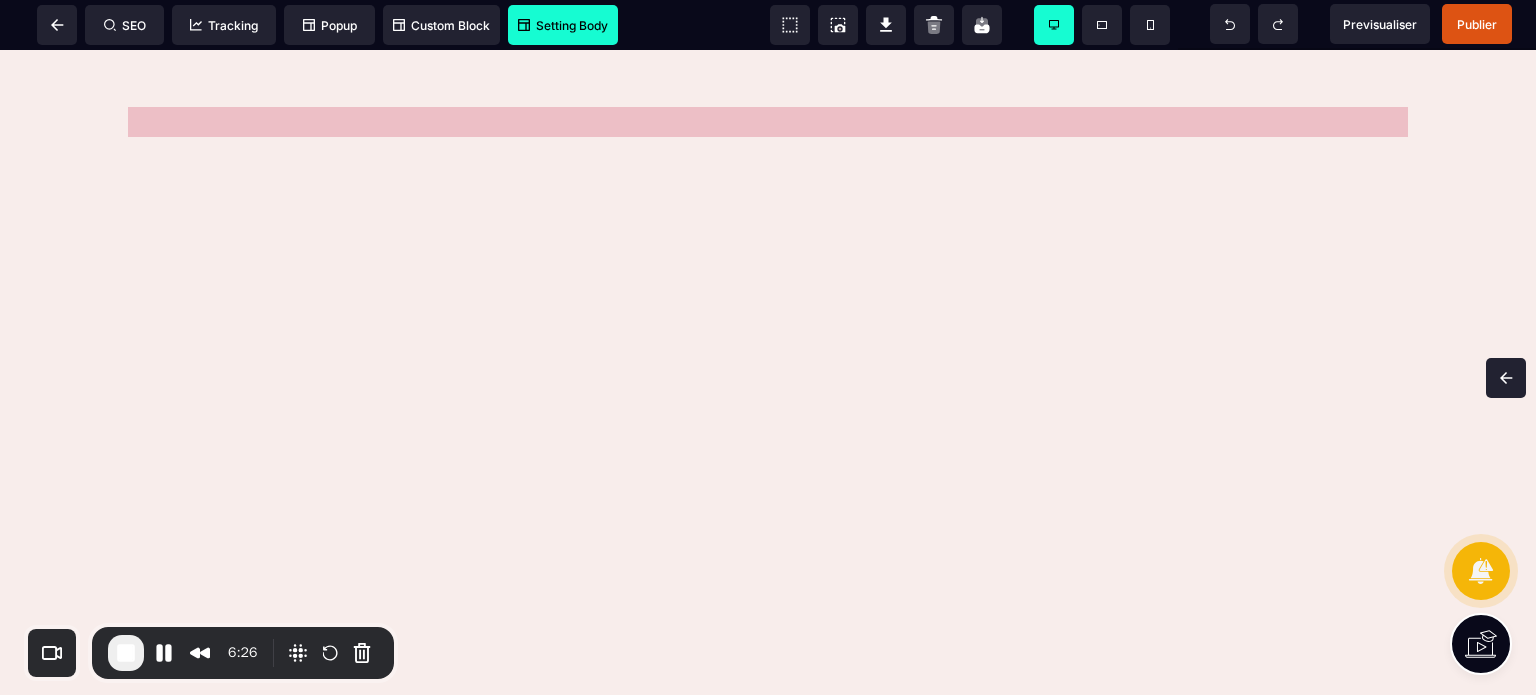 scroll, scrollTop: 2499, scrollLeft: 0, axis: vertical 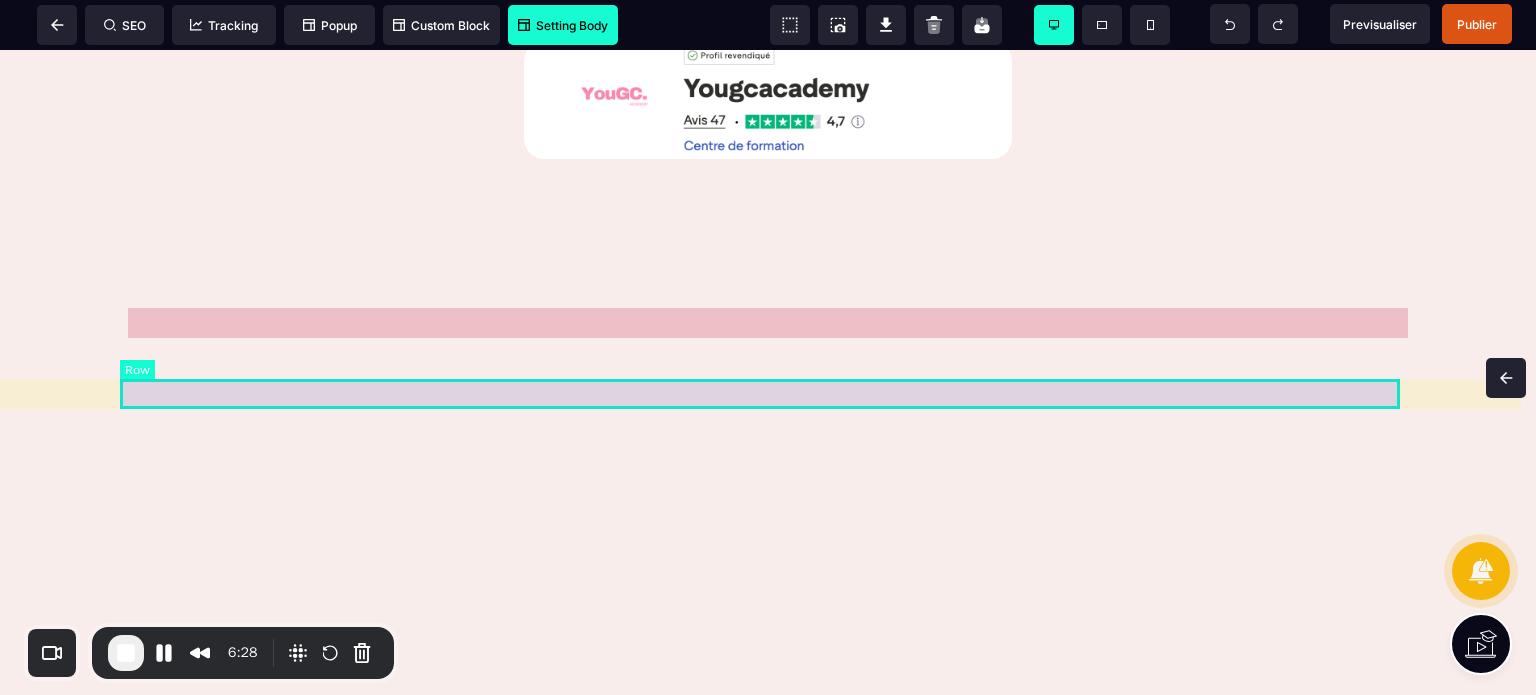 click at bounding box center [768, 293] 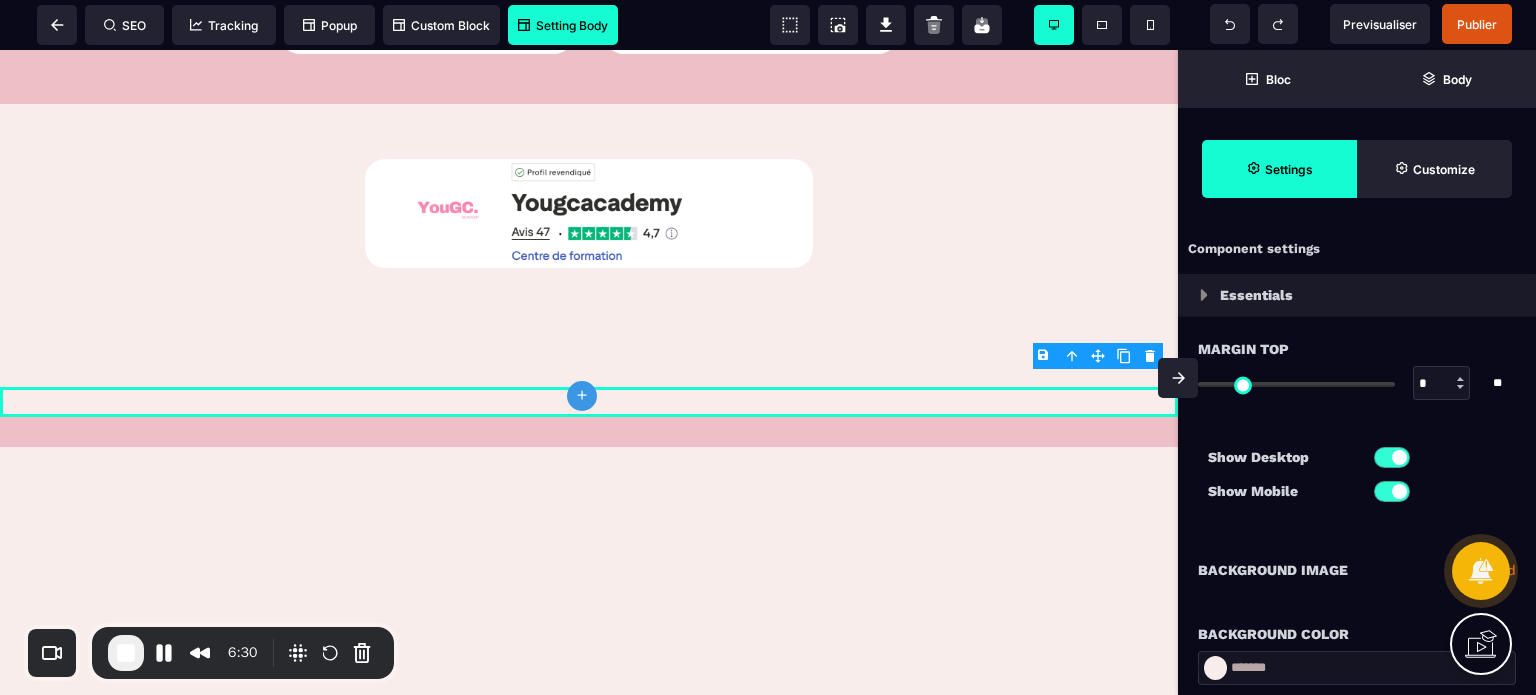 scroll, scrollTop: 3008, scrollLeft: 0, axis: vertical 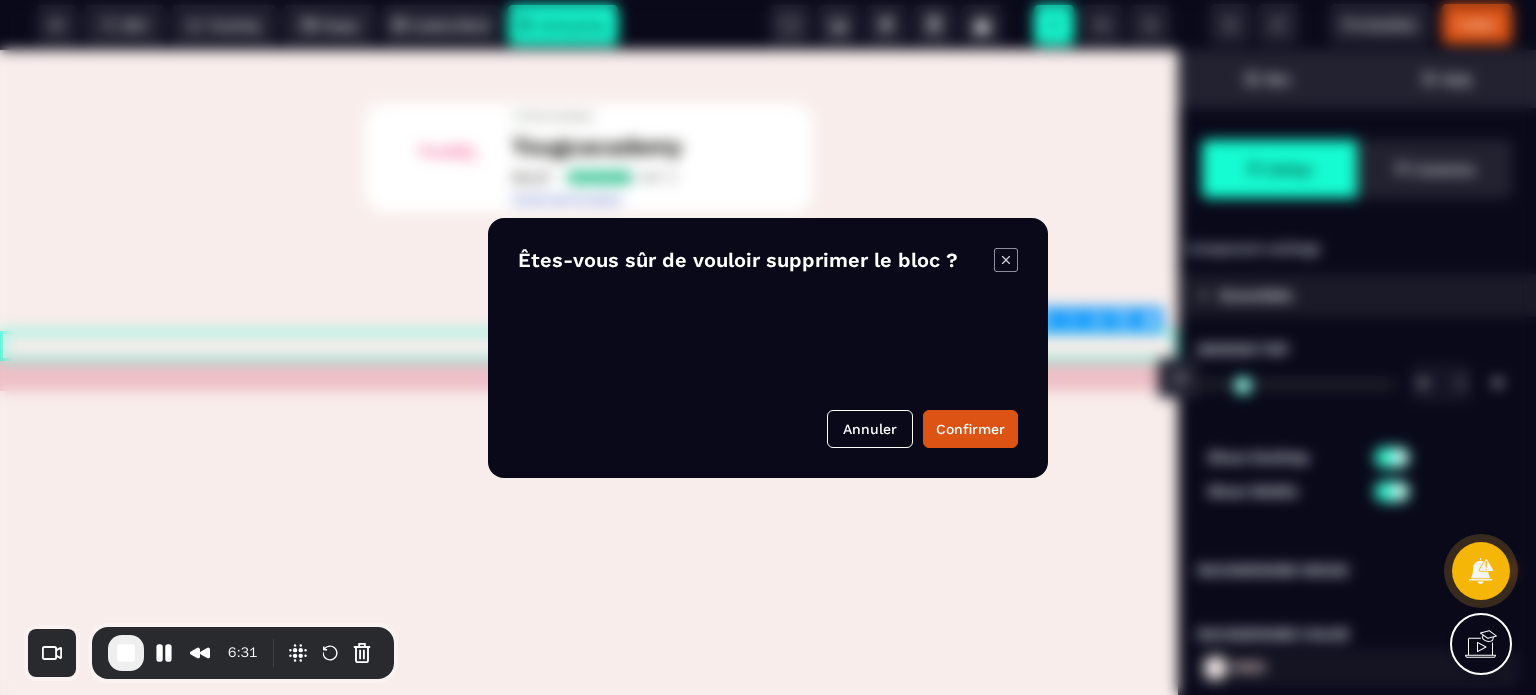 click on "B I U S
A *******
plus
Row
SEO
Big" at bounding box center [768, 347] 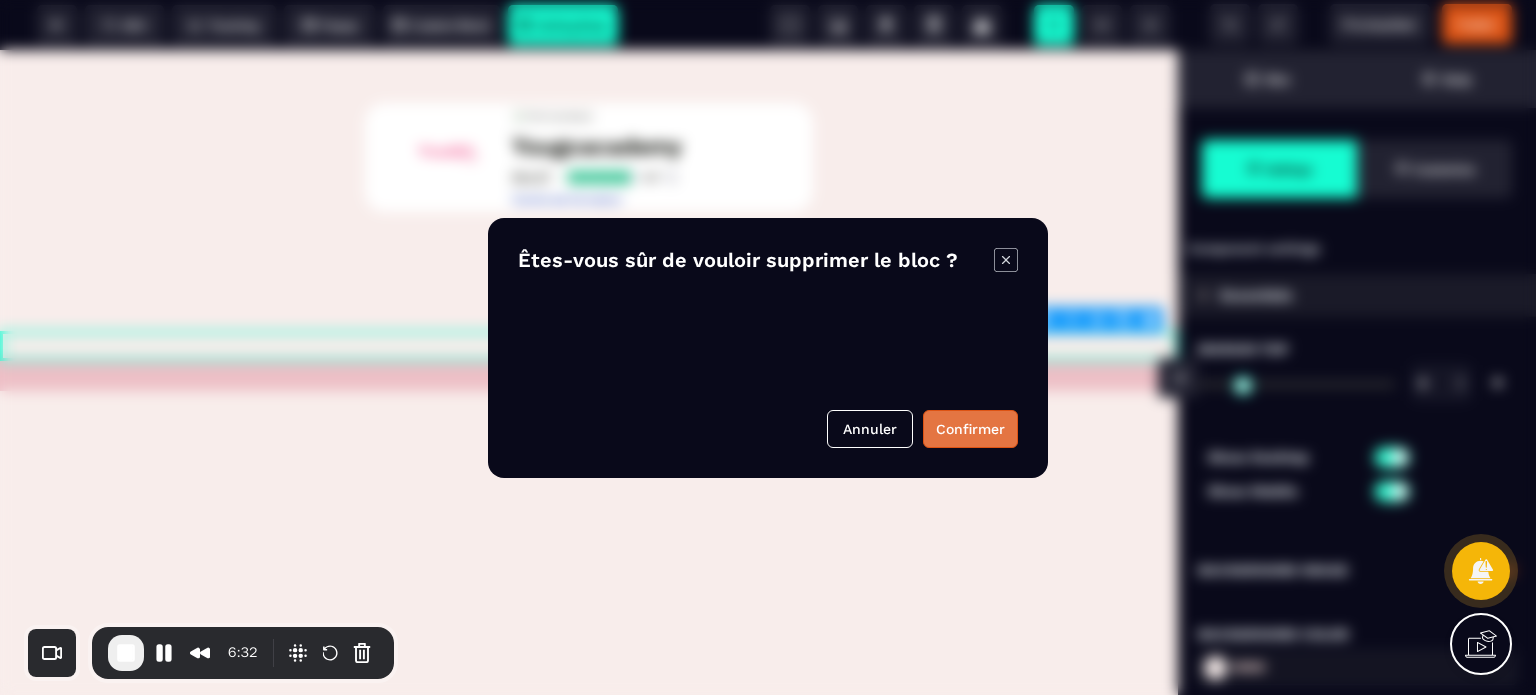 click on "Confirmer" at bounding box center (970, 429) 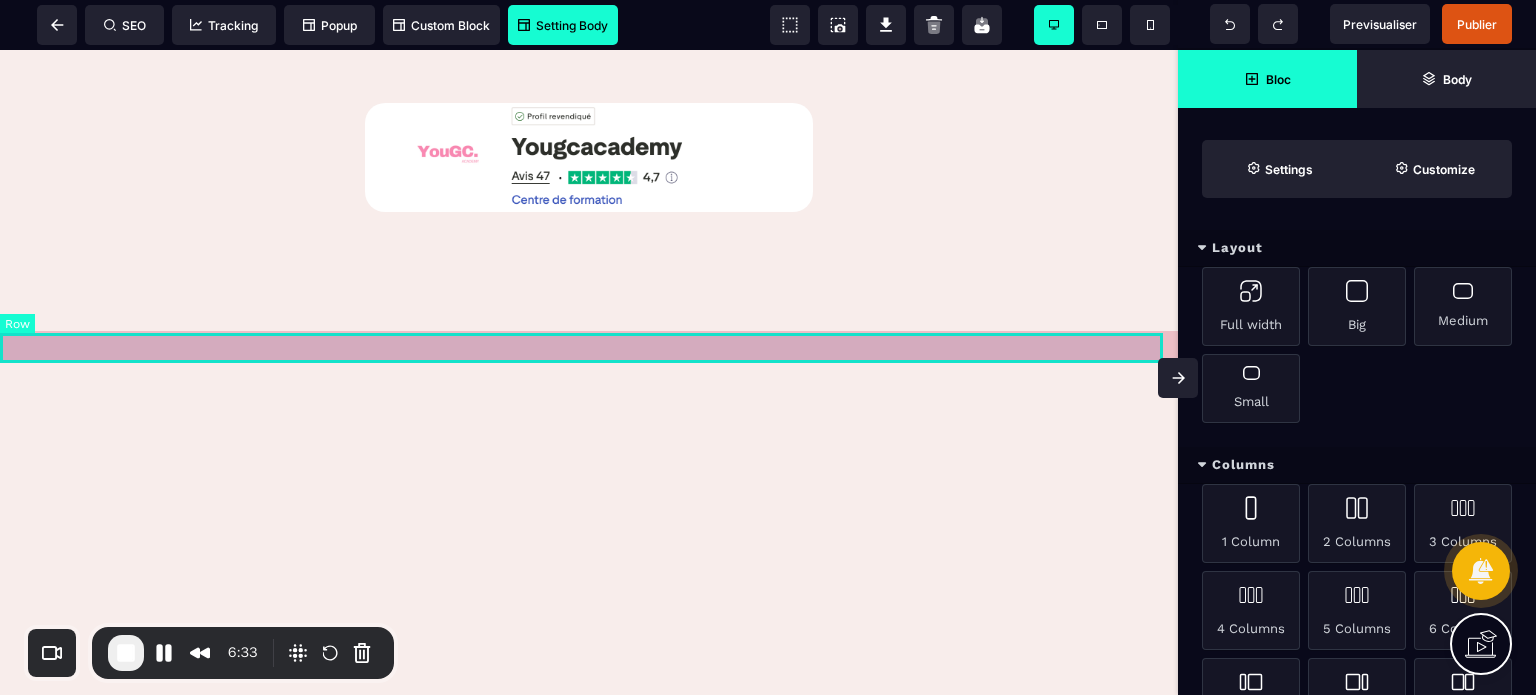 click at bounding box center (589, 346) 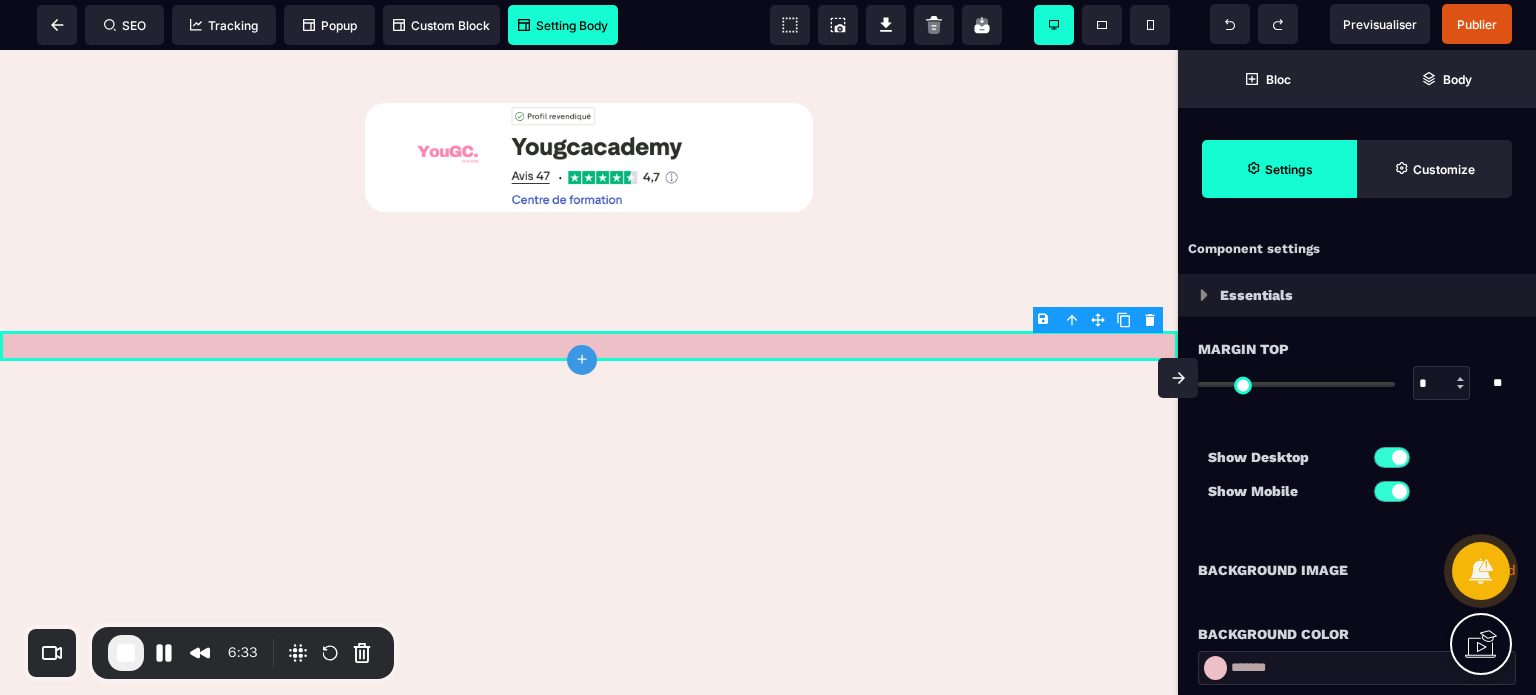 click on "B I U S
A *******
plus
Row
SEO
Big" at bounding box center (768, 347) 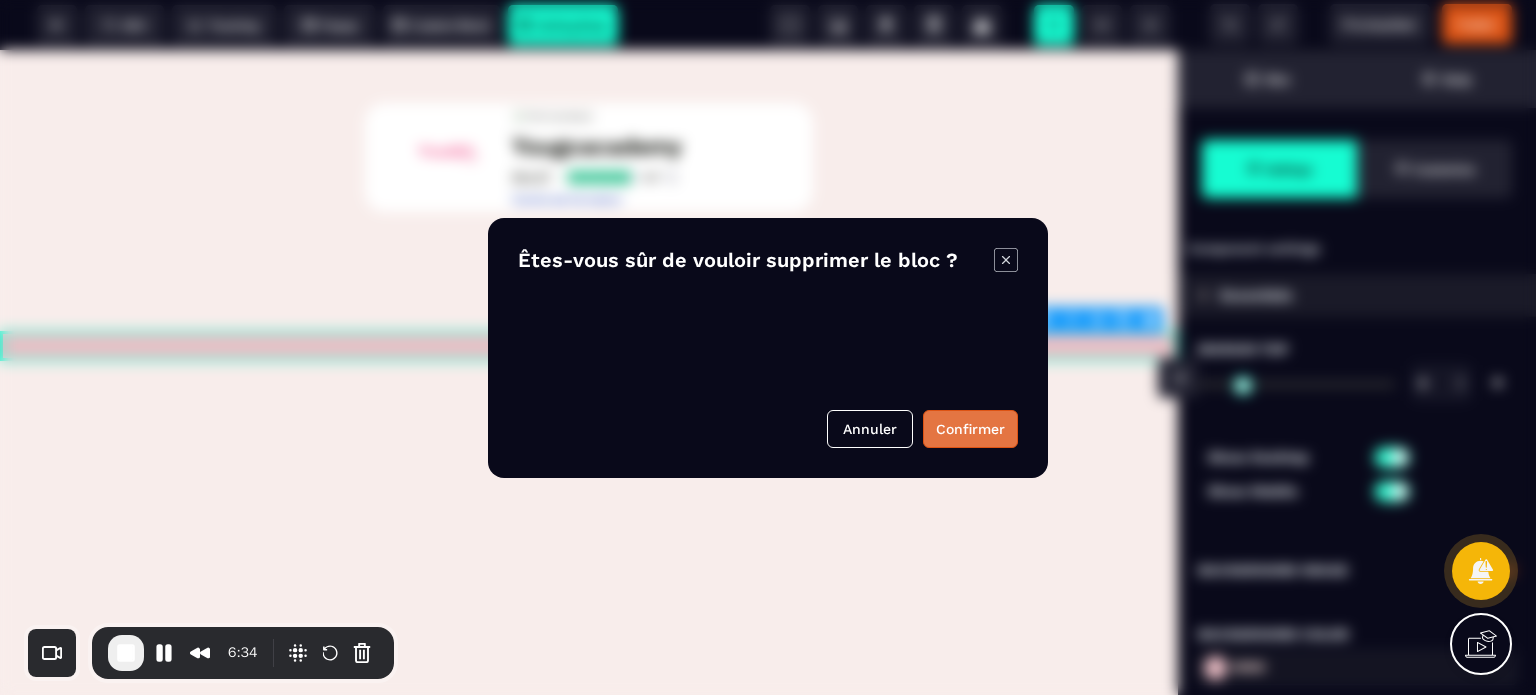 click on "Confirmer" at bounding box center (970, 429) 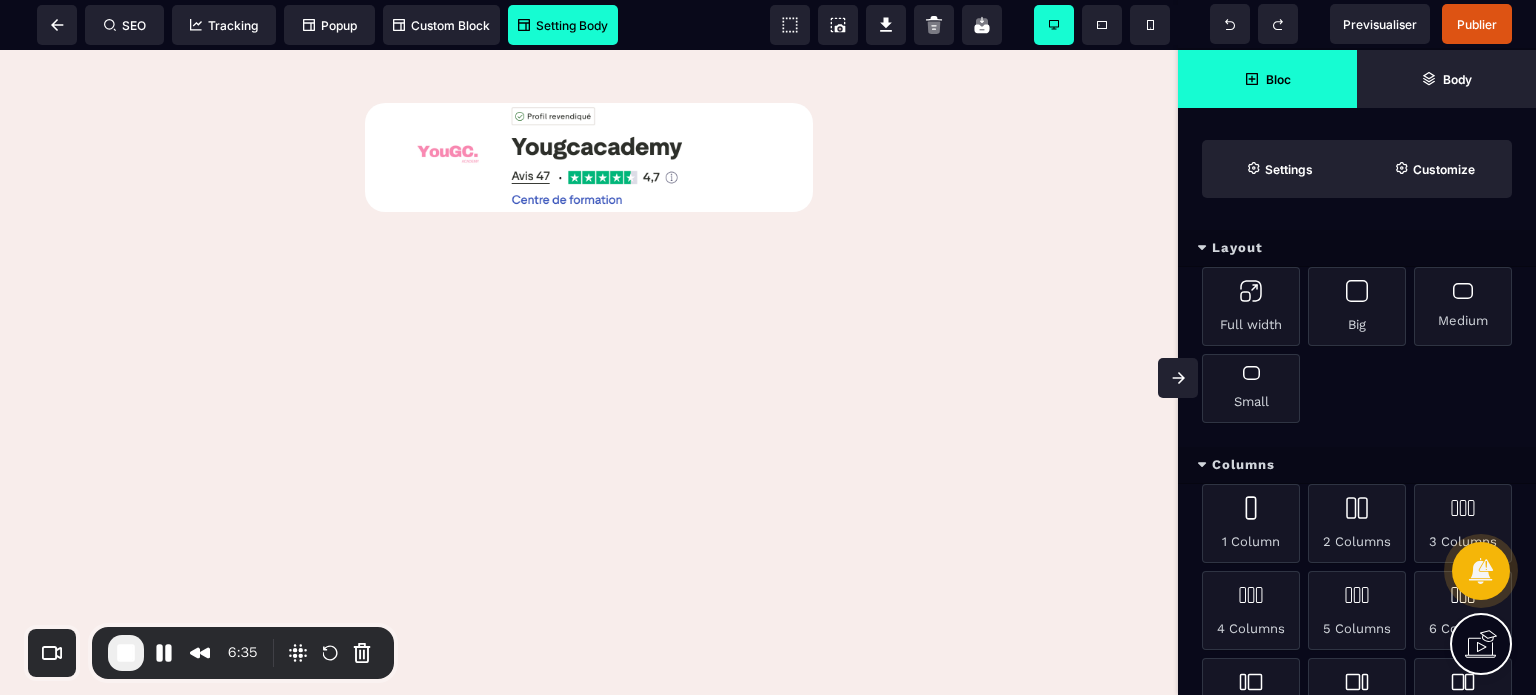 click 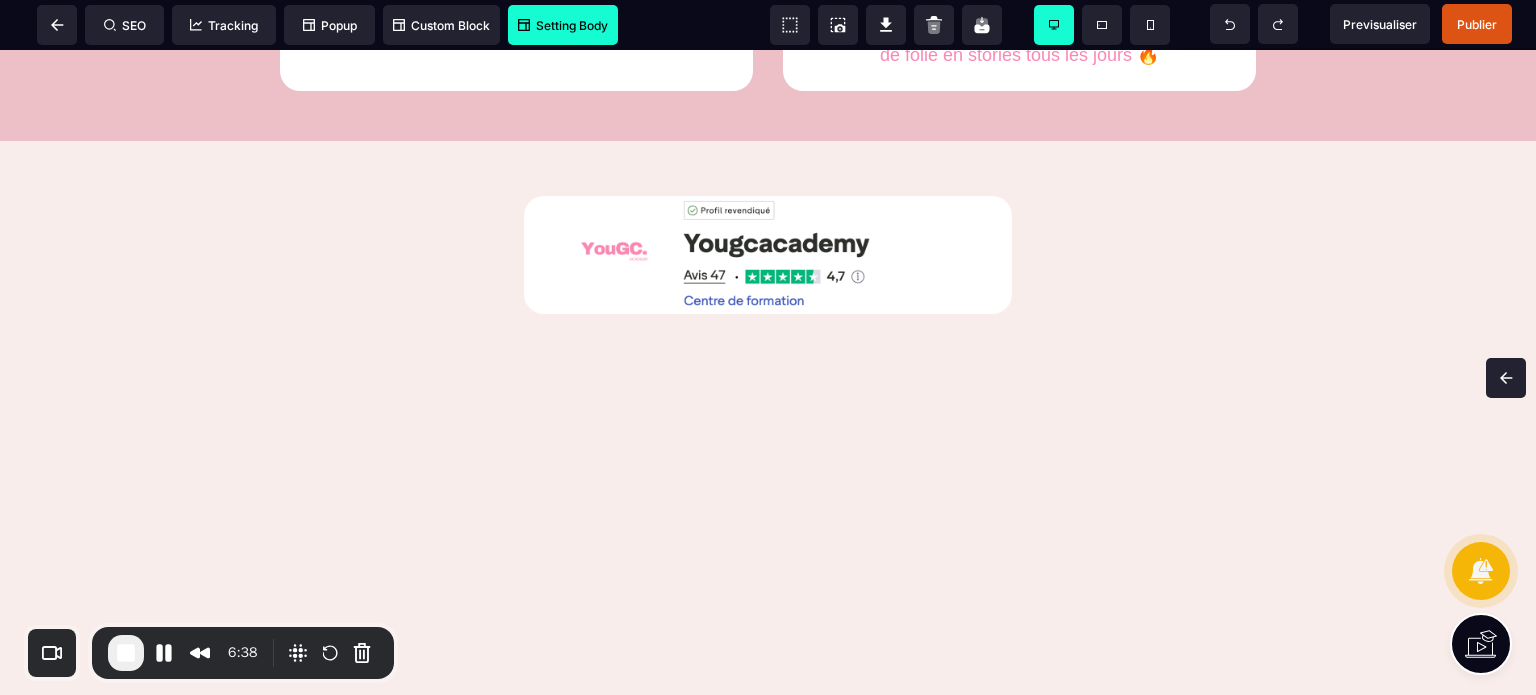 scroll, scrollTop: 2334, scrollLeft: 0, axis: vertical 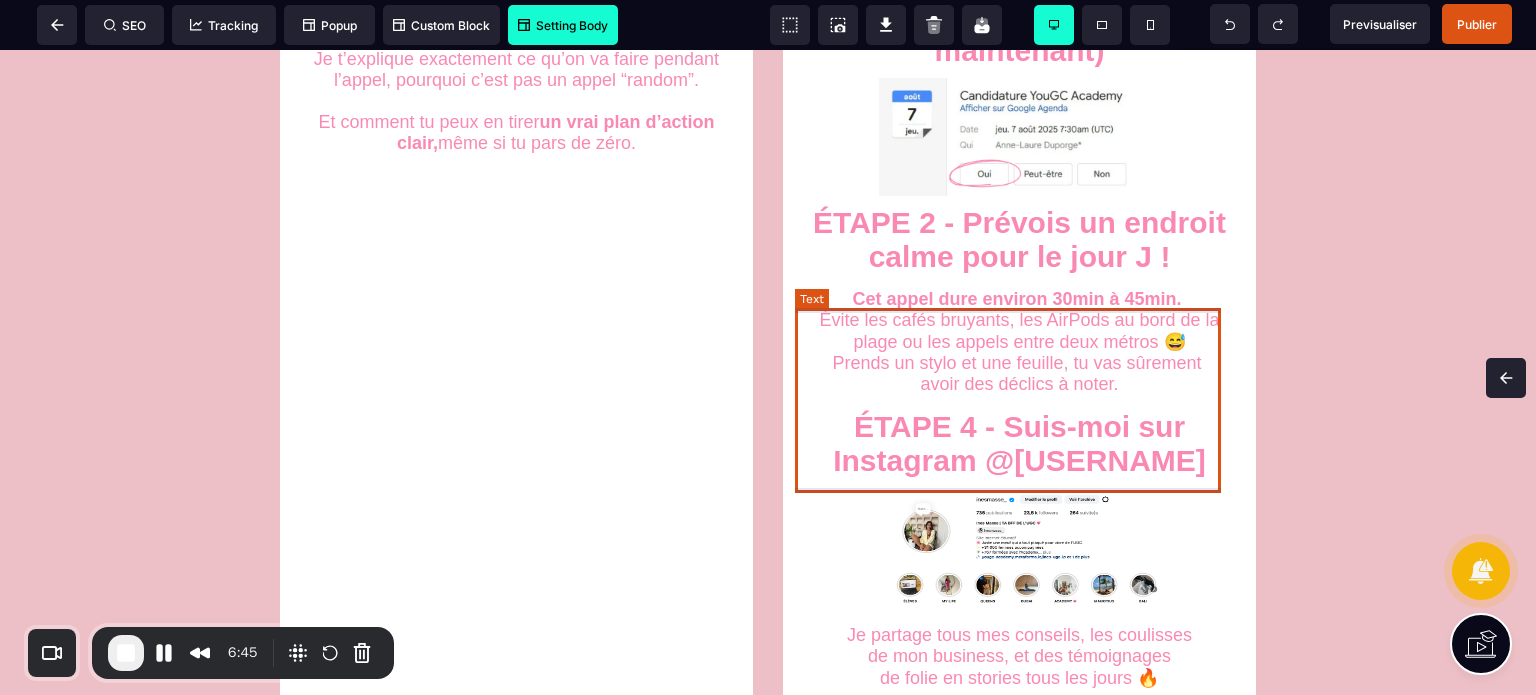 click on "Cet appel dure environ [TIME] à [TIME].
Évite les cafés bruyants, les AirPods
au bord de la plage ou les appels entre deux métros 😅
Prends un stylo et une feuille, tu vas sûrement
avoir des déclics à noter." at bounding box center [1019, 342] 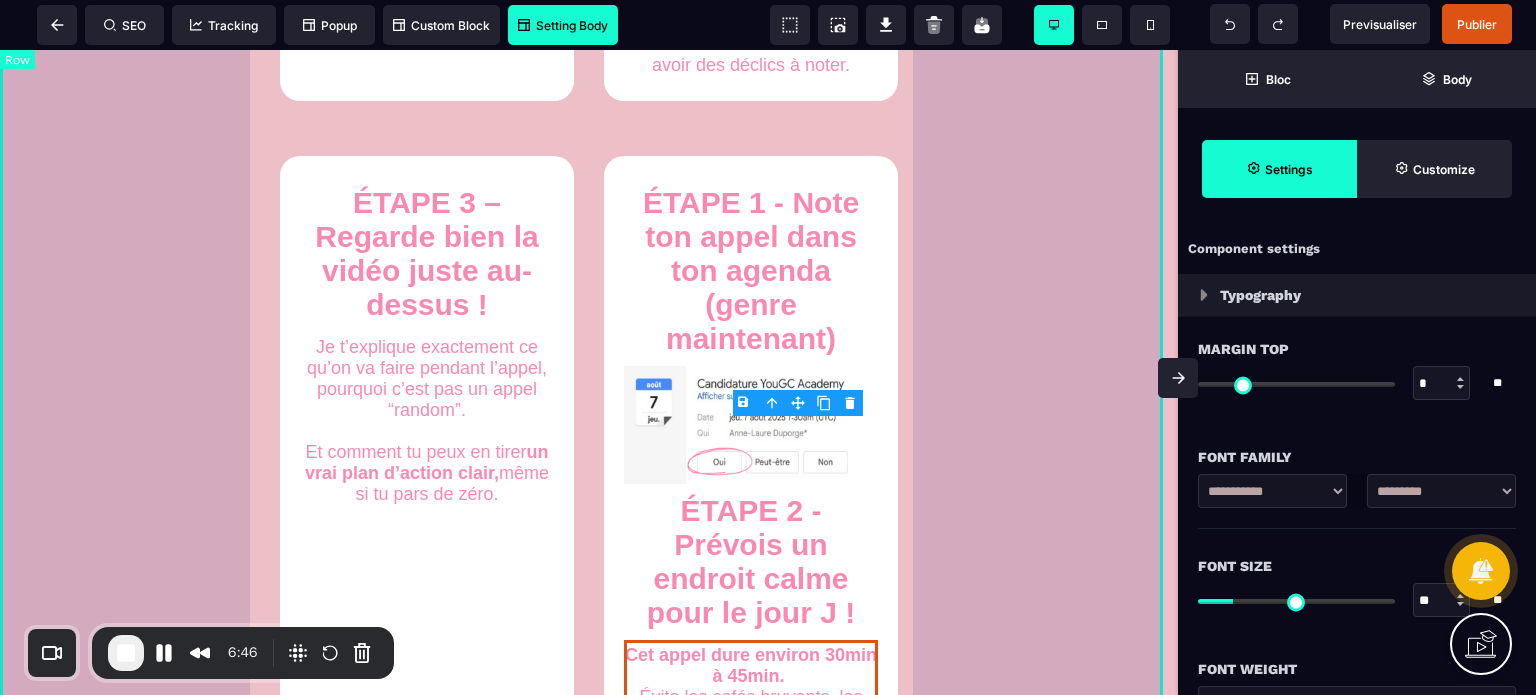 scroll, scrollTop: 1922, scrollLeft: 0, axis: vertical 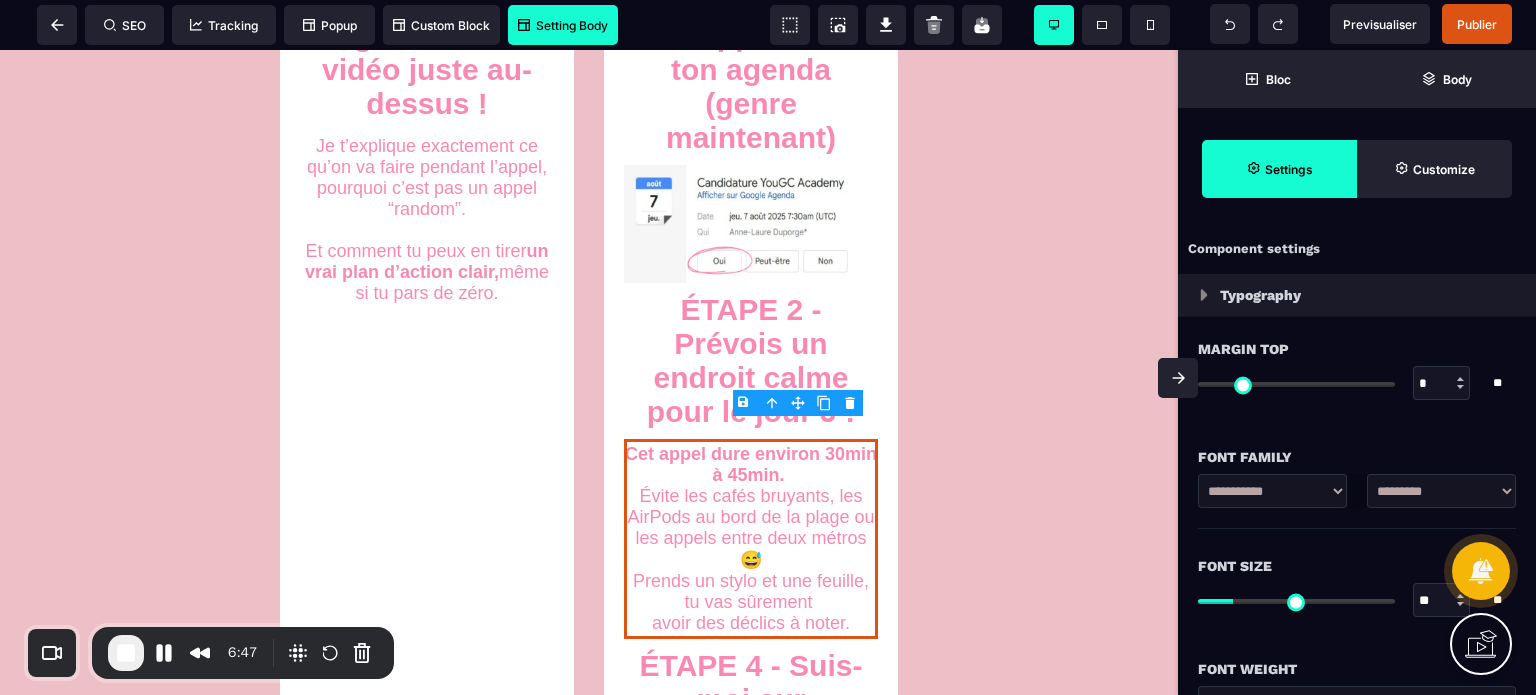 click on "B I U S
A *******
H1
SEO
Tracking
Popup" at bounding box center (768, 347) 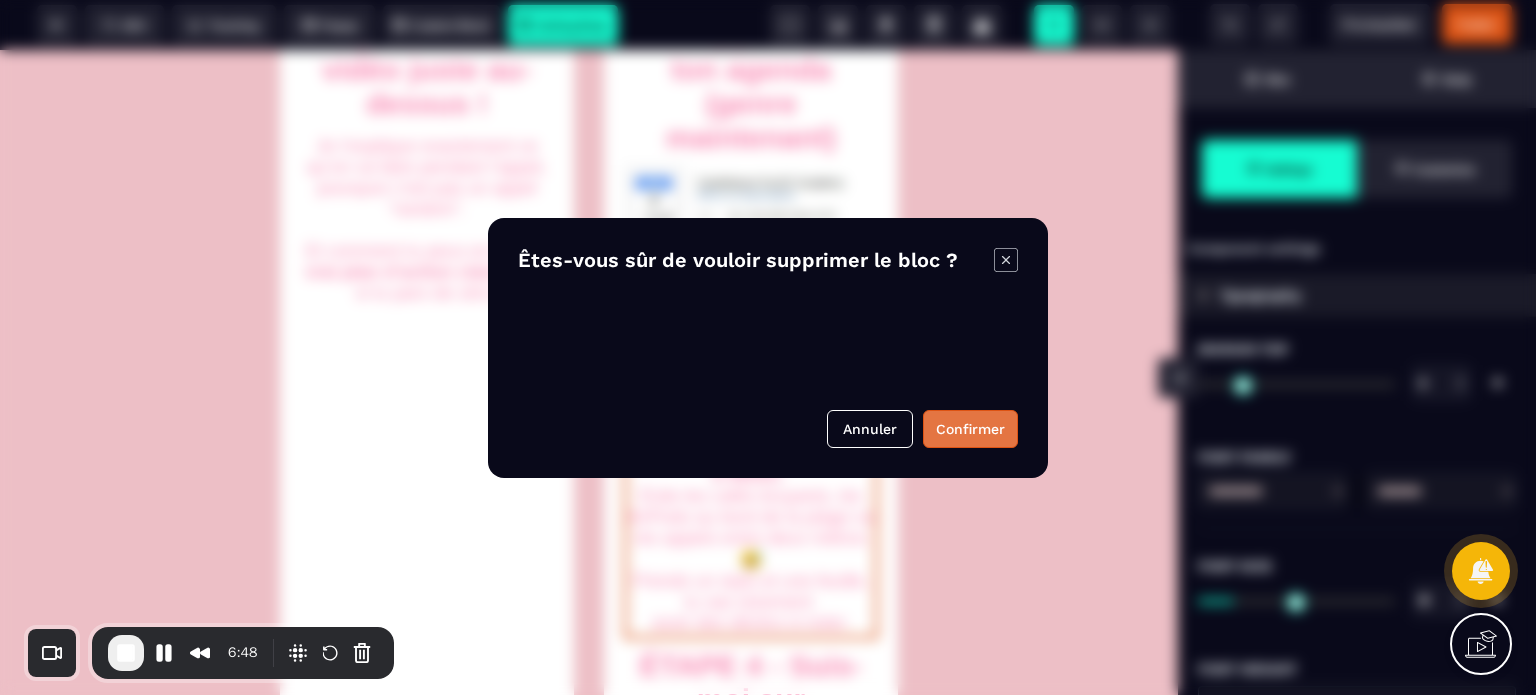 click on "Confirmer" at bounding box center (970, 429) 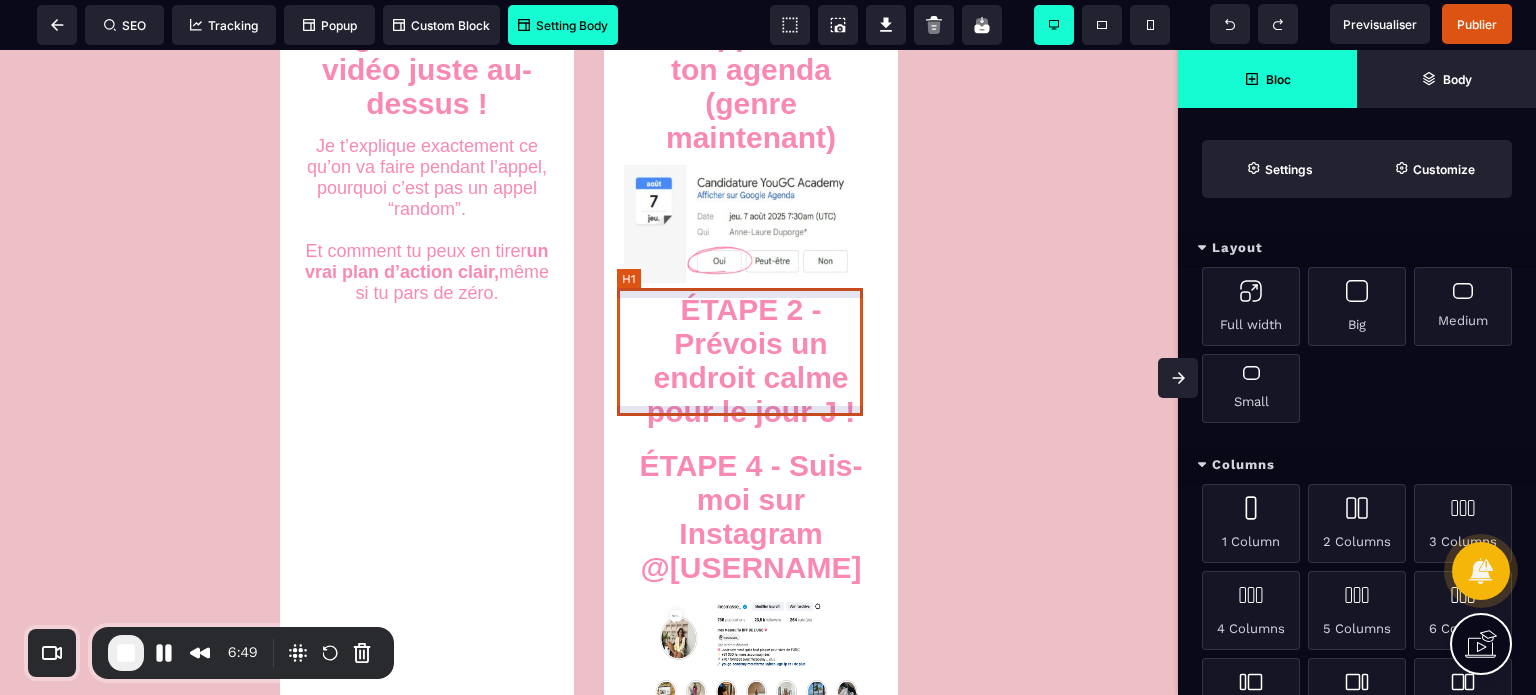 click on "ÉTAPE 2 - Prévois un endroit calme pour le jour J !" at bounding box center (751, 361) 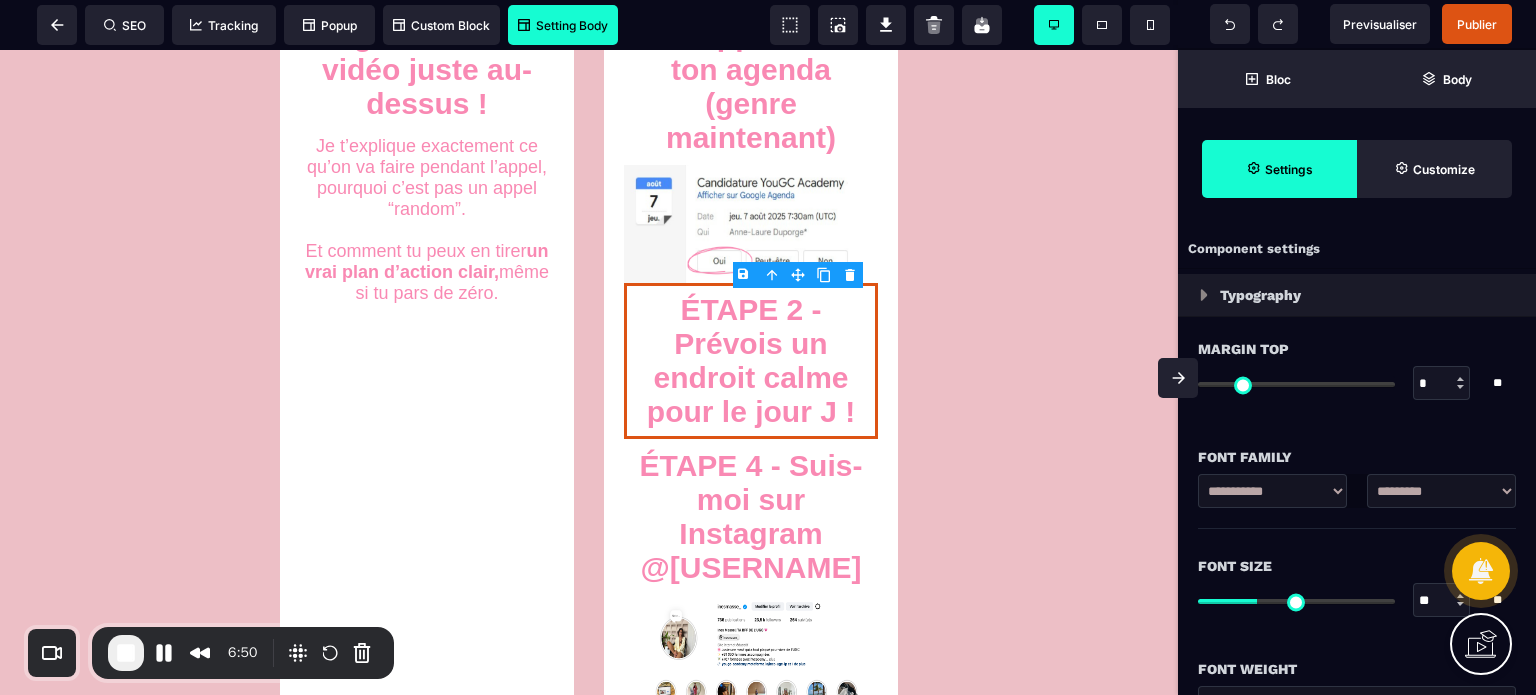 click on "B I U S
A *******
Image
SEO
Tracking
Popup" at bounding box center (768, 347) 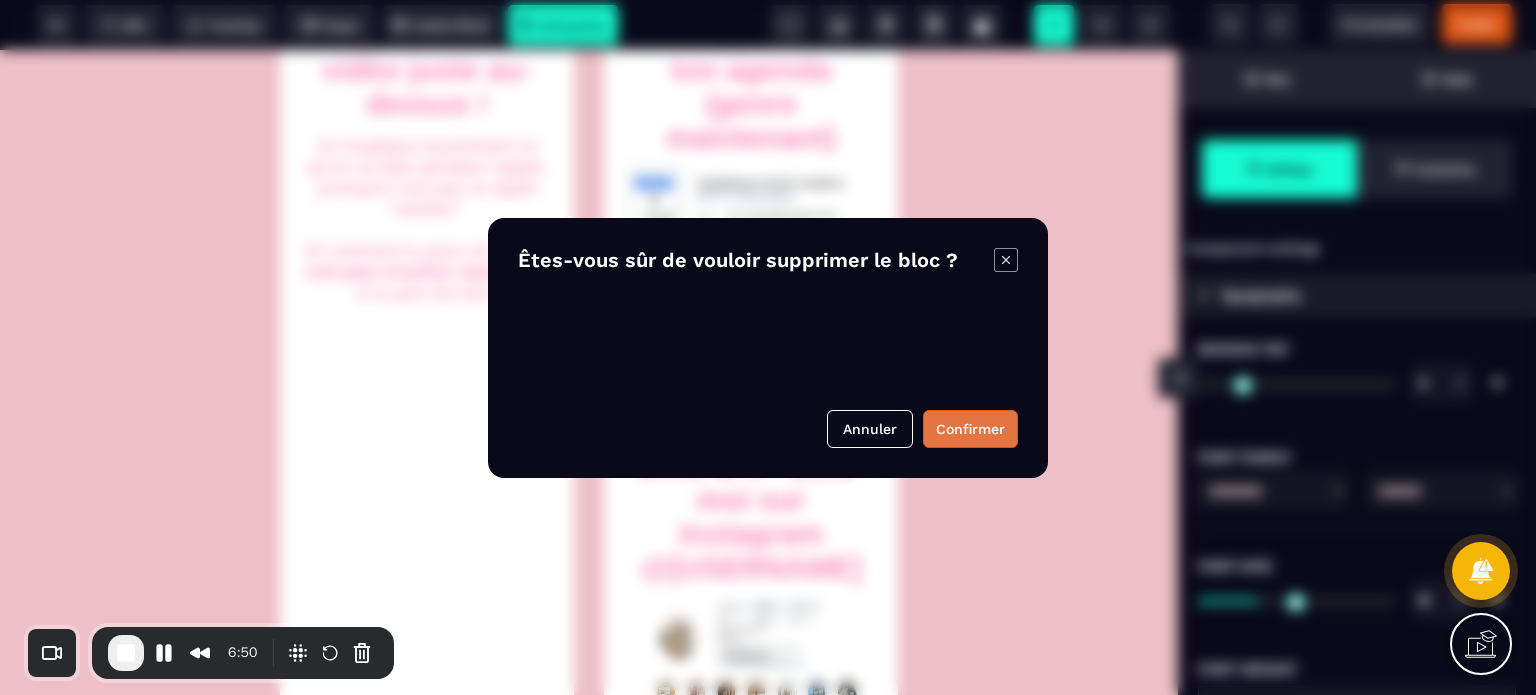 click on "Confirmer" at bounding box center [970, 429] 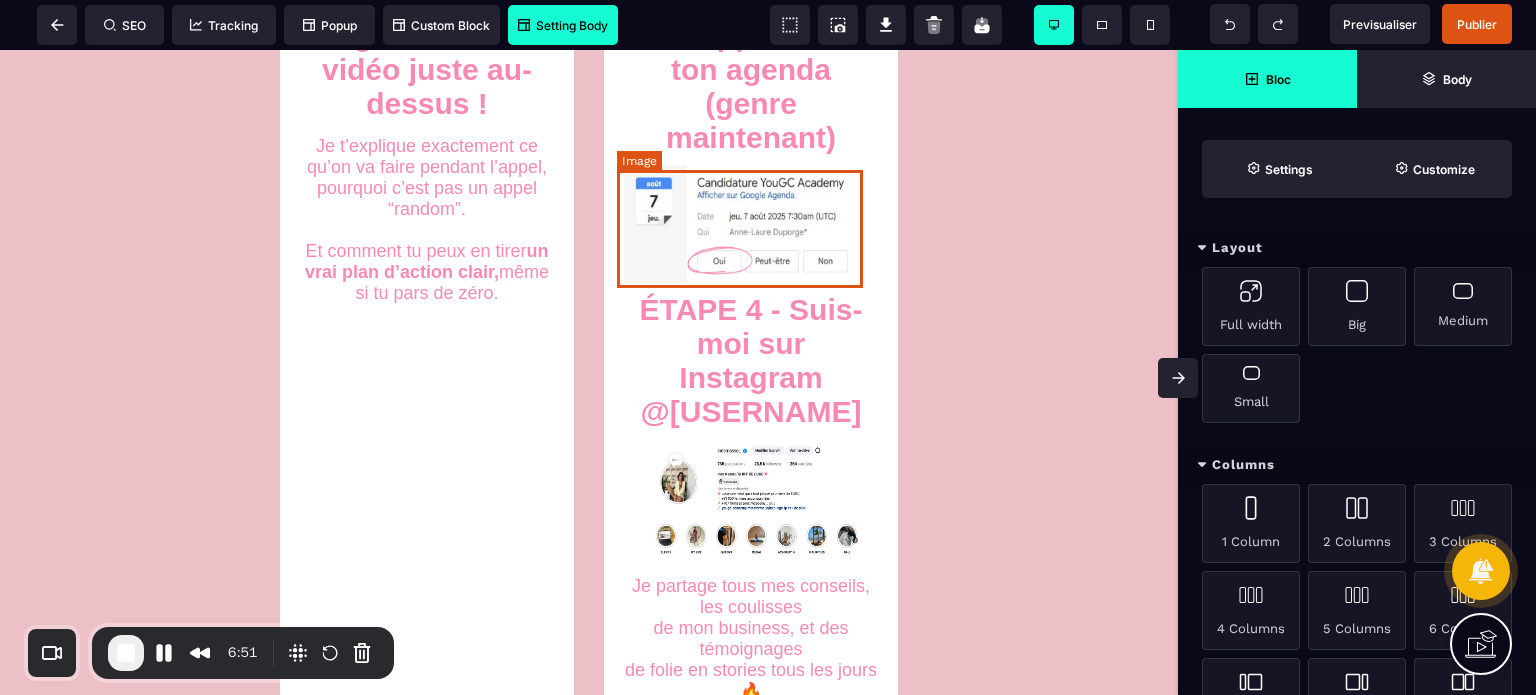 click at bounding box center (751, 224) 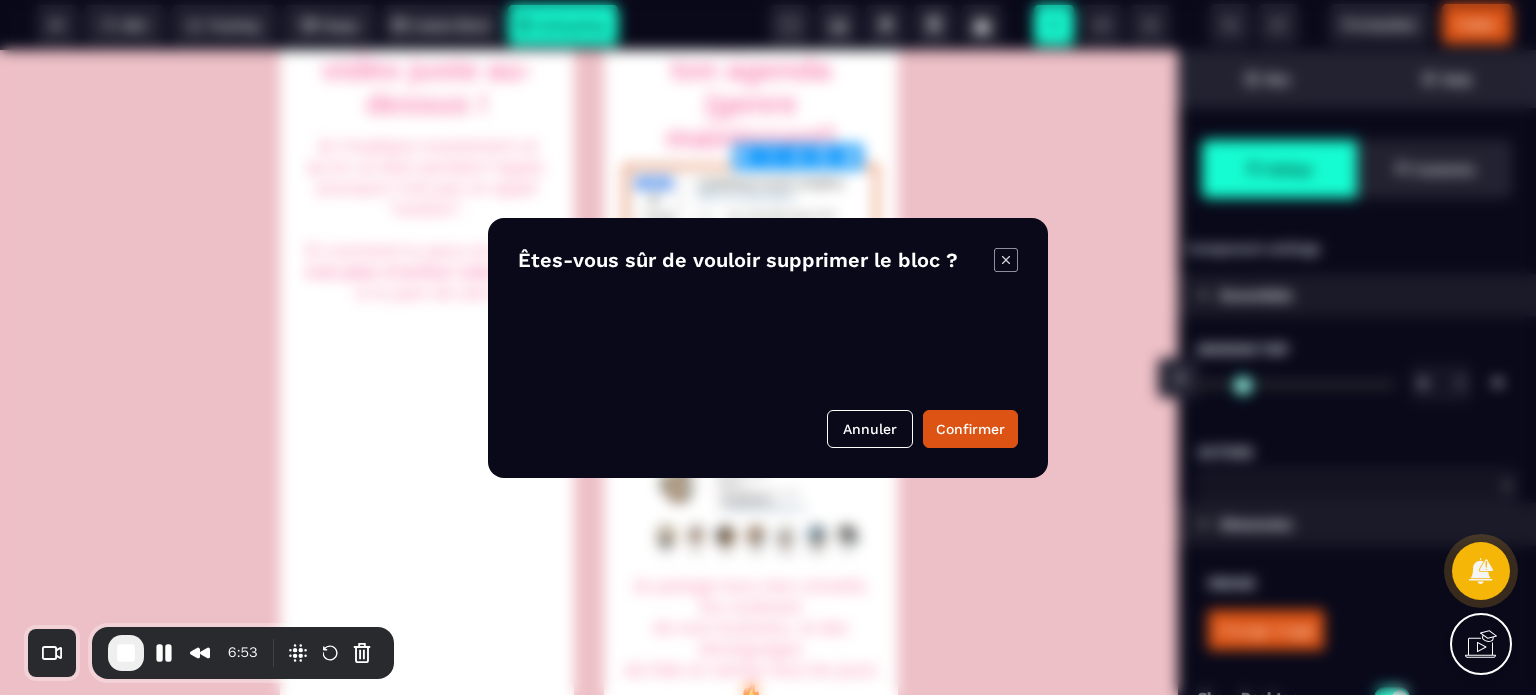click on "B I U S
A *******
Image
SEO
Tracking
Popup" at bounding box center [768, 347] 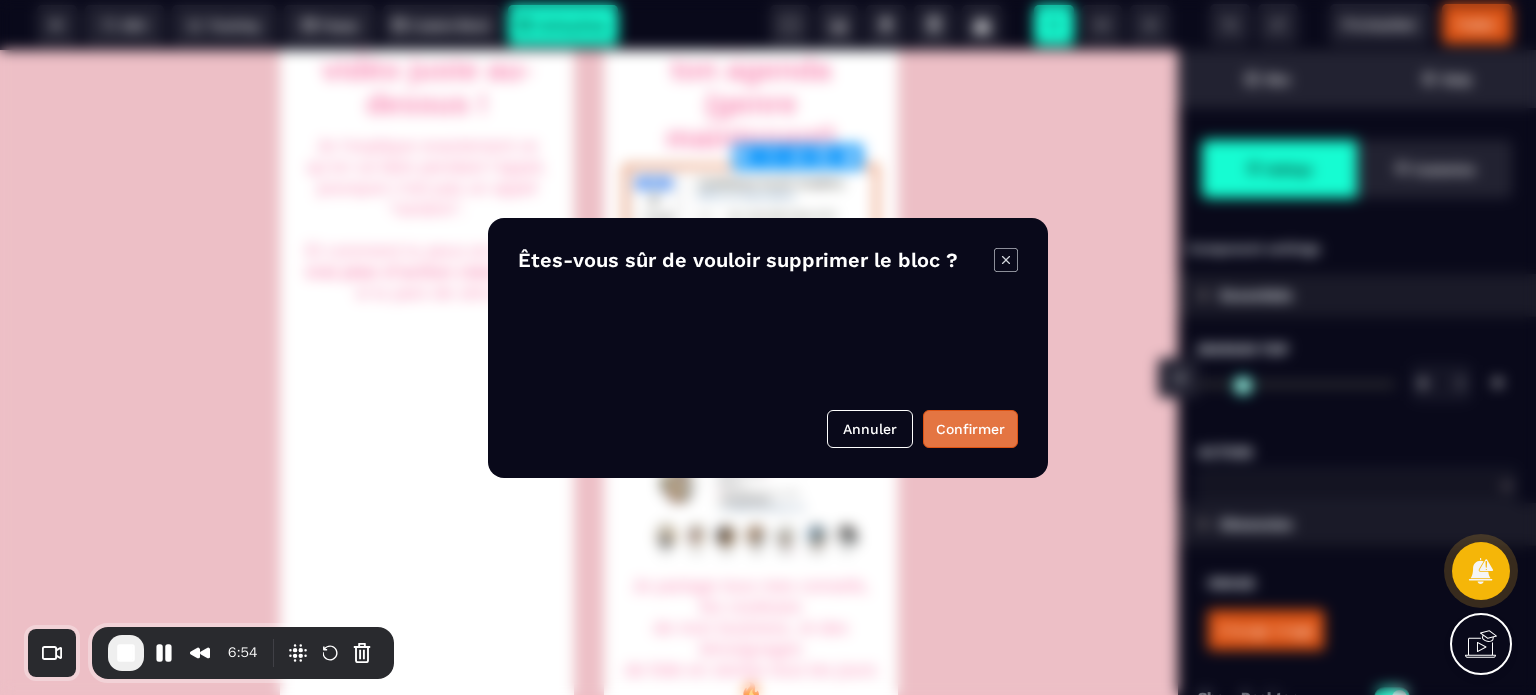 click on "Confirmer" at bounding box center [970, 429] 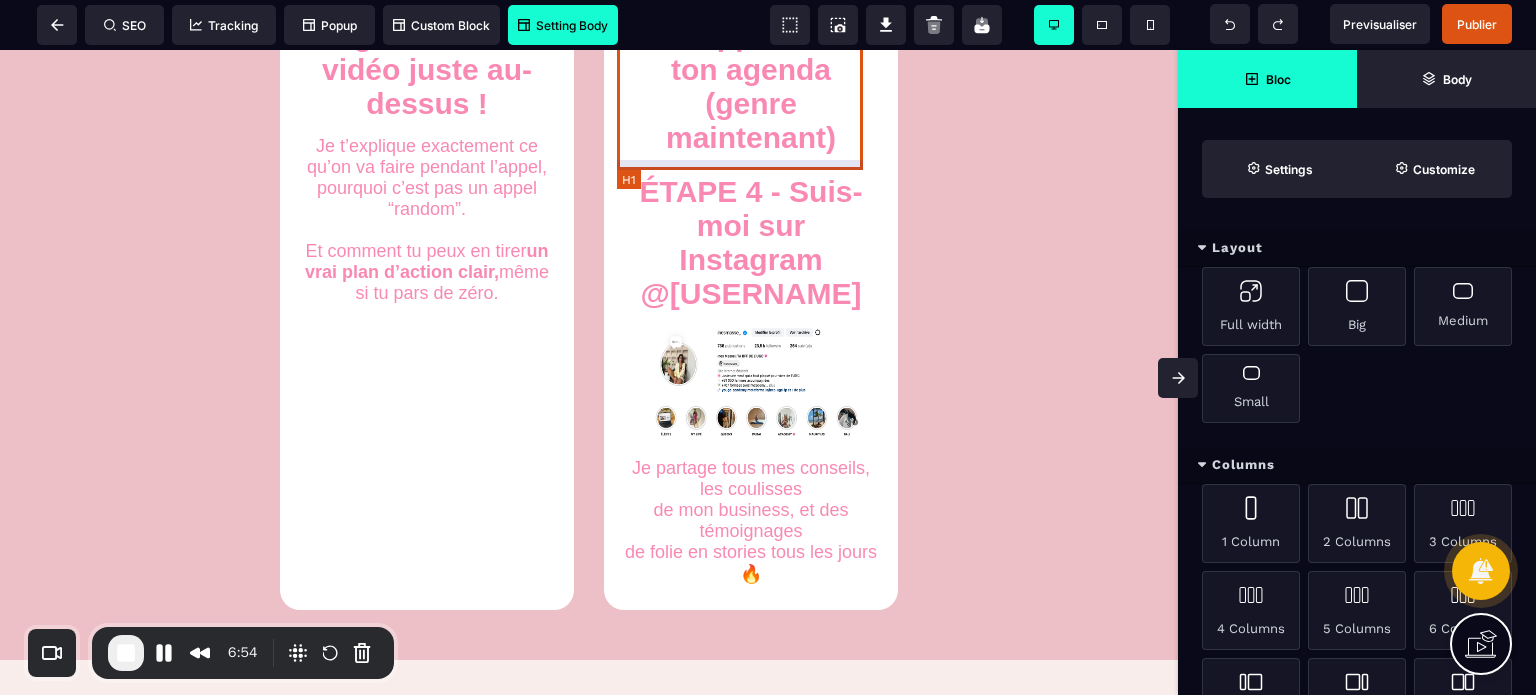 click on "ÉTAPE 1 - Note ton appel dans ton agenda (genre maintenant)" at bounding box center [751, 70] 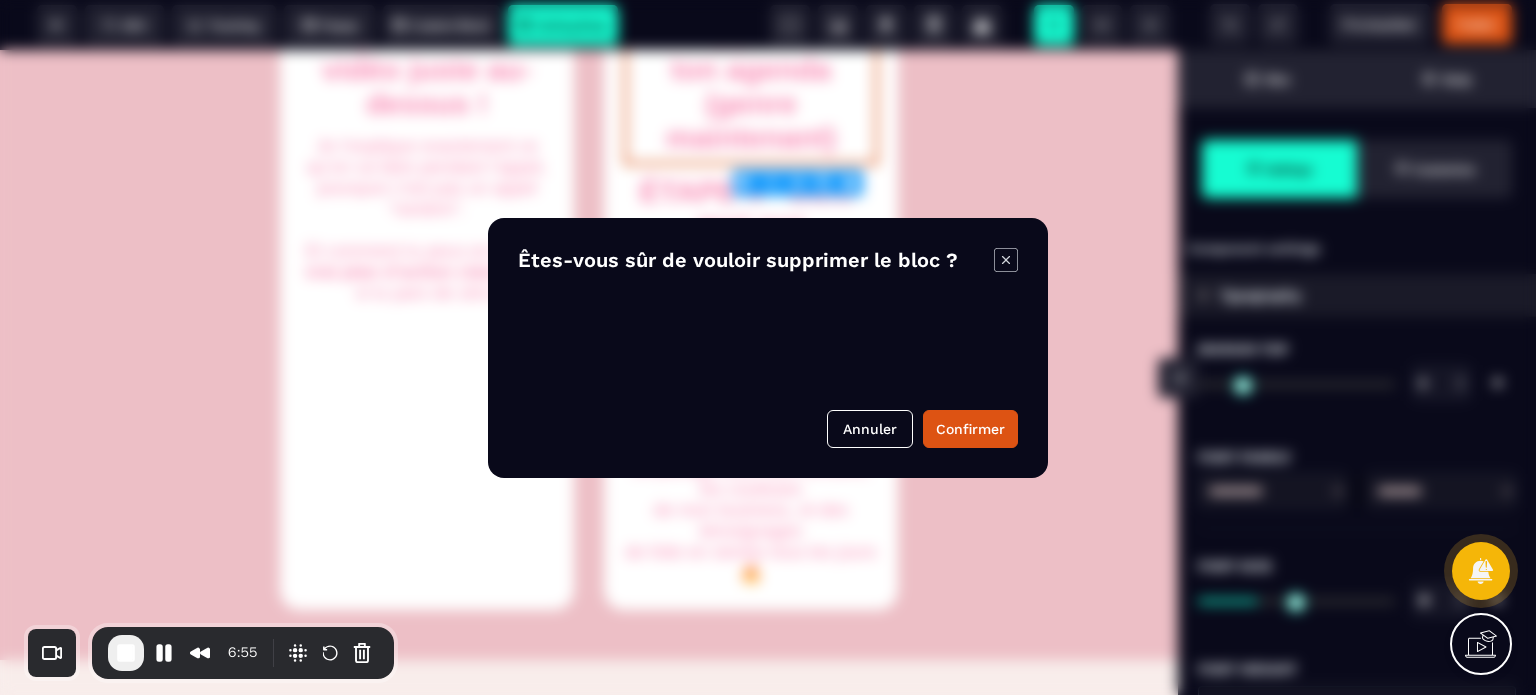 click on "B I U S
A *******
H1
SEO
Tracking
Popup" at bounding box center [768, 347] 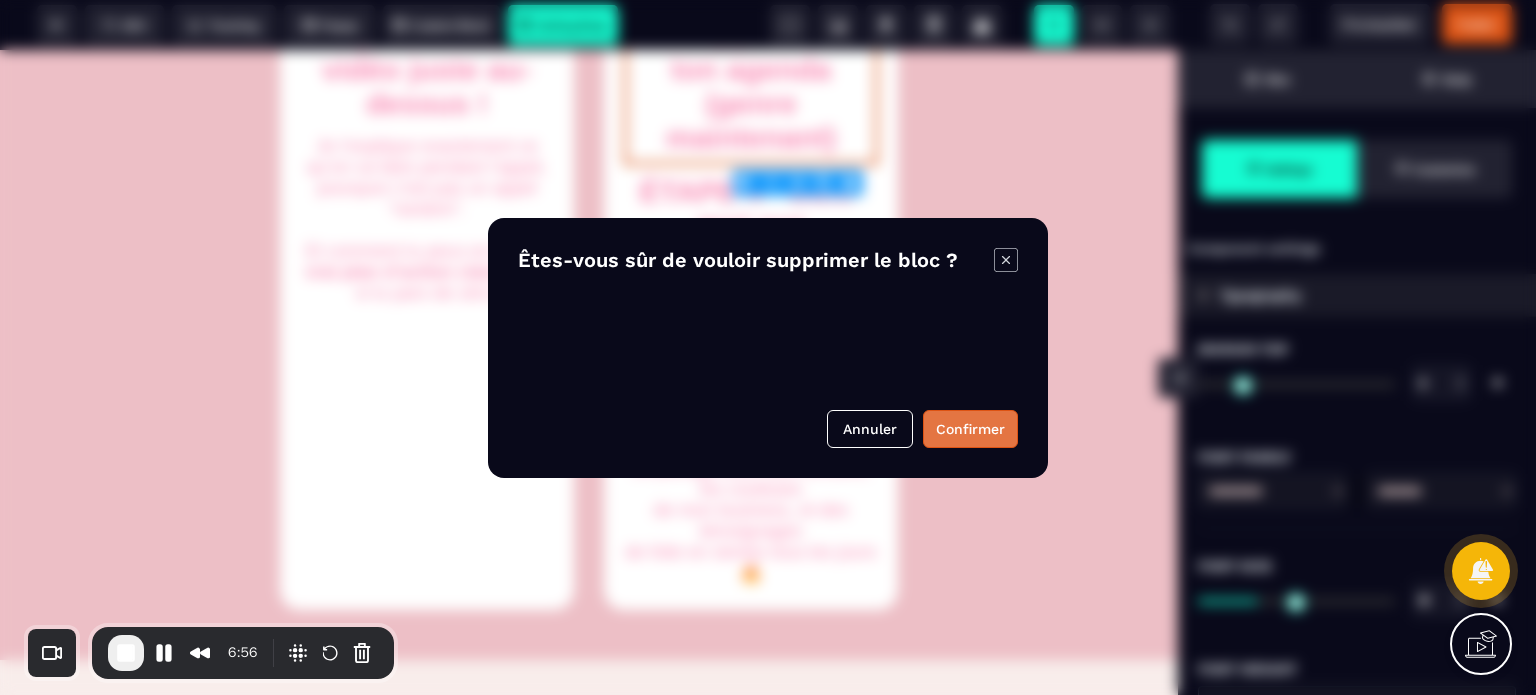 click on "Confirmer" at bounding box center (970, 429) 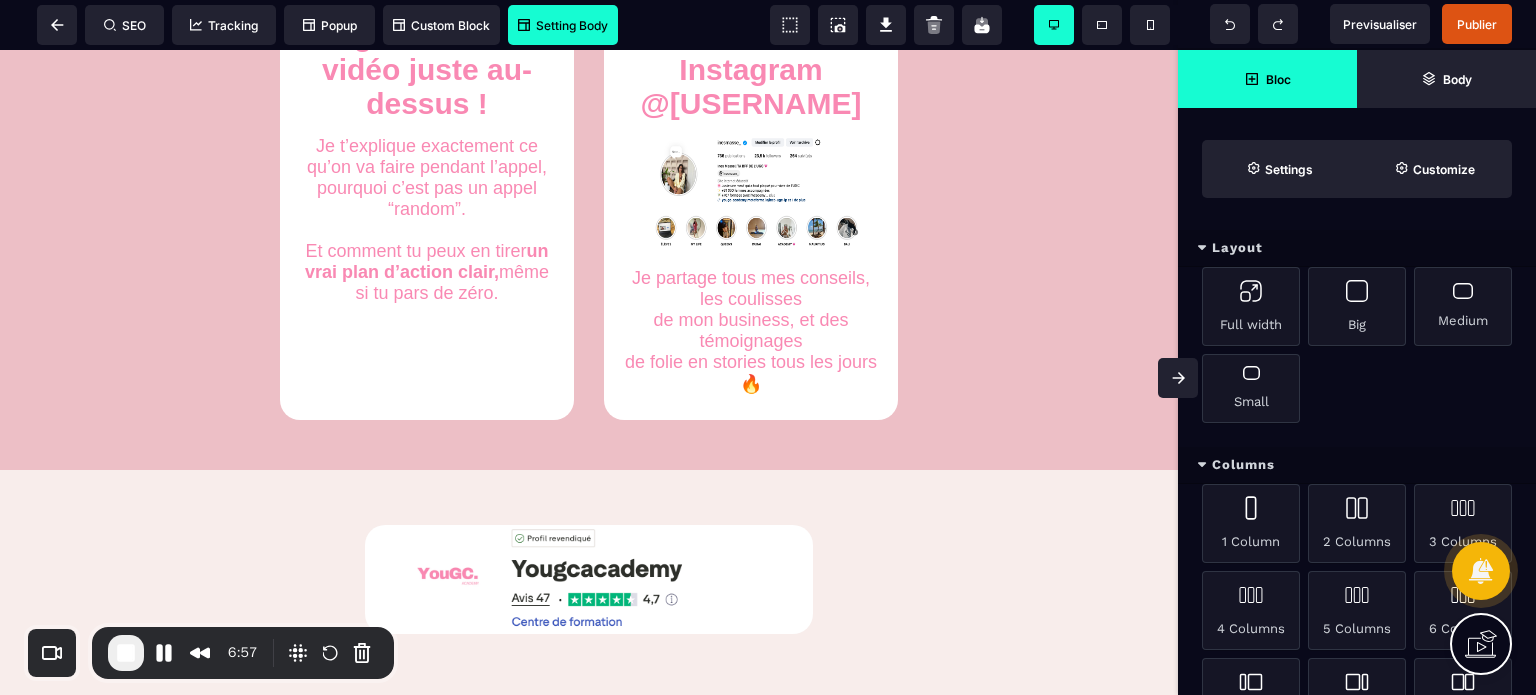 click 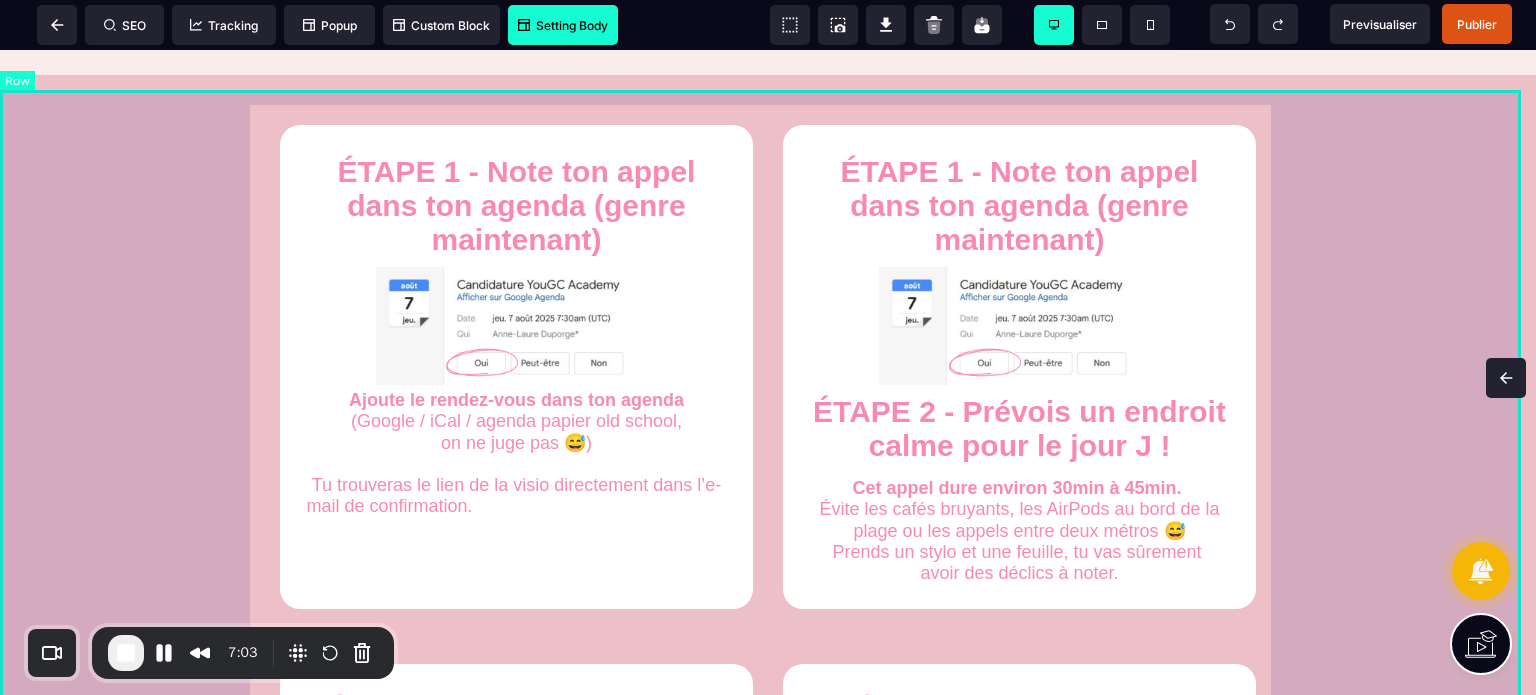 scroll, scrollTop: 985, scrollLeft: 0, axis: vertical 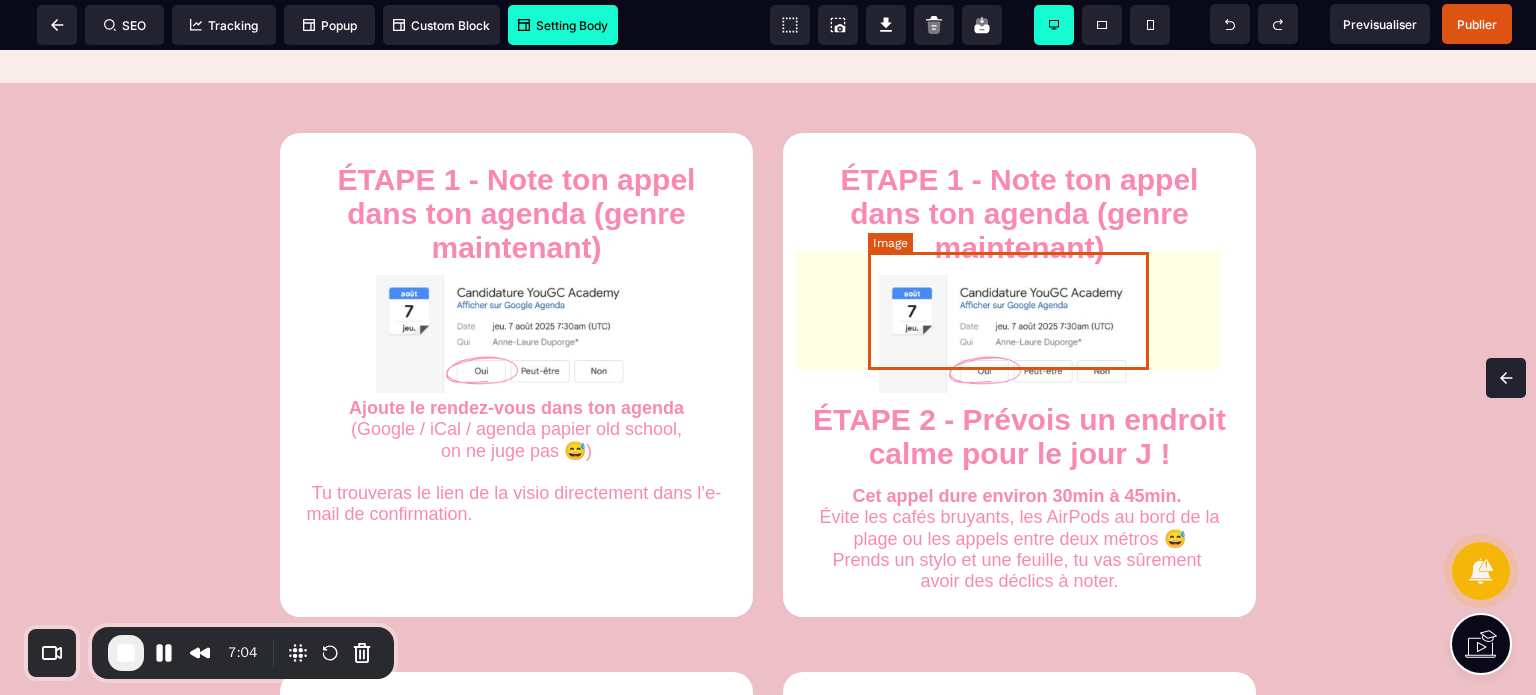 click at bounding box center (1019, 334) 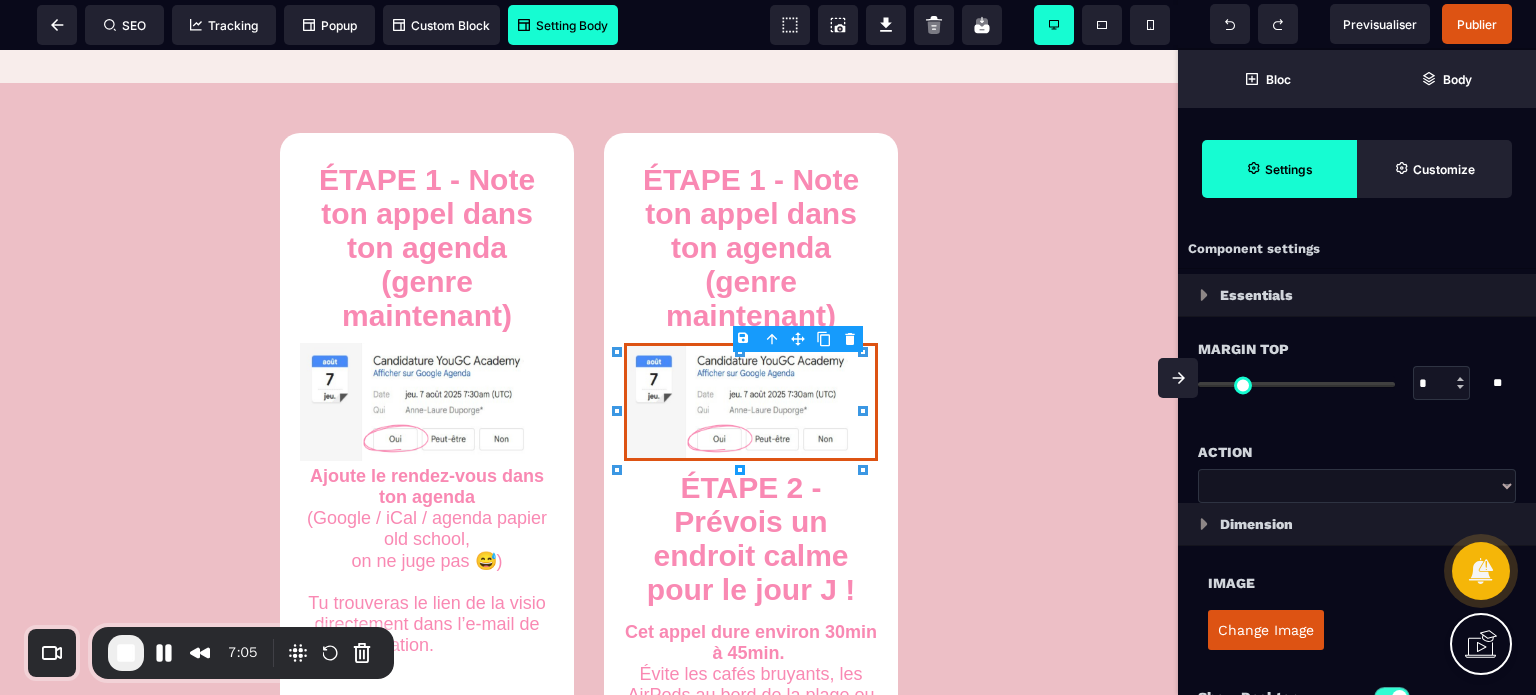 click on "B I U S
A *******
H1
SEO
Tracking
Popup" at bounding box center (768, 347) 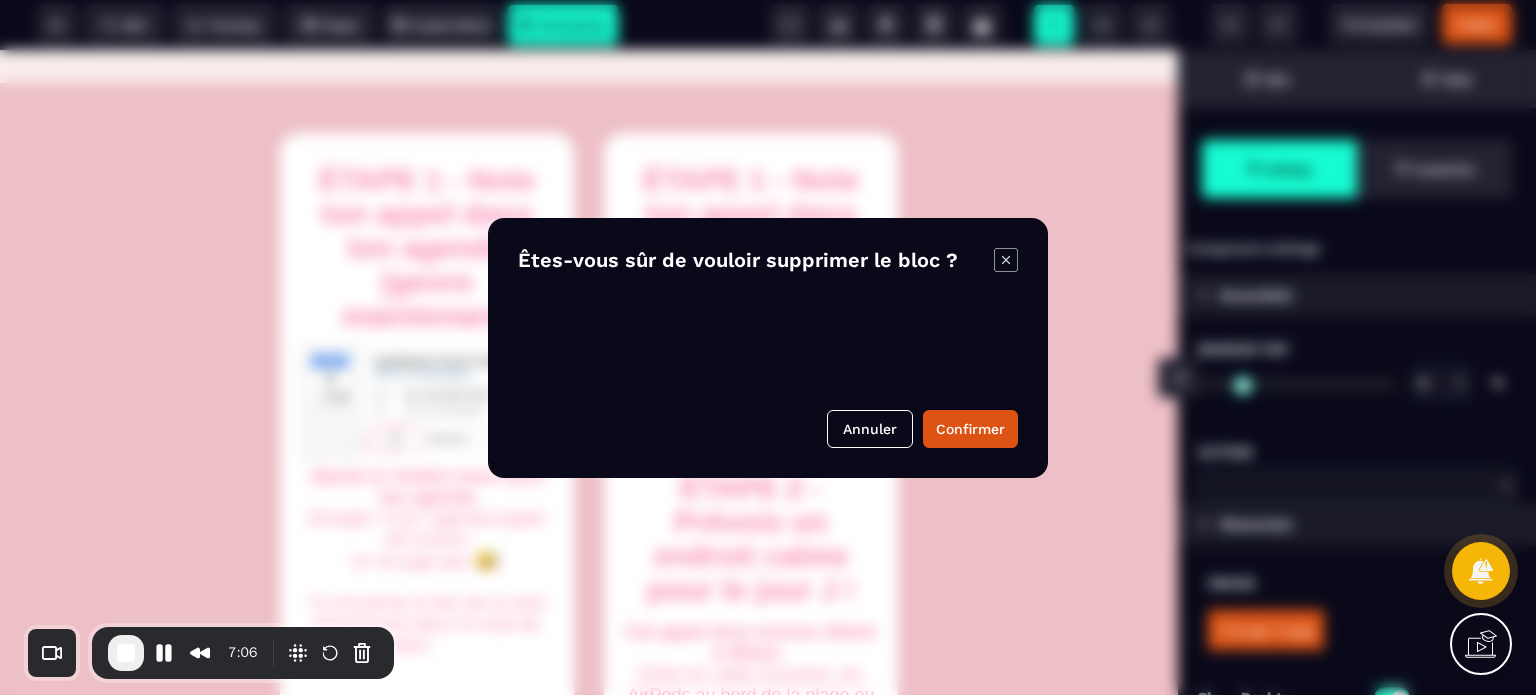 click on "Êtes-vous sûr de vouloir supprimer le bloc ? Annuler Confirmer" at bounding box center (768, 348) 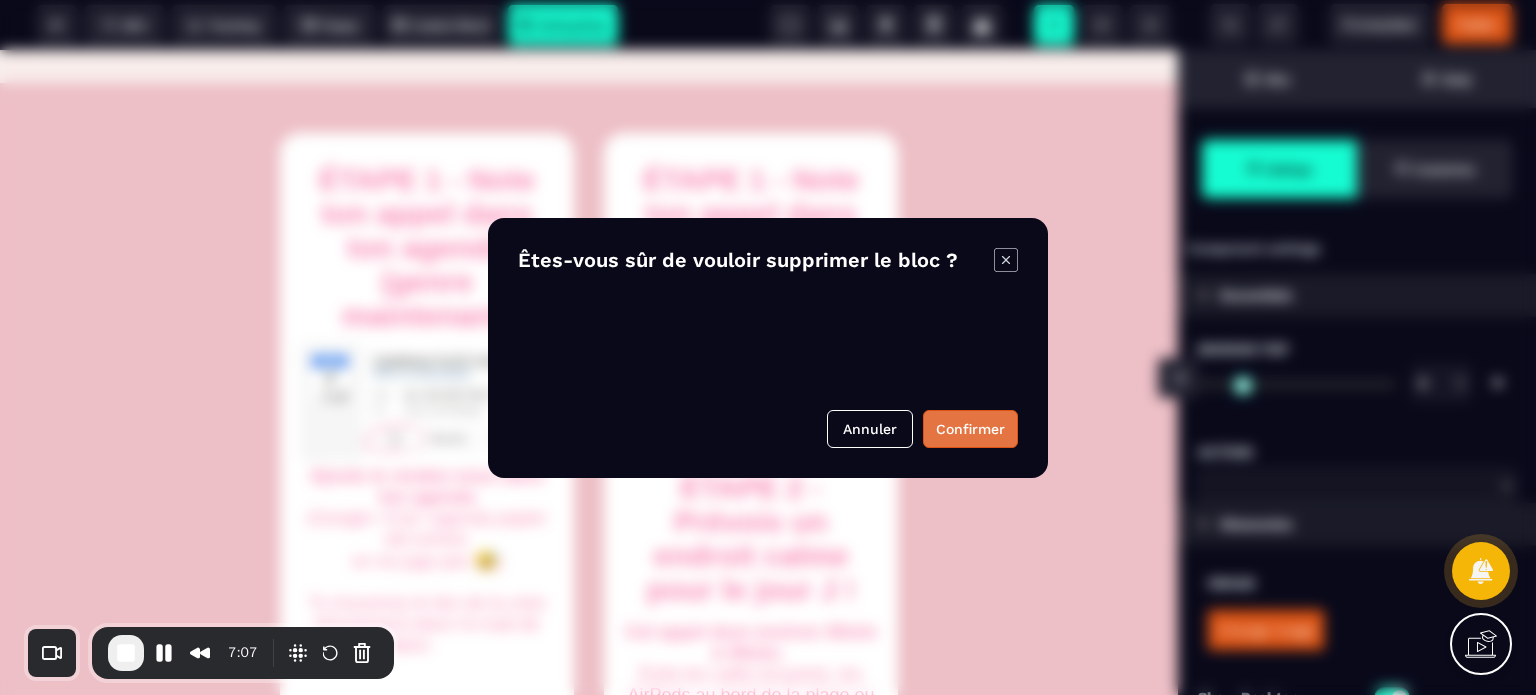 click on "Confirmer" at bounding box center (970, 429) 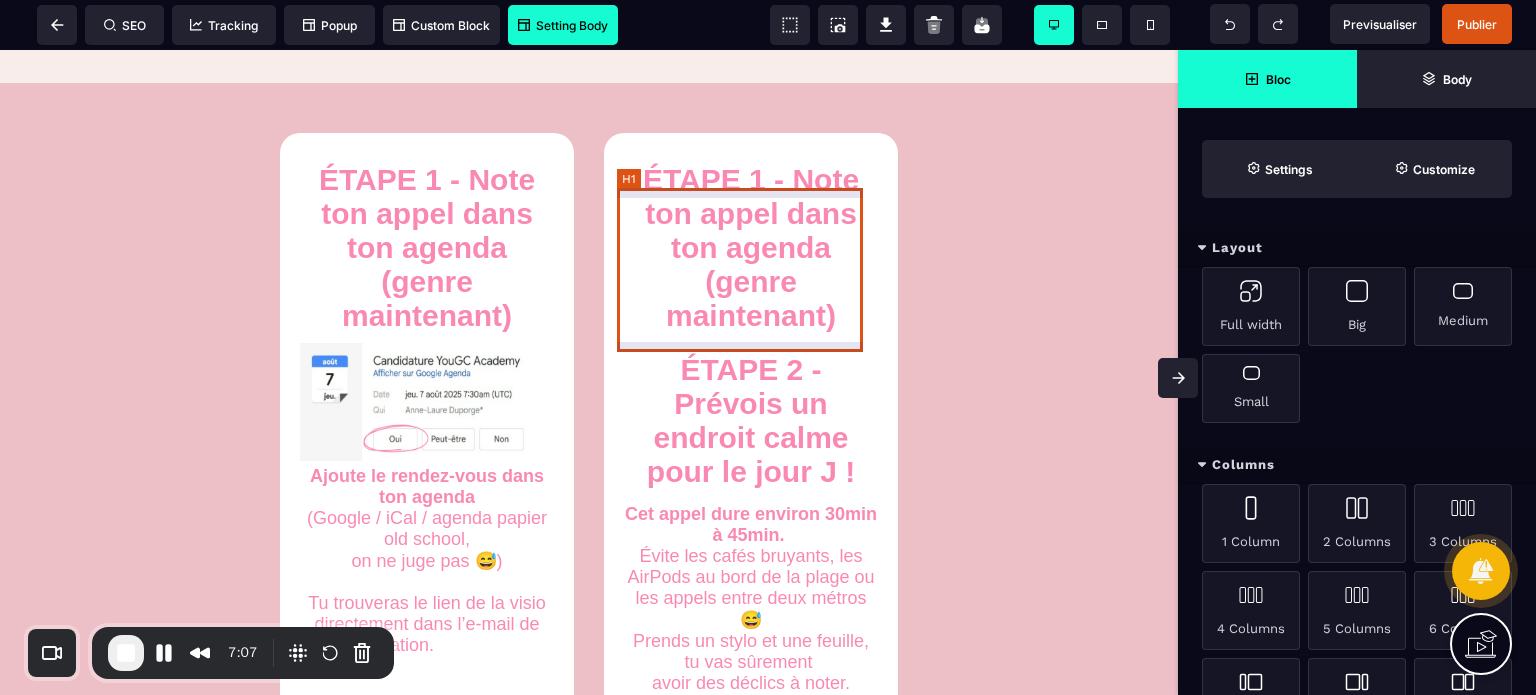 click on "ÉTAPE 1 - Note ton appel dans ton agenda (genre maintenant)" at bounding box center (751, 248) 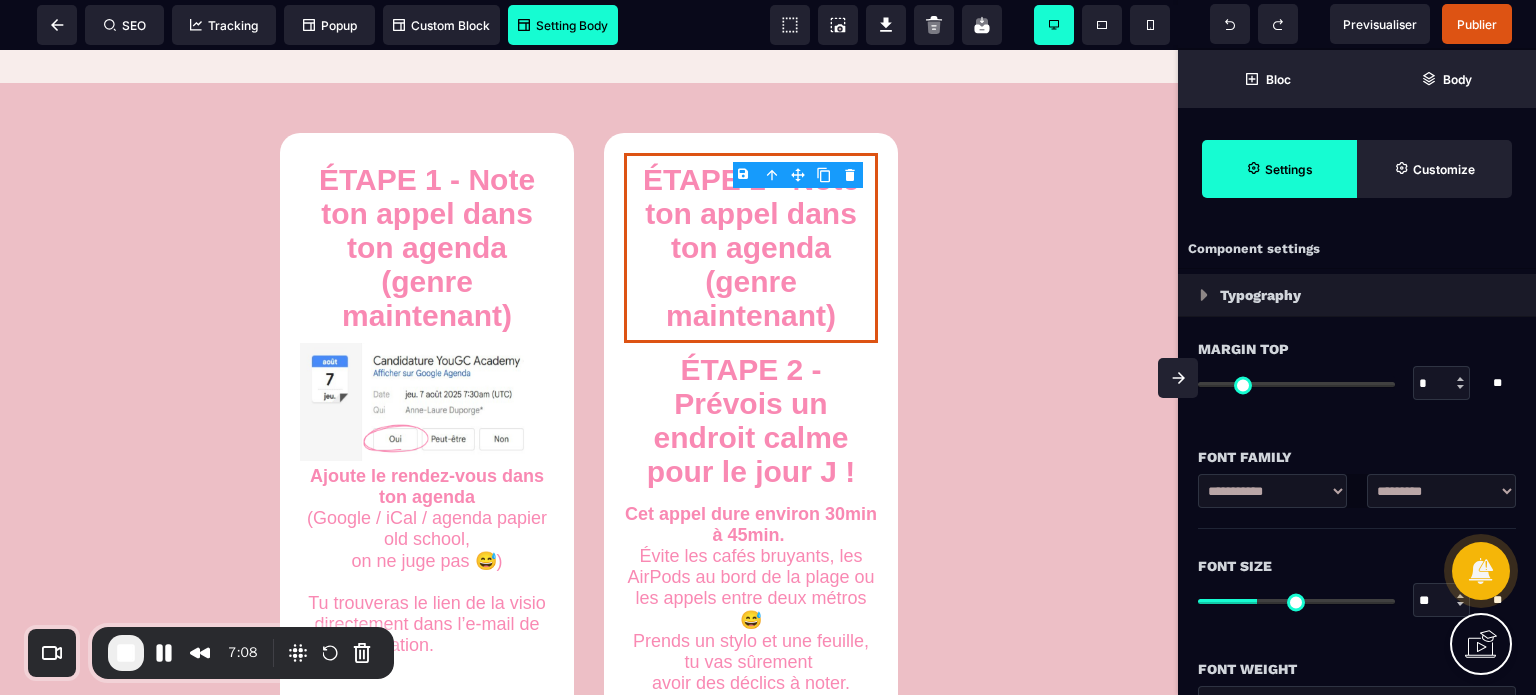 click on "B I U S
A *******
H1
SEO
Tracking
Popup" at bounding box center (768, 347) 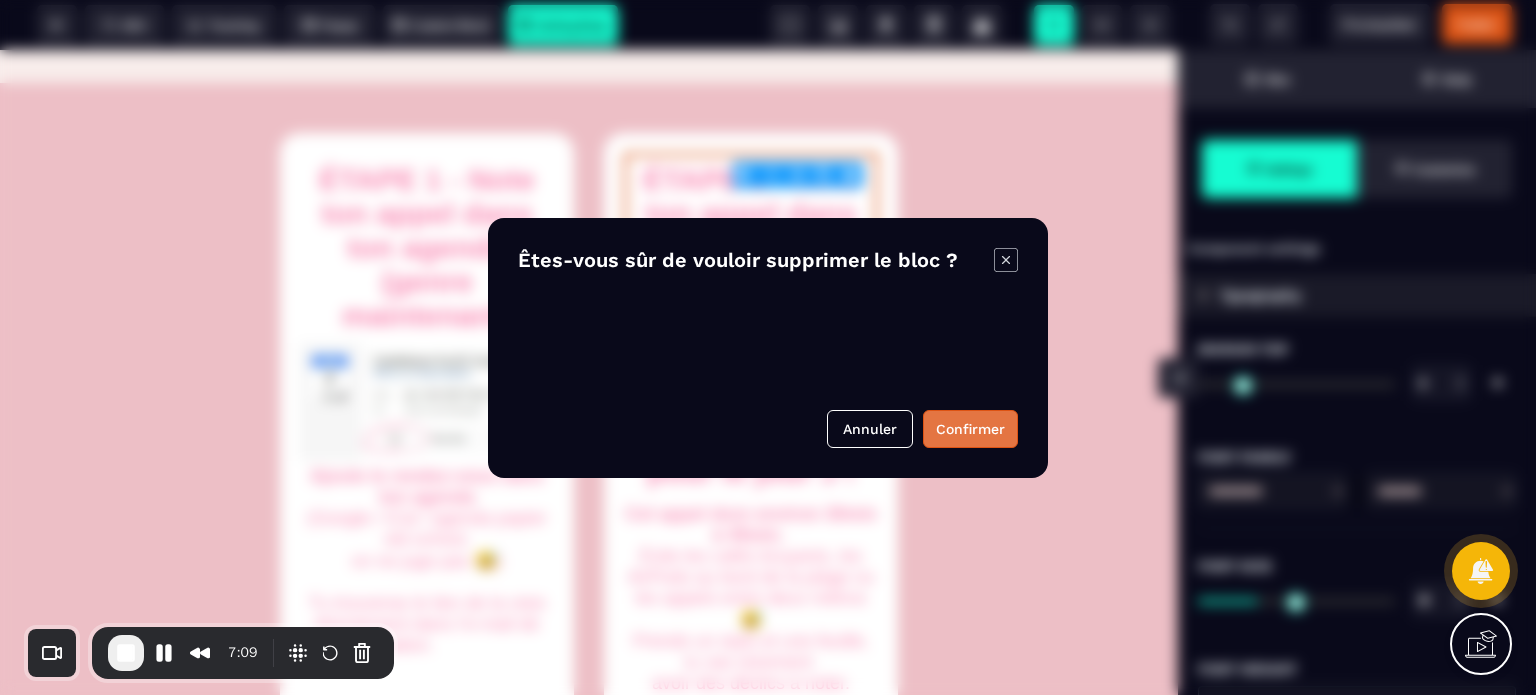 click on "Confirmer" at bounding box center (970, 429) 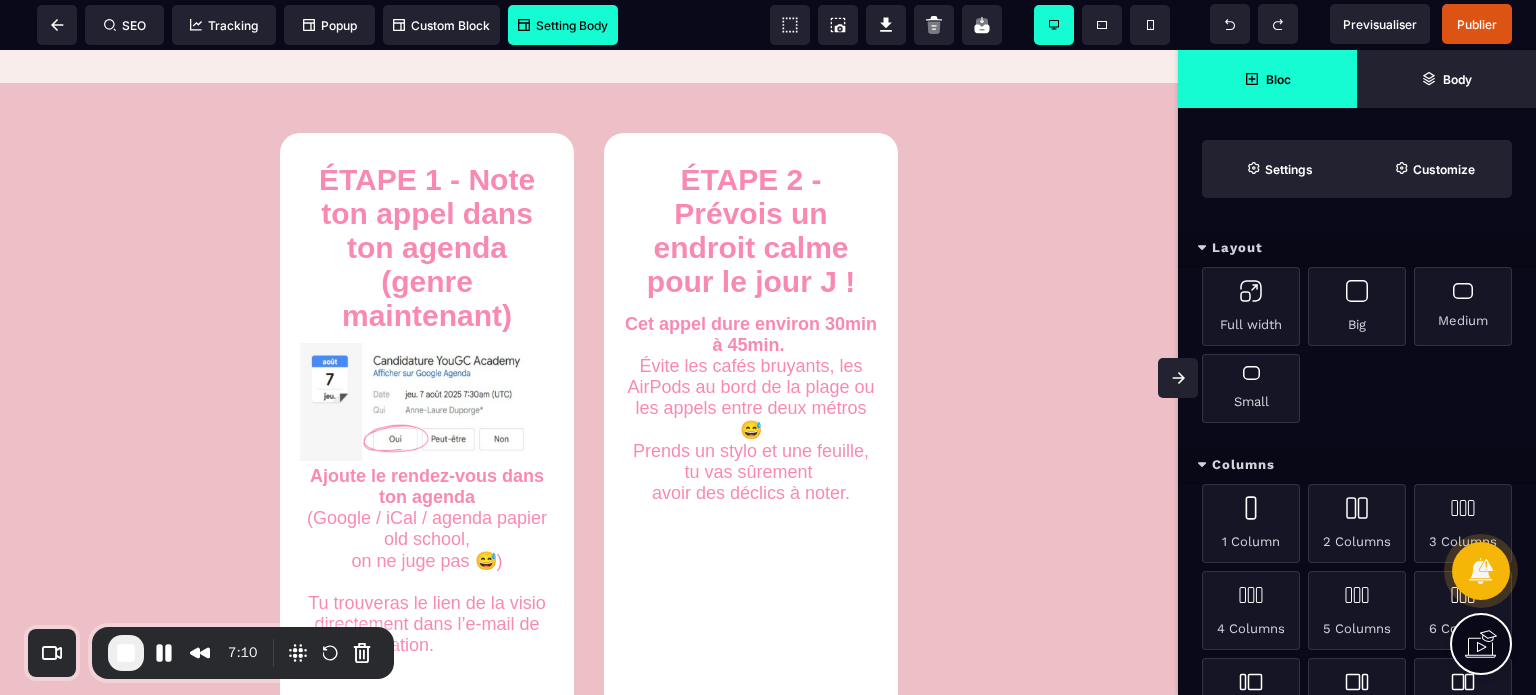 click 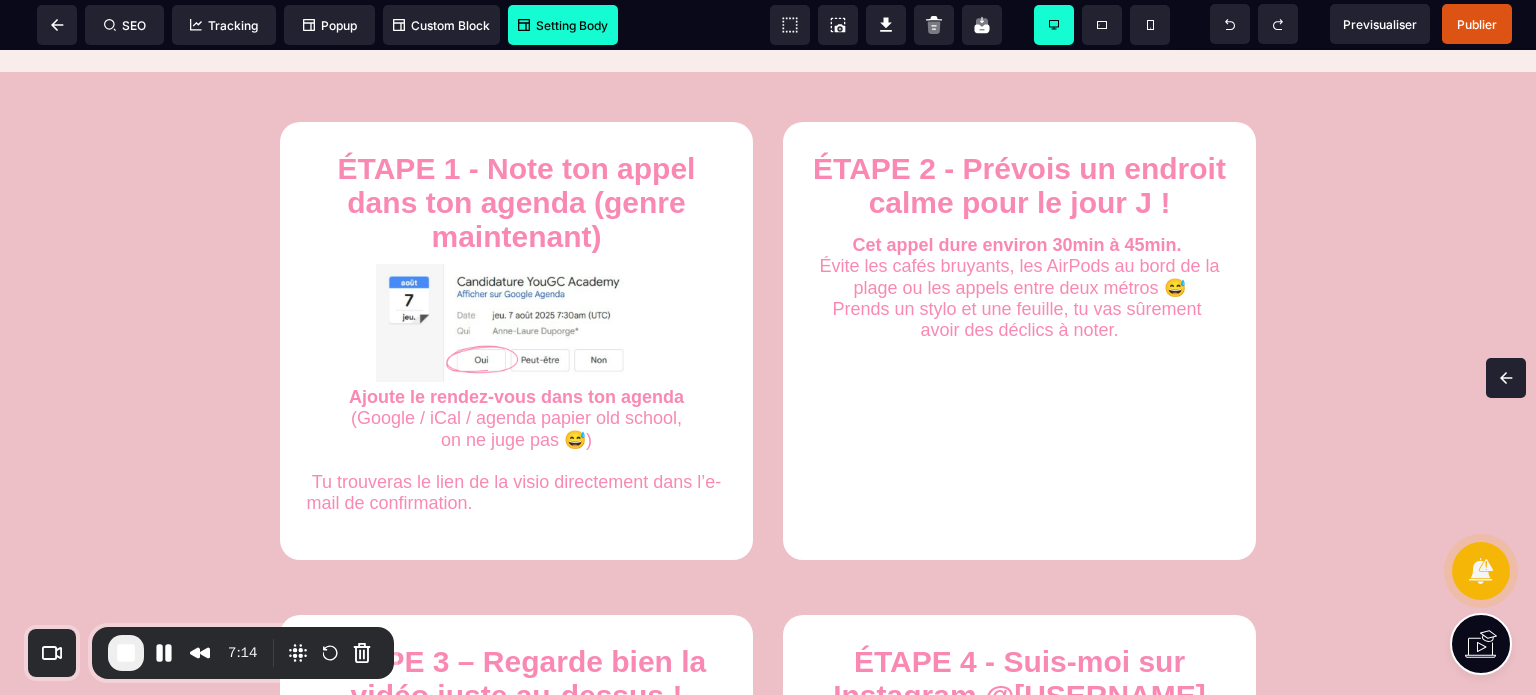 scroll, scrollTop: 944, scrollLeft: 0, axis: vertical 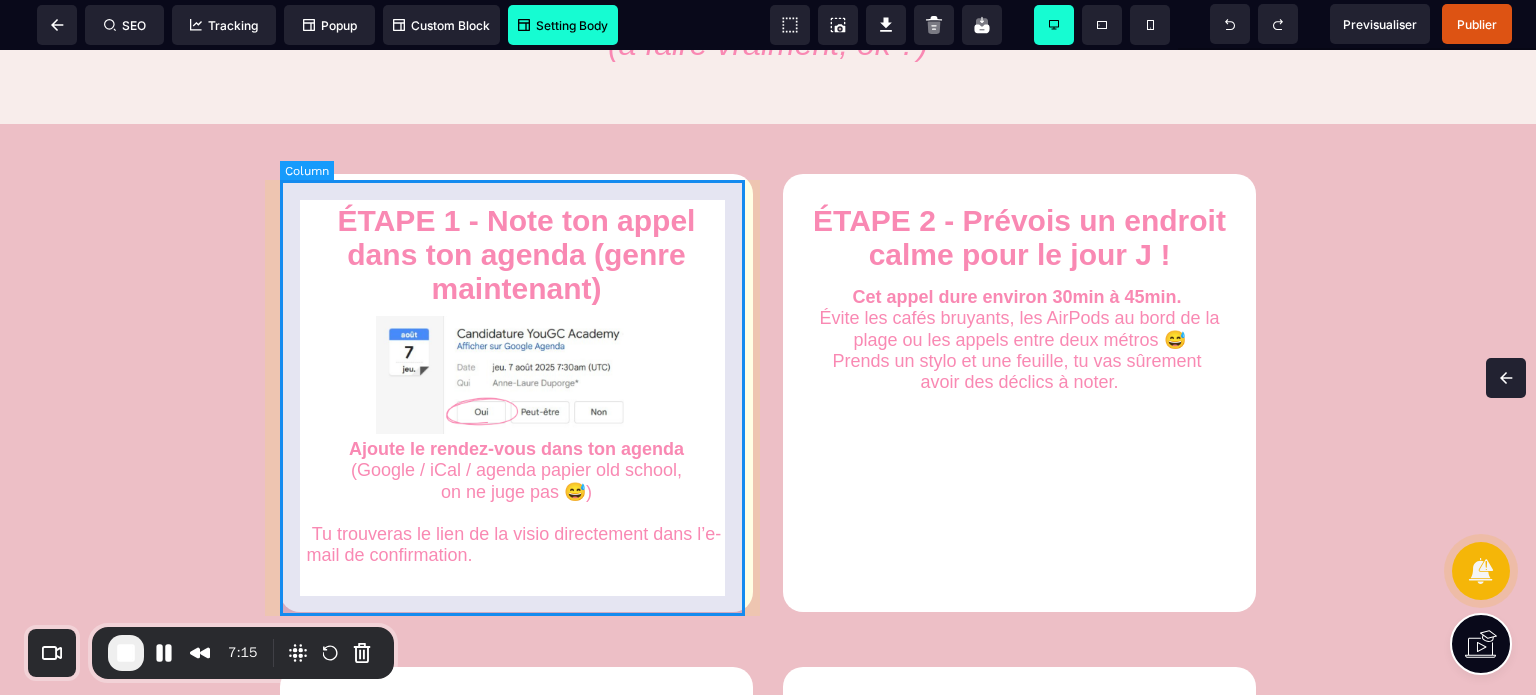 click on "ÉTAPE 1 - Note ton appel dans ton agenda (genre maintenant)
Ajoute le rendez-vous dans ton agenda  (Google / iCal / agenda papier old school,  on ne juge pas 😅) Tu trouveras le lien de la visio directement dans l’e-mail de confirmation.
Sois bien à l’heure, c’est un vrai appel stratégique ! ÉTAPE 2 - Prévois un endroit calme pour le jour J ! Cet appel dure environ [TIME] à [TIME].
Évite les cafés bruyants, les AirPods
au bord de la plage ou les appels entre deux métros 😅
Prends un stylo et une feuille, tu vas sûrement
avoir des déclics à noter. ÉTAPE 3 – Regarde bien la vidéo juste au-dessus ! Je t’explique exactement ce qu’on va faire pendant l’appel, pourquoi c’est pas un appel “random”. Et comment tu peux en tirer  un vrai plan d’action clair,
même si tu pars de zéro. ÉTAPE 4 - Suis-moi sur Instagram @[USERNAME]  Je partage tous mes conseils, les coulisses  de mon business, et des témoignages  de folie en stories tous les jours 🔥" at bounding box center [768, 587] 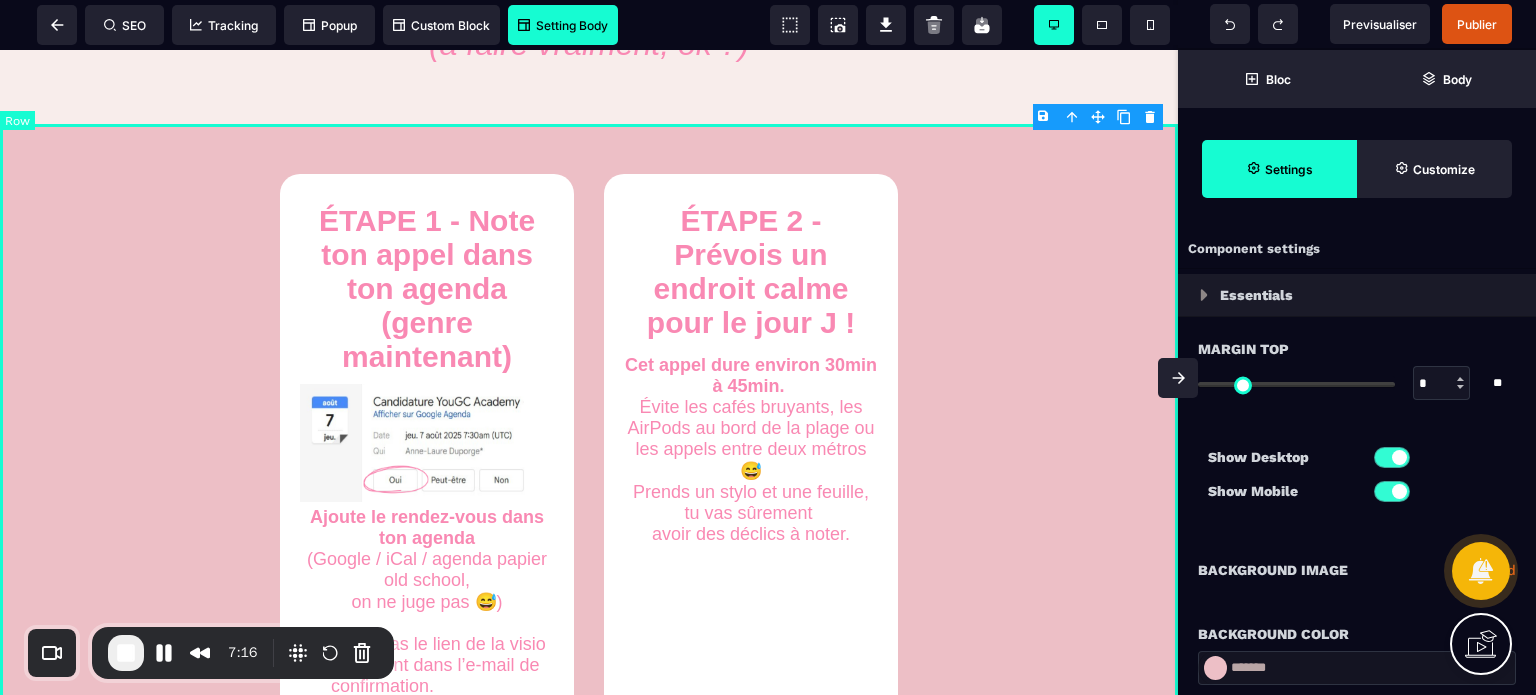 scroll, scrollTop: 972, scrollLeft: 0, axis: vertical 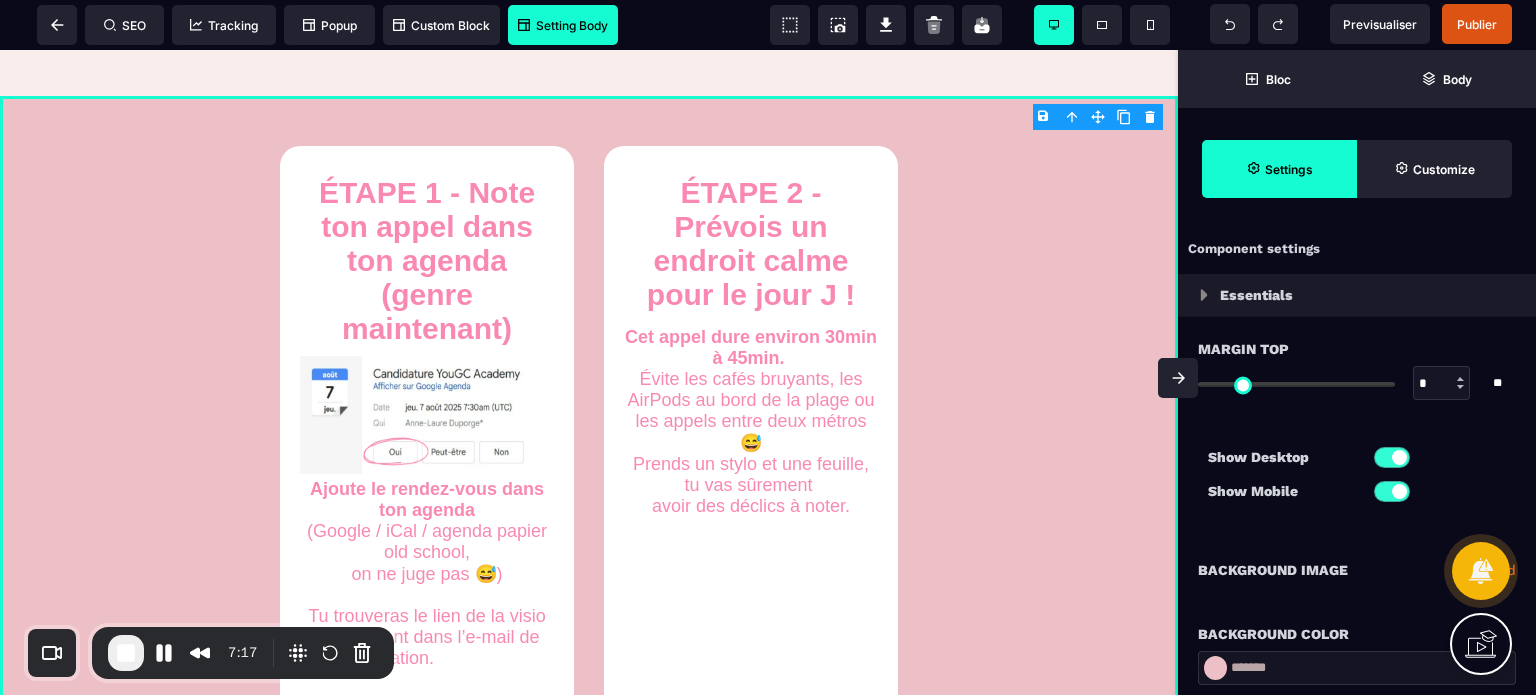 click on "**********" at bounding box center [1357, 570] 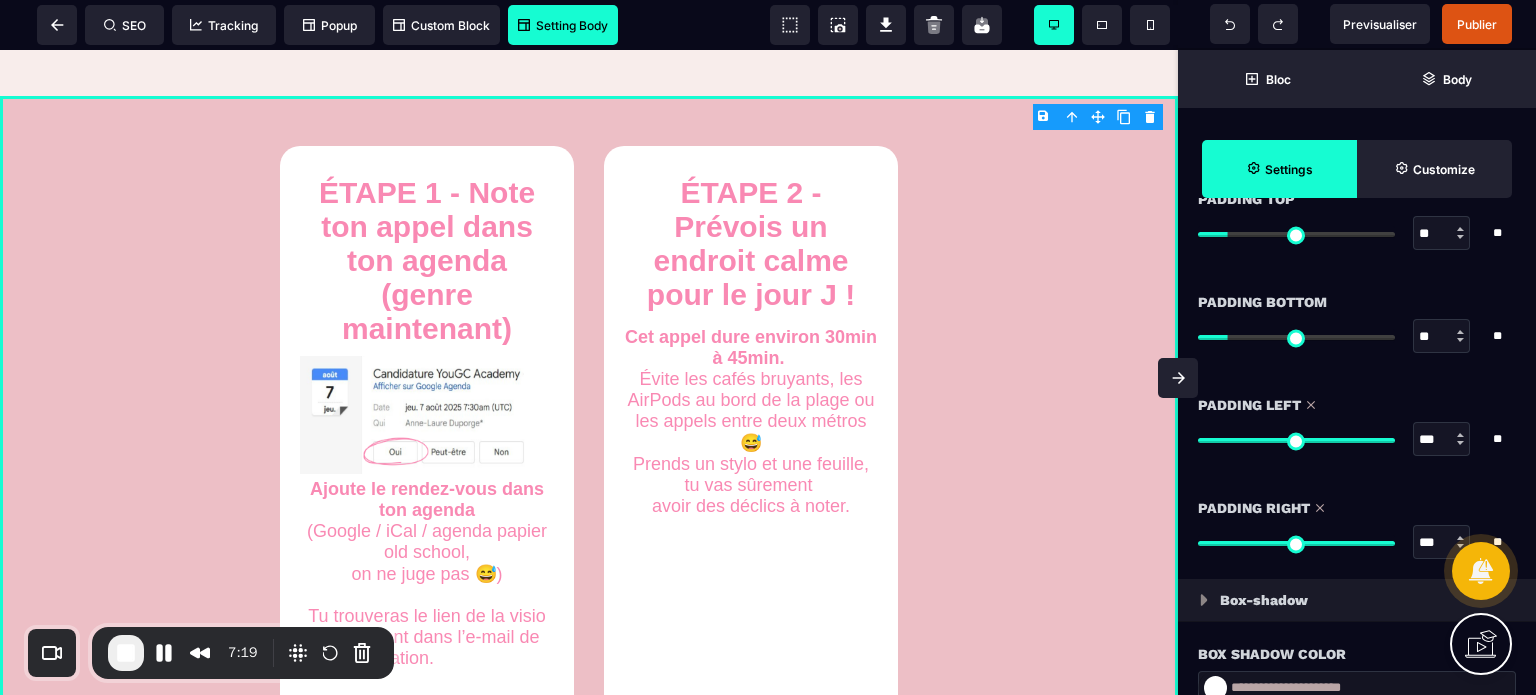 scroll, scrollTop: 1800, scrollLeft: 0, axis: vertical 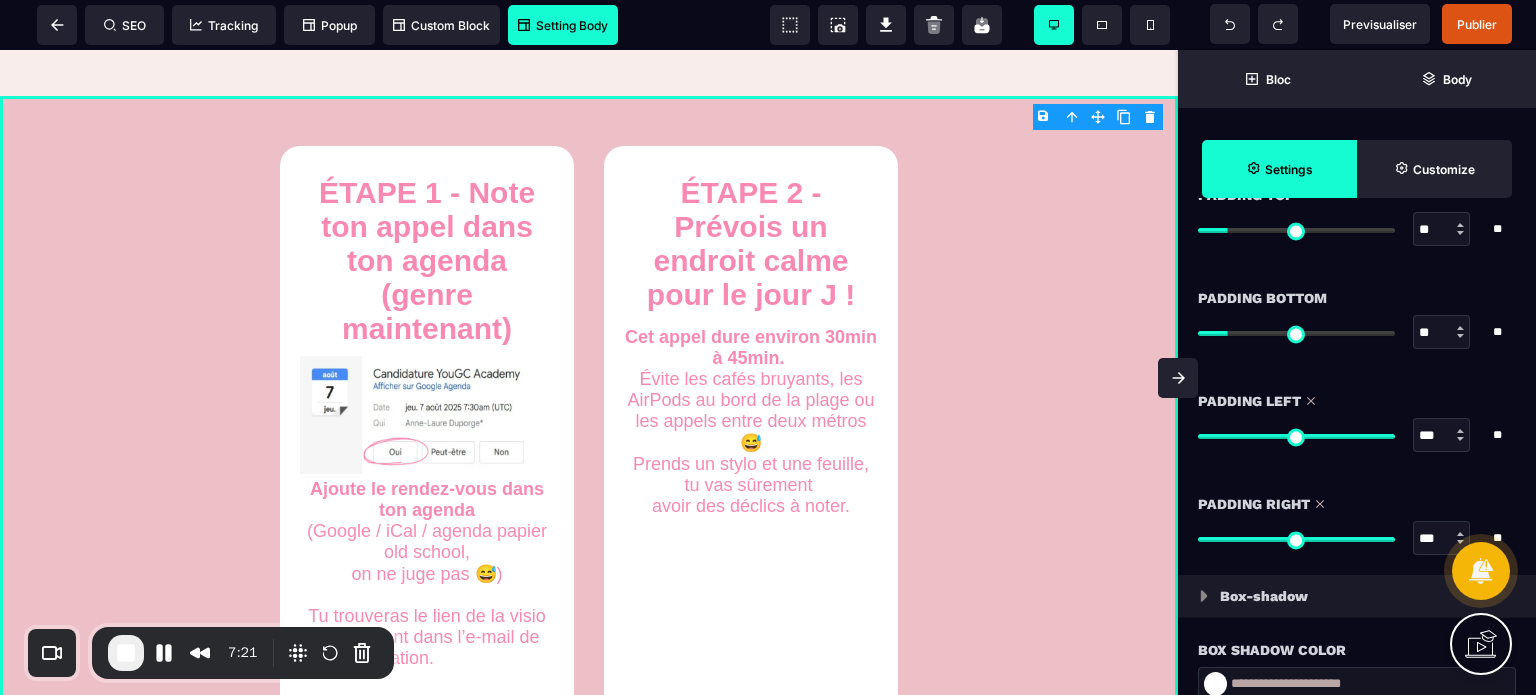 click on "***" at bounding box center (1442, 539) 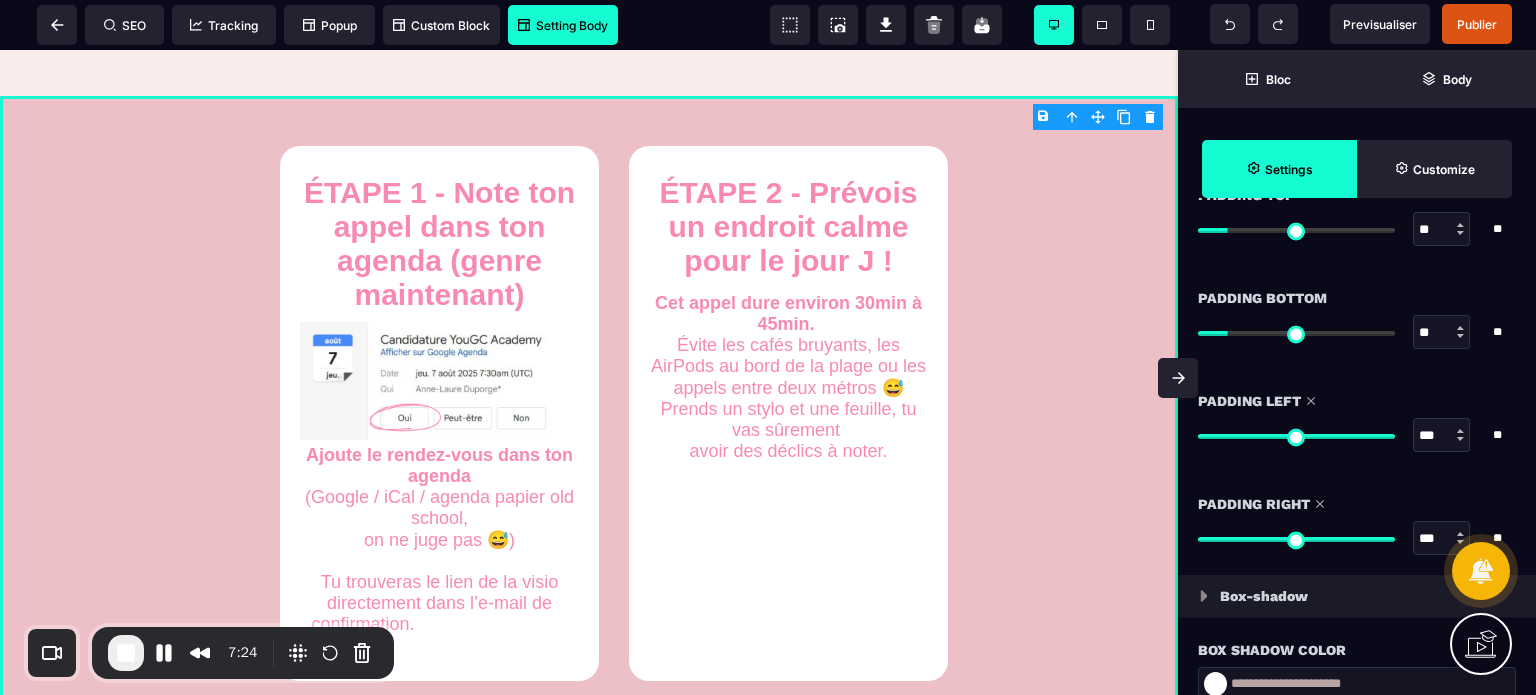 click on "***" at bounding box center [1442, 435] 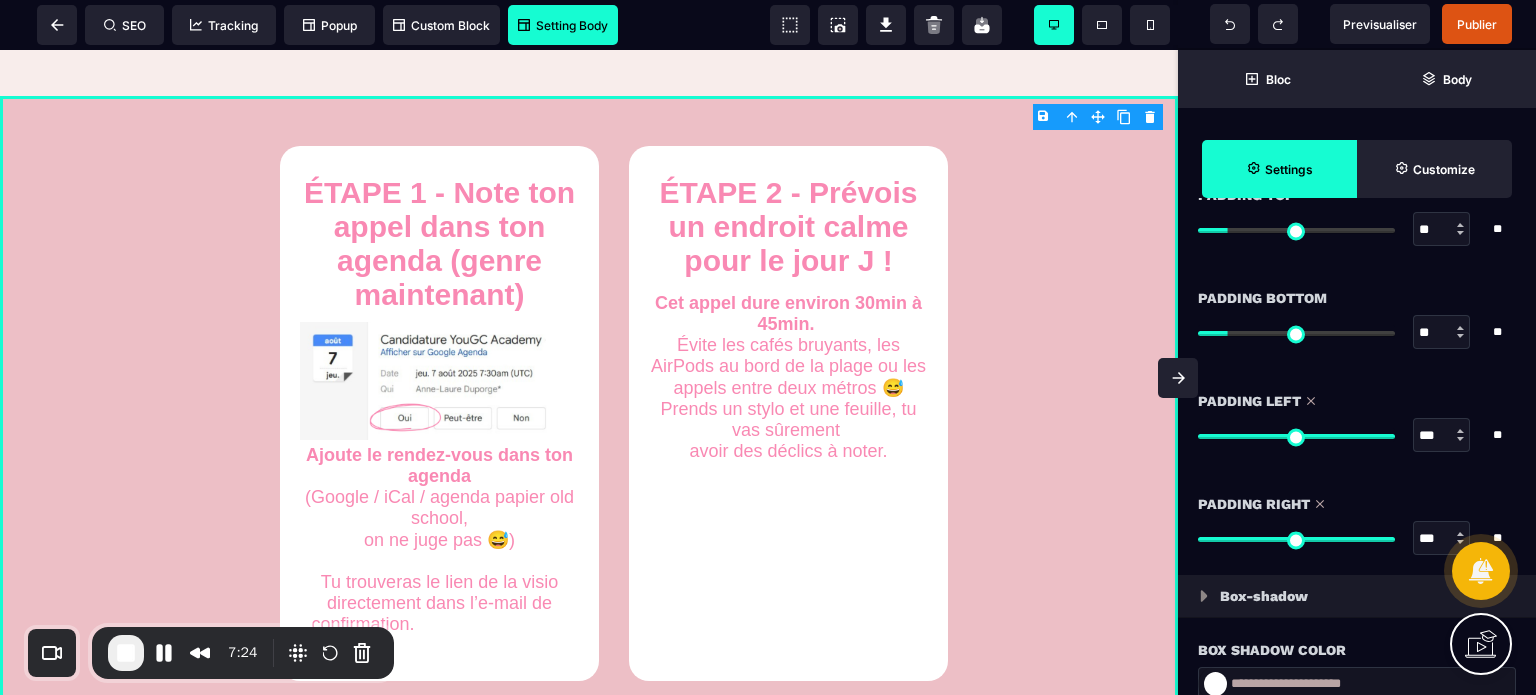 click on "***" at bounding box center [1442, 436] 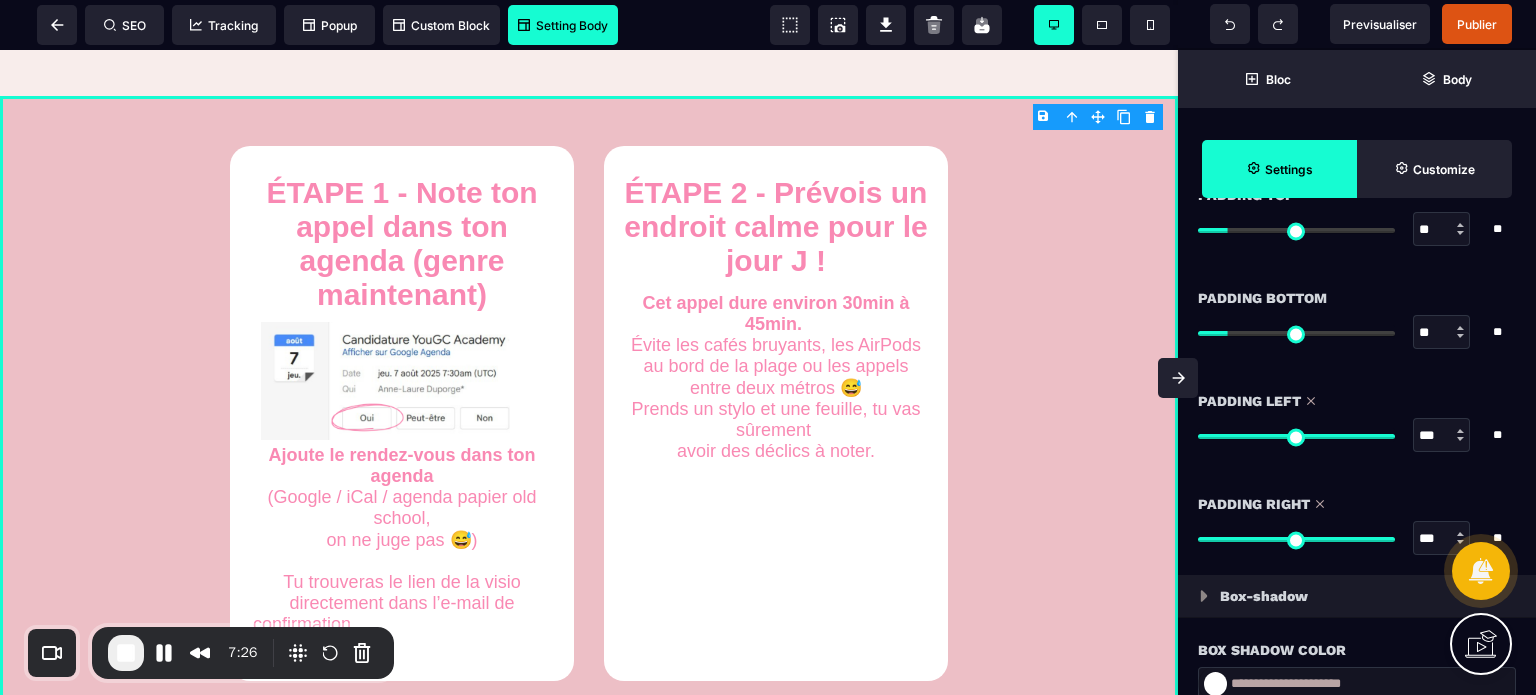 click at bounding box center (1178, 378) 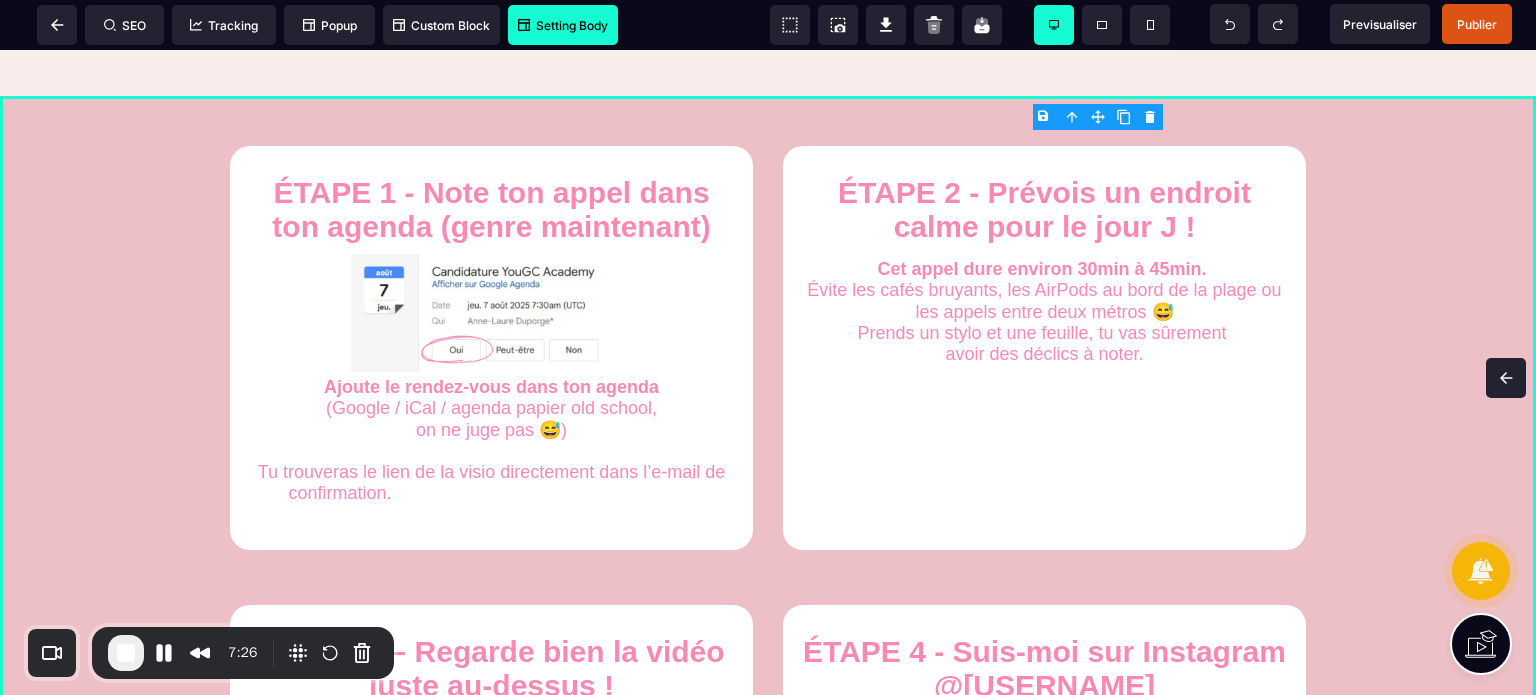 scroll, scrollTop: 0, scrollLeft: 0, axis: both 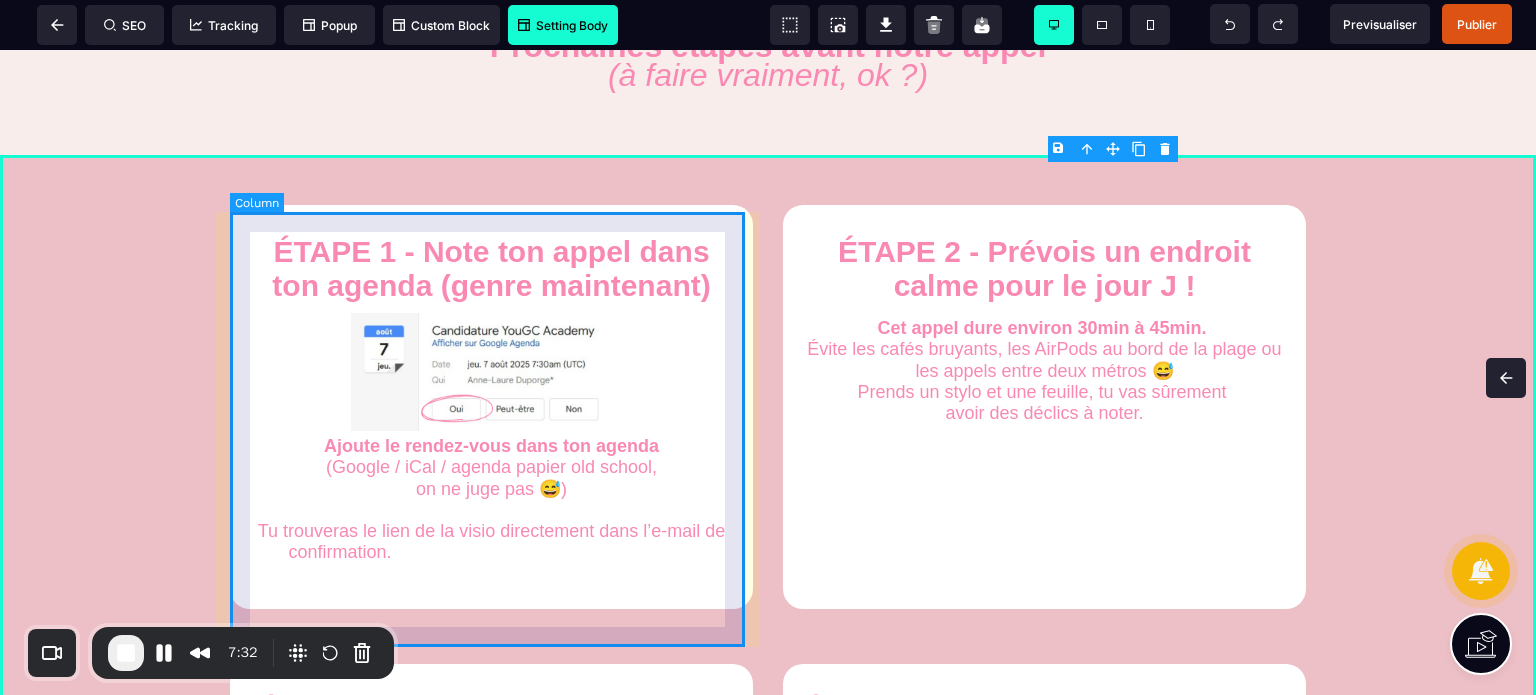 click on "ÉTAPE 1 - Note ton appel dans ton agenda (genre maintenant) Ajoute le rendez-vous dans ton agenda (Google / iCal / agenda papier old school, on ne juge pas 😅) Tu trouveras le lien de la visio directement dans l’e-mail de confirmation. Sois bien à l’heure, c’est un vrai appel stratégique !" at bounding box center [491, 407] 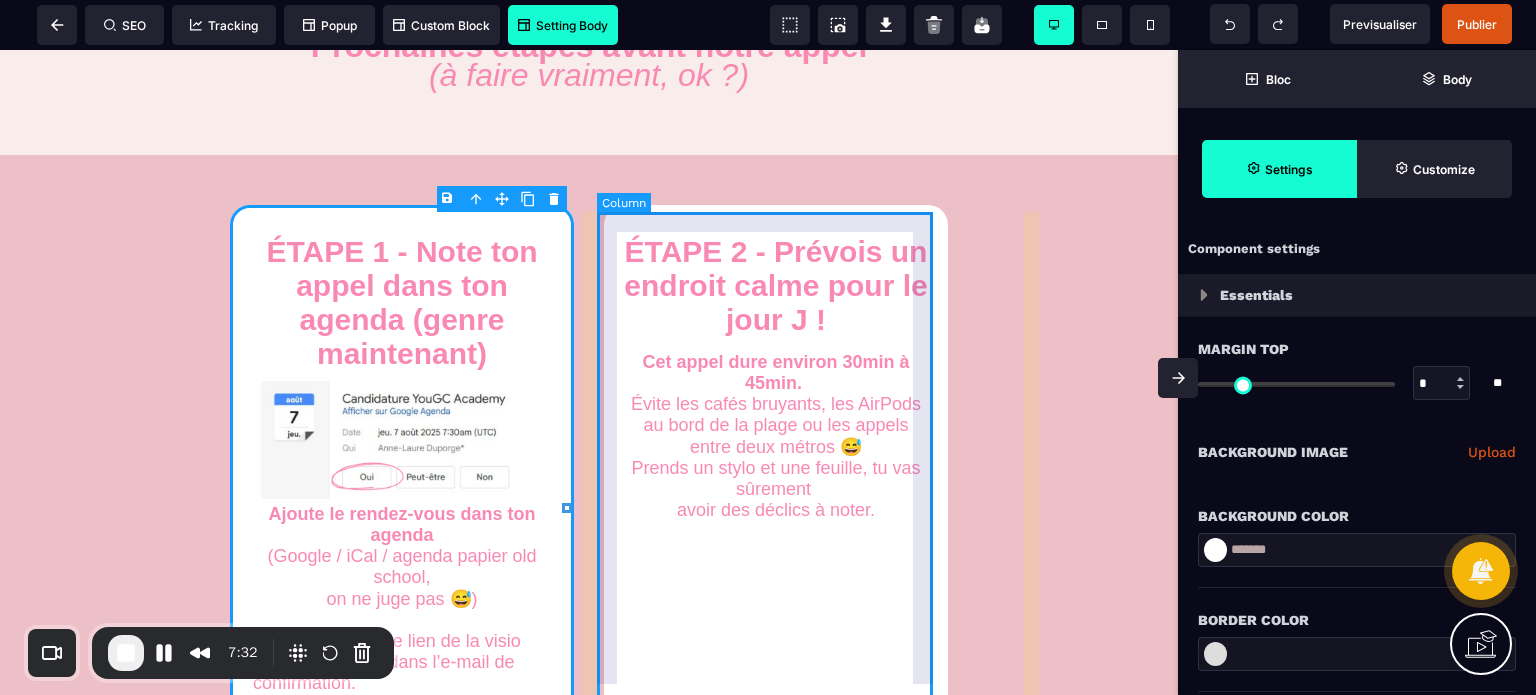 scroll, scrollTop: 941, scrollLeft: 0, axis: vertical 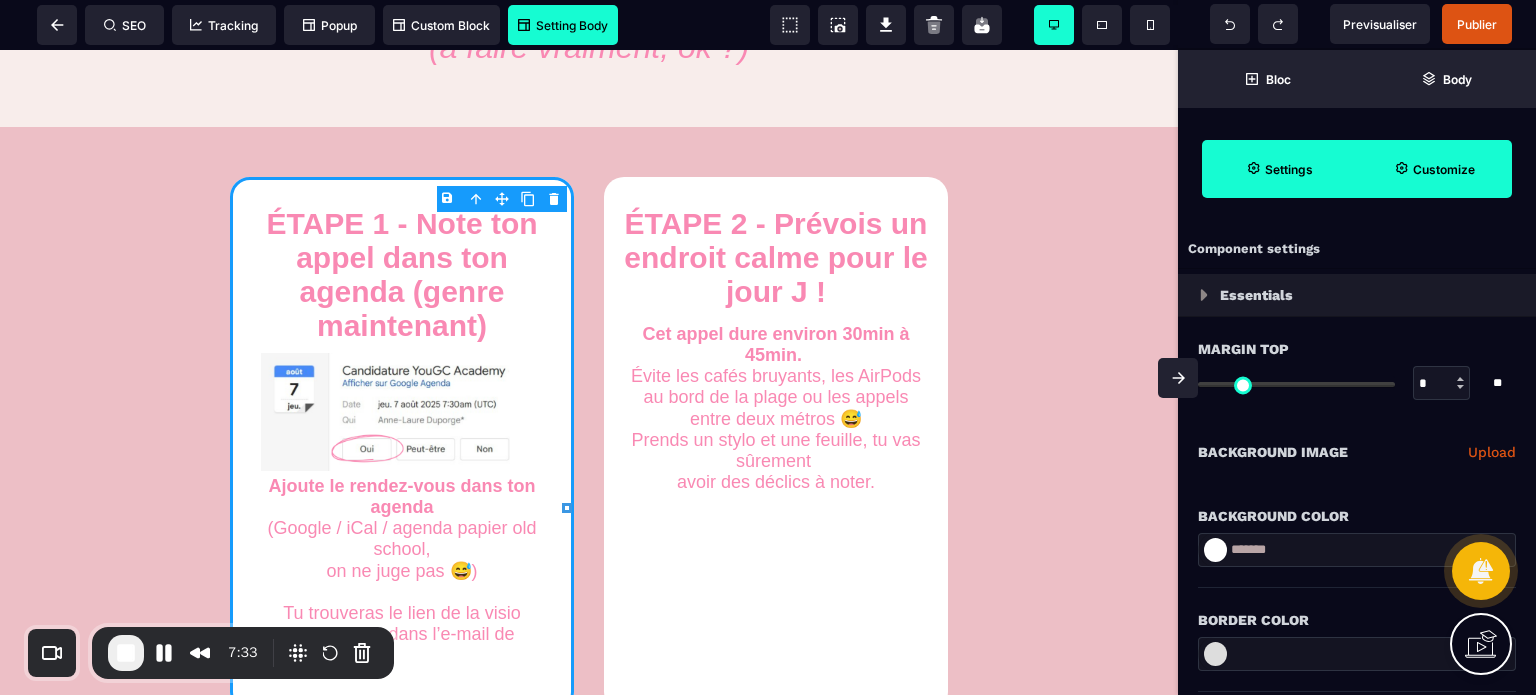 click on "Customize" at bounding box center (1434, 169) 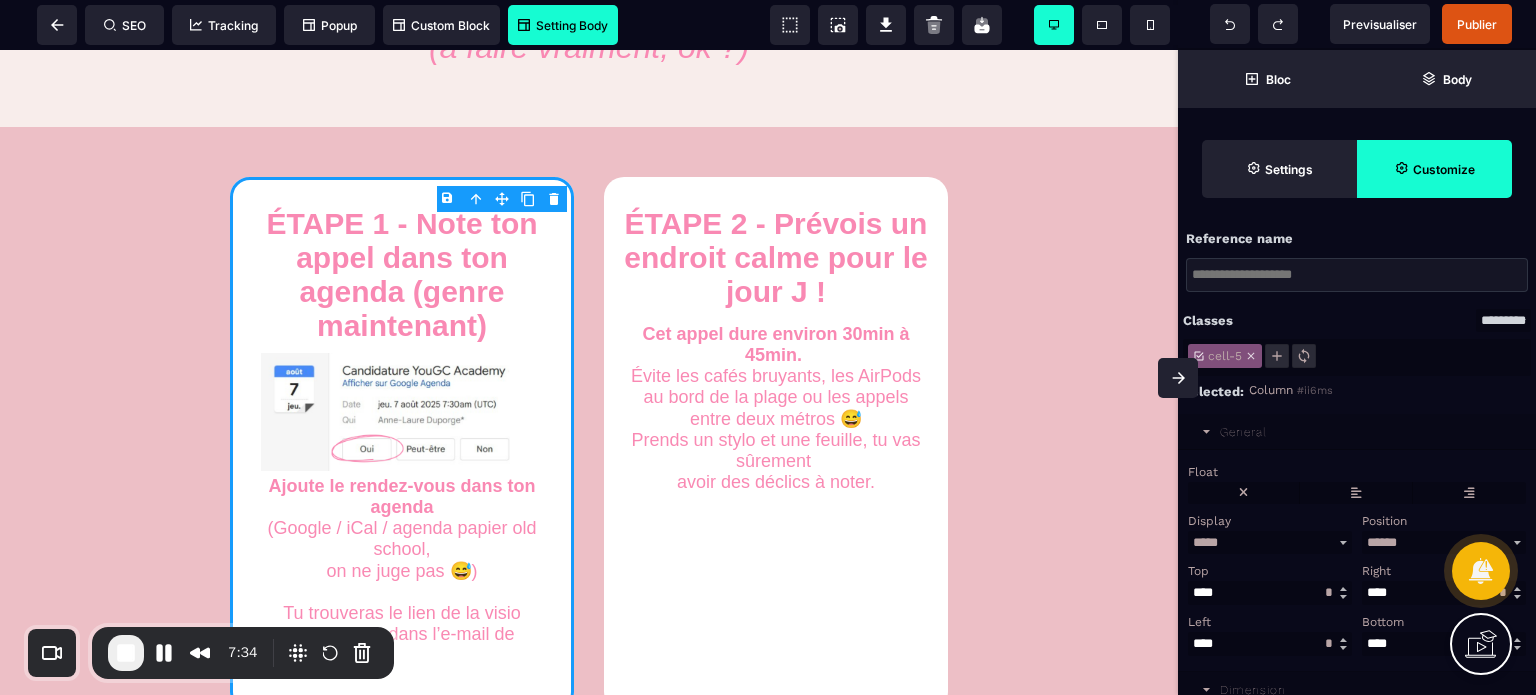 click on "General" at bounding box center (1243, 432) 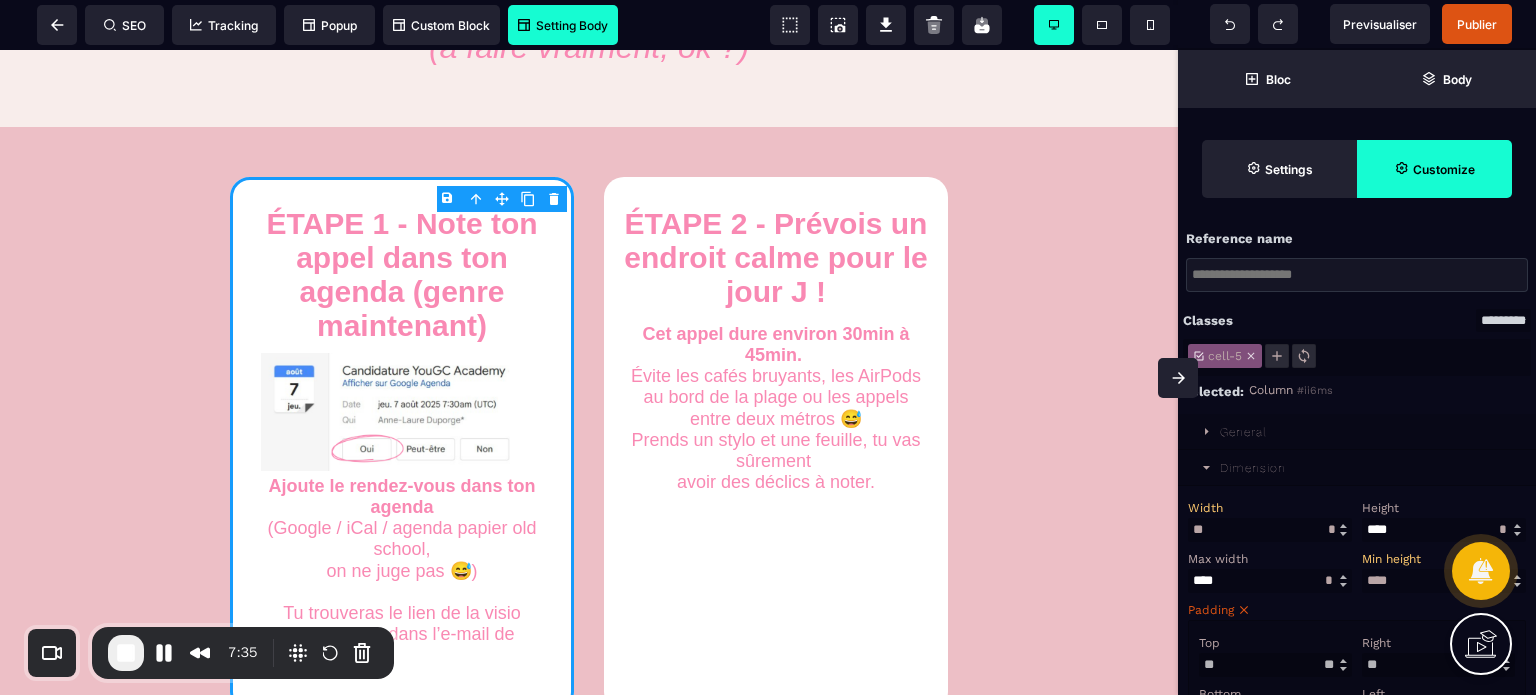 click on "Max width" at bounding box center (1267, 559) 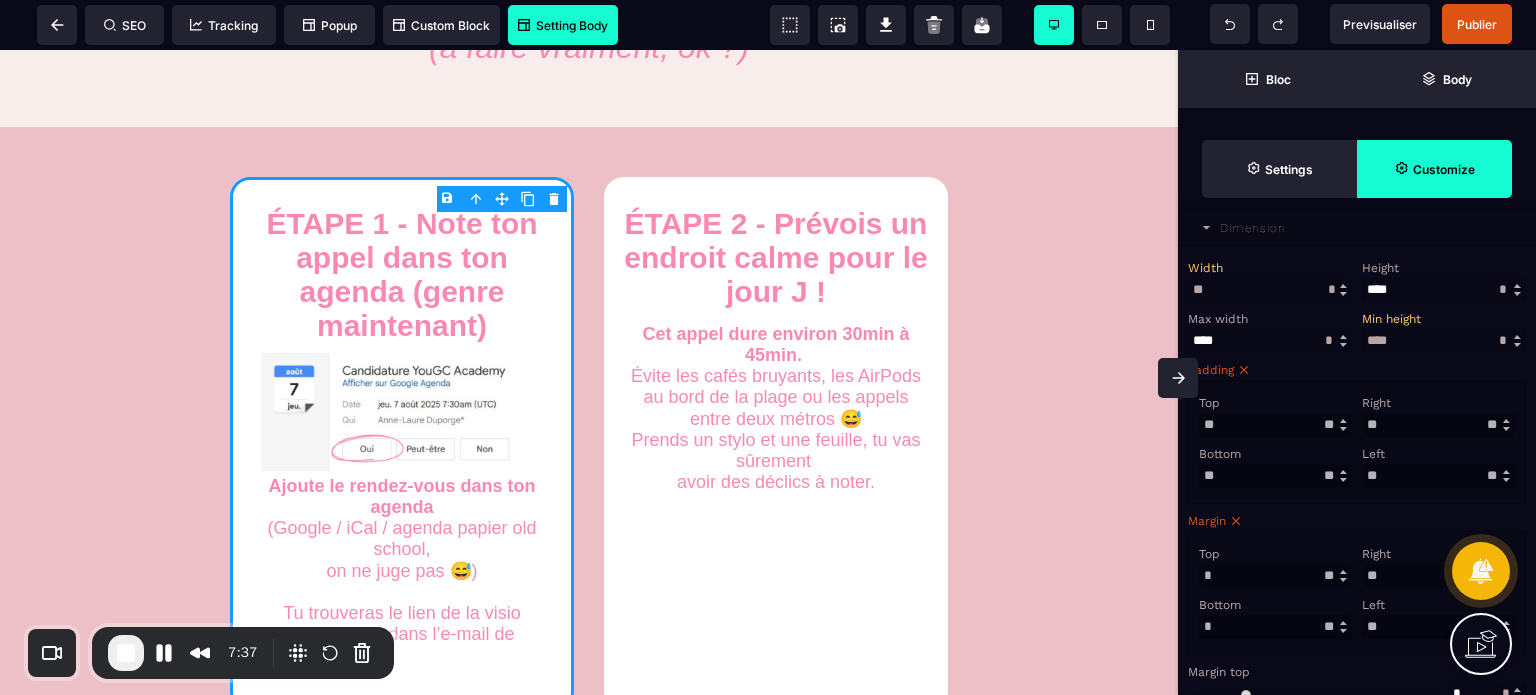 scroll, scrollTop: 280, scrollLeft: 0, axis: vertical 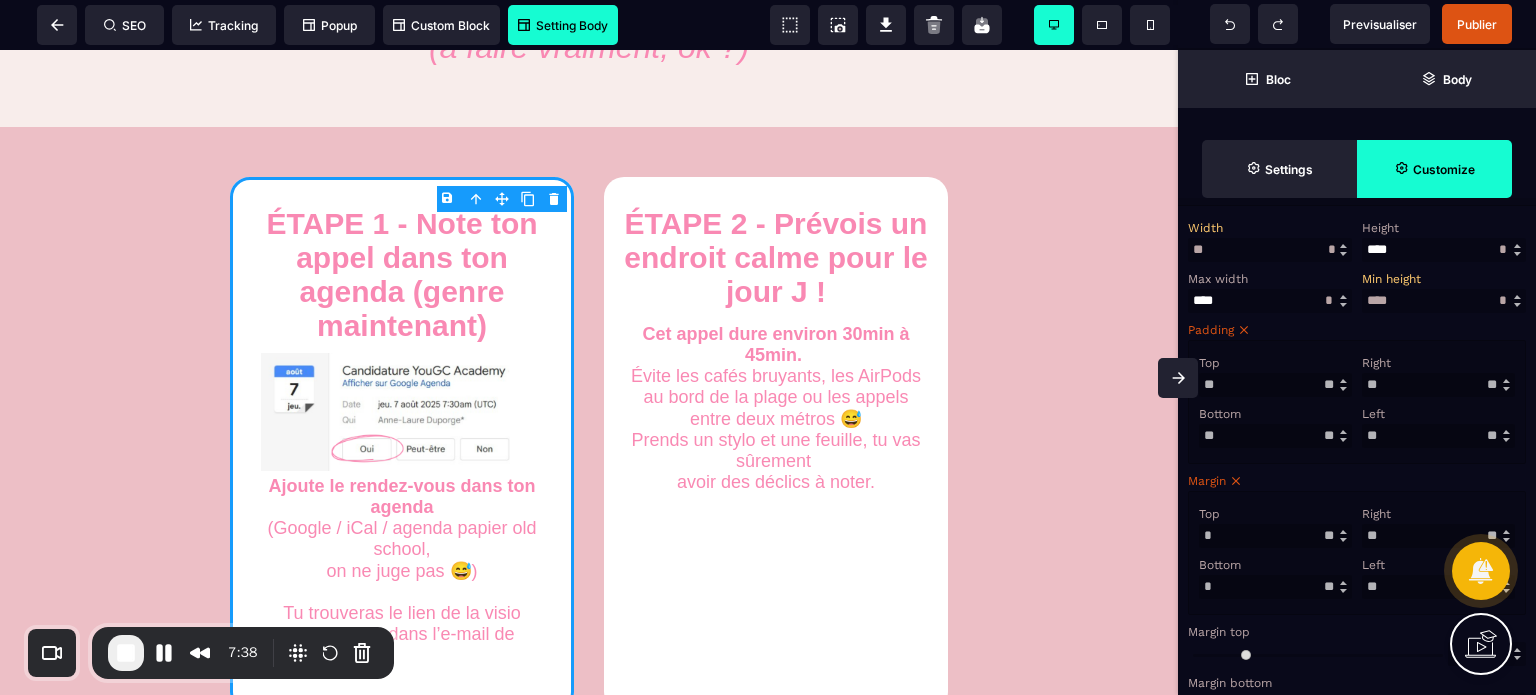 drag, startPoint x: 1372, startPoint y: 598, endPoint x: 1363, endPoint y: 606, distance: 12.0415945 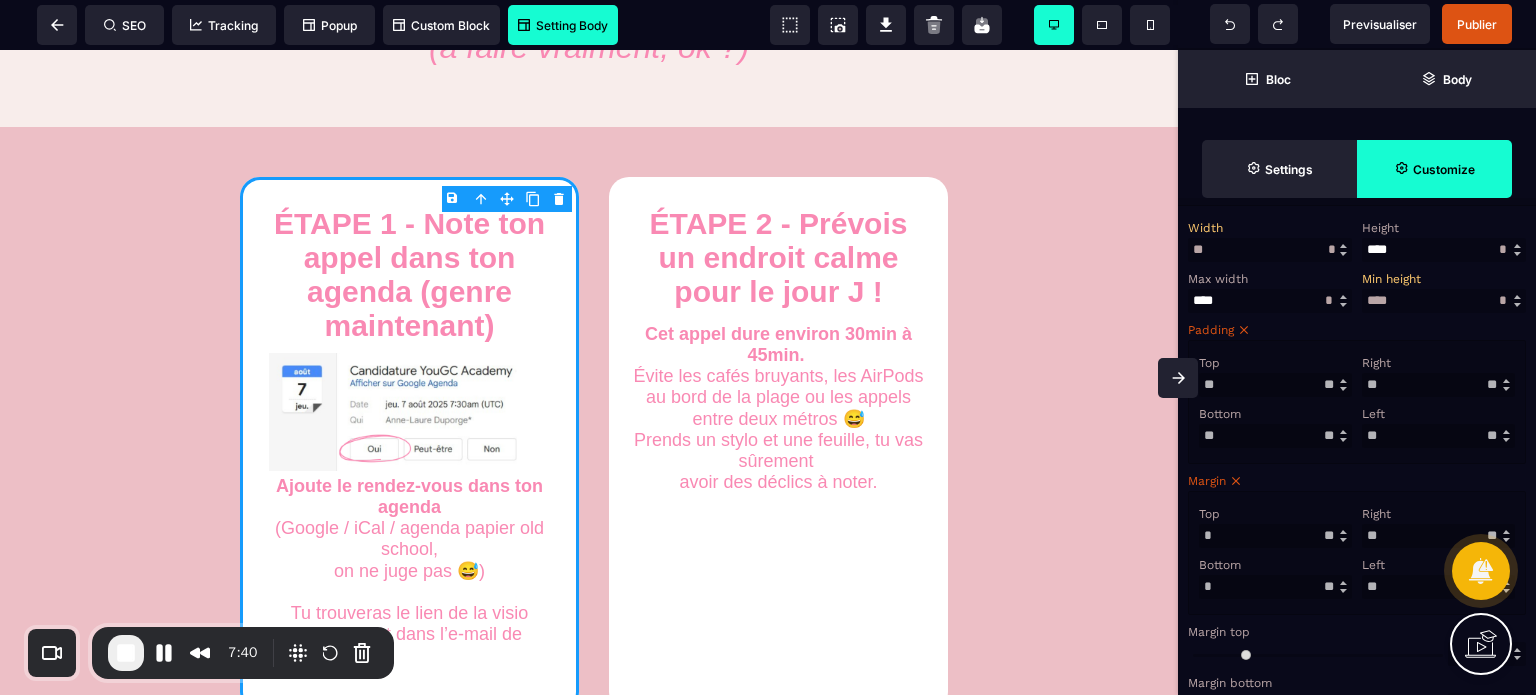 drag, startPoint x: 1378, startPoint y: 546, endPoint x: 1347, endPoint y: 551, distance: 31.400637 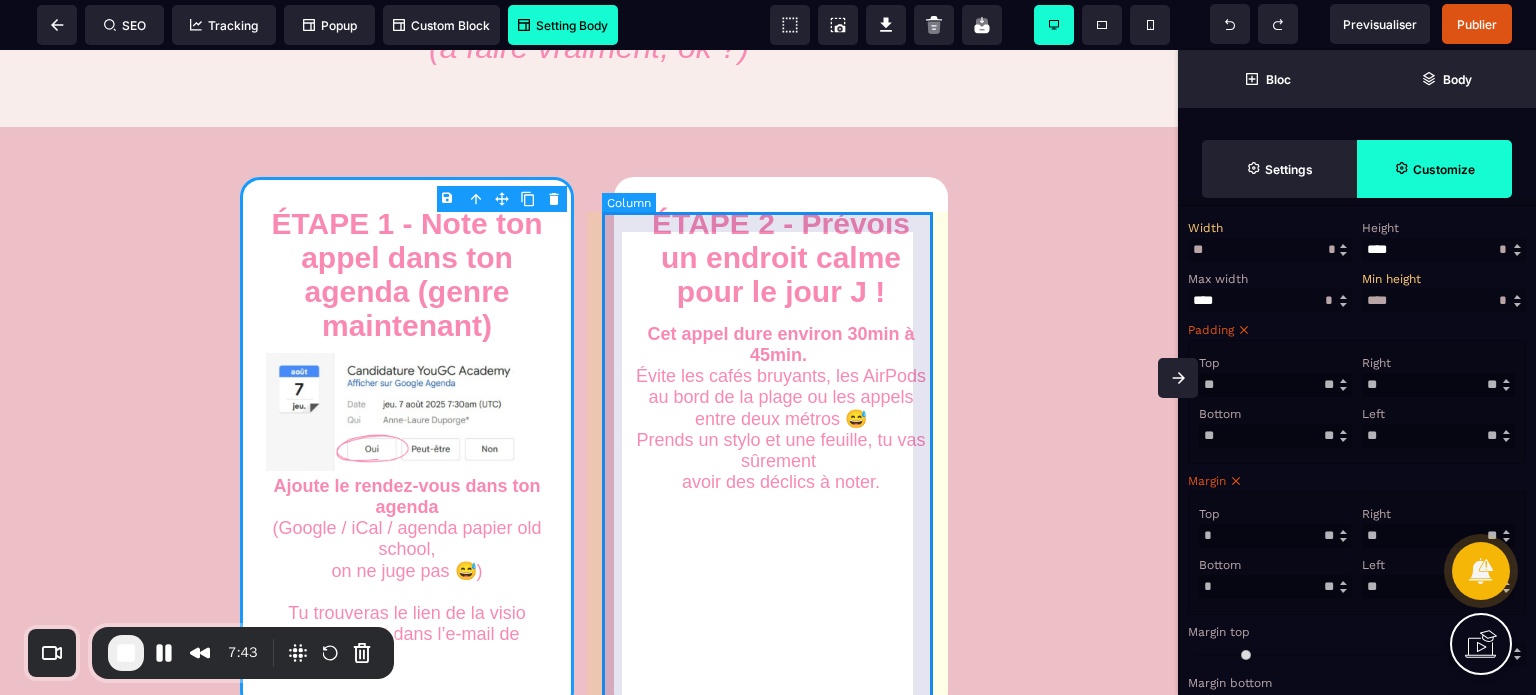 click on "ÉTAPE 2 - Prévois un endroit calme pour le jour J ! Cet appel dure environ [TIME] à [TIME].
Évite les cafés bruyants, les AirPods
au bord de la plage ou les appels entre deux métros 😅
Prends un stylo et une feuille, tu vas sûrement
avoir des déclics à noter." at bounding box center (781, 444) 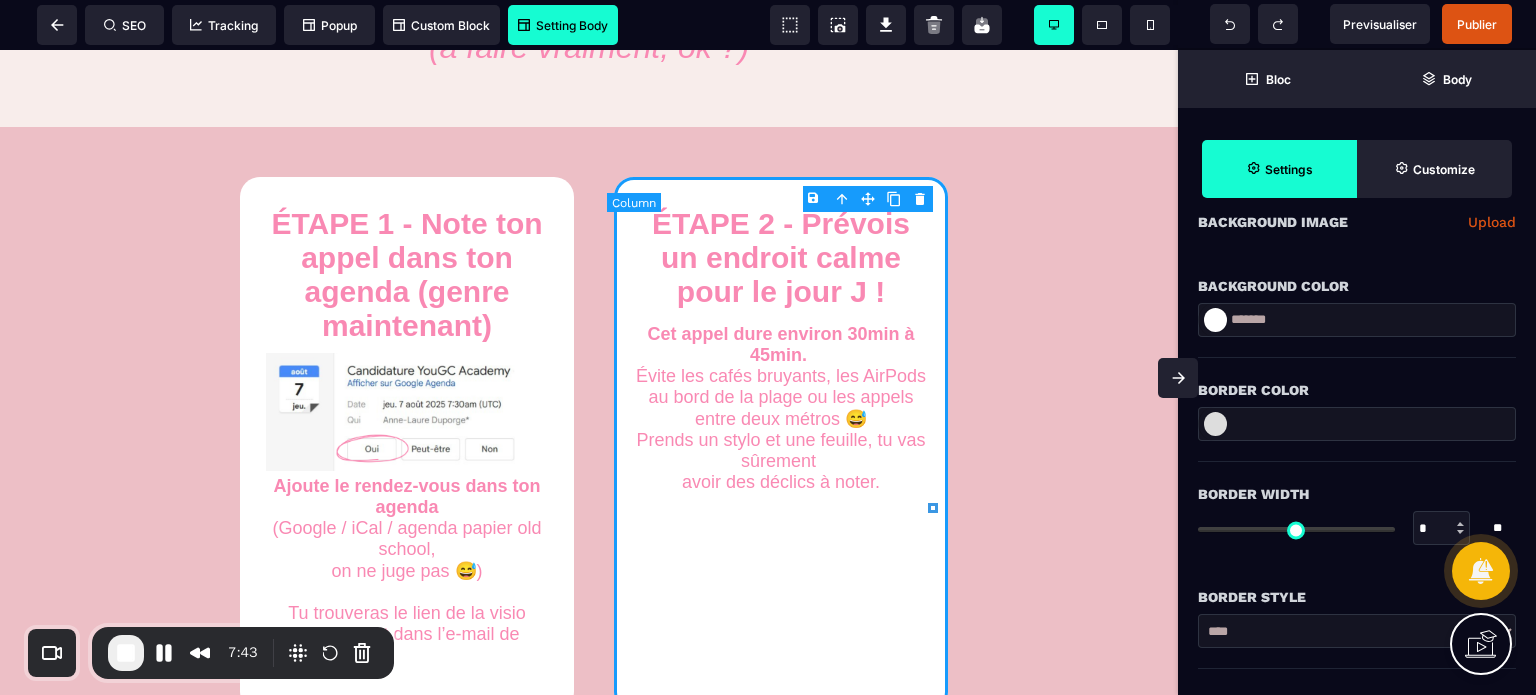 scroll, scrollTop: 0, scrollLeft: 0, axis: both 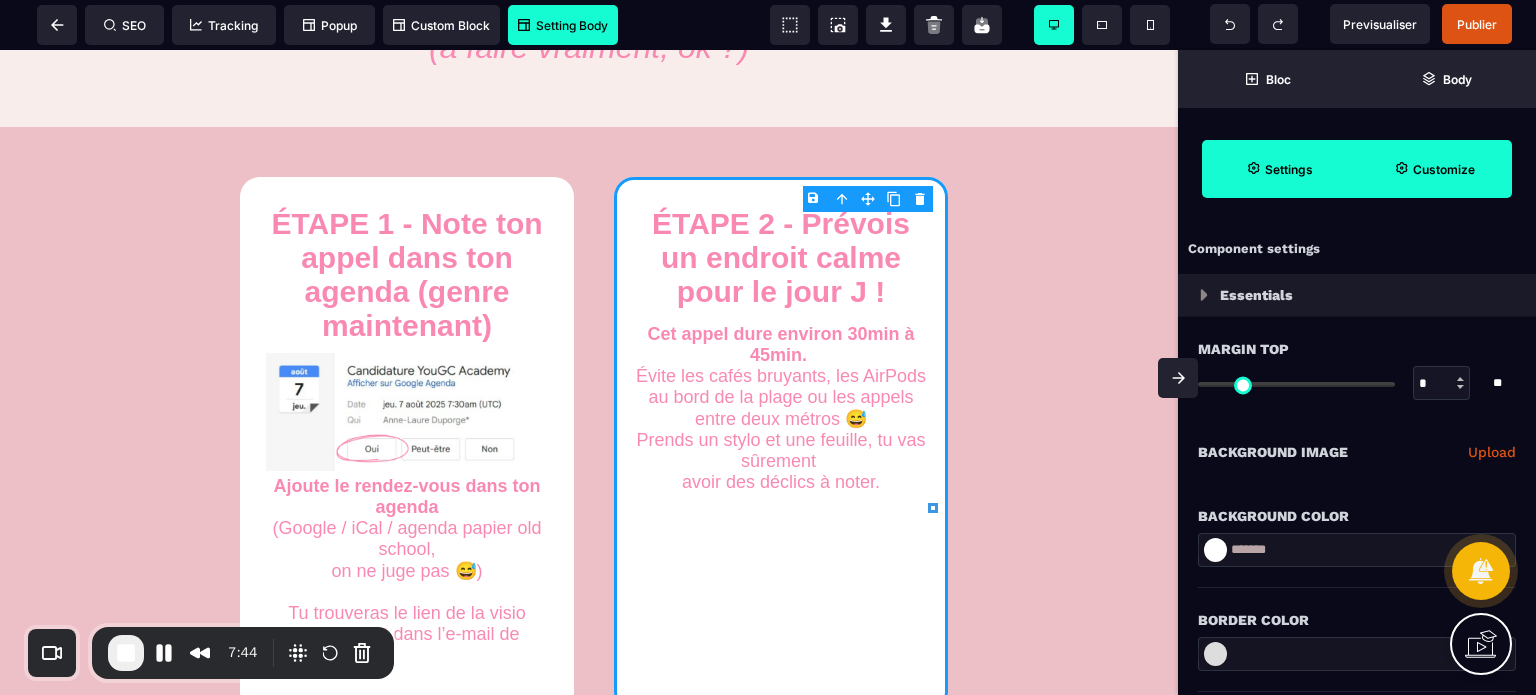 click on "Customize" at bounding box center (1434, 169) 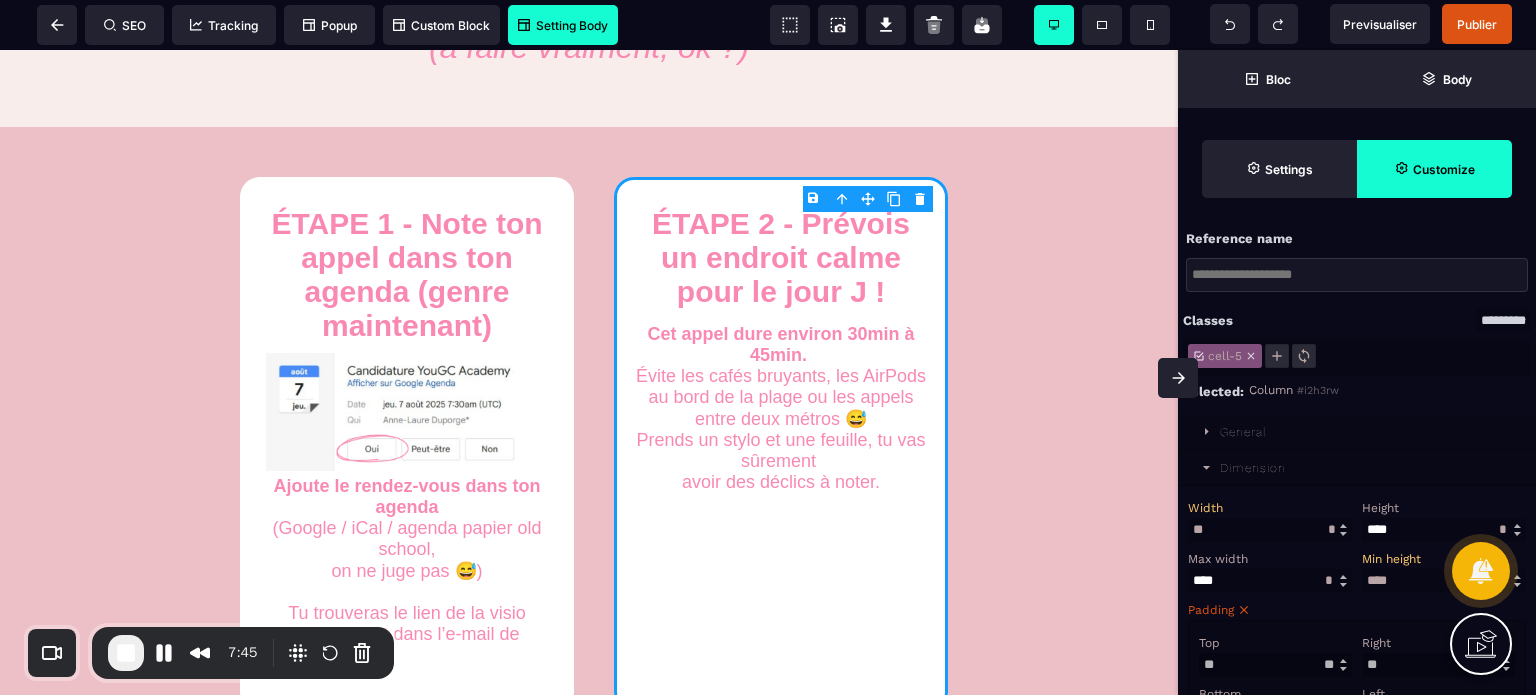 click on "Width
***
* ** * ** *** ** **
Width
**
* ** *
Height
* ** * ** *** ** **
Max width
* ** * ** *** ** **
Min height
****
* ** * ** *** ** **
Padding
Top
**
* ** * ** *** ** **
Right
**" at bounding box center [1357, 800] 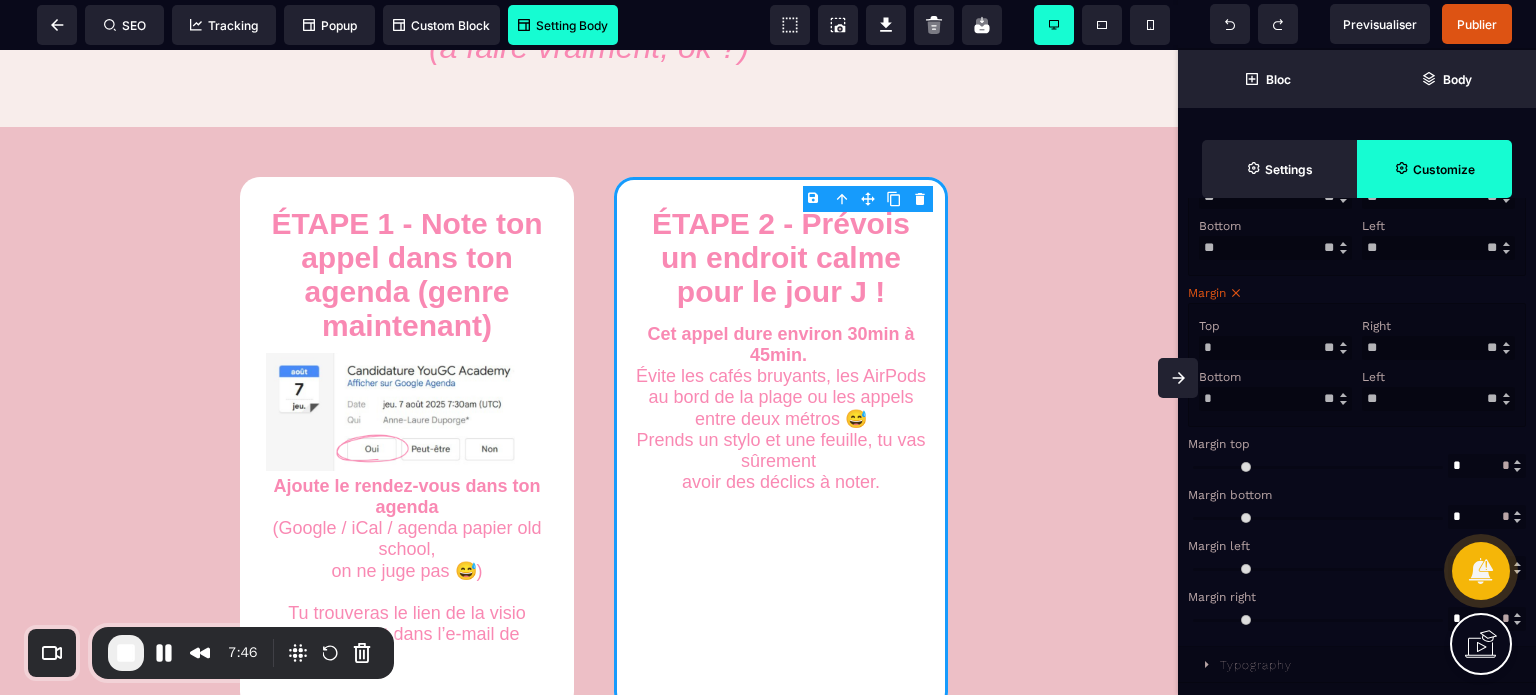 scroll, scrollTop: 480, scrollLeft: 0, axis: vertical 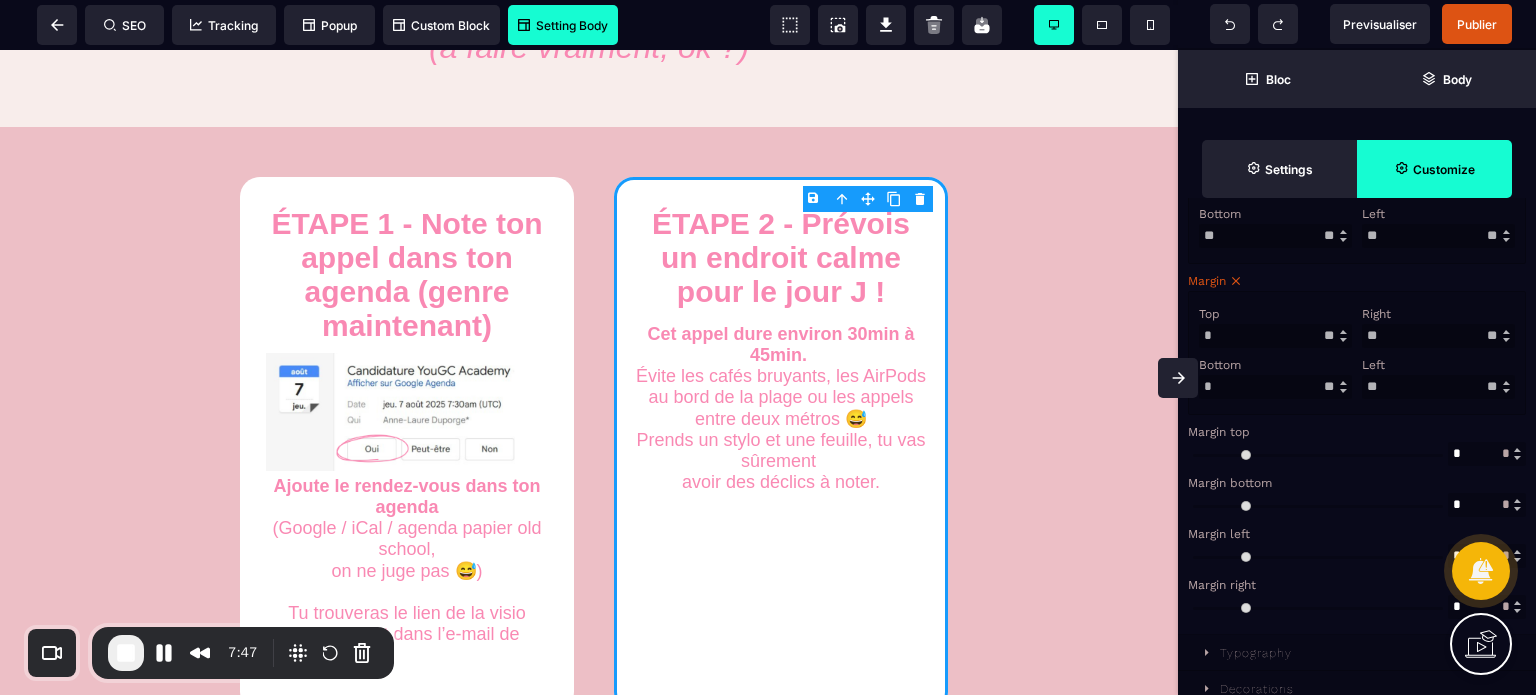drag, startPoint x: 1385, startPoint y: 404, endPoint x: 1344, endPoint y: 406, distance: 41.04875 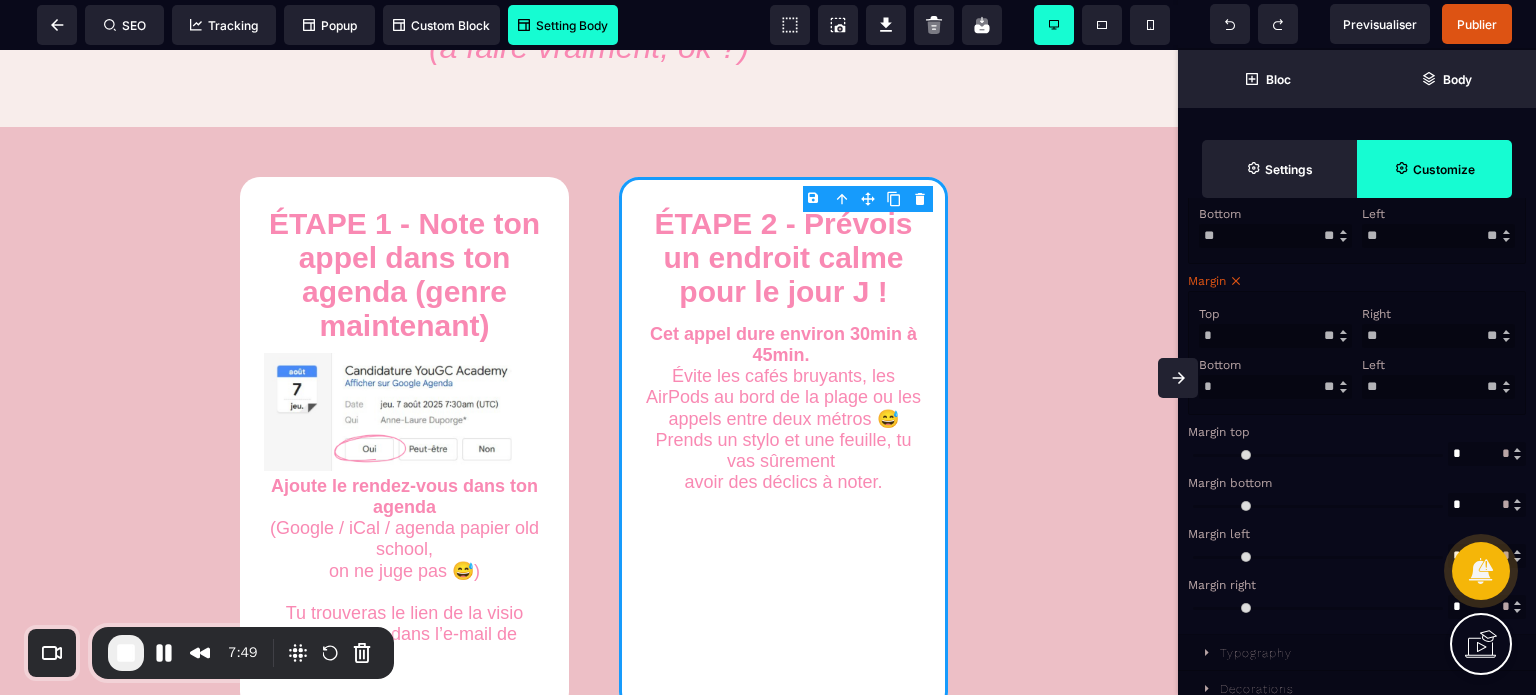 drag, startPoint x: 1386, startPoint y: 341, endPoint x: 1348, endPoint y: 350, distance: 39.051247 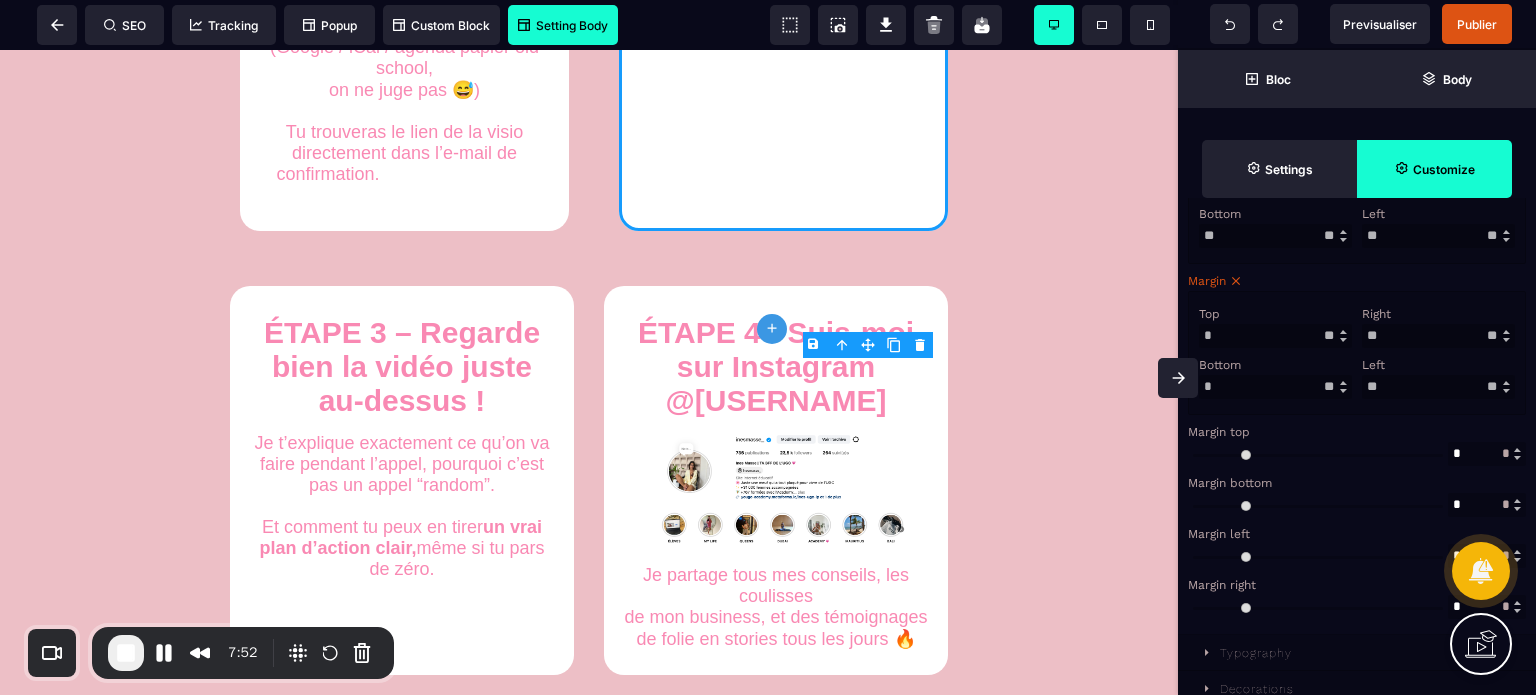 scroll, scrollTop: 1427, scrollLeft: 0, axis: vertical 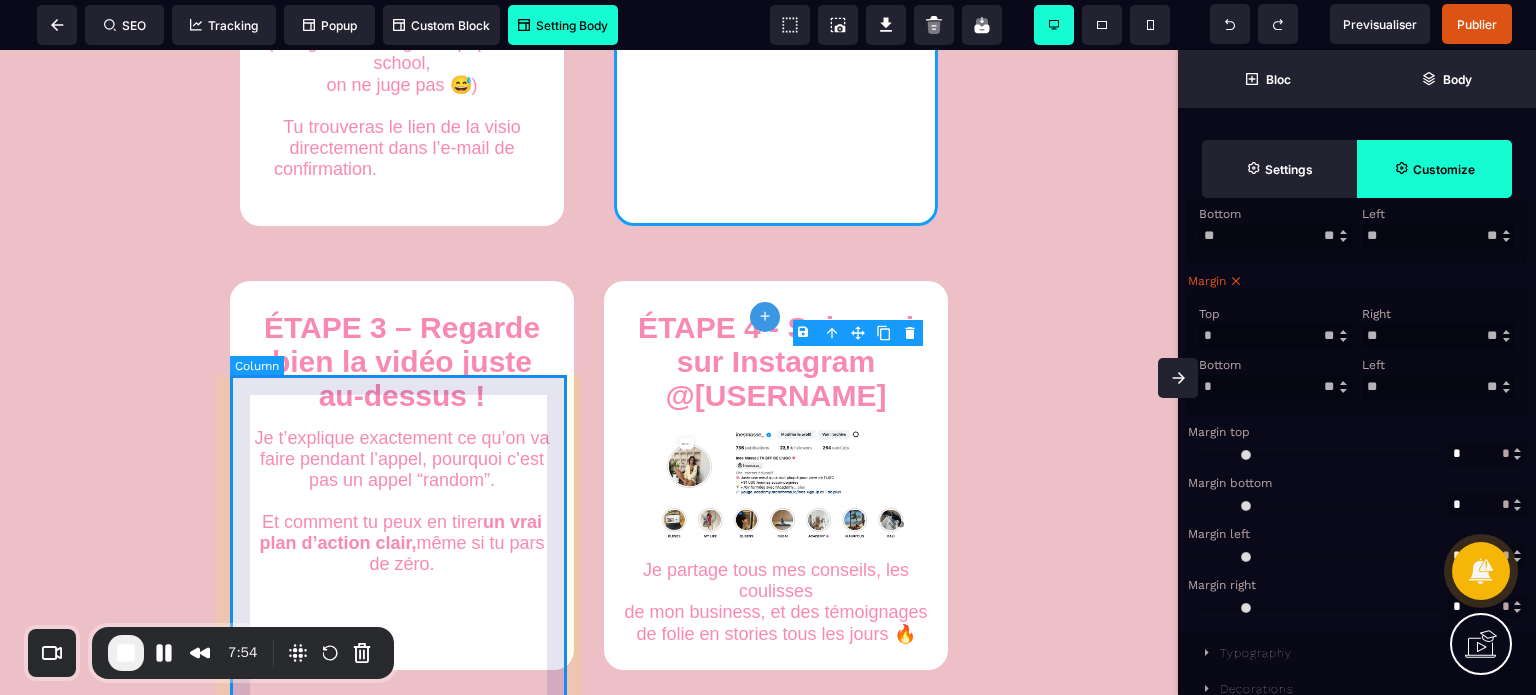 click on "ÉTAPE 3 – Regarde bien la vidéo juste au-dessus ! Je t’explique exactement ce qu’on va faire pendant l’appel, pourquoi c’est pas un appel “random”. Et comment tu peux en tirer un vrai plan d’action clair, même si tu pars de zéro." at bounding box center [402, 475] 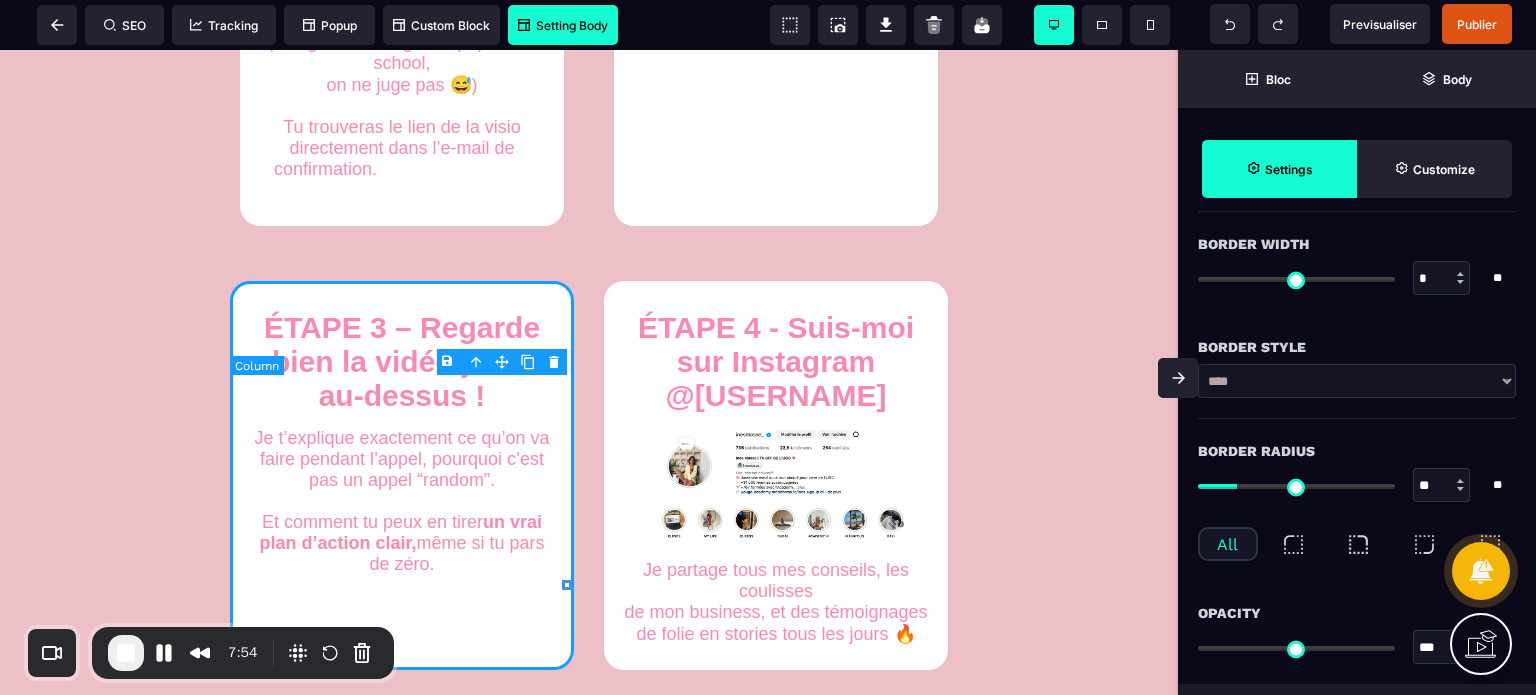 scroll, scrollTop: 0, scrollLeft: 0, axis: both 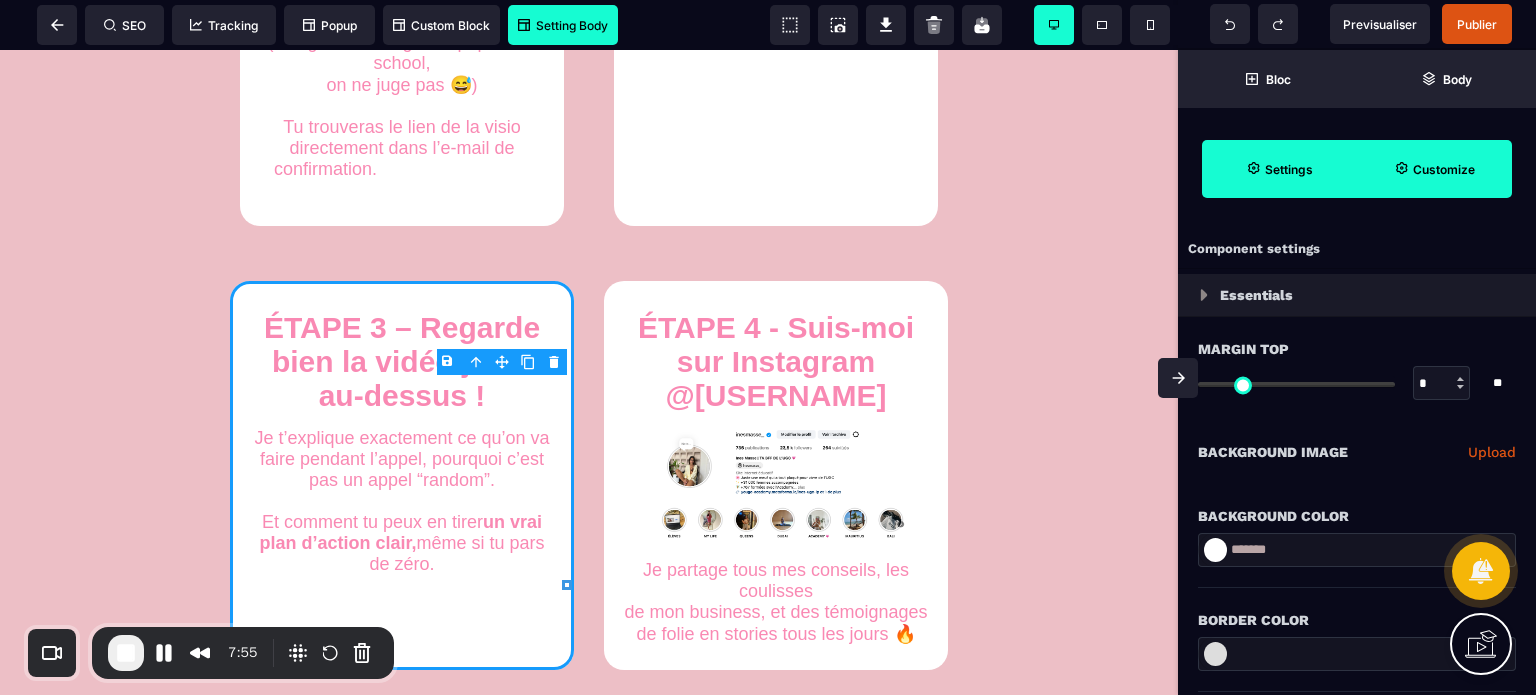 click on "Customize" at bounding box center [1434, 169] 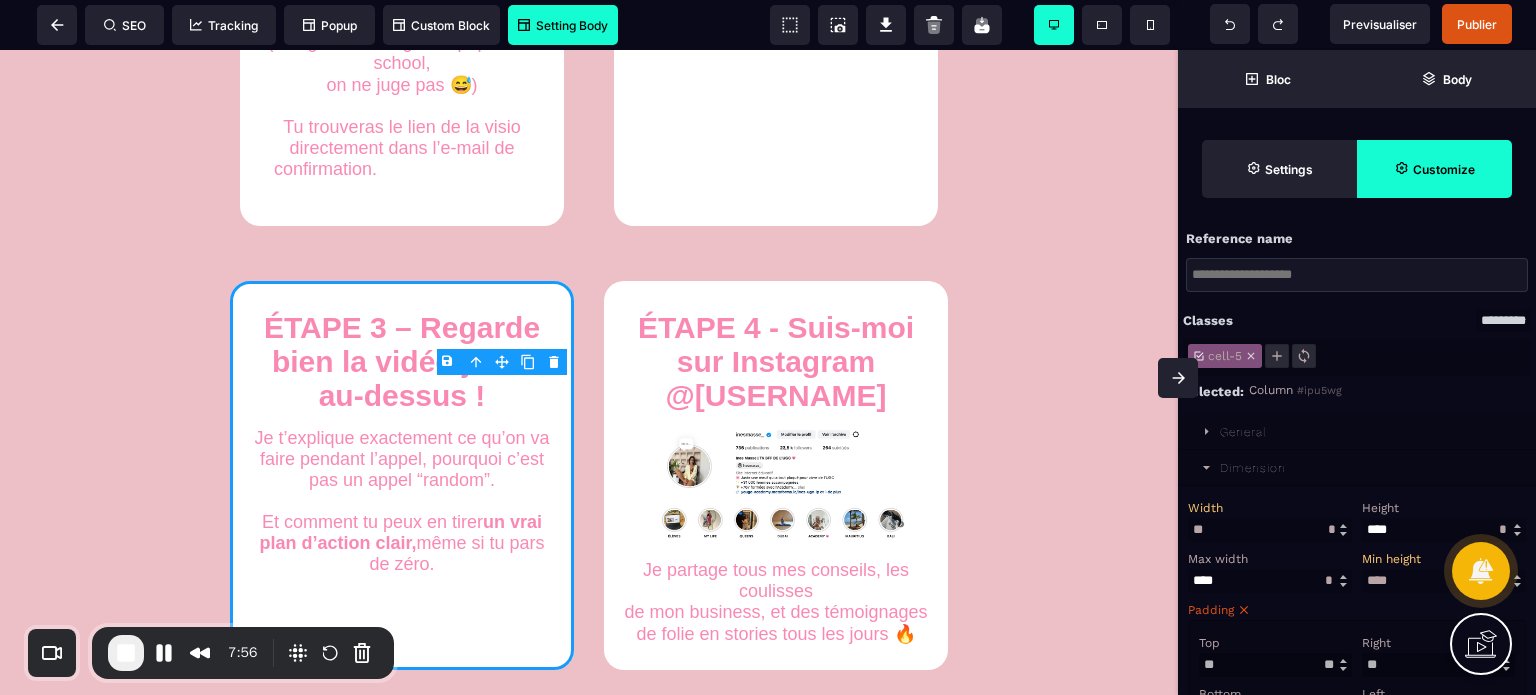 click on "Height" at bounding box center (1380, 508) 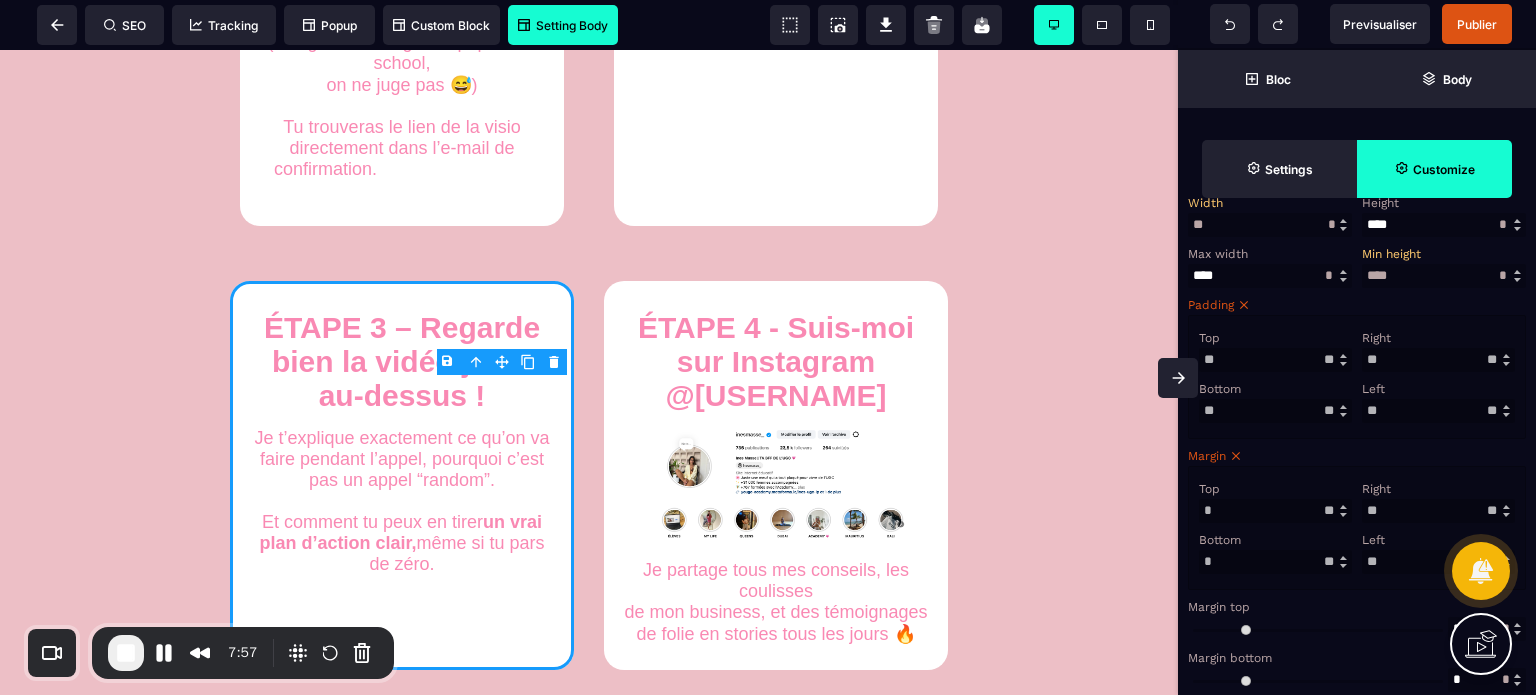 scroll, scrollTop: 320, scrollLeft: 0, axis: vertical 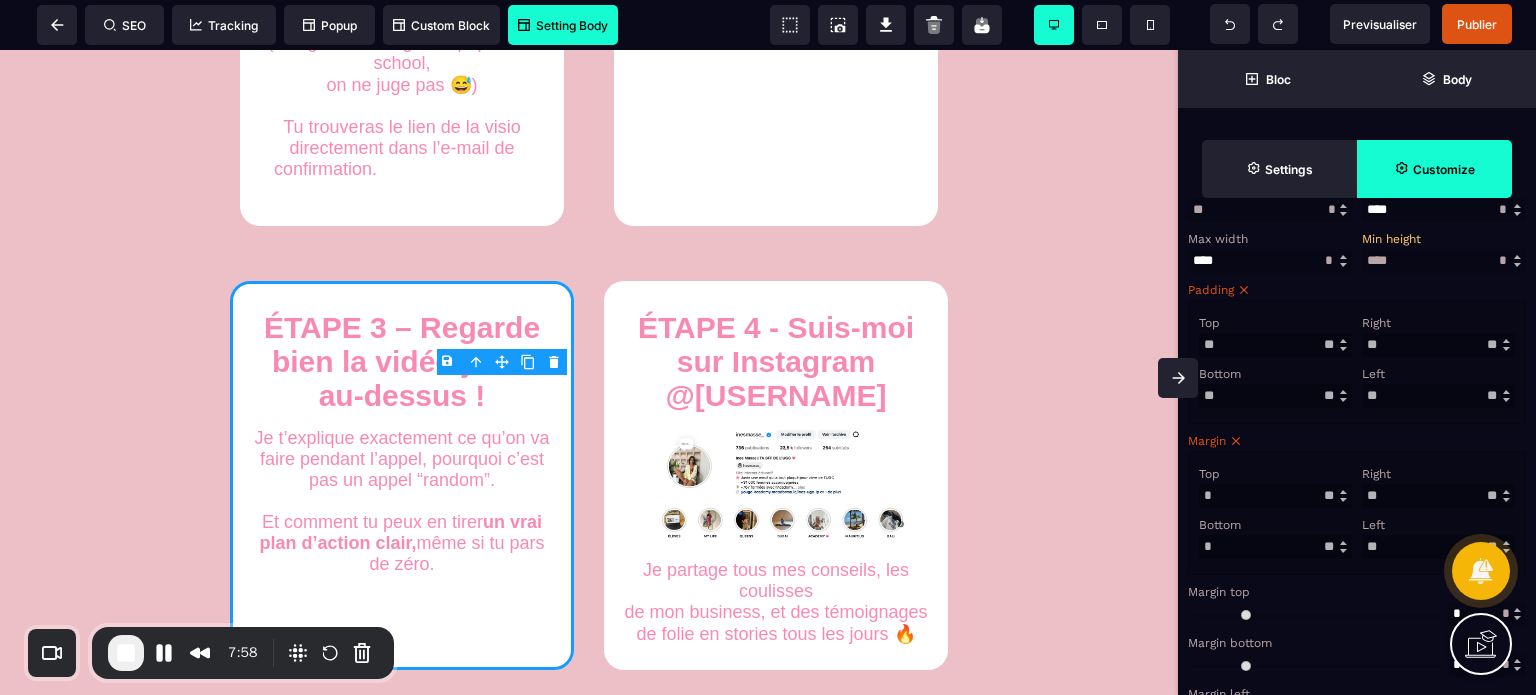 drag, startPoint x: 1384, startPoint y: 499, endPoint x: 1345, endPoint y: 516, distance: 42.544094 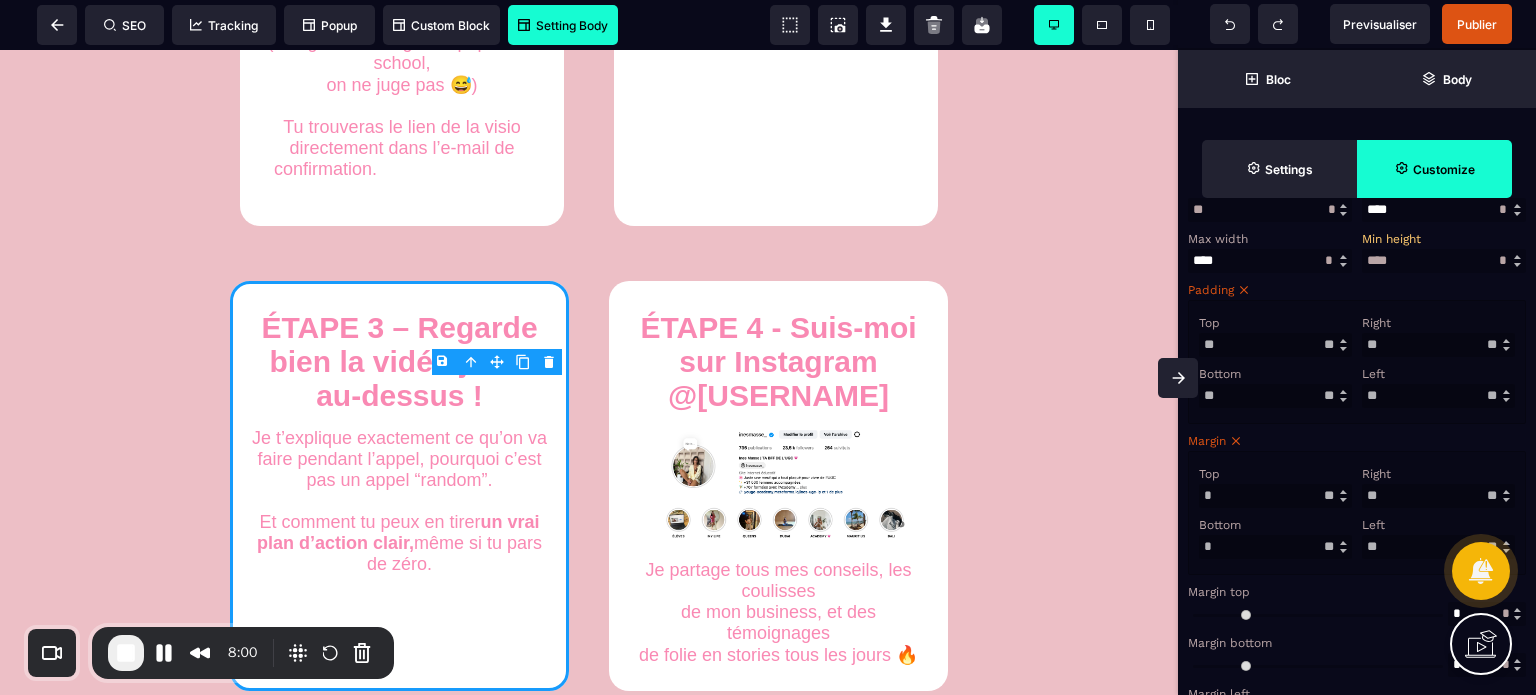 drag, startPoint x: 1392, startPoint y: 568, endPoint x: 1340, endPoint y: 572, distance: 52.153618 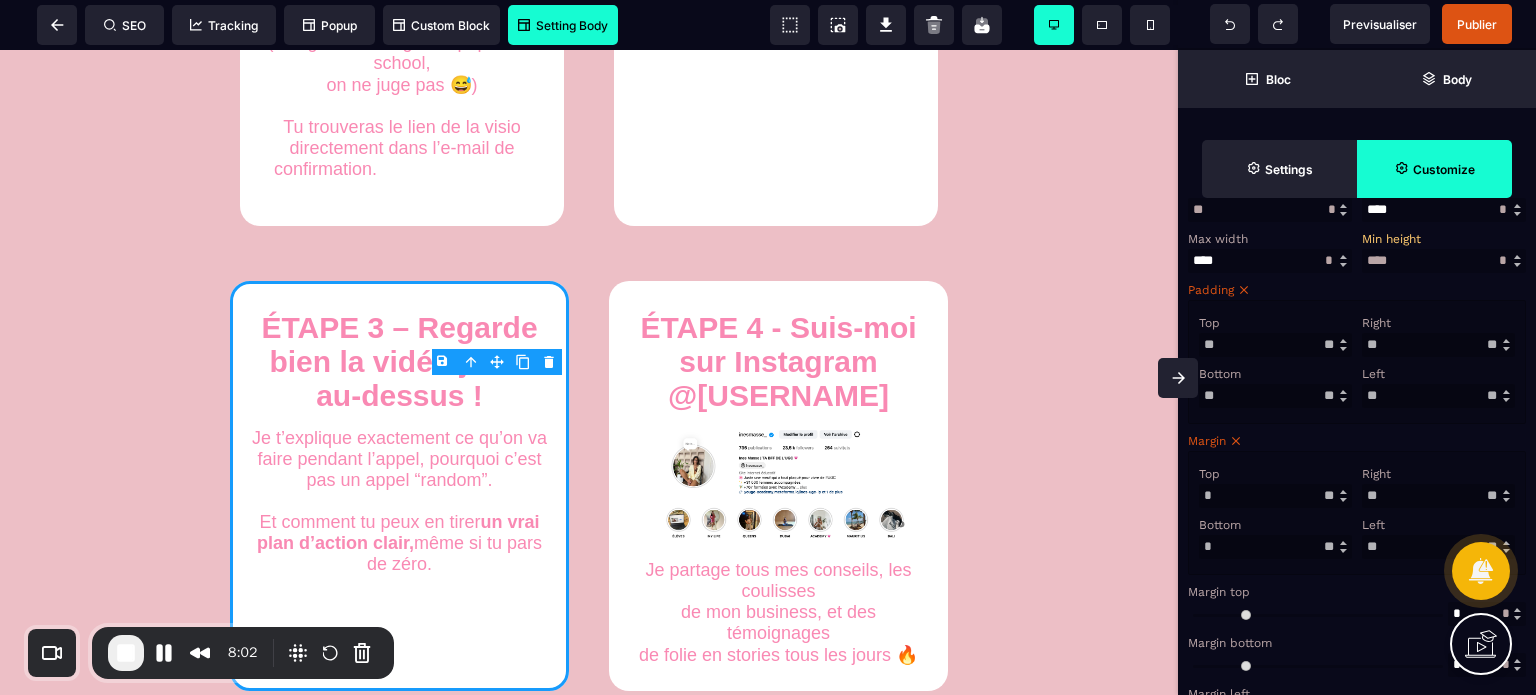 click at bounding box center [1178, 378] 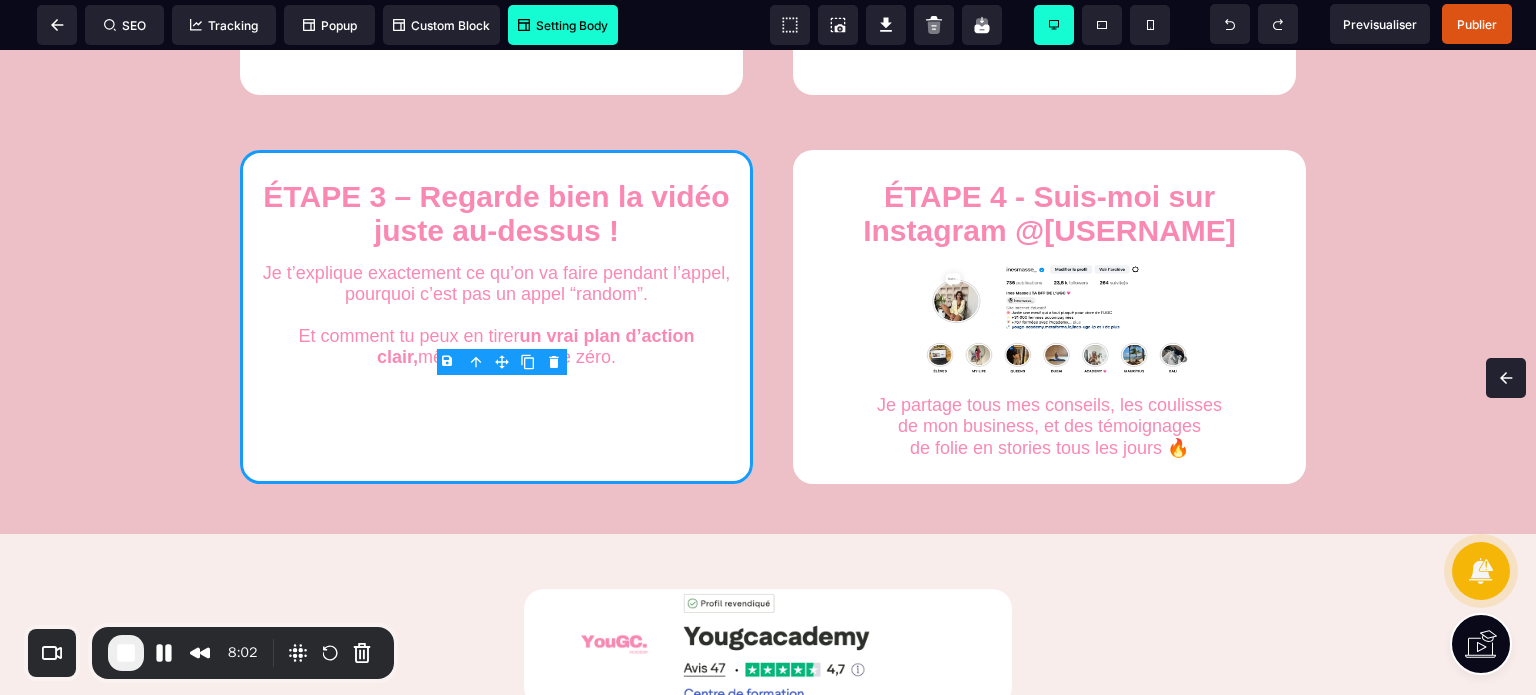 scroll, scrollTop: 0, scrollLeft: 0, axis: both 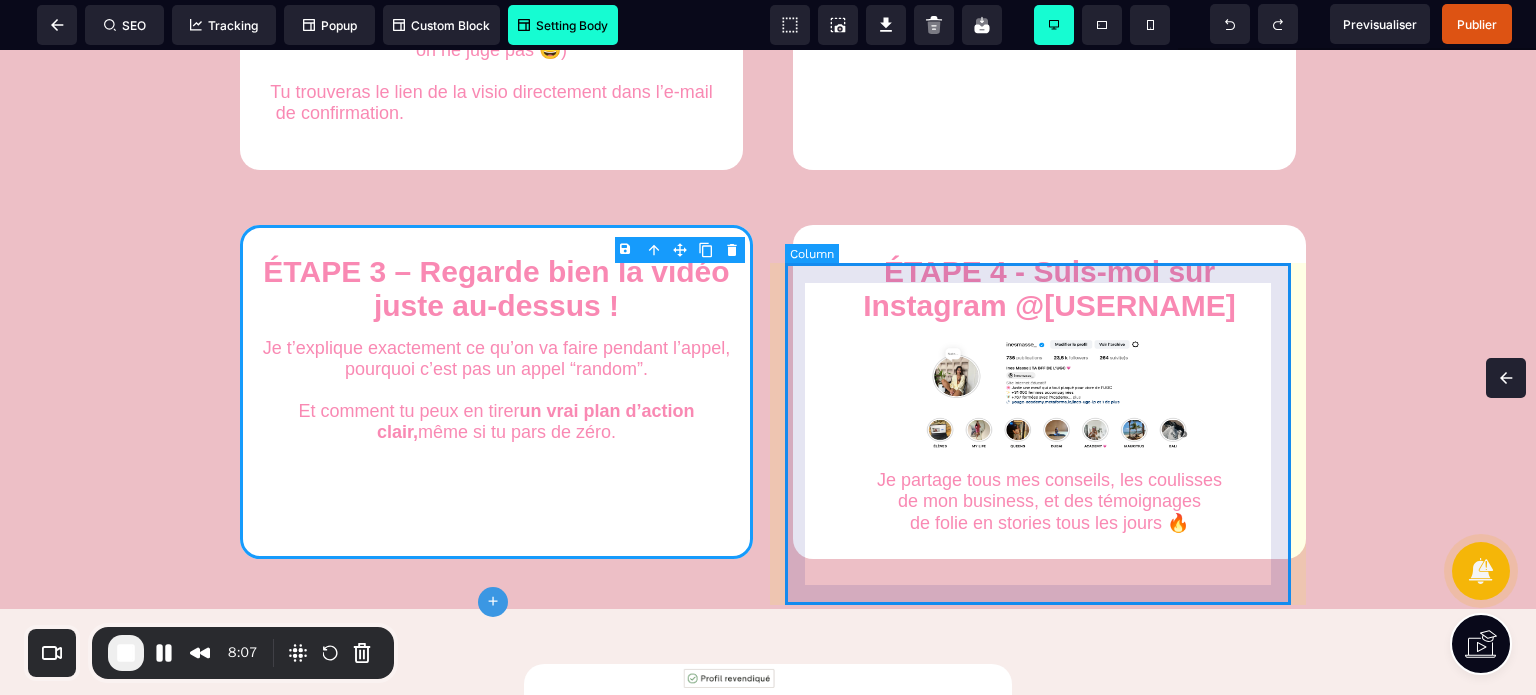 click on "ÉTAPE 4 - Suis-moi sur Instagram @[USERNAME] Je partage tous mes conseils, les coulisses de mon business, et des témoignages de folie en stories tous les jours 🔥" at bounding box center [1049, 392] 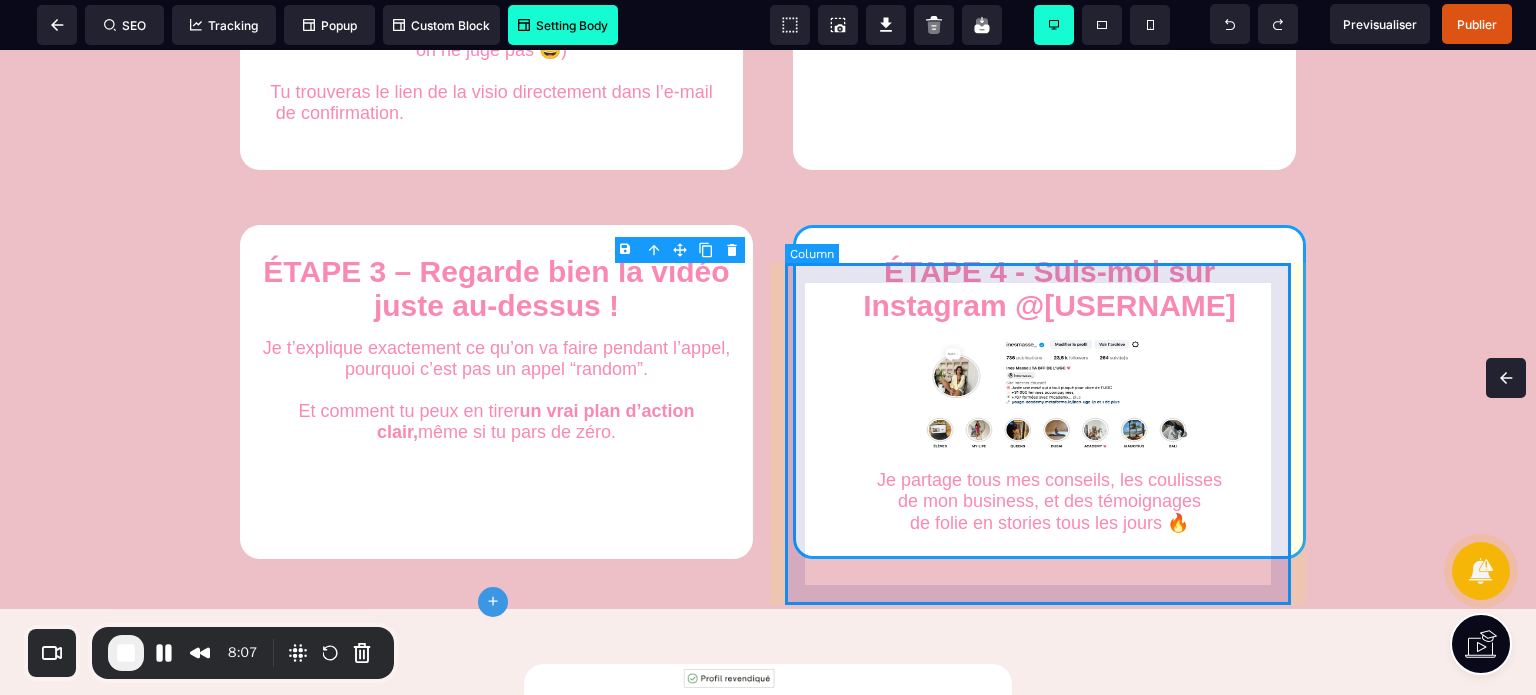 scroll, scrollTop: 1452, scrollLeft: 0, axis: vertical 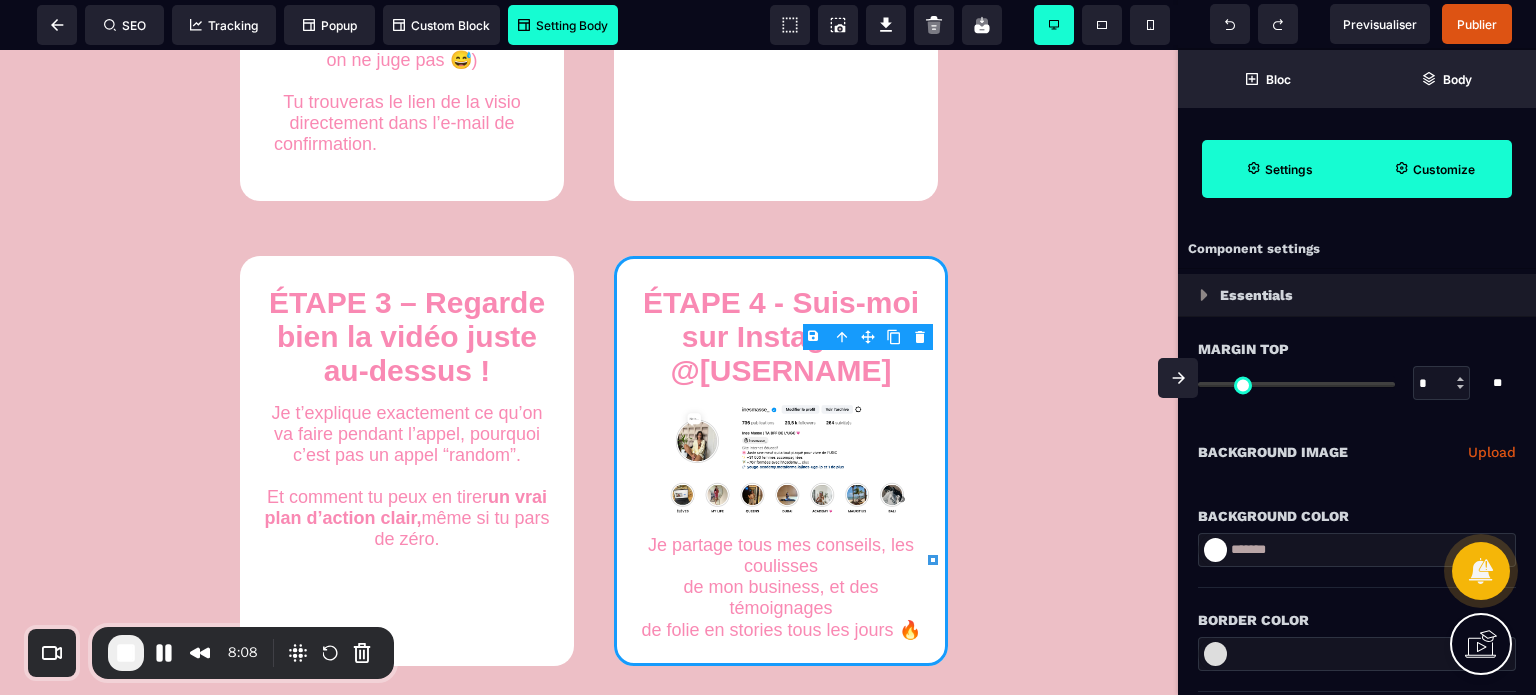 click on "Customize" at bounding box center [1434, 169] 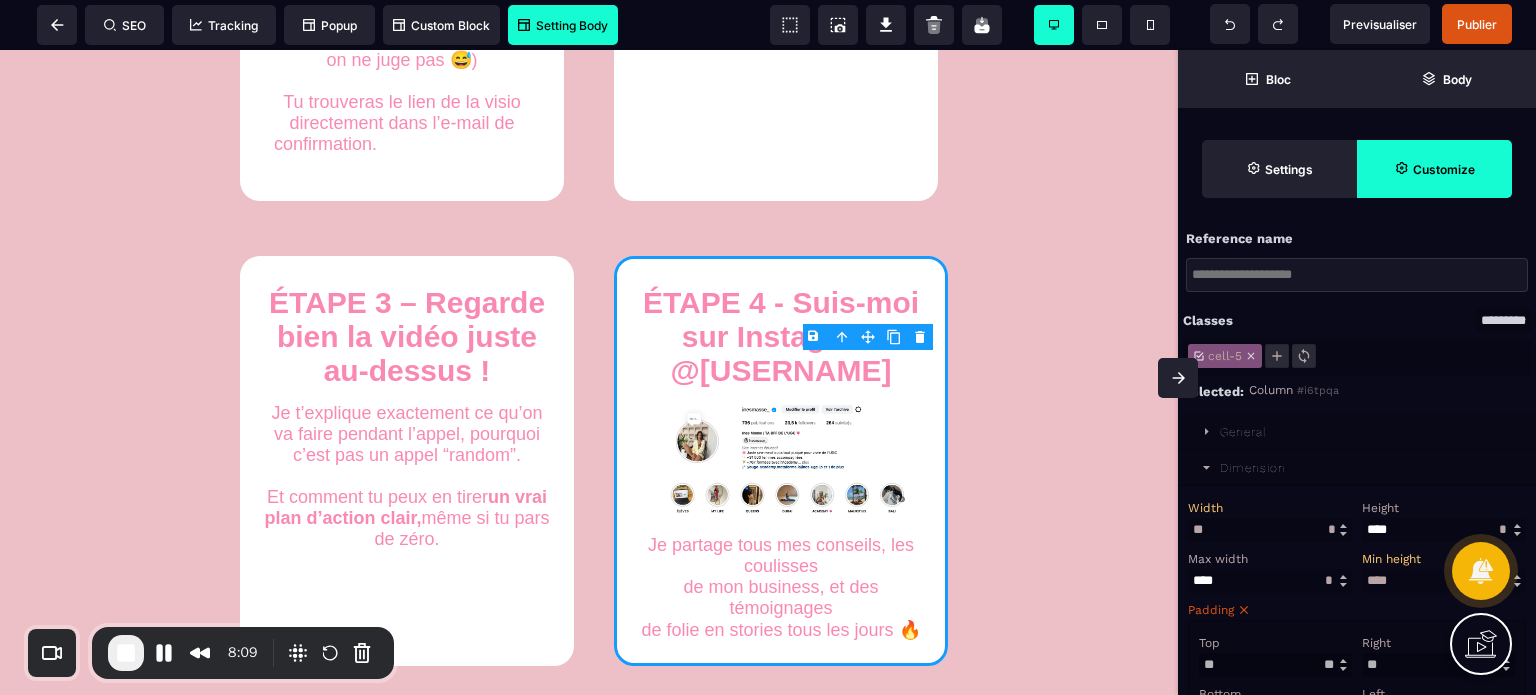 click on "Width
***
* ** * ** *** ** **
Width
**
* ** *
Height
* ** * ** *** ** **
Max width
* ** * ** *** ** **
Min height
****
* ** * ** *** ** **
Padding
Top
**
* ** * ** *** ** **
Right
**" at bounding box center [1357, 800] 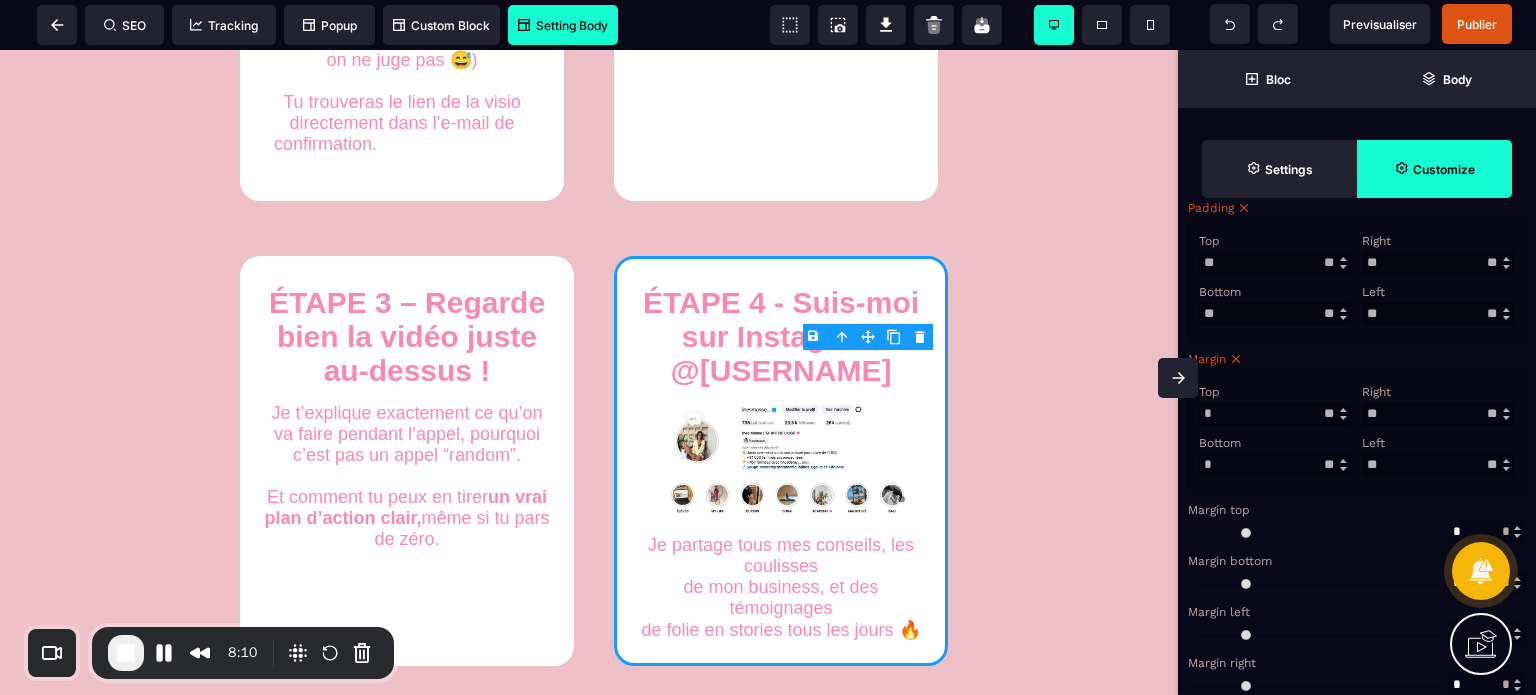 scroll, scrollTop: 440, scrollLeft: 0, axis: vertical 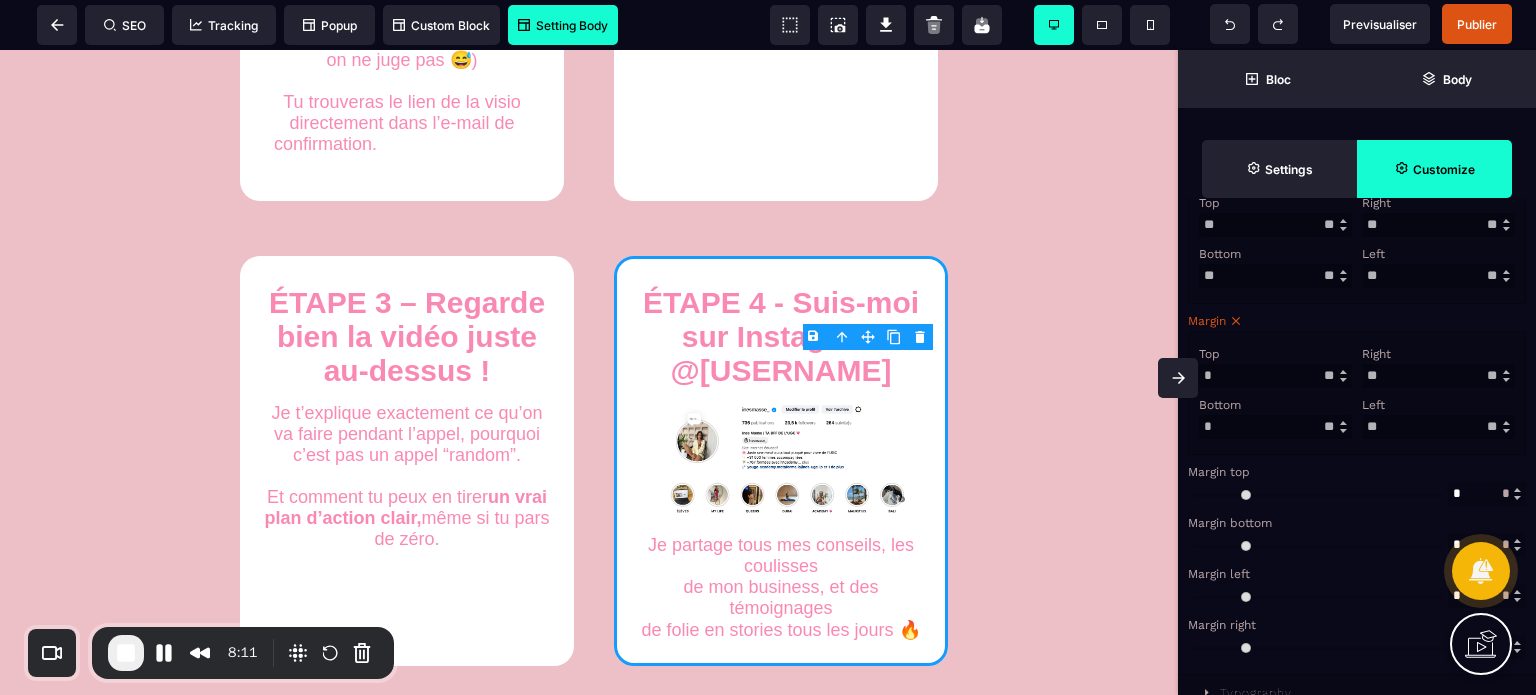 drag, startPoint x: 1388, startPoint y: 432, endPoint x: 1344, endPoint y: 452, distance: 48.332184 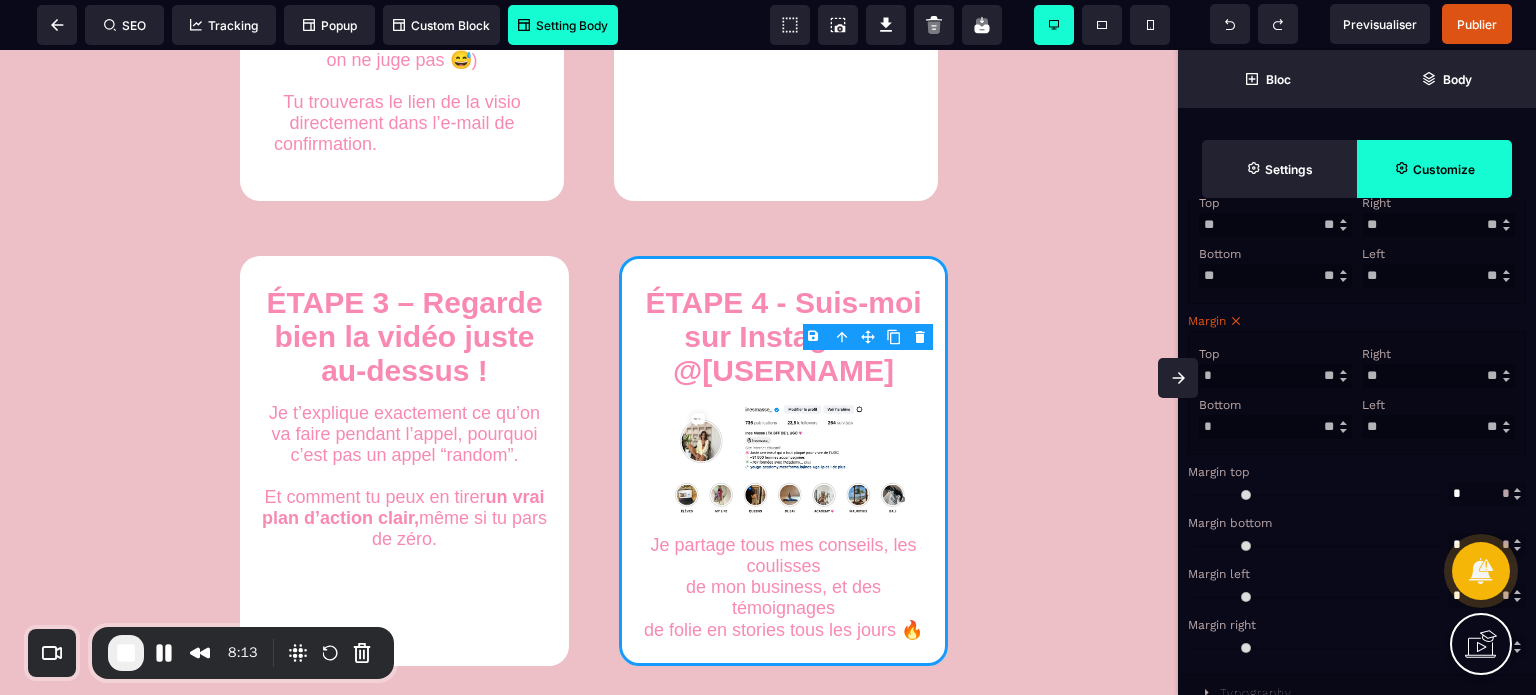 drag, startPoint x: 1380, startPoint y: 387, endPoint x: 1340, endPoint y: 395, distance: 40.792156 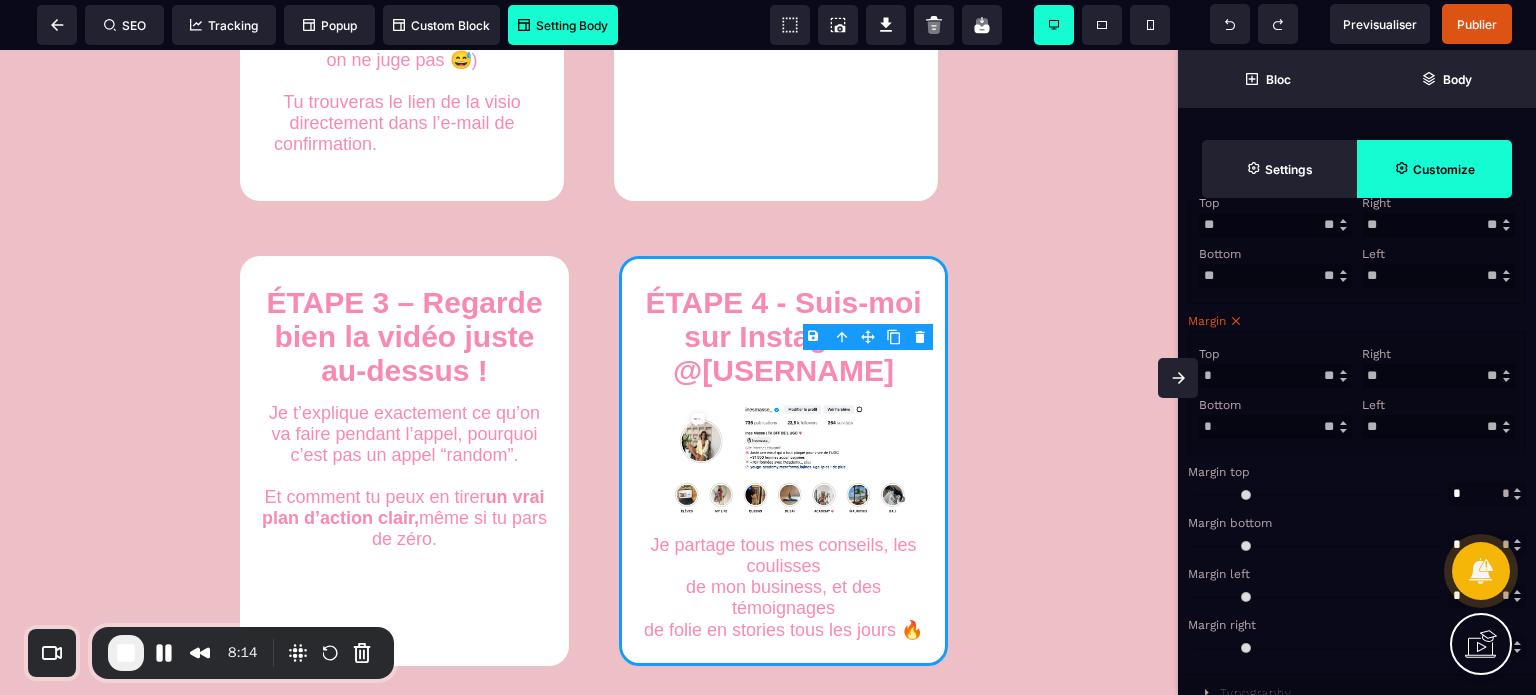click on "Top
*
* ** * ** *** ** **
Right
**
* ** * ** *** ** **
Bottom
*
* ** * ** *** ** **
Left
**
* ** * ** *** ** **" at bounding box center [1357, 393] 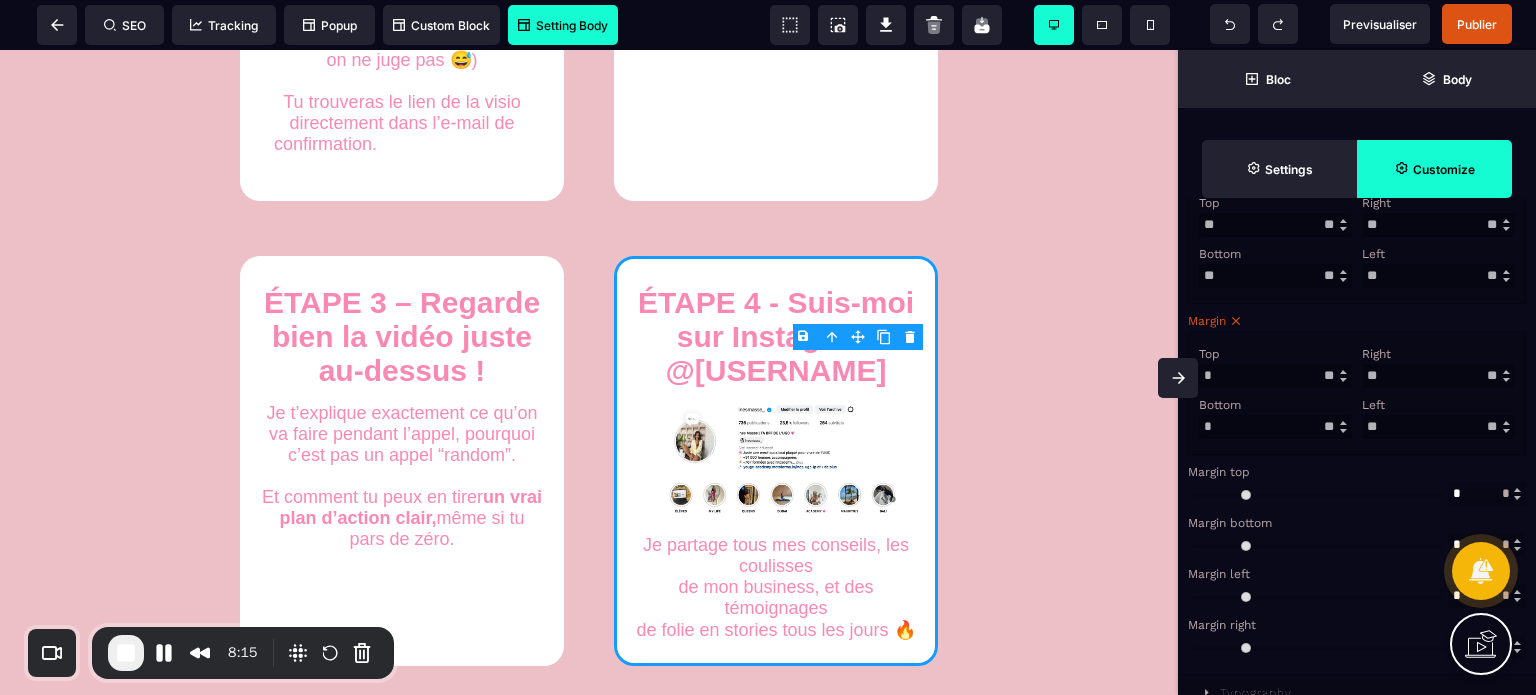 click 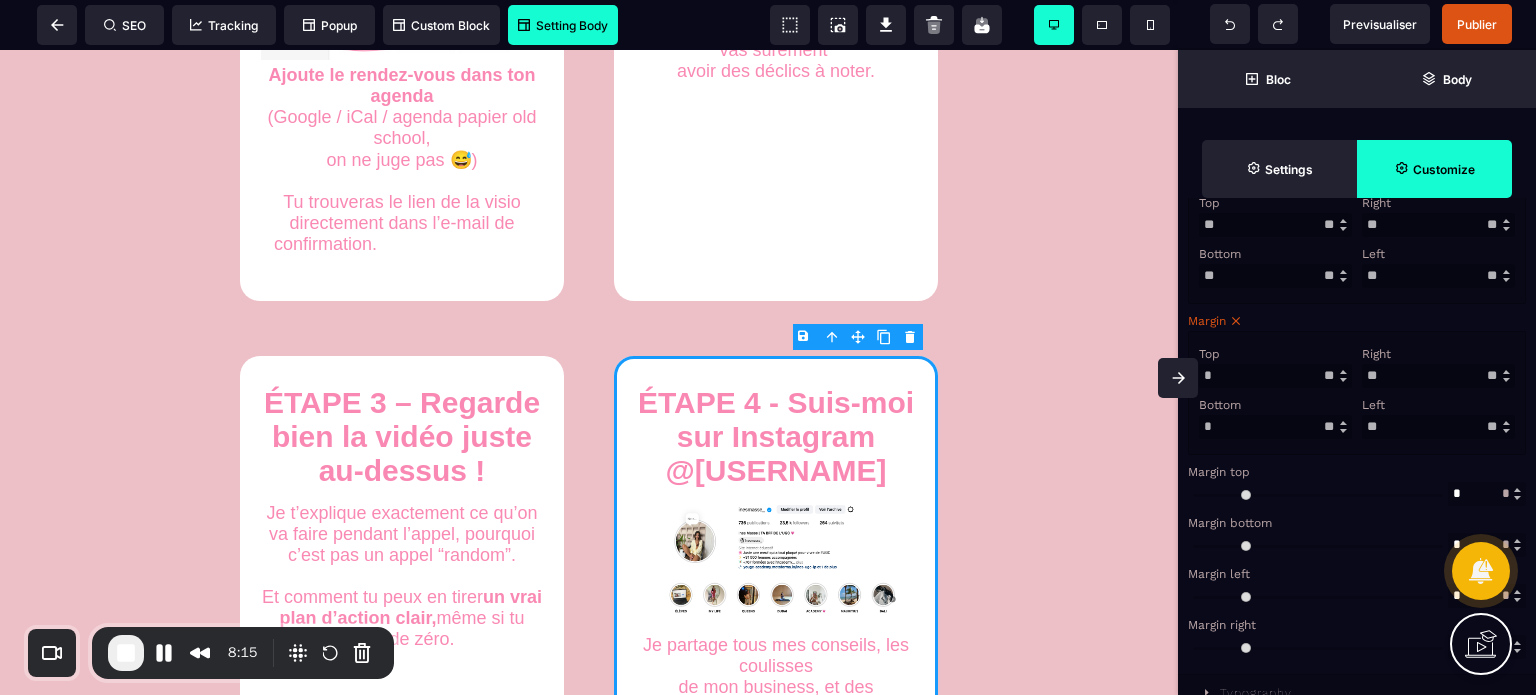 scroll, scrollTop: 0, scrollLeft: 0, axis: both 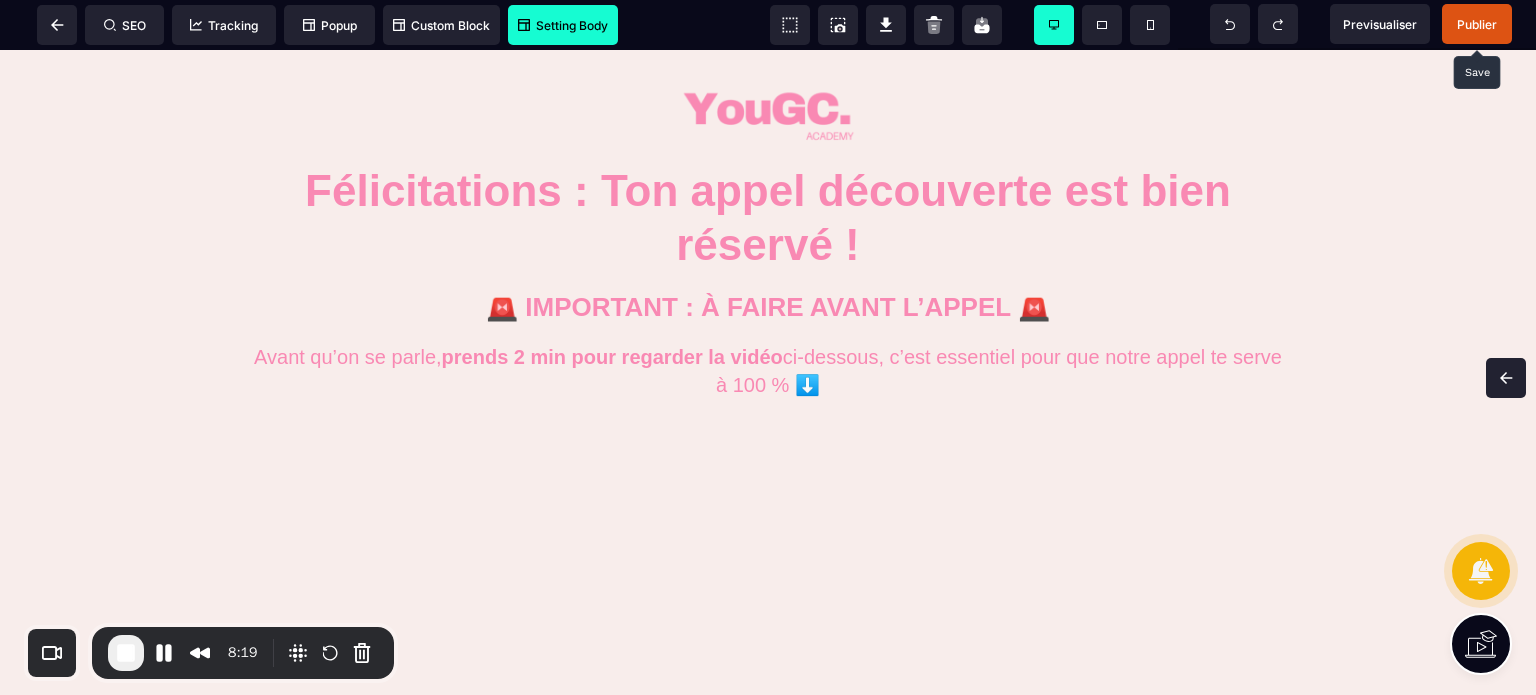 click on "Publier" at bounding box center [1477, 24] 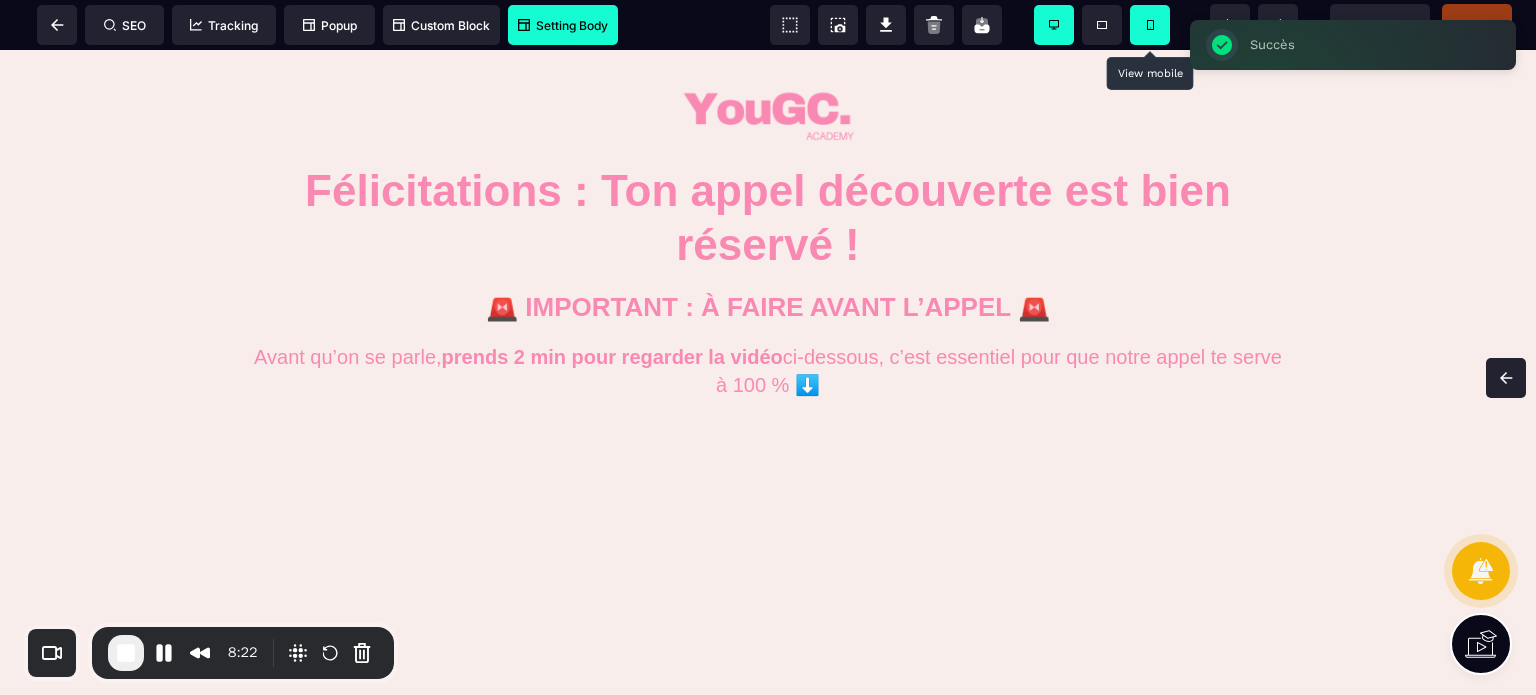click at bounding box center (1150, 25) 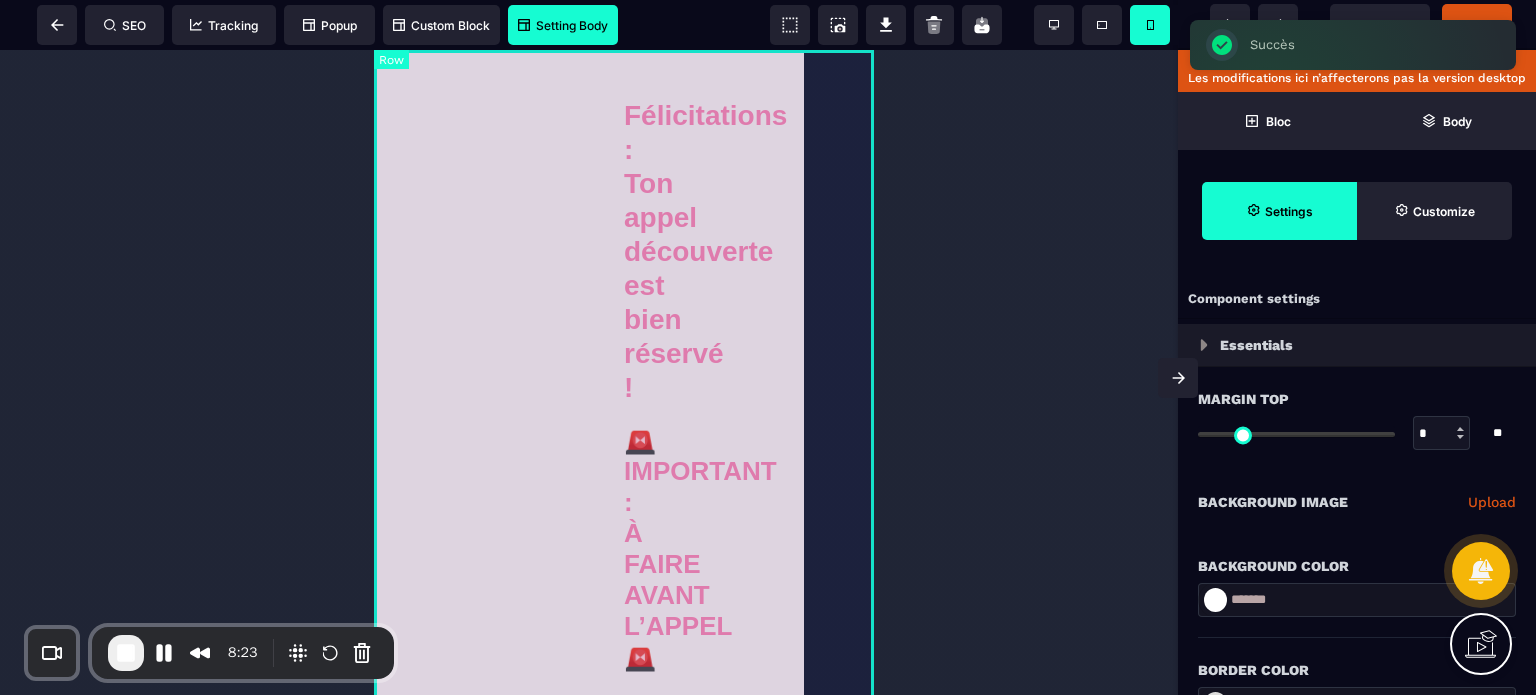 click on "Félicitations : Ton appel découverte est bien réservé ! 🚨 IMPORTANT : À FAIRE AVANT L’APPEL 🚨 Avant qu’on se parle, prends 2 min pour regarder la vidéo ci-dessous, c’est essentiel pour que notre appel te serve à 100 % ⬇️" at bounding box center [624, 1144] 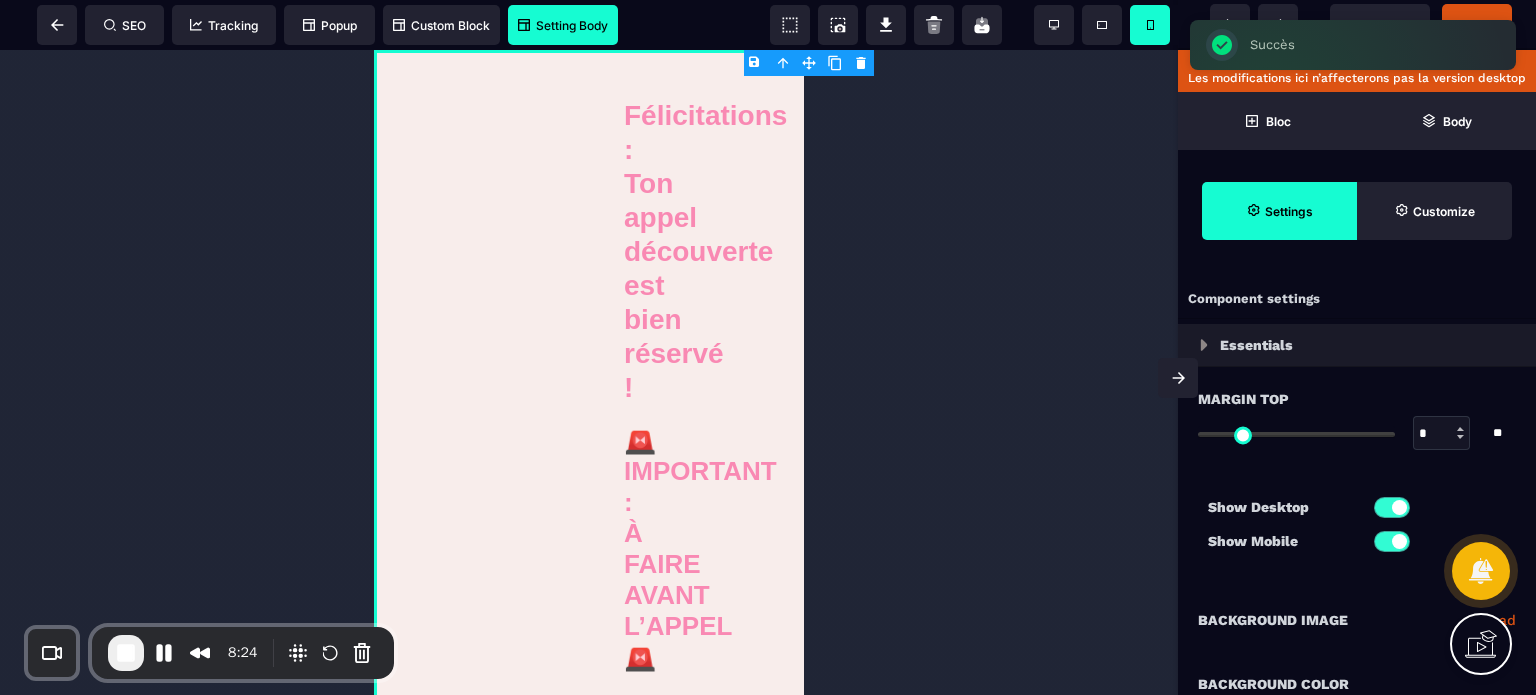 click on "Show Desktop
Show Mobile" at bounding box center [1357, 529] 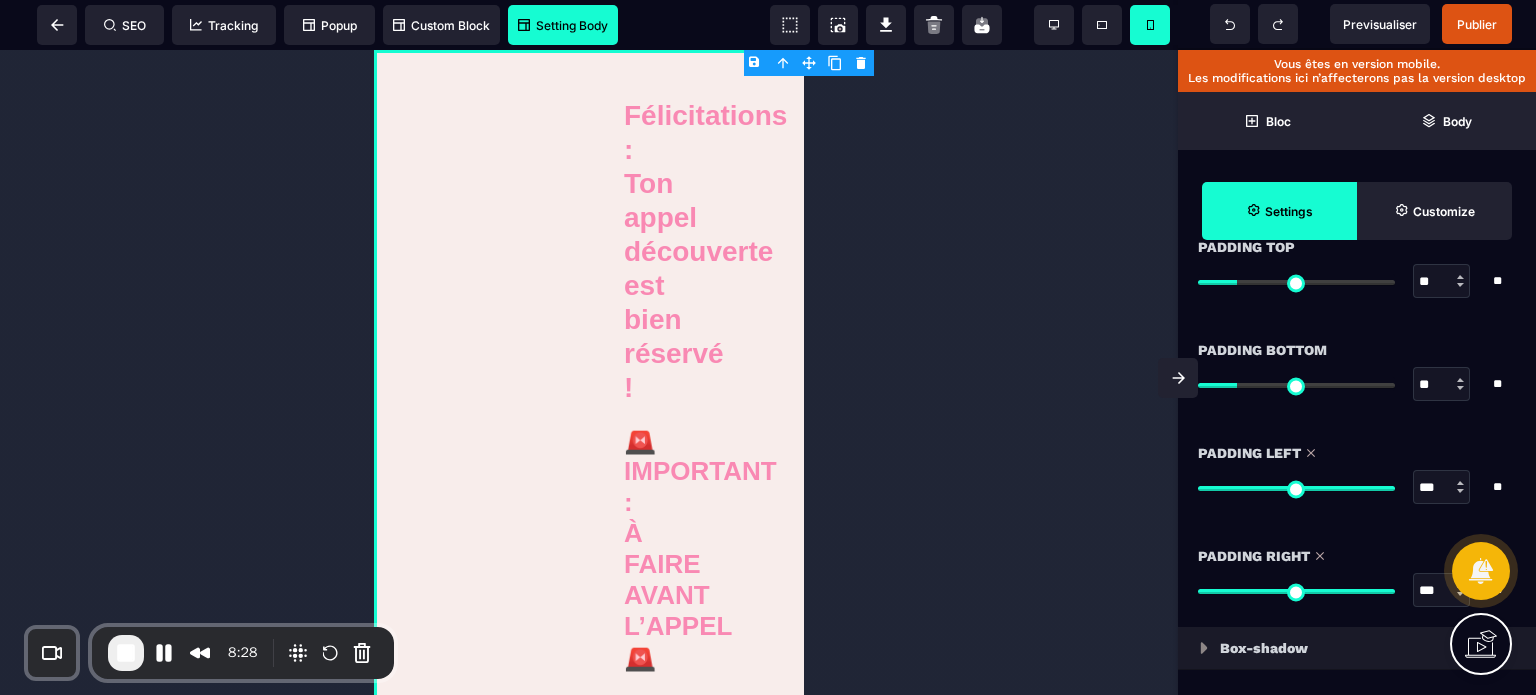 scroll, scrollTop: 1800, scrollLeft: 0, axis: vertical 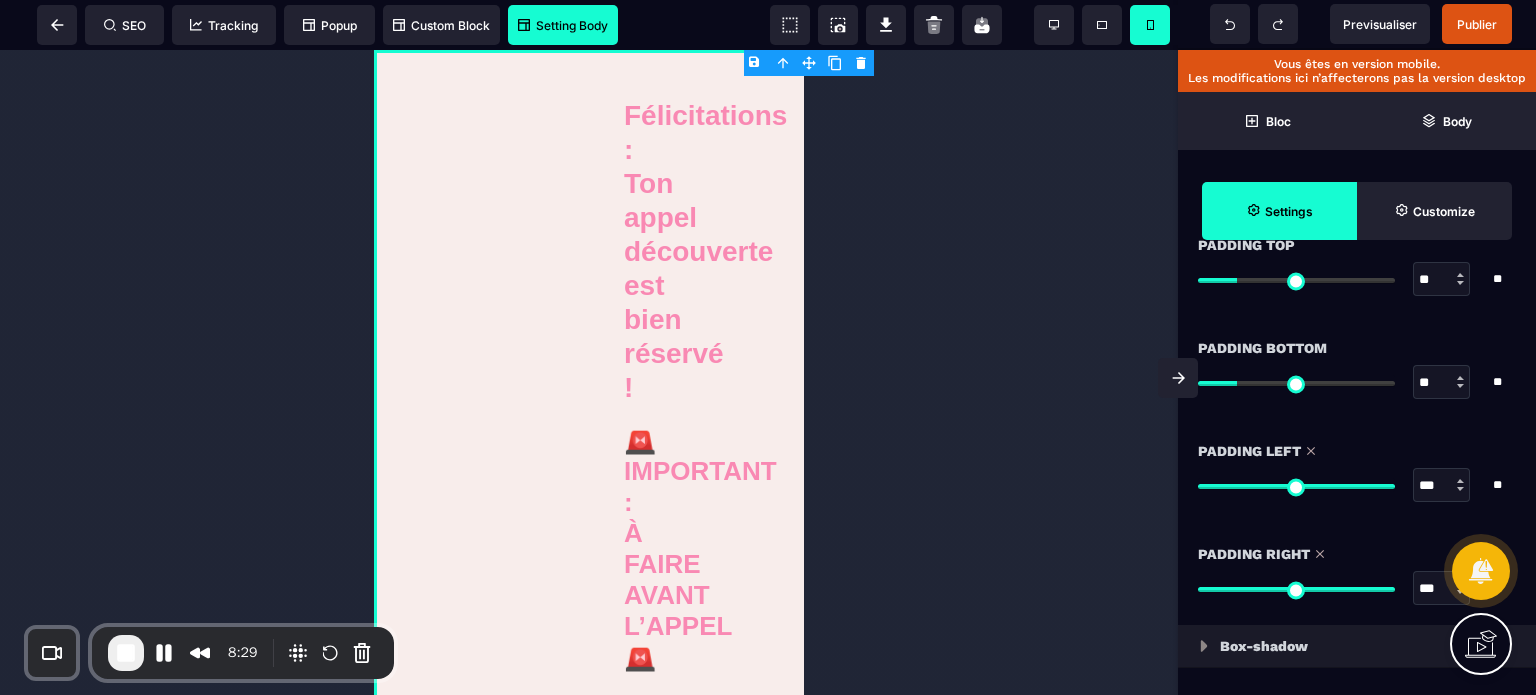 click on "***" at bounding box center [1442, 486] 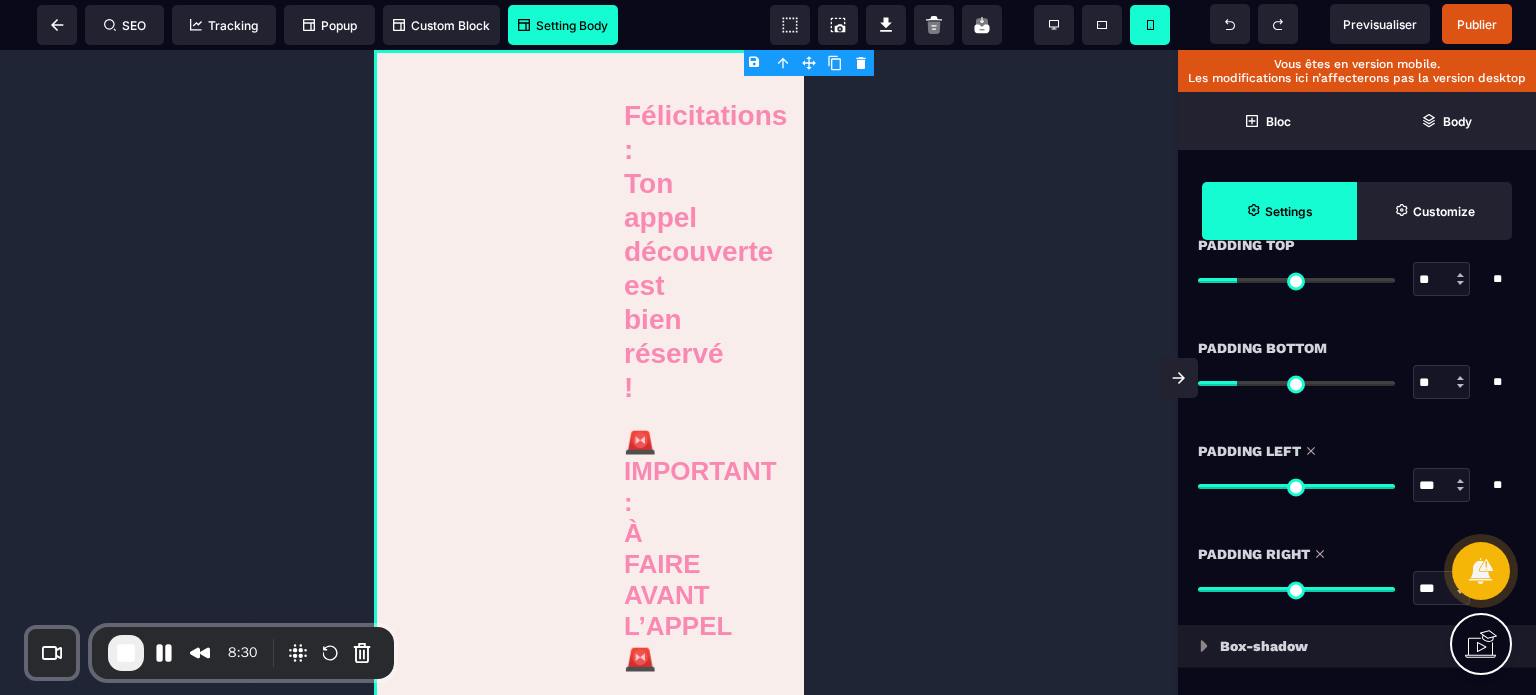 drag, startPoint x: 1434, startPoint y: 483, endPoint x: 1408, endPoint y: 494, distance: 28.231188 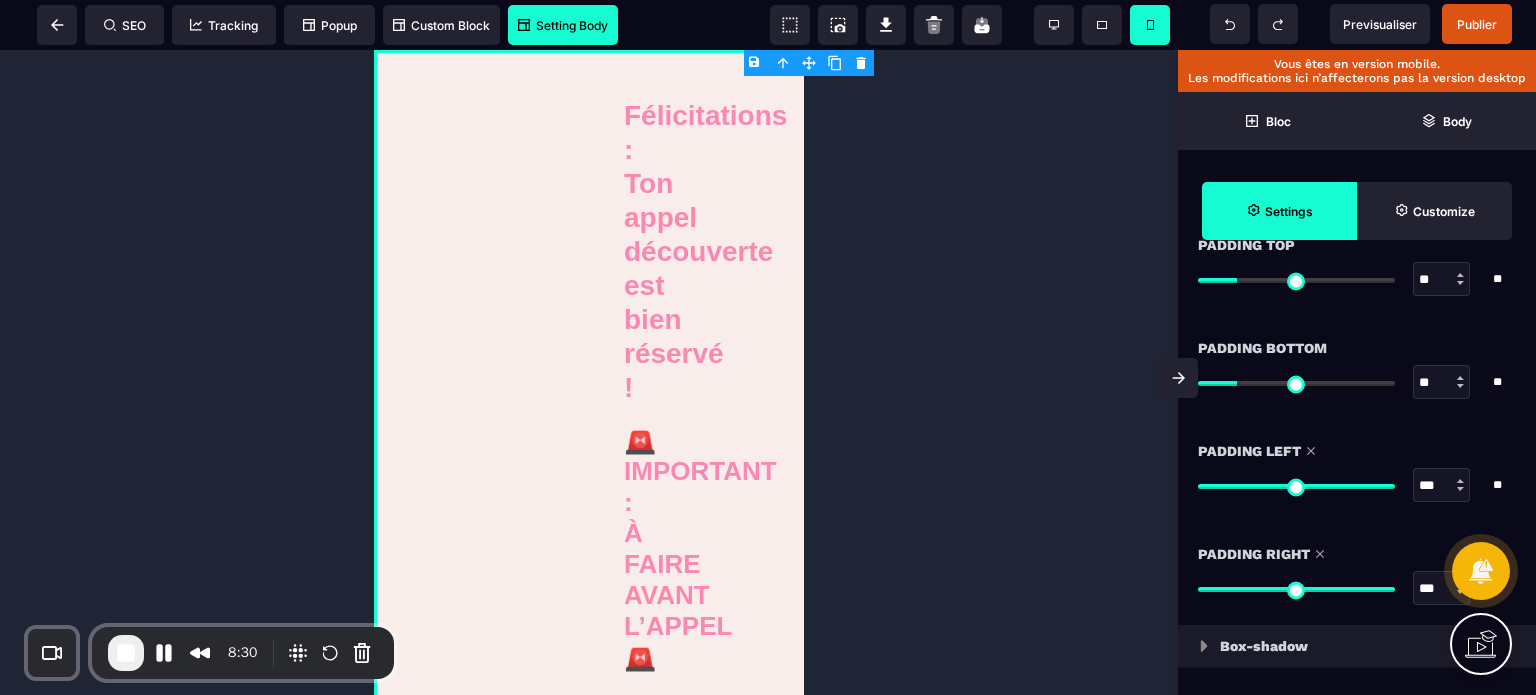 click on "***
*
**" at bounding box center [1357, 485] 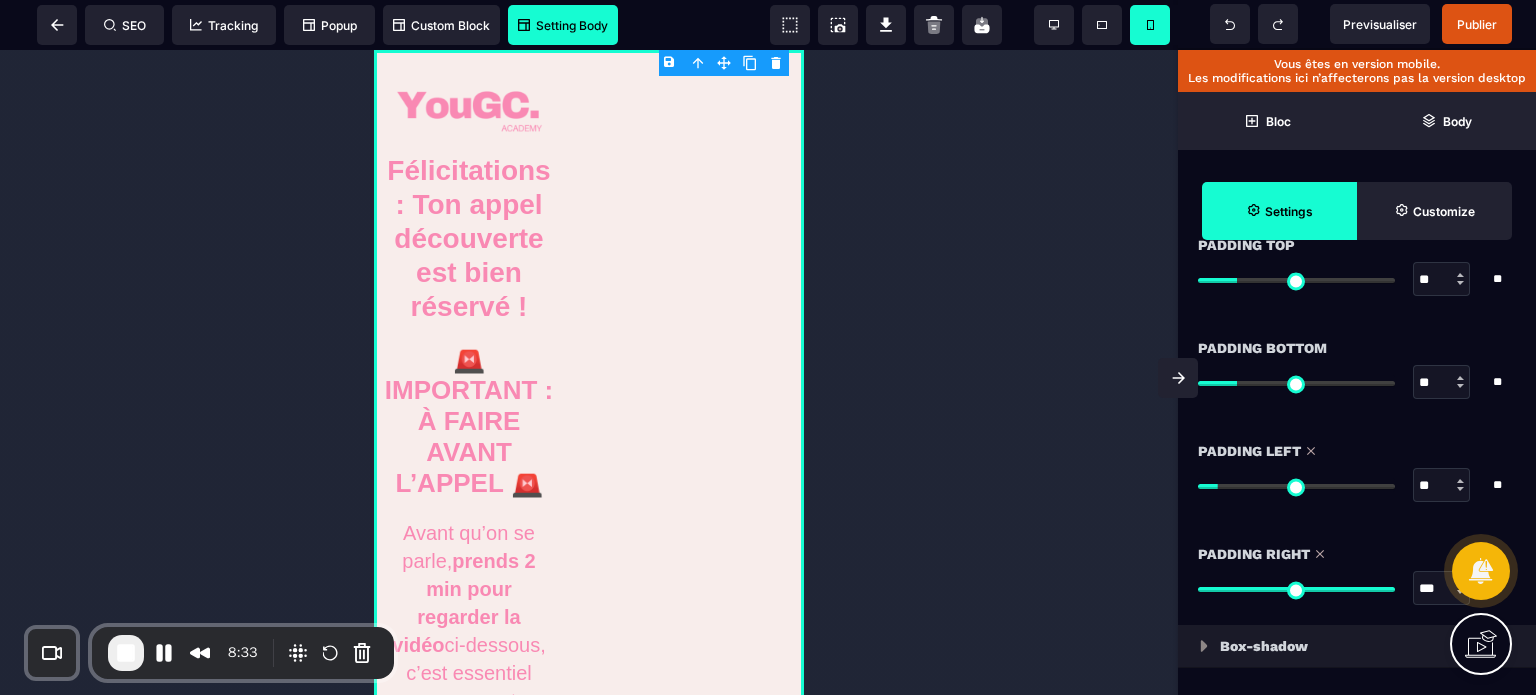 drag, startPoint x: 1432, startPoint y: 588, endPoint x: 1393, endPoint y: 603, distance: 41.785164 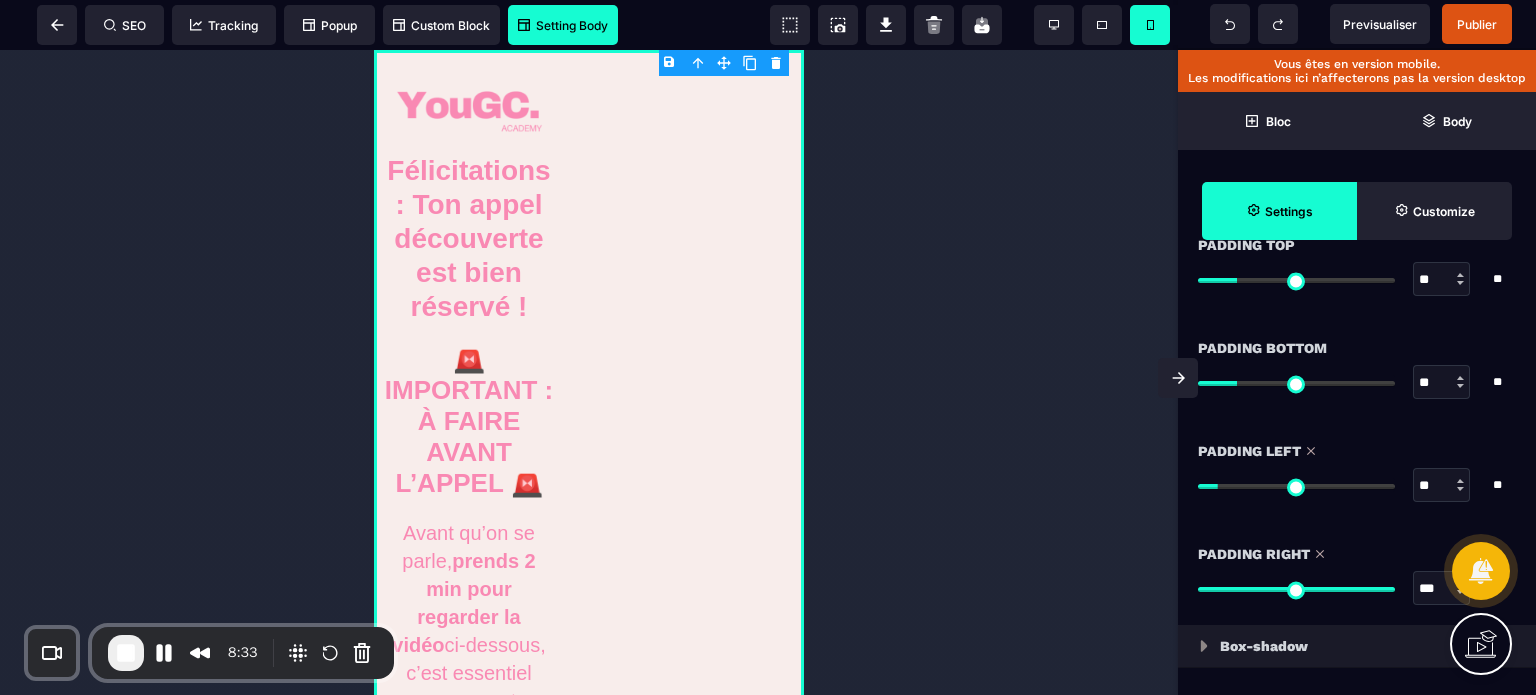 click on "Padding Right
***
*
**
All" at bounding box center (1357, 583) 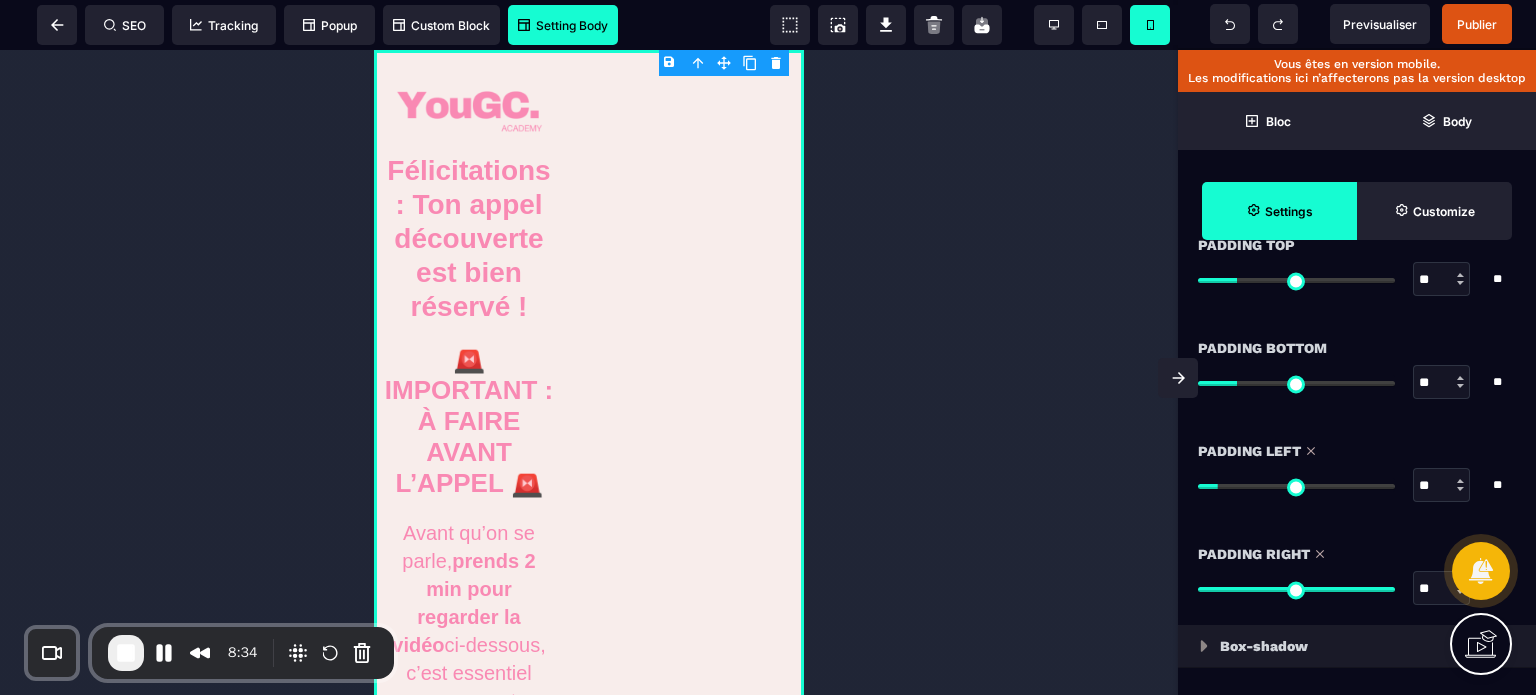 click on "Padding Right
**
*
**
All" at bounding box center (1357, 573) 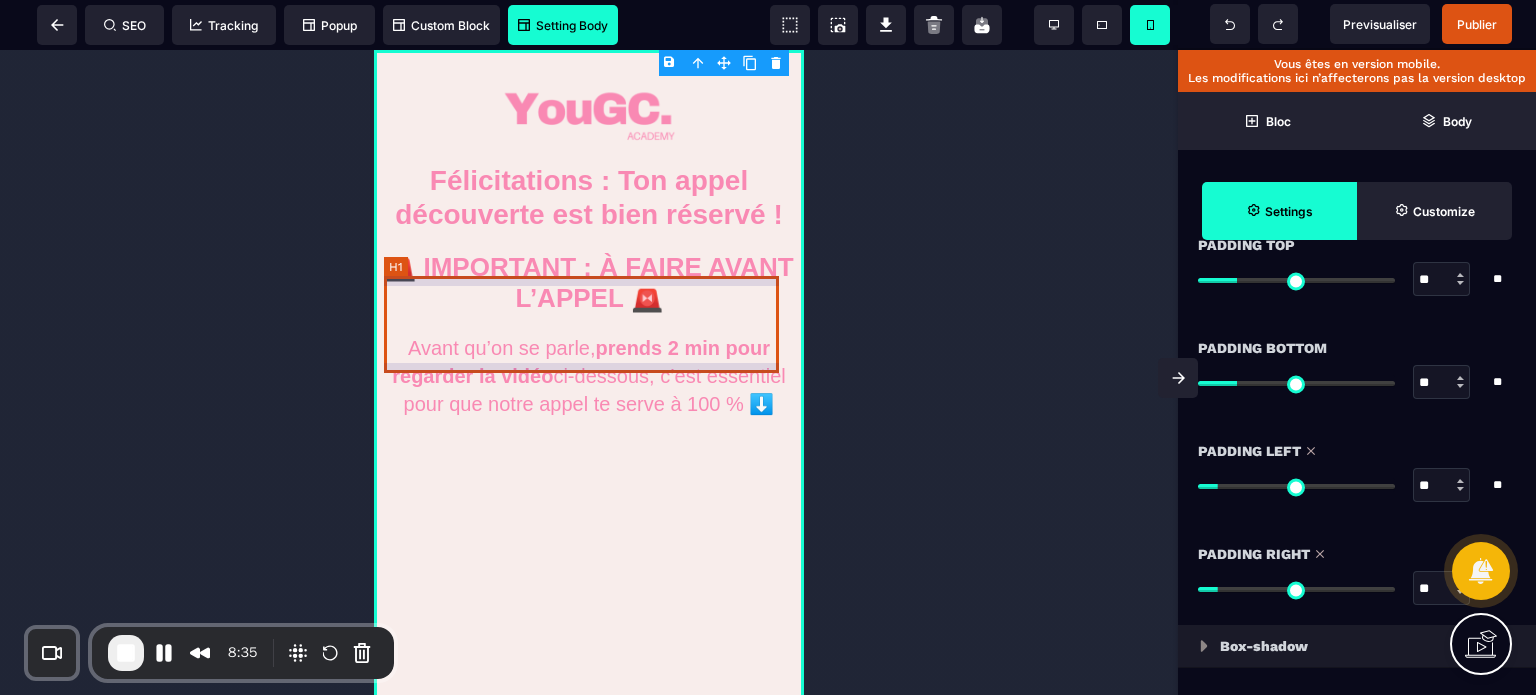 click on "🚨 IMPORTANT : À FAIRE AVANT L’APPEL 🚨" at bounding box center (589, 283) 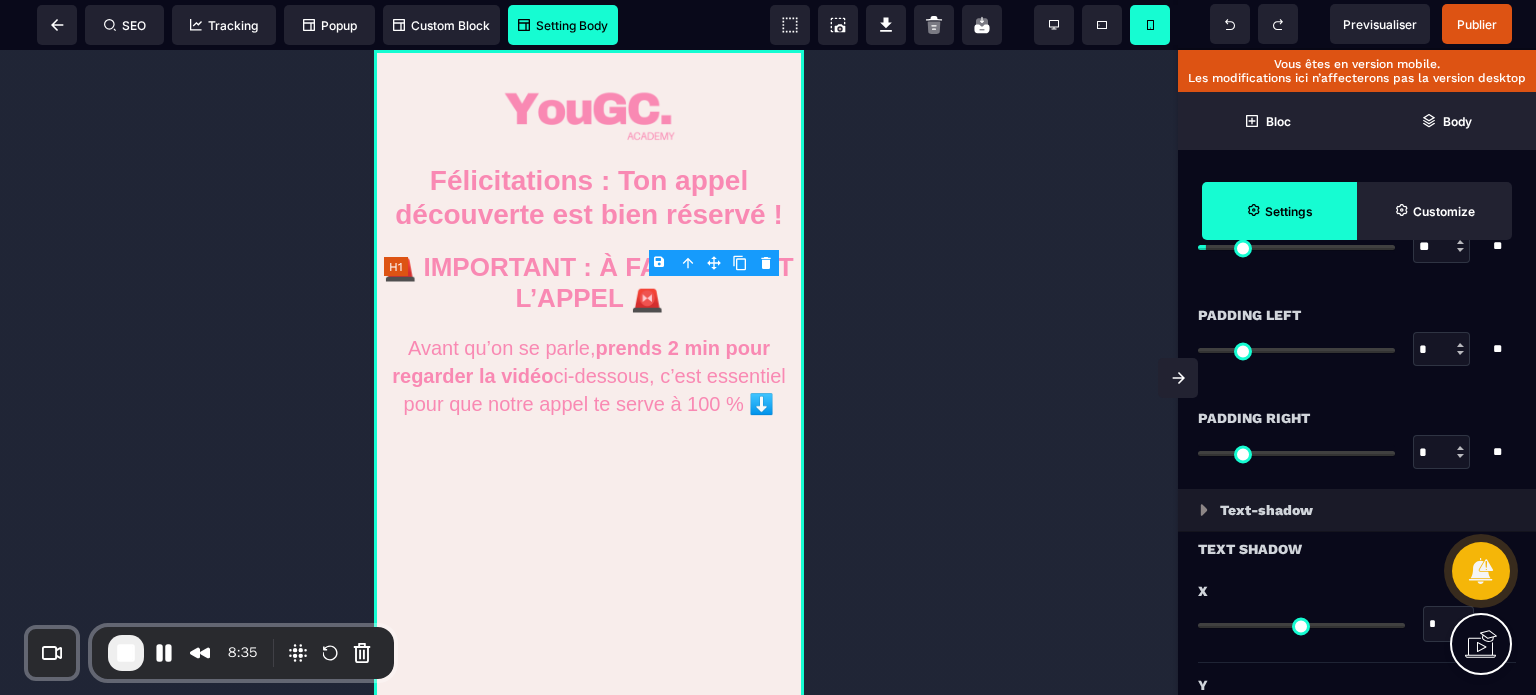 click on "🚨 IMPORTANT : À FAIRE AVANT L’APPEL 🚨" at bounding box center [589, 283] 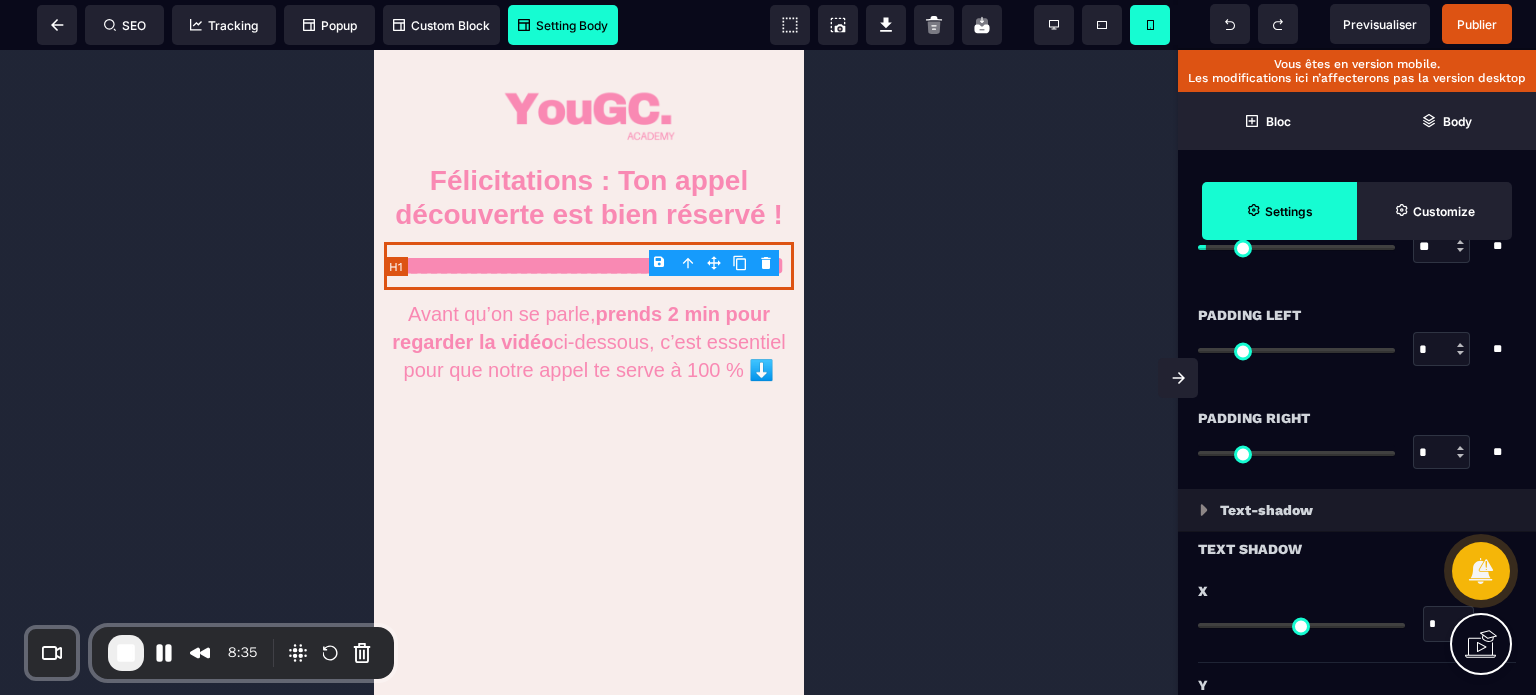 scroll, scrollTop: 0, scrollLeft: 0, axis: both 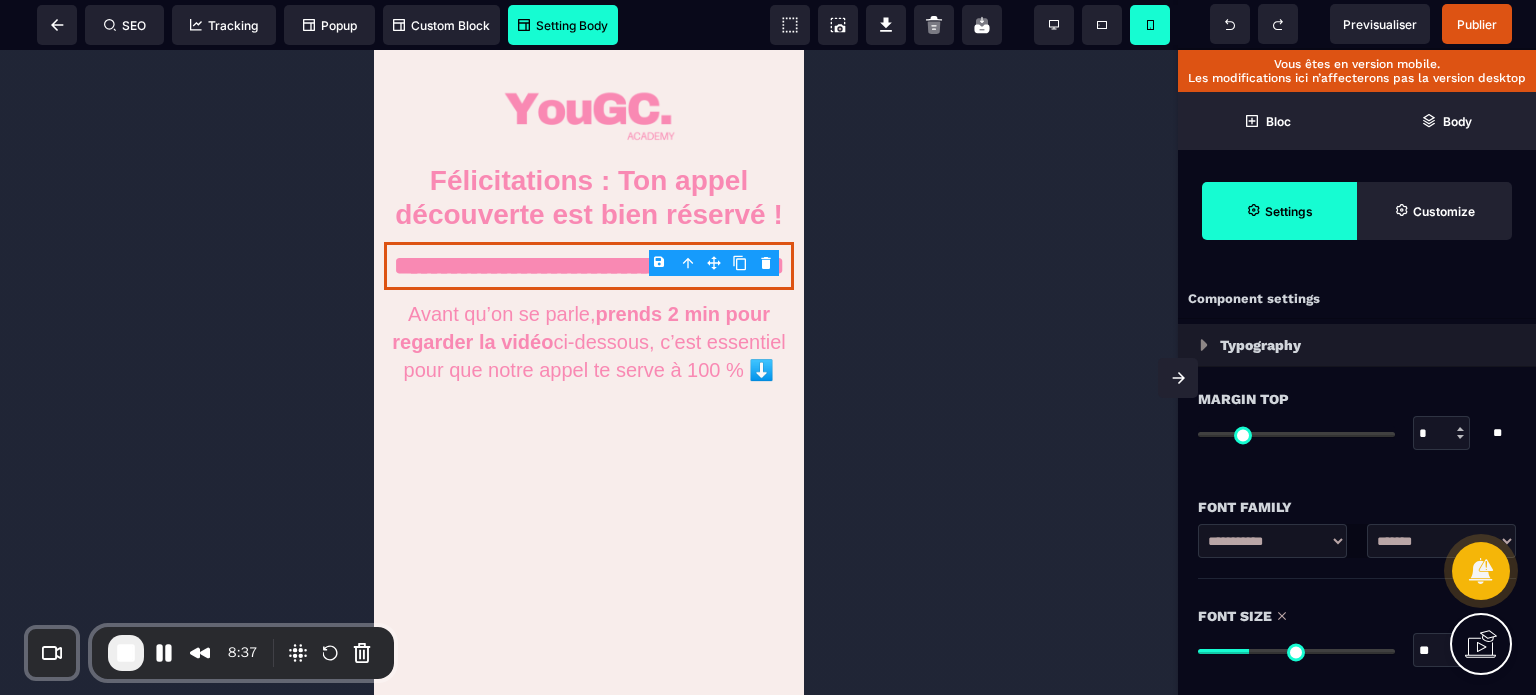 click on "**" at bounding box center (1442, 651) 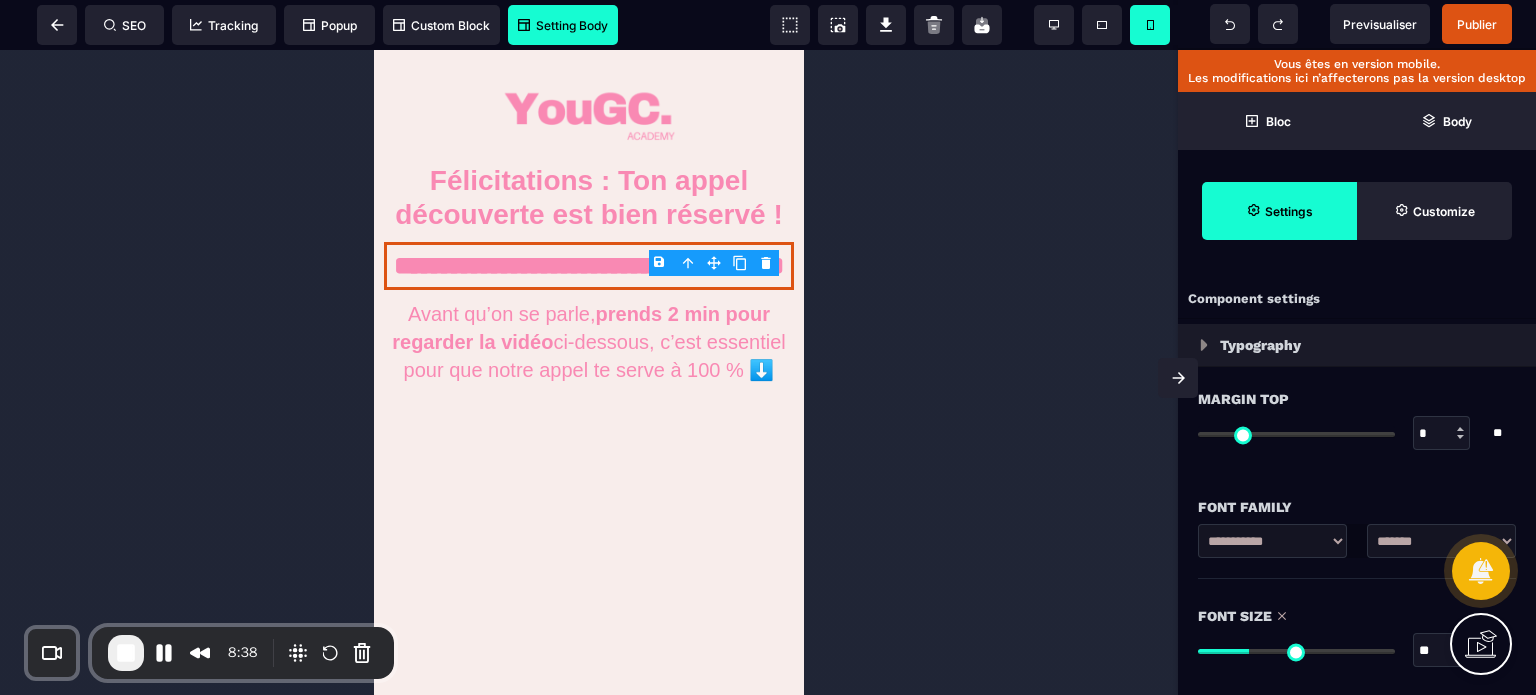 click on "Font Size
**
*
**
All" at bounding box center (1357, 635) 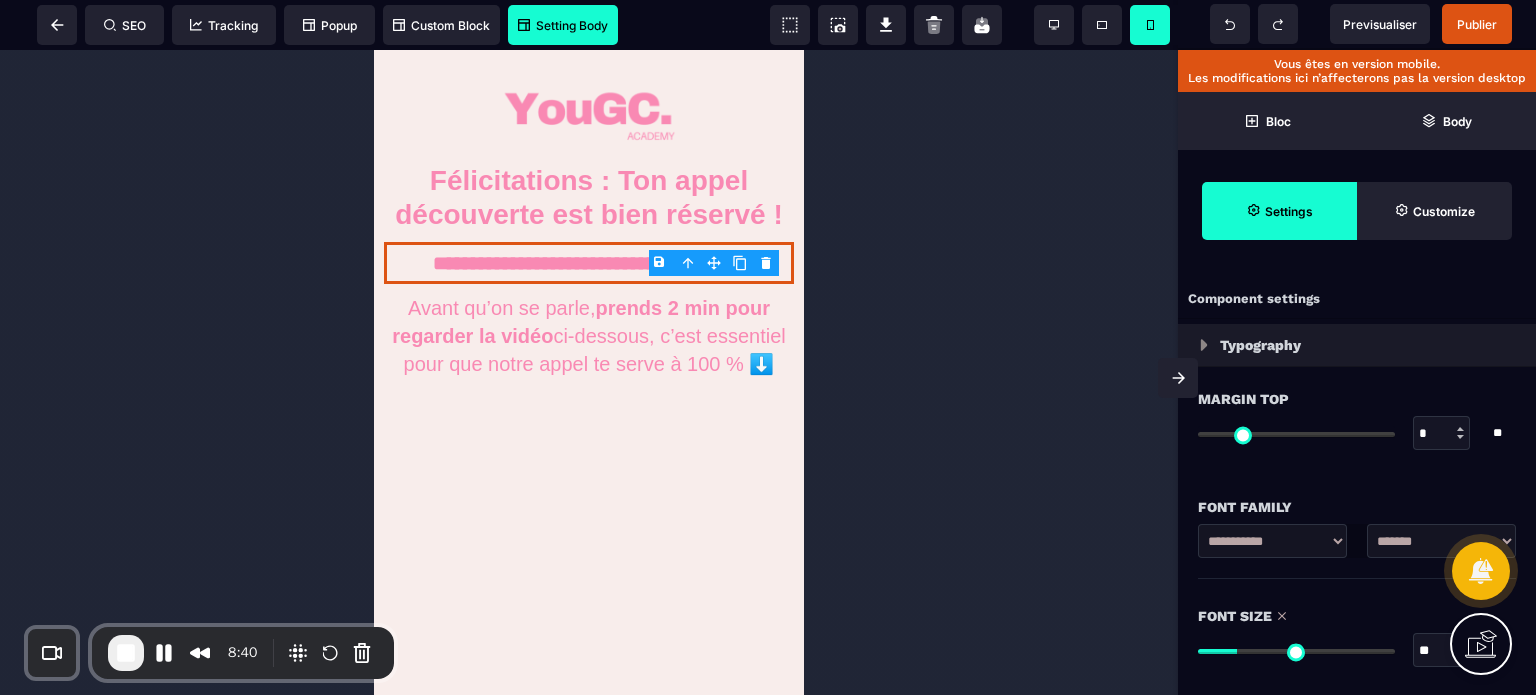 drag, startPoint x: 1436, startPoint y: 650, endPoint x: 1413, endPoint y: 656, distance: 23.769728 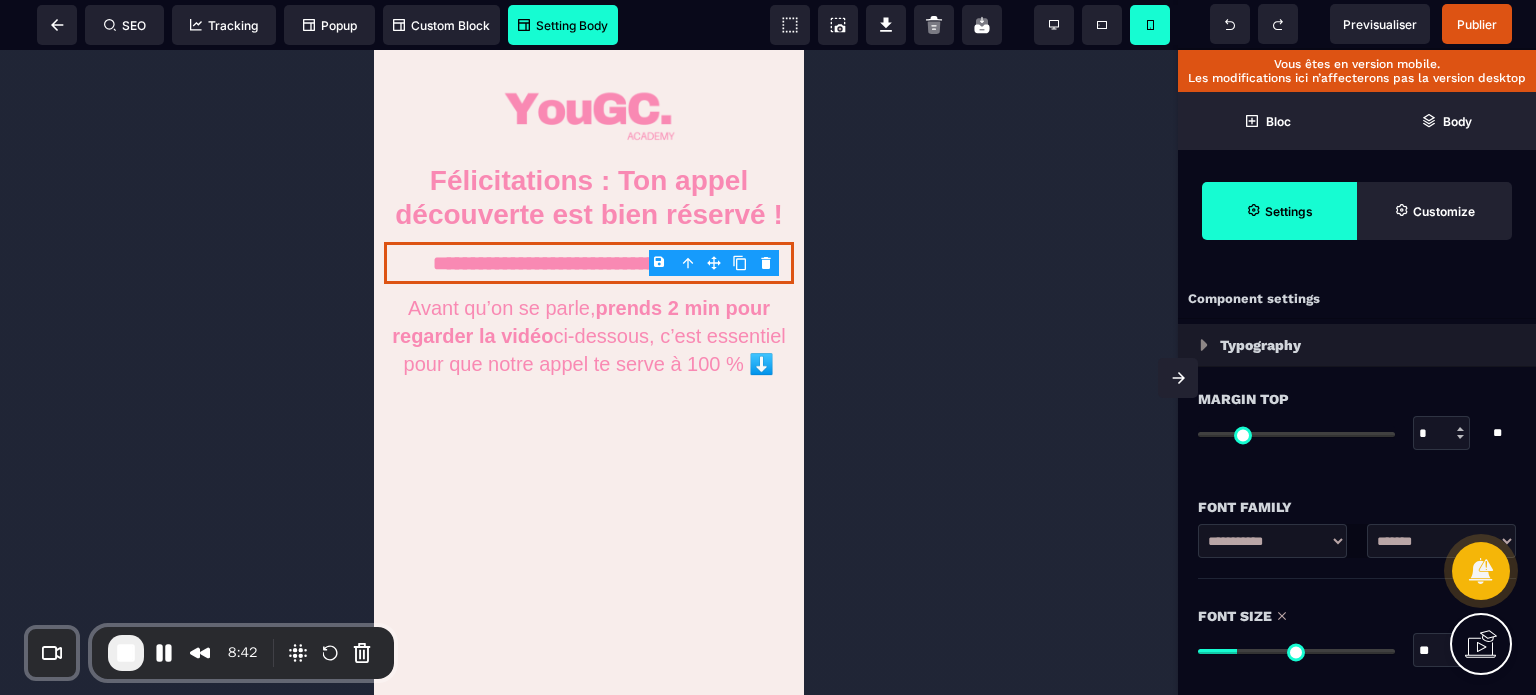 click on "Font Size" at bounding box center (1357, 616) 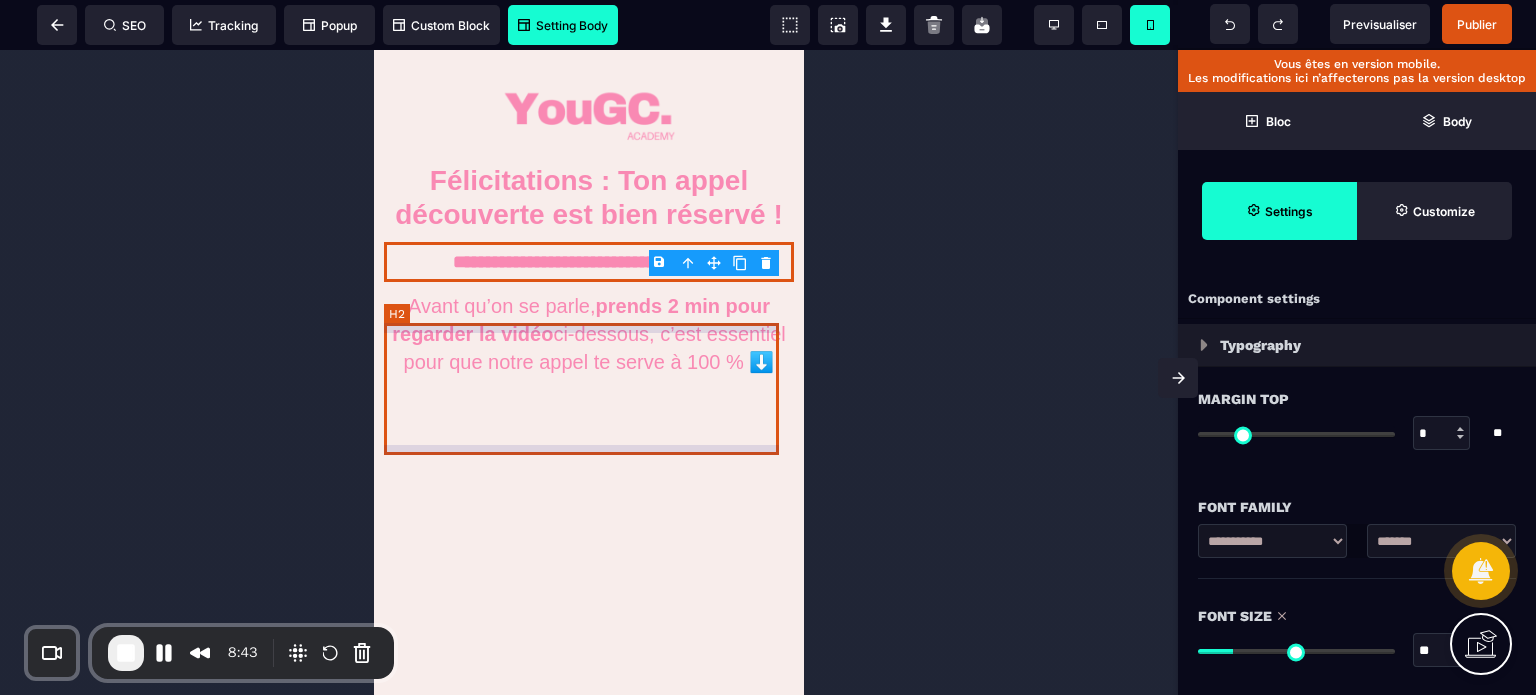 click on "Avant qu’on se parle, prends 2 min pour regarder la vidéo ci-dessous, c’est essentiel pour que notre appel te serve à 100 % ⬇️" at bounding box center [589, 334] 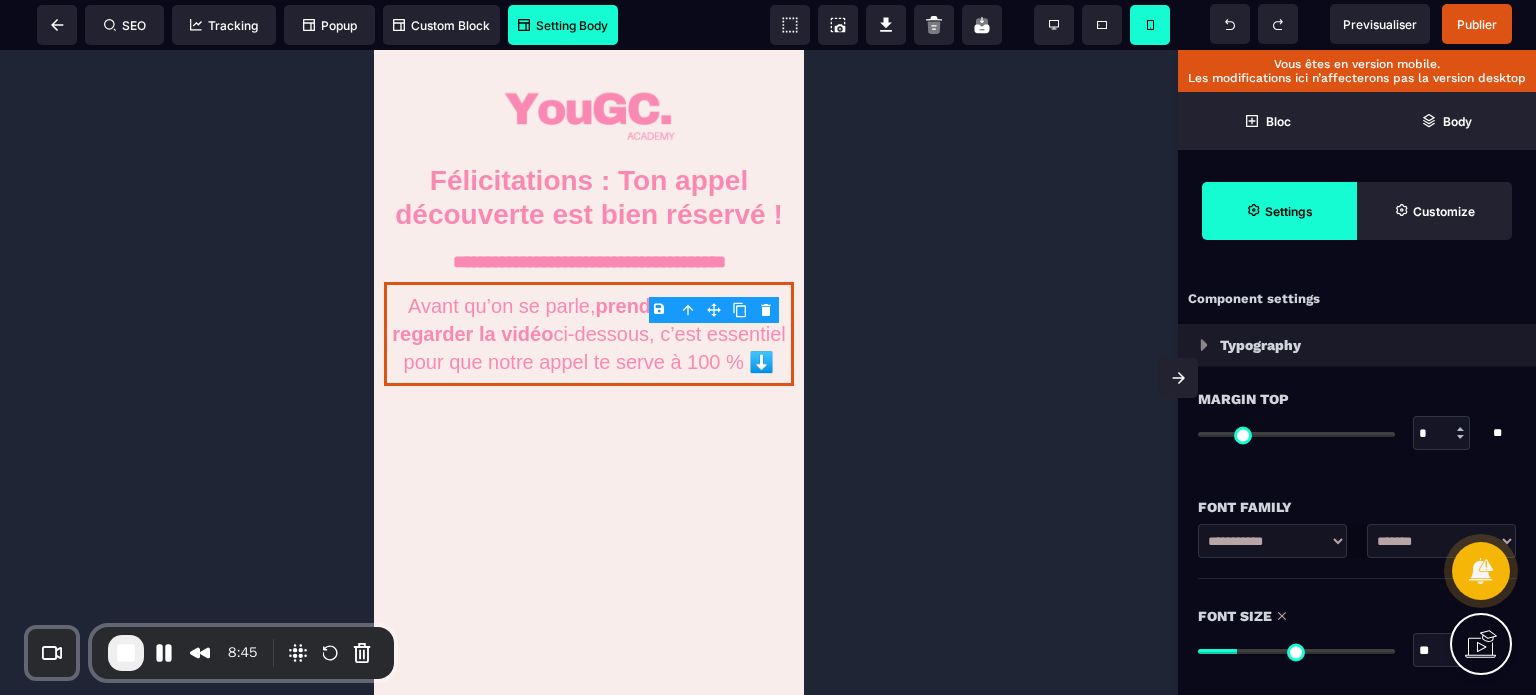 drag, startPoint x: 1433, startPoint y: 648, endPoint x: 1399, endPoint y: 661, distance: 36.40055 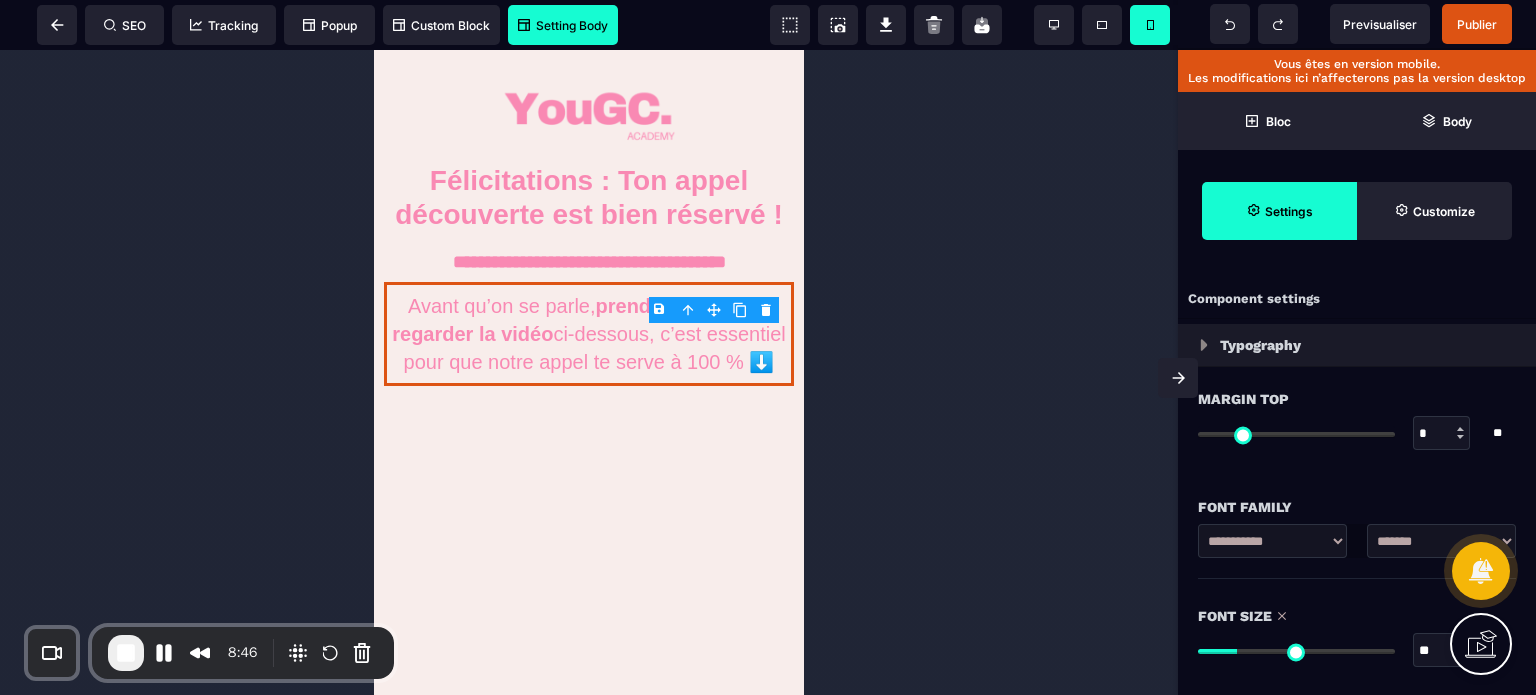 click on "Font Size
**
*
**
All" at bounding box center [1357, 635] 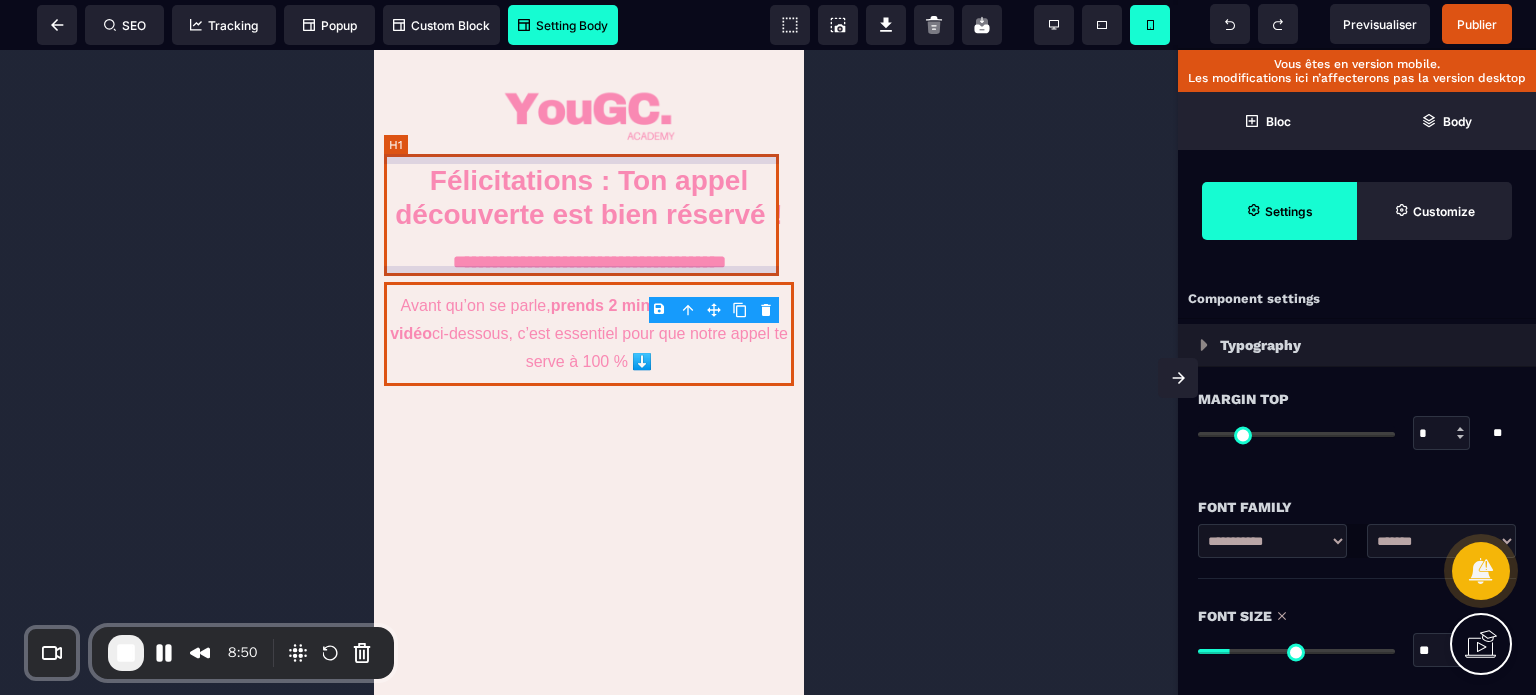 click on "Félicitations : Ton appel découverte est bien réservé !" at bounding box center [589, 198] 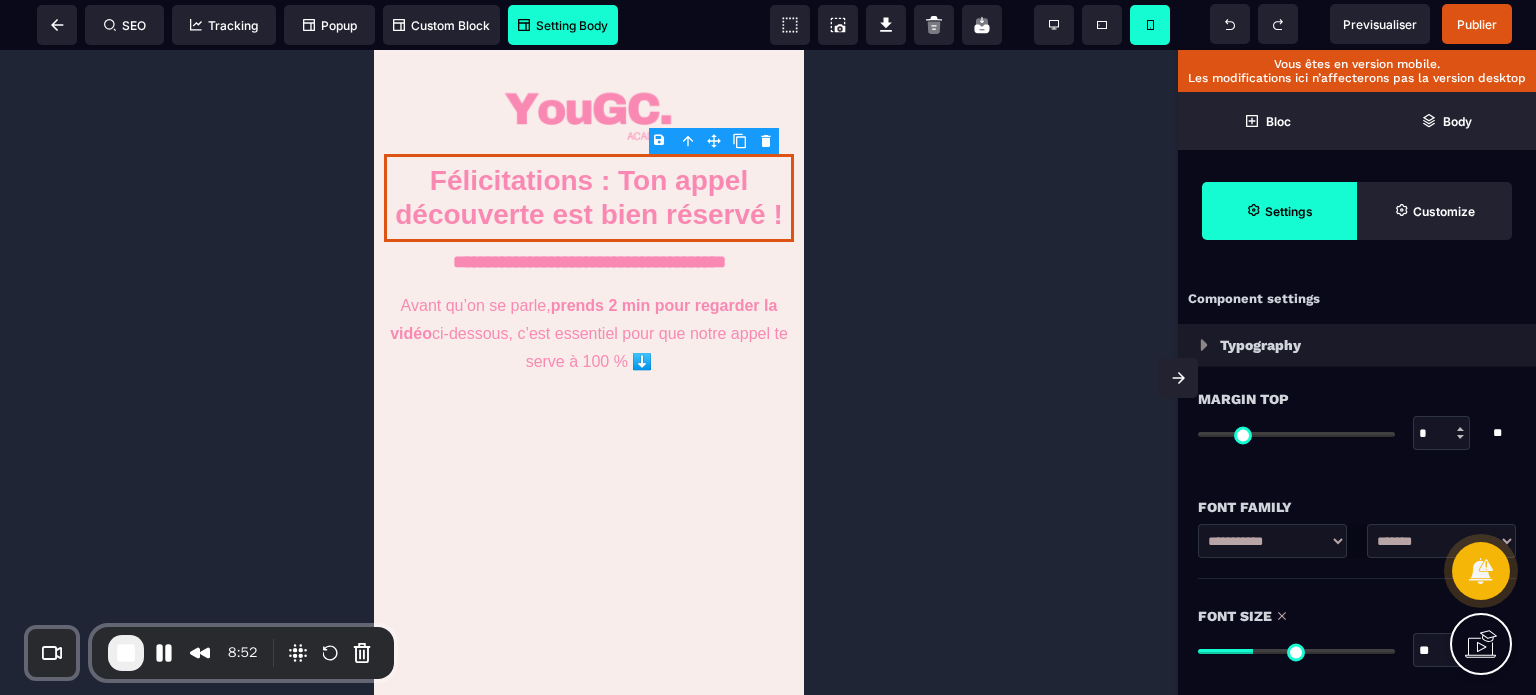 drag, startPoint x: 1426, startPoint y: 647, endPoint x: 1439, endPoint y: 650, distance: 13.341664 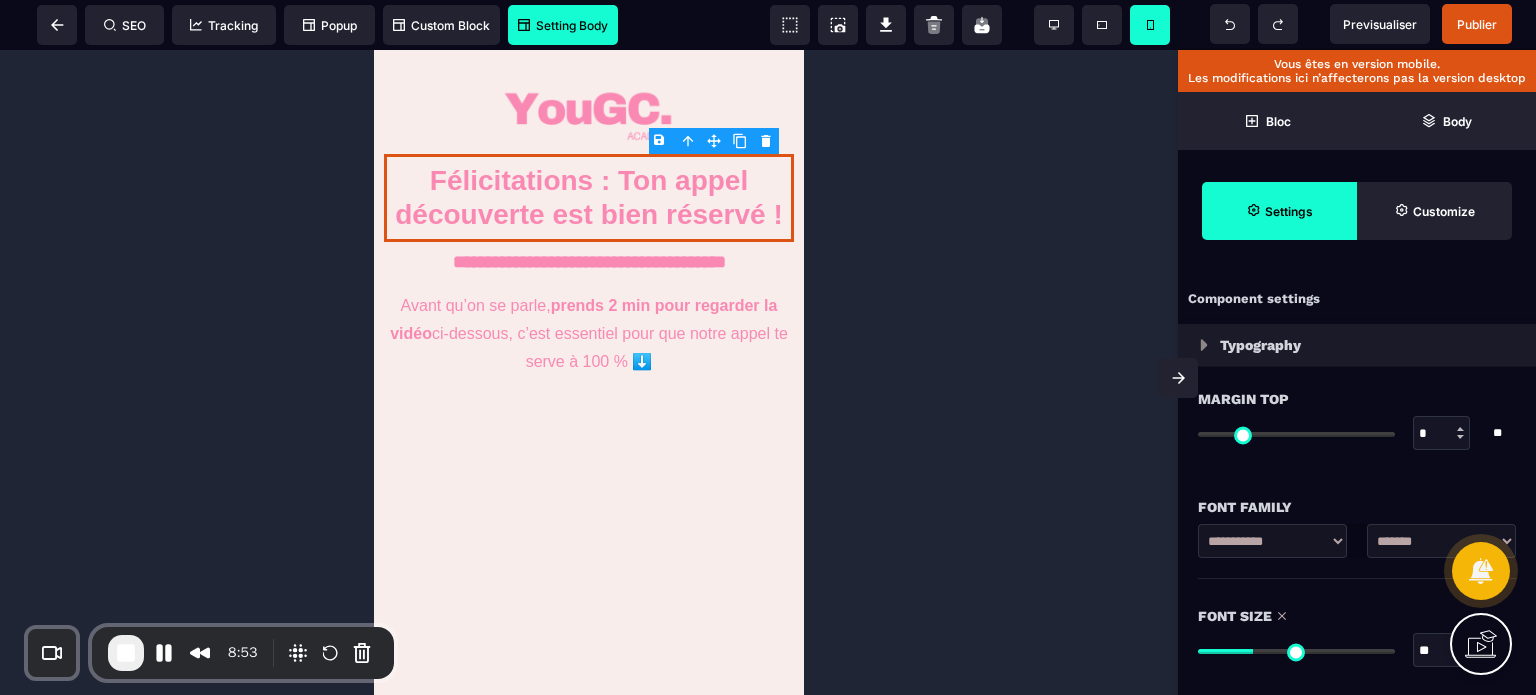 click on "Font Size
**
*
**
All" at bounding box center [1357, 635] 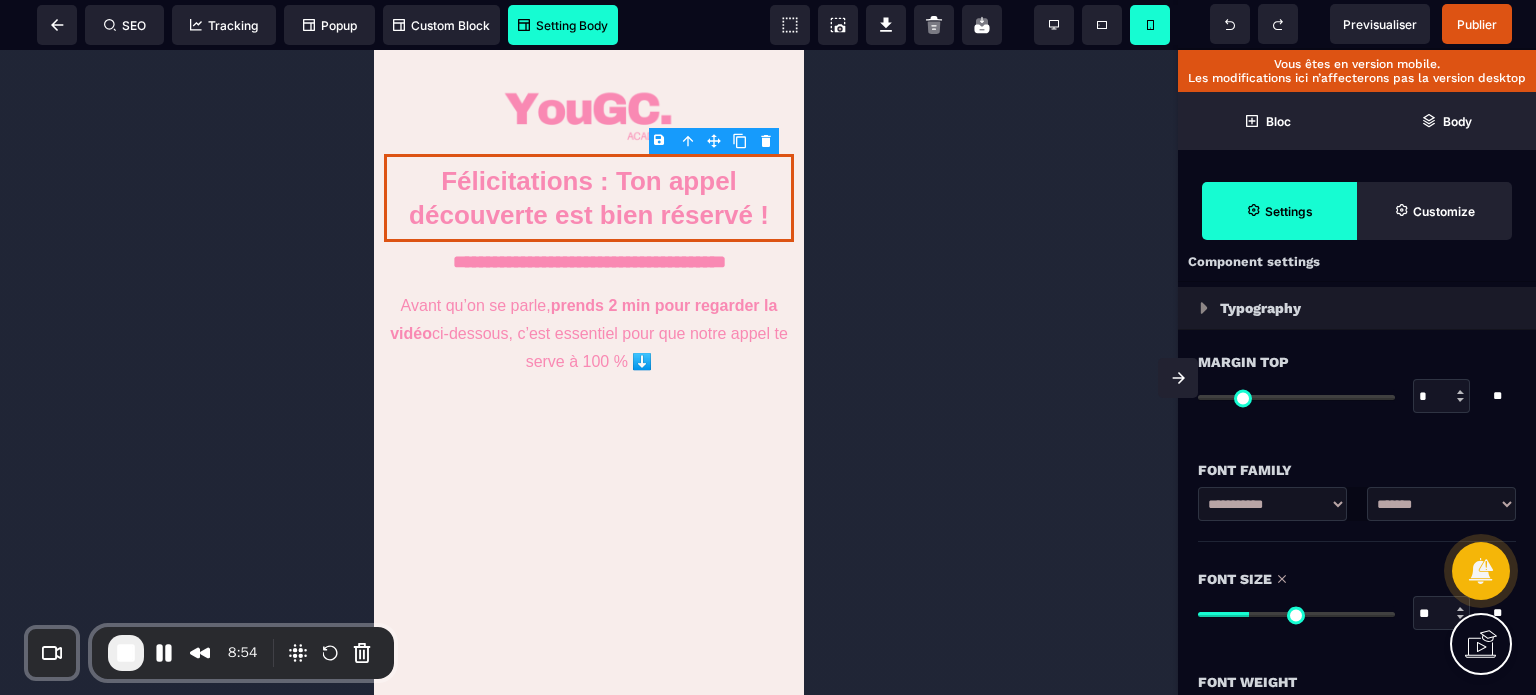 scroll, scrollTop: 40, scrollLeft: 0, axis: vertical 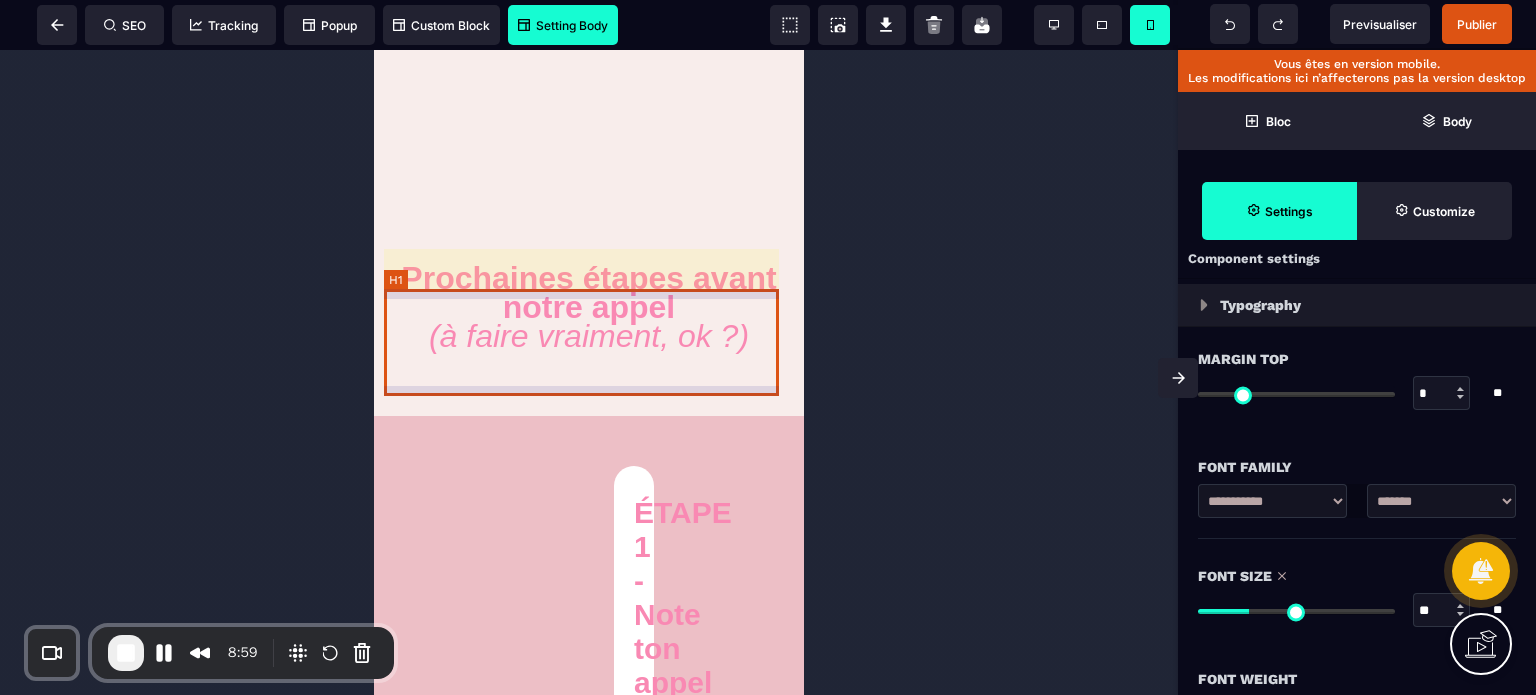 click on "Prochaines étapes avant notre appel  (à faire vraiment, ok ?)" at bounding box center [589, 307] 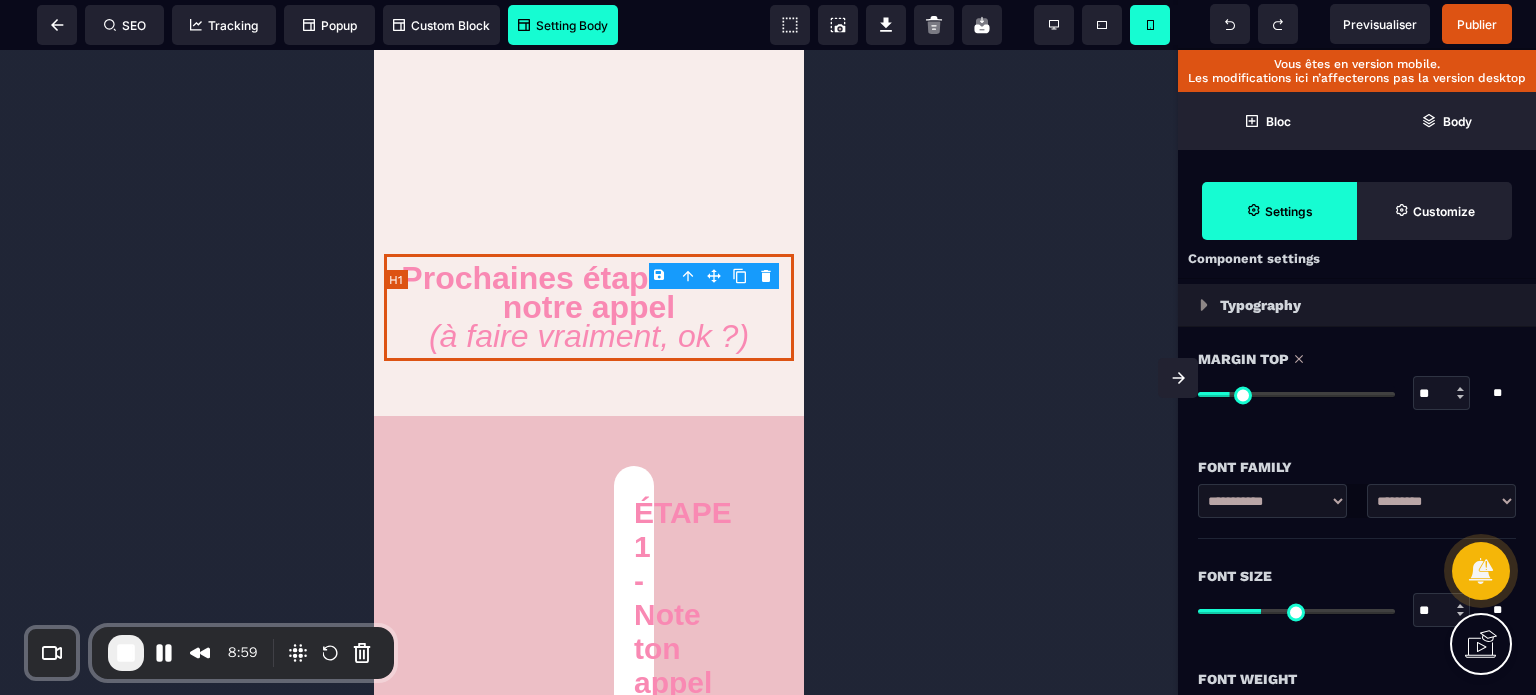 scroll, scrollTop: 0, scrollLeft: 0, axis: both 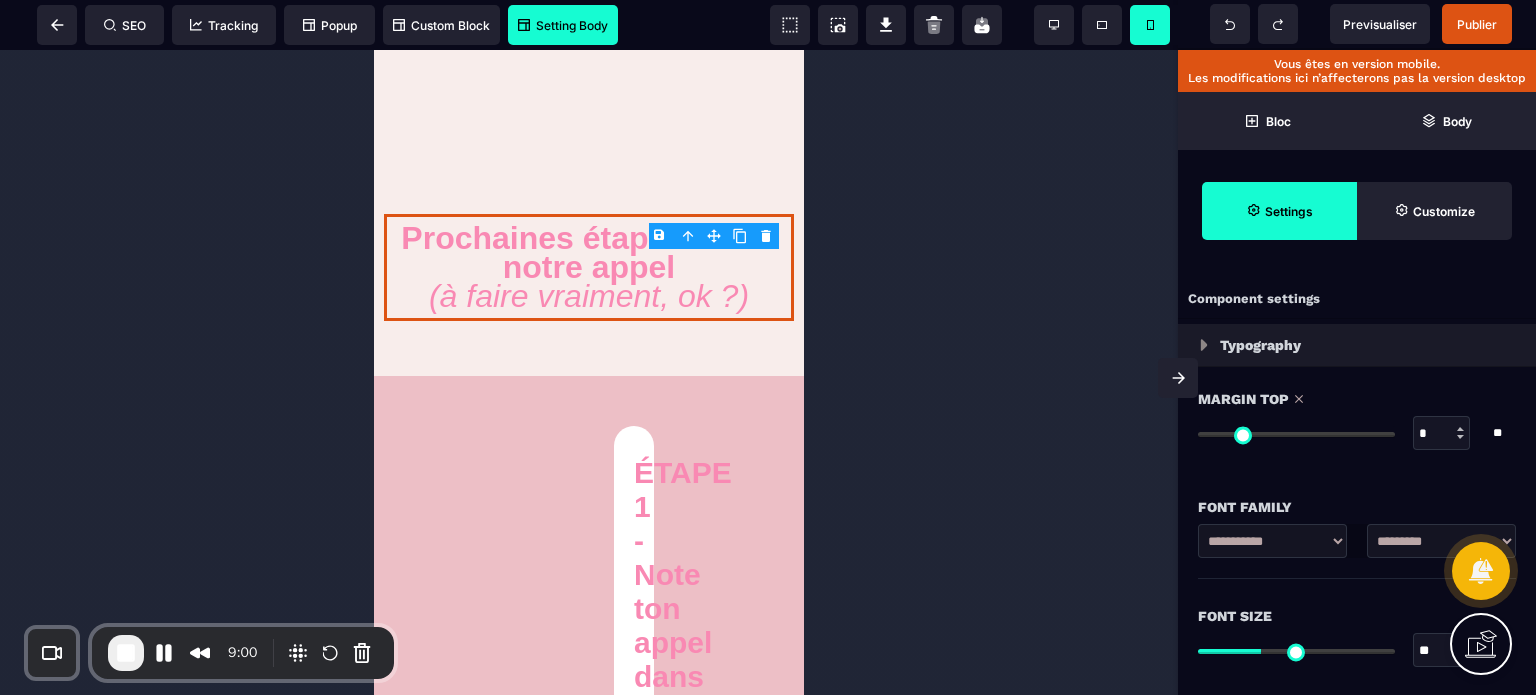 drag, startPoint x: 1233, startPoint y: 438, endPoint x: 1071, endPoint y: 451, distance: 162.52077 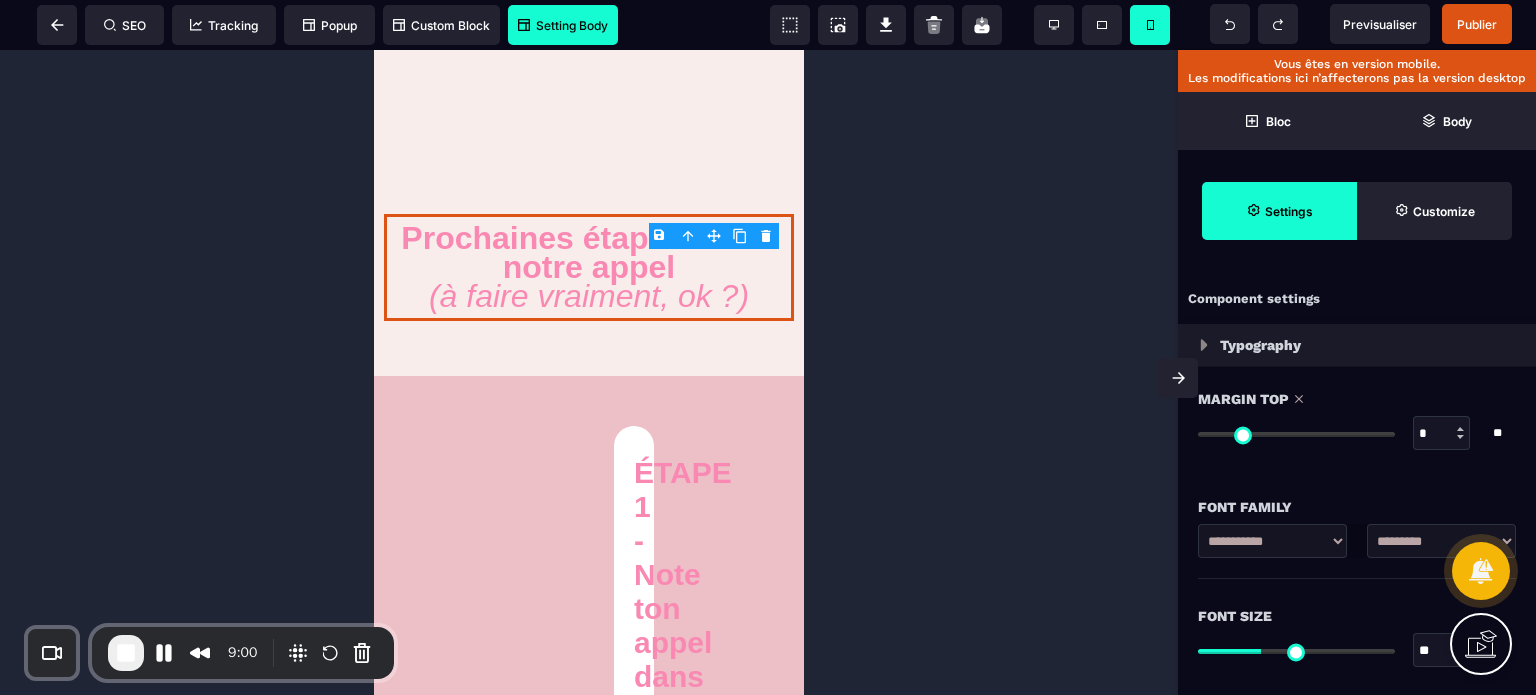 click at bounding box center [1296, 434] 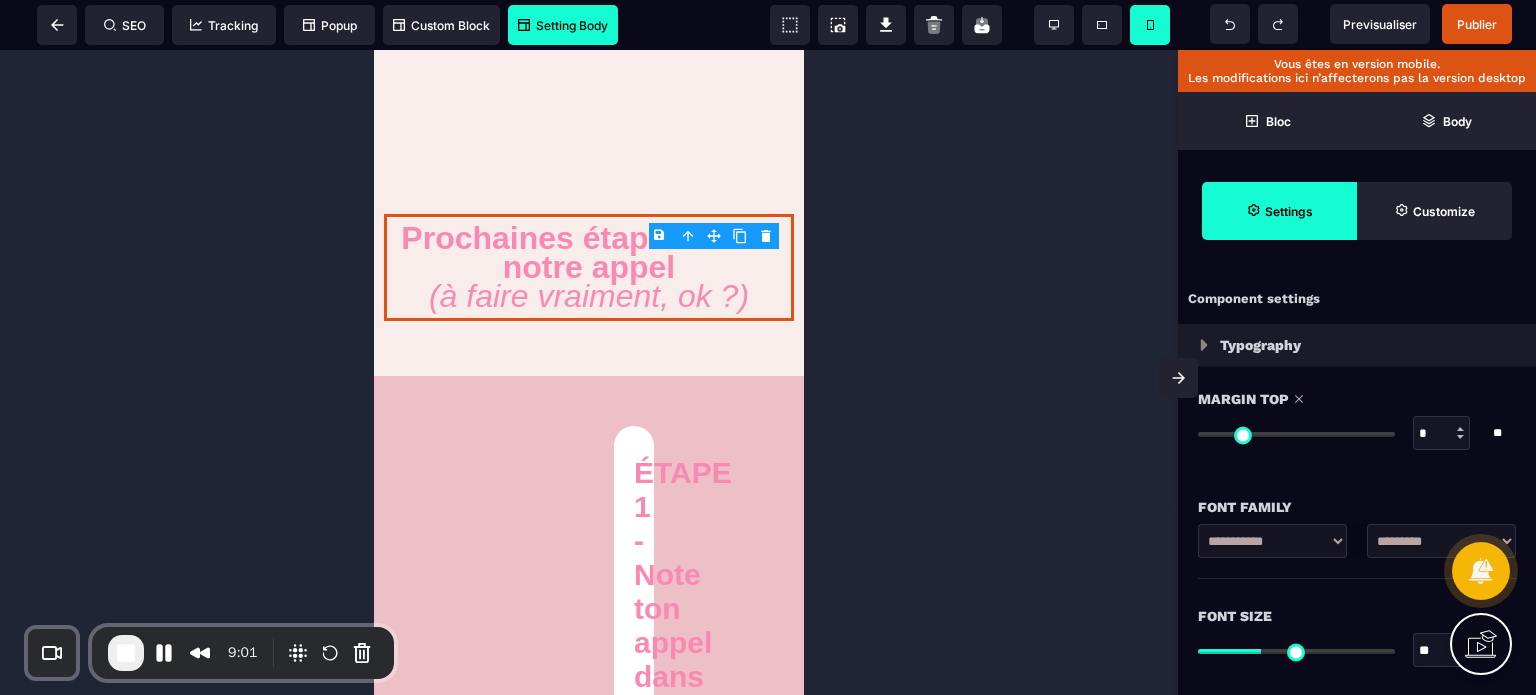 click on "Font Family" at bounding box center [1357, 497] 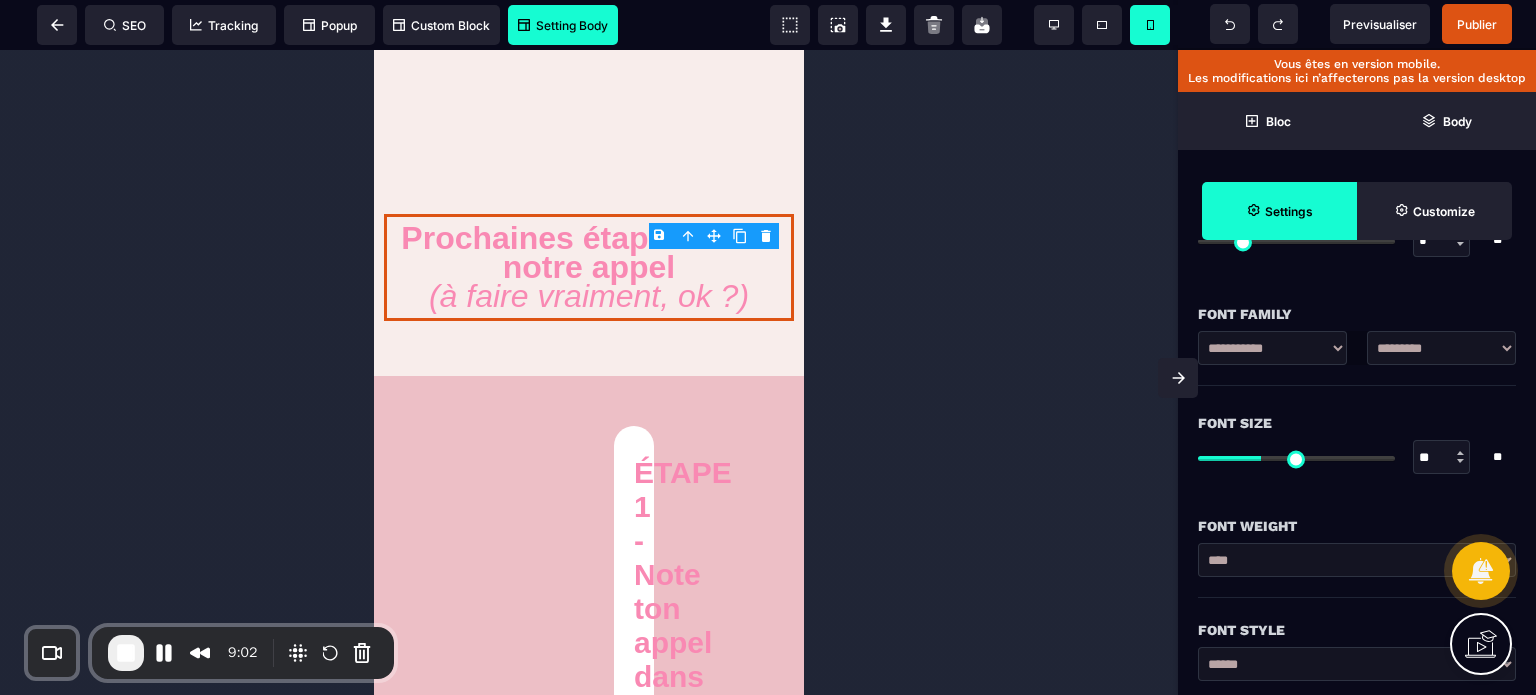 scroll, scrollTop: 280, scrollLeft: 0, axis: vertical 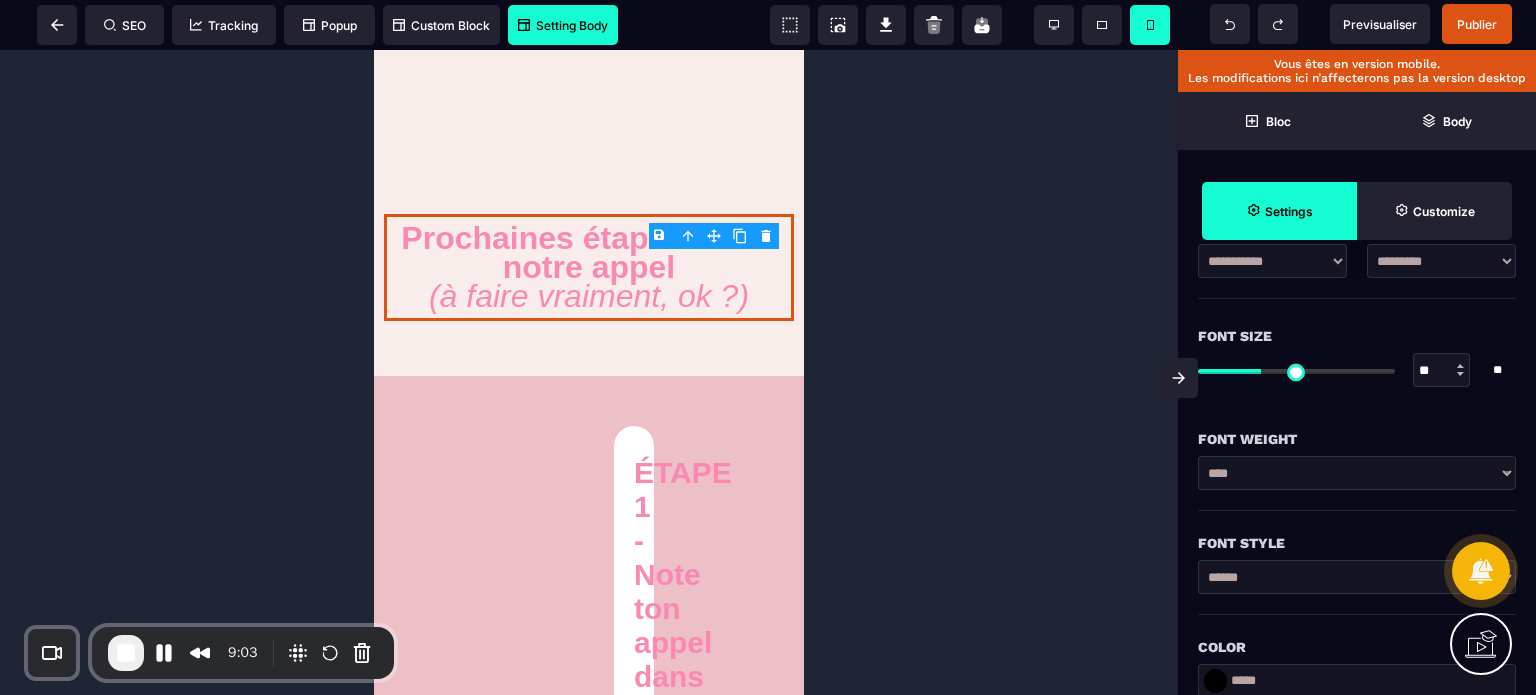 drag, startPoint x: 1443, startPoint y: 366, endPoint x: 1380, endPoint y: 383, distance: 65.25335 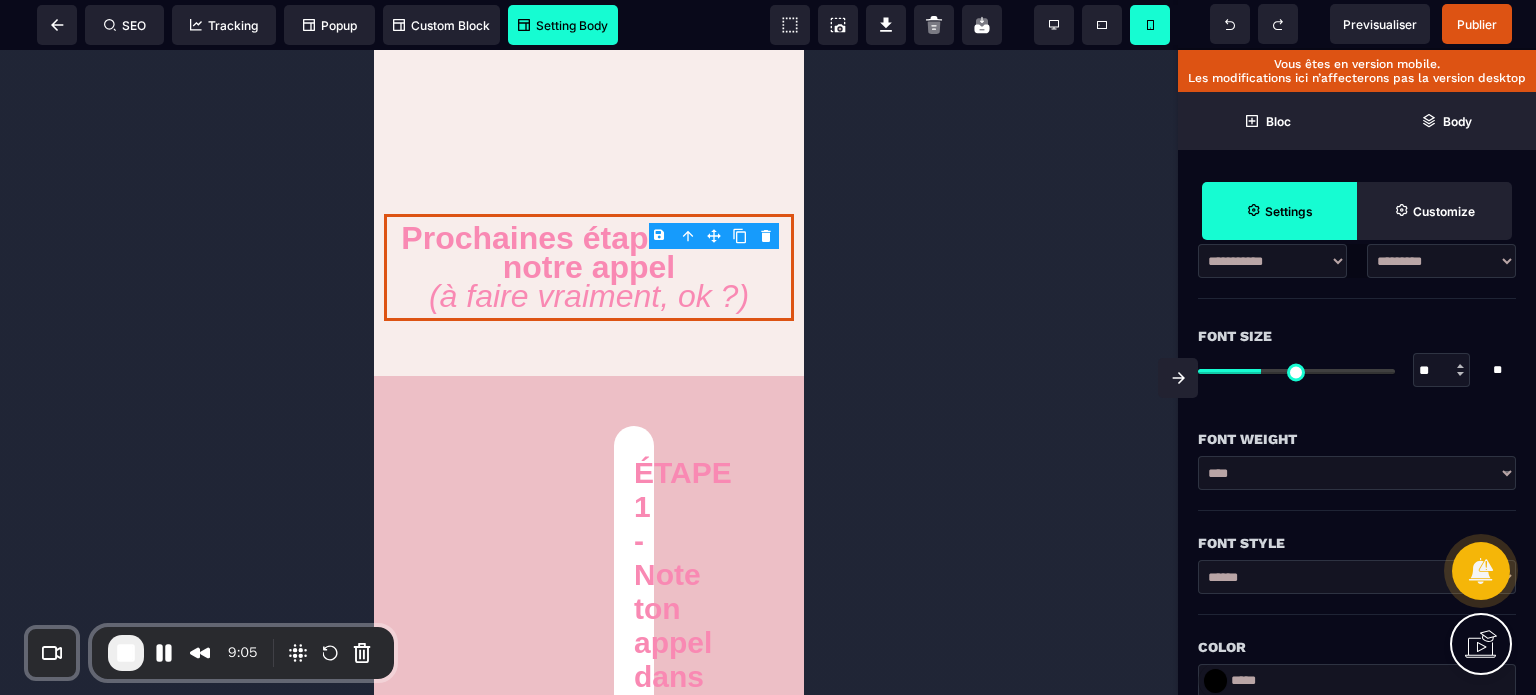 click on "Font Size" at bounding box center (1357, 336) 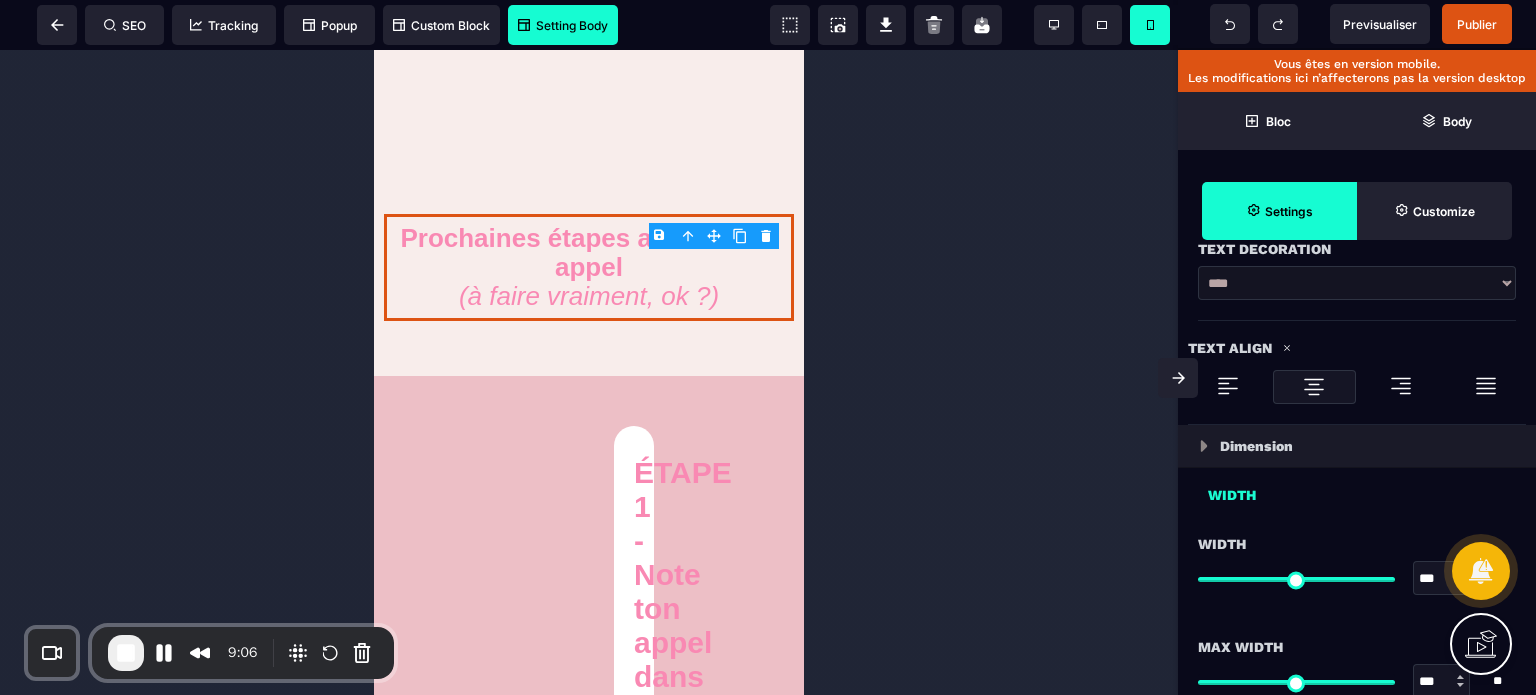 scroll, scrollTop: 1000, scrollLeft: 0, axis: vertical 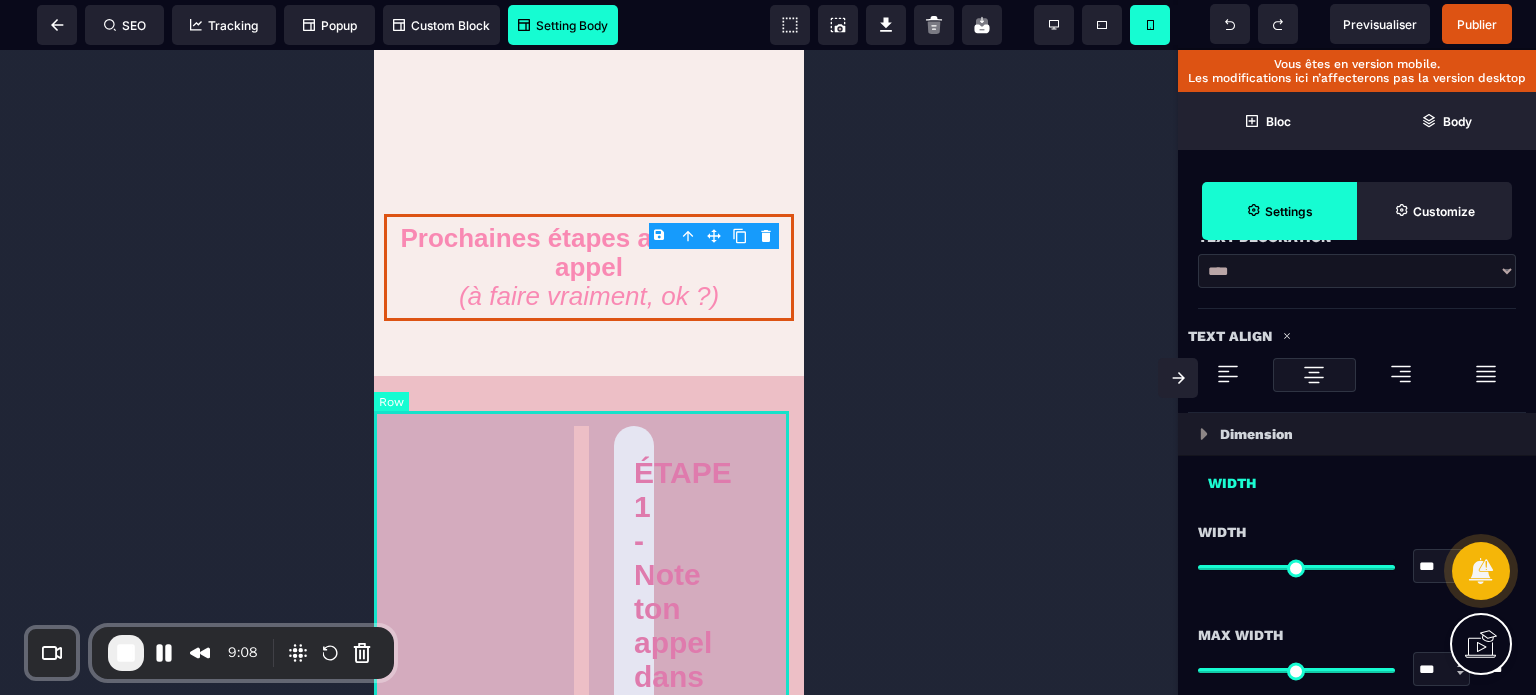 click on "ÉTAPE 1 - Note ton appel dans ton agenda (genre maintenant)
Ajoute le rendez-vous dans ton agenda  (Google / iCal / agenda papier old school,  on ne juge pas 😅) Tu trouveras le lien de la visio directement dans l’e-mail de confirmation.
Sois bien à l’heure, c’est un vrai appel stratégique ! ÉTAPE 2 - Prévois un endroit calme pour le jour J ! Cet appel dure environ [TIME] à [TIME].
Évite les cafés bruyants, les AirPods
au bord de la plage ou les appels entre deux métros 😅
Prends un stylo et une feuille, tu vas sûrement
avoir des déclics à noter. ÉTAPE 3 – Regarde bien la vidéo juste au-dessus ! Je t’explique exactement ce qu’on va faire pendant l’appel, pourquoi c’est pas un appel “random”. Et comment tu peux en tirer  un vrai plan d’action clair,
même si tu pars de zéro. ÉTAPE 4 - Suis-moi sur Instagram @[USERNAME]  Je partage tous mes conseils, les coulisses  de mon business, et des témoignages  de folie en stories tous les jours 🔥" at bounding box center (589, 2841) 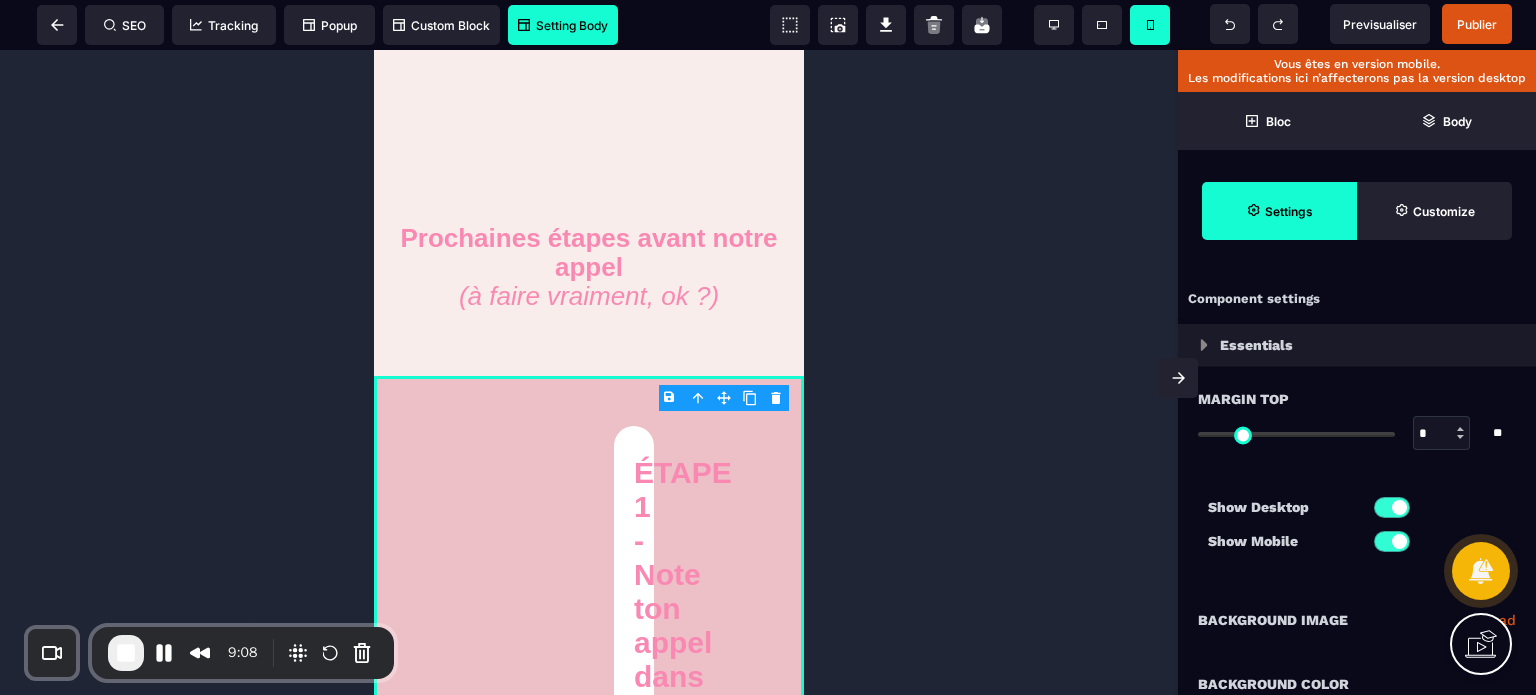 click on "Show Desktop
Show Mobile" at bounding box center (1357, 529) 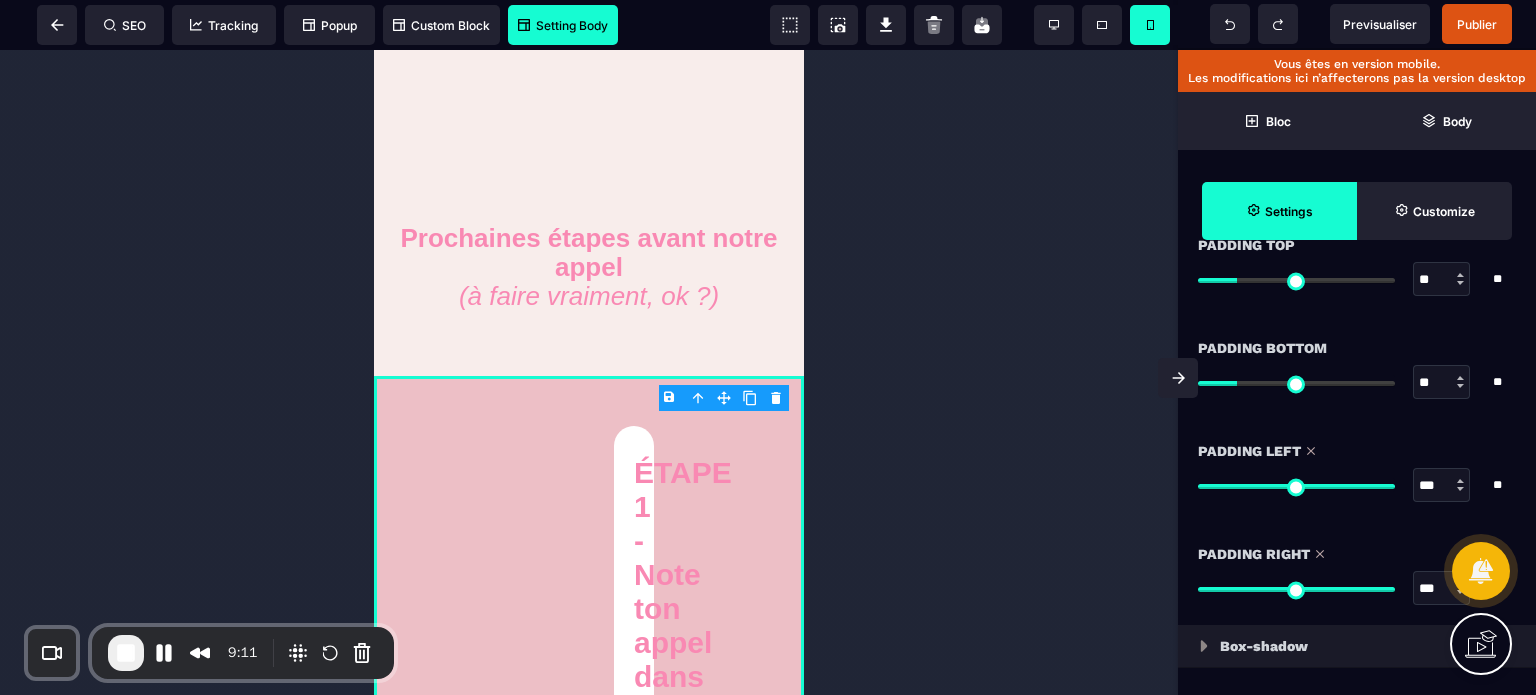 scroll, scrollTop: 1840, scrollLeft: 0, axis: vertical 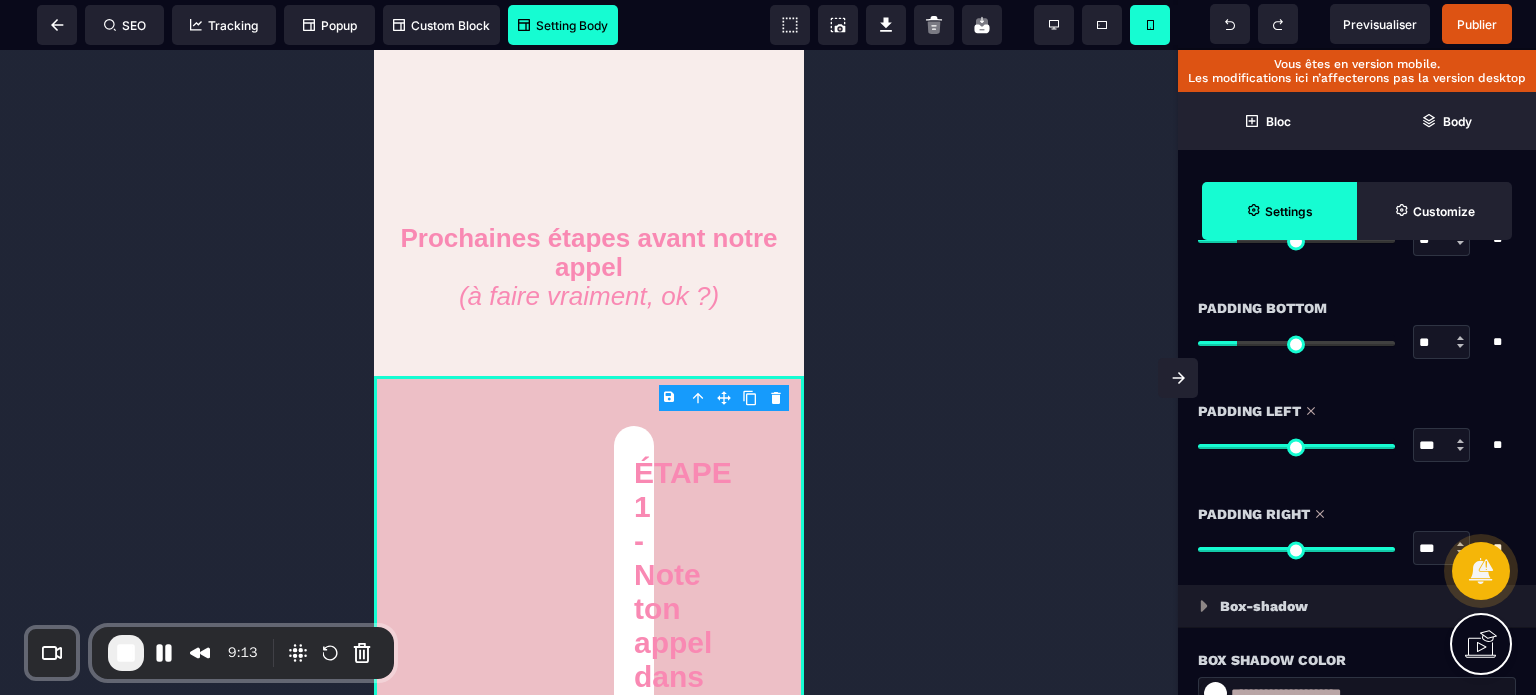 drag, startPoint x: 1432, startPoint y: 544, endPoint x: 1395, endPoint y: 551, distance: 37.65634 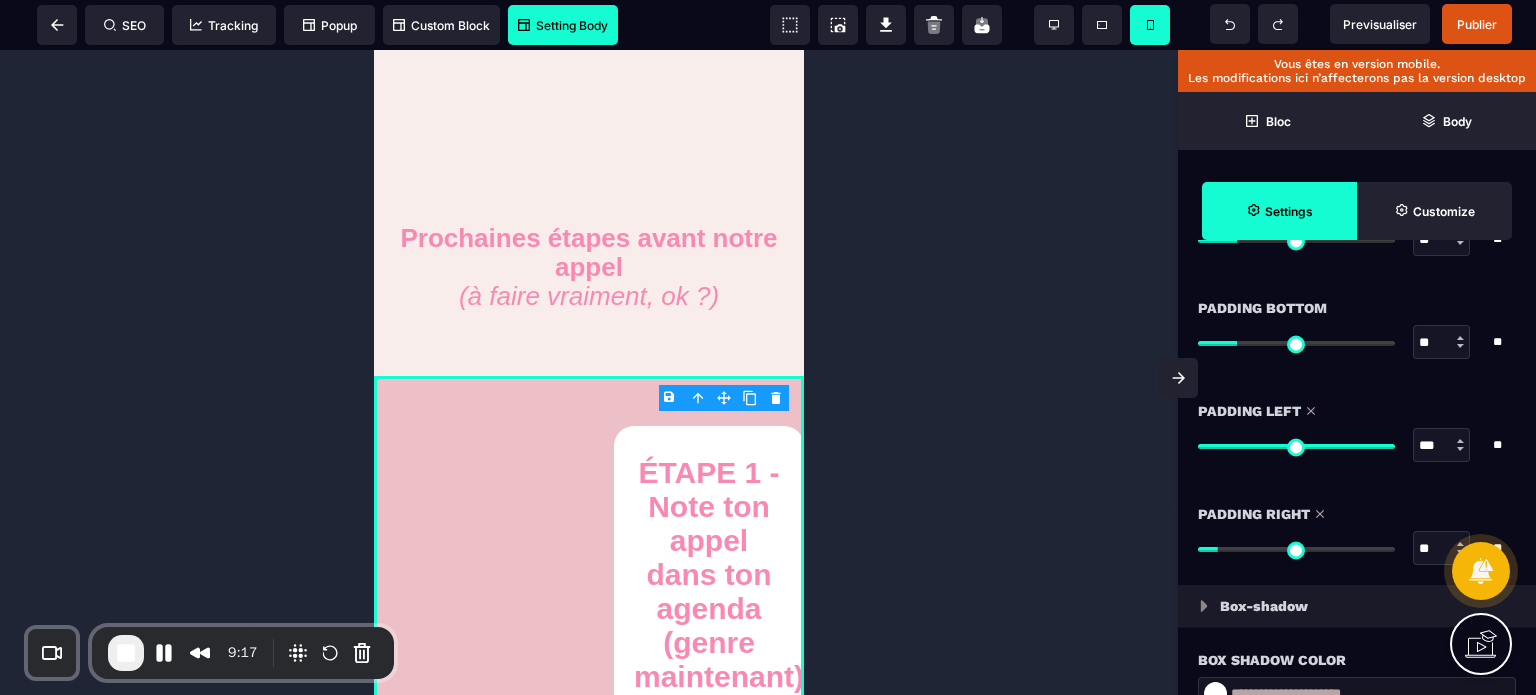 drag, startPoint x: 1432, startPoint y: 444, endPoint x: 1388, endPoint y: 447, distance: 44.102154 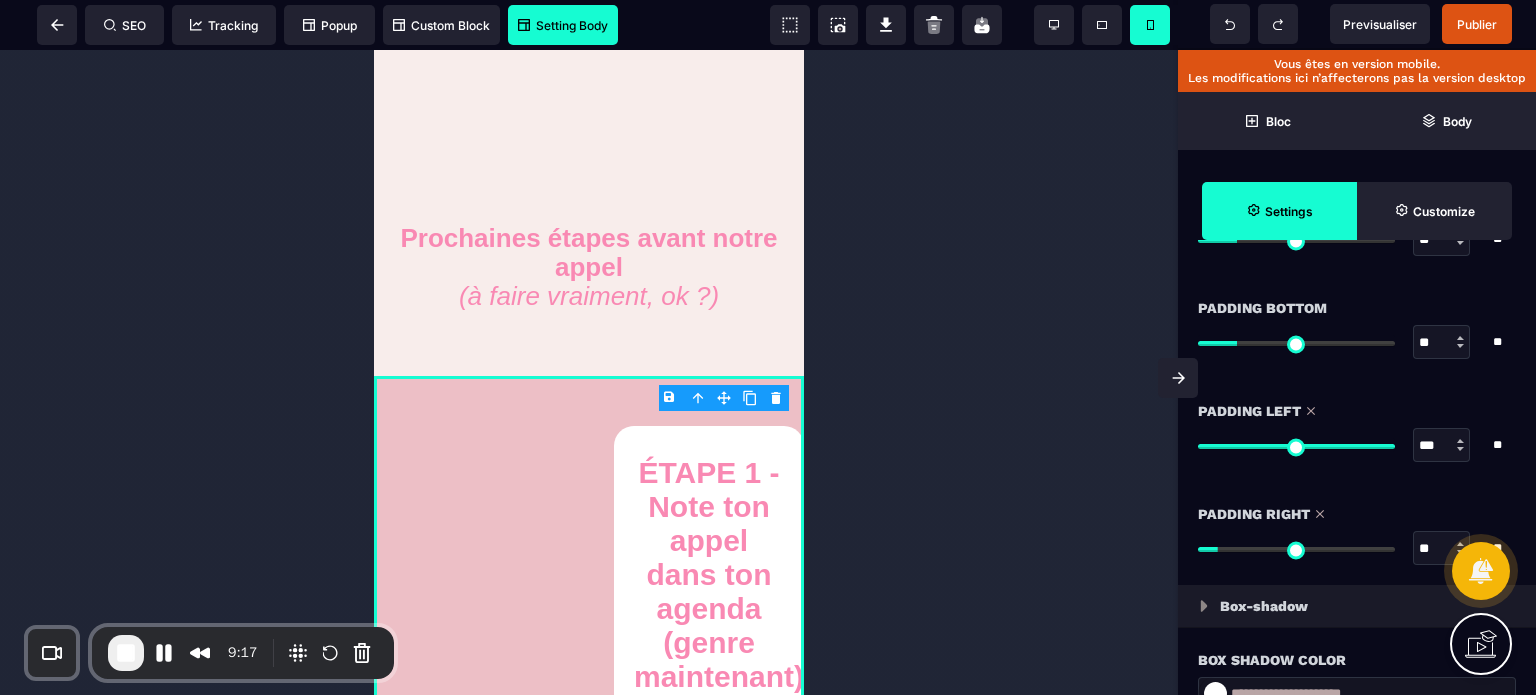 click on "***
*
**" at bounding box center (1357, 445) 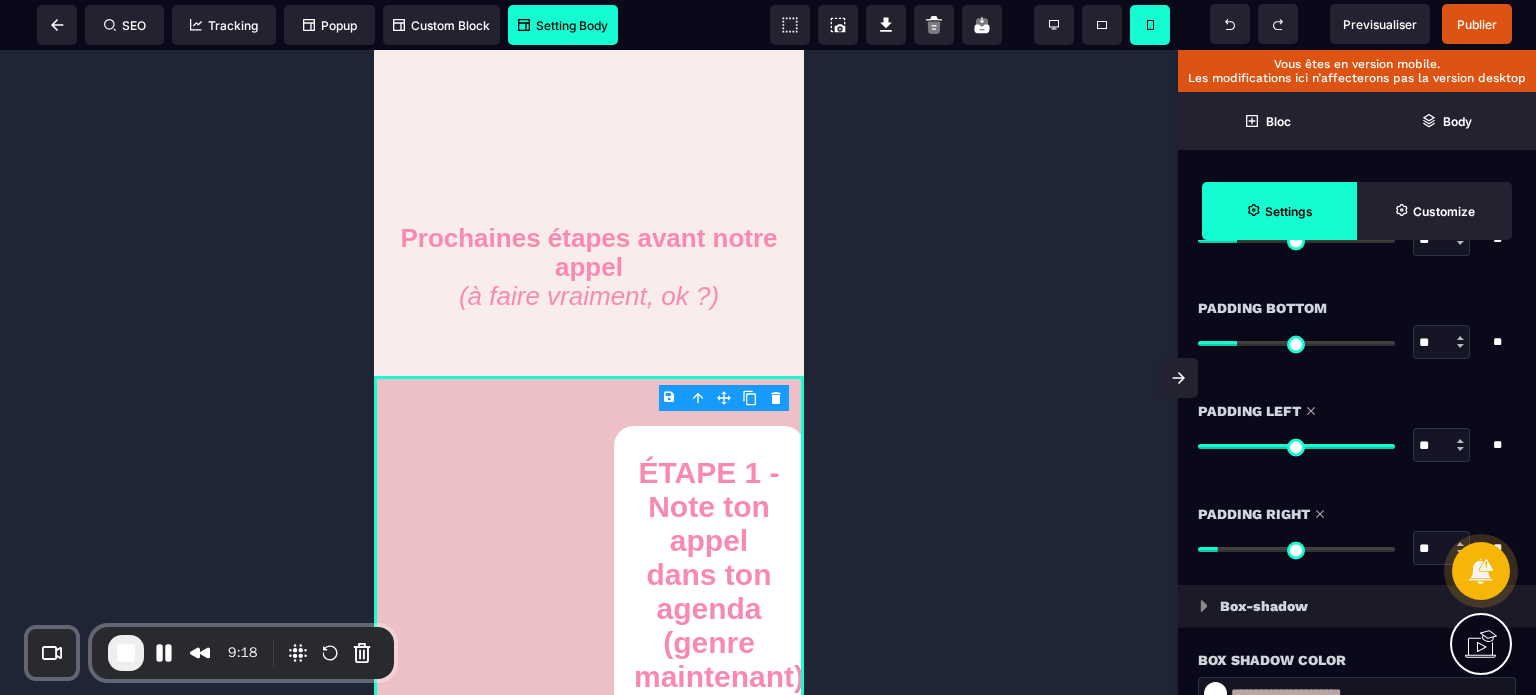 click on "Padding Left" at bounding box center (1357, 411) 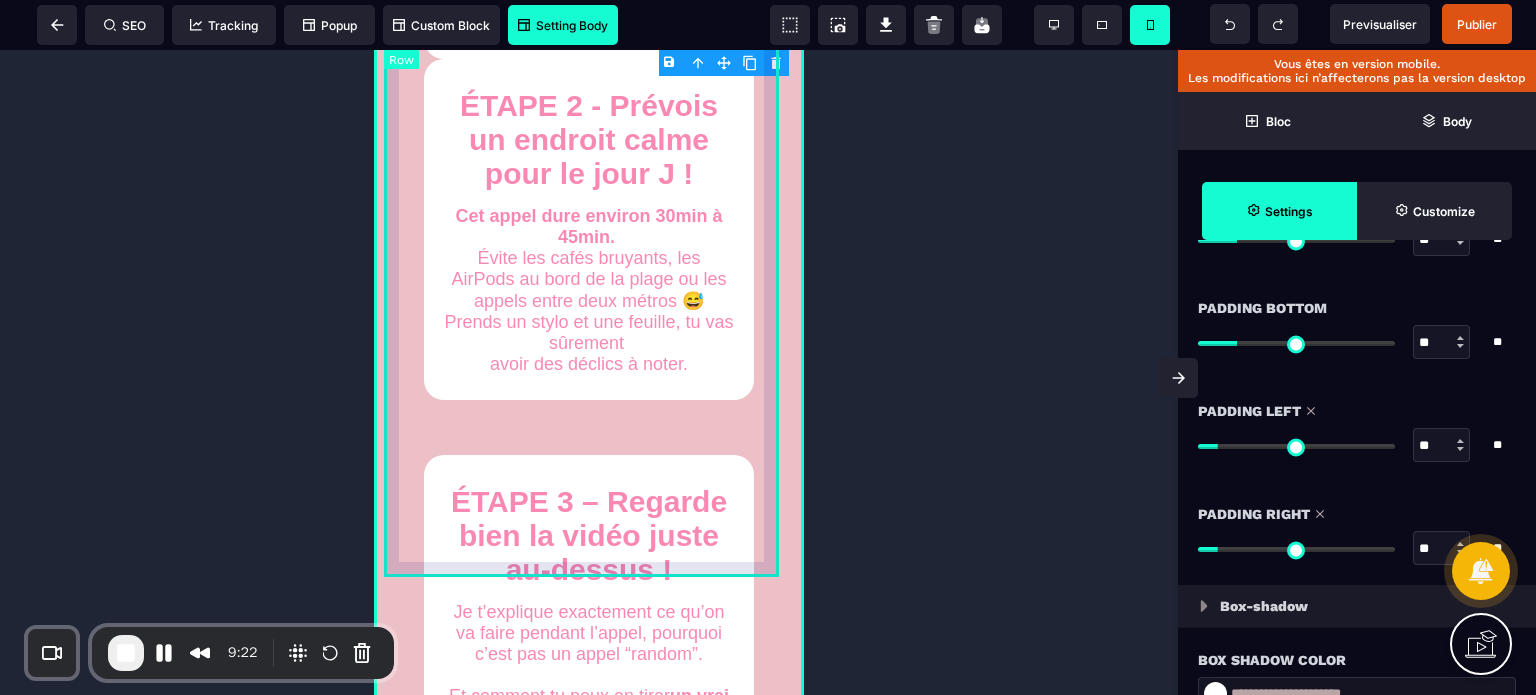 scroll, scrollTop: 1568, scrollLeft: 0, axis: vertical 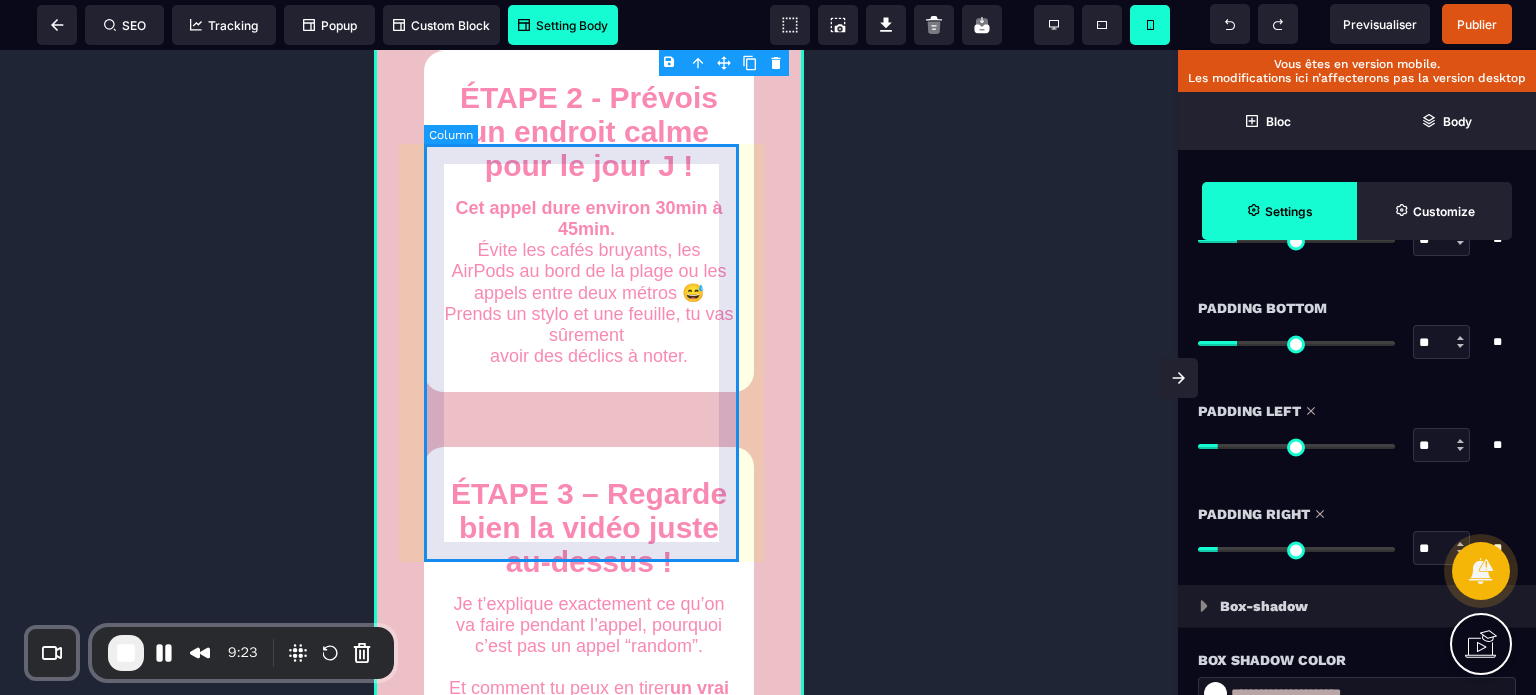 click on "ÉTAPE 2 - Prévois un endroit calme pour le jour J ! Cet appel dure environ [TIME] à [TIME].
Évite les cafés bruyants, les AirPods
au bord de la plage ou les appels entre deux métros 😅
Prends un stylo et une feuille, tu vas sûrement
avoir des déclics à noter." at bounding box center [589, 221] 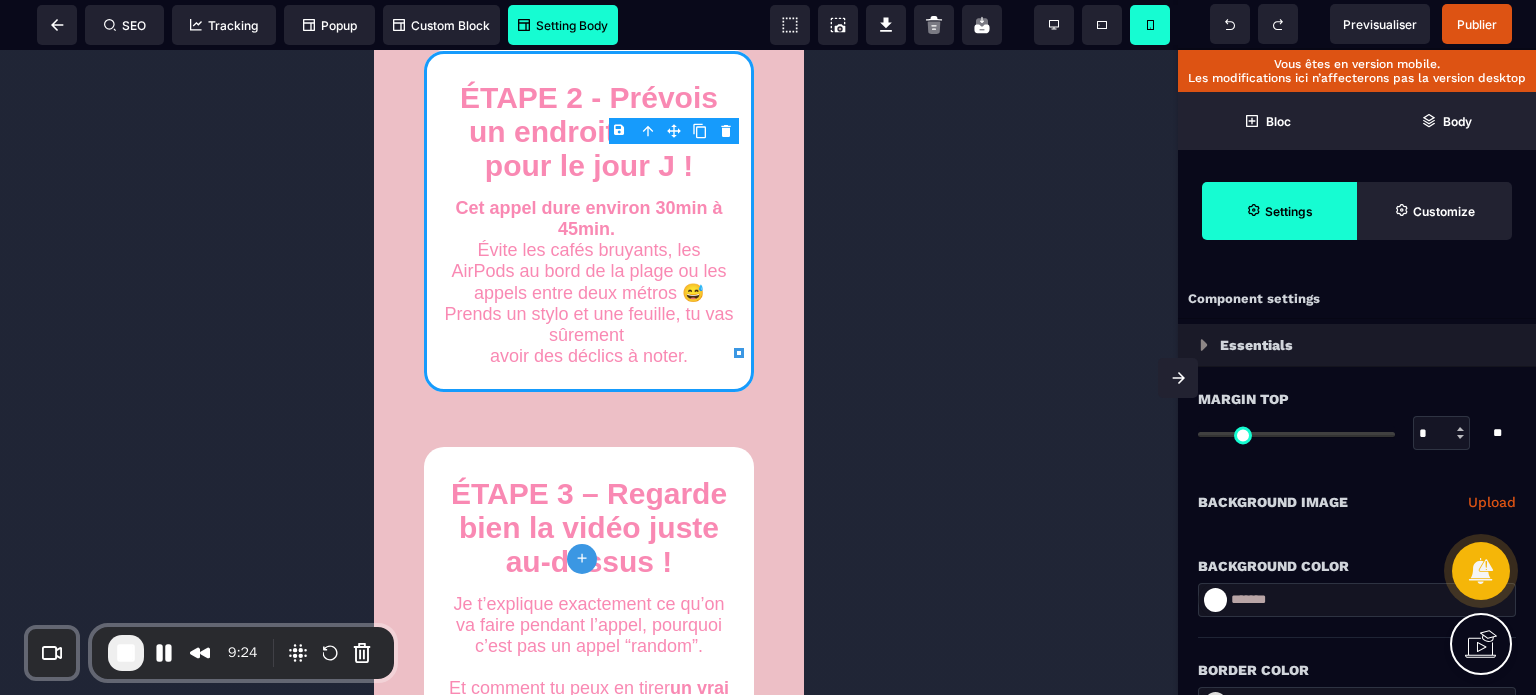 click on "*" at bounding box center [1442, 434] 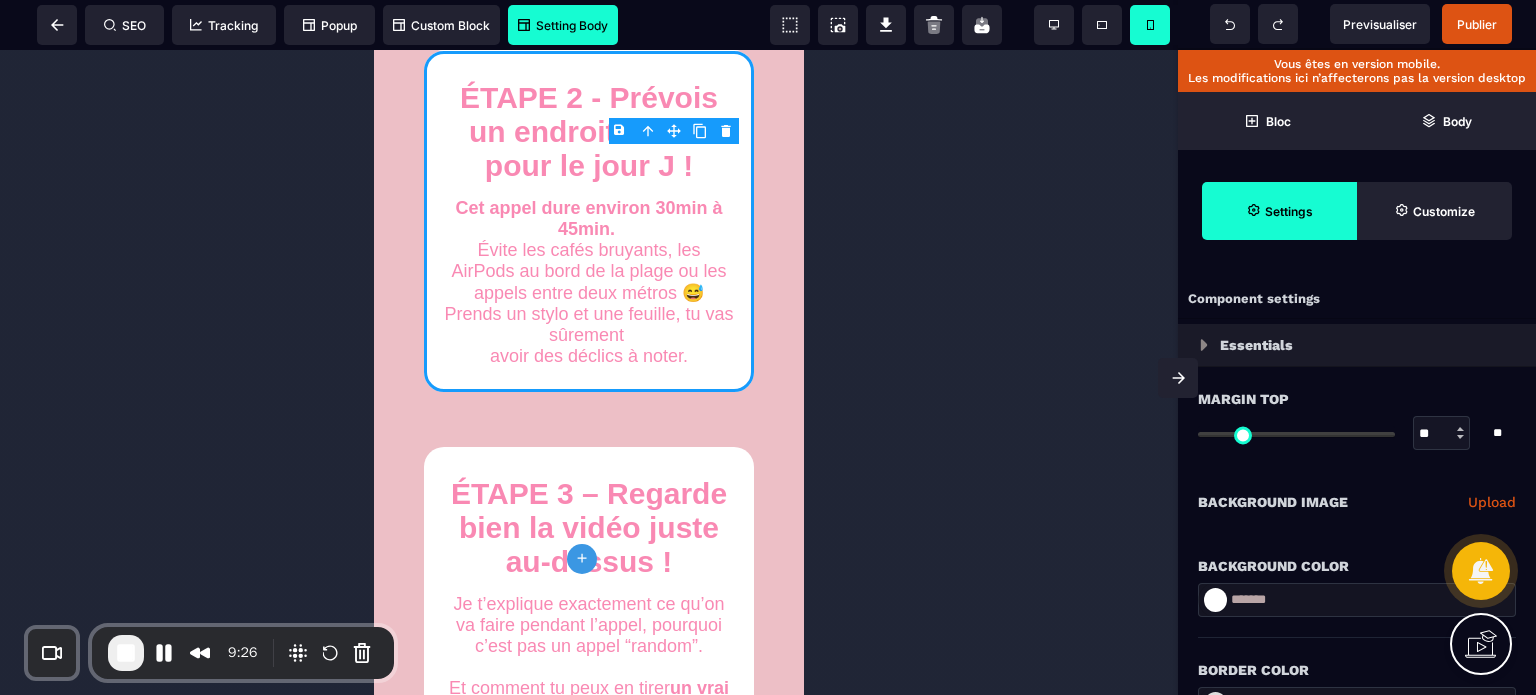 click on "Margin Top" at bounding box center [1357, 399] 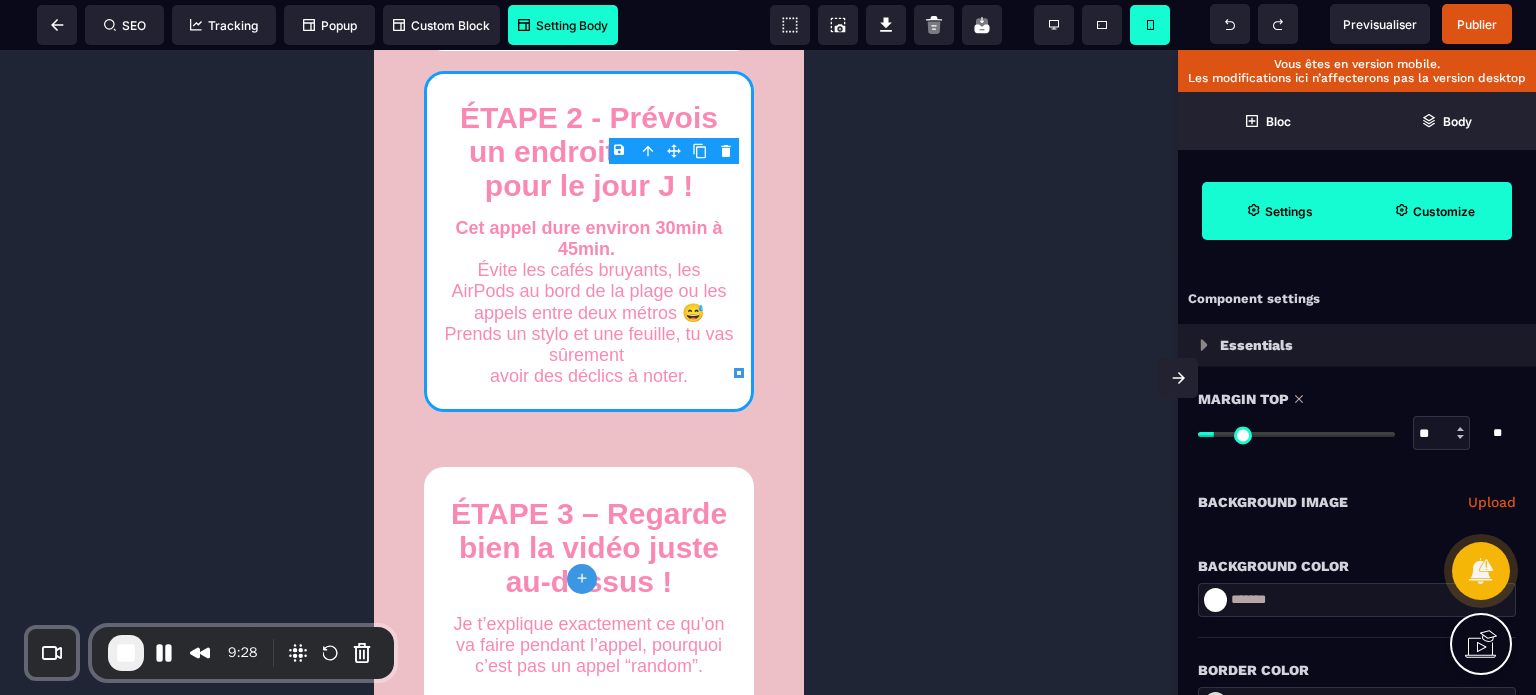 click on "Customize" at bounding box center [1444, 211] 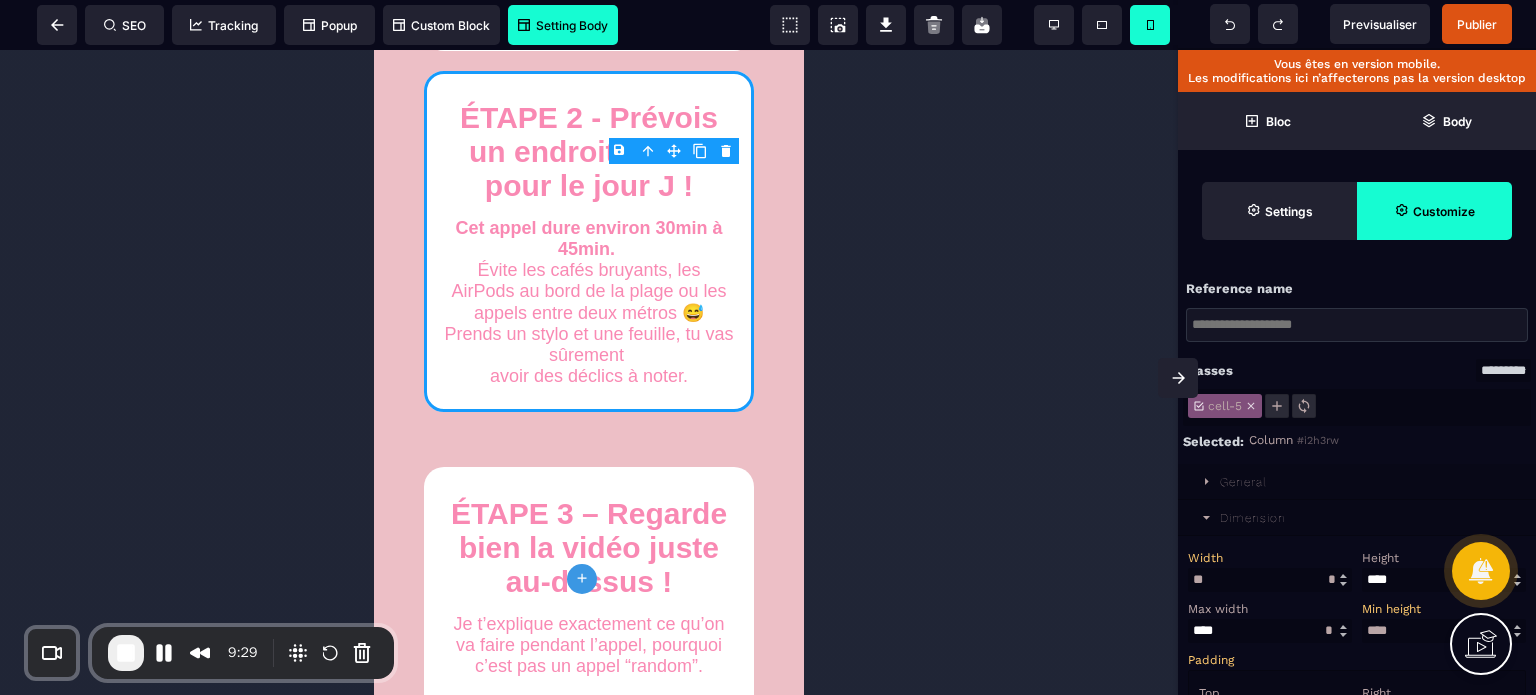 click on "Dimension" at bounding box center (1357, 518) 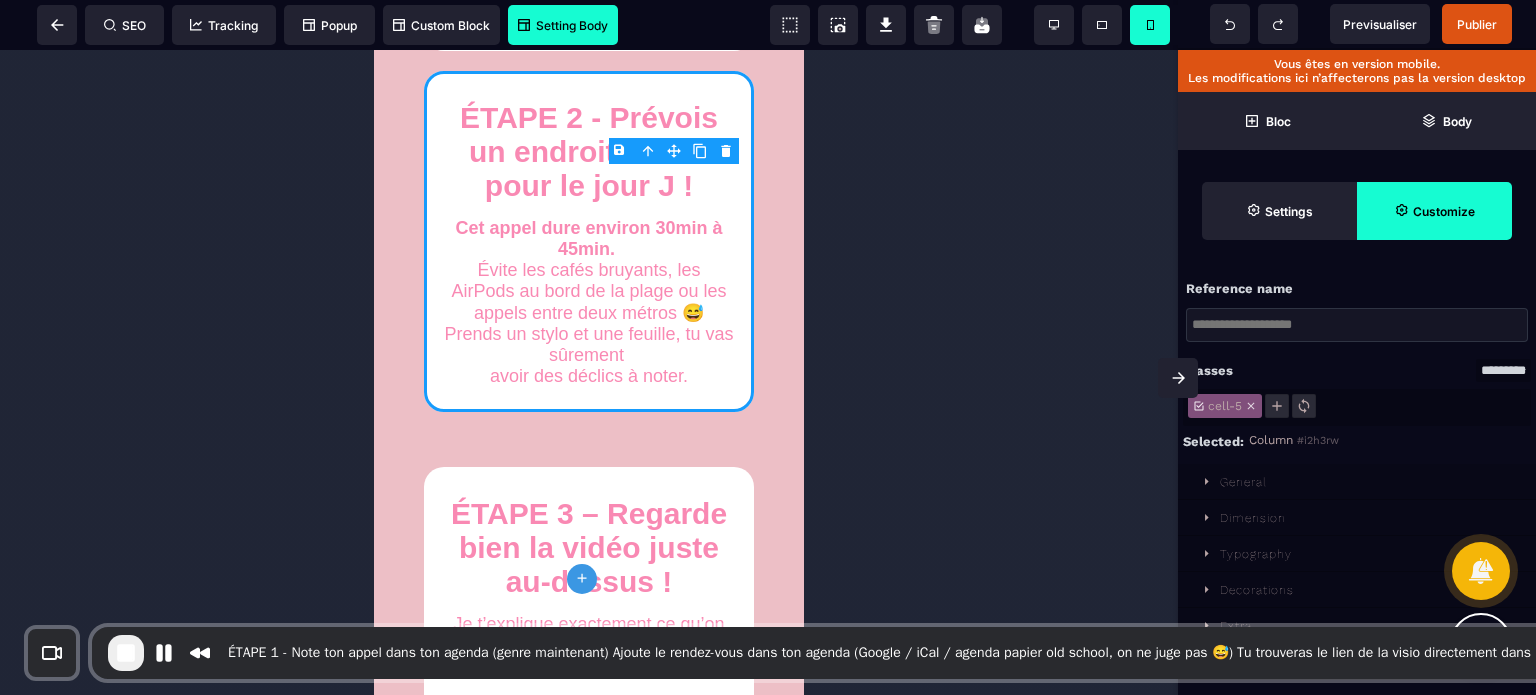 click on "Dimension" at bounding box center (1357, 518) 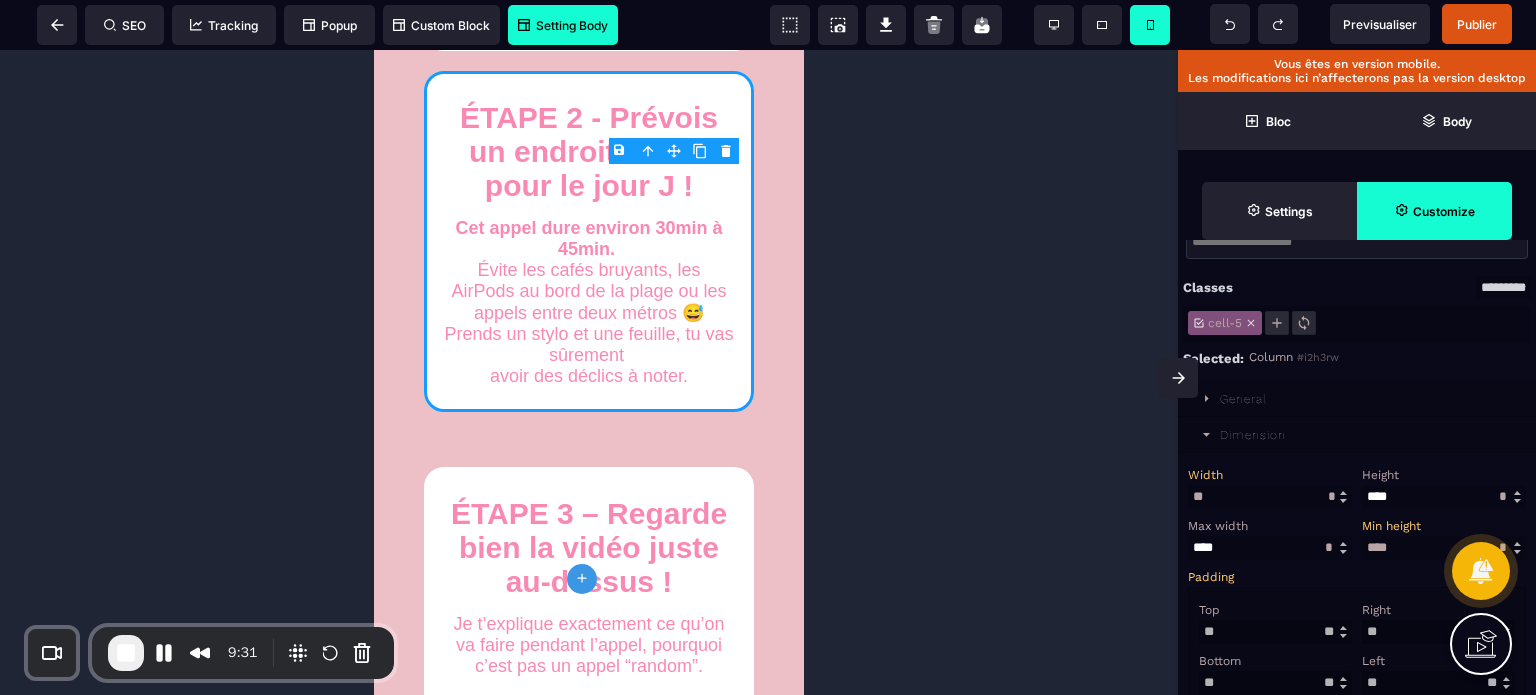 scroll, scrollTop: 240, scrollLeft: 0, axis: vertical 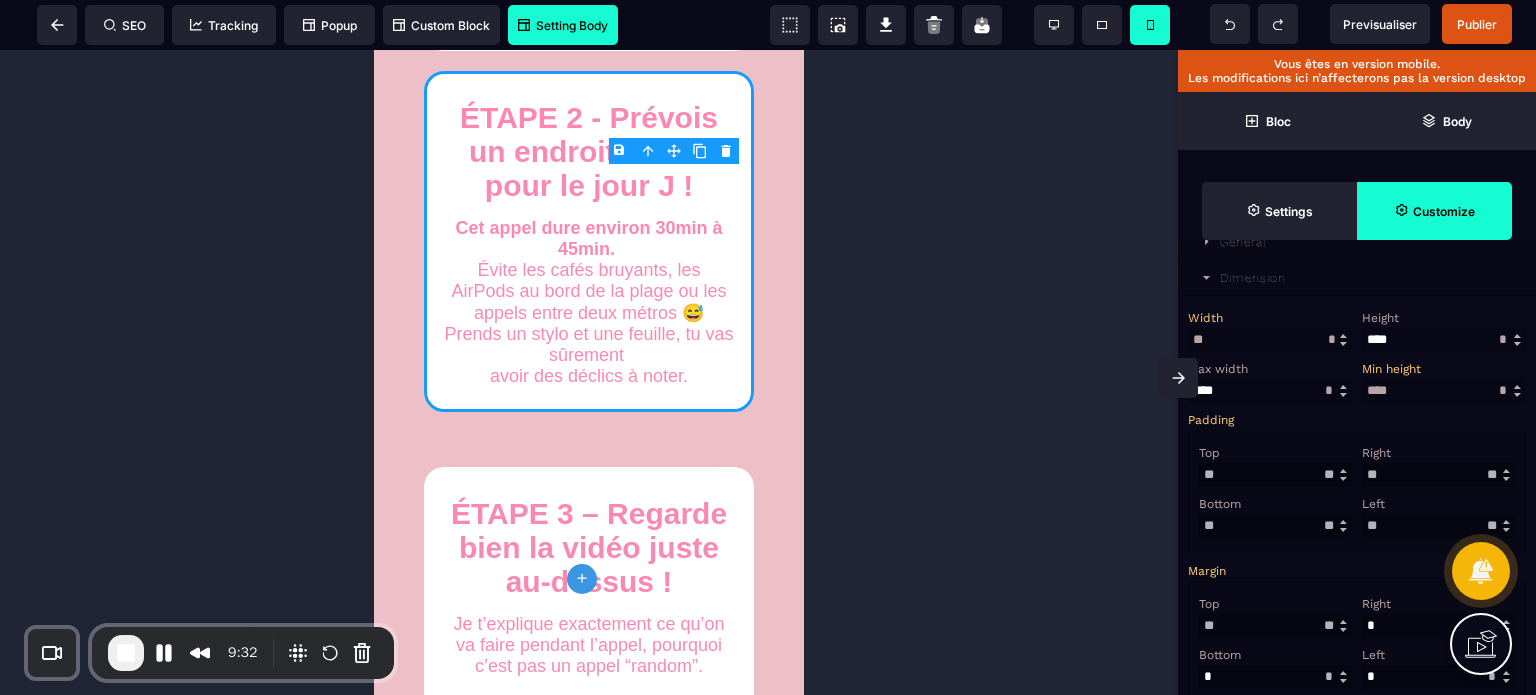 click at bounding box center [1438, 626] 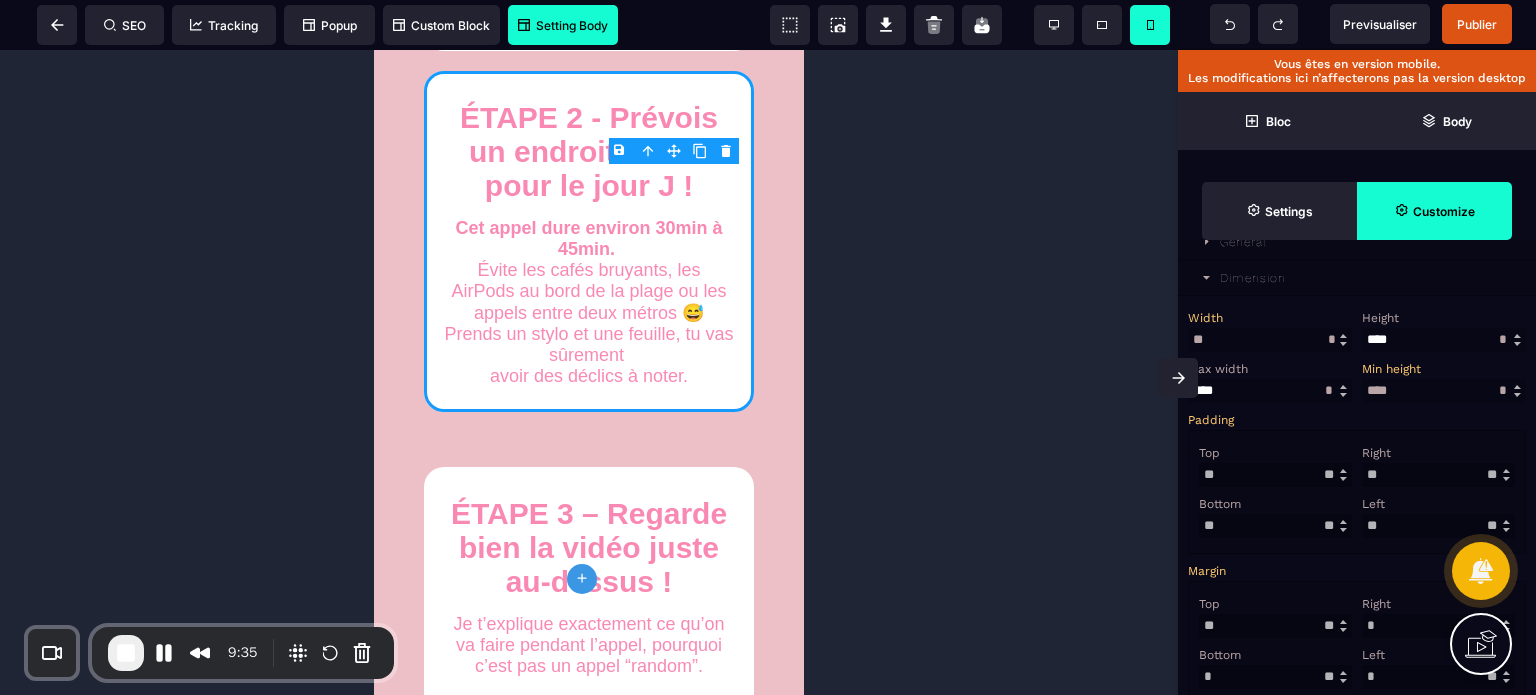 click on "Top
**
* ** * ** *** ** **
Right
*
* ** * ** *** ** **
Bottom
*
* ** * ** *** ** **
Left
*
* ** * ** *** ** **" at bounding box center (1357, 643) 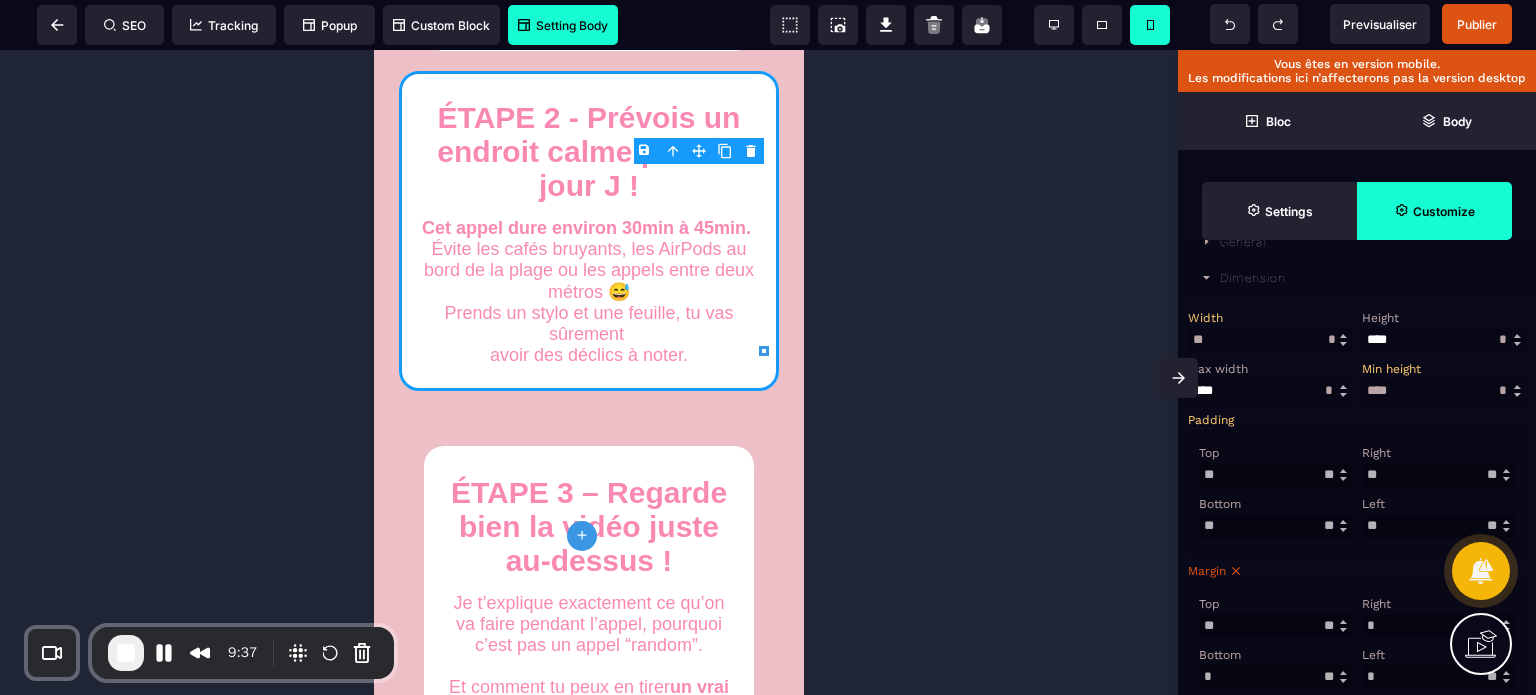 click on "*" at bounding box center (1438, 677) 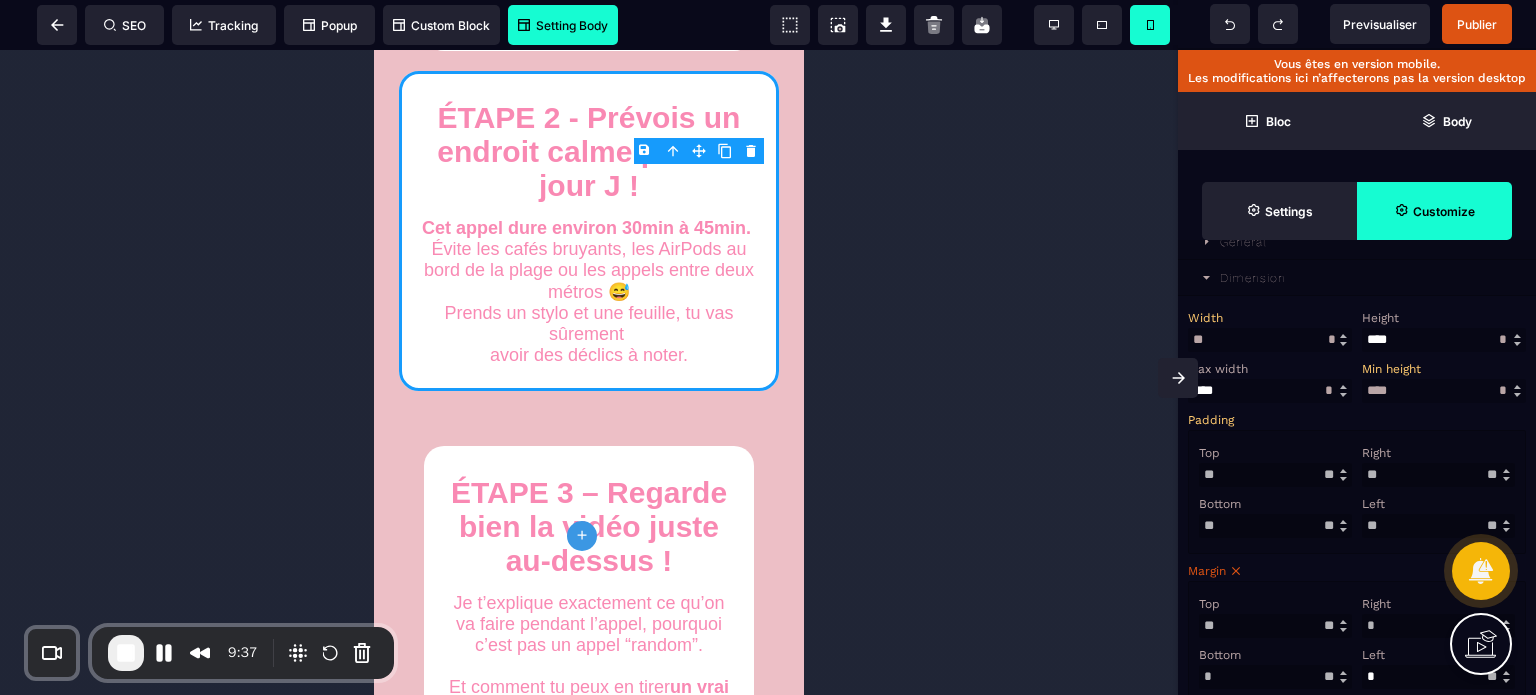 scroll, scrollTop: 241, scrollLeft: 0, axis: vertical 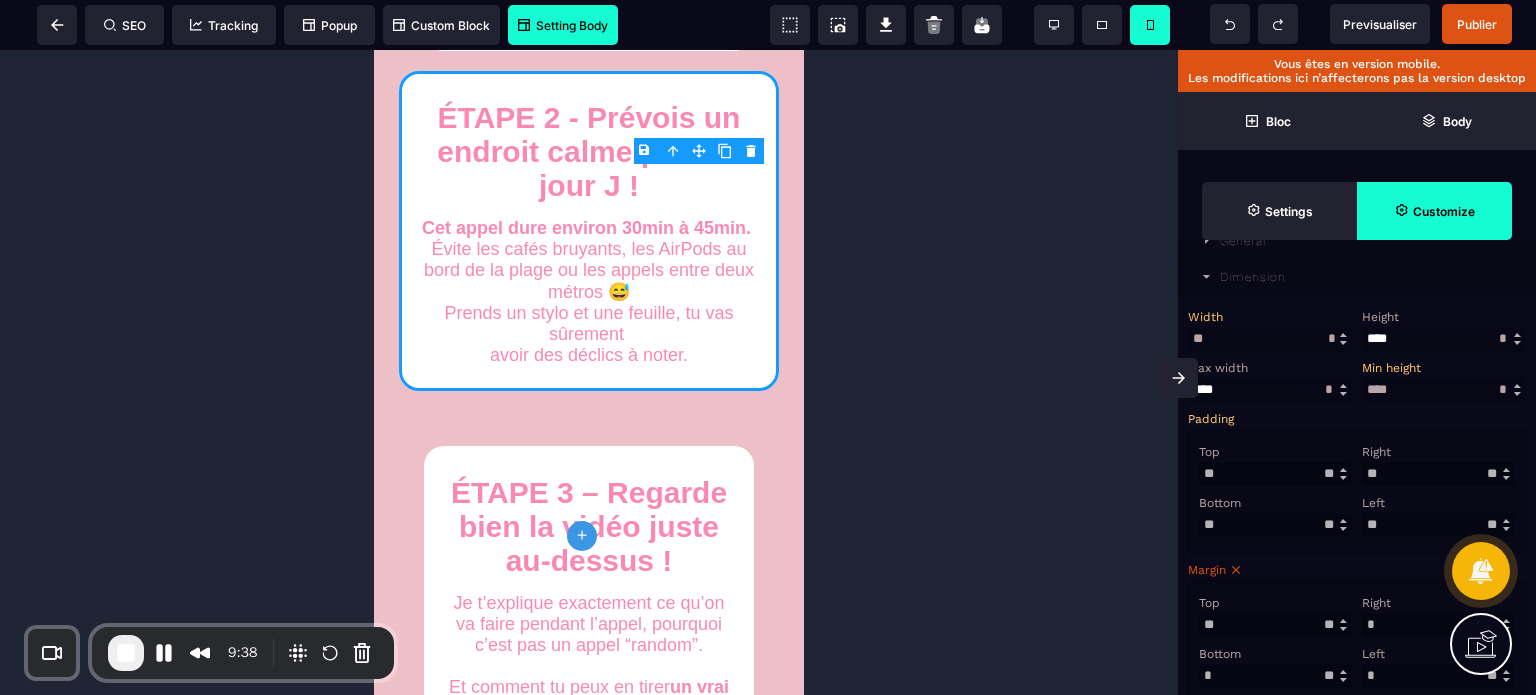 click on "Left" at bounding box center [1436, 654] 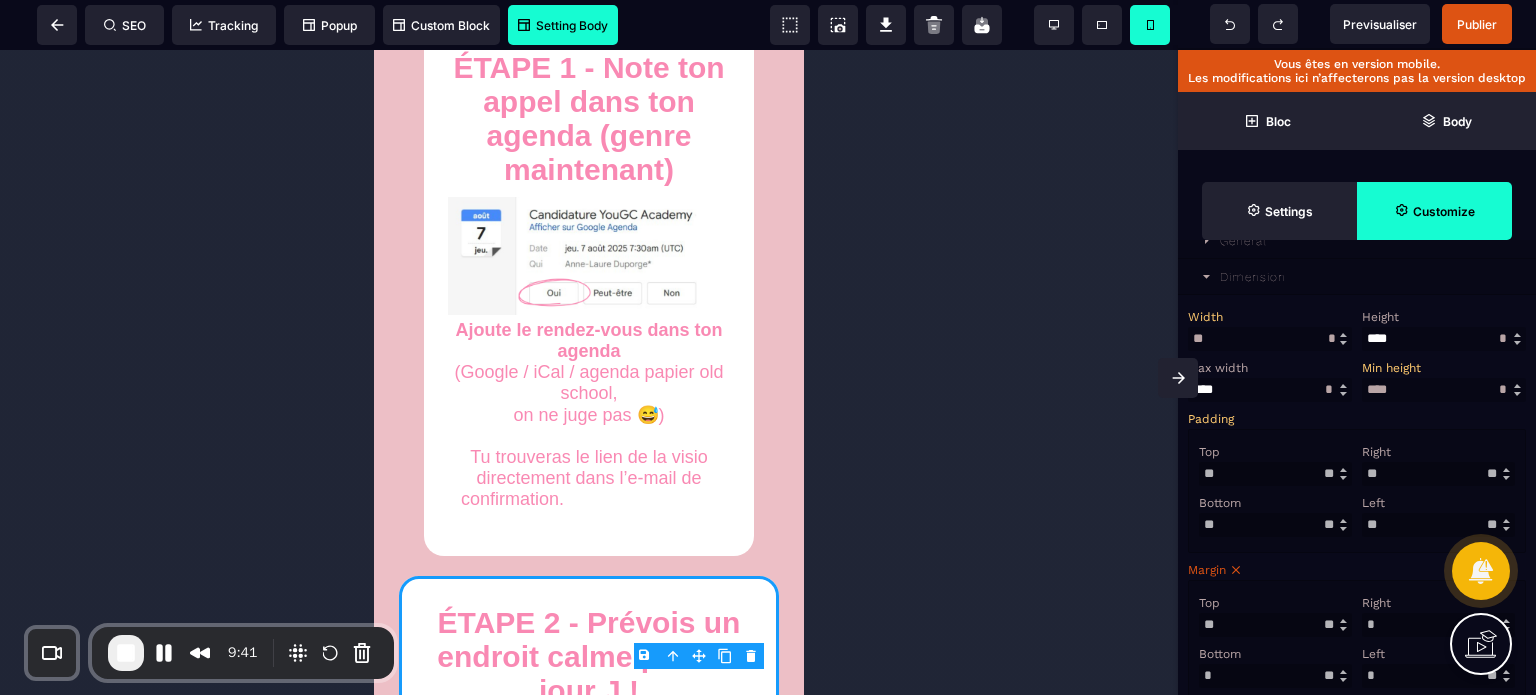 scroll, scrollTop: 1040, scrollLeft: 0, axis: vertical 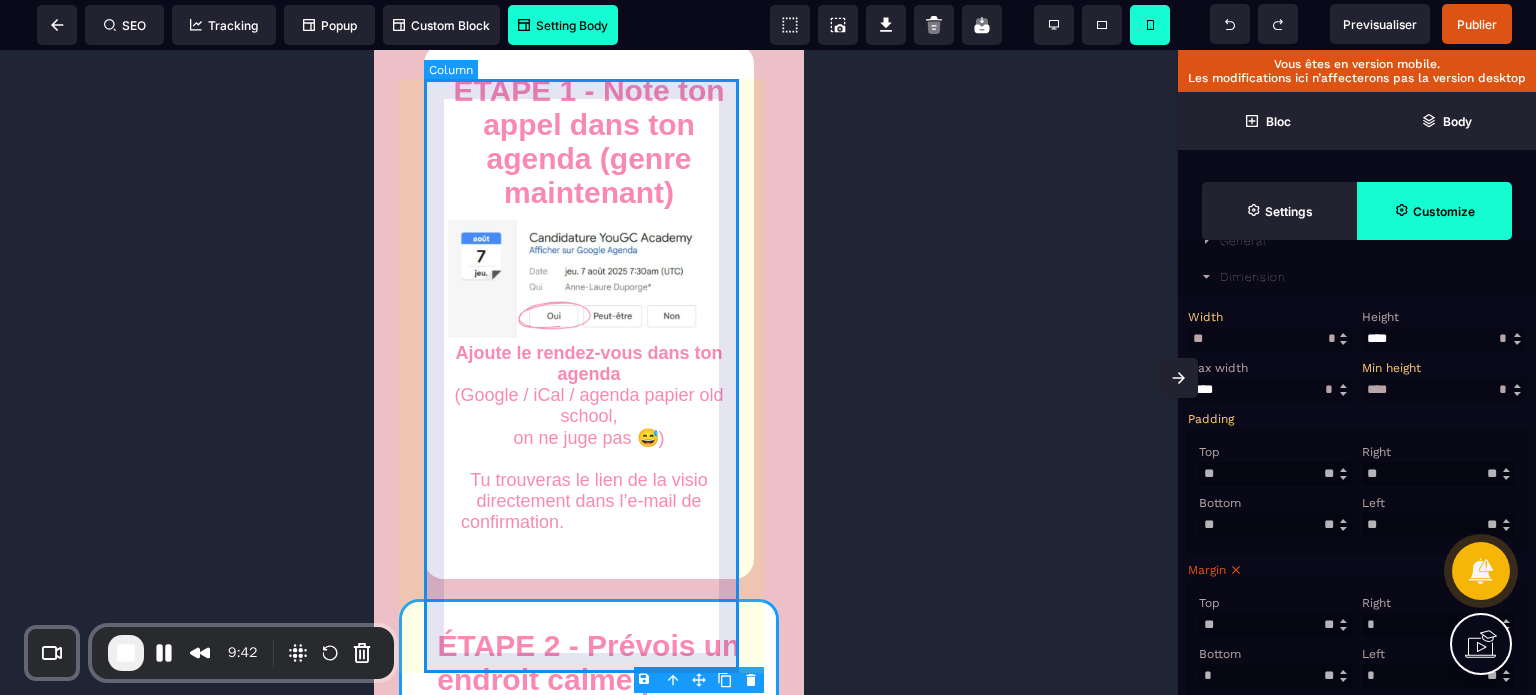 click on "ÉTAPE 1 - Note ton appel dans ton agenda (genre maintenant) Ajoute le rendez-vous dans ton agenda (Google / iCal / agenda papier old school, on ne juge pas 😅) Tu trouveras le lien de la visio directement dans l’e-mail de confirmation. Sois bien à l’heure, c’est un vrai appel stratégique !" at bounding box center [589, 311] 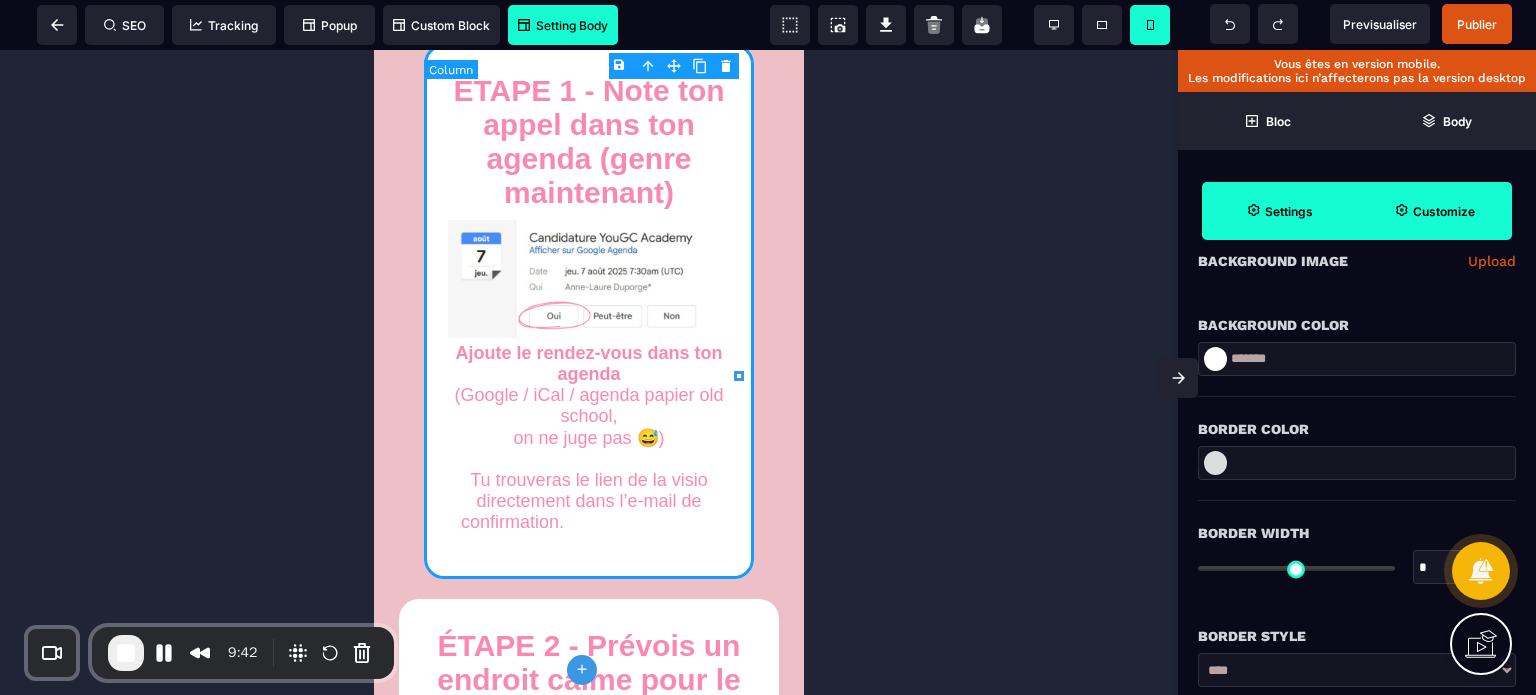 scroll, scrollTop: 0, scrollLeft: 0, axis: both 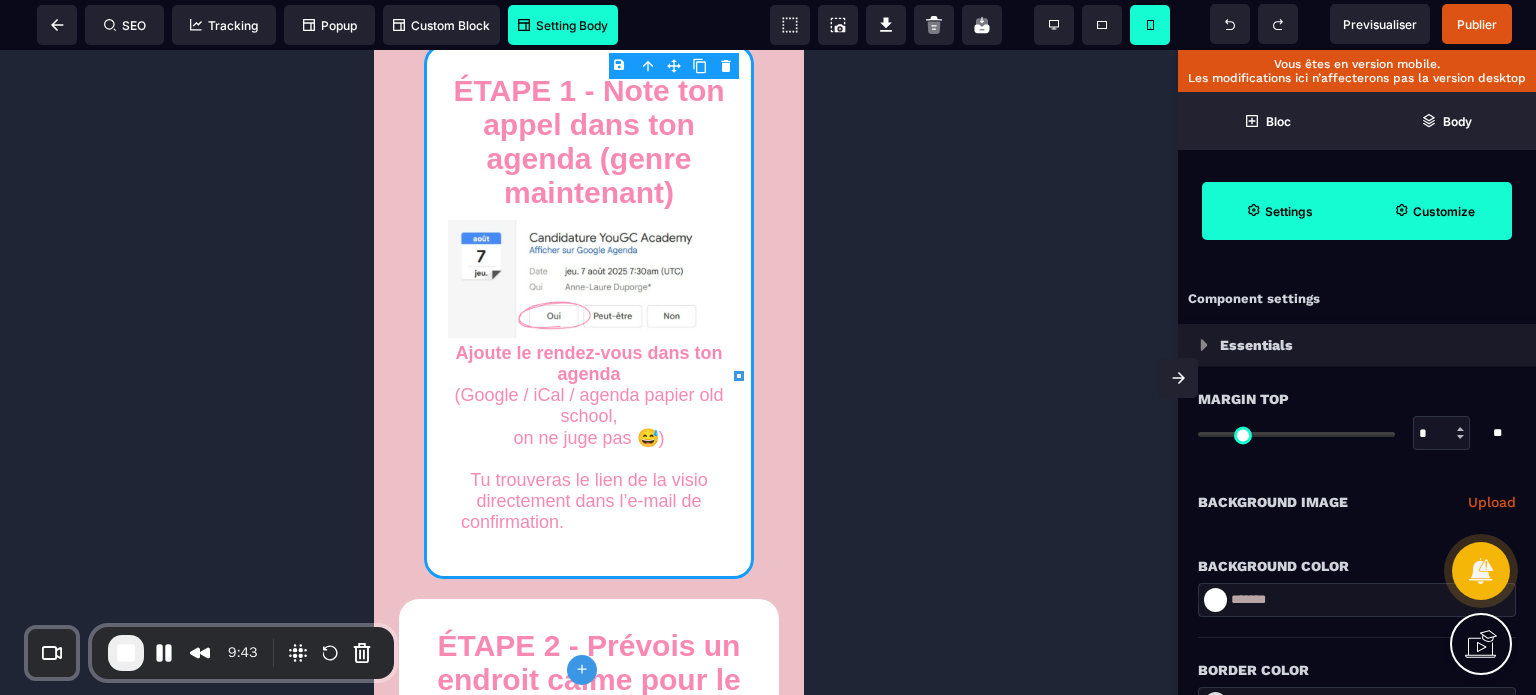 click on "Customize" at bounding box center [1434, 211] 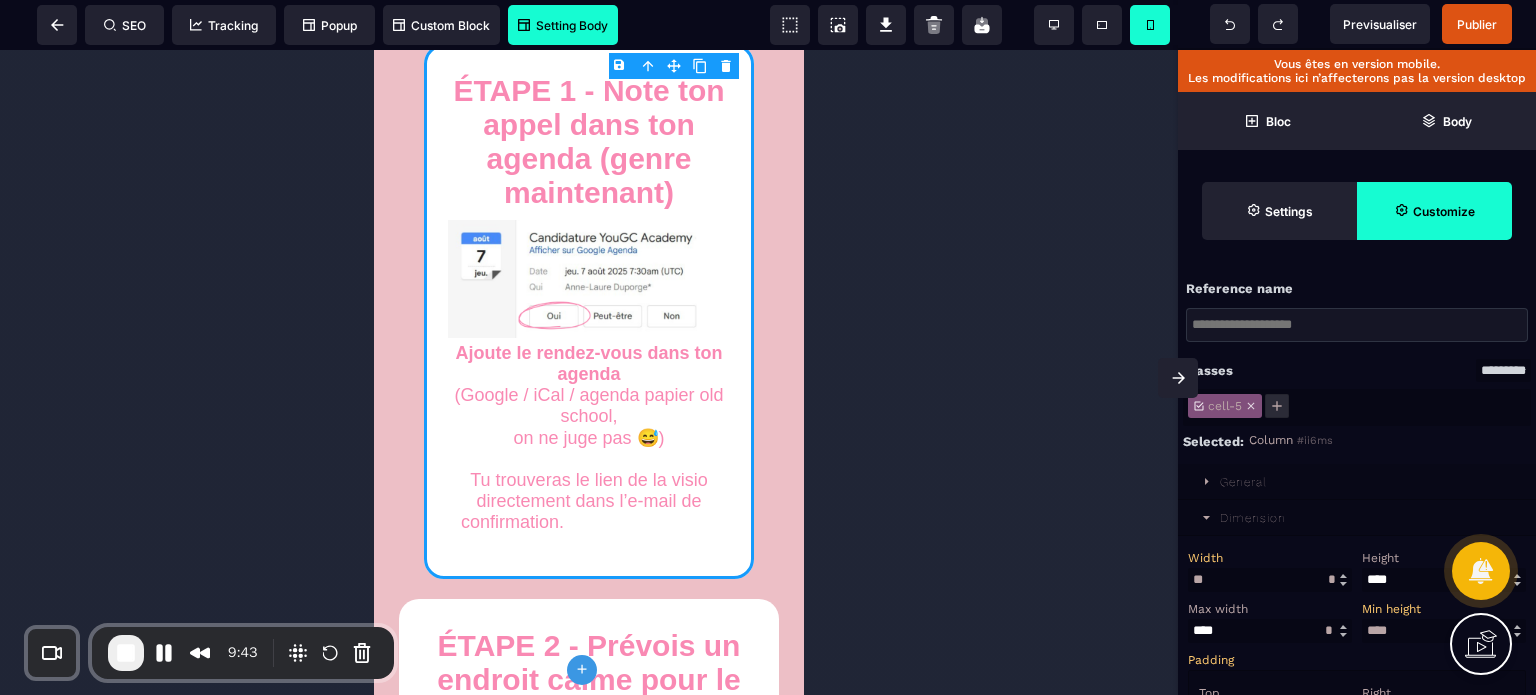 click on "Width" at bounding box center [1267, 558] 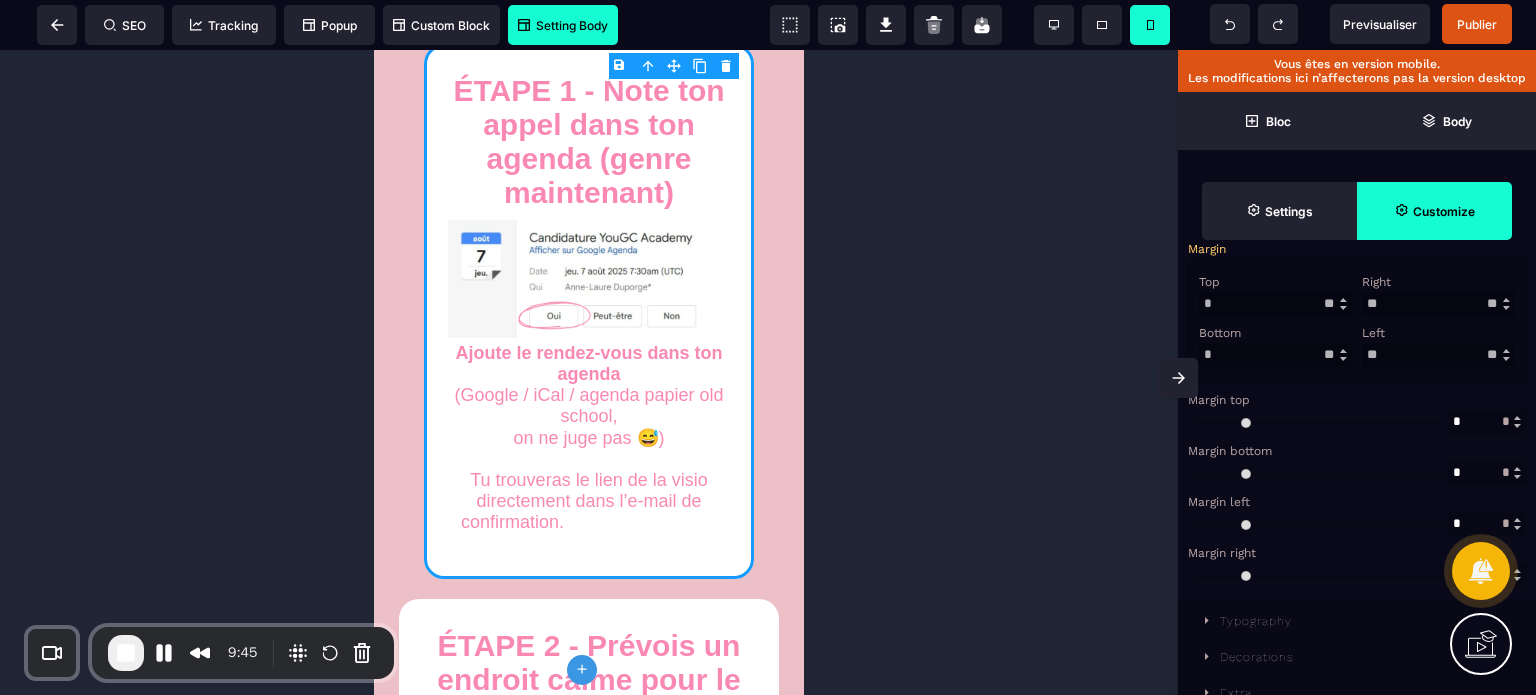 scroll, scrollTop: 600, scrollLeft: 0, axis: vertical 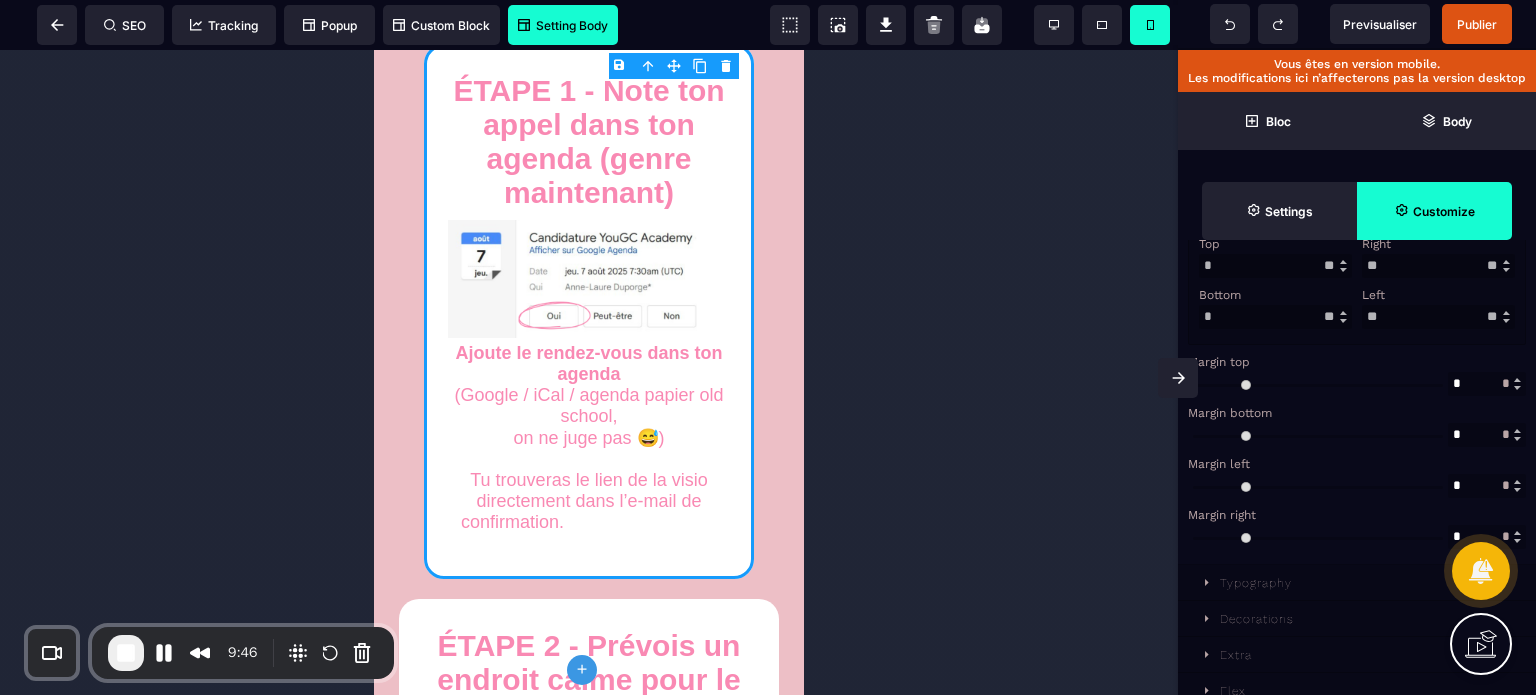 drag, startPoint x: 1394, startPoint y: 328, endPoint x: 1317, endPoint y: 328, distance: 77 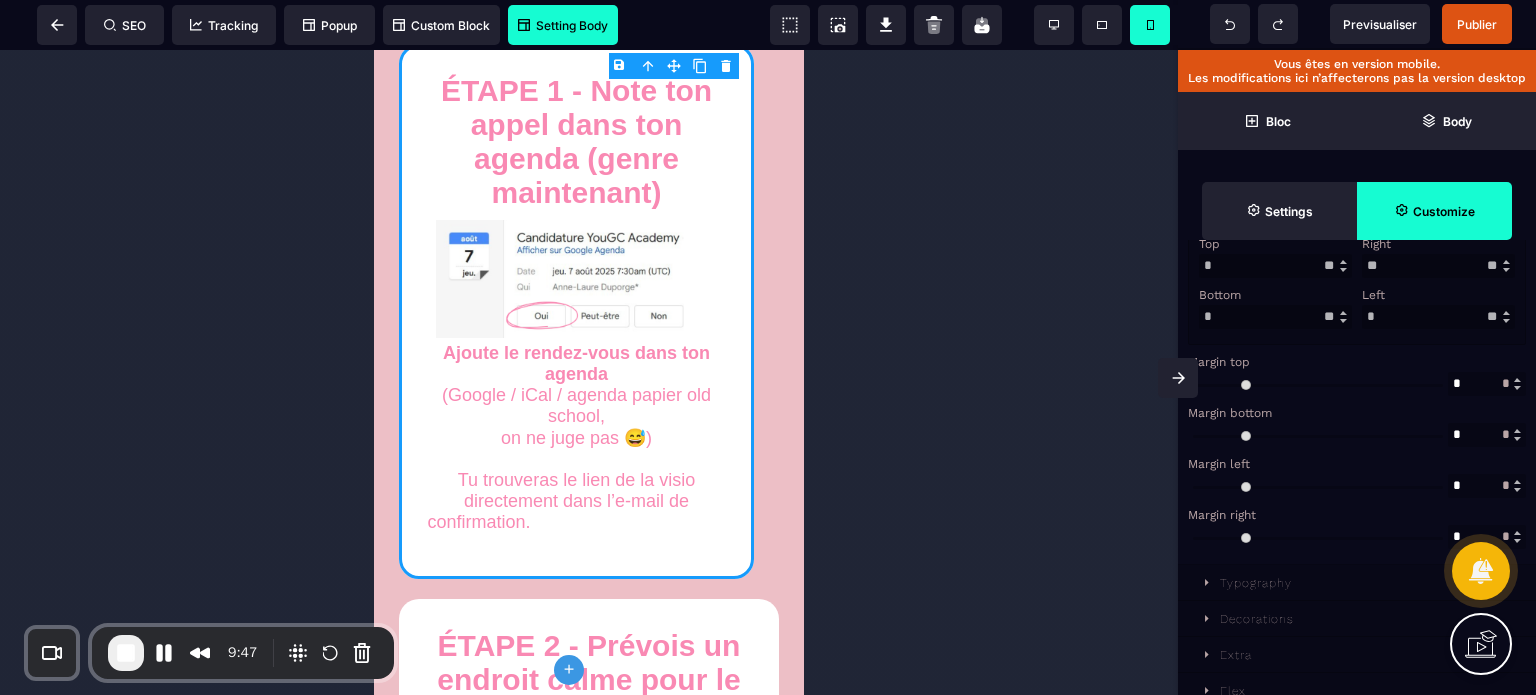 drag, startPoint x: 1391, startPoint y: 279, endPoint x: 1345, endPoint y: 291, distance: 47.539455 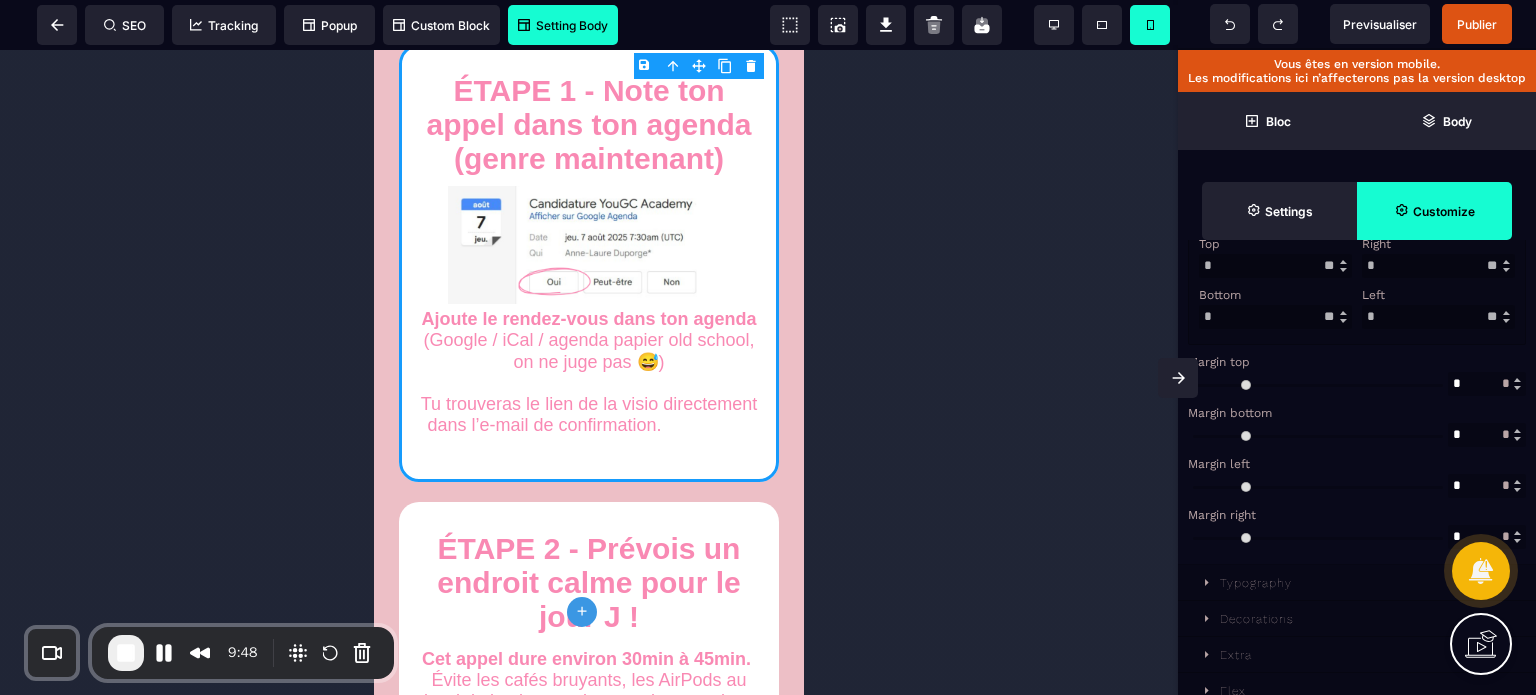 click on "Left" at bounding box center (1373, 295) 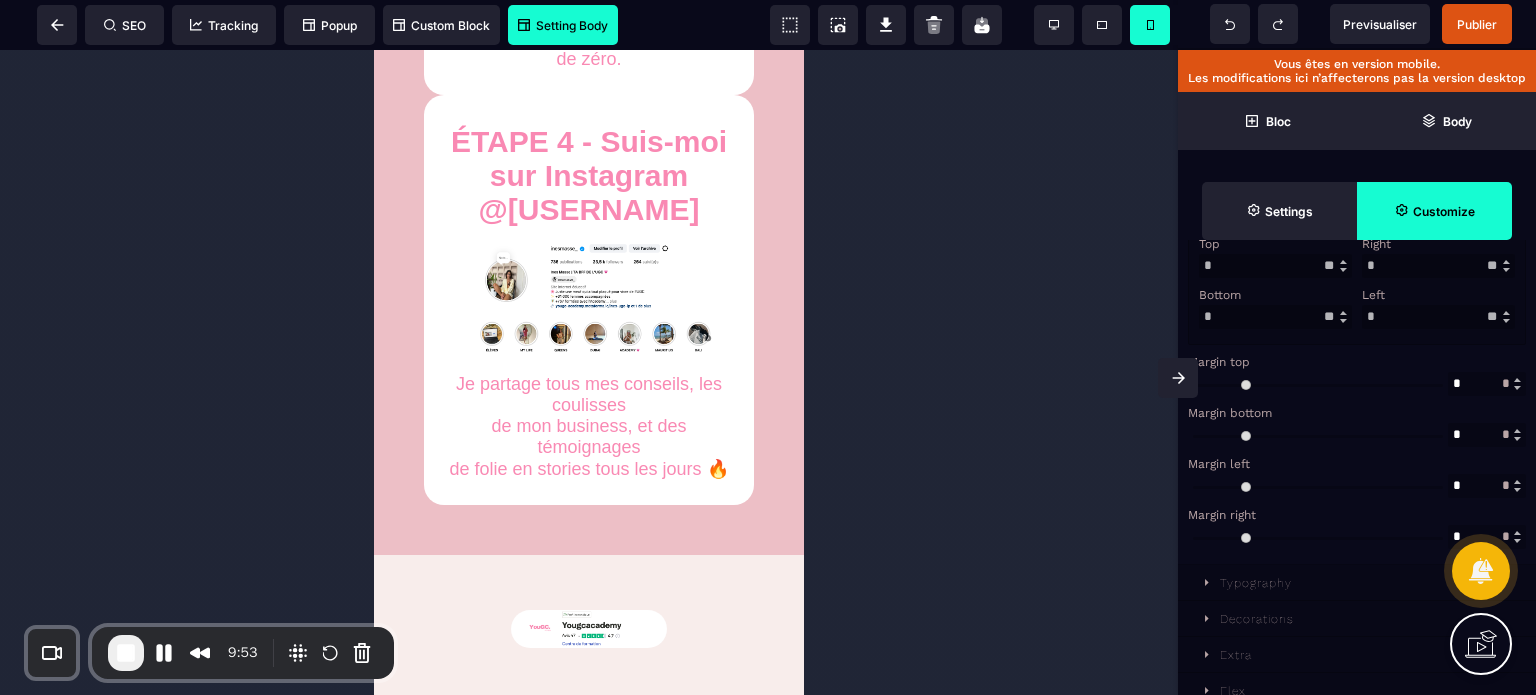 scroll, scrollTop: 2333, scrollLeft: 0, axis: vertical 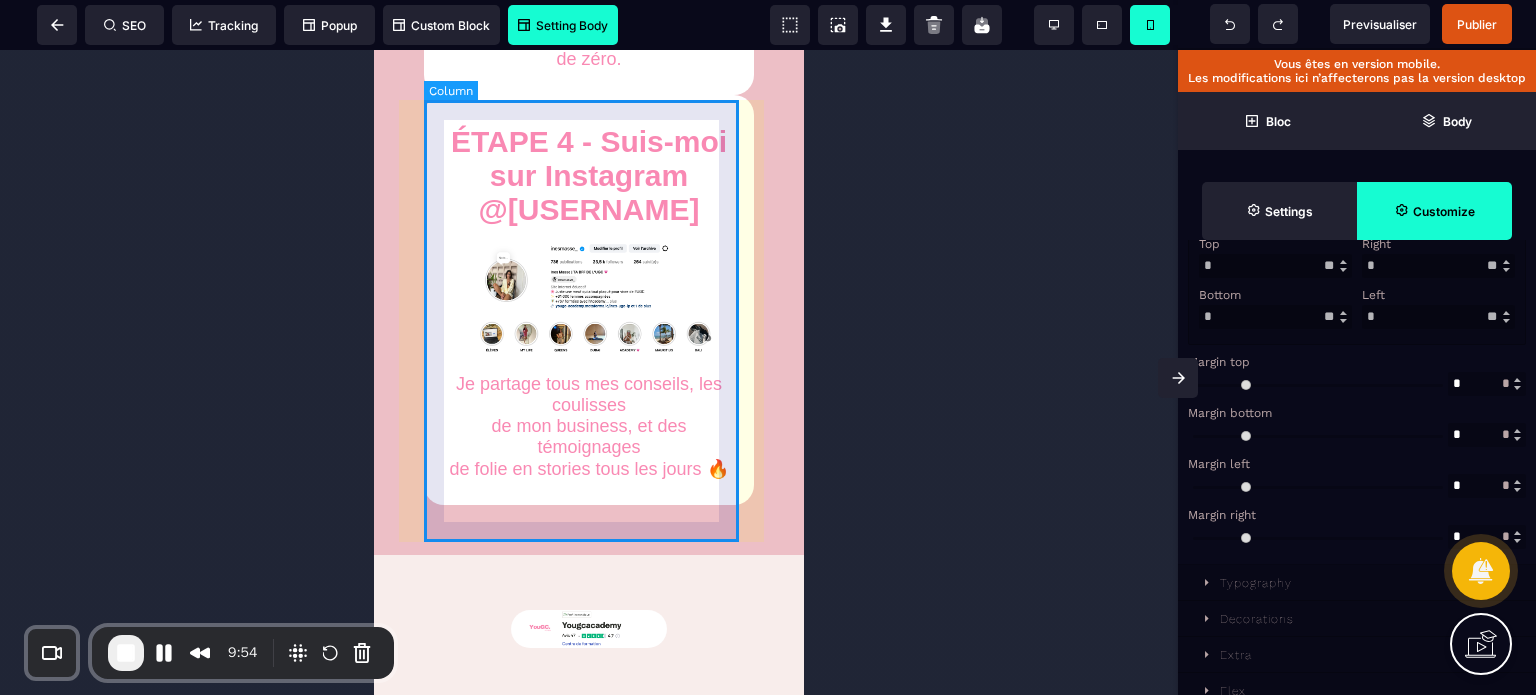 click on "ÉTAPE 4 - Suis-moi sur Instagram @[USERNAME] Je partage tous mes conseils, les coulisses de mon business, et des témoignages de folie en stories tous les jours 🔥" at bounding box center [589, 300] 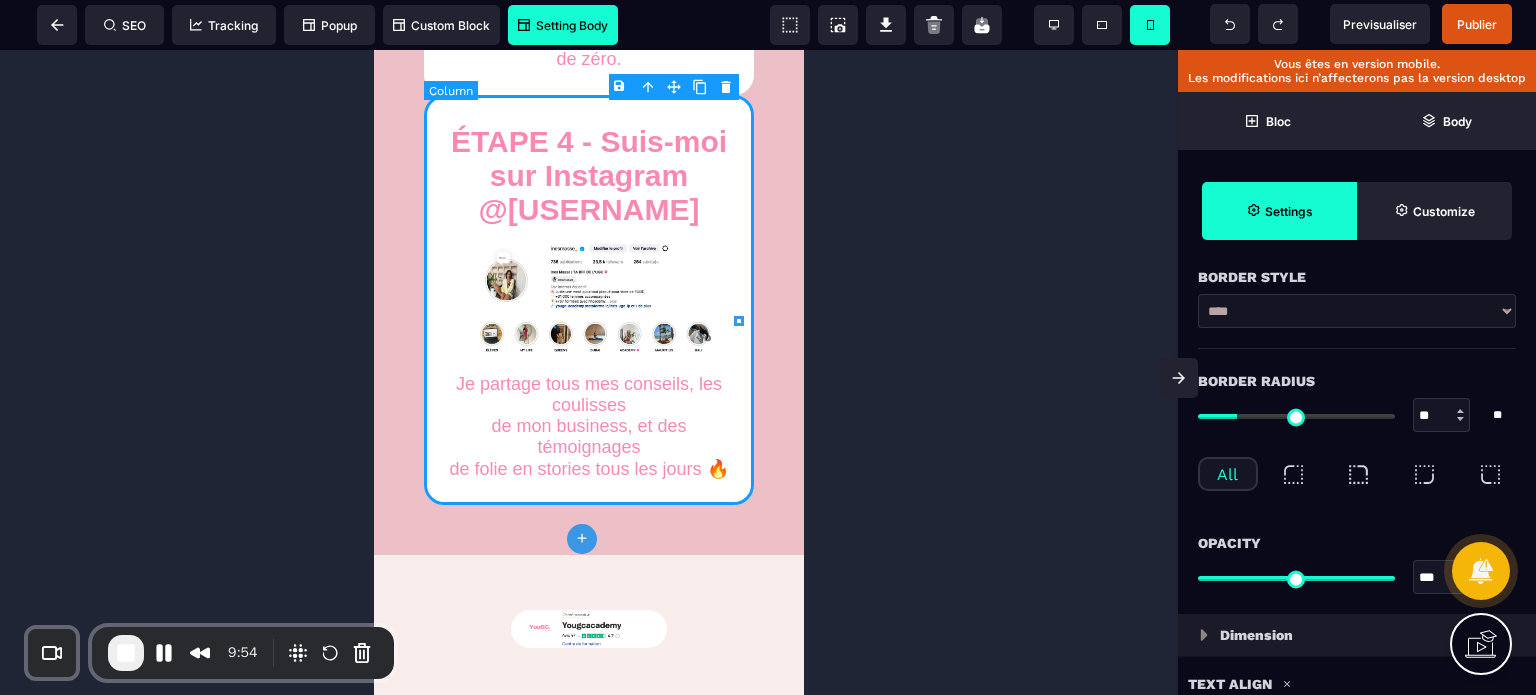 scroll, scrollTop: 0, scrollLeft: 0, axis: both 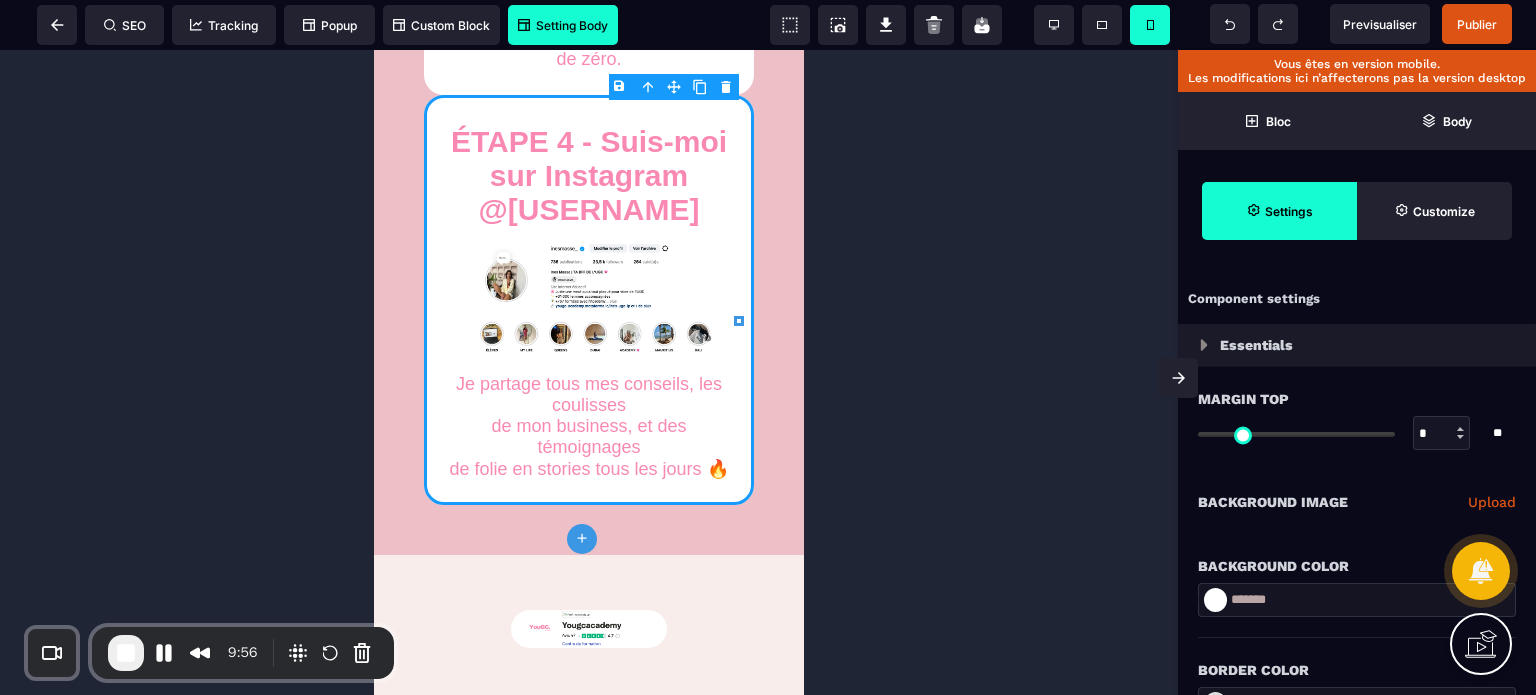 click on "*" at bounding box center (1442, 434) 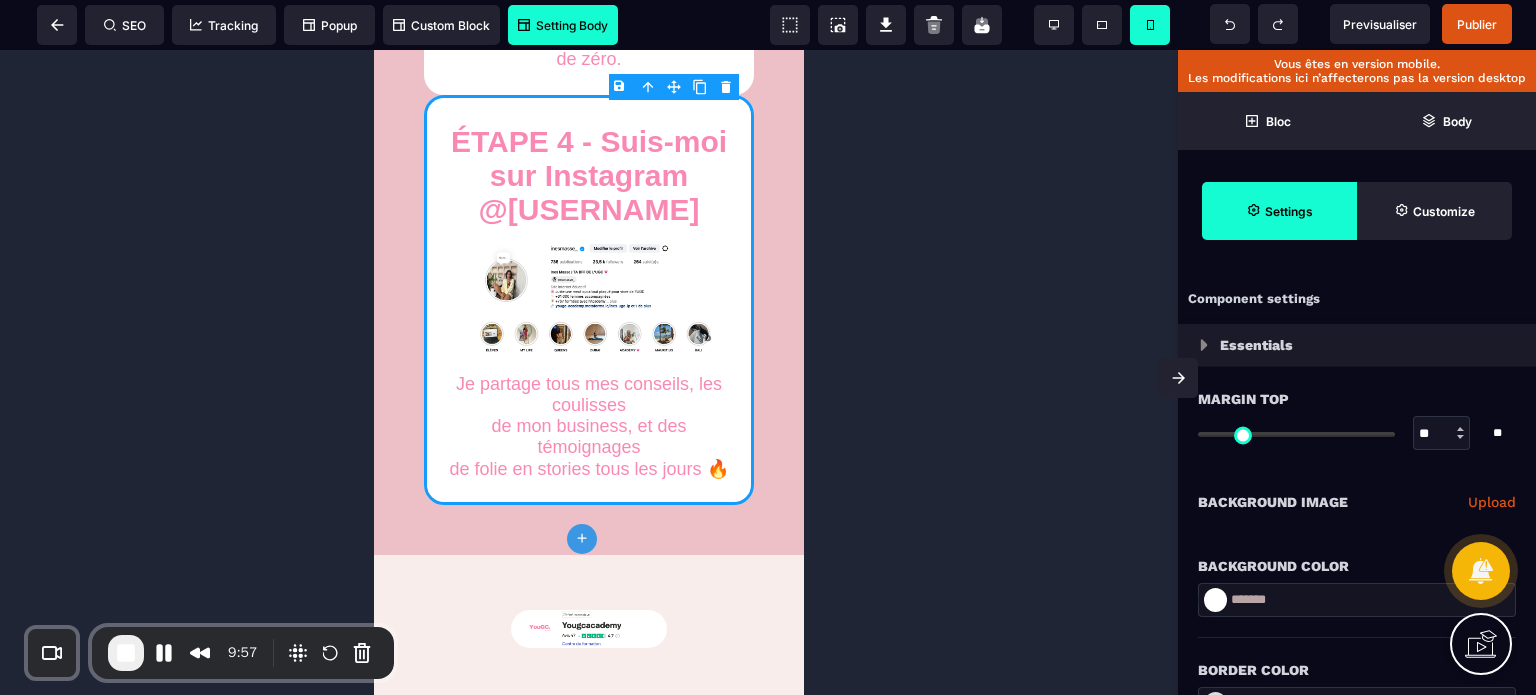 click on "Margin Top" at bounding box center [1357, 399] 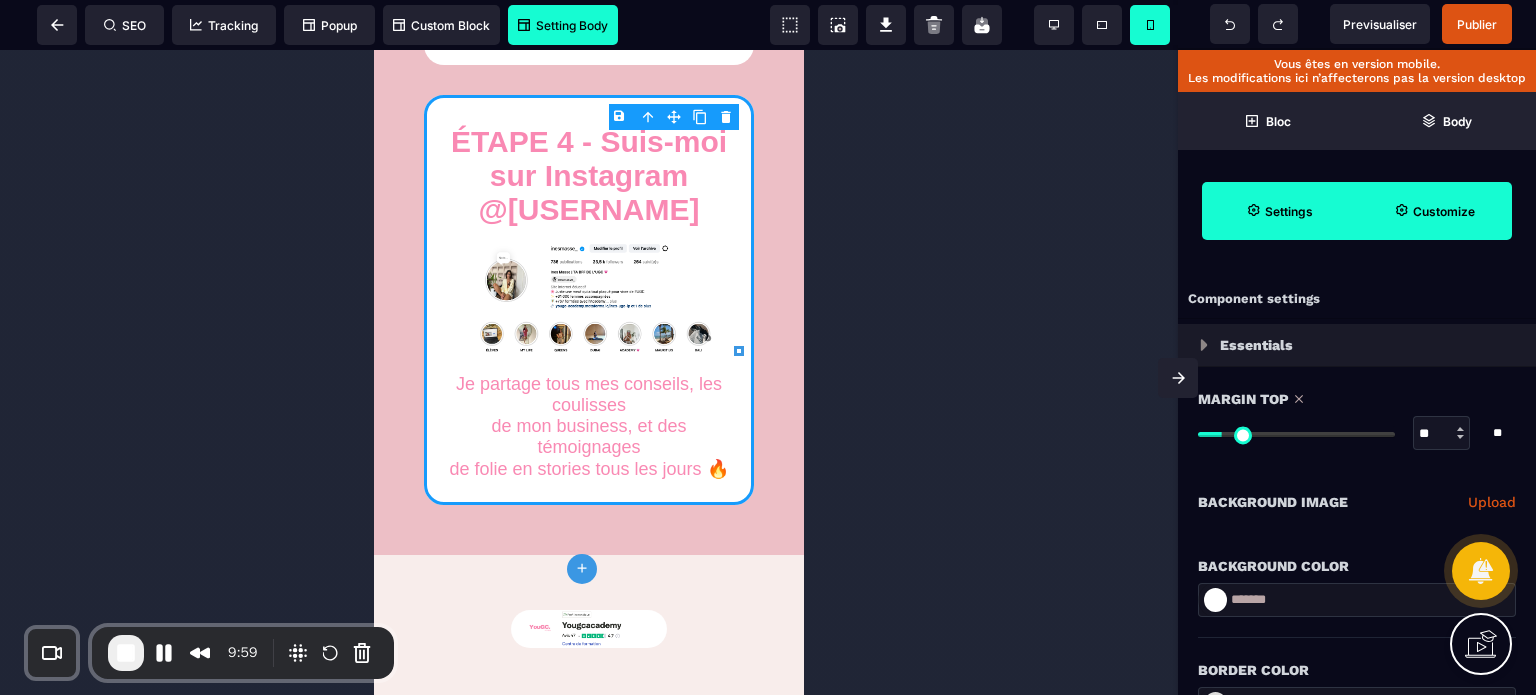 click on "Customize" at bounding box center [1434, 211] 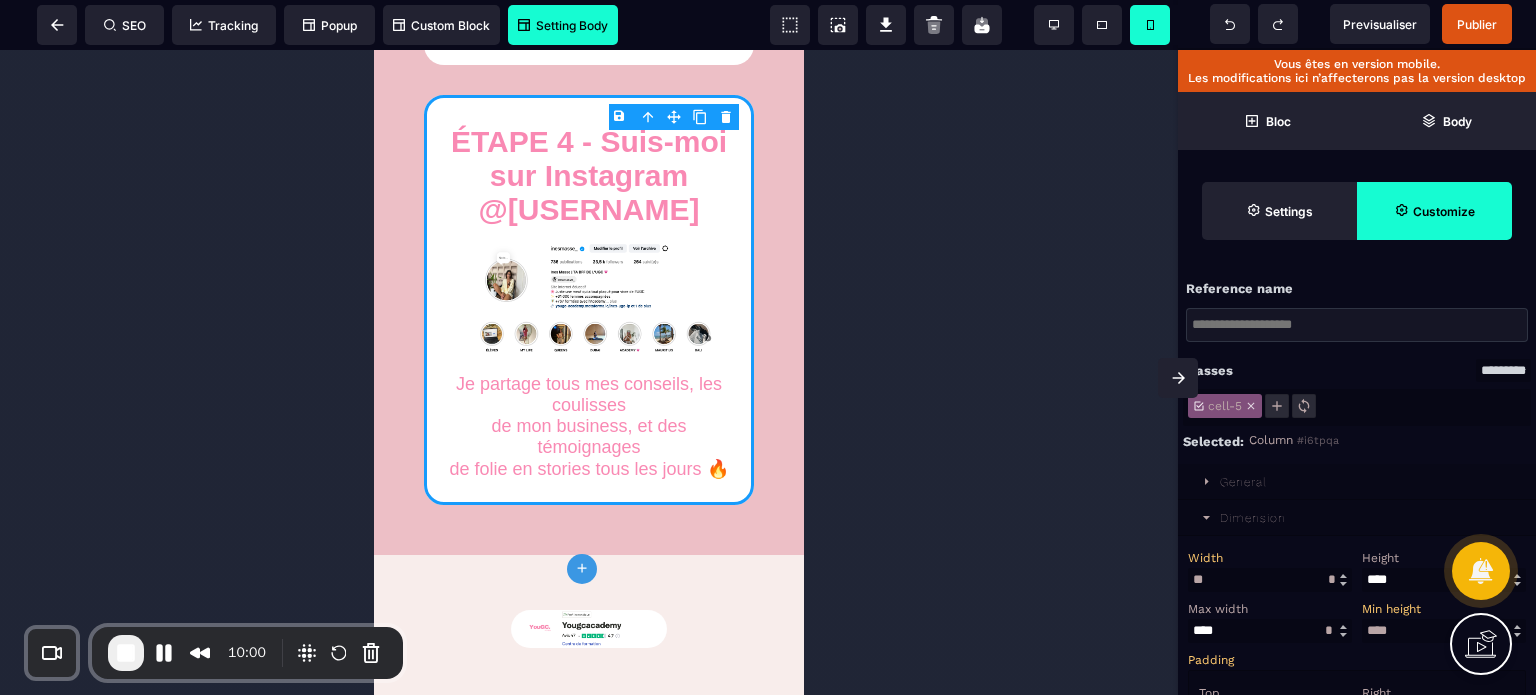 click on "Width
***
* ** * ** *** ** **
Width
**
* ** *
Height
* ** * ** *** ** **
Max width
* ** * ** *** ** **
Min height
****
* ** * ** *** ** **
Padding
Top
**
* ** * ** *** ** **
Right
**" at bounding box center (1357, 850) 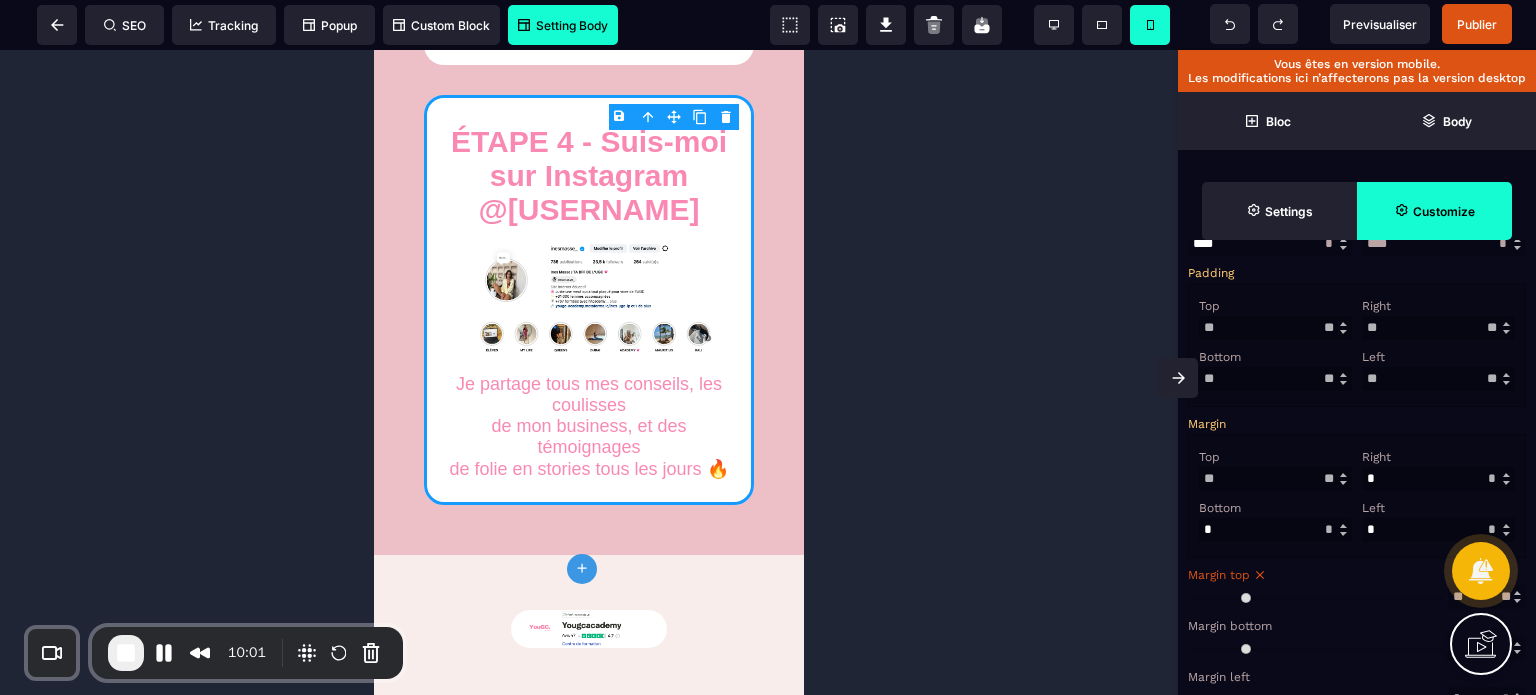scroll, scrollTop: 400, scrollLeft: 0, axis: vertical 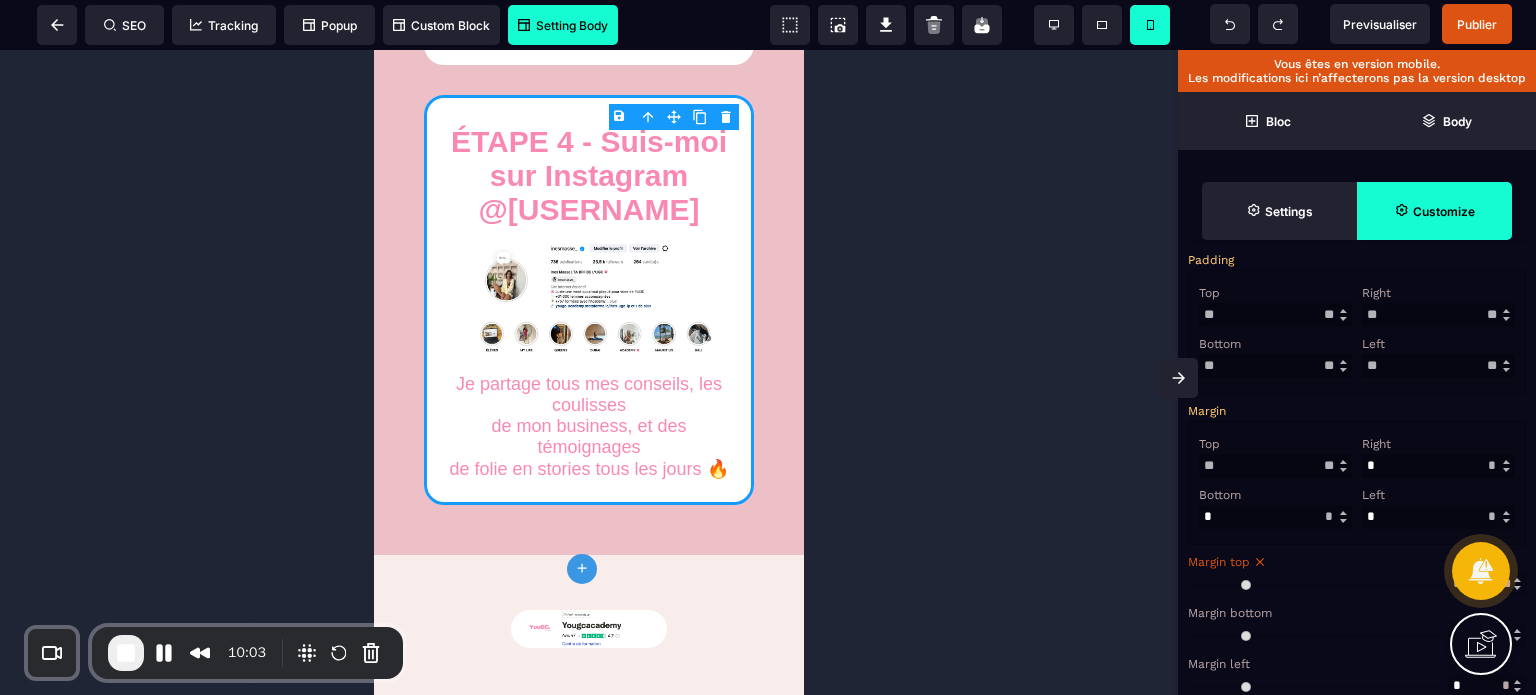 drag, startPoint x: 1392, startPoint y: 374, endPoint x: 1347, endPoint y: 384, distance: 46.09772 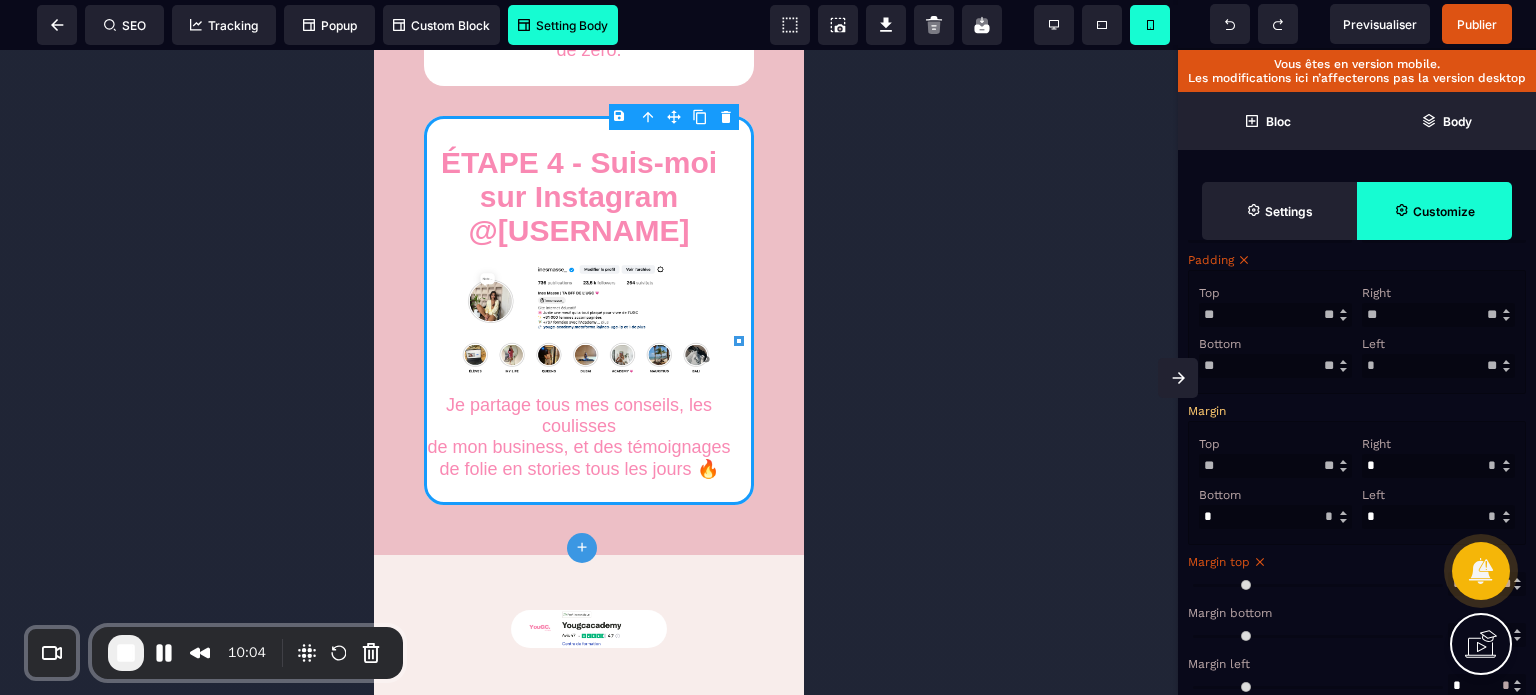 drag, startPoint x: 1399, startPoint y: 322, endPoint x: 1285, endPoint y: 332, distance: 114.43776 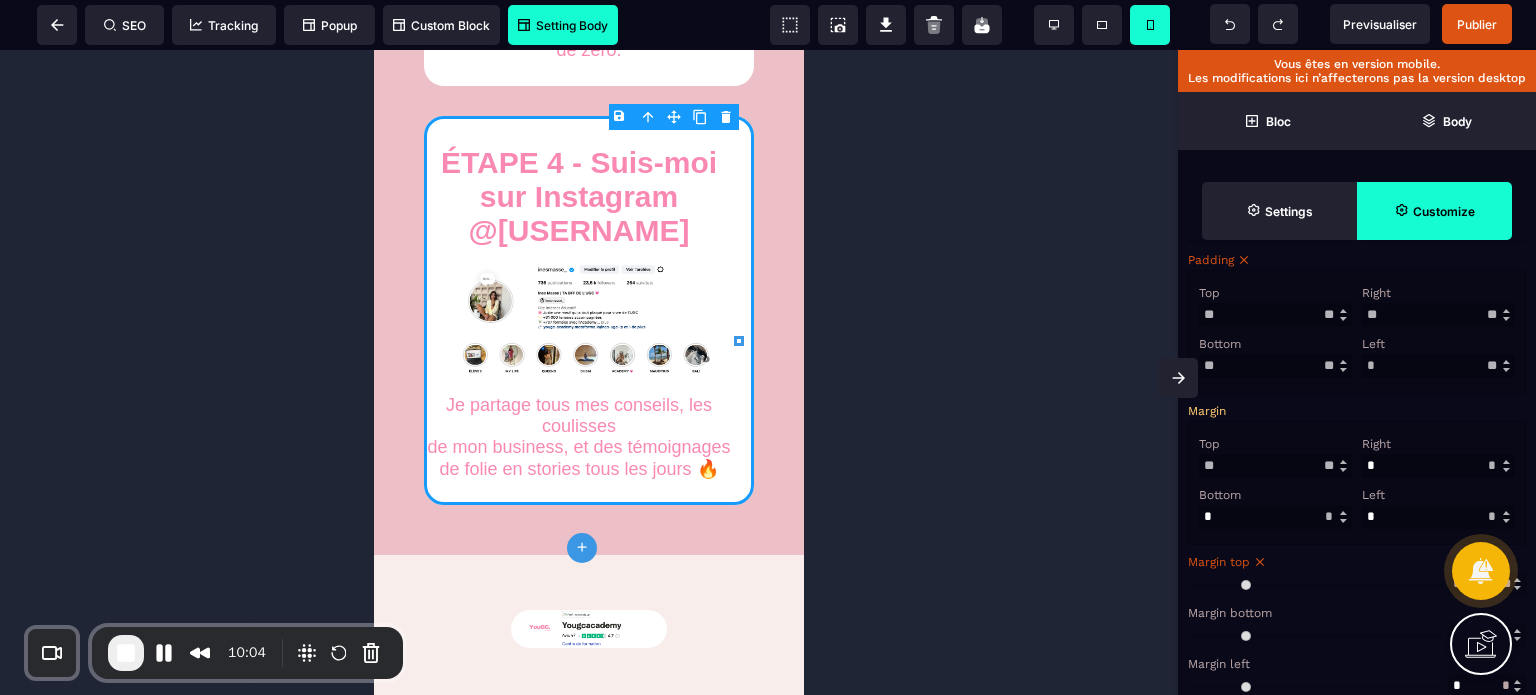 click on "Top
**
* ** * ** *** ** **
Right
**
* ** * ** *** ** **
Bottom
**
* ** * ** *** ** **
Left
*
* ** * ** *** ** **" at bounding box center (1357, 332) 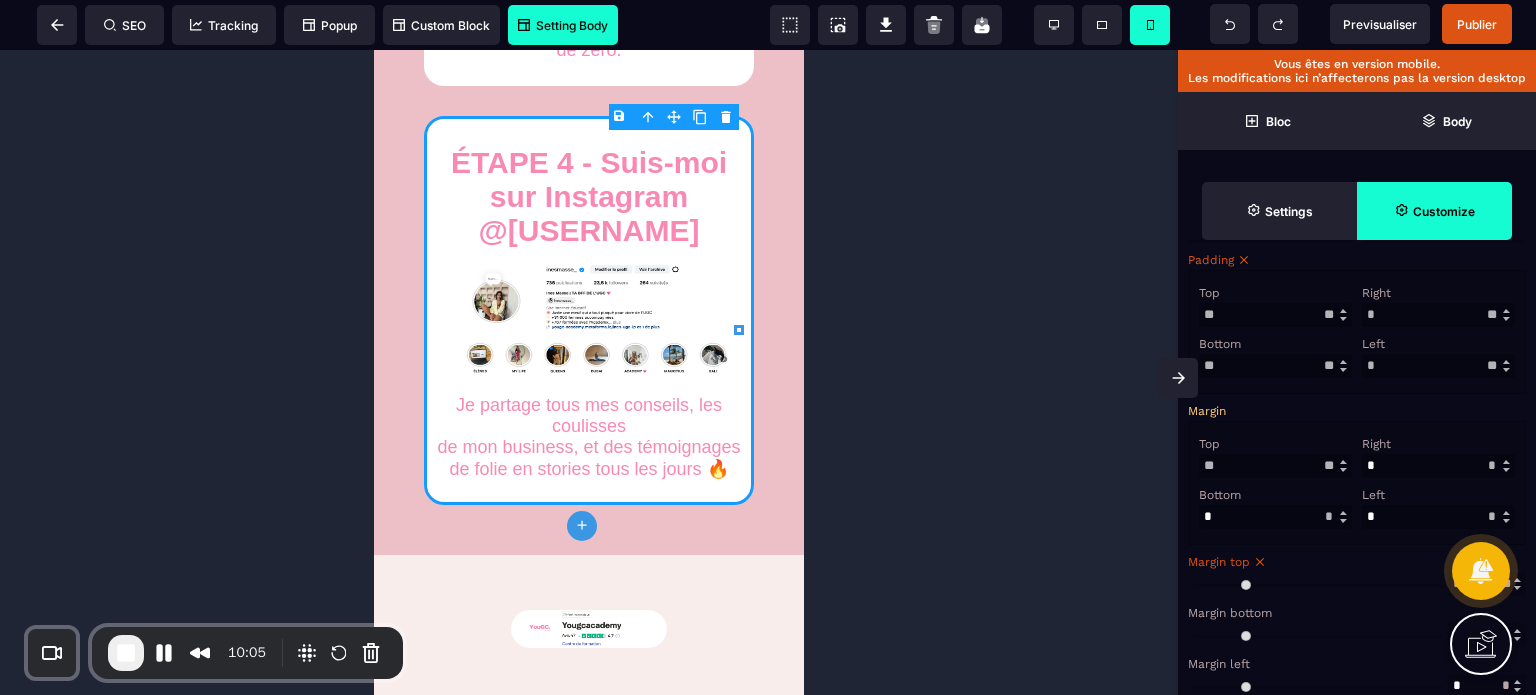 click on "Right
*
* ** * ** *** ** **" at bounding box center [1438, 304] 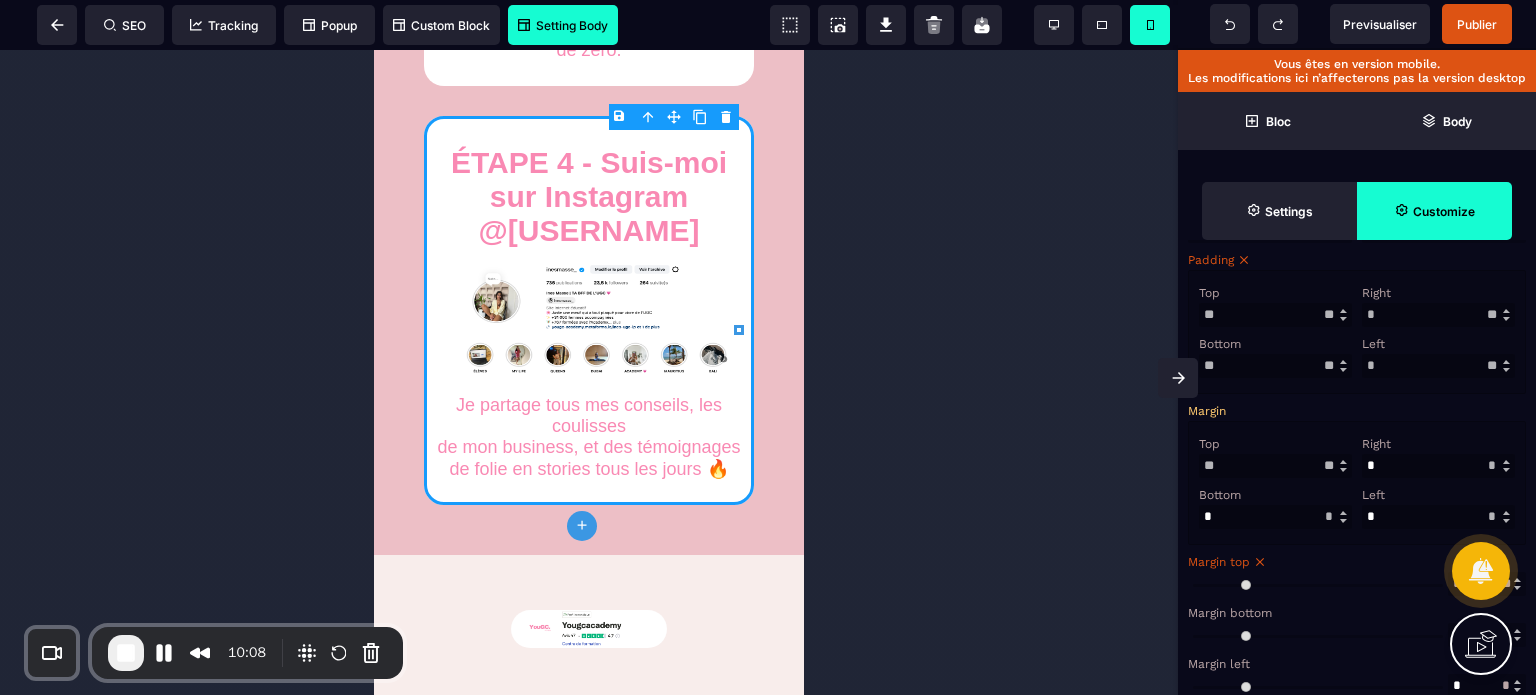 click on "*" at bounding box center [1438, 315] 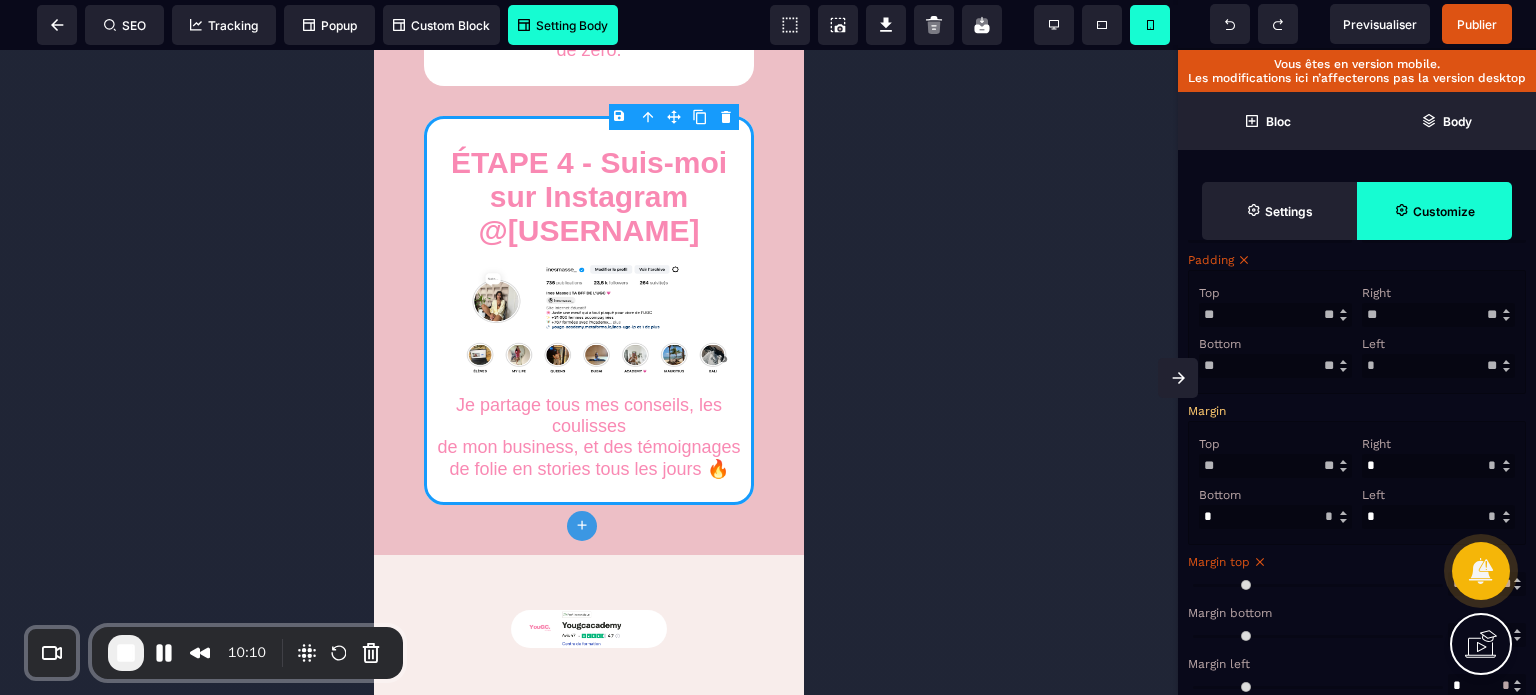 click on "*" at bounding box center [1438, 366] 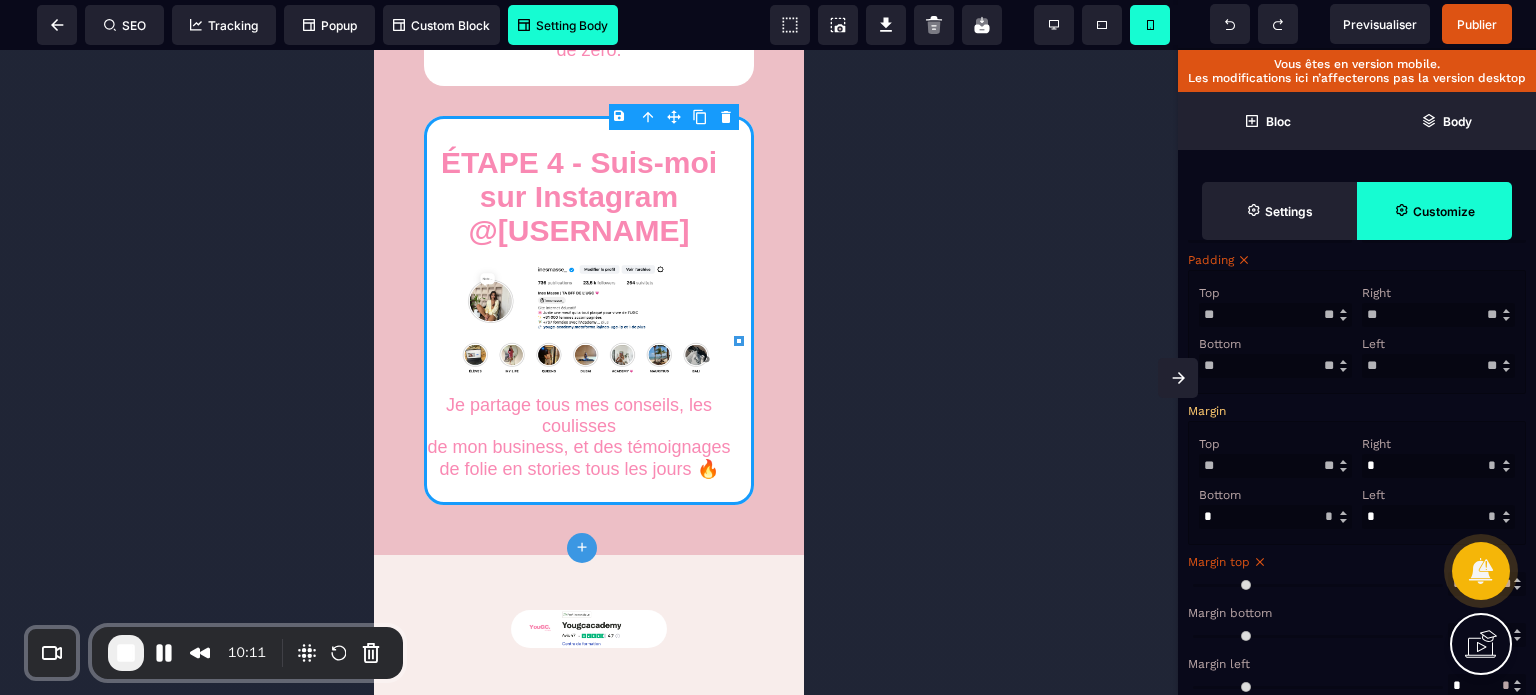click on "Top
**
* ** * ** *** ** **
Right
* ** * ** *** ** **
Bottom
* ** * ** *** ** **
Left
* ** * ** *** ** **" at bounding box center [1357, 483] 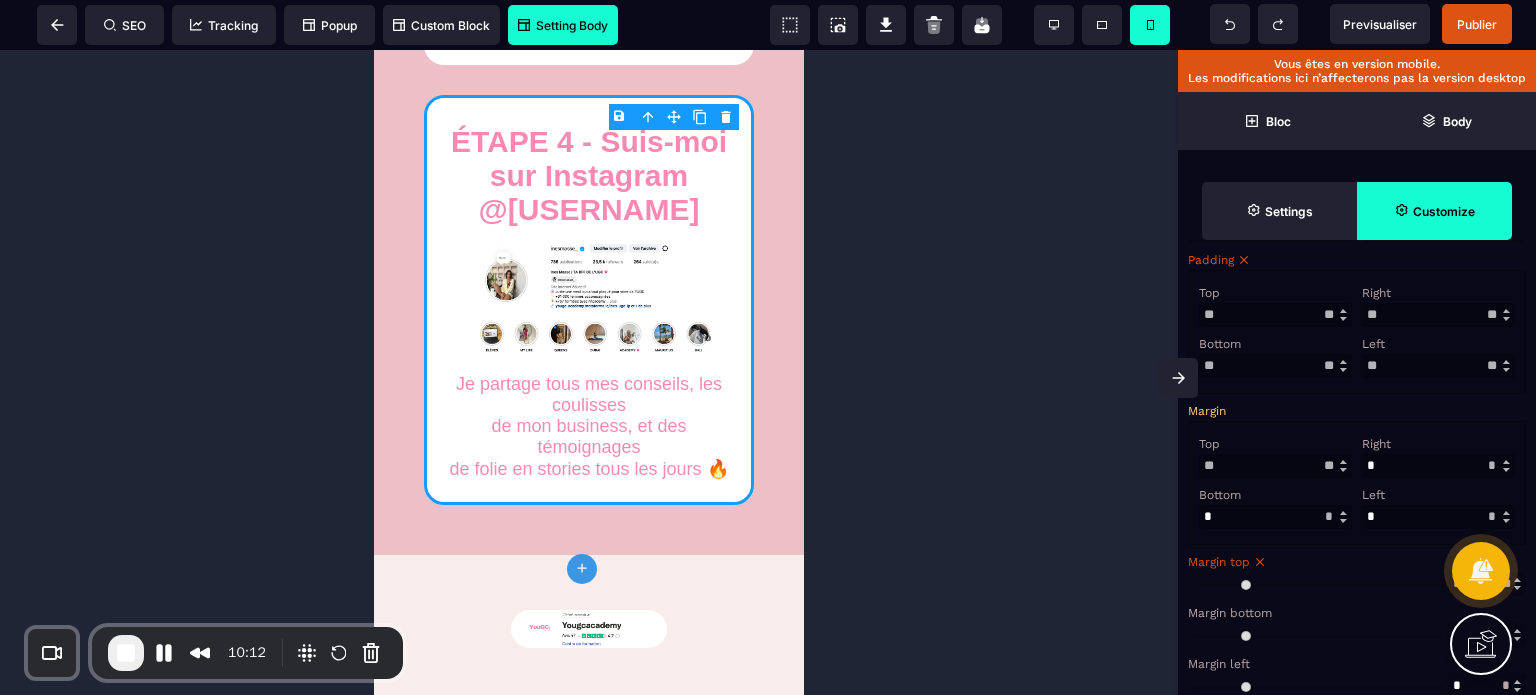 drag, startPoint x: 1386, startPoint y: 479, endPoint x: 1339, endPoint y: 500, distance: 51.47815 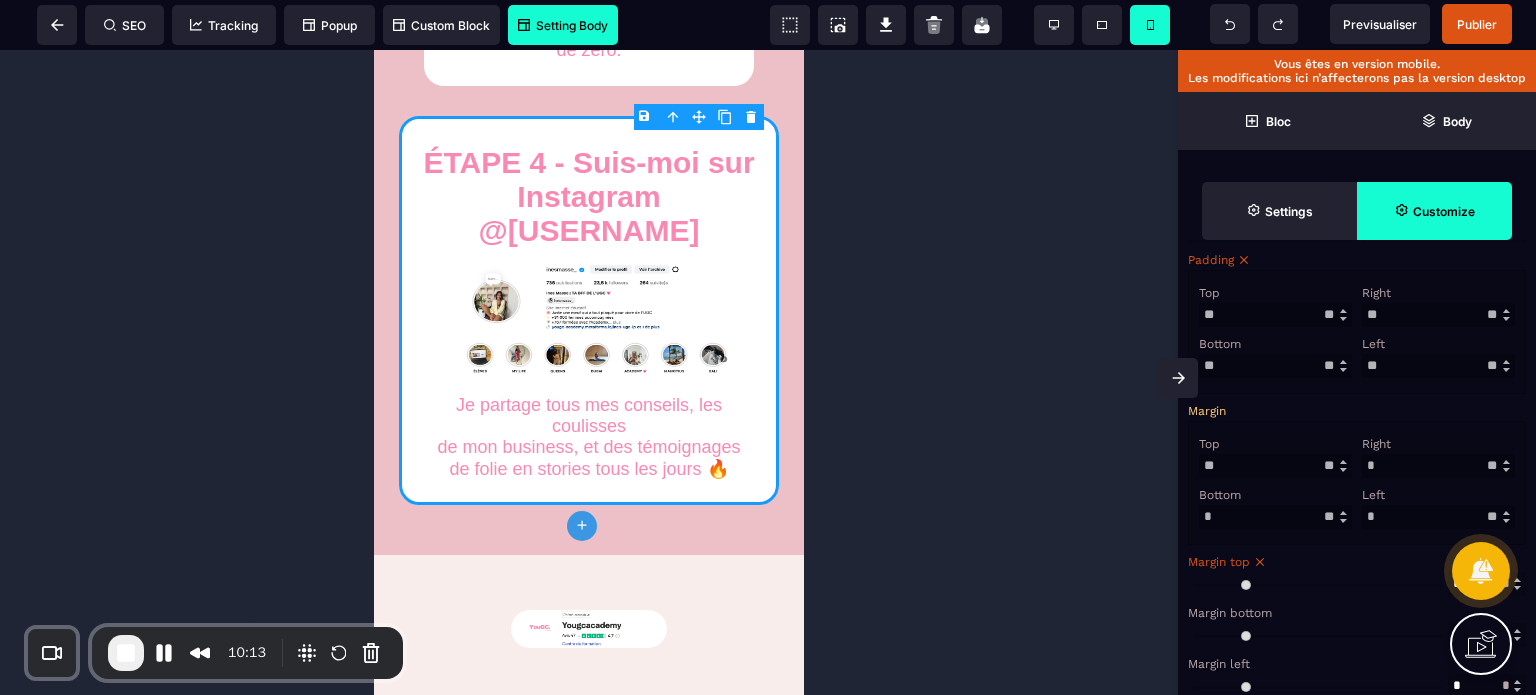 click on "*" at bounding box center [1438, 517] 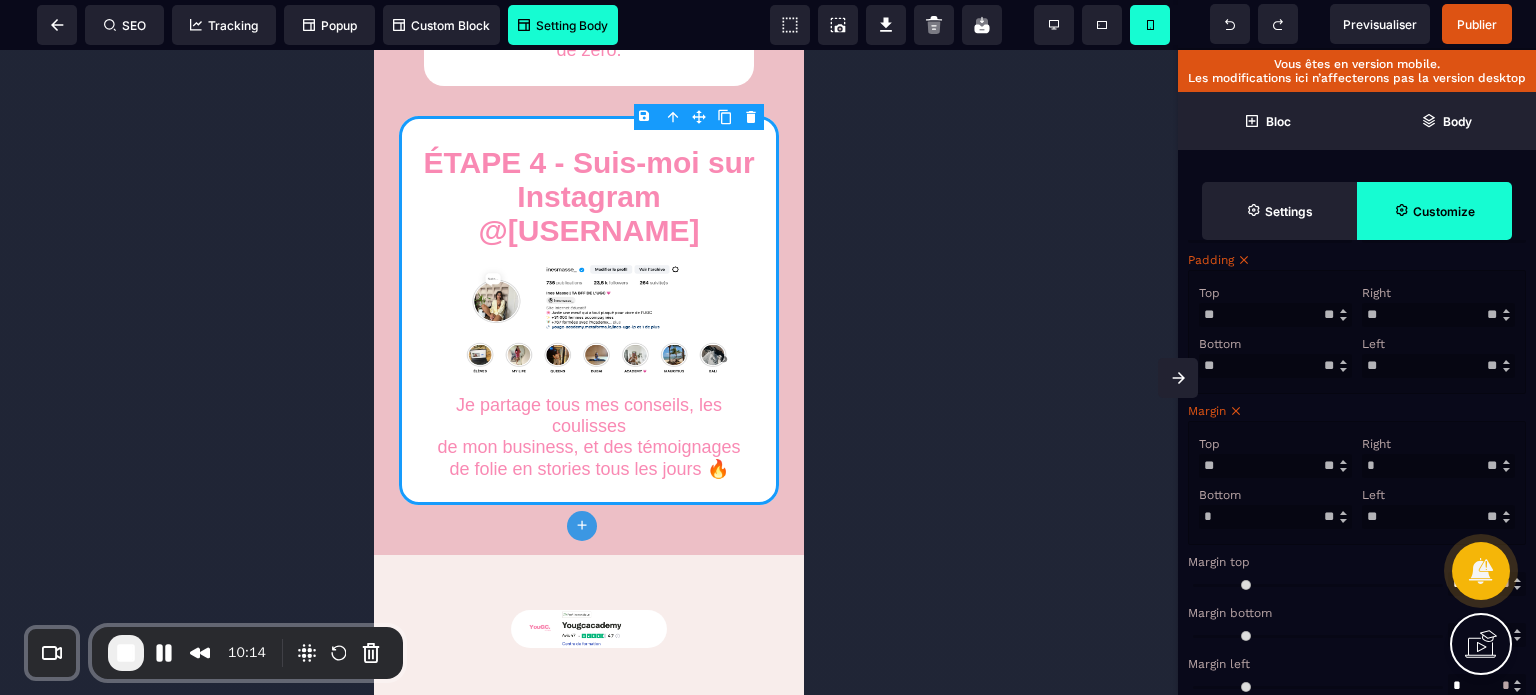 click on "**" at bounding box center [1438, 517] 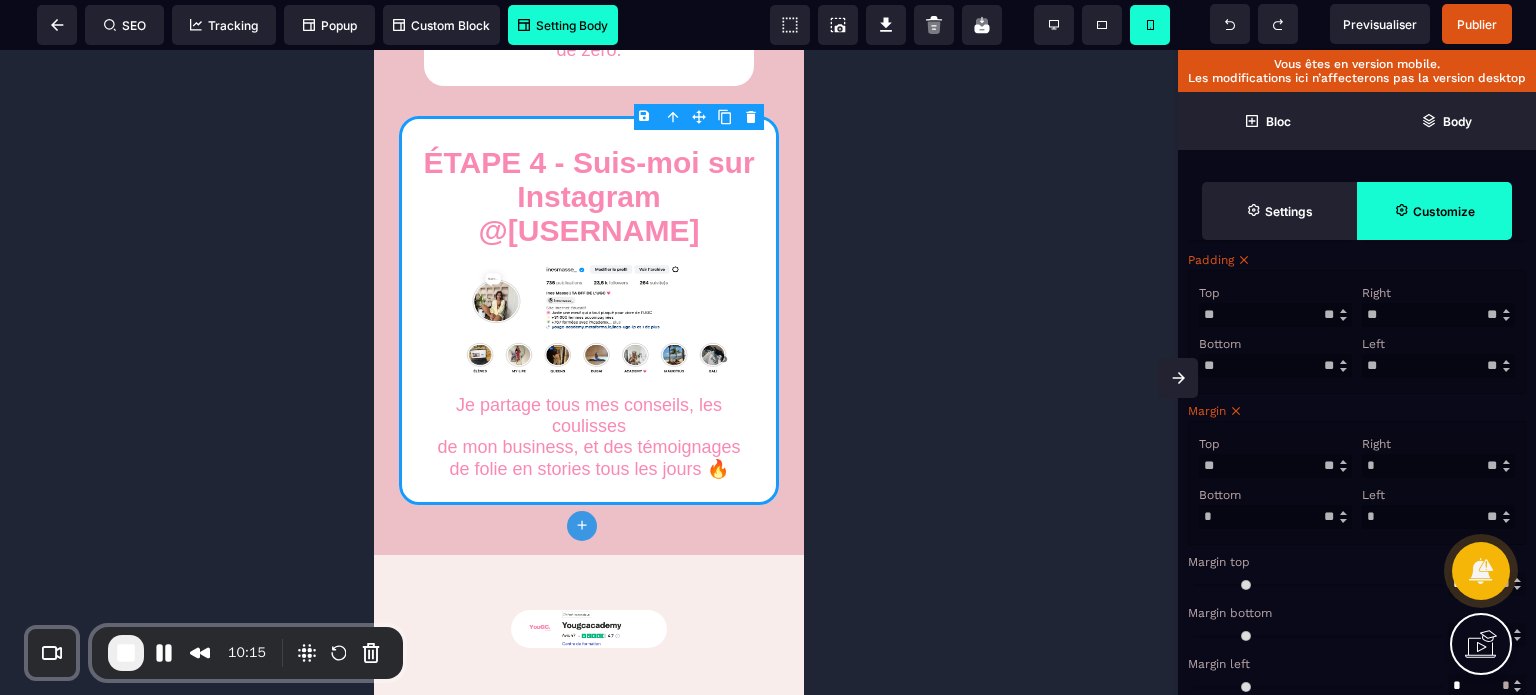 click on "Left
*
* ** * ** *** ** **" at bounding box center [1438, 506] 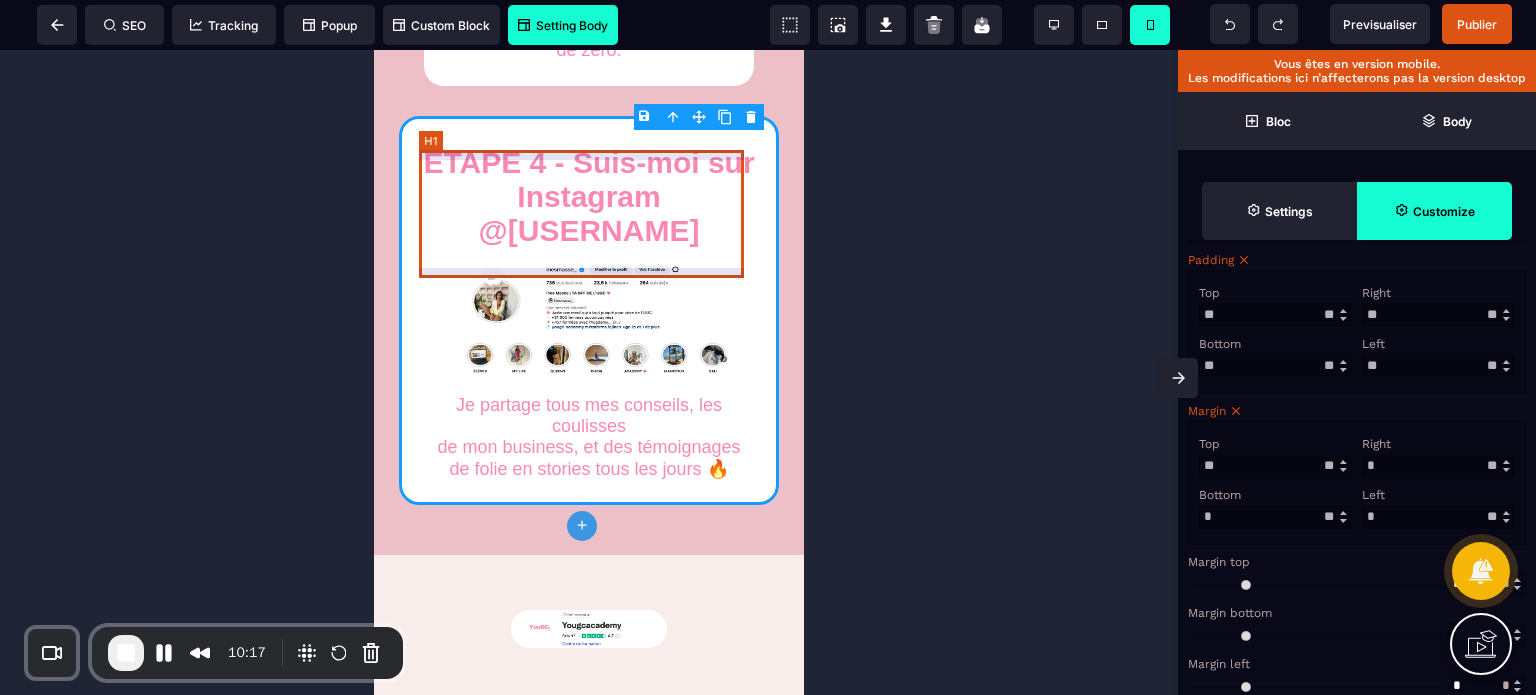 click on "ÉTAPE 4 - Suis-moi sur Instagram @[USERNAME]" at bounding box center (589, 197) 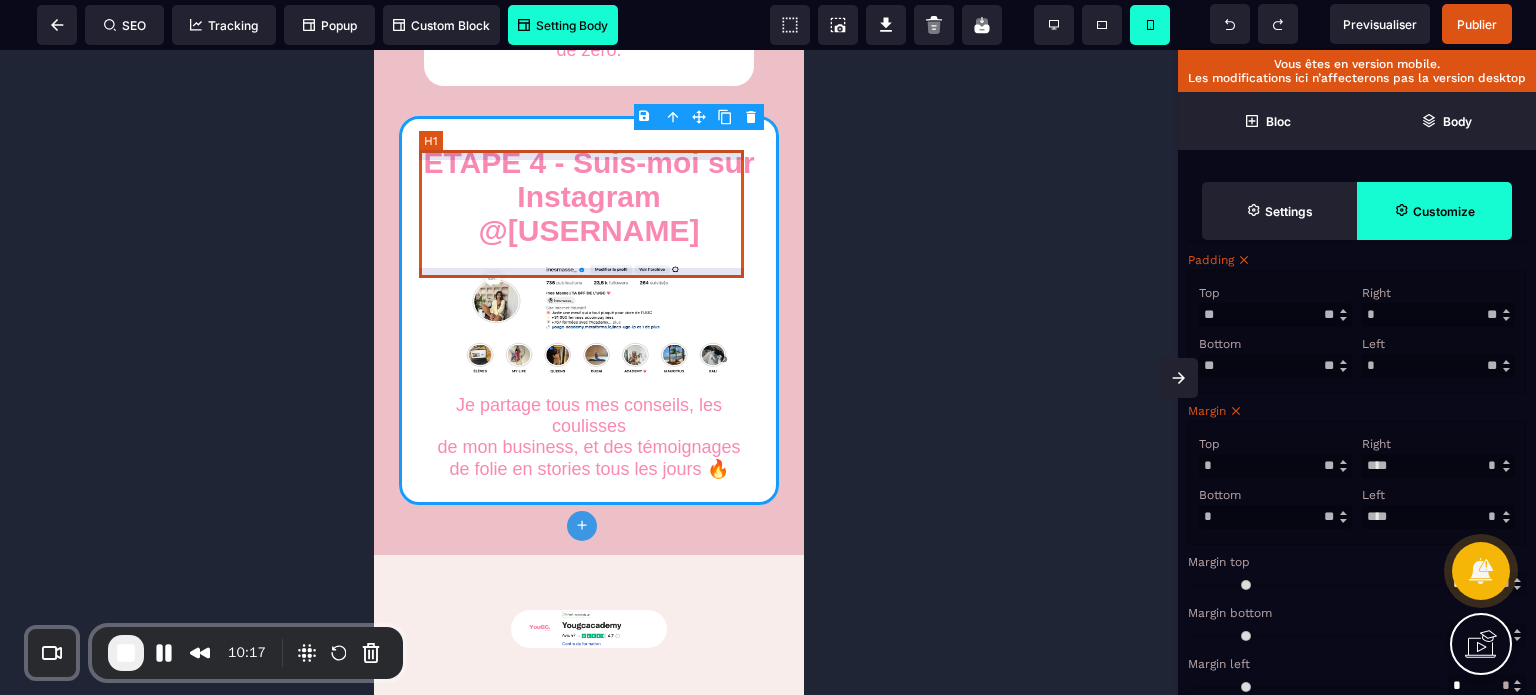 scroll, scrollTop: 0, scrollLeft: 0, axis: both 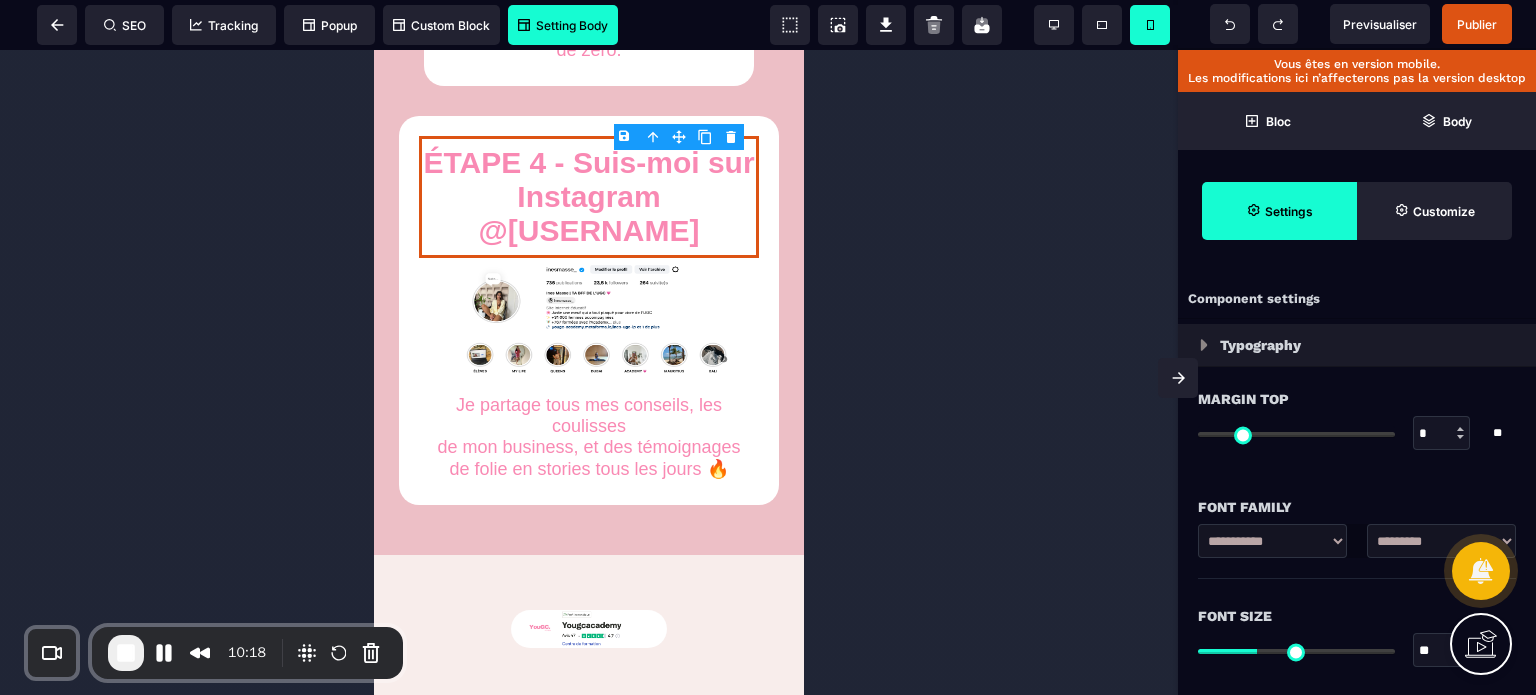 drag, startPoint x: 1430, startPoint y: 649, endPoint x: 1406, endPoint y: 650, distance: 24.020824 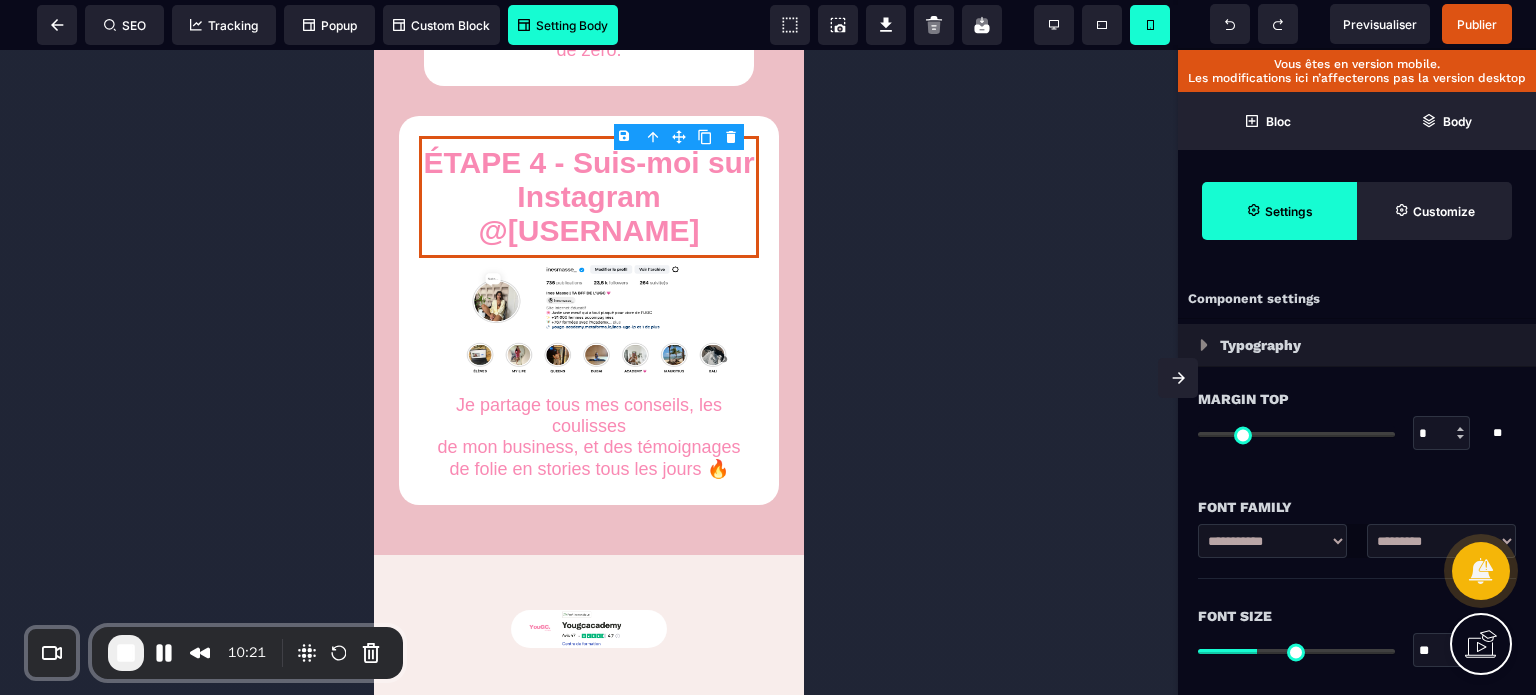 click on "Font Size" at bounding box center (1357, 616) 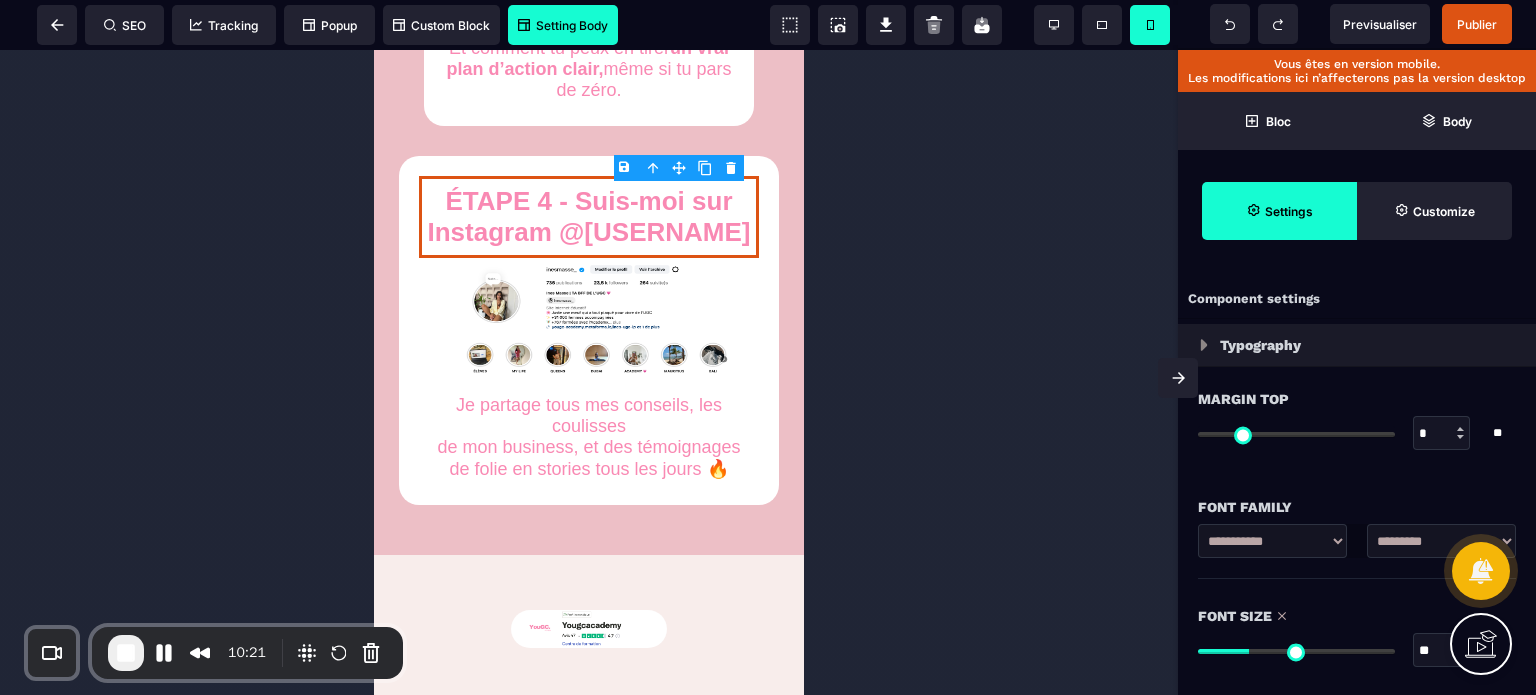 scroll, scrollTop: 2303, scrollLeft: 0, axis: vertical 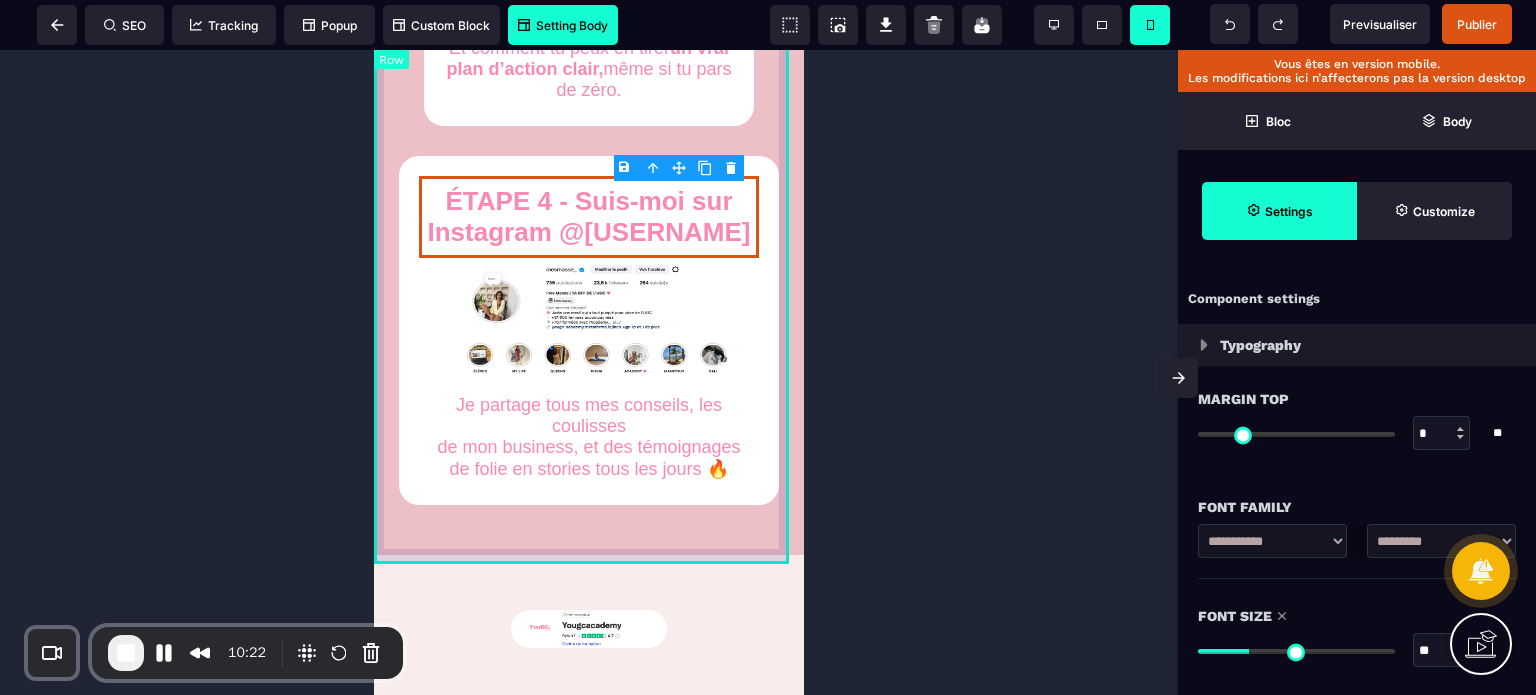 click on "ÉTAPE 1 - Note ton appel dans ton agenda (genre maintenant)
Ajoute le rendez-vous dans ton agenda  (Google / iCal / agenda papier old school,  on ne juge pas 😅) Tu trouveras le lien de la visio directement dans l’e-mail de confirmation.
Sois bien à l’heure, c’est un vrai appel stratégique ! ÉTAPE 2 - Prévois un endroit calme pour le jour J ! Cet appel dure environ [TIME] à [TIME].
Évite les cafés bruyants, les AirPods
au bord de la plage ou les appels entre deux métros 😅
Prends un stylo et une feuille, tu vas sûrement
avoir des déclics à noter. ÉTAPE 3 – Regarde bien la vidéo juste au-dessus ! Je t’explique exactement ce qu’on va faire pendant l’appel, pourquoi c’est pas un appel “random”. Et comment tu peux en tirer  un vrai plan d’action clair,
même si tu pars de zéro. ÉTAPE 4 - Suis-moi sur Instagram @[USERNAME]  Je partage tous mes conseils, les coulisses  de mon business, et des témoignages  de folie en stories tous les jours 🔥" at bounding box center (589, -261) 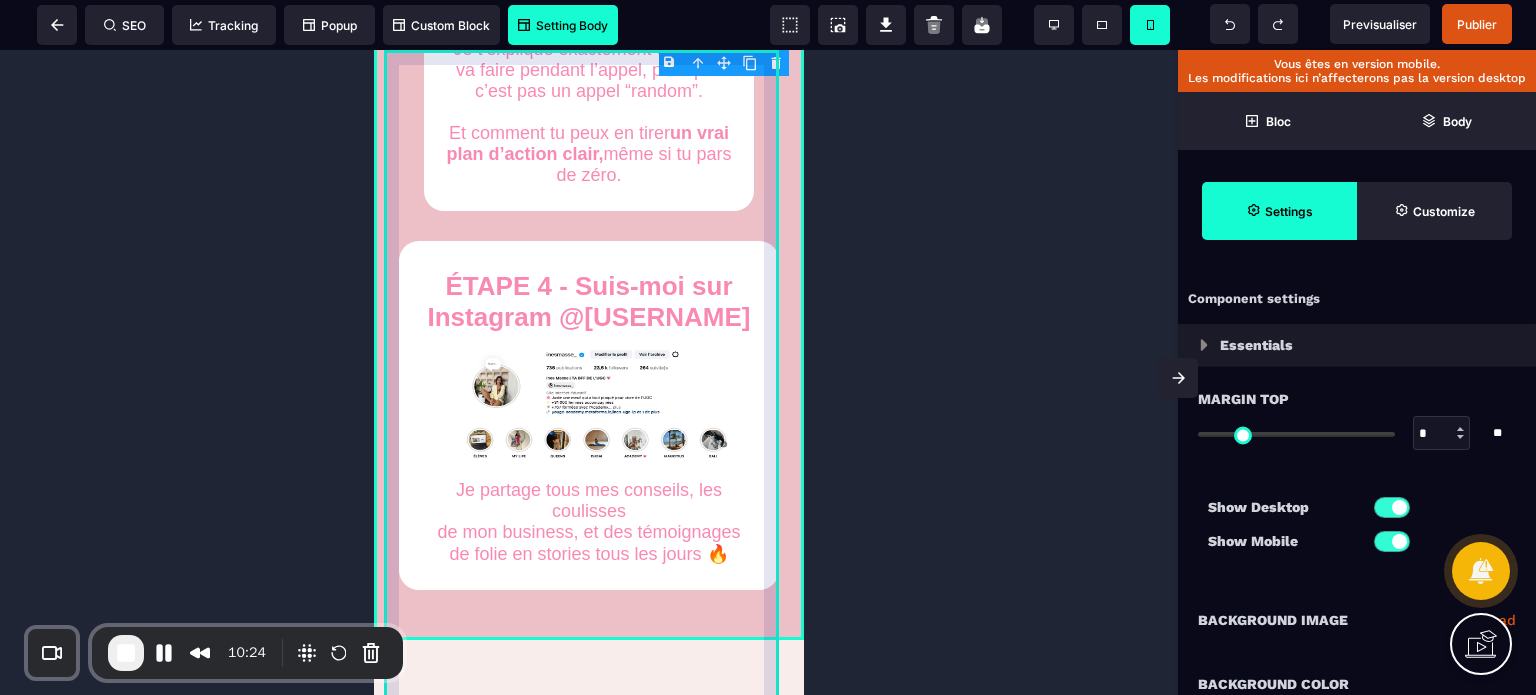 scroll, scrollTop: 2023, scrollLeft: 0, axis: vertical 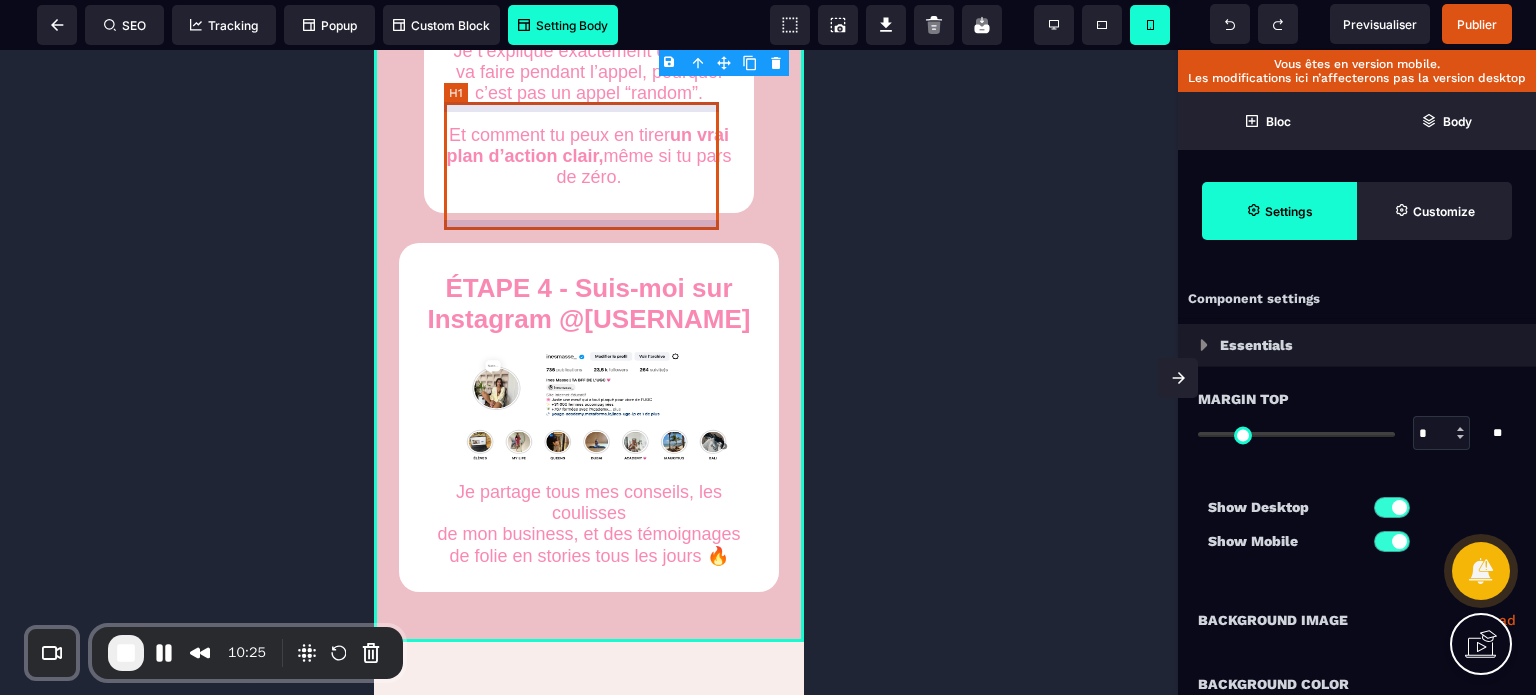 click on "ÉTAPE 3 – Regarde bien la vidéo juste au-dessus !" at bounding box center (589, -25) 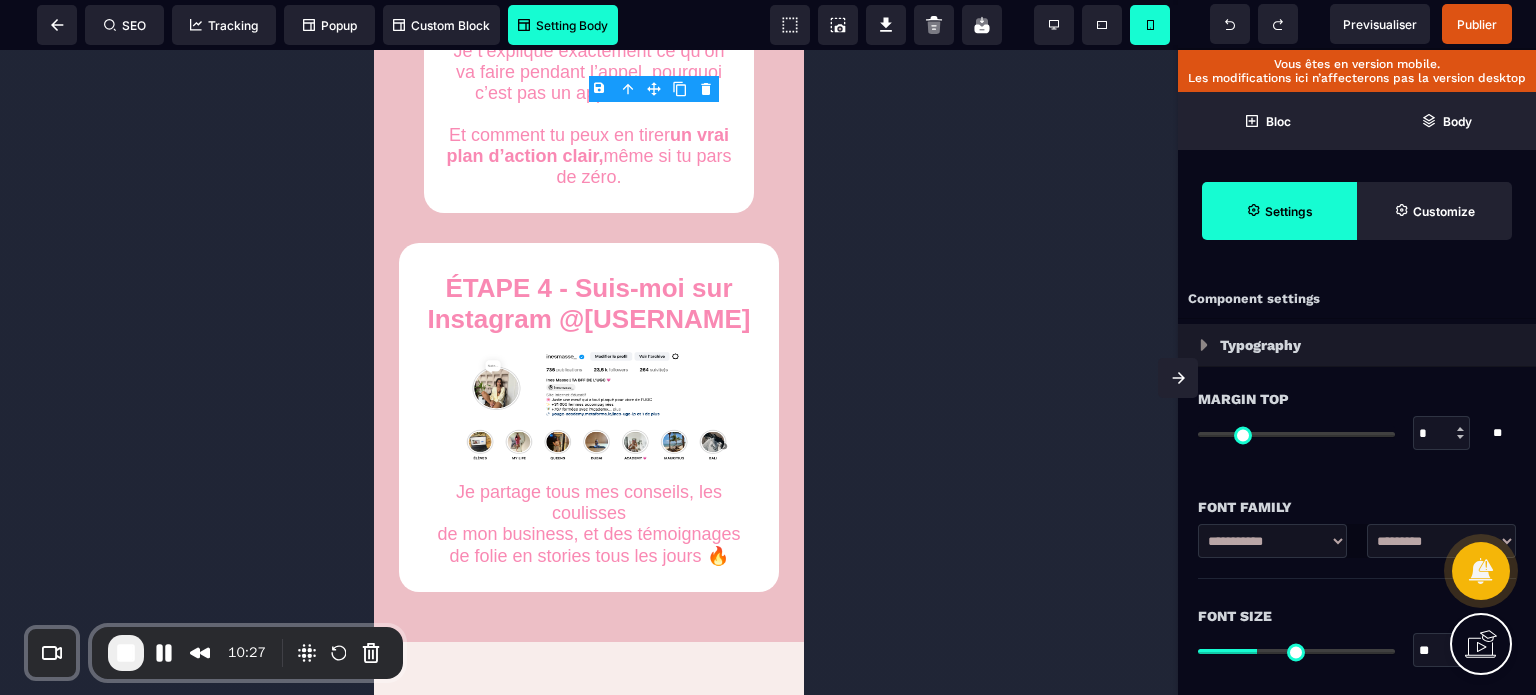 drag, startPoint x: 1432, startPoint y: 645, endPoint x: 1414, endPoint y: 655, distance: 20.59126 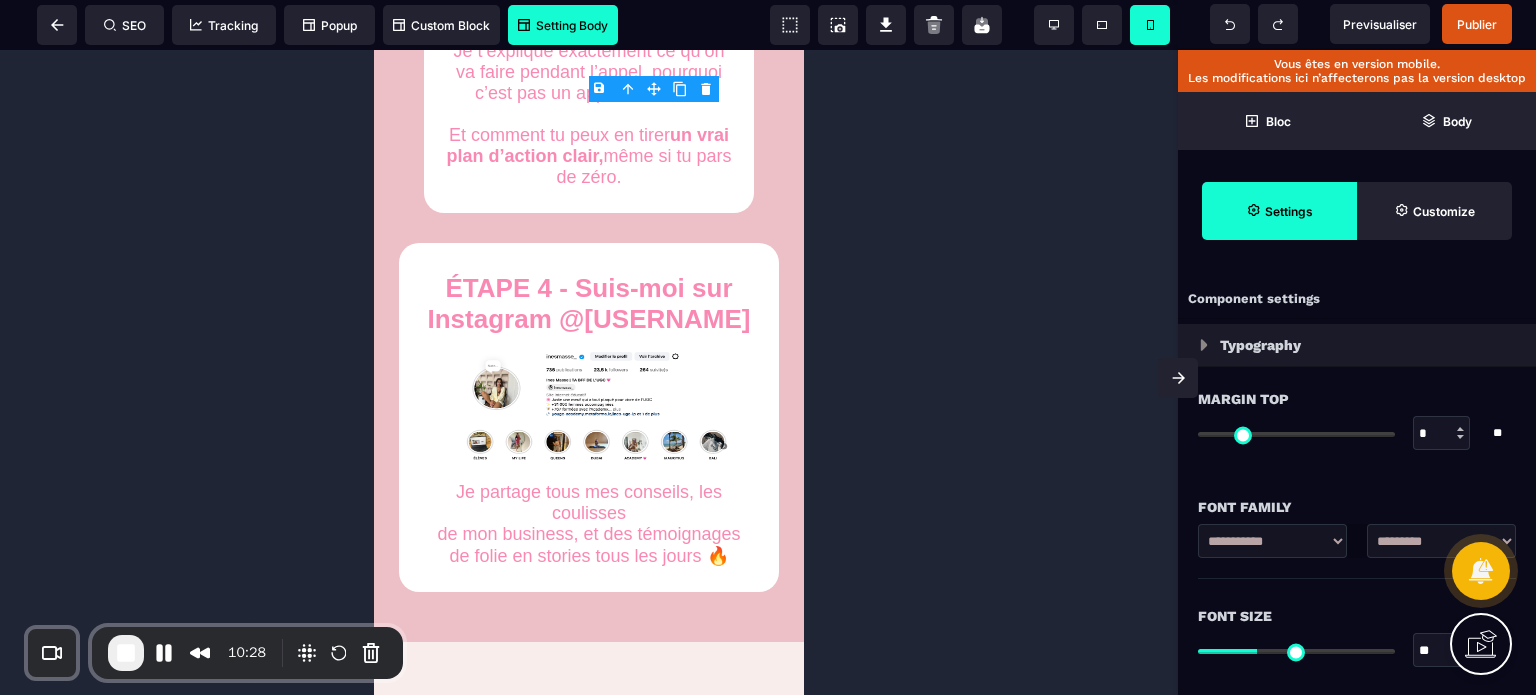 click on "Font Size
**
*
**
All" at bounding box center [1357, 635] 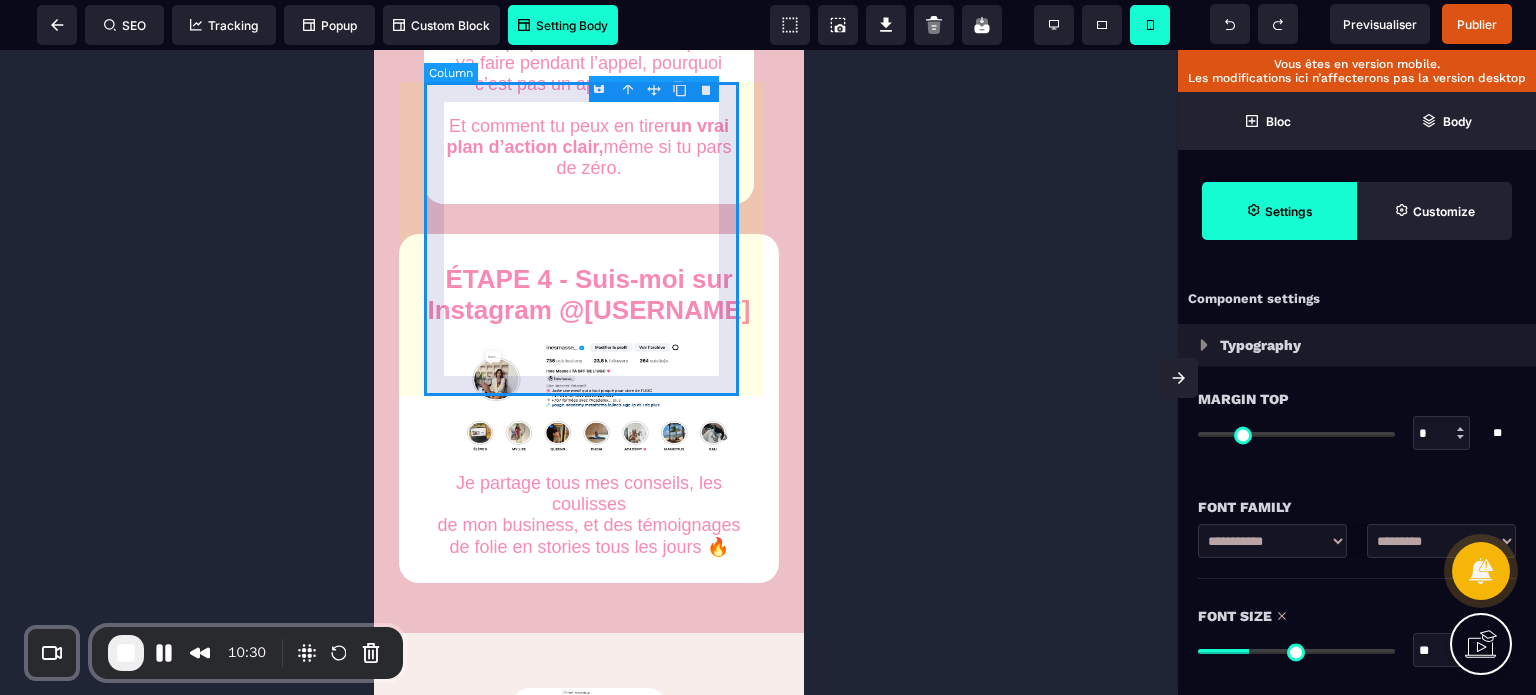 click on "ÉTAPE 3 – Regarde bien la vidéo juste au-dessus ! Je t’explique exactement ce qu’on va faire pendant l’appel, pourquoi c’est pas un appel “random”. Et comment tu peux en tirer un vrai plan d’action clair, même si tu pars de zéro." at bounding box center [589, 49] 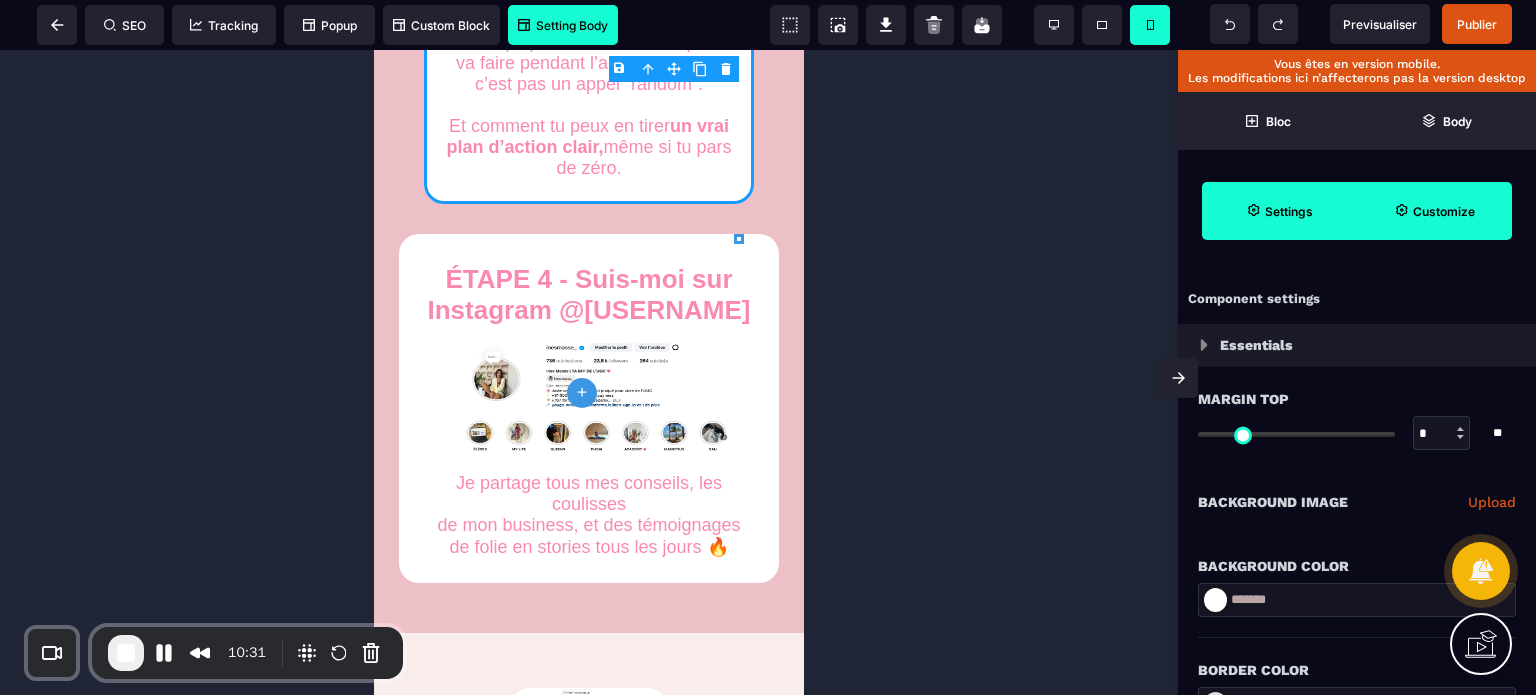 click on "Customize" at bounding box center [1444, 211] 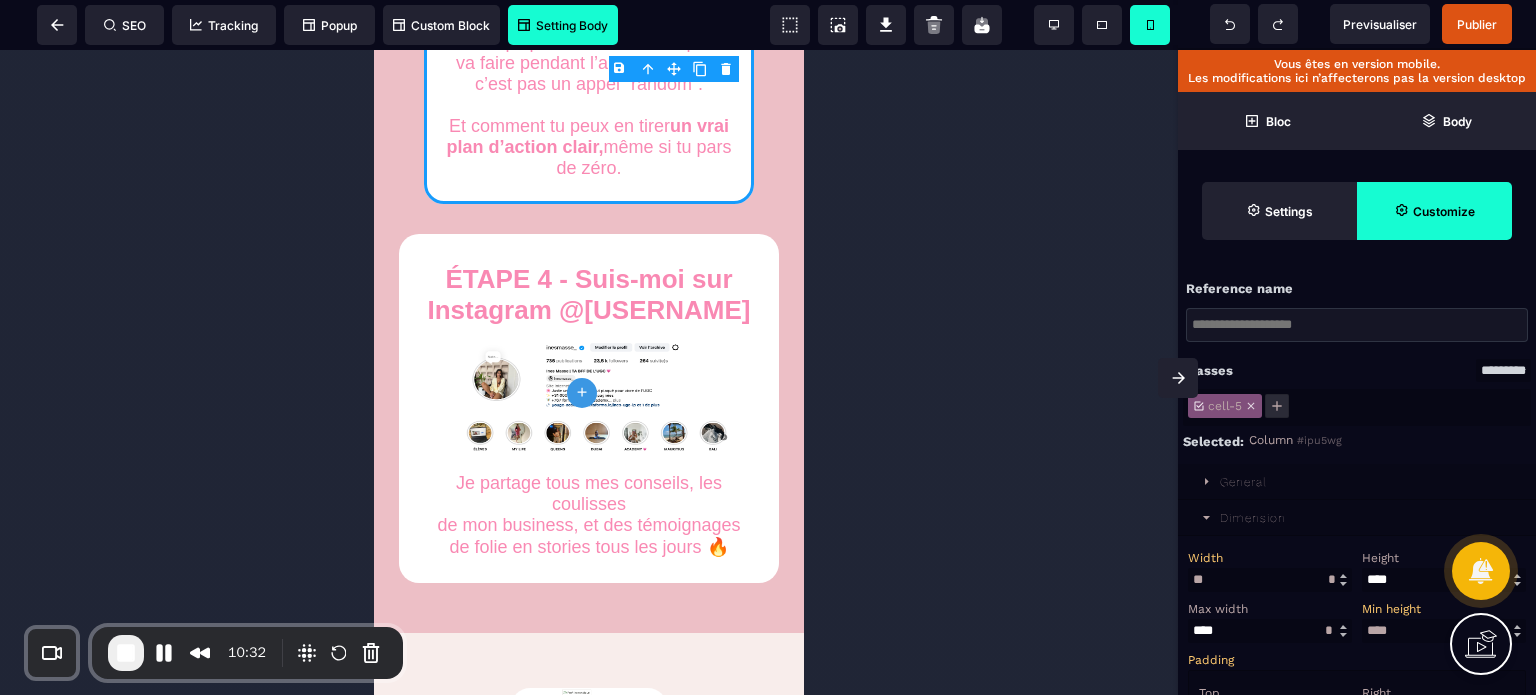 click on "Height" at bounding box center (1380, 558) 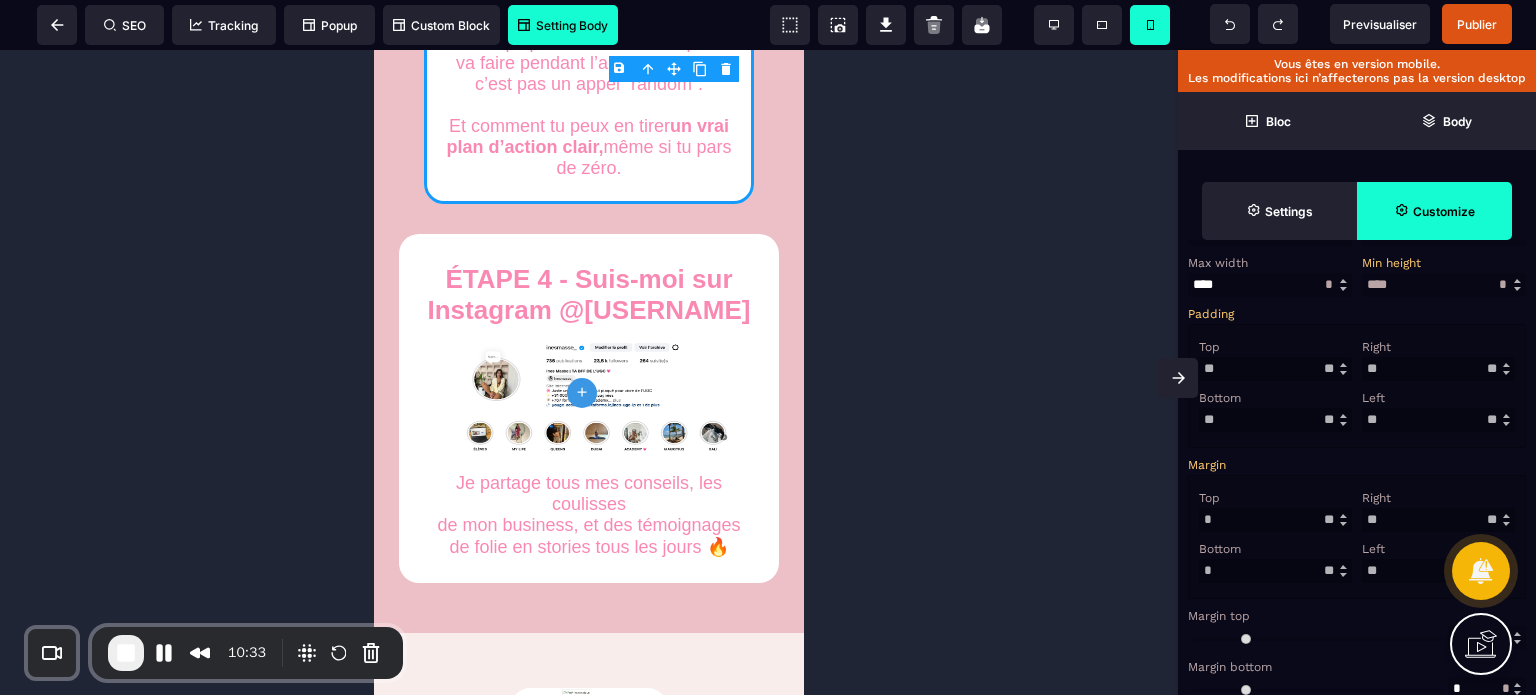 scroll, scrollTop: 360, scrollLeft: 0, axis: vertical 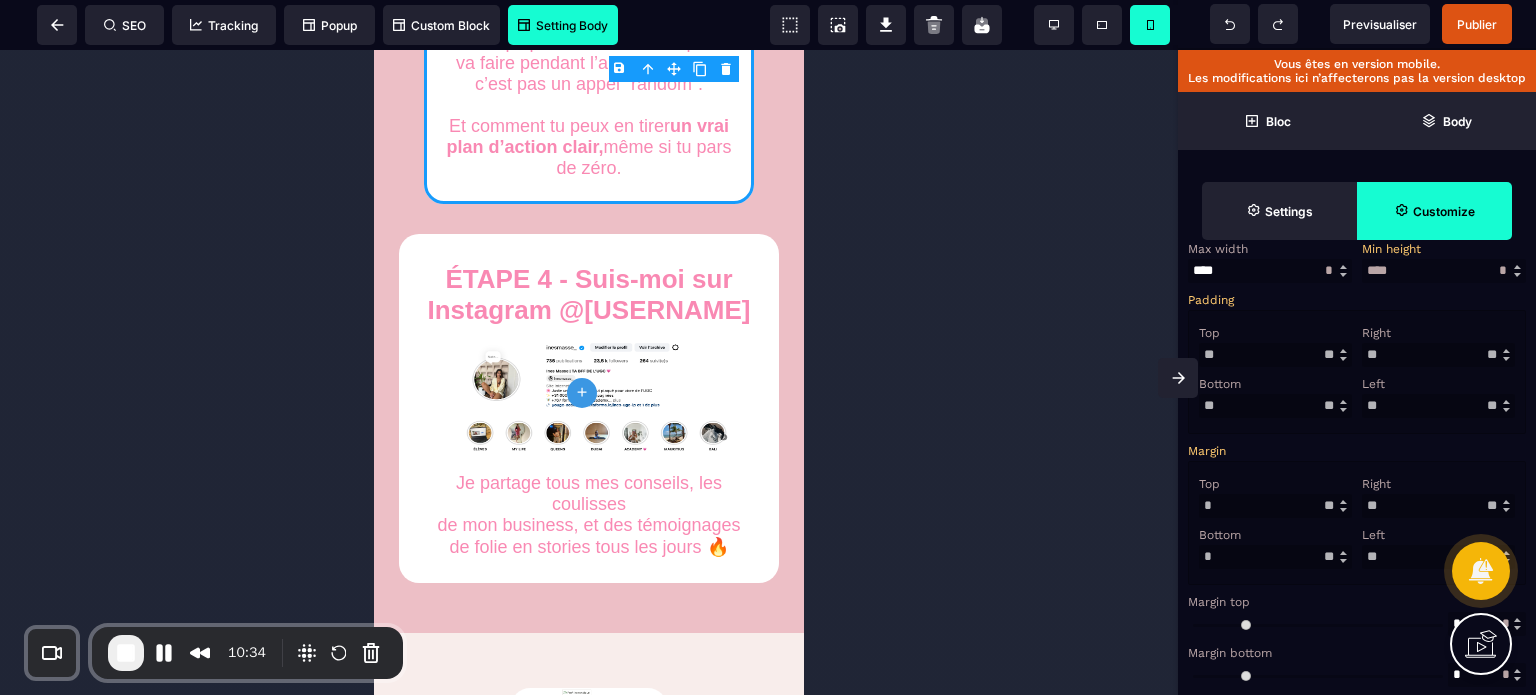 drag, startPoint x: 1400, startPoint y: 519, endPoint x: 1339, endPoint y: 517, distance: 61.03278 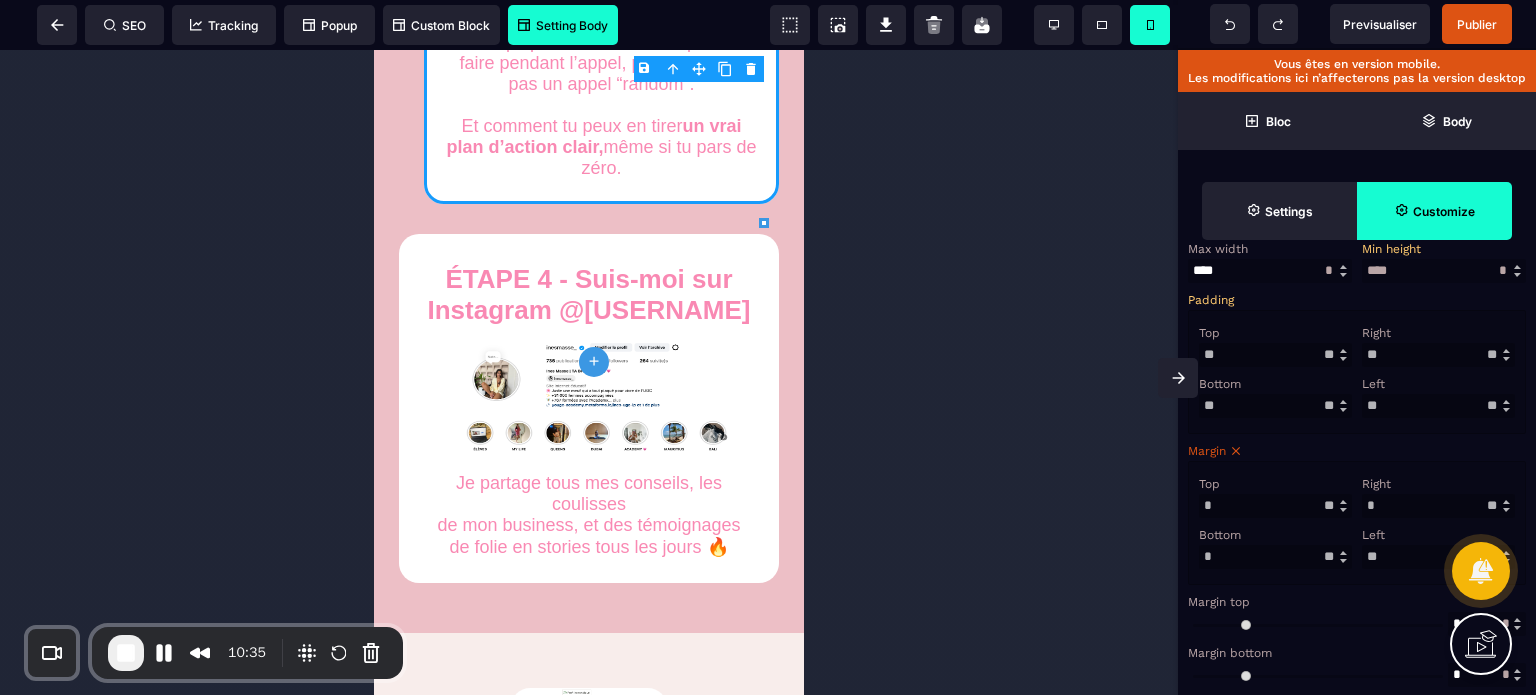 drag, startPoint x: 1388, startPoint y: 567, endPoint x: 1333, endPoint y: 587, distance: 58.5235 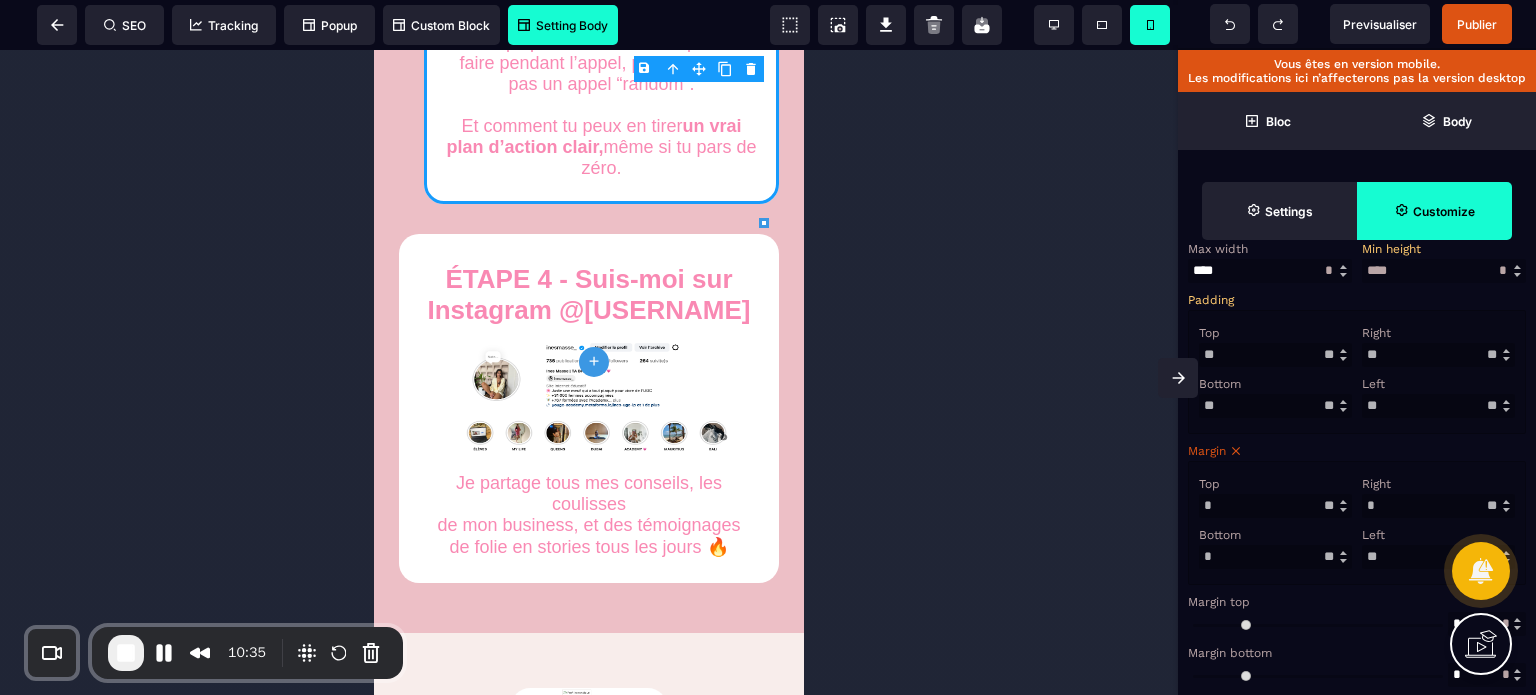 click on "Top
*
* ** * ** *** ** **
Right
*
* ** * ** *** ** **
Bottom
*
* ** * ** *** ** **
Left
**
* ** * ** *** ** **" at bounding box center [1357, 523] 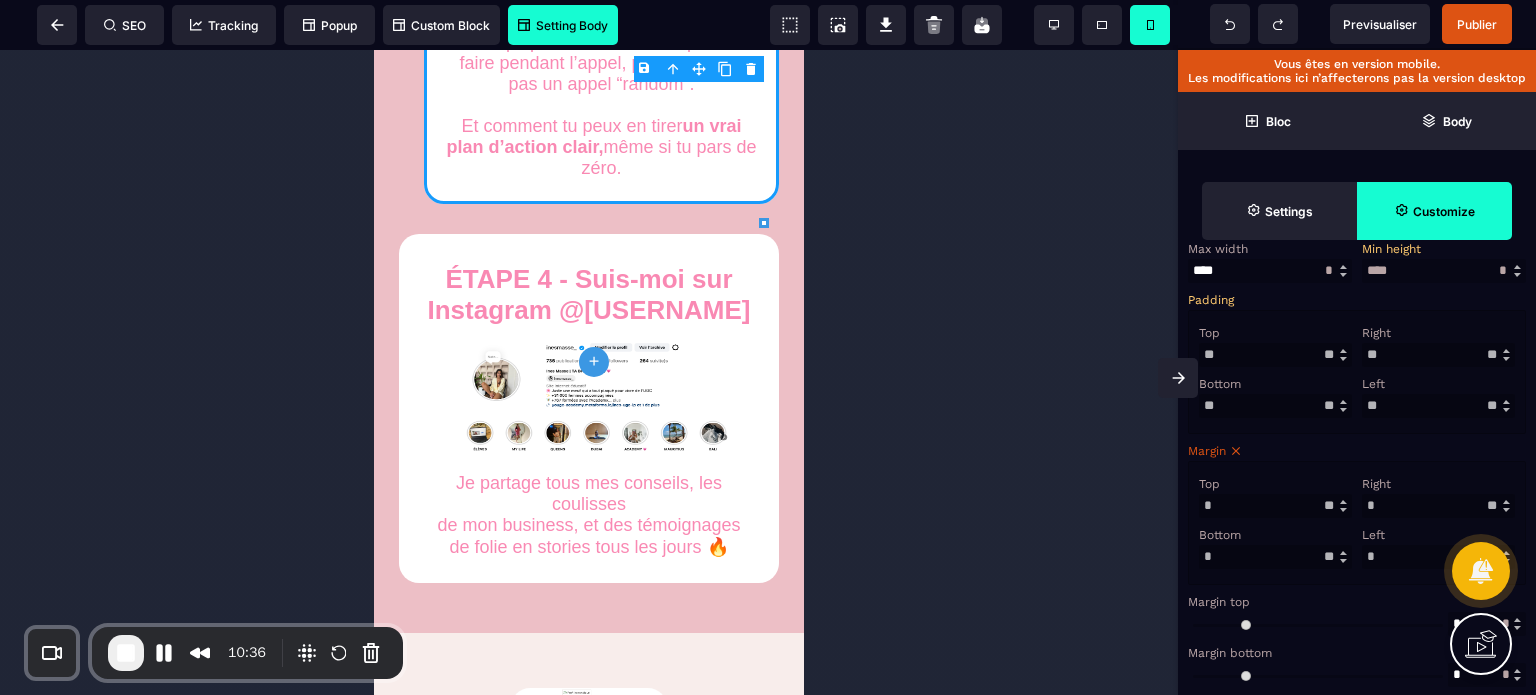 click on "Left" at bounding box center [1436, 535] 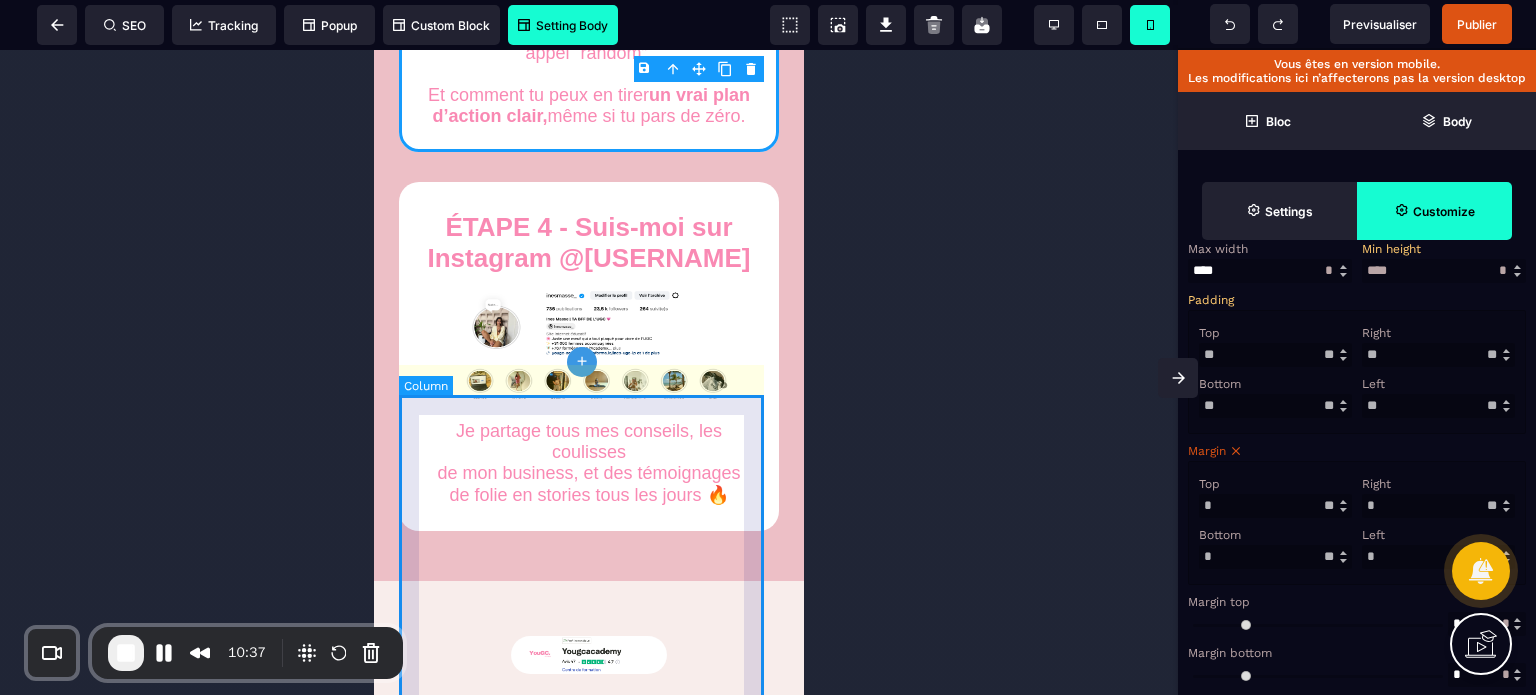 click on "ÉTAPE 4 - Suis-moi sur Instagram @[USERNAME] Je partage tous mes conseils, les coulisses de mon business, et des témoignages de folie en stories tous les jours 🔥" at bounding box center (589, 356) 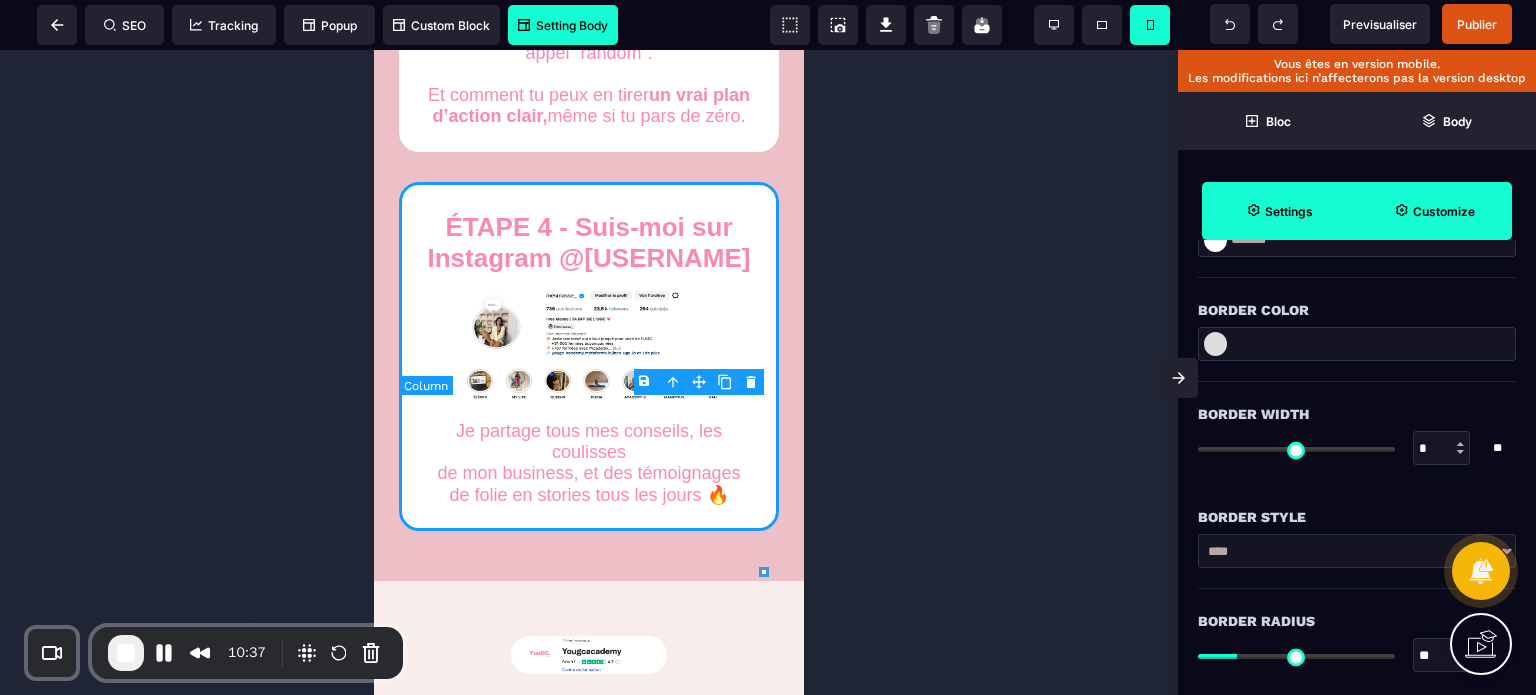 scroll, scrollTop: 0, scrollLeft: 0, axis: both 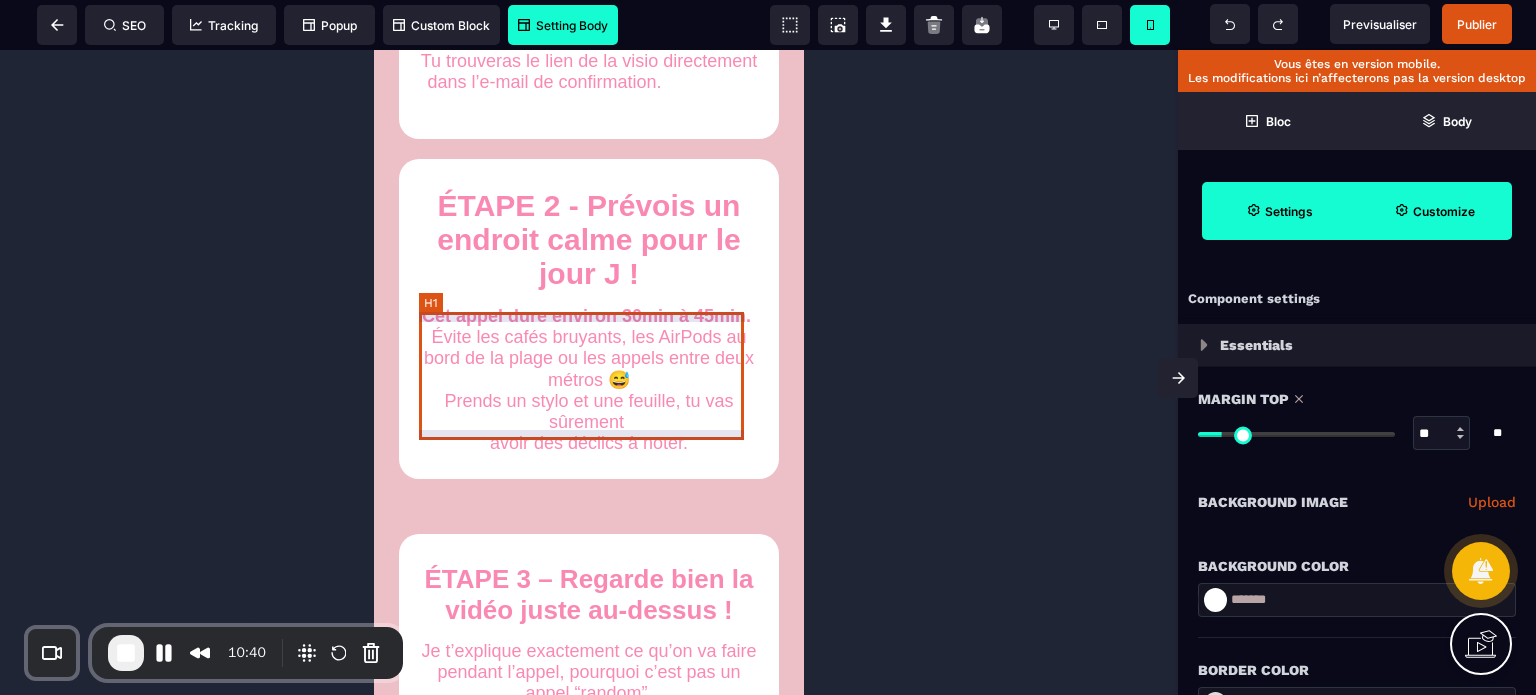 click on "ÉTAPE 2 - Prévois un endroit calme pour le jour J !" at bounding box center [589, 240] 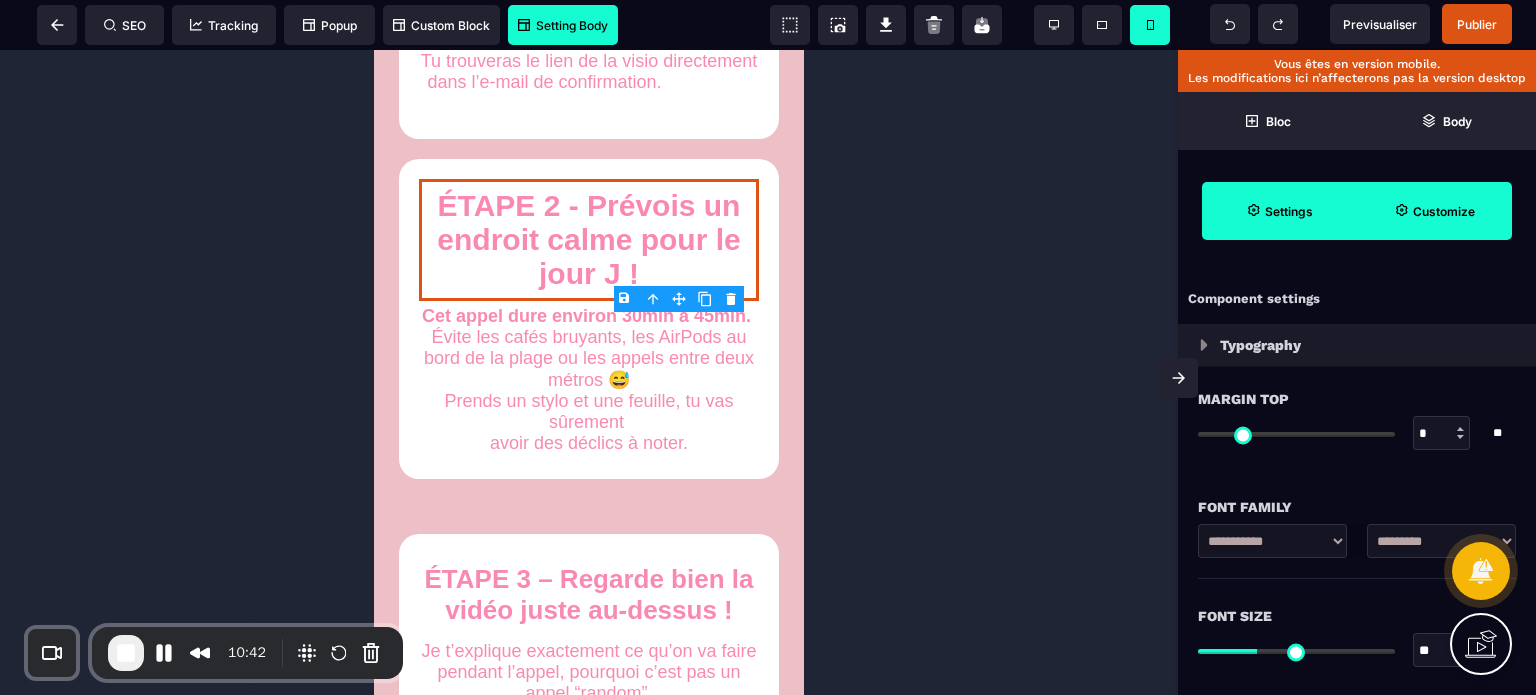 drag, startPoint x: 1442, startPoint y: 649, endPoint x: 1389, endPoint y: 655, distance: 53.338543 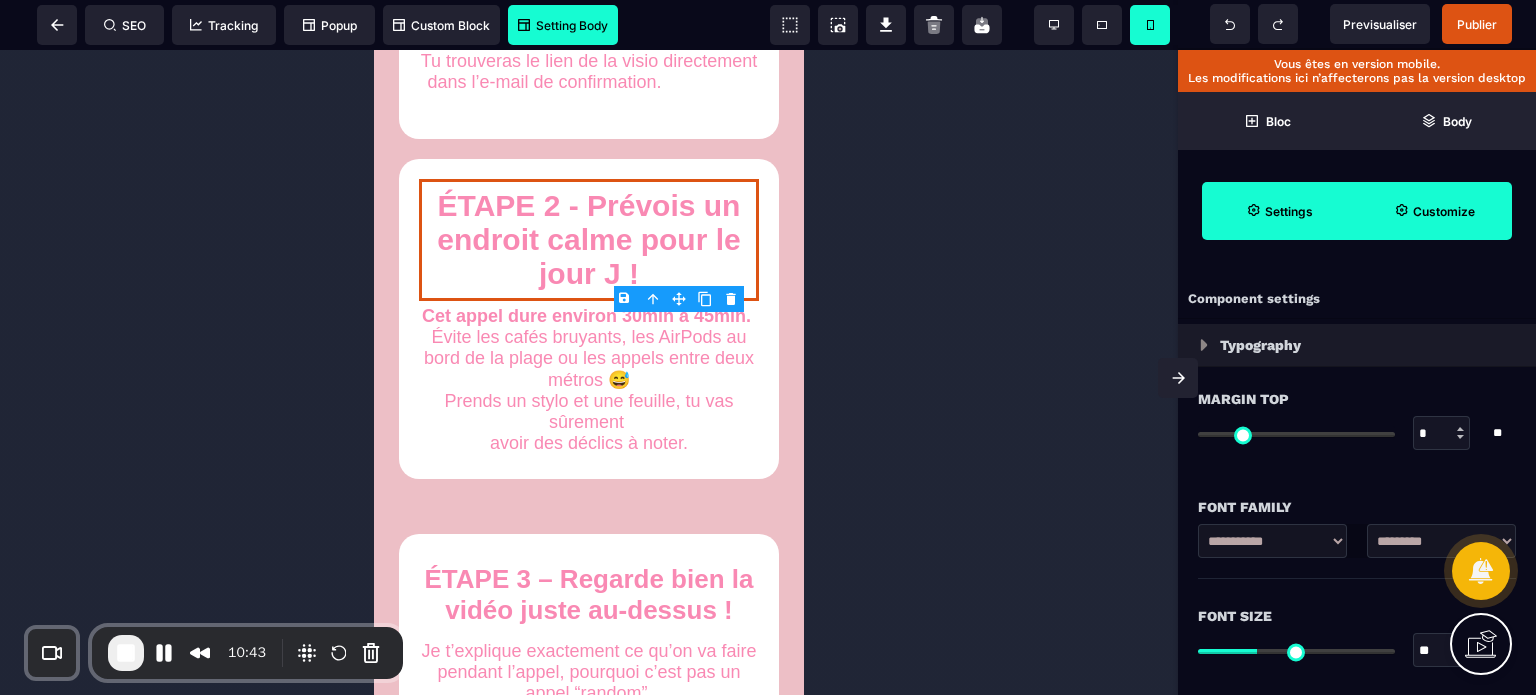 click on "Font Size
**
*
**
All" at bounding box center (1357, 635) 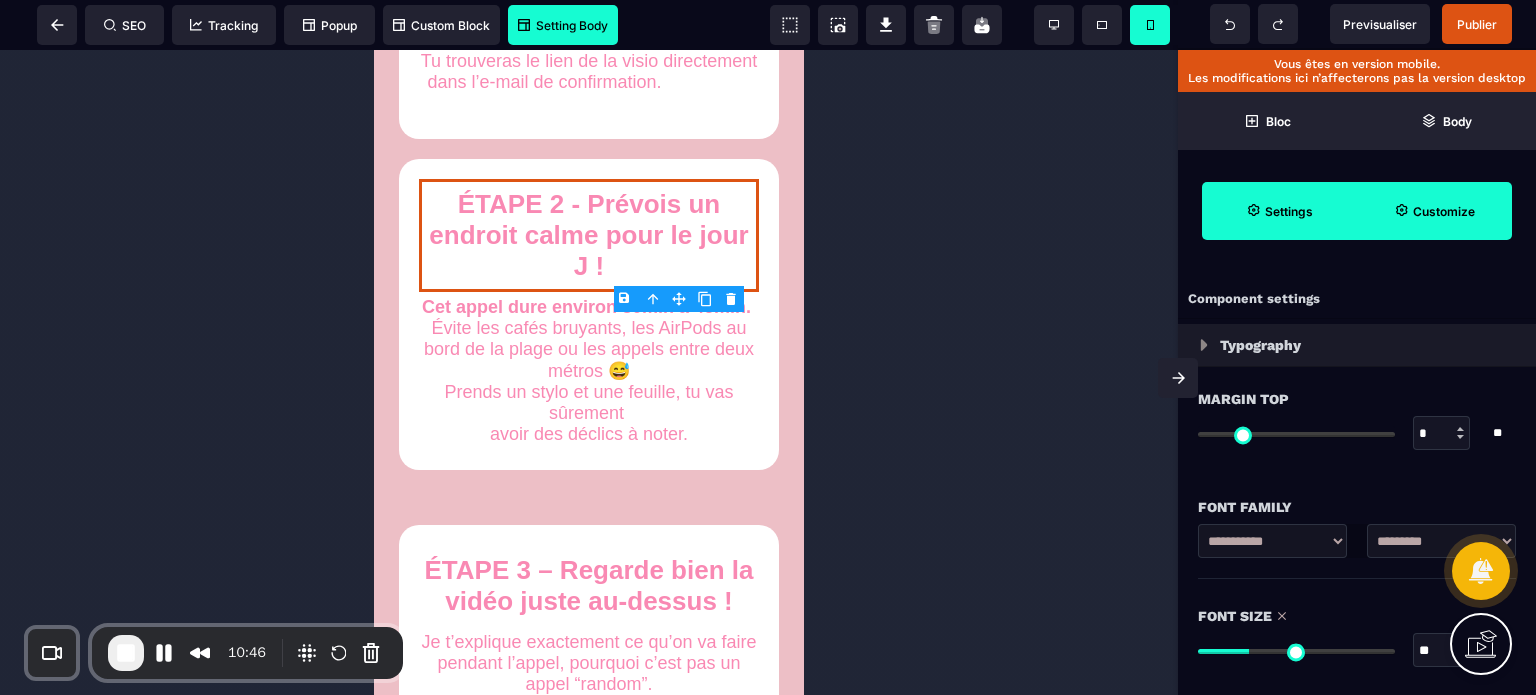 click on "**" at bounding box center [1442, 651] 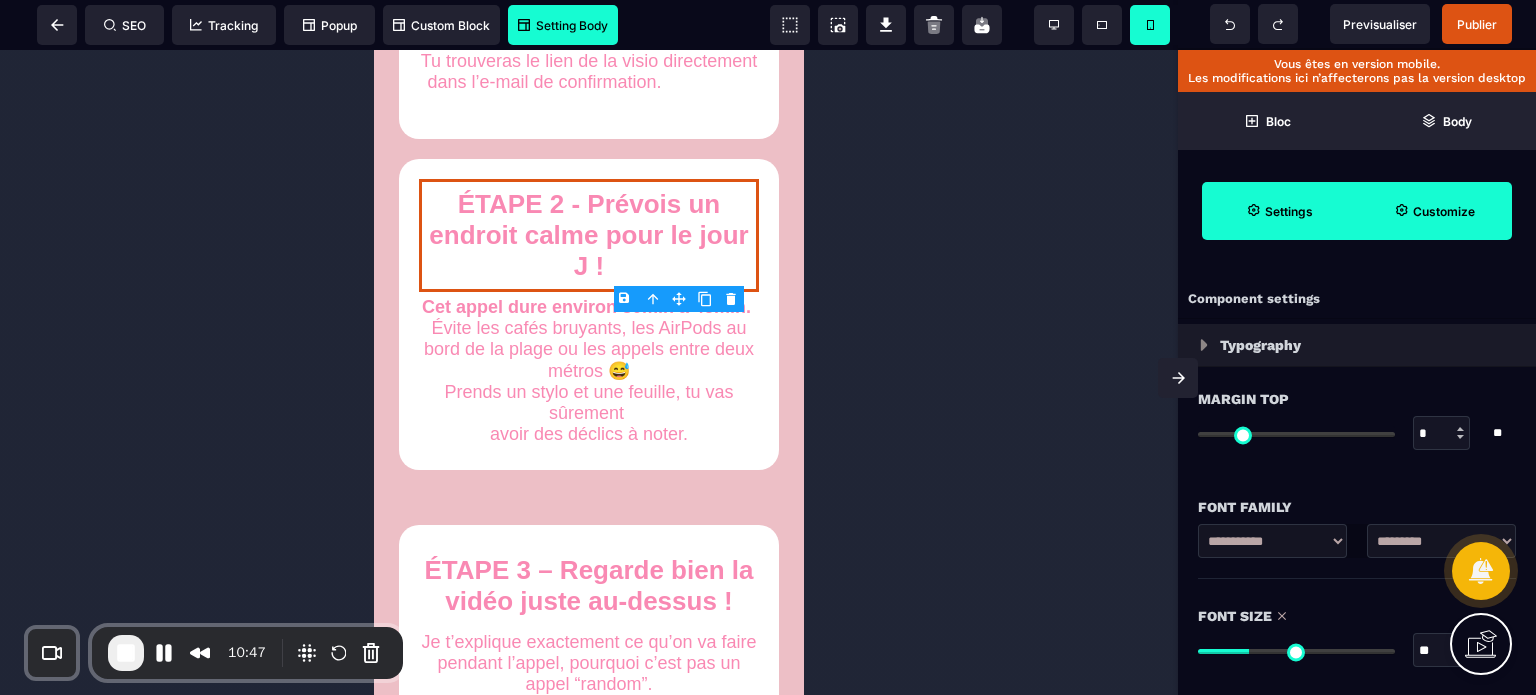 click on "Font Size" at bounding box center [1357, 616] 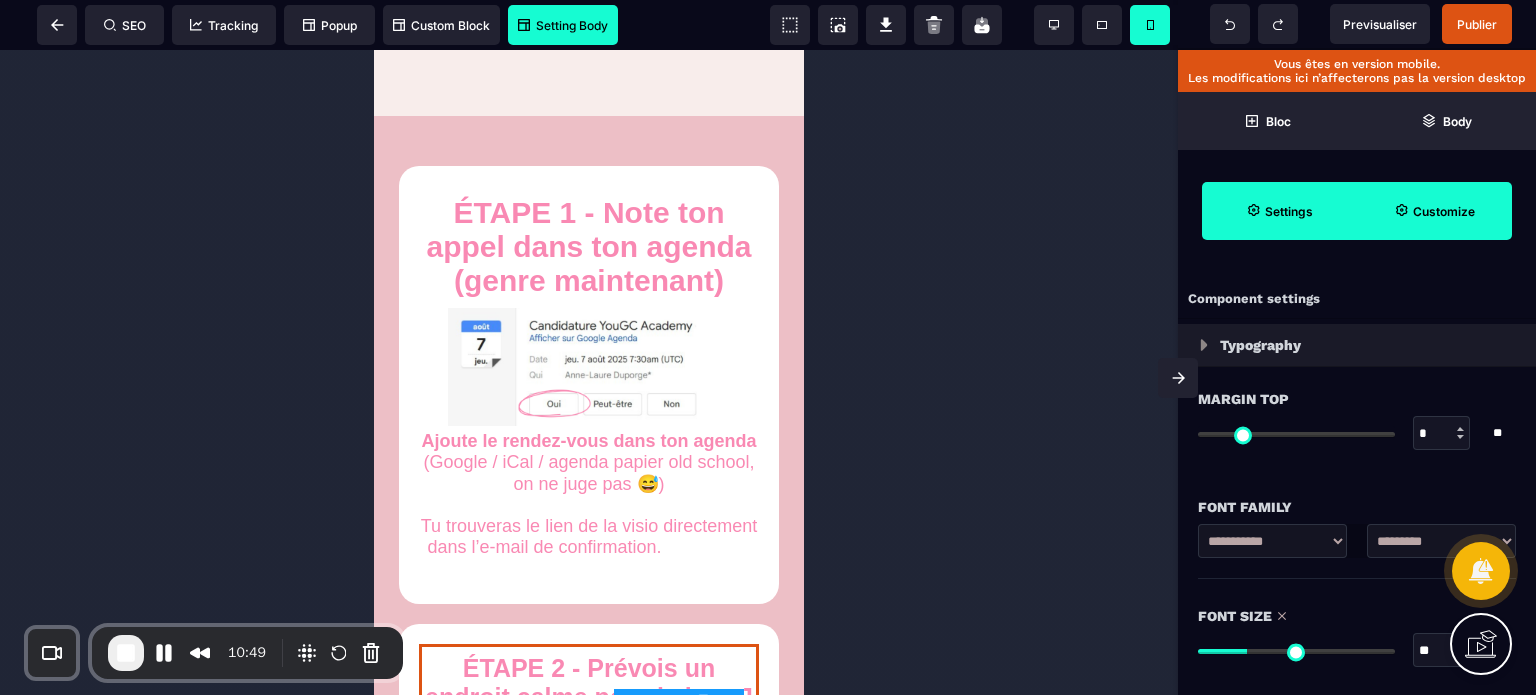 scroll, scrollTop: 912, scrollLeft: 0, axis: vertical 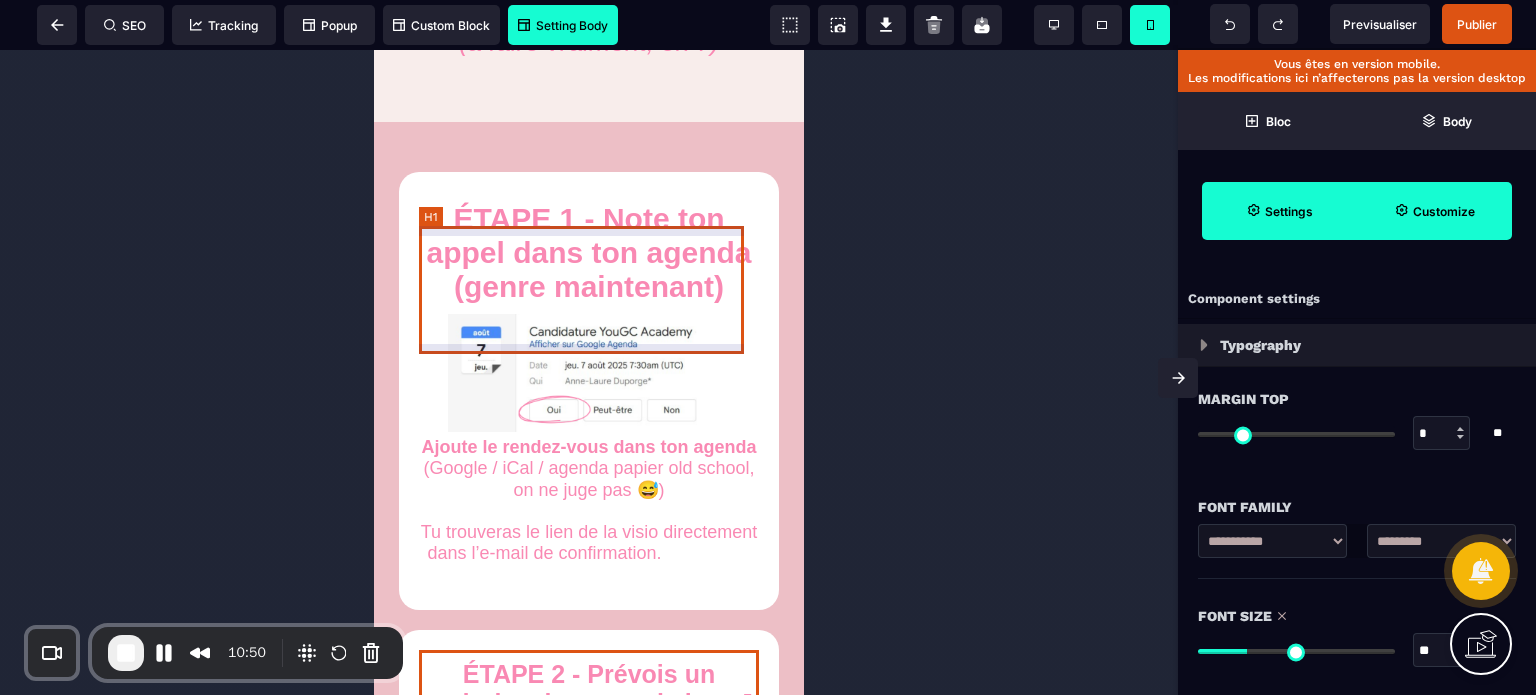 click on "ÉTAPE 1 - Note ton appel dans ton agenda (genre maintenant)" at bounding box center (589, 253) 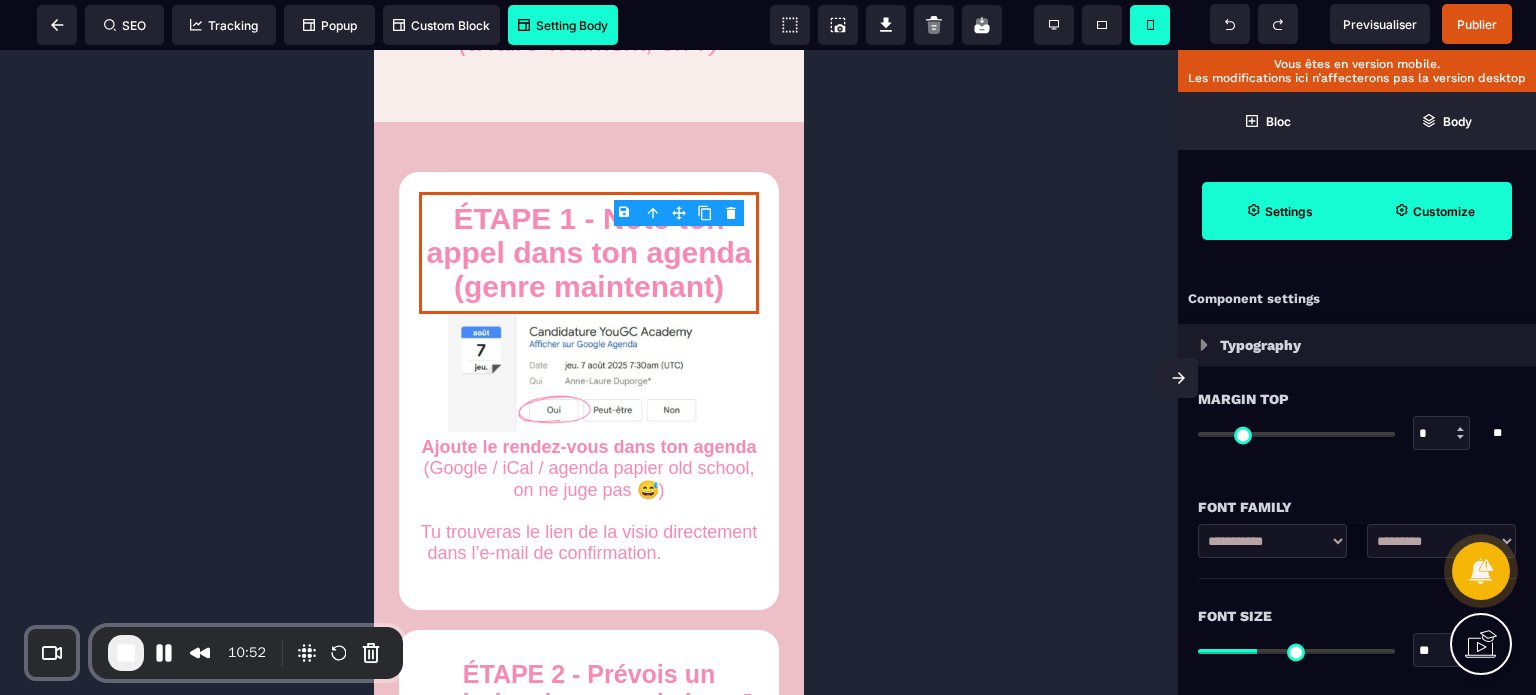 drag, startPoint x: 1438, startPoint y: 644, endPoint x: 1388, endPoint y: 656, distance: 51.41984 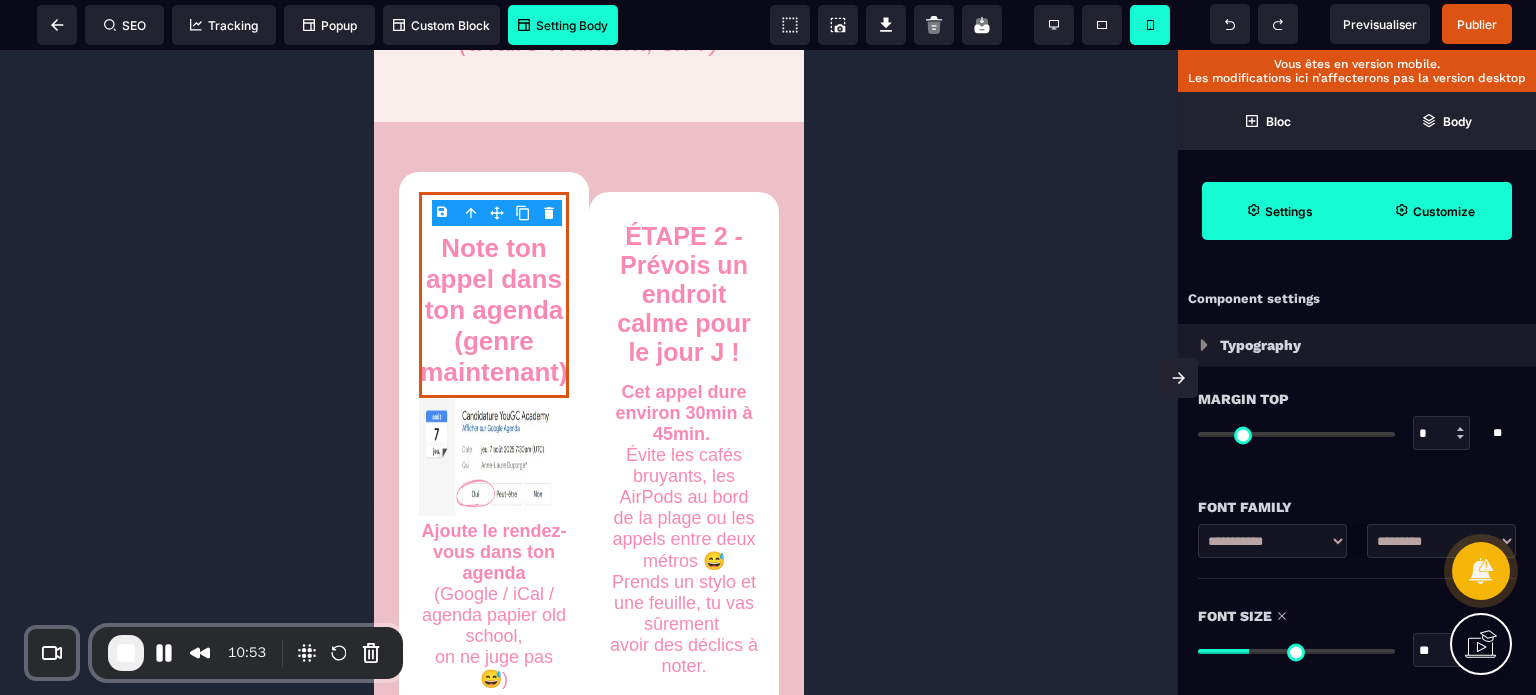 click on "Font Size" at bounding box center [1357, 616] 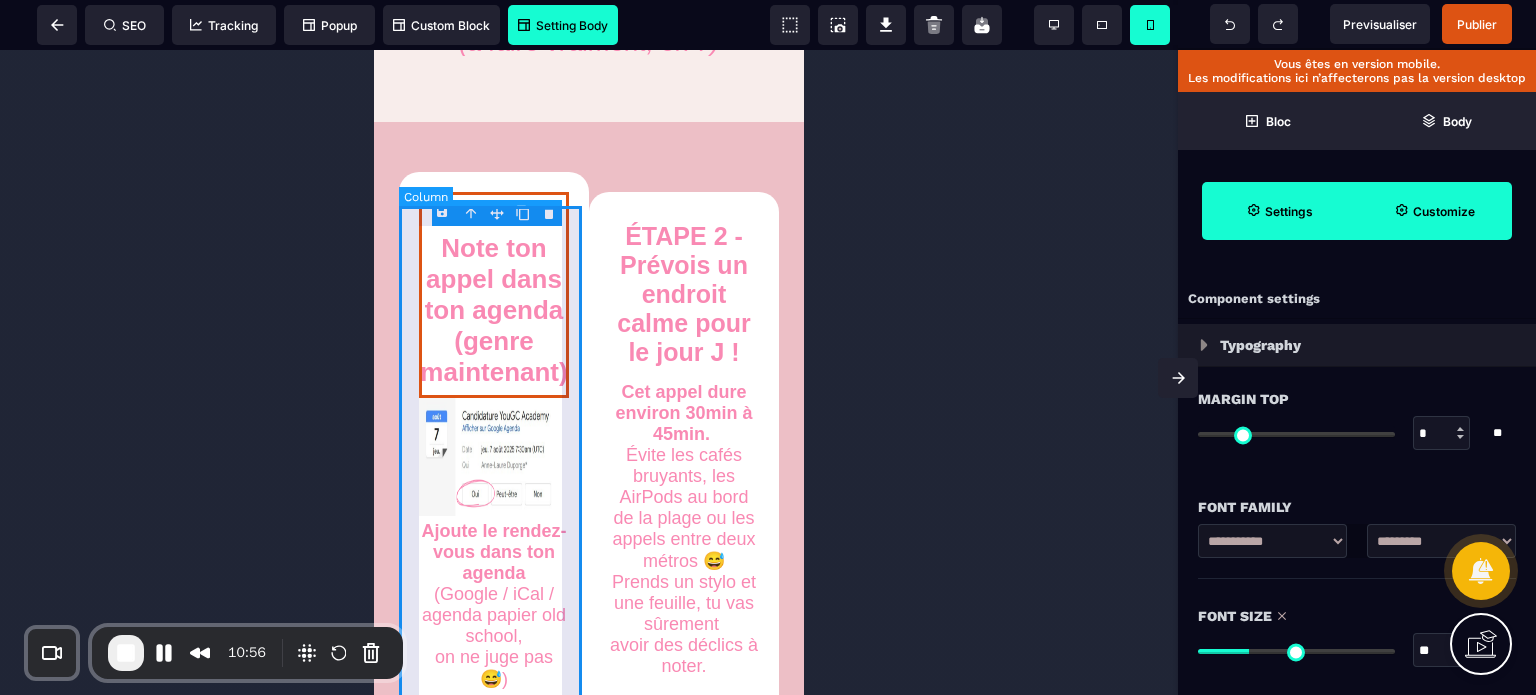 click on "ÉTAPE 1 - Note ton appel dans ton agenda (genre maintenant) Ajoute le rendez-vous dans ton agenda (Google / iCal / agenda papier old school, on ne juge pas 😅) Tu trouveras le lien de la visio directement dans l’e-mail de confirmation. Sois bien à l’heure, c’est un vrai appel stratégique !" at bounding box center (494, 538) 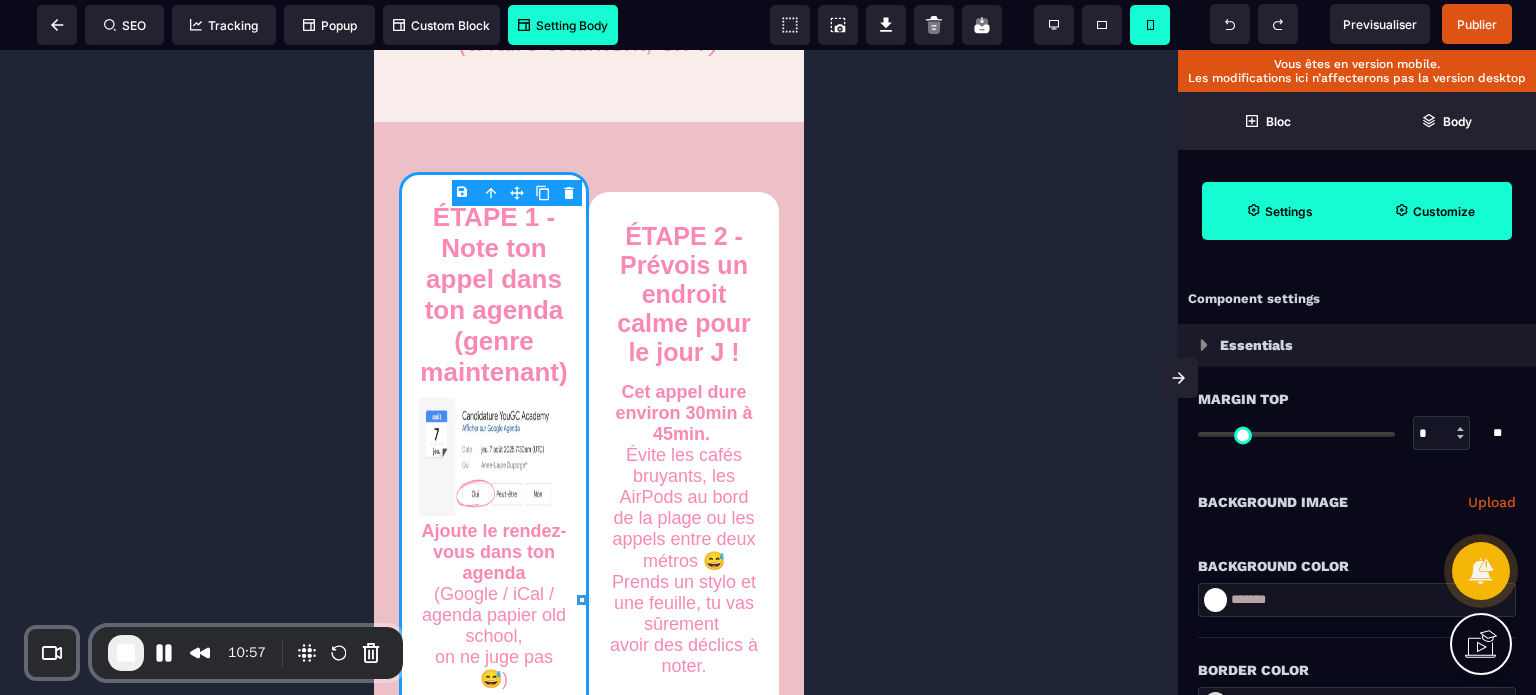 click on "Customize" at bounding box center (1434, 211) 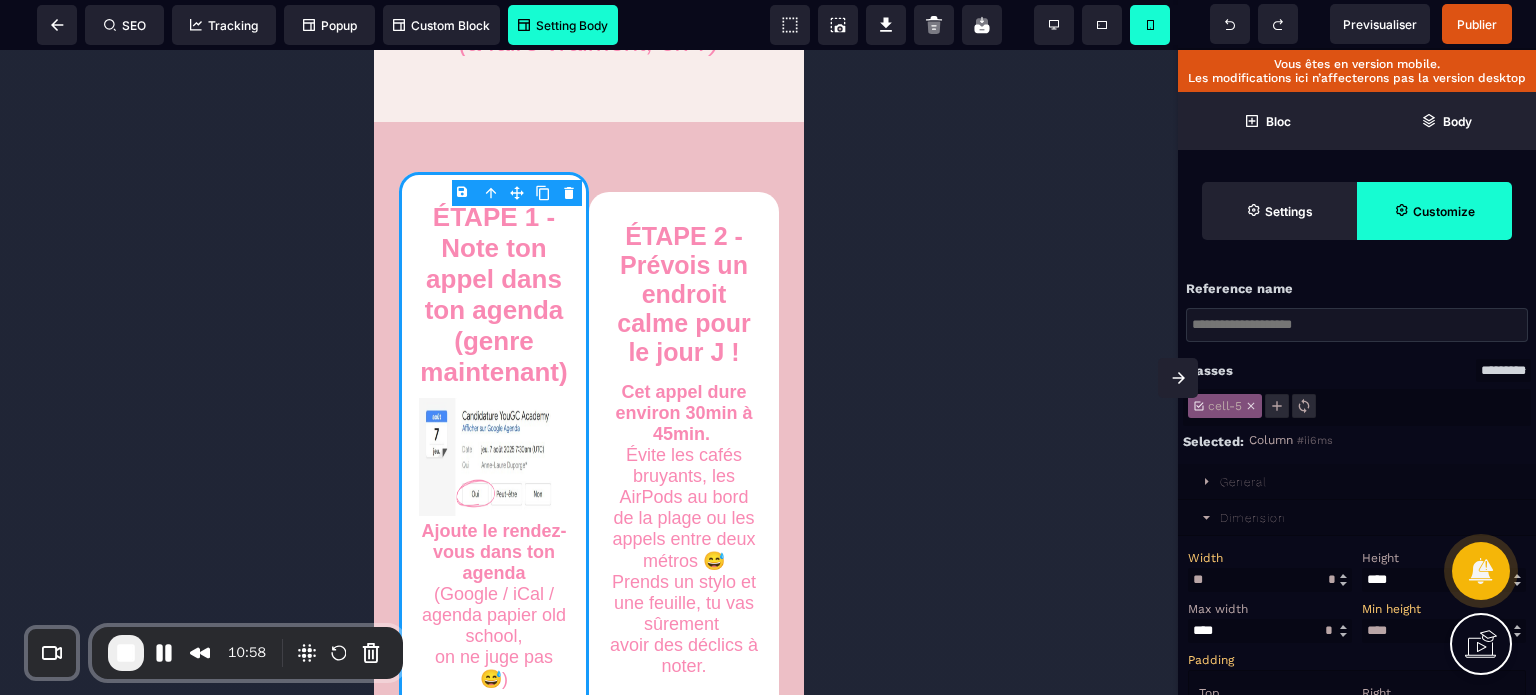 drag, startPoint x: 1236, startPoint y: 586, endPoint x: 1173, endPoint y: 591, distance: 63.1981 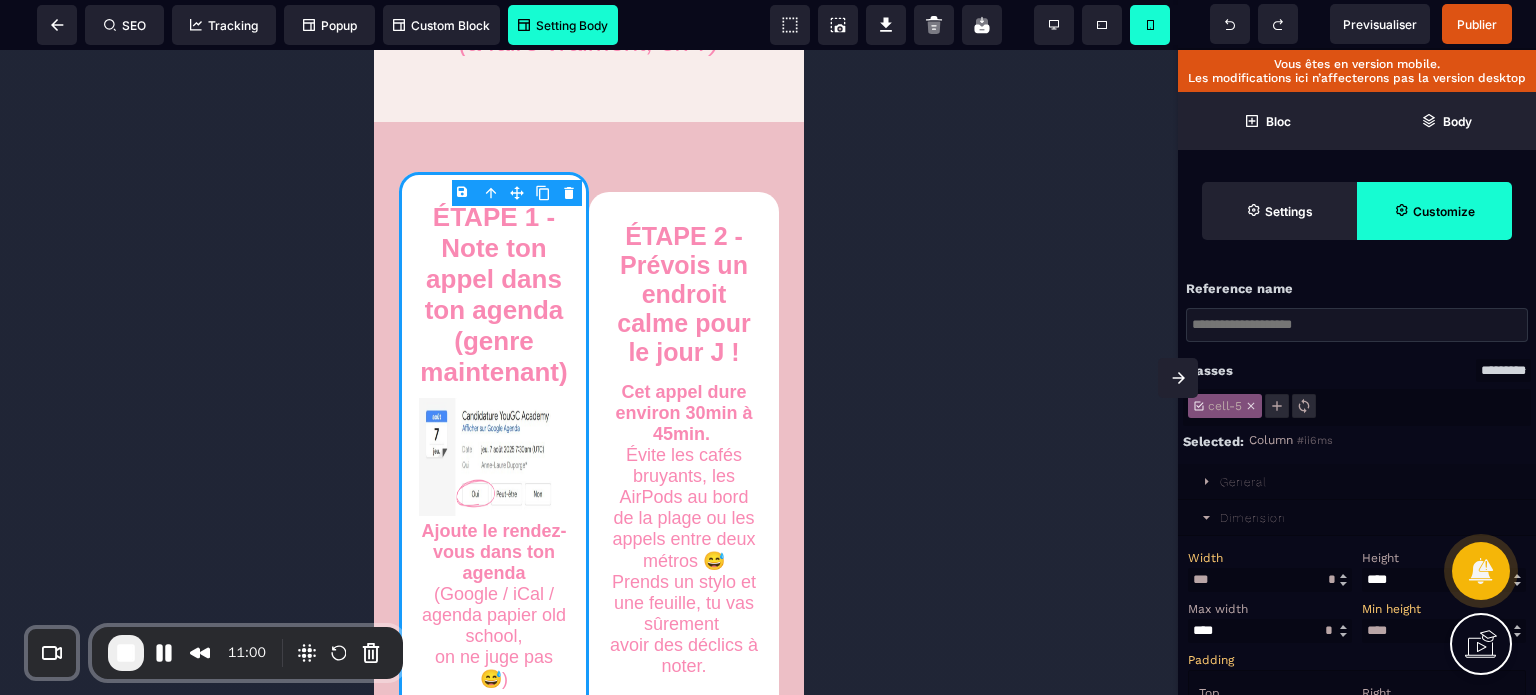 click on "Width" at bounding box center (1267, 558) 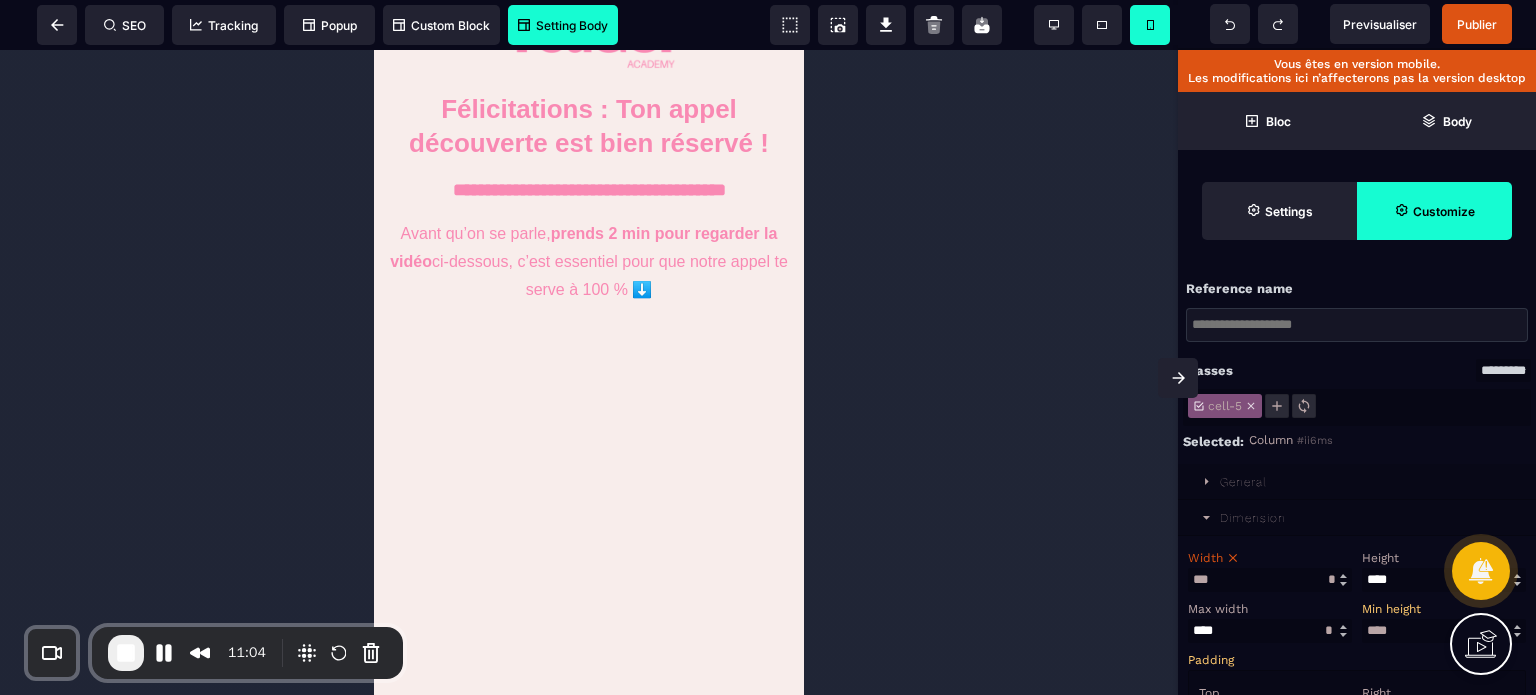 scroll, scrollTop: 0, scrollLeft: 0, axis: both 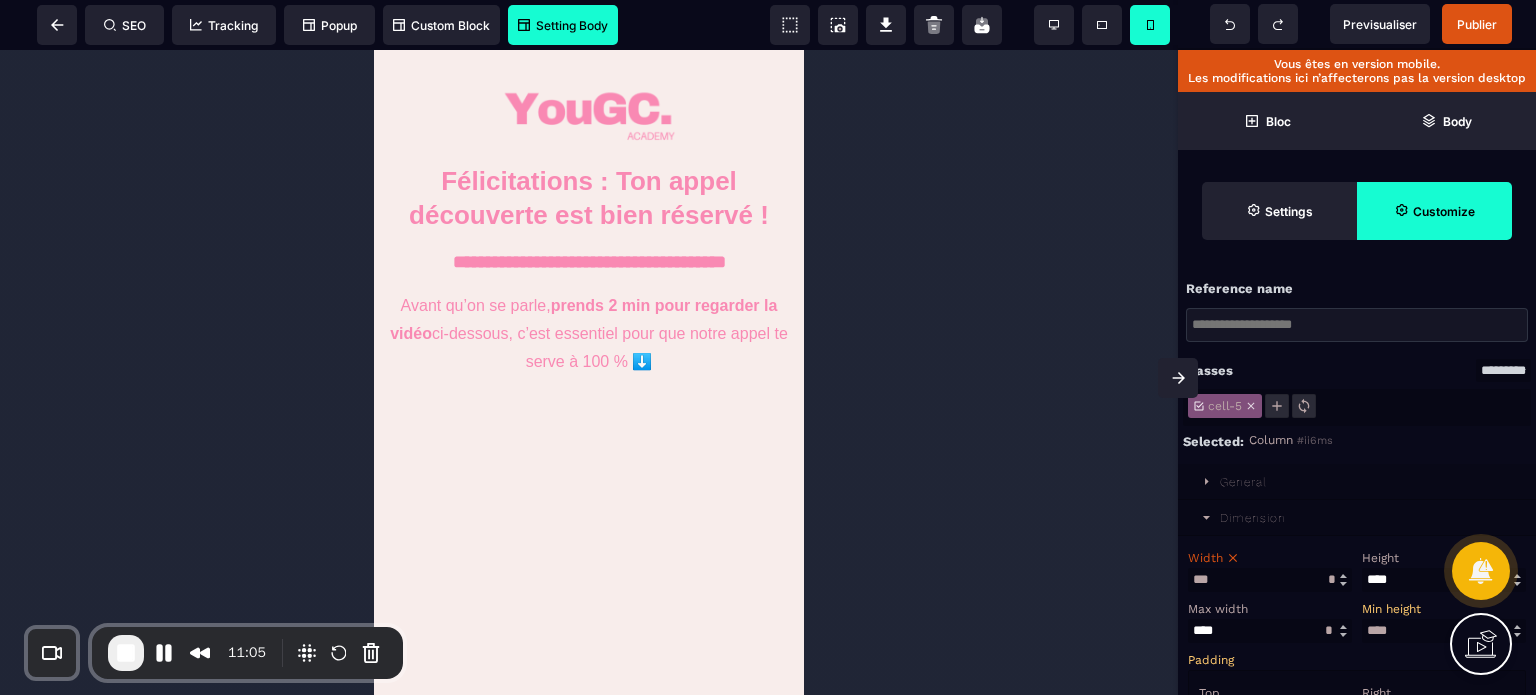 drag, startPoint x: 798, startPoint y: 432, endPoint x: 1152, endPoint y: 64, distance: 510.62708 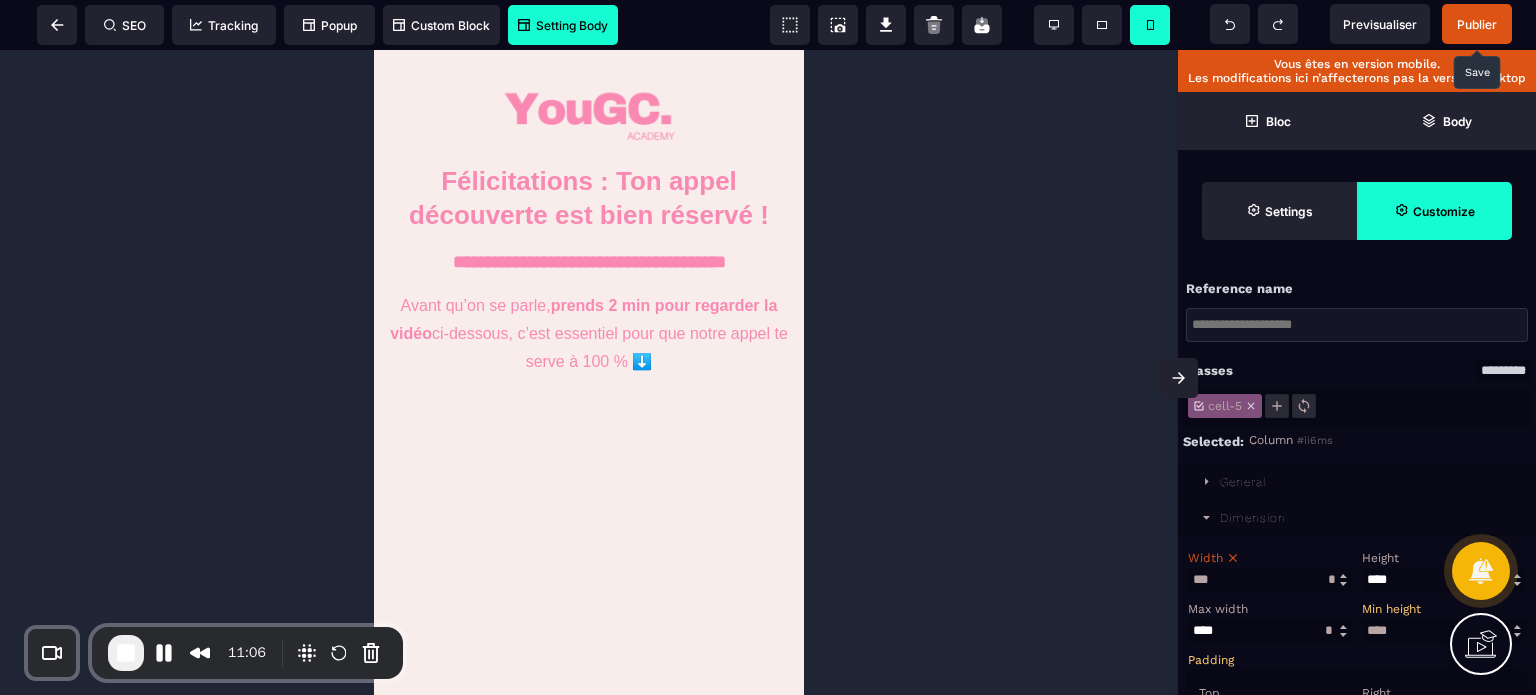 click on "Publier" at bounding box center [1477, 24] 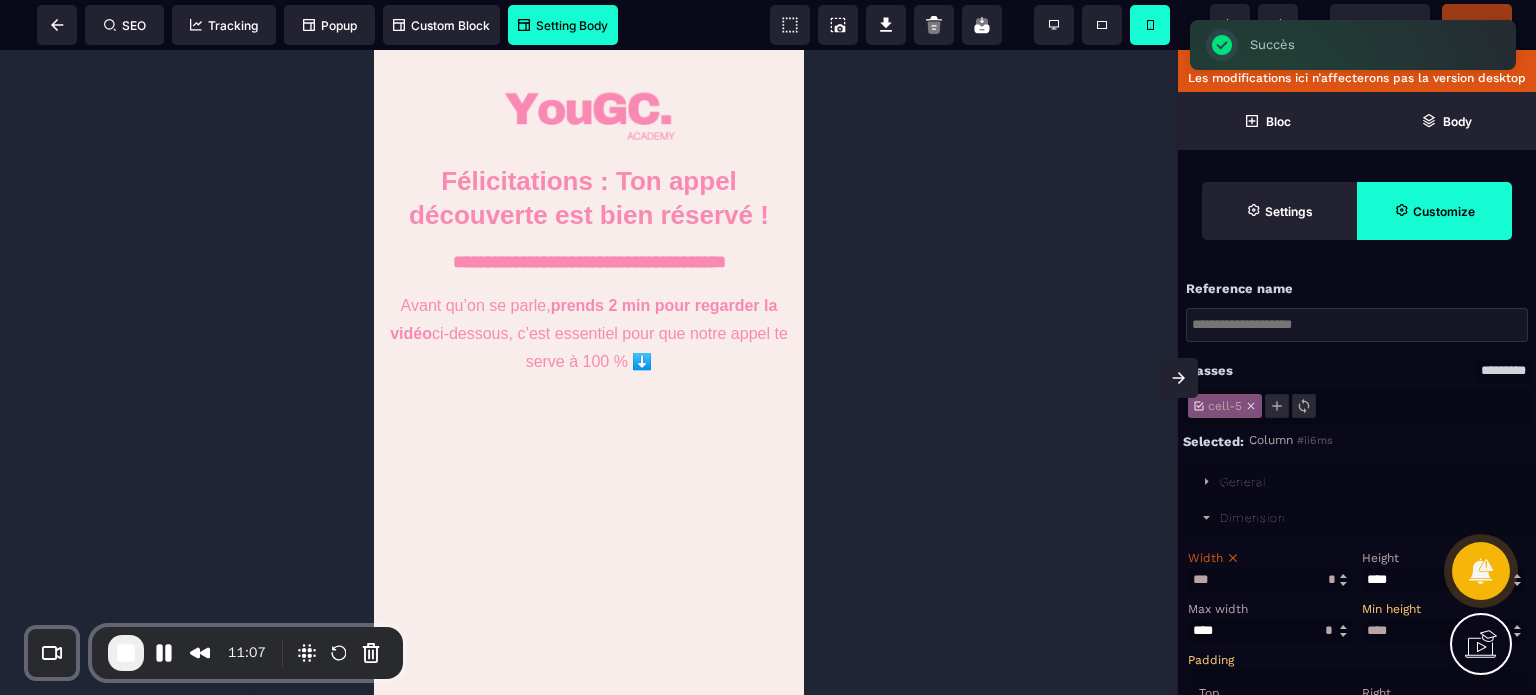 click at bounding box center [589, 372] 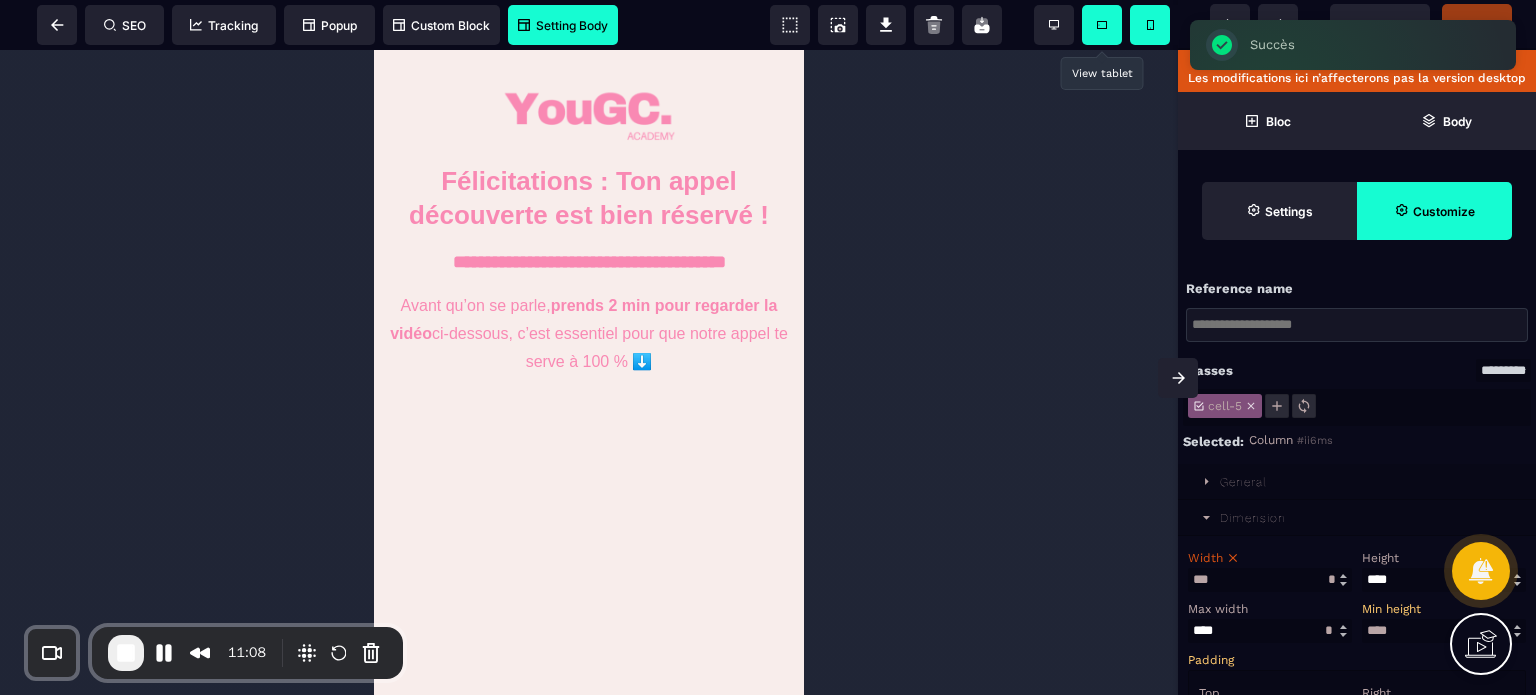 click at bounding box center (1102, 25) 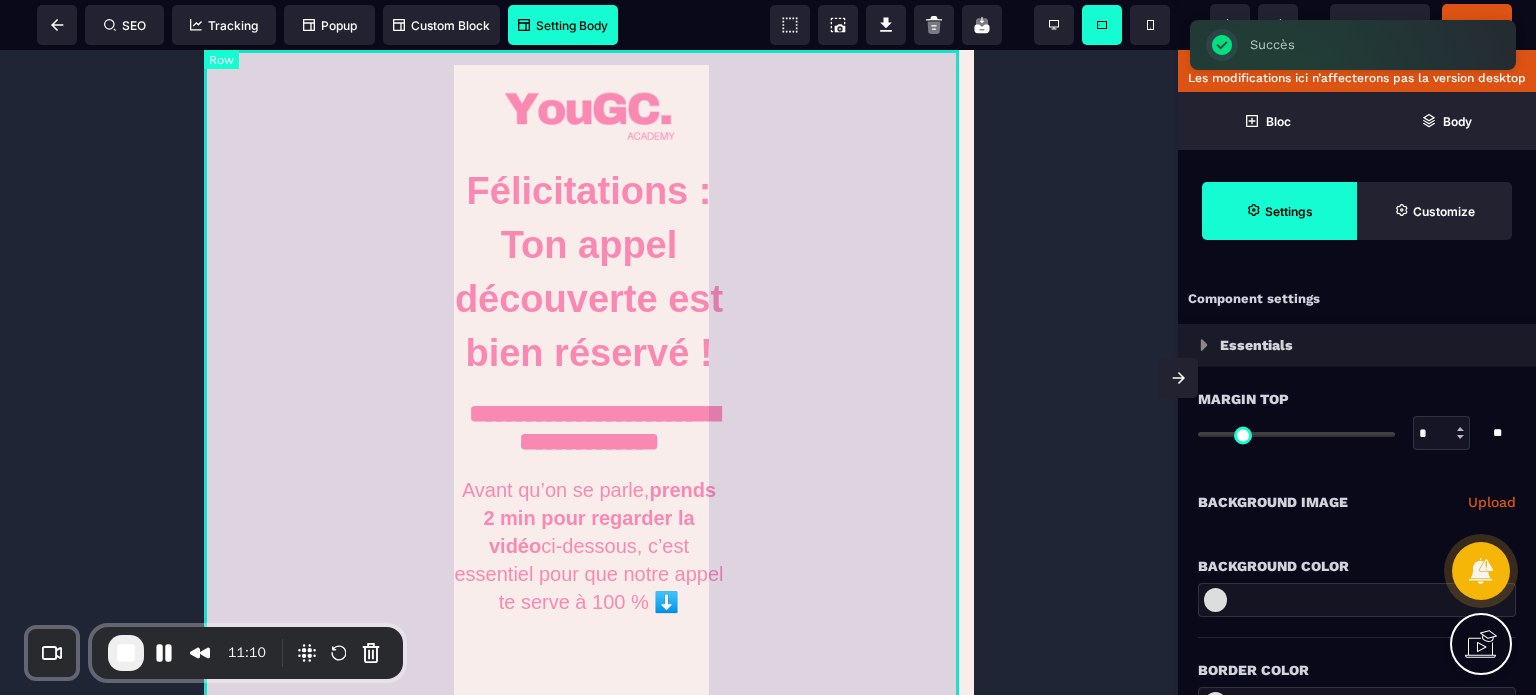 click on "**********" at bounding box center (589, 711) 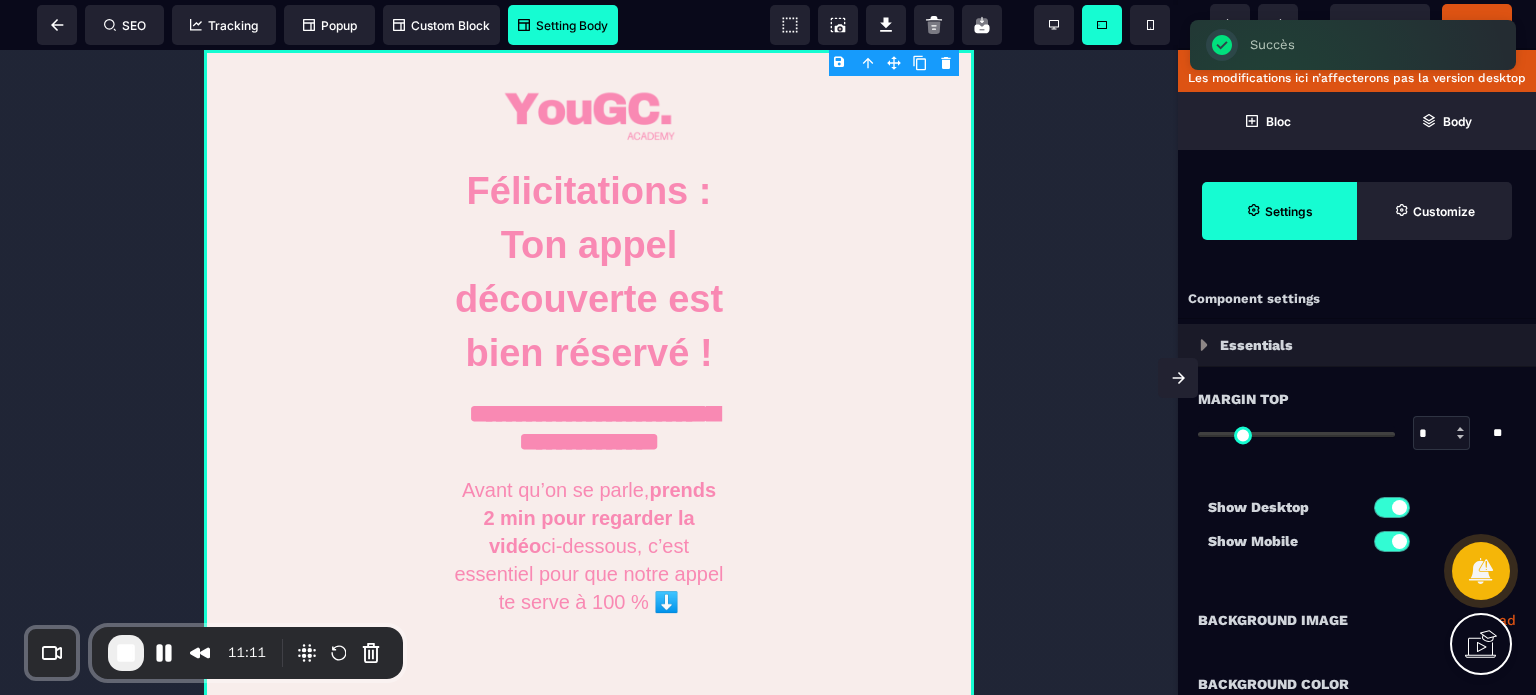 click on "Margin Top
*
*
**
All" at bounding box center [1357, 428] 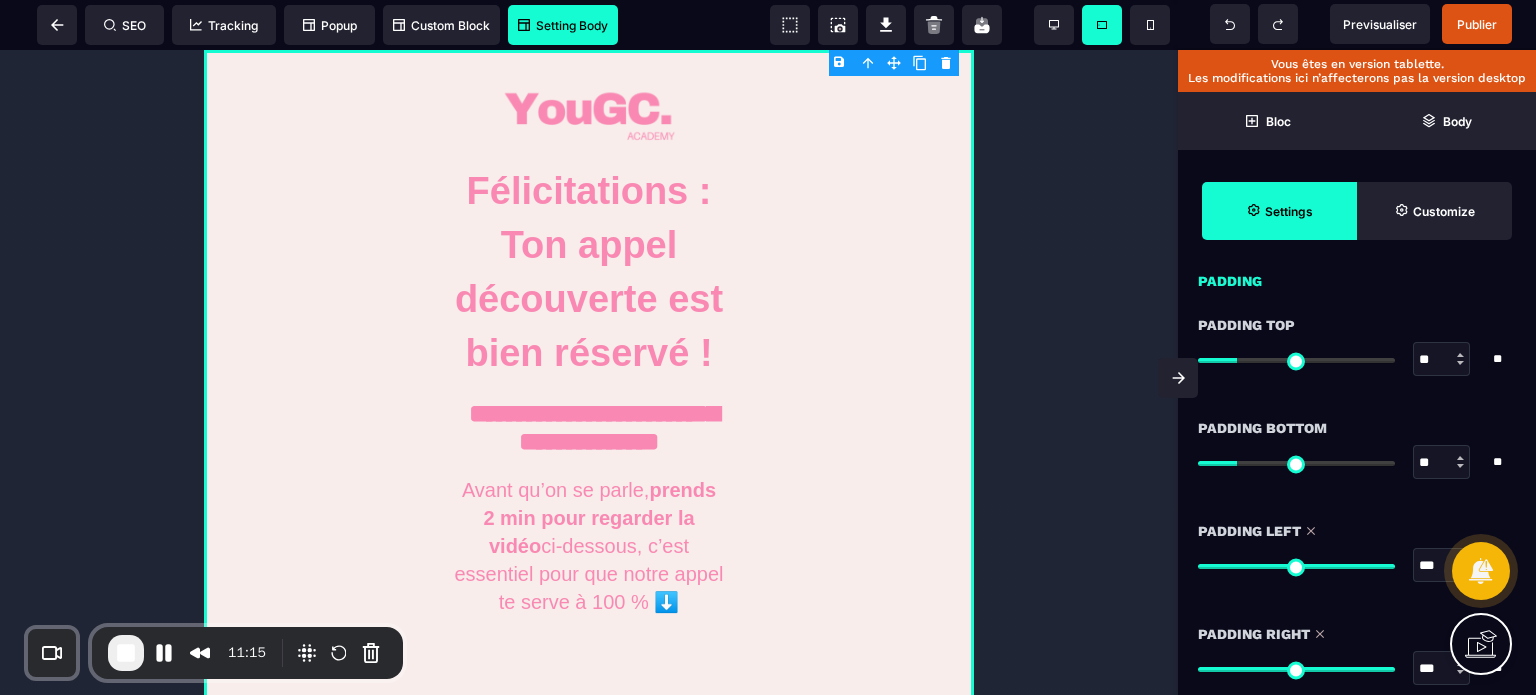 scroll, scrollTop: 1760, scrollLeft: 0, axis: vertical 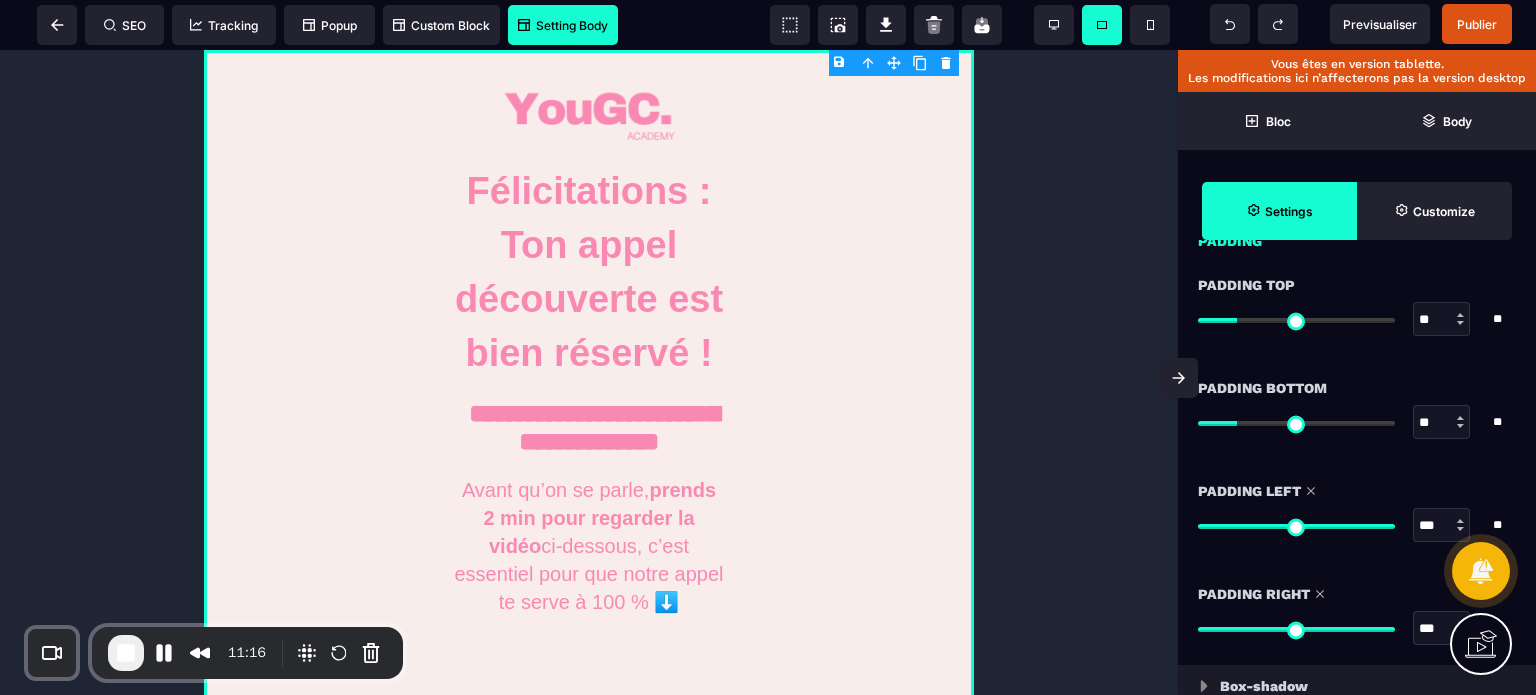 click on "***" at bounding box center [1442, 526] 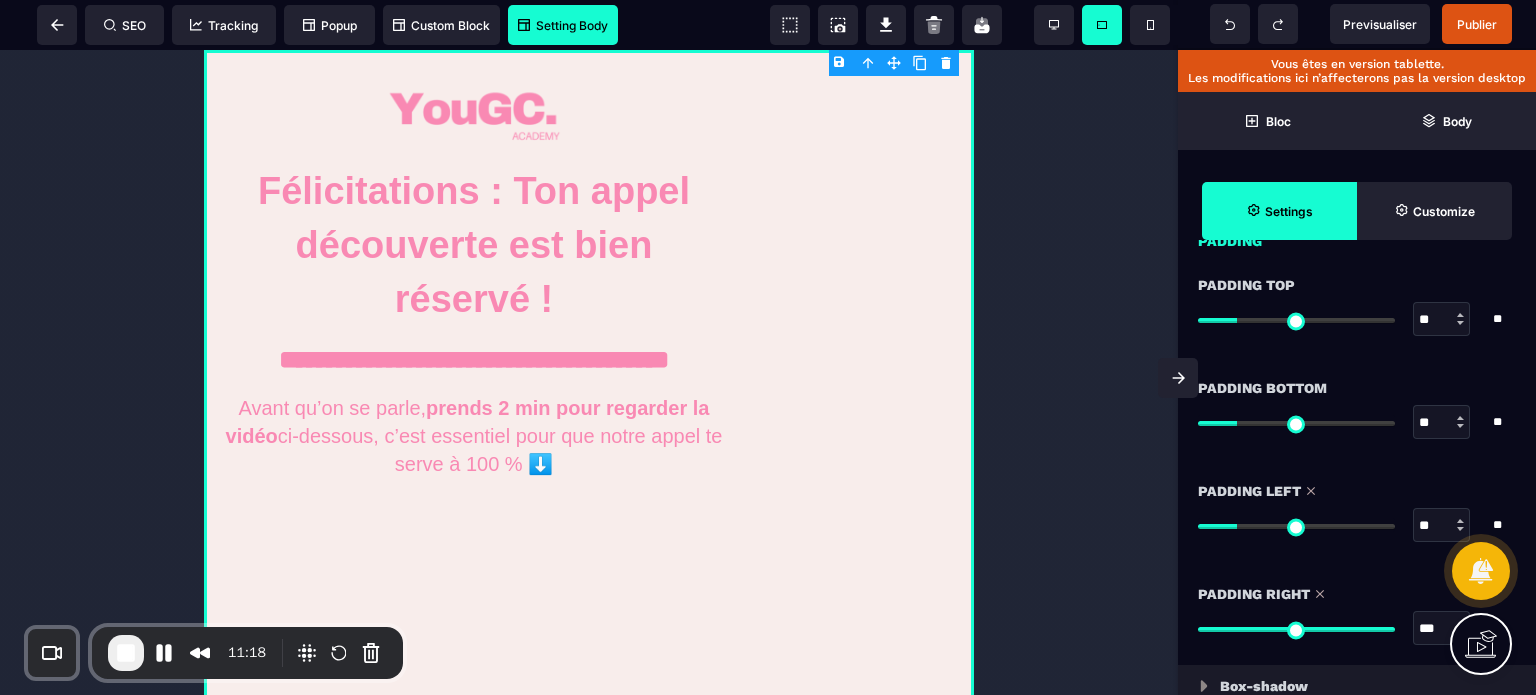 click on "***" at bounding box center [1442, 629] 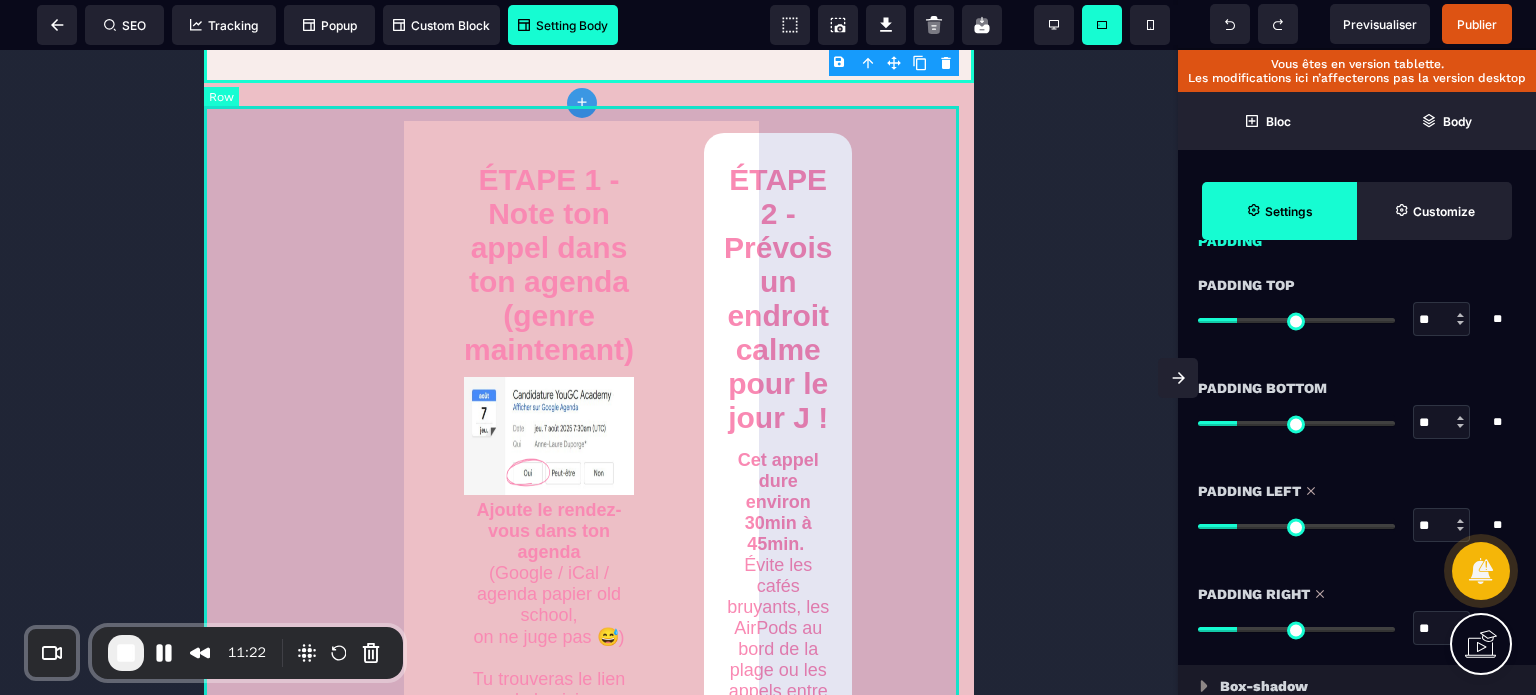 scroll, scrollTop: 968, scrollLeft: 0, axis: vertical 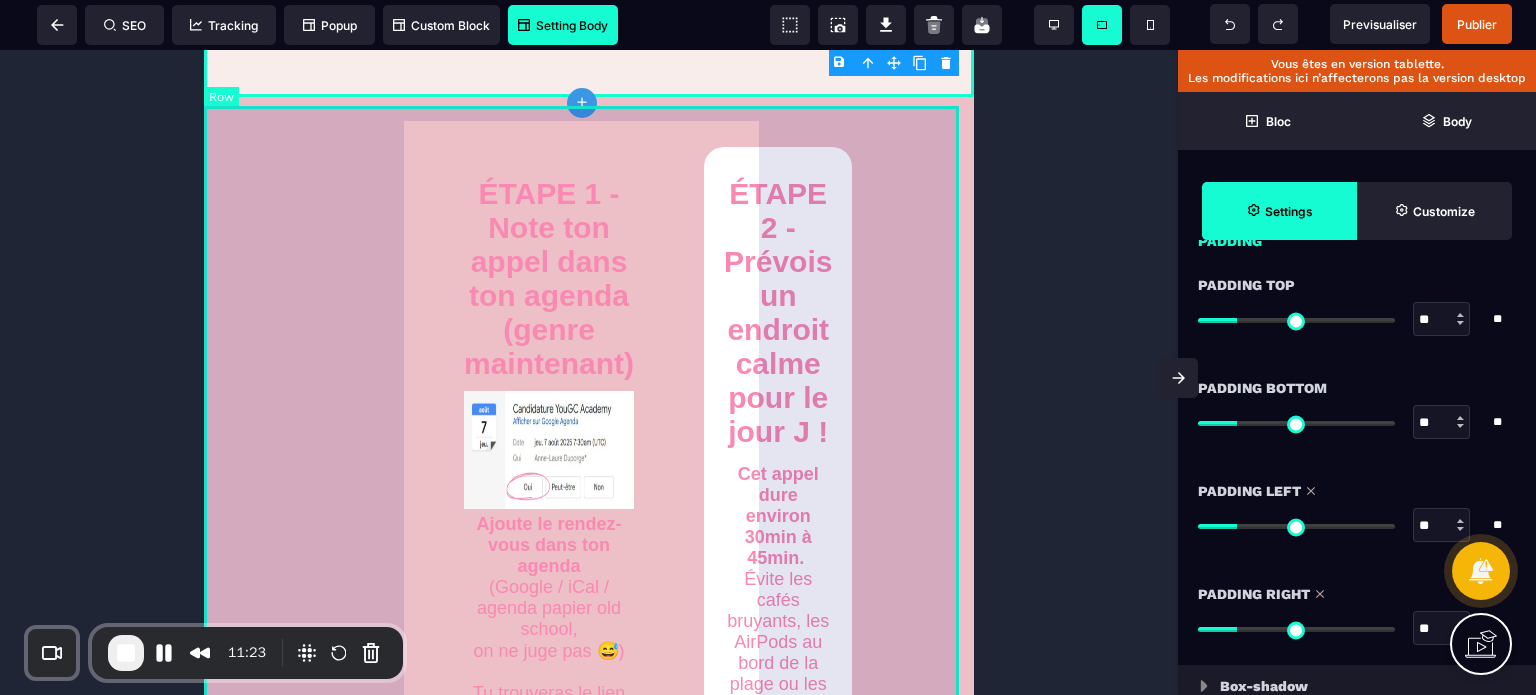 click on "ÉTAPE 1 - Note ton appel dans ton agenda (genre maintenant)
Ajoute le rendez-vous dans ton agenda  (Google / iCal / agenda papier old school,  on ne juge pas 😅) Tu trouveras le lien de la visio directement dans l’e-mail de confirmation.
Sois bien à l’heure, c’est un vrai appel stratégique ! ÉTAPE 2 - Prévois un endroit calme pour le jour J ! Cet appel dure environ [TIME] à [TIME].
Évite les cafés bruyants, les AirPods
au bord de la plage ou les appels entre deux métros 😅
Prends un stylo et une feuille, tu vas sûrement
avoir des déclics à noter. ÉTAPE 3 – Regarde bien la vidéo juste au-dessus ! Je t’explique exactement ce qu’on va faire pendant l’appel, pourquoi c’est pas un appel “random”. Et comment tu peux en tirer  un vrai plan d’action clair,
même si tu pars de zéro. ÉTAPE 4 - Suis-moi sur Instagram @[USERNAME]  Je partage tous mes conseils, les coulisses  de mon business, et des témoignages  de folie en stories tous les jours 🔥" at bounding box center (589, 922) 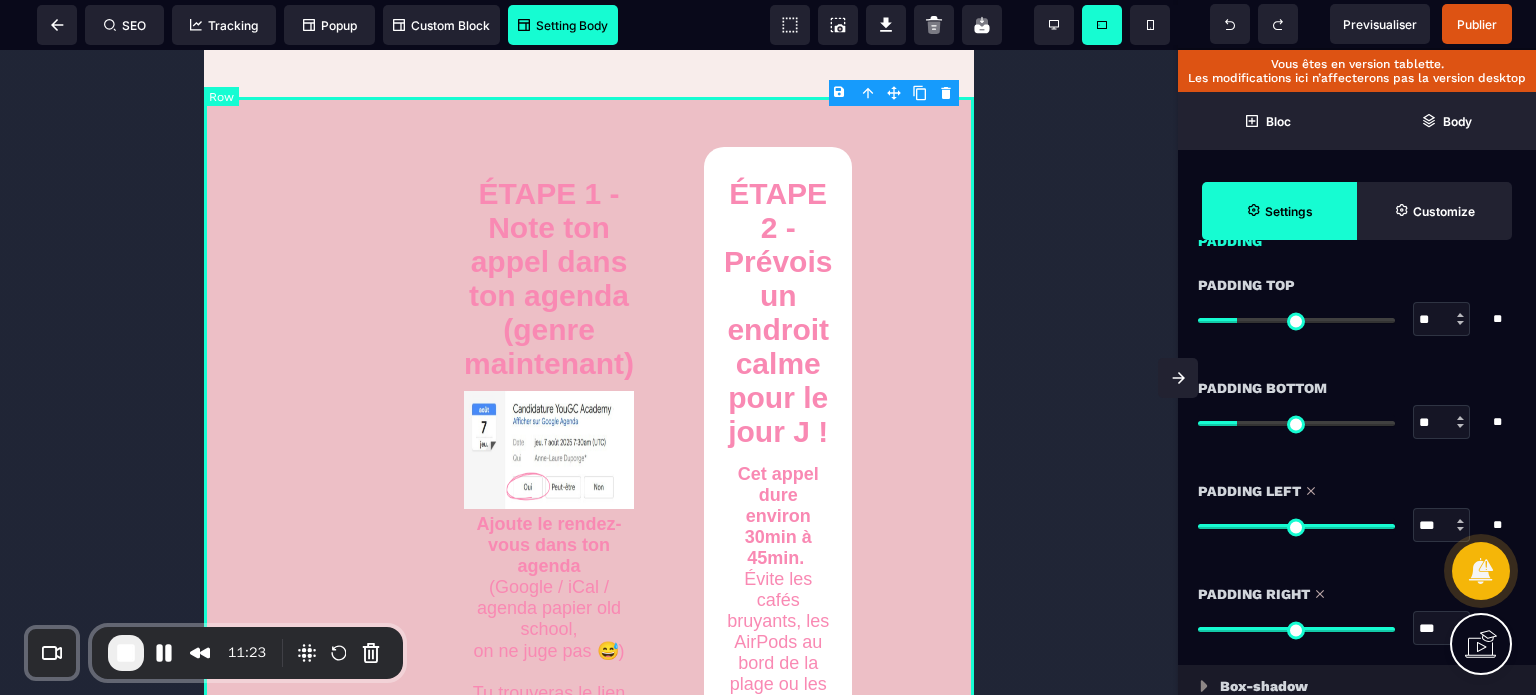 scroll, scrollTop: 0, scrollLeft: 0, axis: both 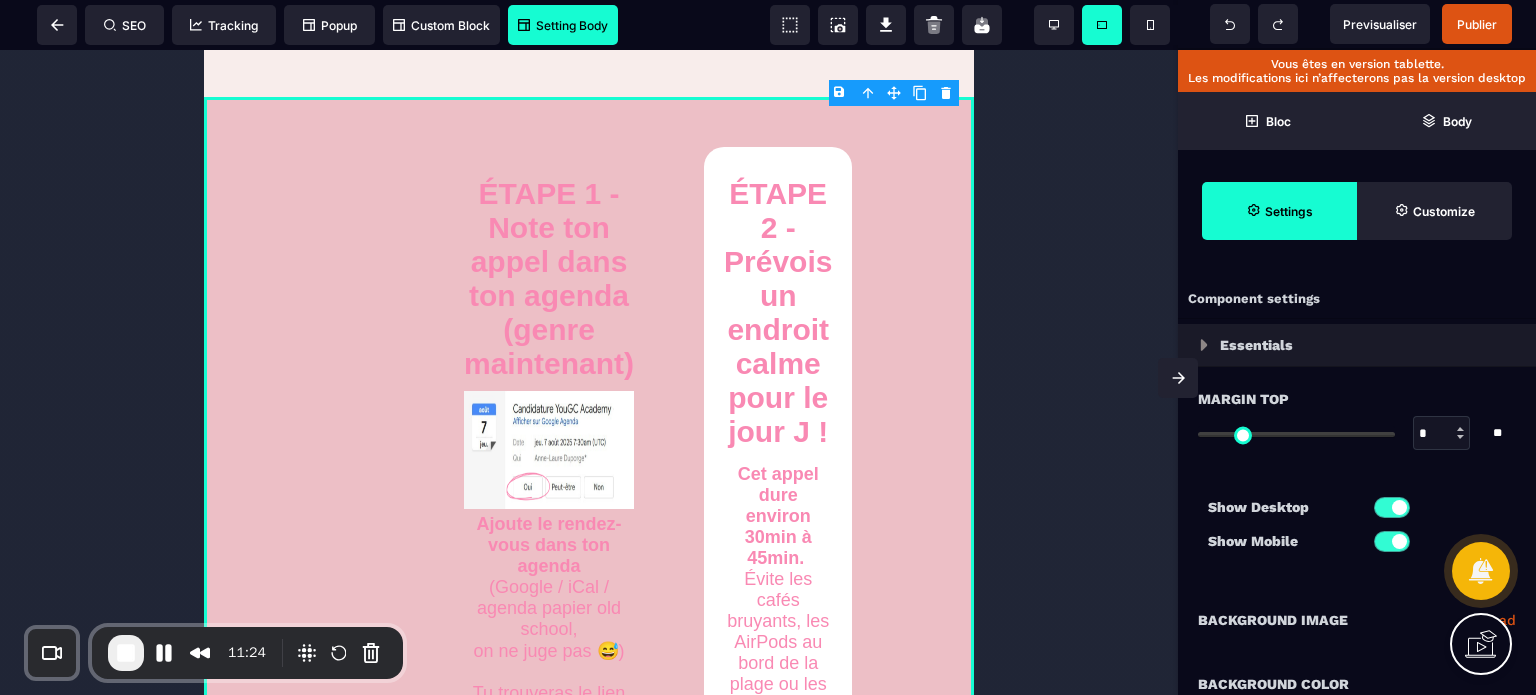 click on "**********" at bounding box center [1357, 620] 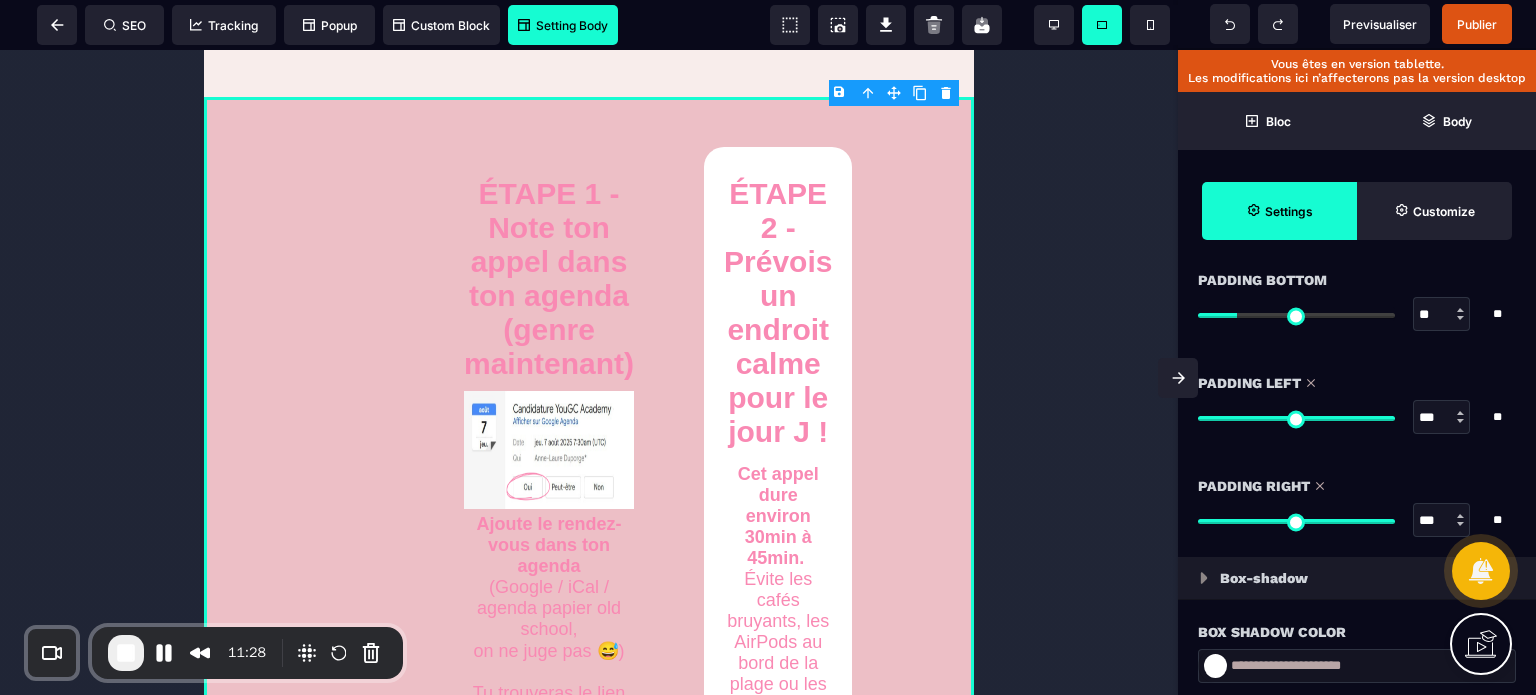 scroll, scrollTop: 1880, scrollLeft: 0, axis: vertical 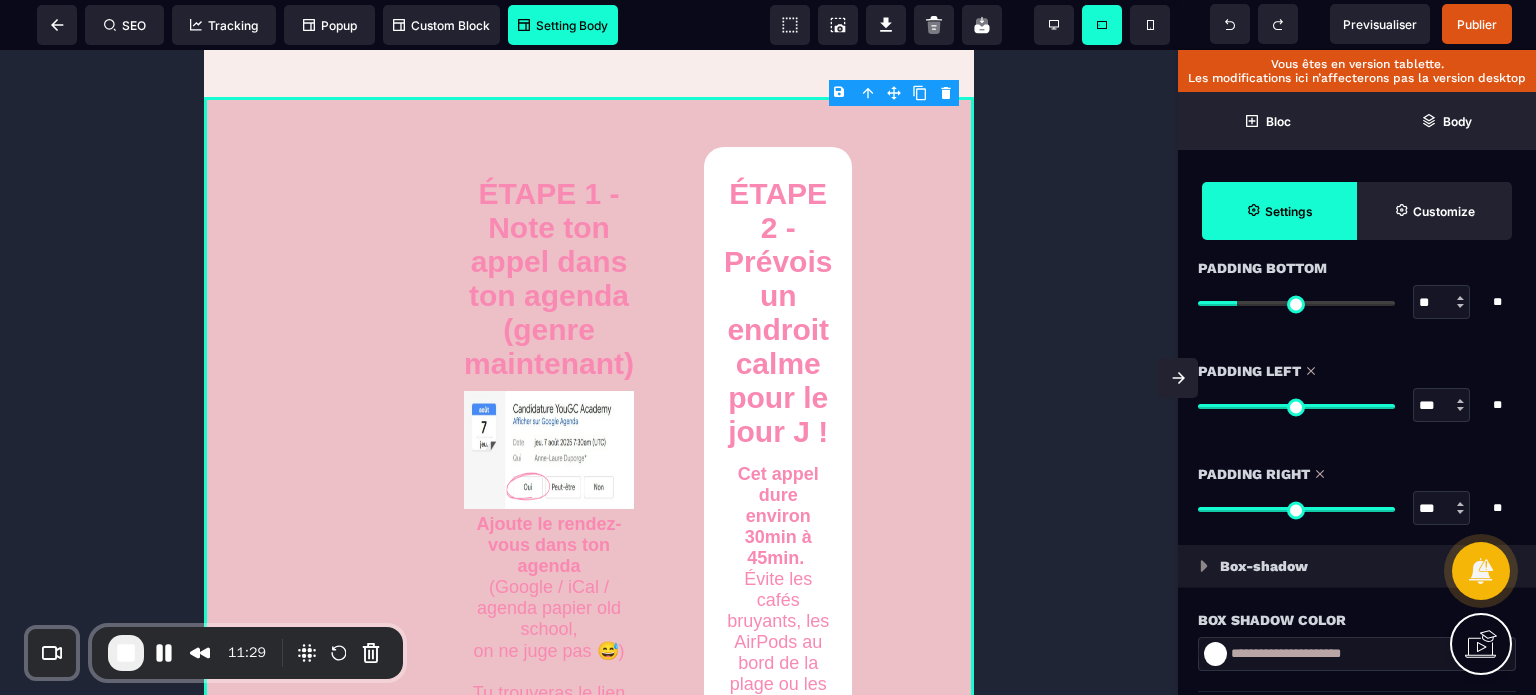 click on "***" at bounding box center (1442, 406) 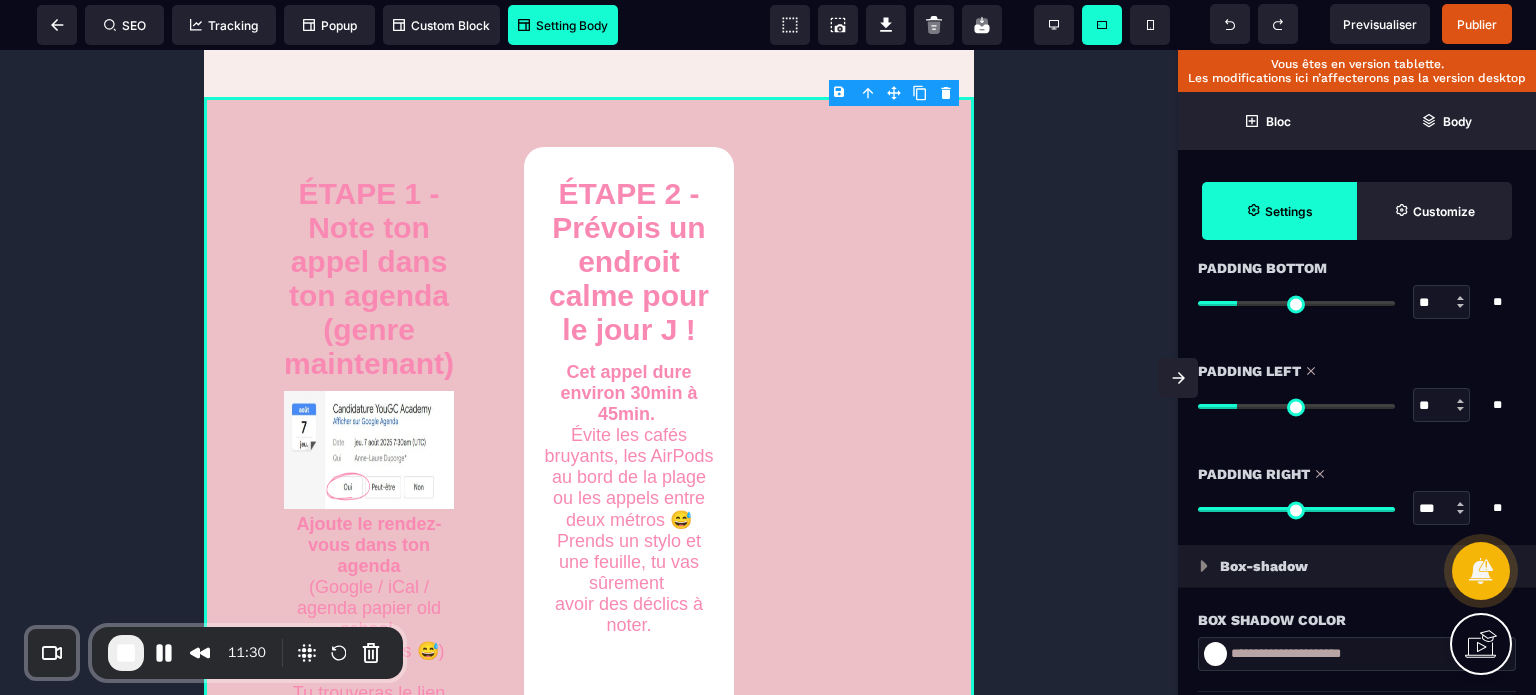 click on "***" at bounding box center (1442, 509) 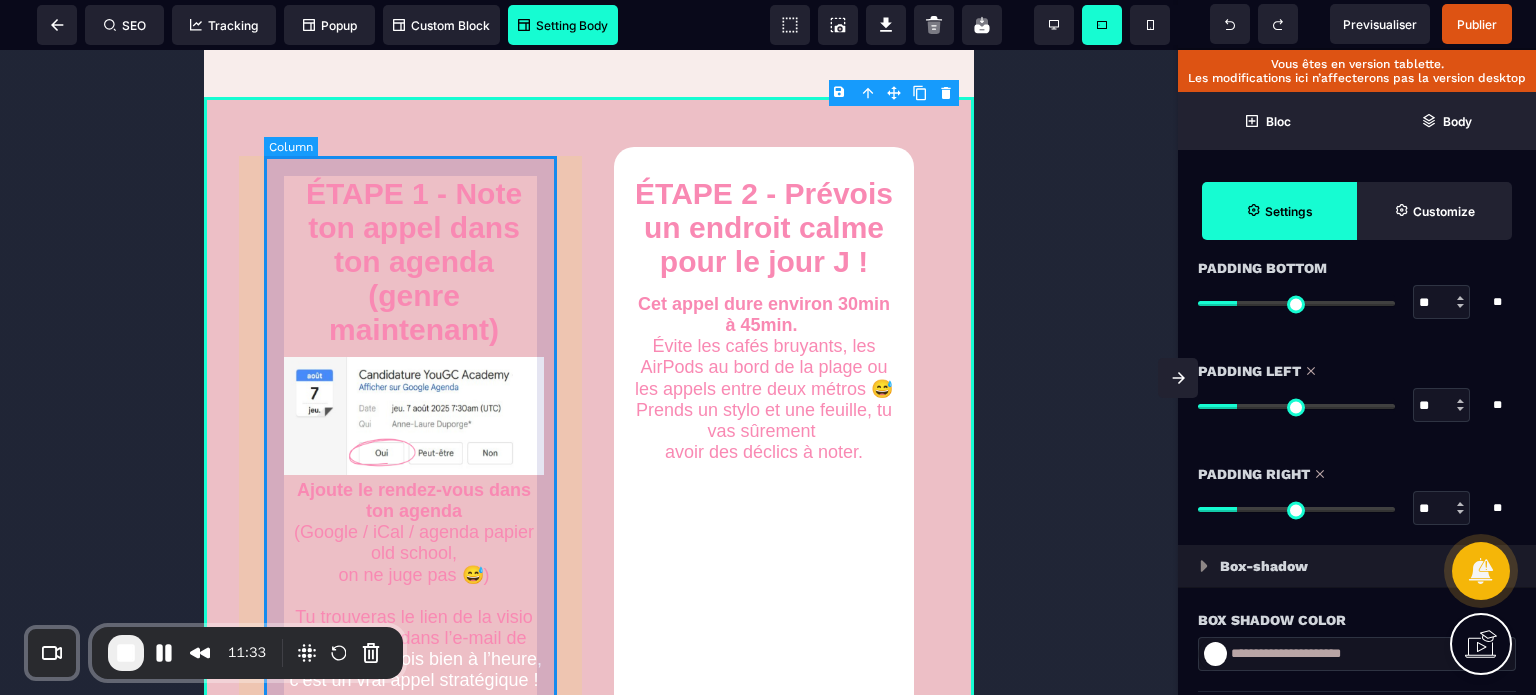 click on "ÉTAPE 1 - Note ton appel dans ton agenda (genre maintenant) Ajoute le rendez-vous dans ton agenda (Google / iCal / agenda papier old school, on ne juge pas 😅) Tu trouveras le lien de la visio directement dans l’e-mail de confirmation. Sois bien à l’heure, c’est un vrai appel stratégique !" at bounding box center [414, 431] 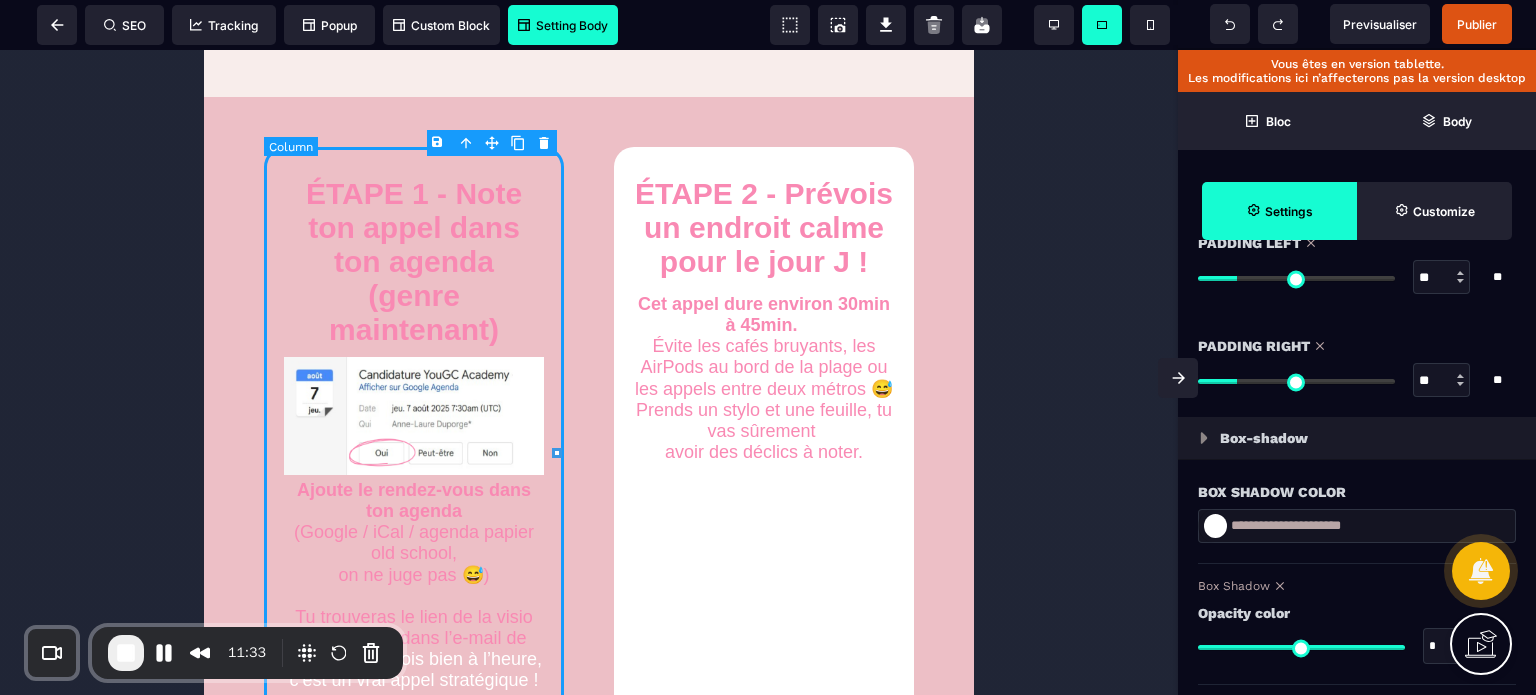 scroll, scrollTop: 0, scrollLeft: 0, axis: both 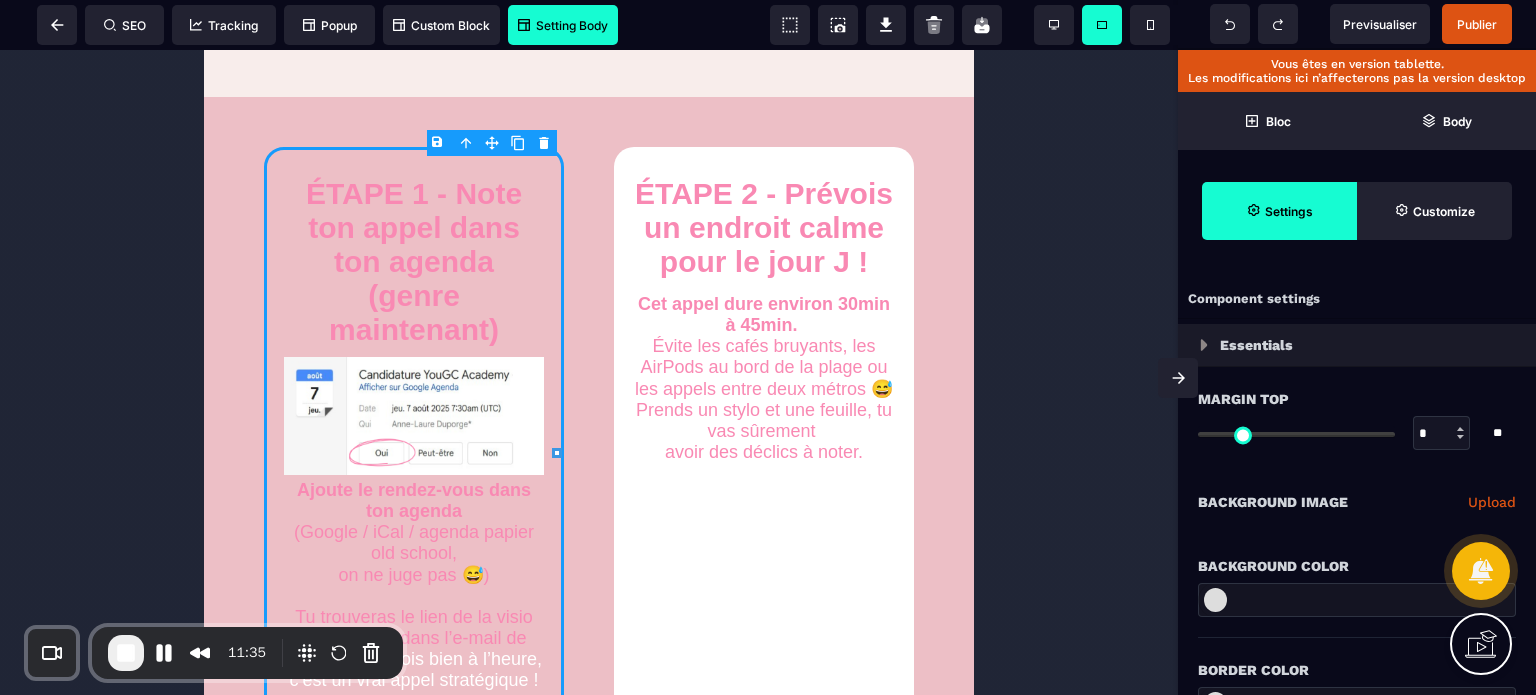 click at bounding box center (1215, 600) 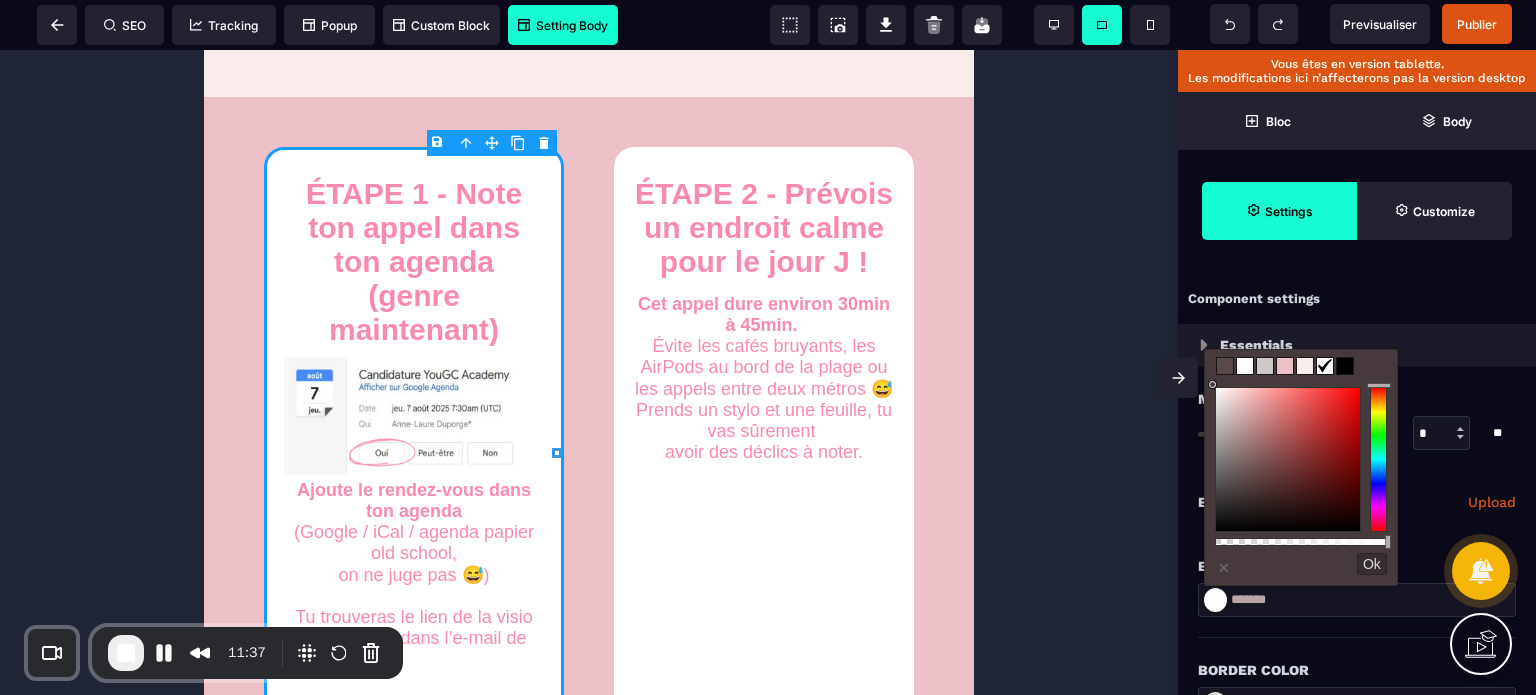 drag, startPoint x: 1242, startPoint y: 480, endPoint x: 1201, endPoint y: 352, distance: 134.4061 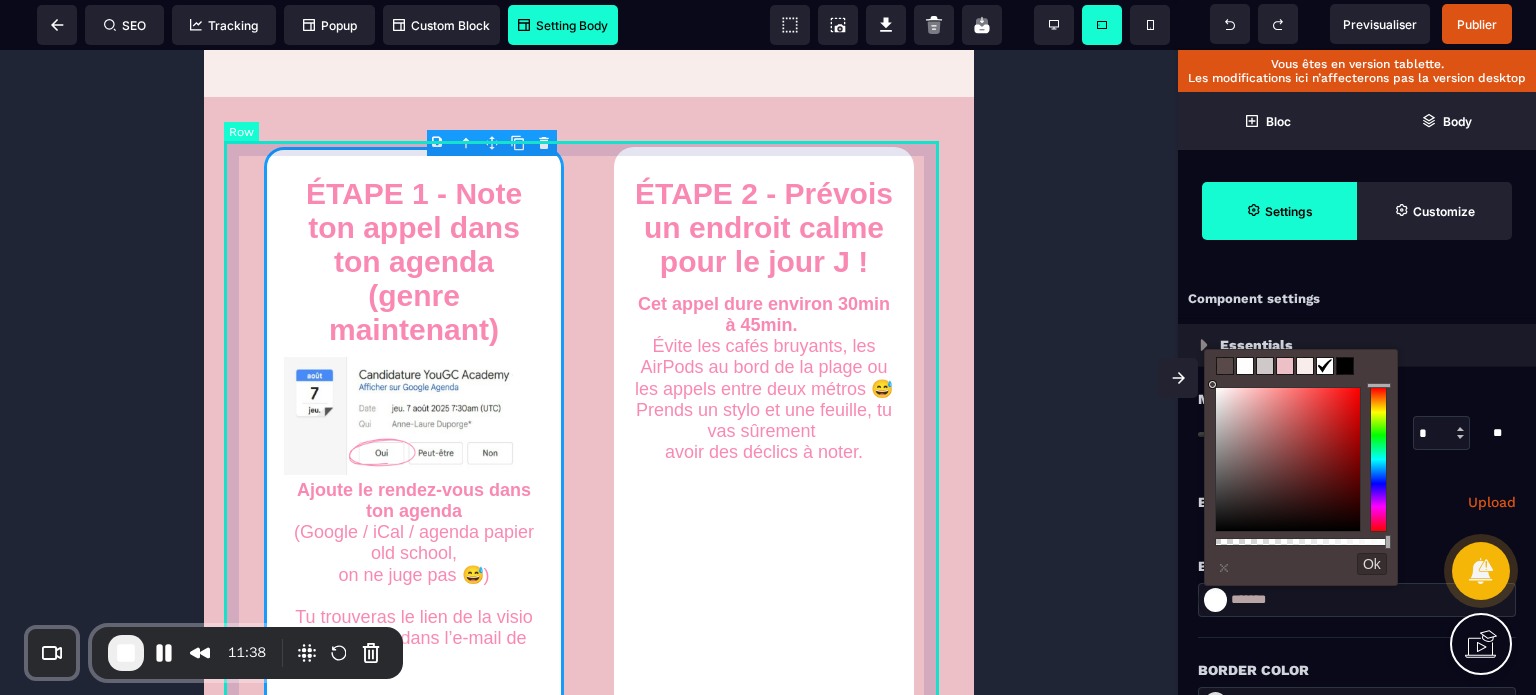 click on "ÉTAPE 1 - Note ton appel dans ton agenda (genre maintenant)
Ajoute le rendez-vous dans ton agenda  (Google / iCal / agenda papier old school,  on ne juge pas 😅) Tu trouveras le lien de la visio directement dans l’e-mail de confirmation.
Sois bien à l’heure, c’est un vrai appel stratégique ! ÉTAPE 2 - Prévois un endroit calme pour le jour J ! Cet appel dure environ 30min à 45min.
Évite les cafés bruyants, les AirPods
au bord de la plage ou les appels entre deux métros 😅
Prends un stylo et une feuille, tu vas sûrement
avoir des déclics à noter." at bounding box center (589, 431) 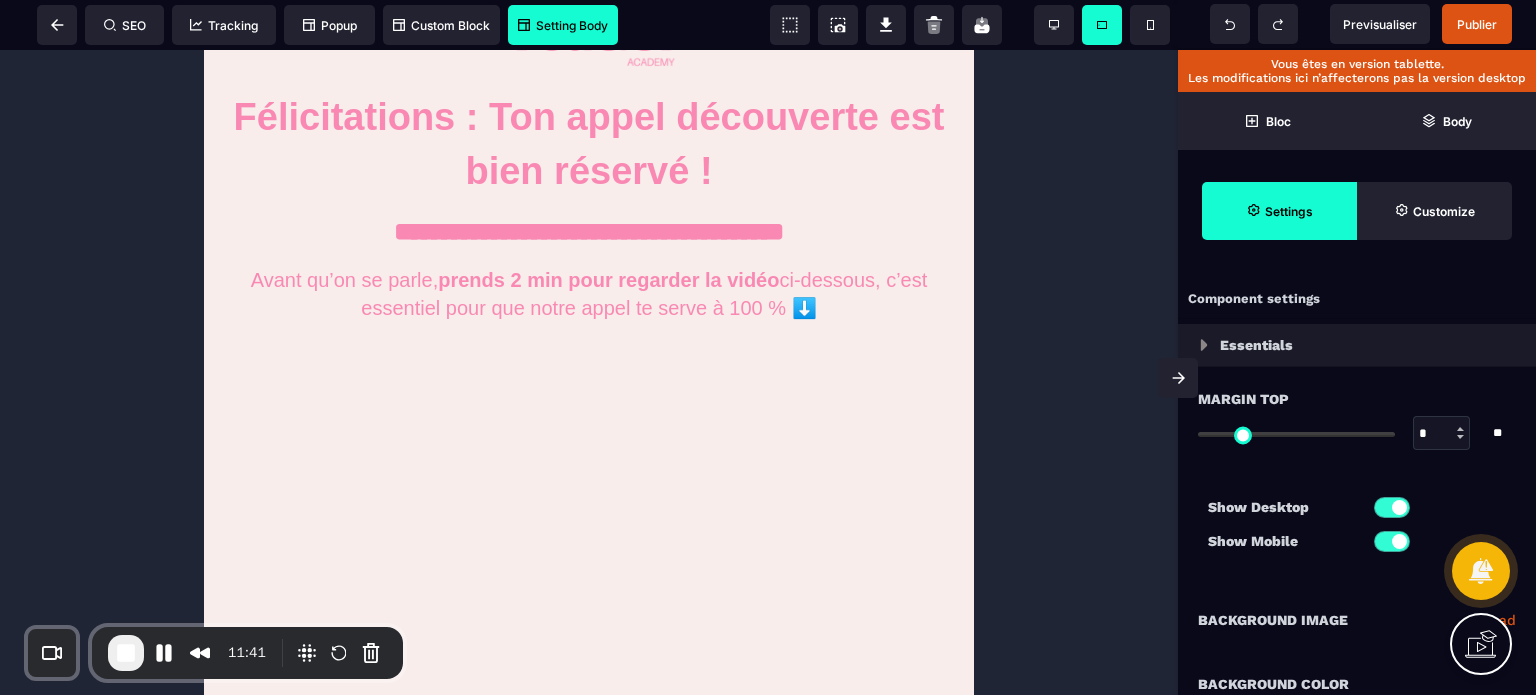 scroll, scrollTop: 0, scrollLeft: 0, axis: both 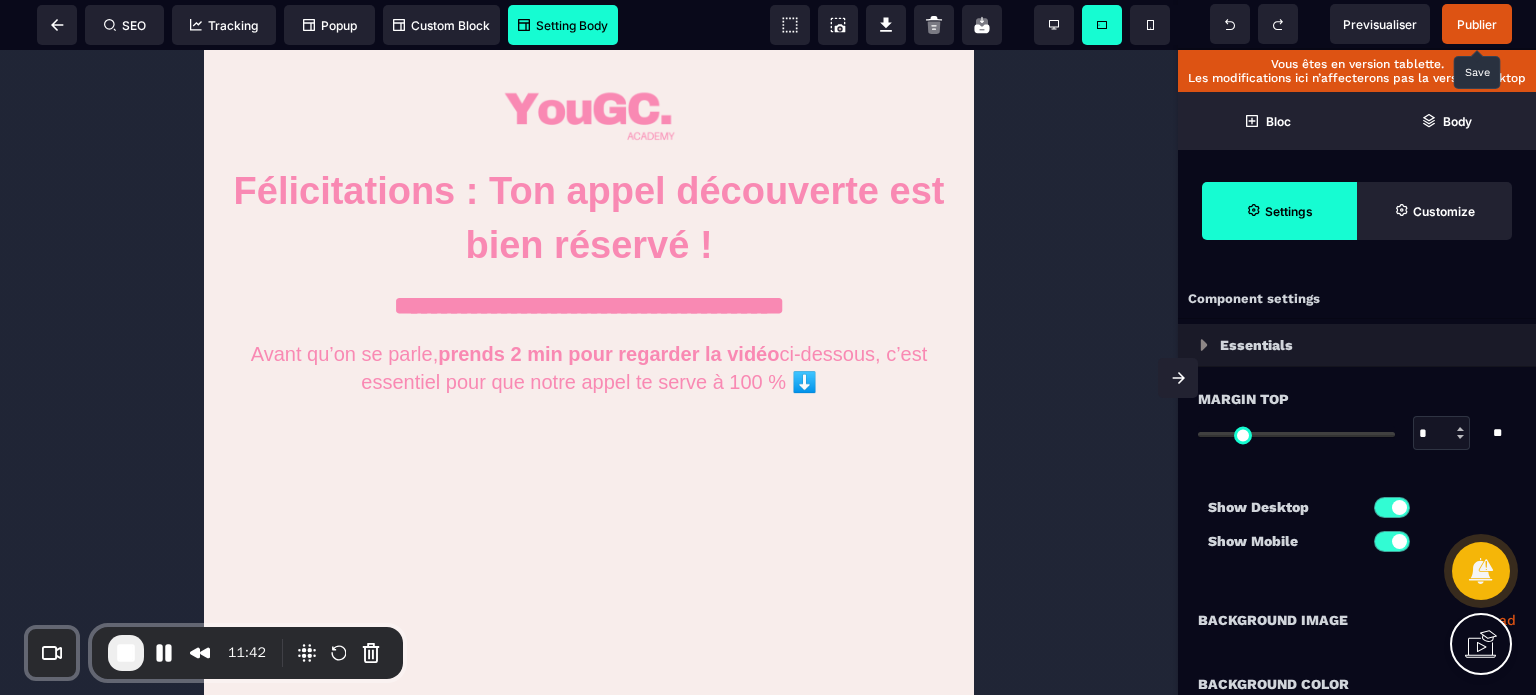 click on "Publier" at bounding box center [1477, 24] 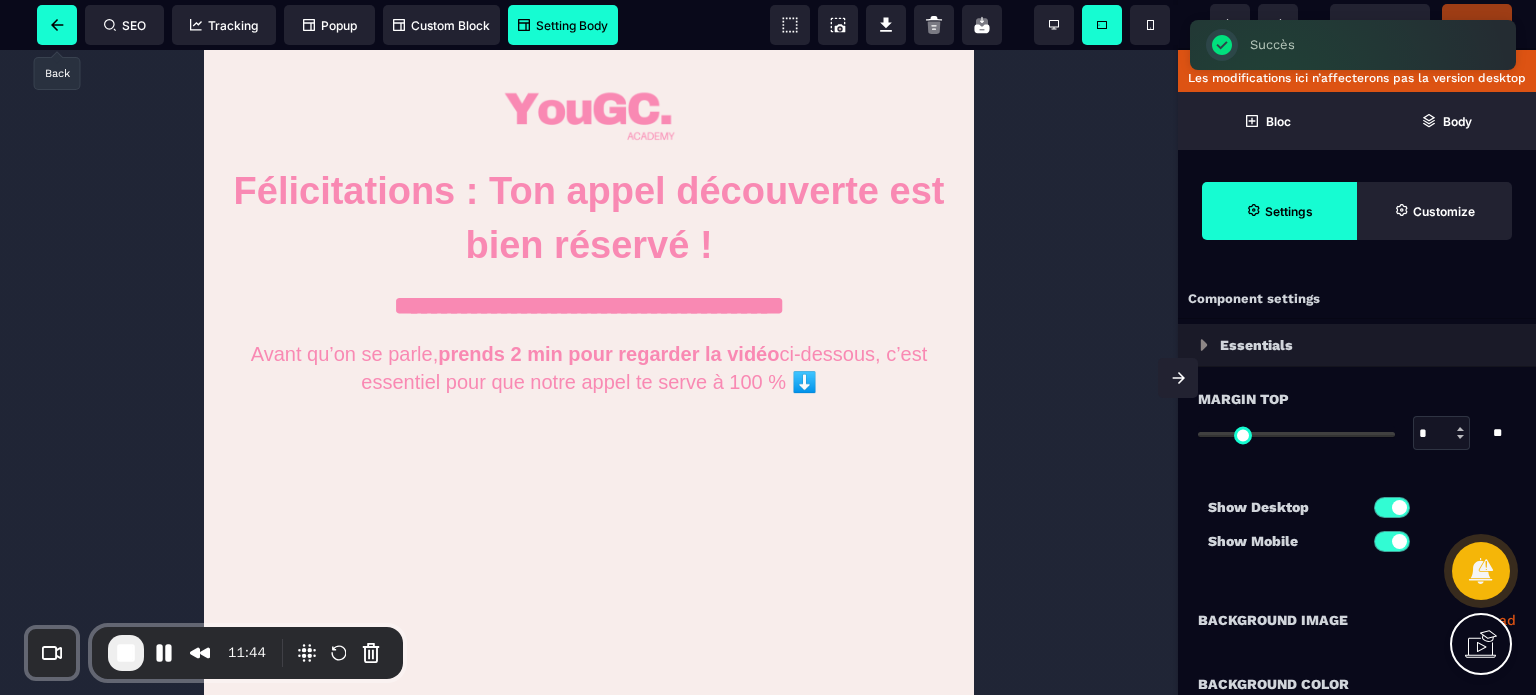 click at bounding box center [57, 25] 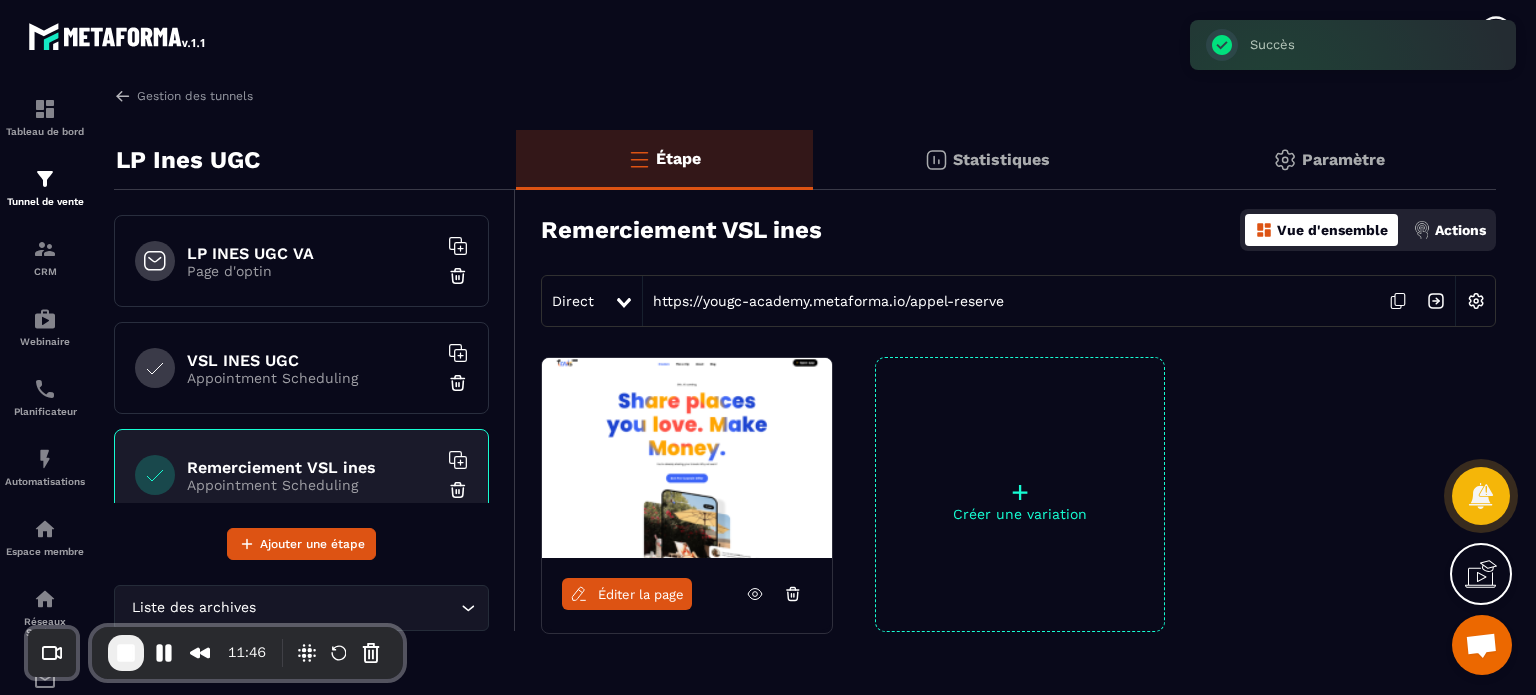 click on "Direct [URL]" at bounding box center (1018, 301) 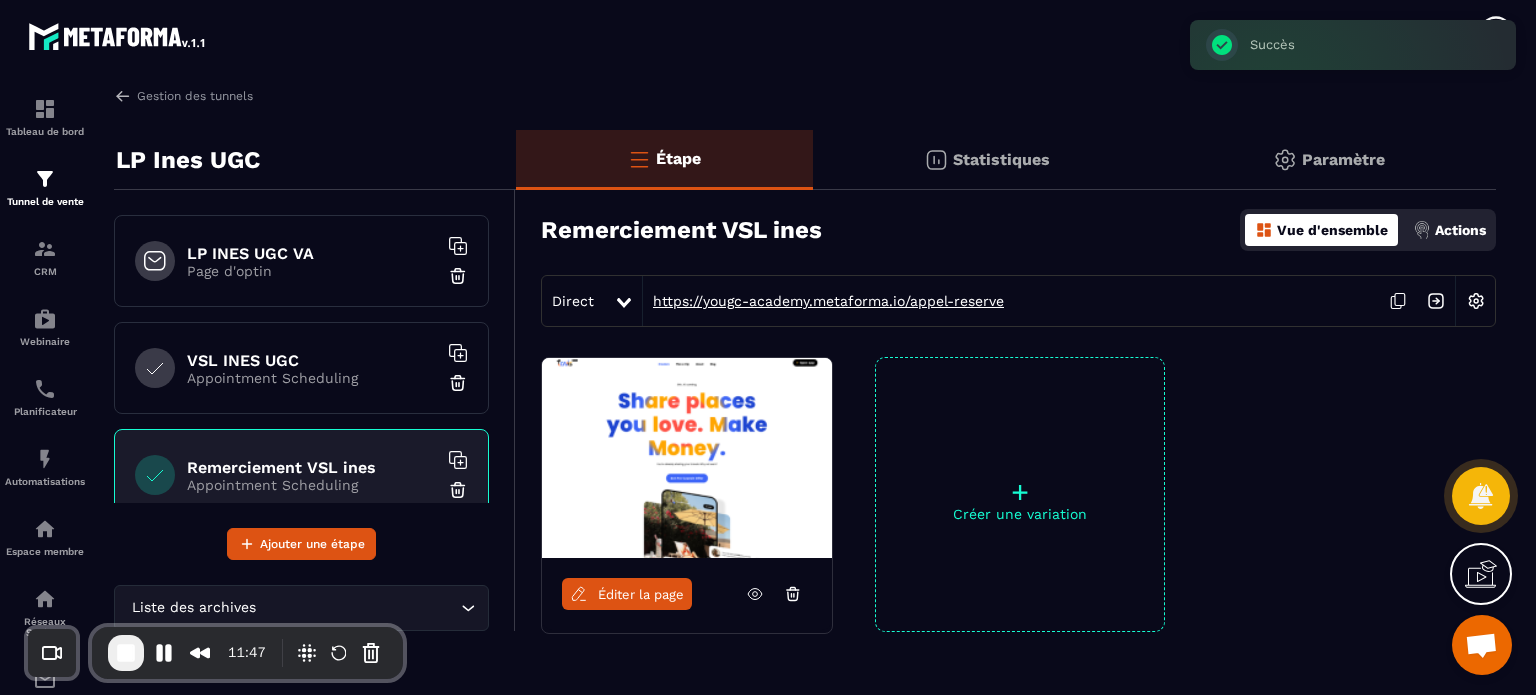 click on "https://yougc-academy.metaforma.io/appel-reserve" at bounding box center [823, 301] 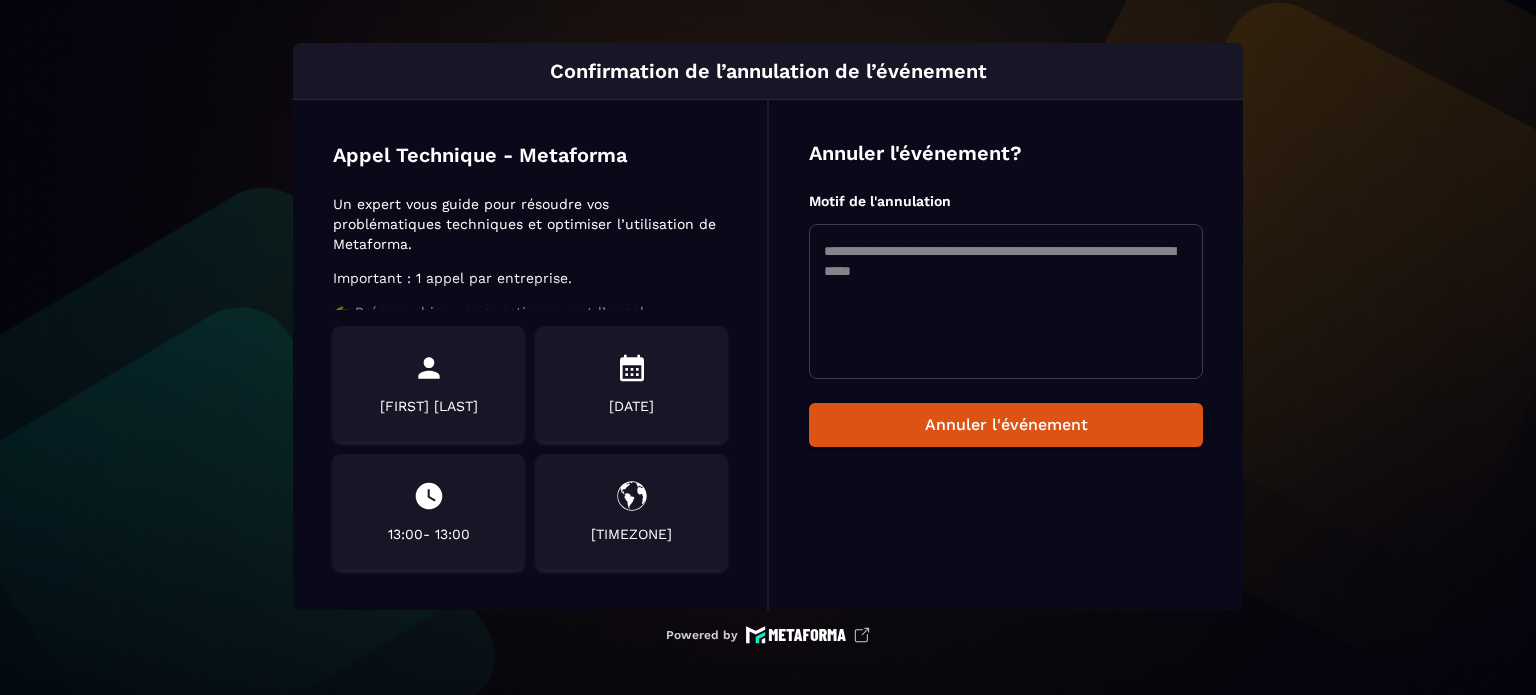 scroll, scrollTop: 0, scrollLeft: 0, axis: both 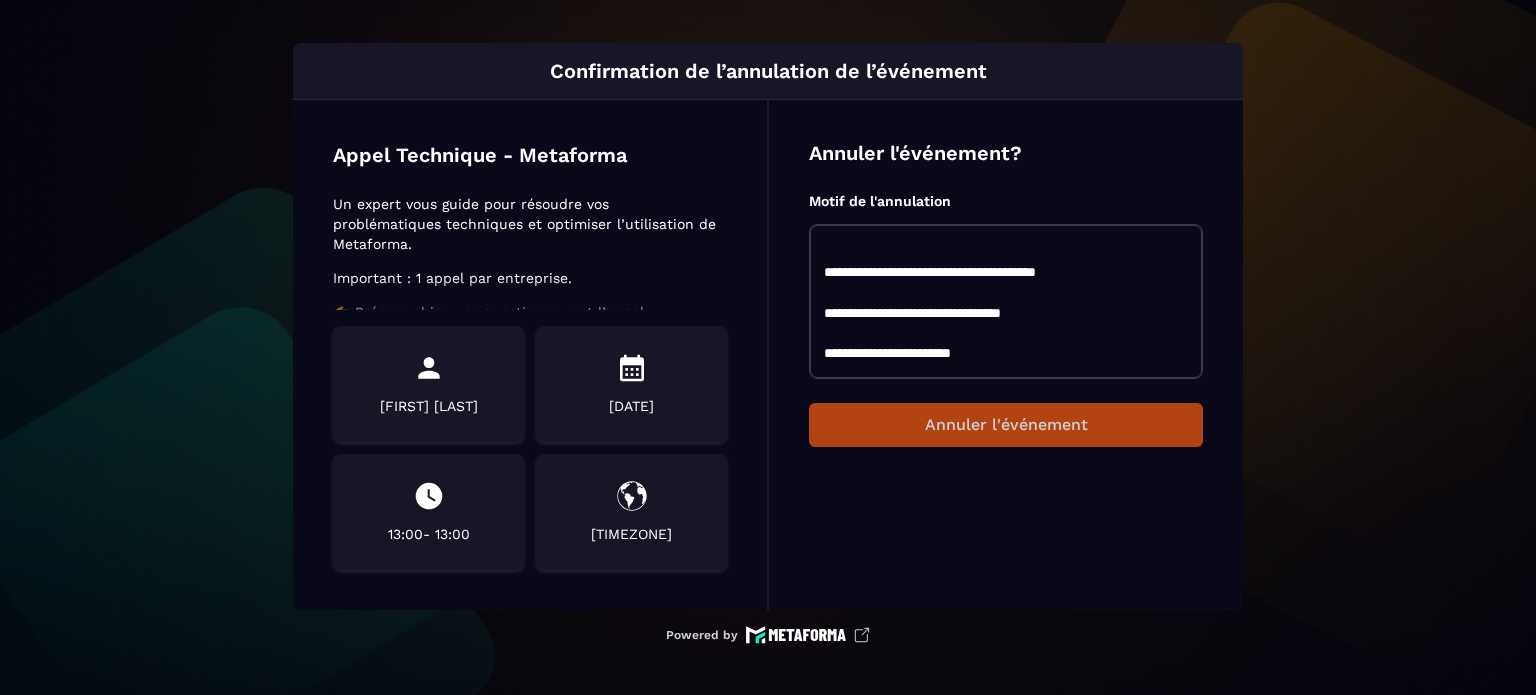type on "**********" 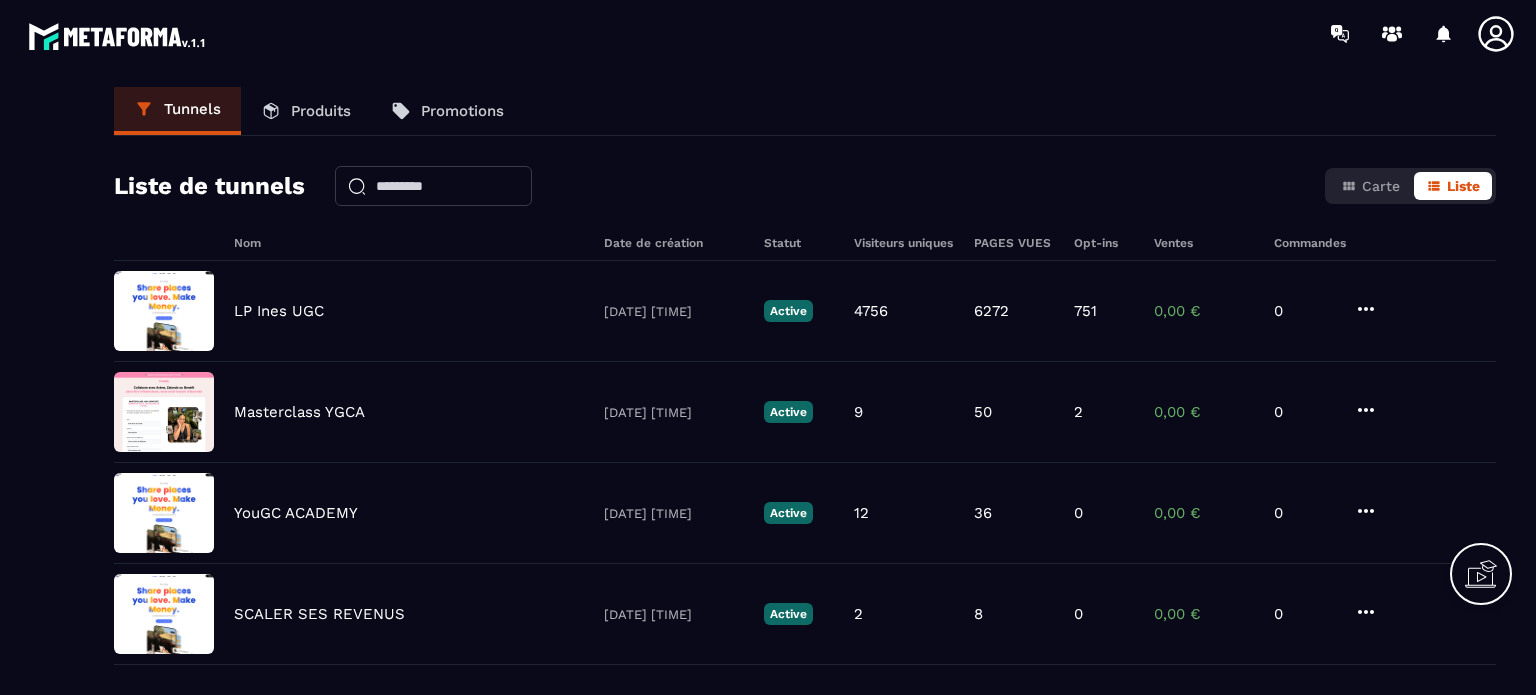 scroll, scrollTop: 0, scrollLeft: 0, axis: both 